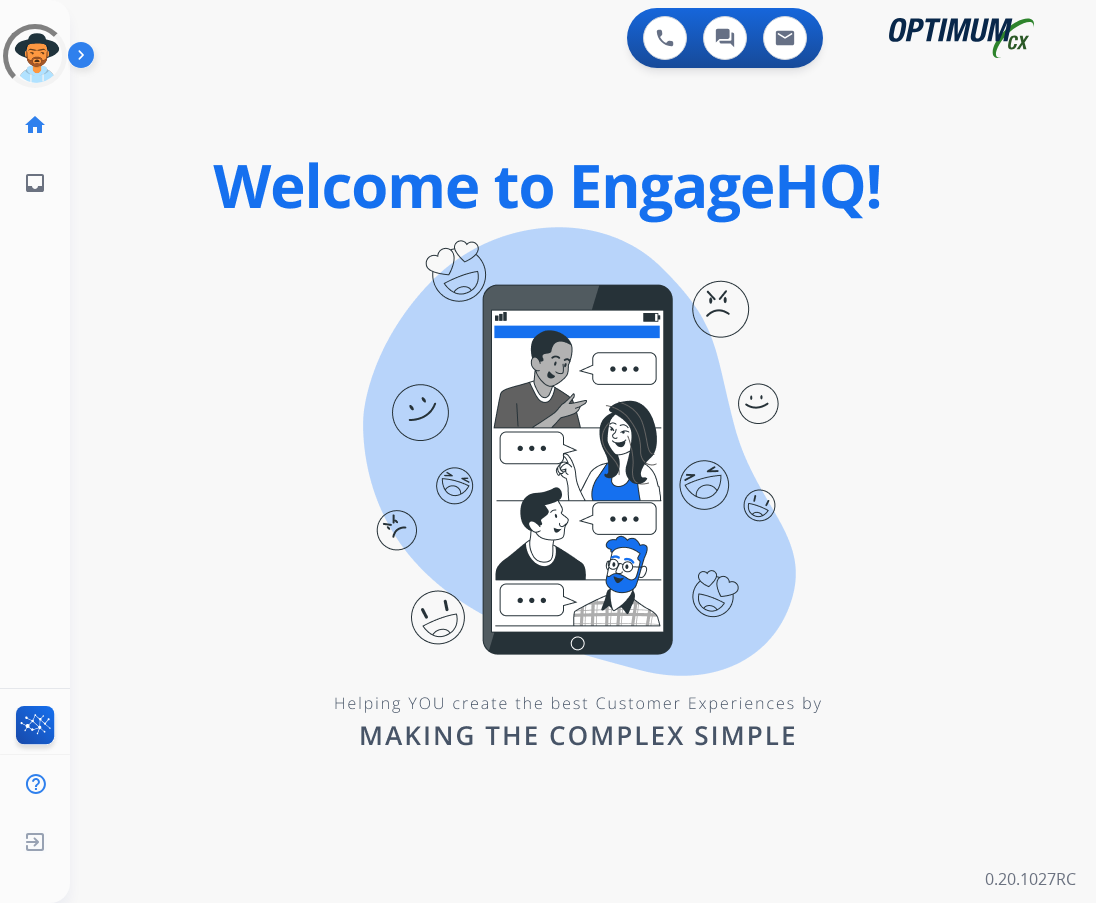 scroll, scrollTop: 0, scrollLeft: 0, axis: both 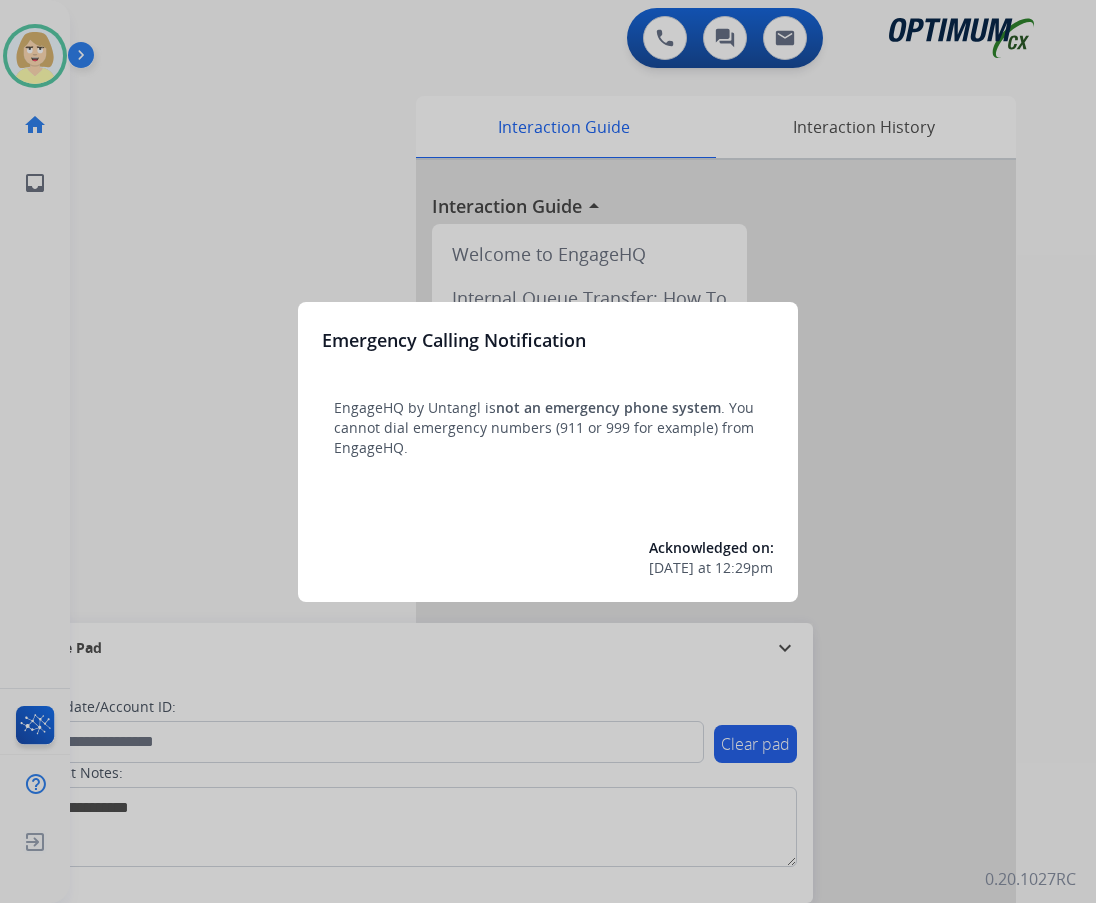 click at bounding box center (548, 451) 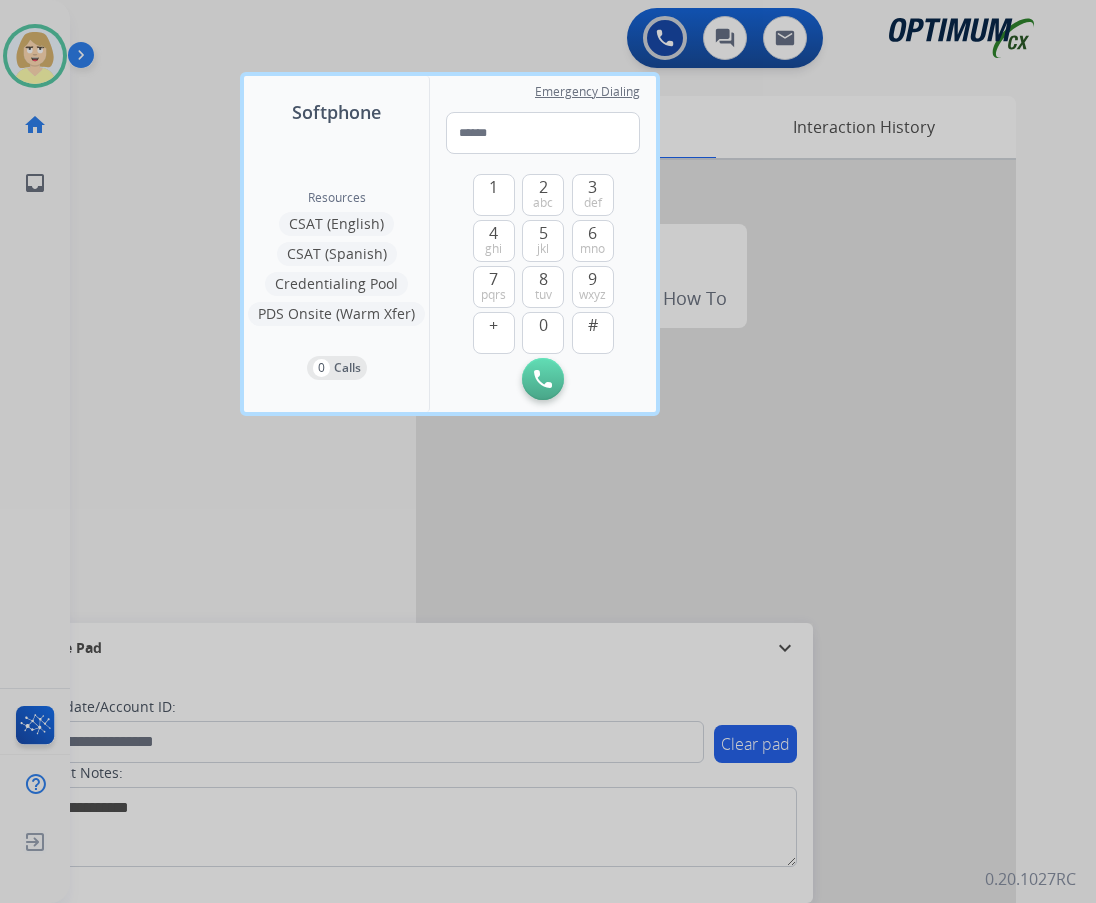 click at bounding box center (548, 451) 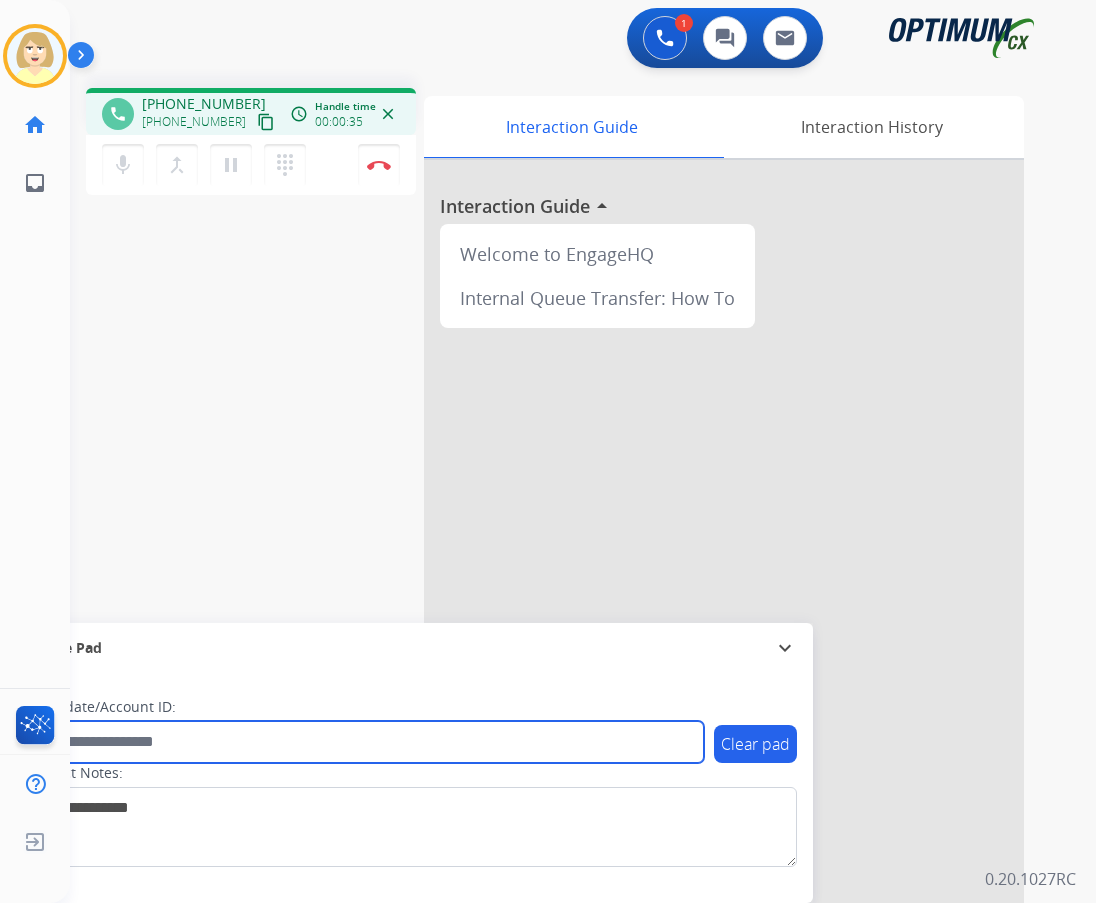 click at bounding box center (365, 742) 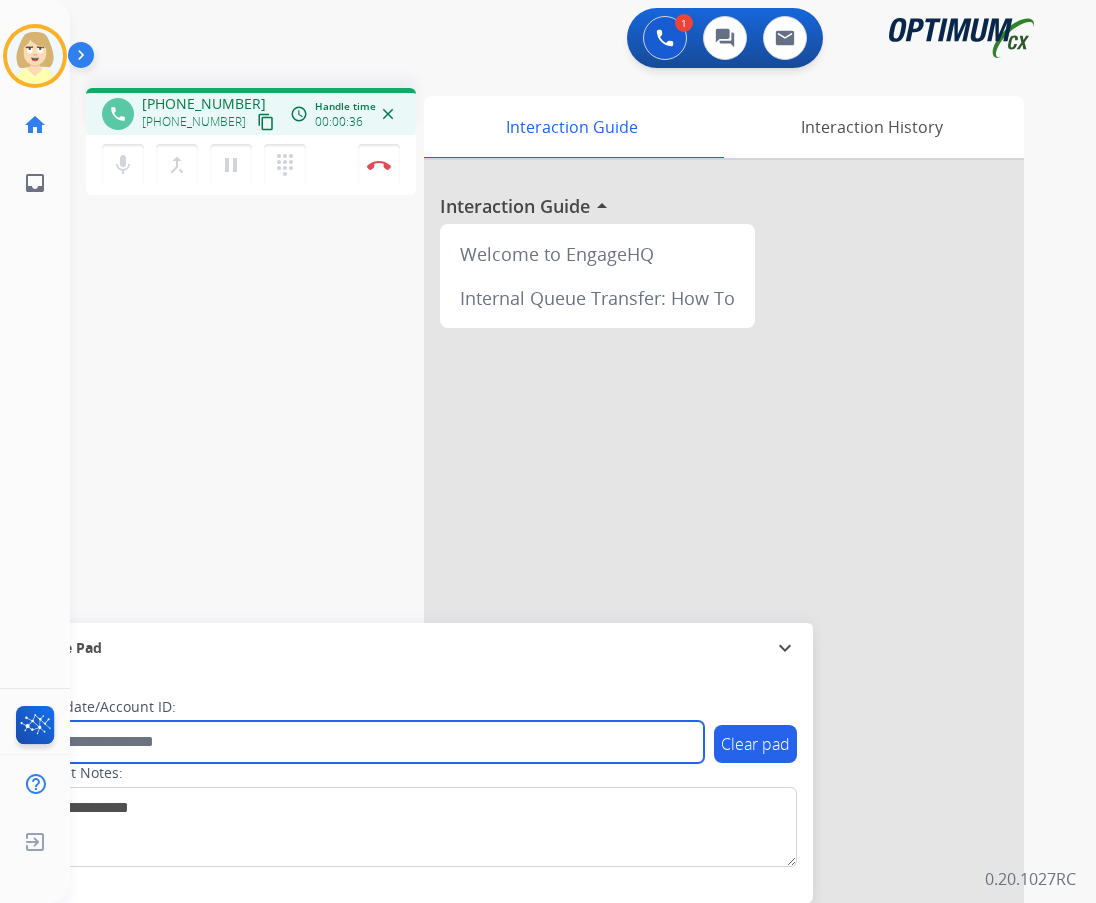 paste on "*******" 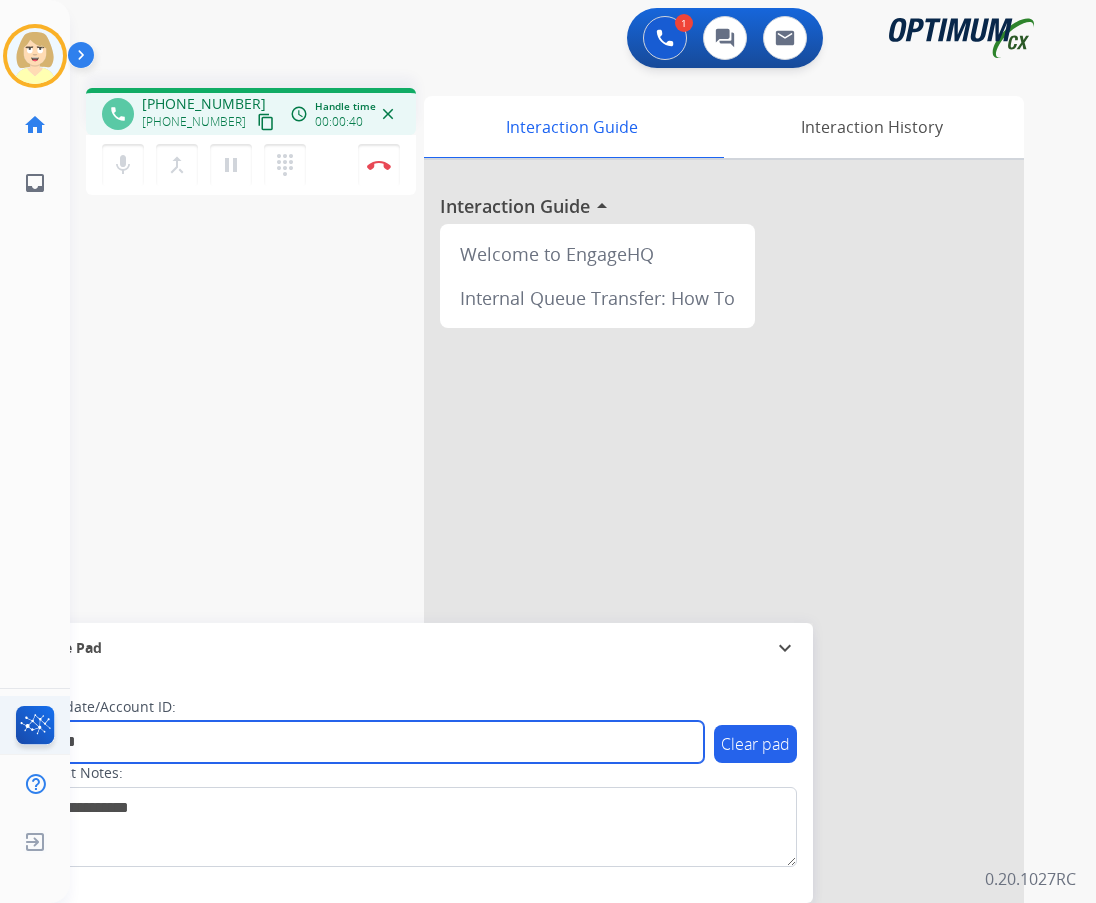 type on "*******" 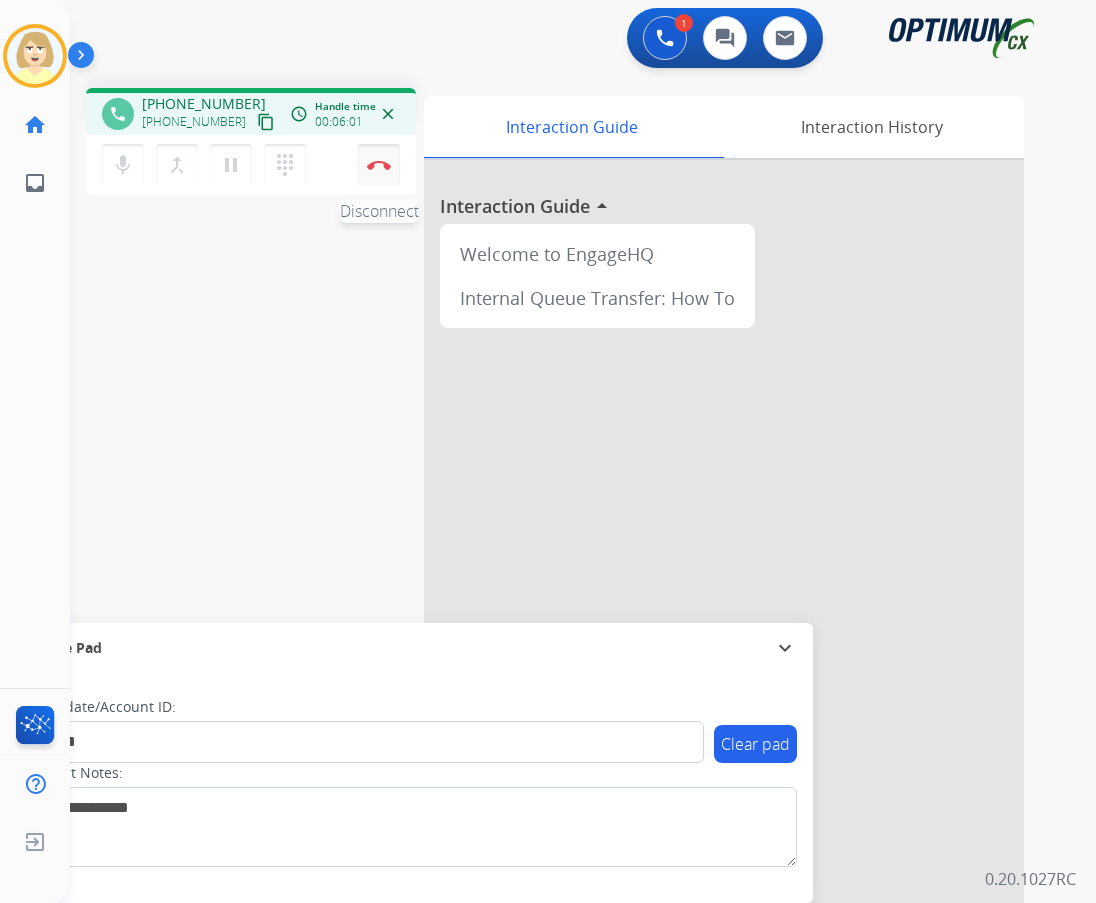 click on "Disconnect" at bounding box center (379, 165) 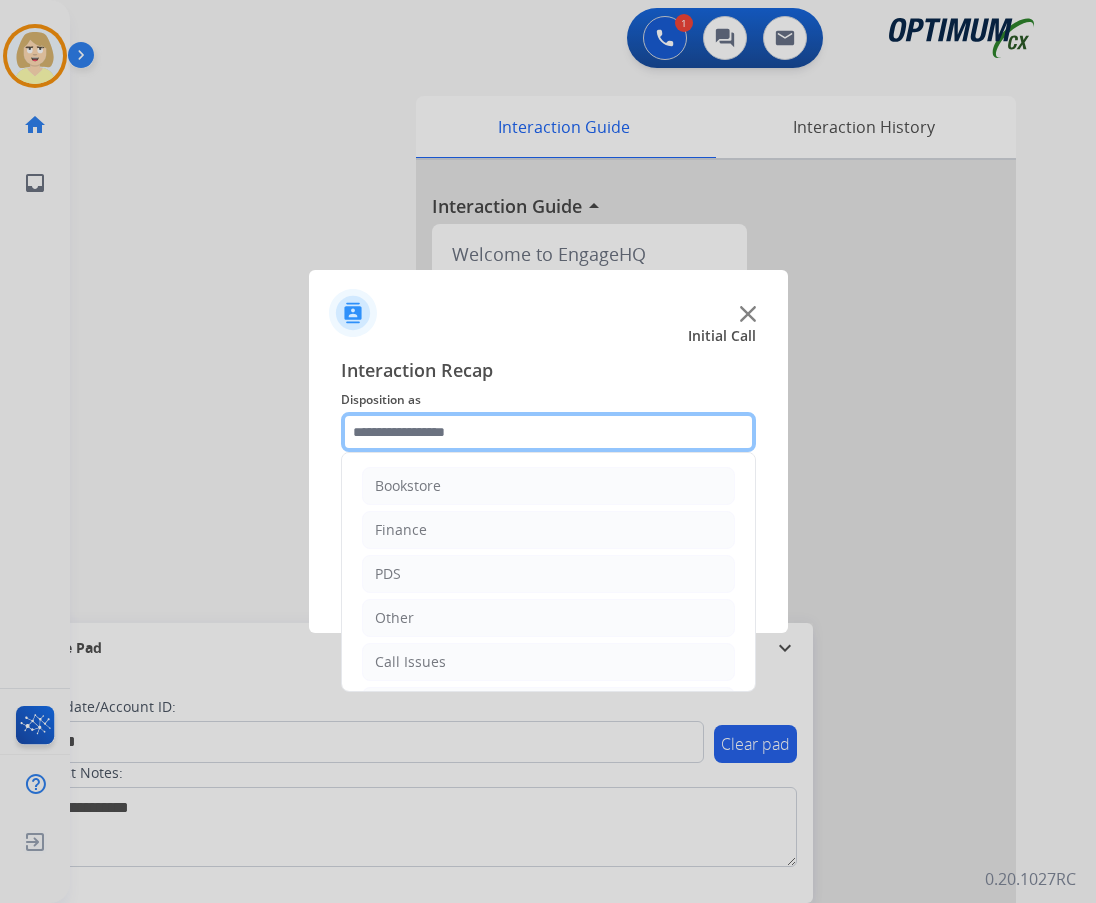 click 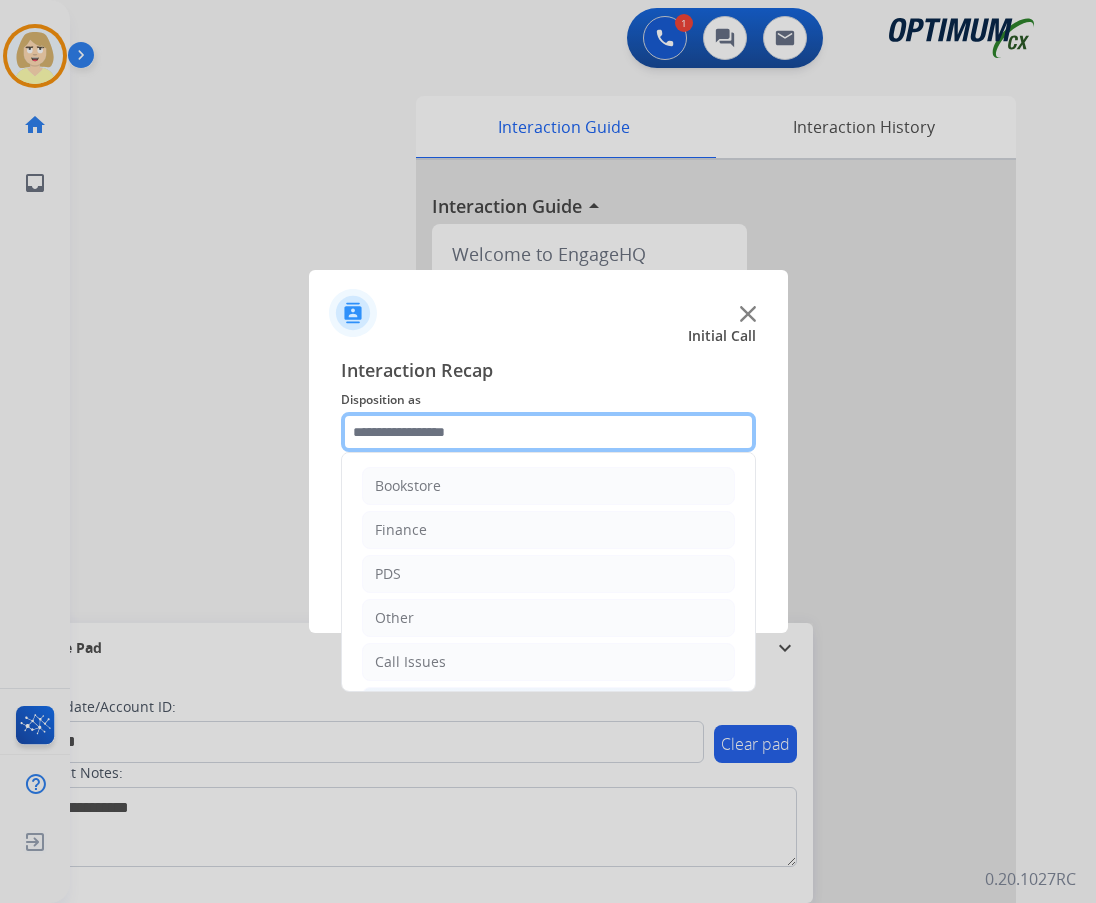 scroll, scrollTop: 136, scrollLeft: 0, axis: vertical 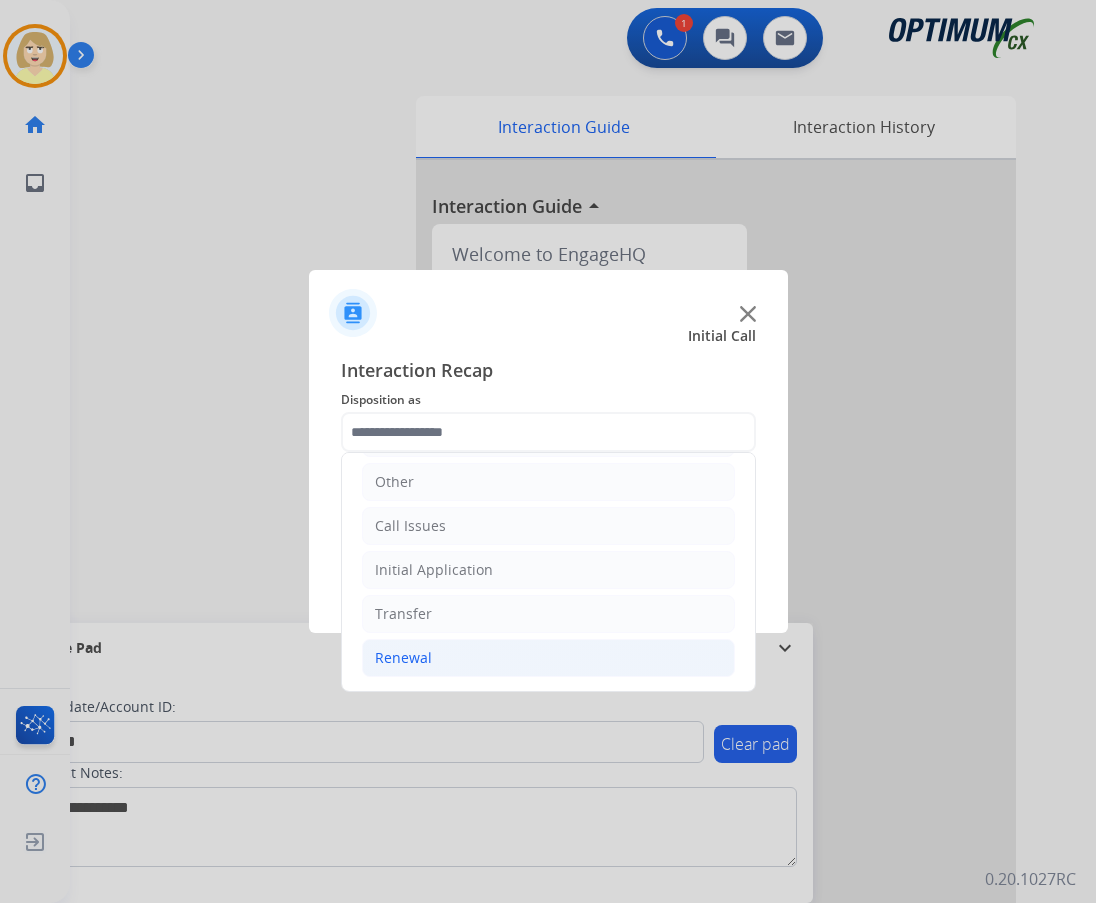 click on "Renewal" 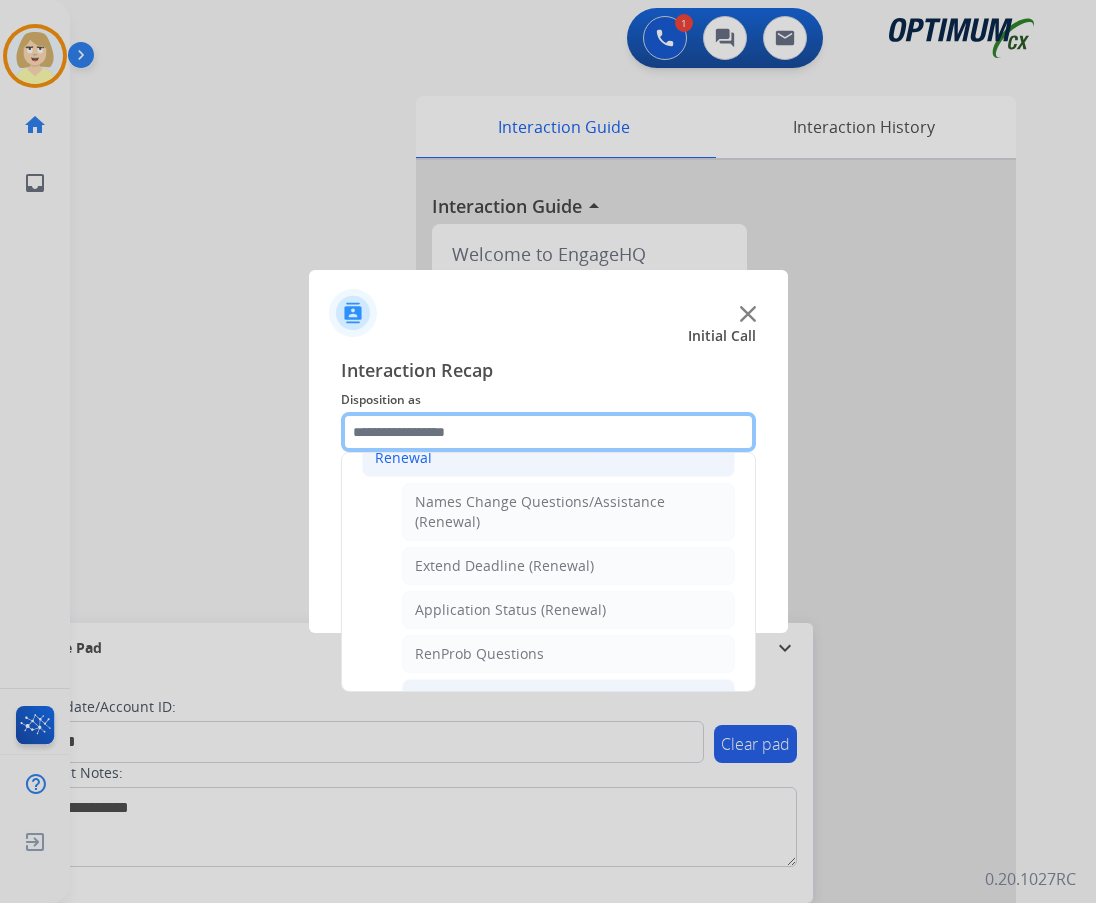 scroll, scrollTop: 436, scrollLeft: 0, axis: vertical 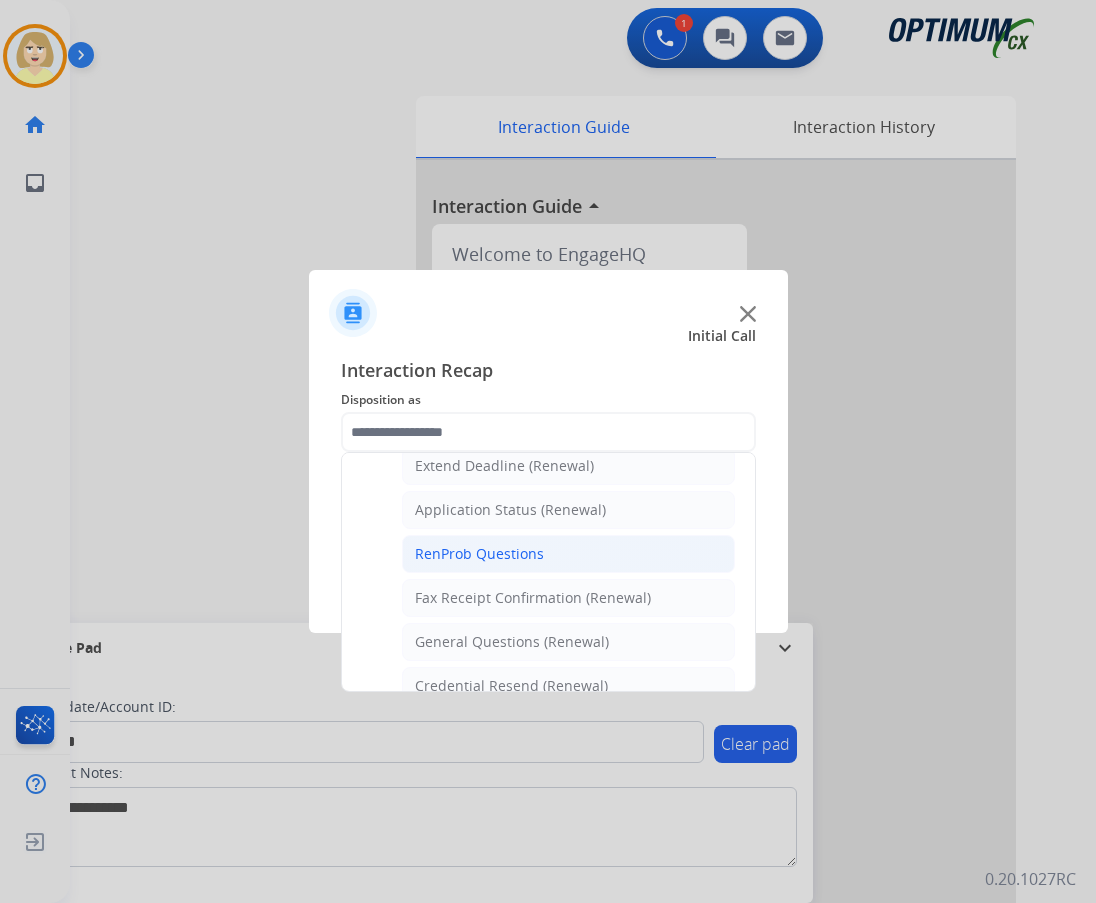click on "RenProb Questions" 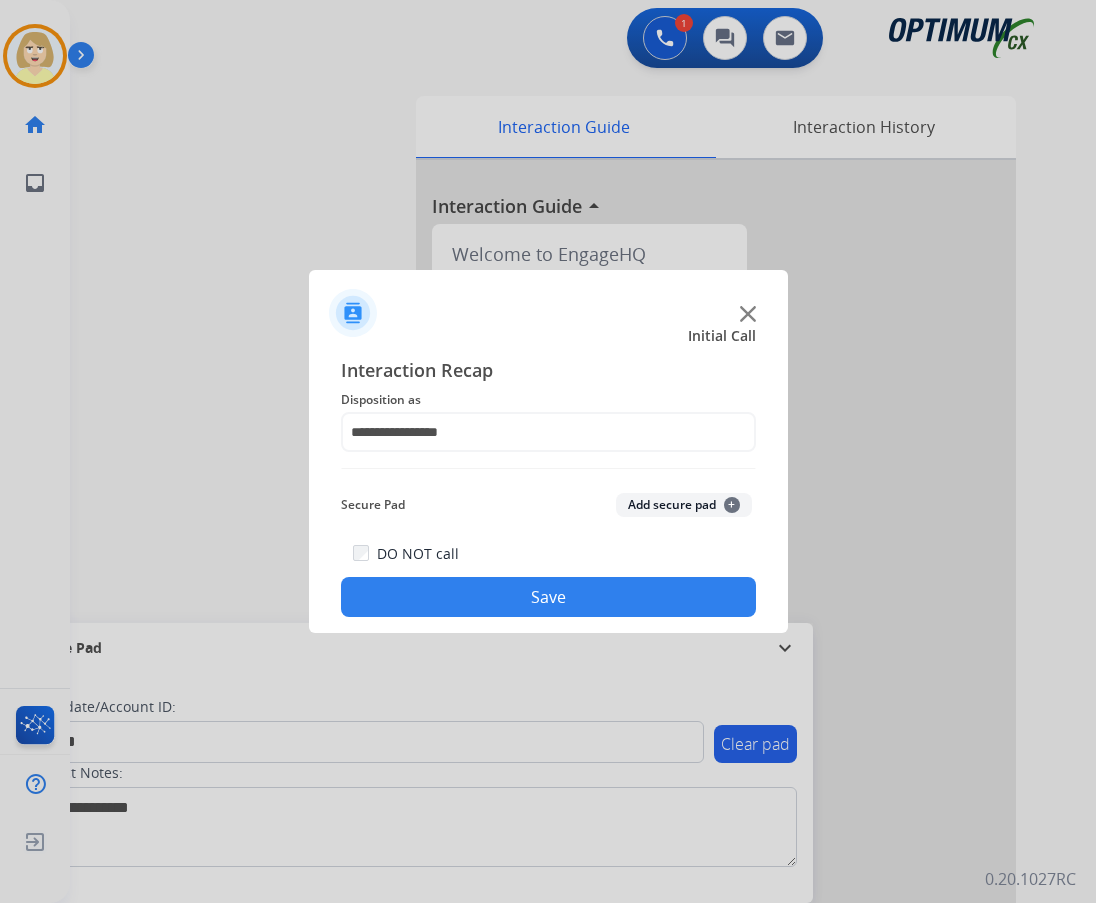 click on "Add secure pad  +" 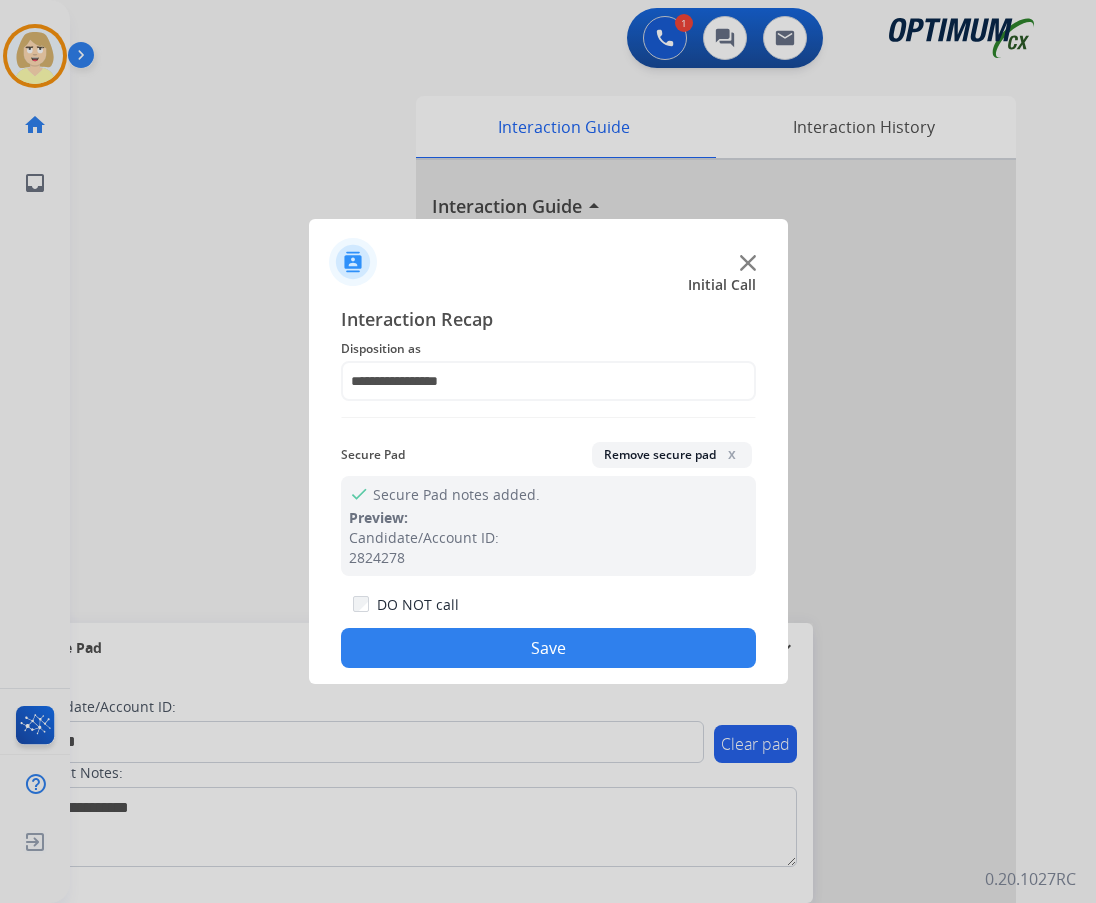 drag, startPoint x: 460, startPoint y: 638, endPoint x: 420, endPoint y: 610, distance: 48.82622 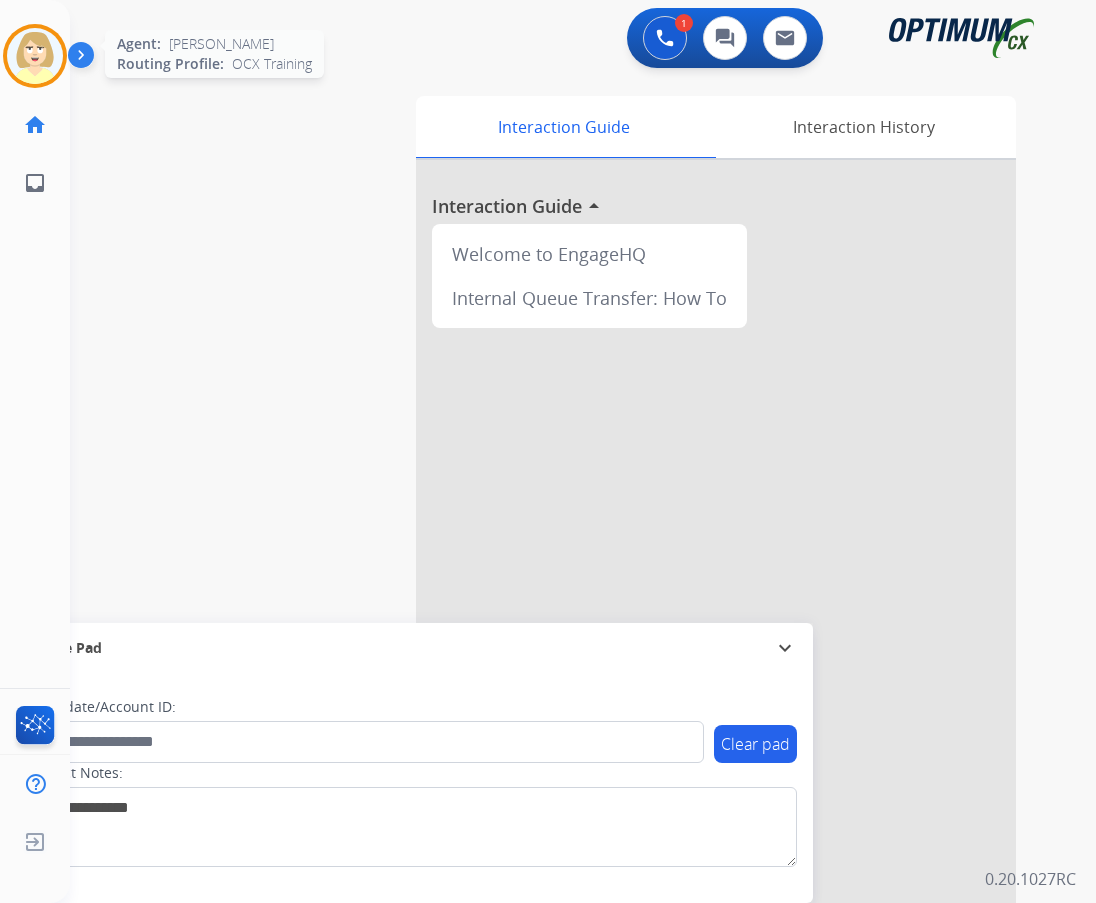 click at bounding box center [35, 56] 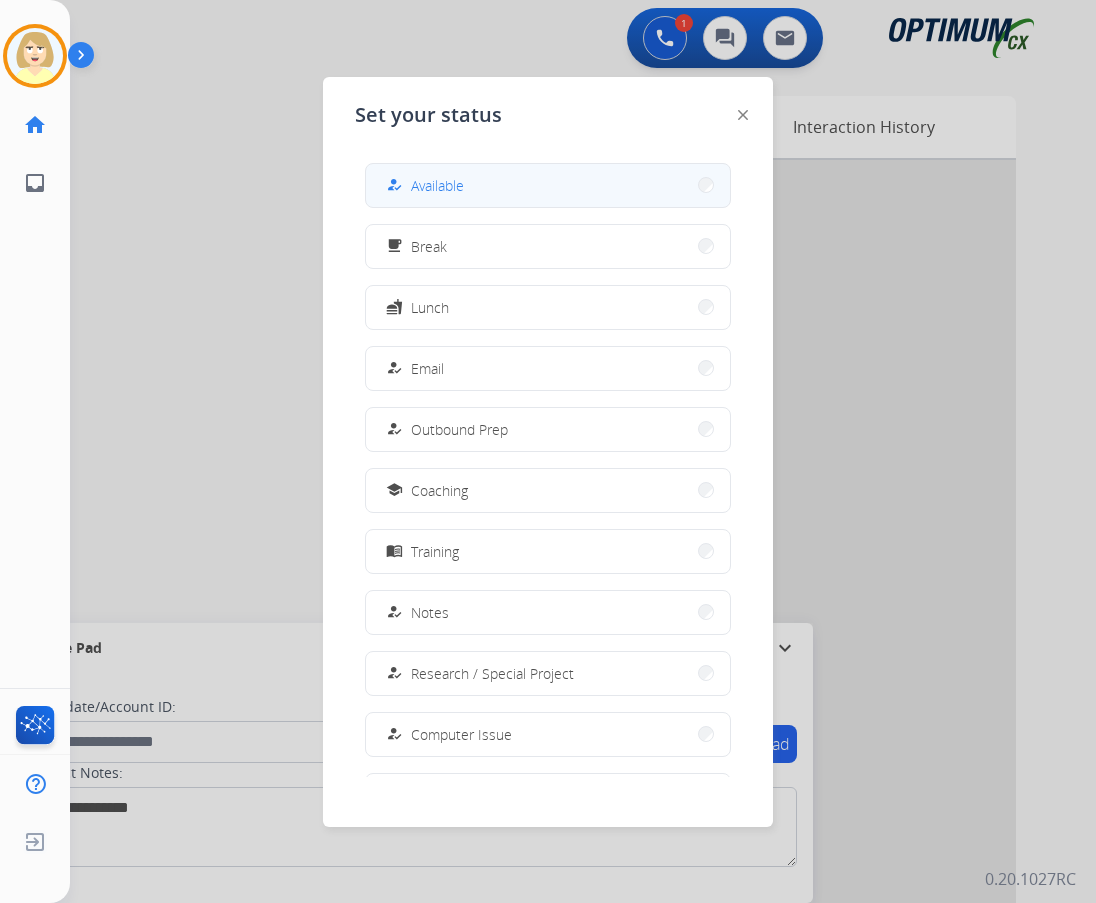 click on "Available" at bounding box center [437, 185] 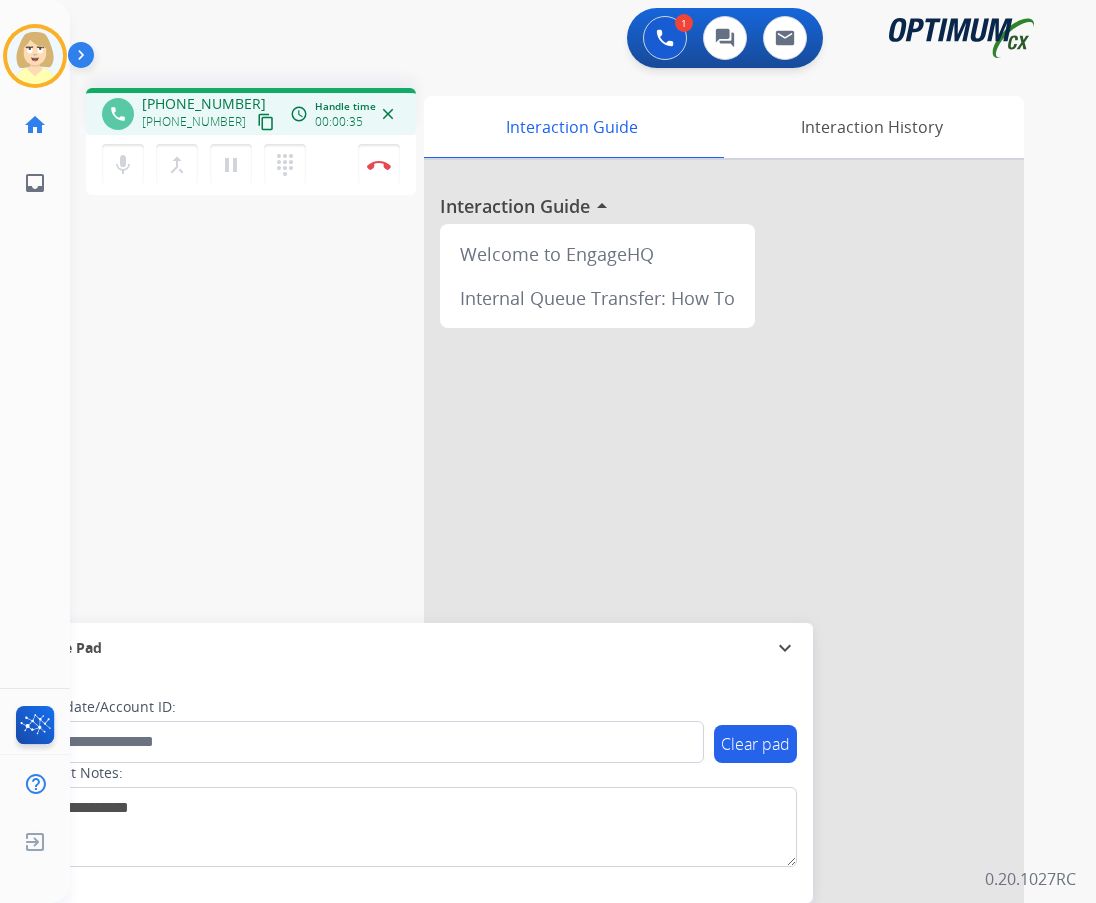 drag, startPoint x: 284, startPoint y: 157, endPoint x: 238, endPoint y: 240, distance: 94.89468 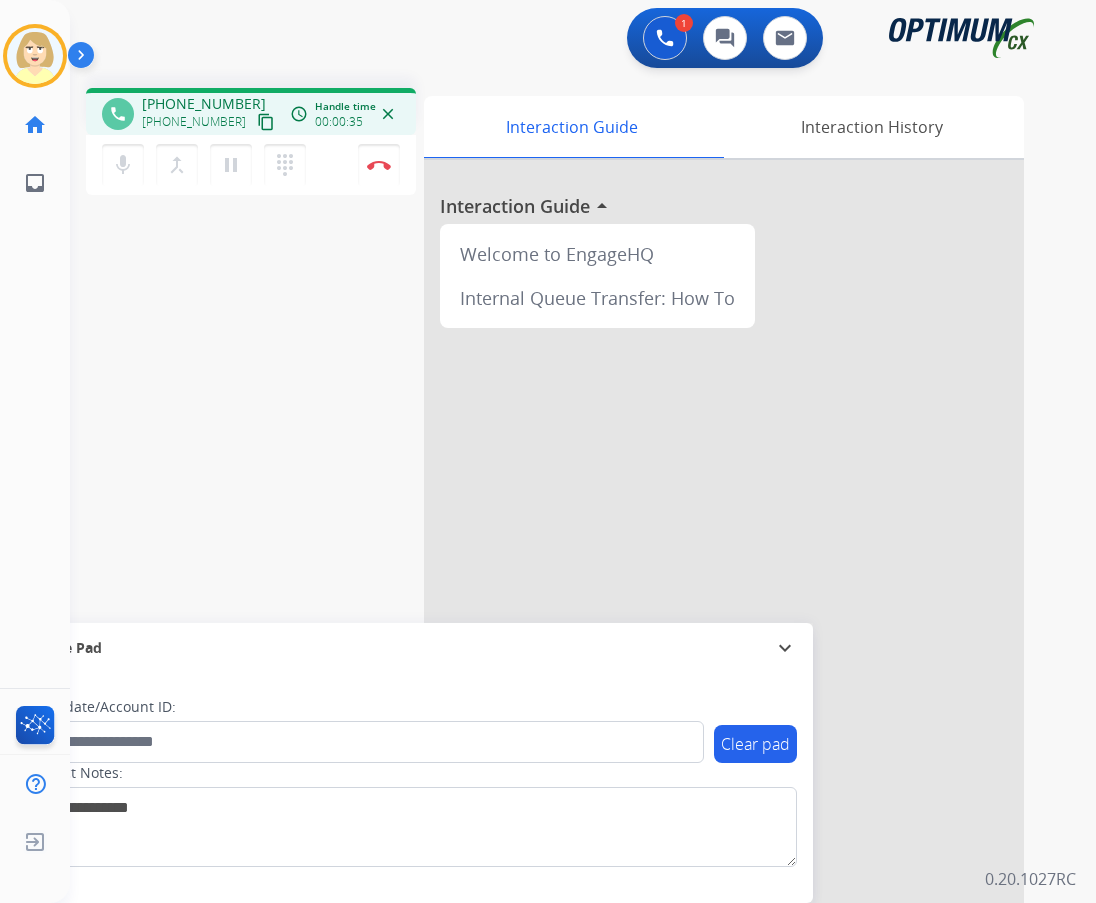 click on "phone [PHONE_NUMBER] [PHONE_NUMBER] content_copy access_time Call metrics Queue   00:06 Hold   00:00 Talk   00:31 Total   00:36 Handle time 00:00:35 close mic Mute merge_type Bridge pause Hold dialpad Dialpad Disconnect swap_horiz Break voice bridge close_fullscreen Connect 3-Way Call merge_type Separate 3-Way Call  Interaction Guide   Interaction History  Interaction Guide arrow_drop_up  Welcome to EngageHQ   Internal Queue Transfer: How To  Secure Pad expand_more Clear pad Candidate/Account ID: Contact Notes:" at bounding box center (559, 489) 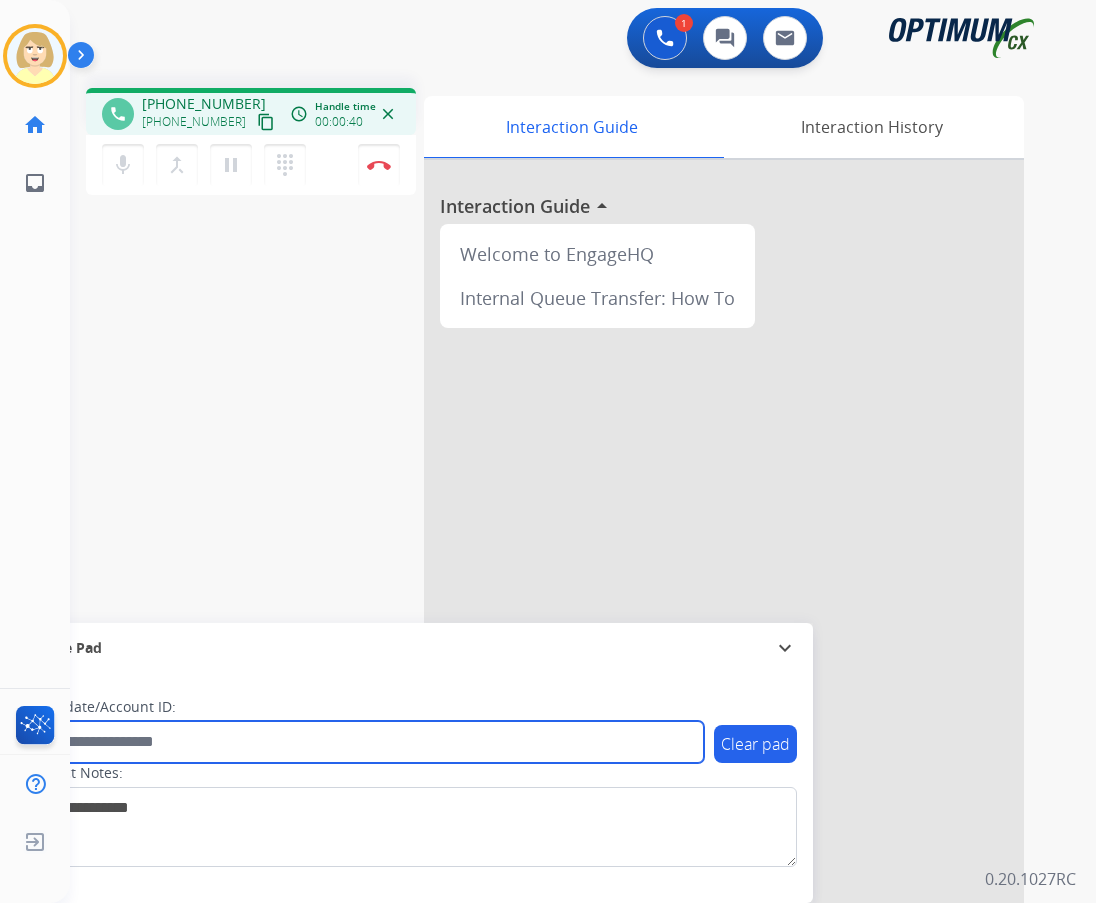 click at bounding box center (365, 742) 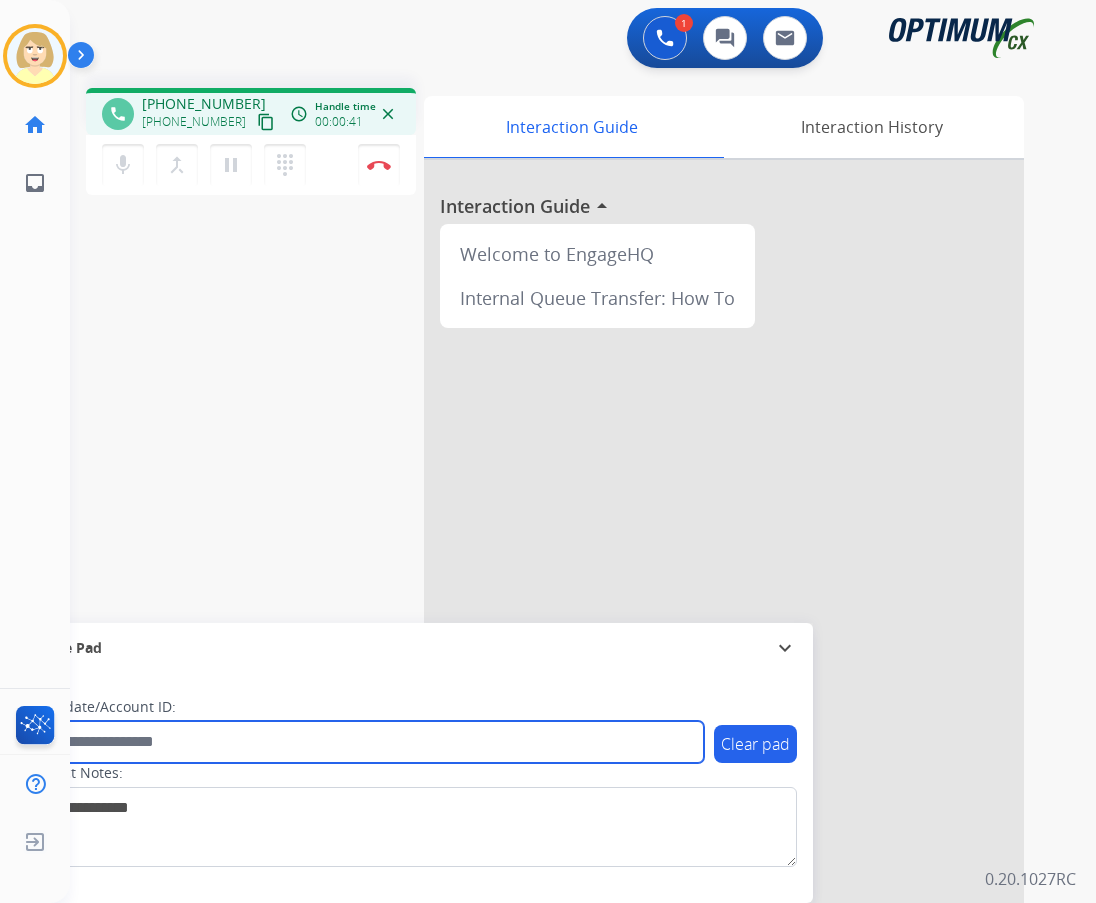 paste on "*******" 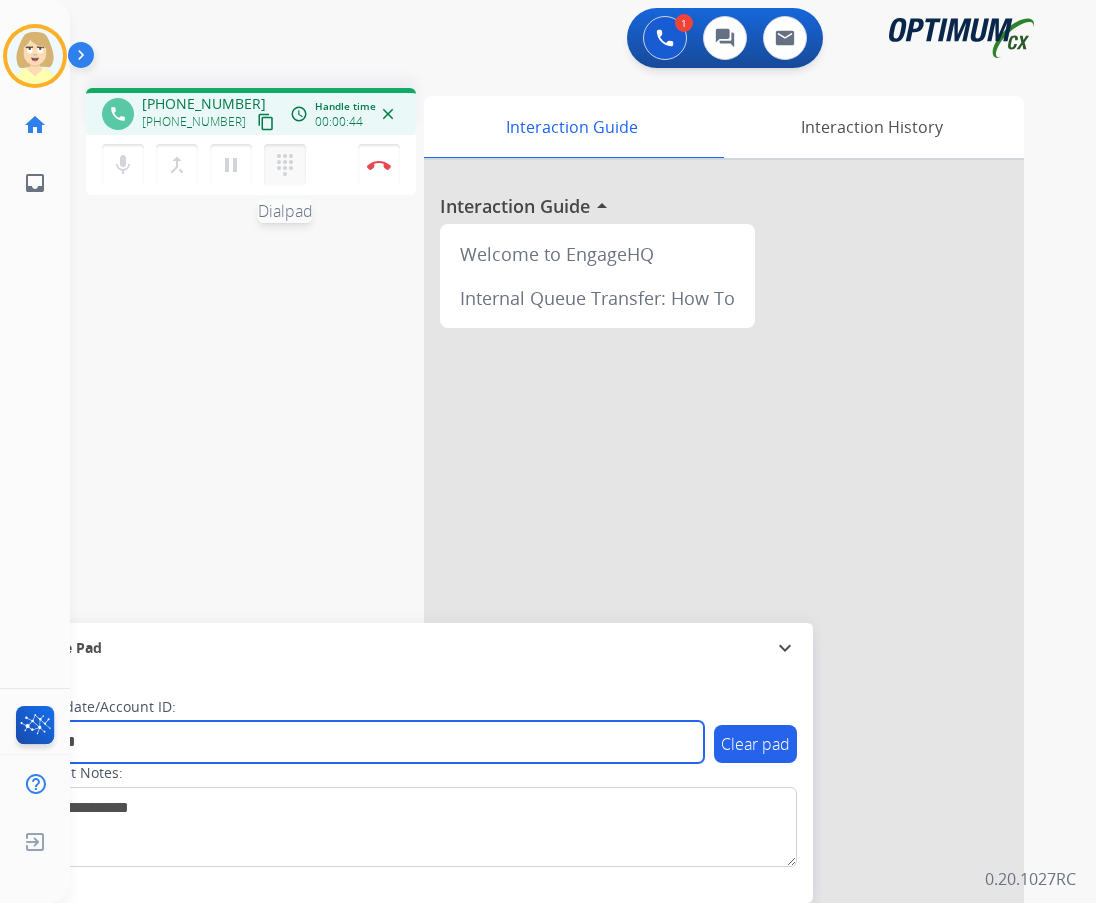 type on "*******" 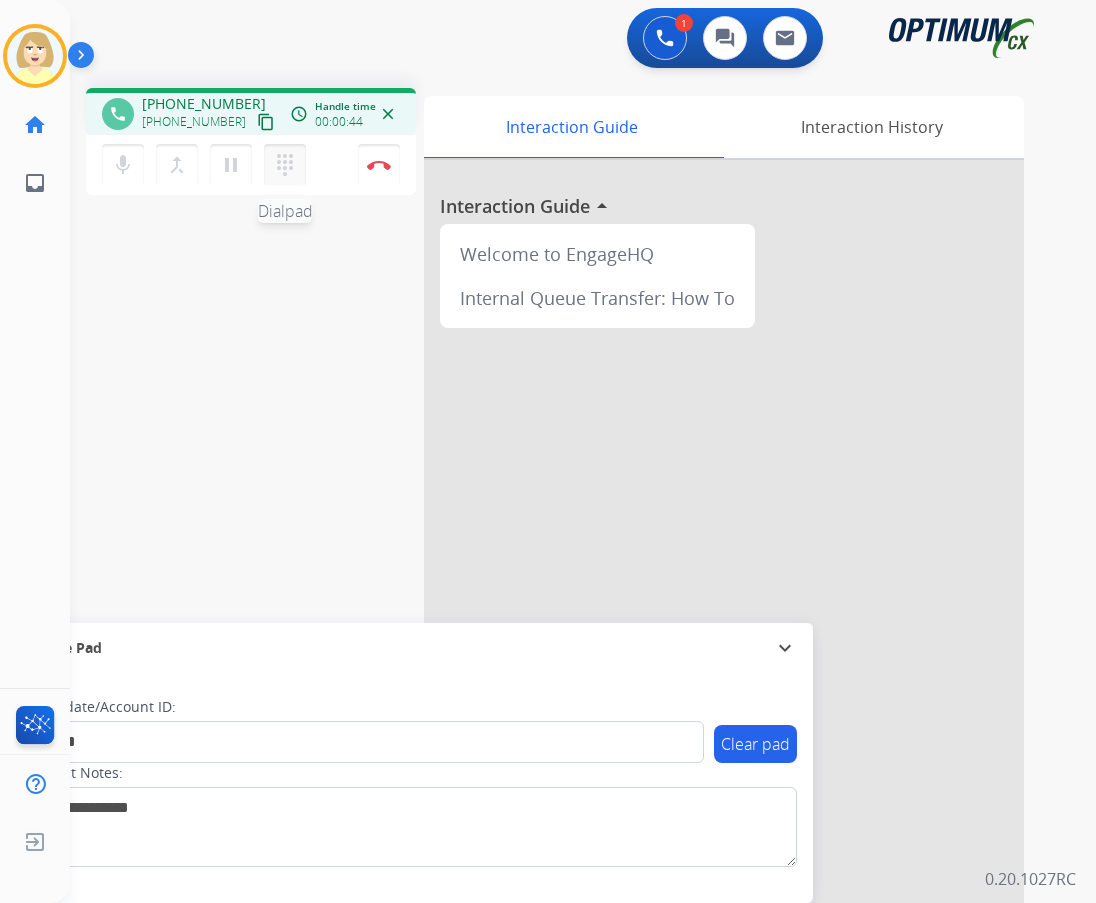 click on "dialpad" at bounding box center [285, 165] 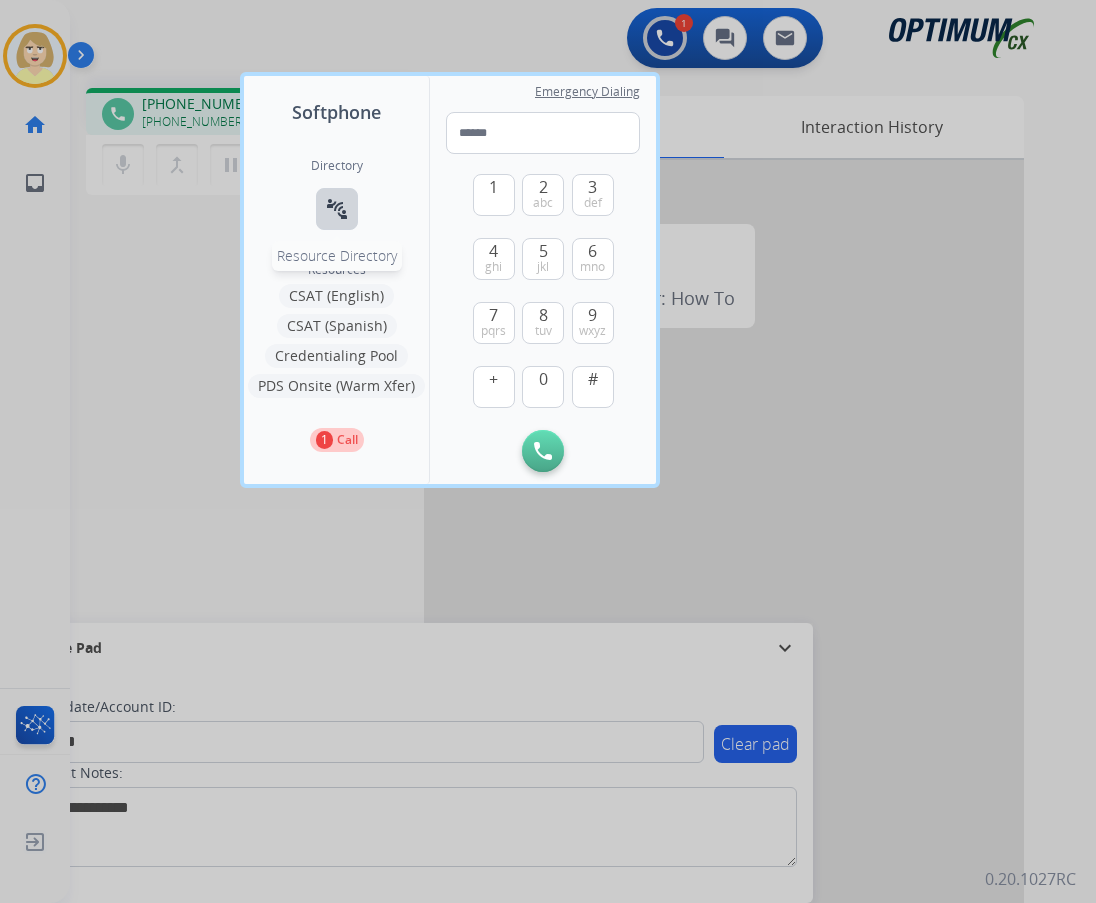 click on "connect_without_contact" at bounding box center (337, 209) 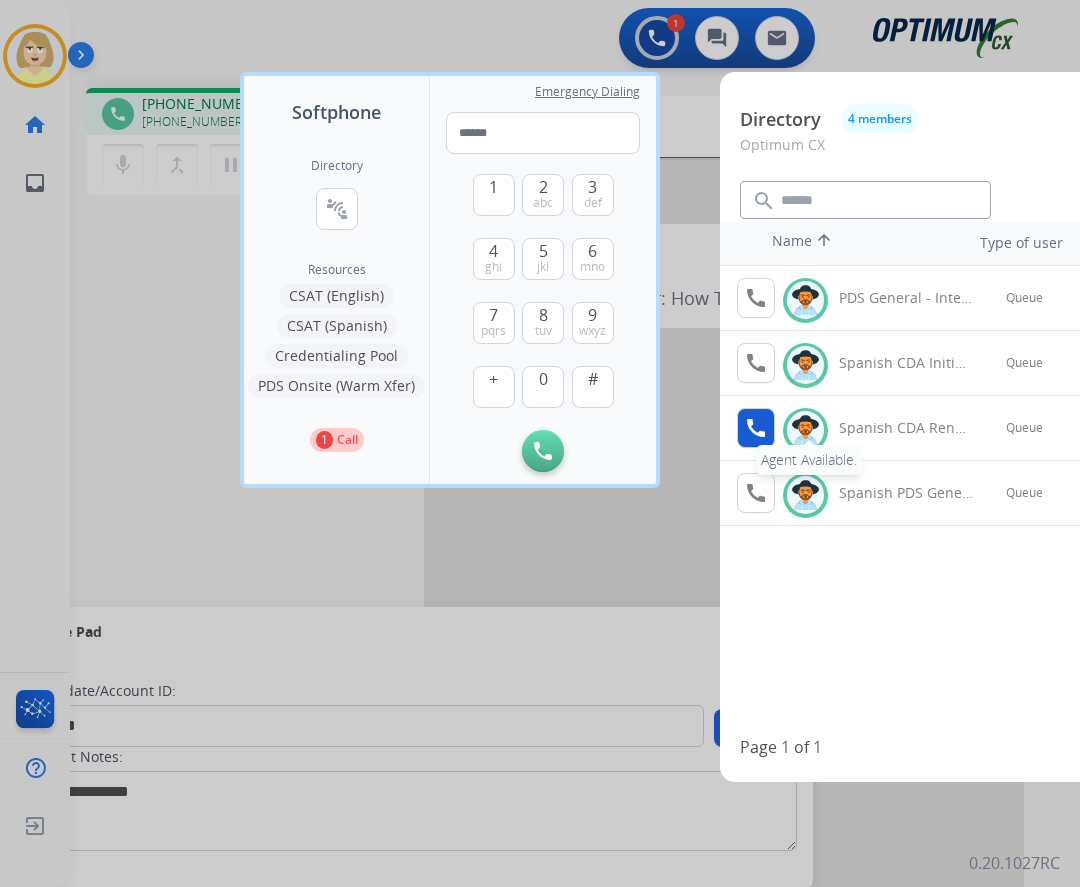 click on "call" at bounding box center [756, 428] 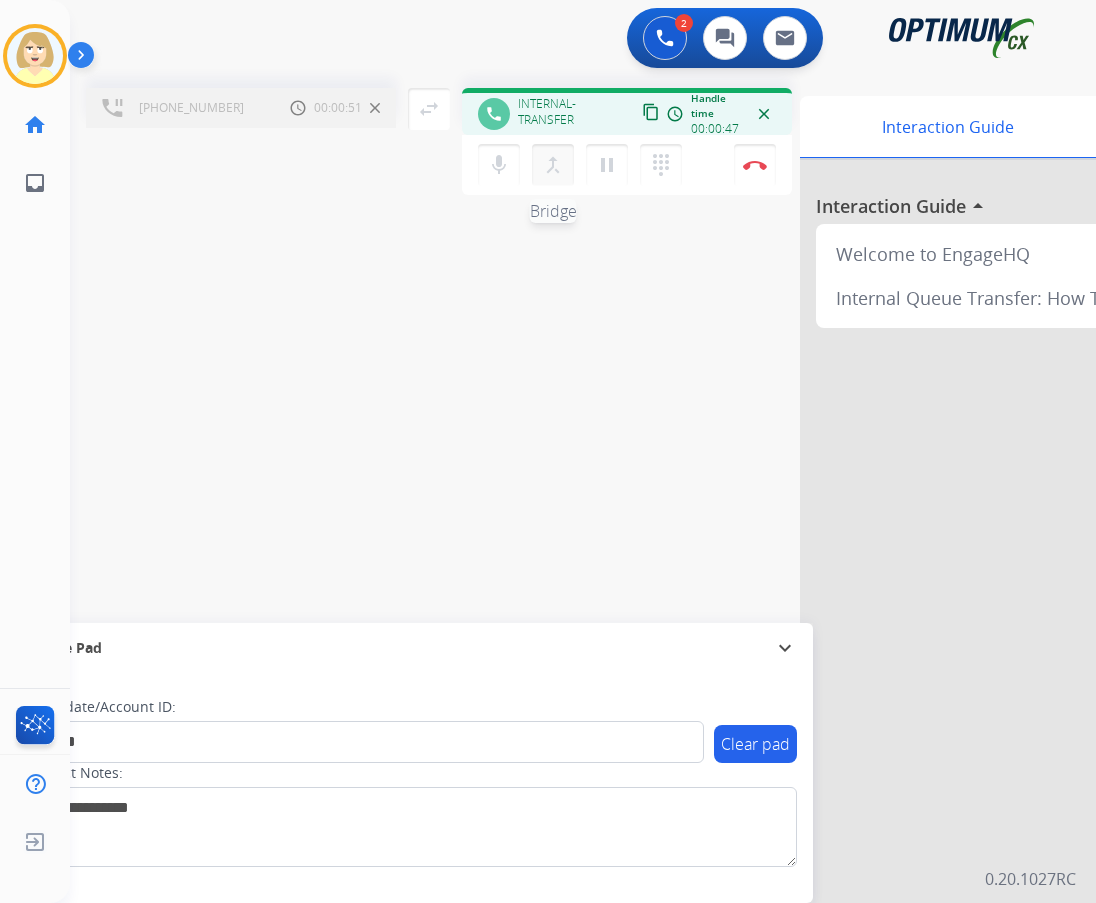 click on "merge_type" at bounding box center (553, 165) 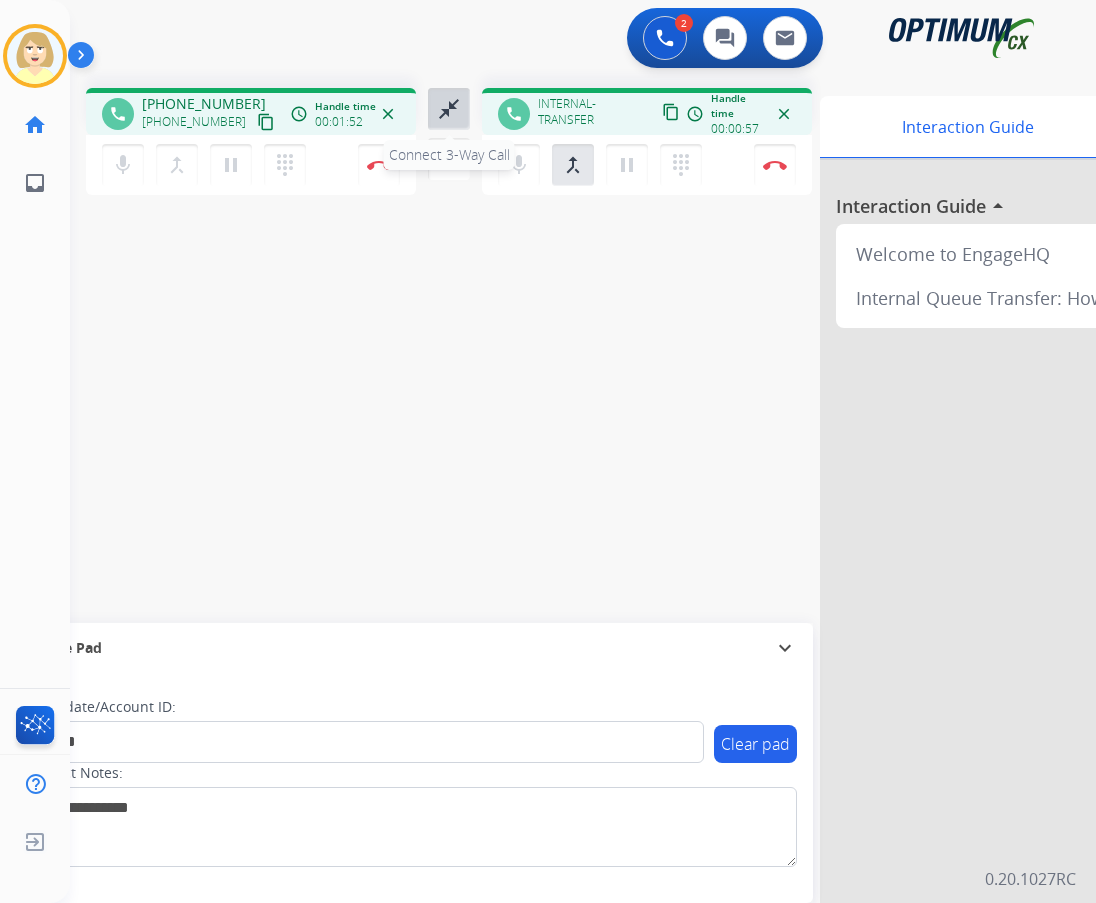 click on "close_fullscreen" at bounding box center [449, 109] 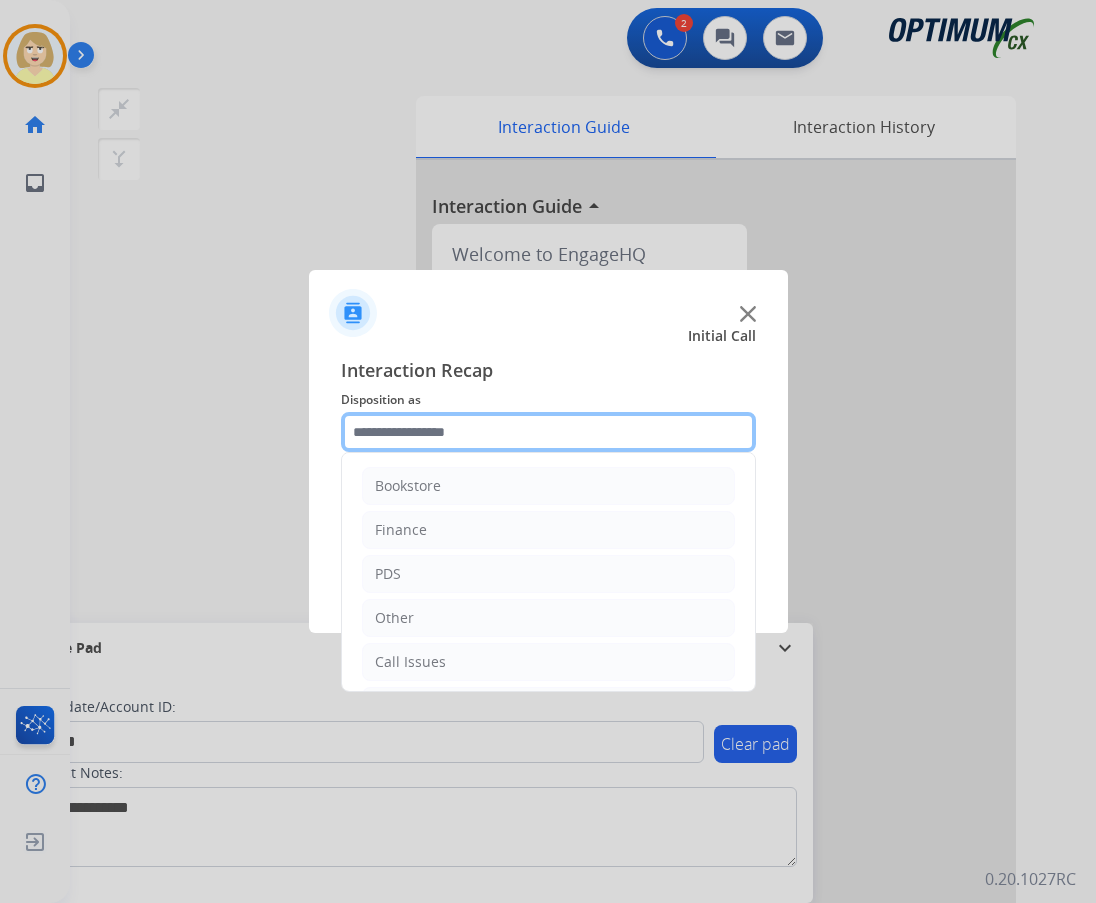 click 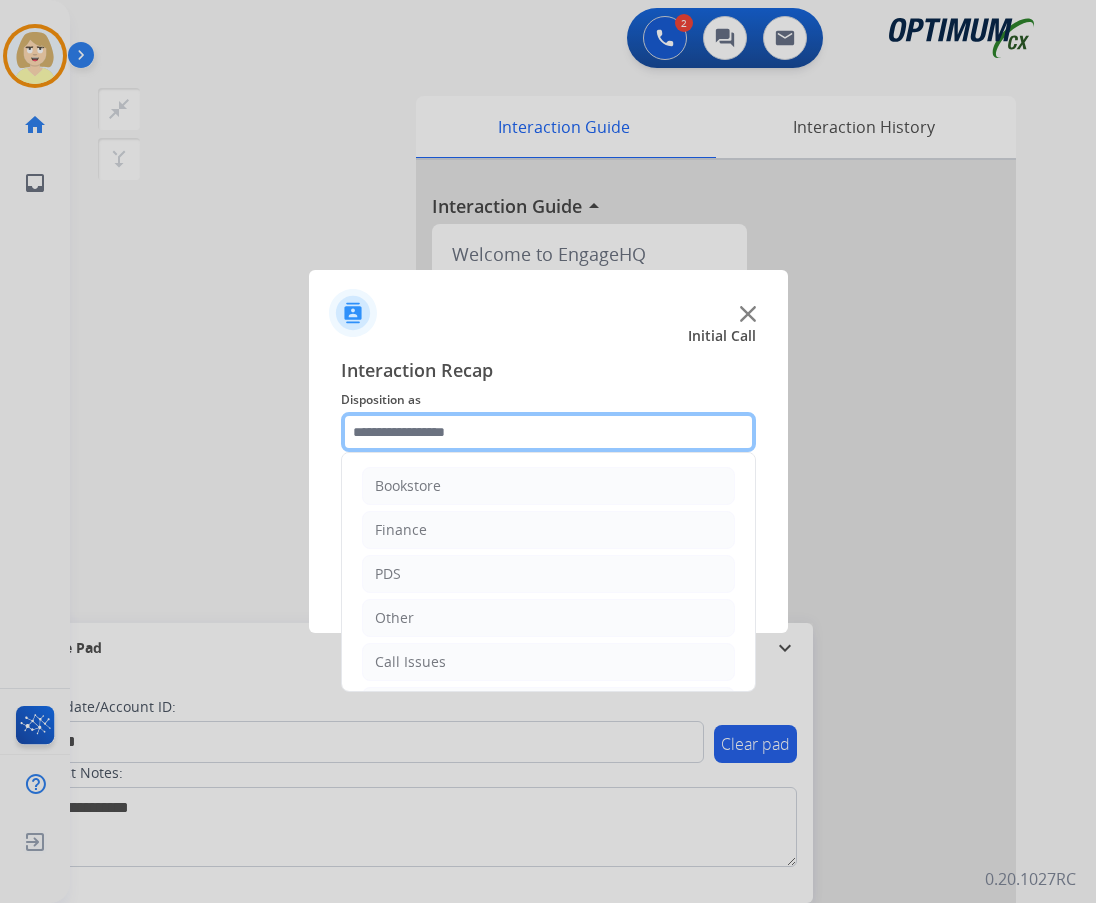 scroll, scrollTop: 136, scrollLeft: 0, axis: vertical 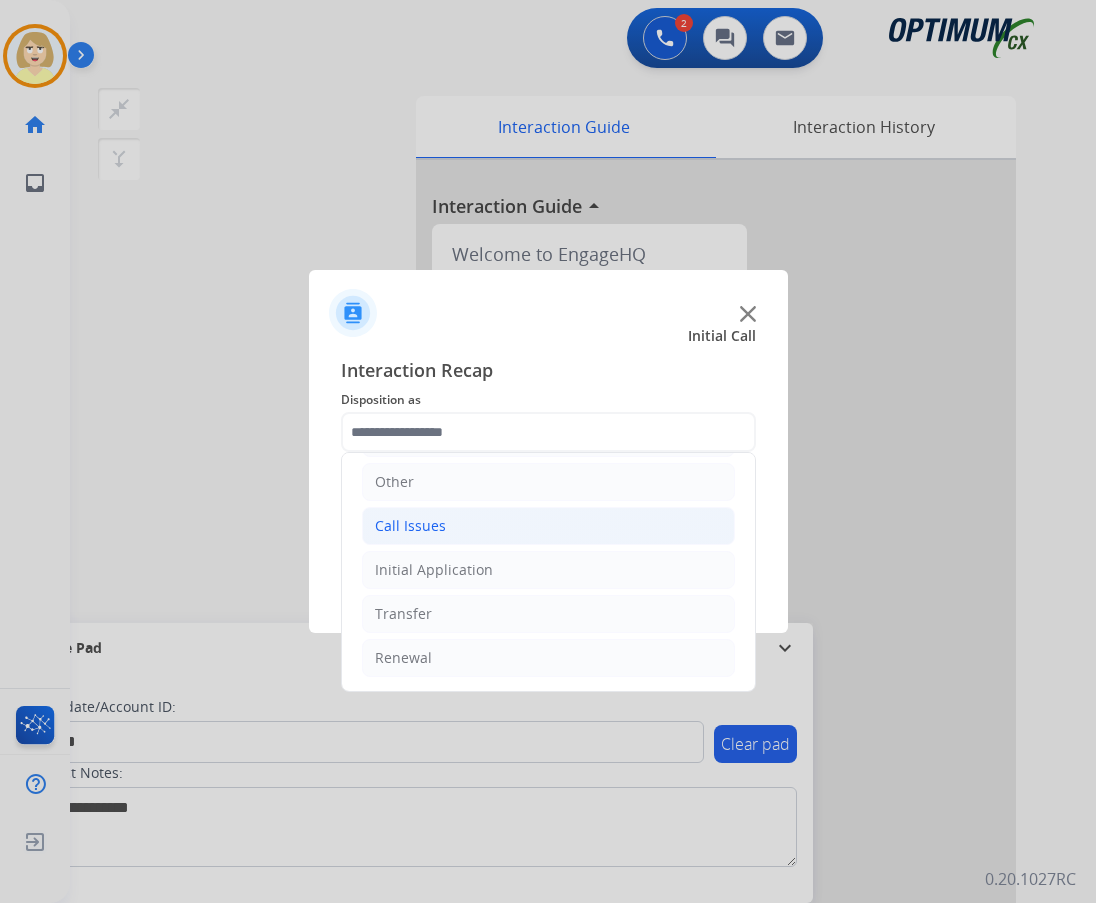 click on "Call Issues" 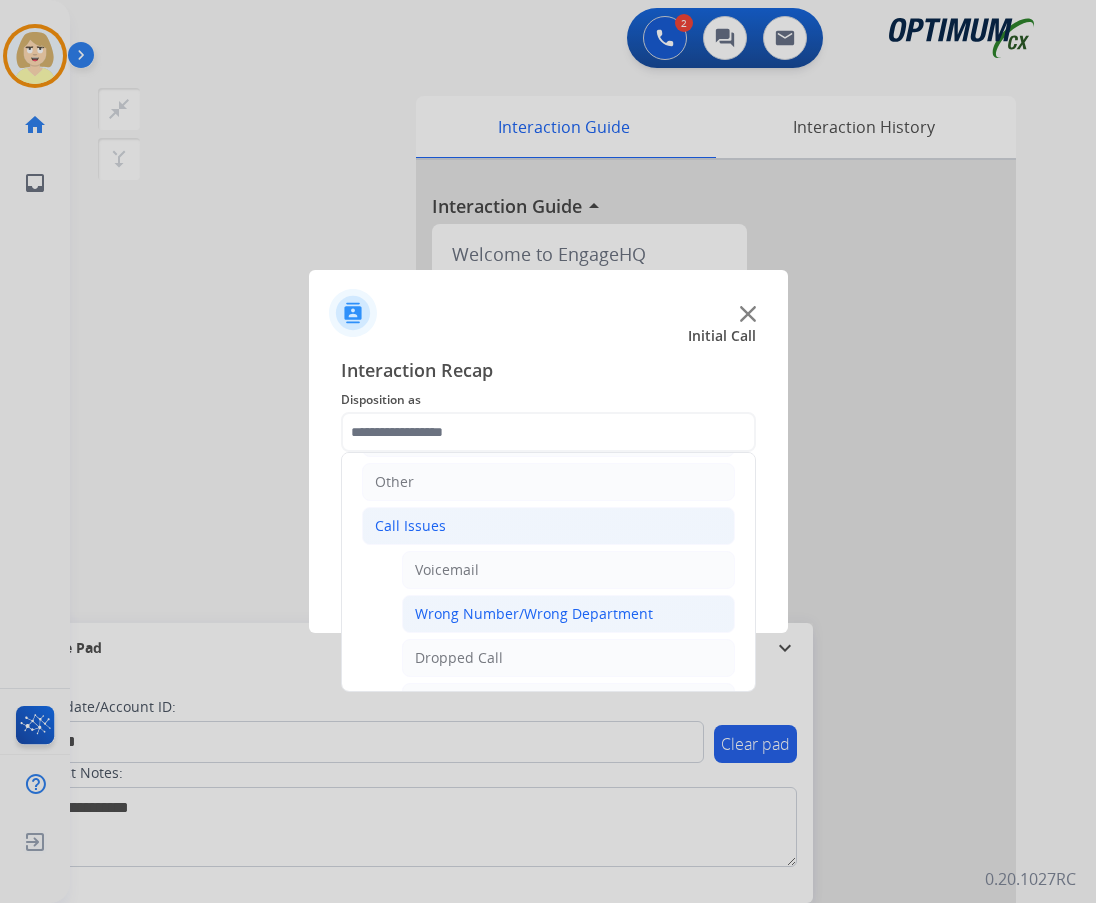 click on "Wrong Number/Wrong Department" 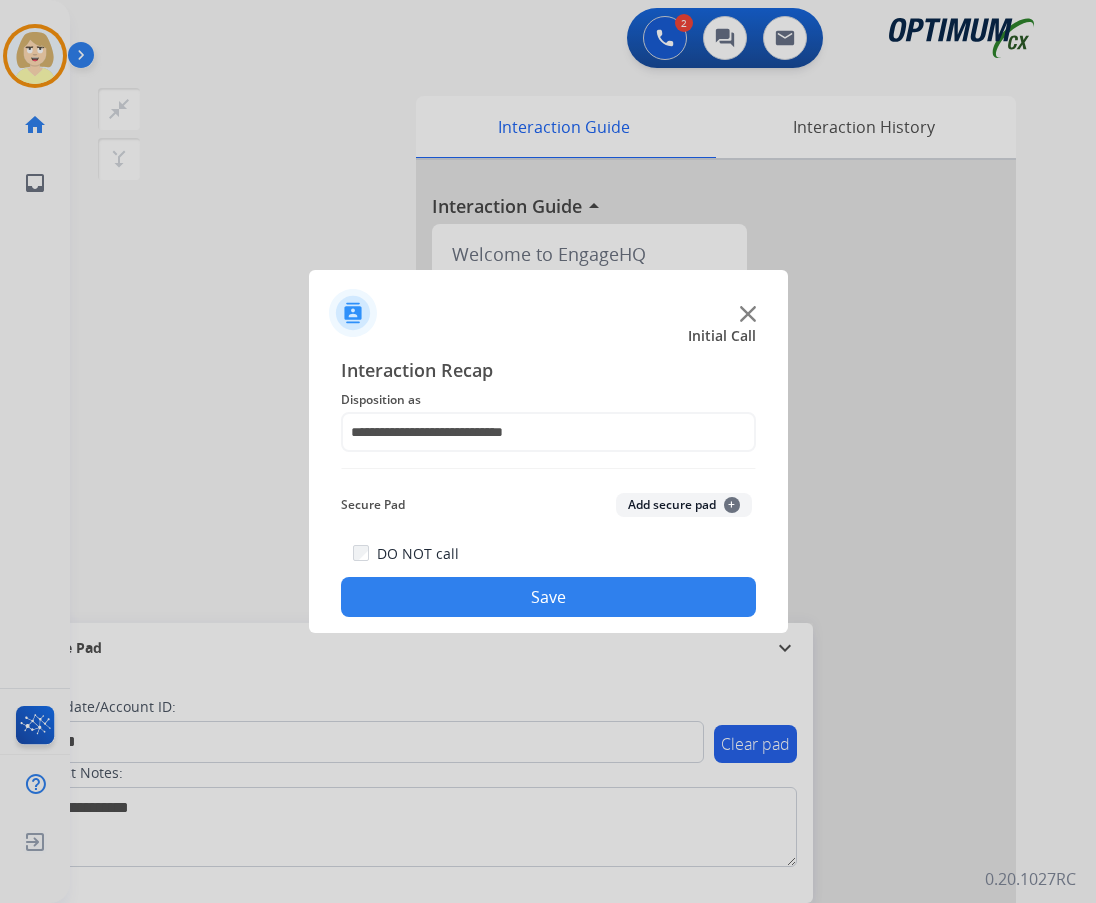 click on "Add secure pad  +" 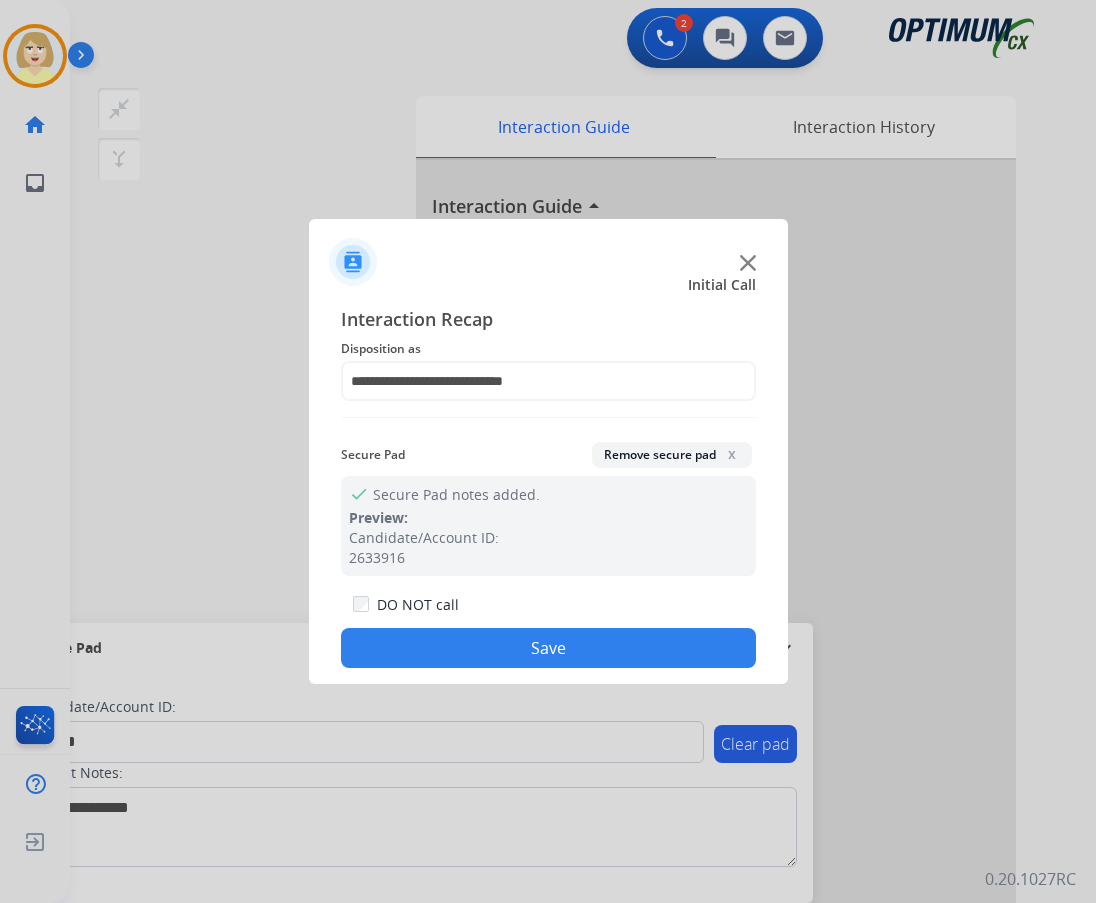 drag, startPoint x: 436, startPoint y: 651, endPoint x: 426, endPoint y: 645, distance: 11.661903 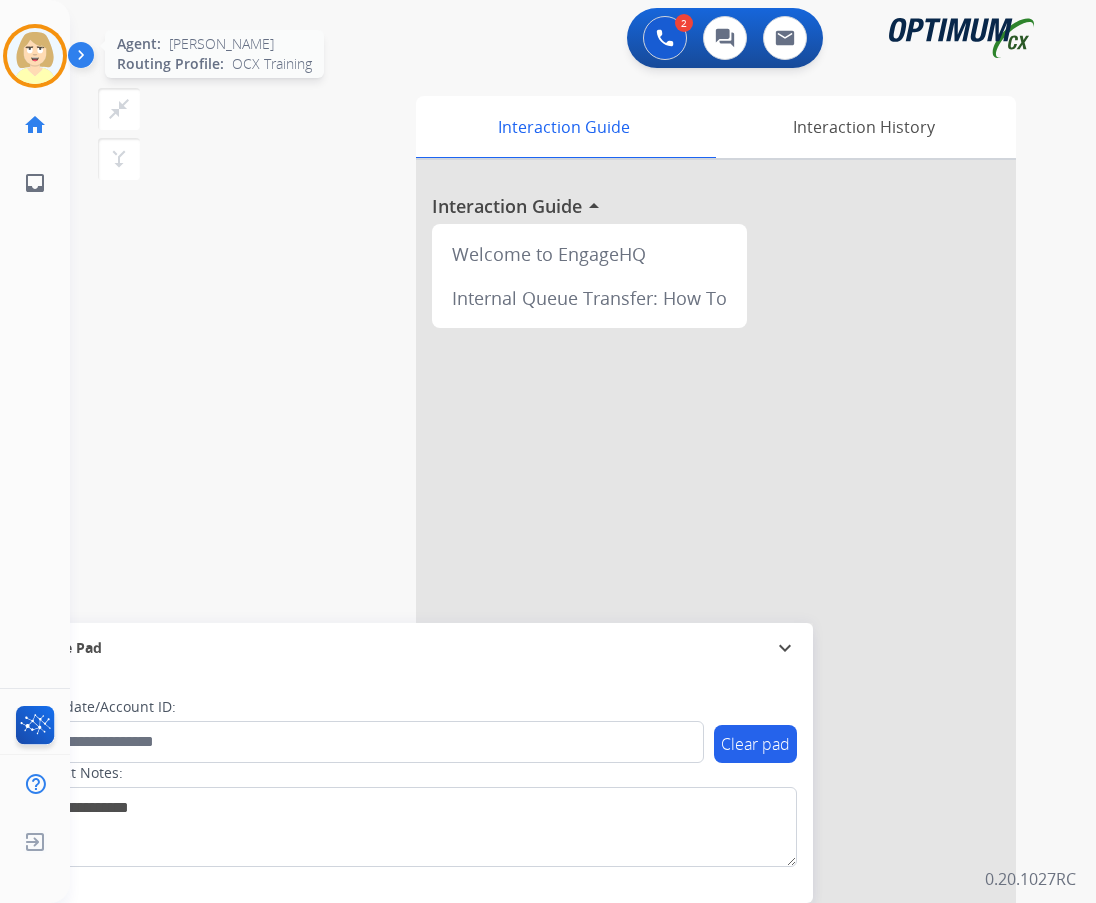 click at bounding box center [35, 56] 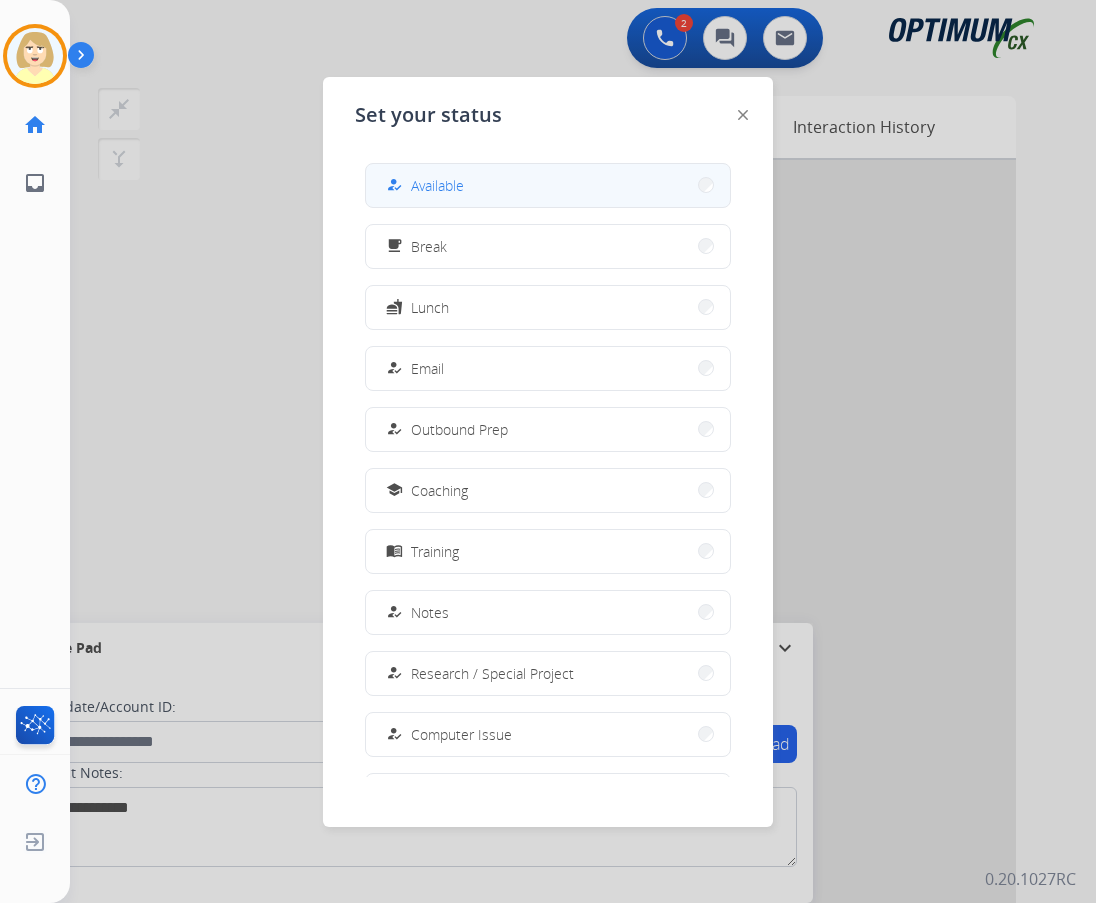 click on "Available" at bounding box center [437, 185] 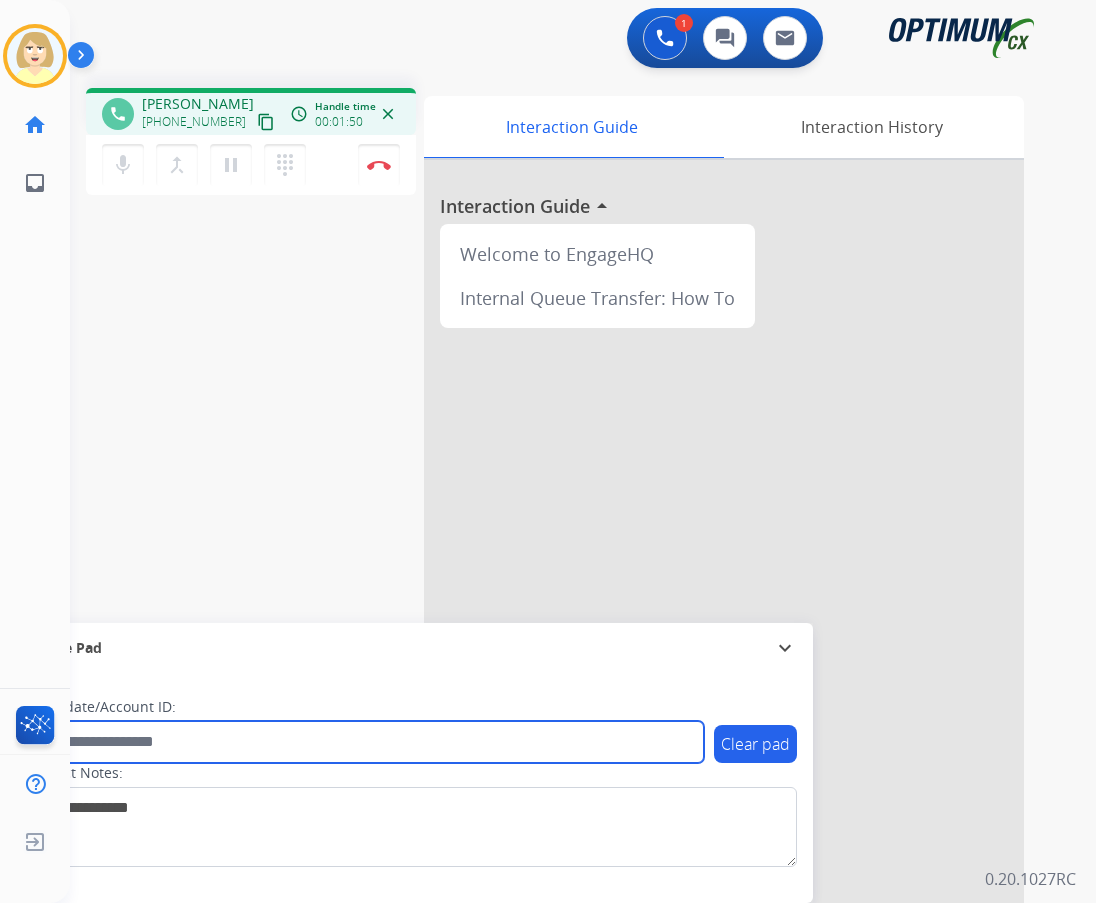 click at bounding box center [365, 742] 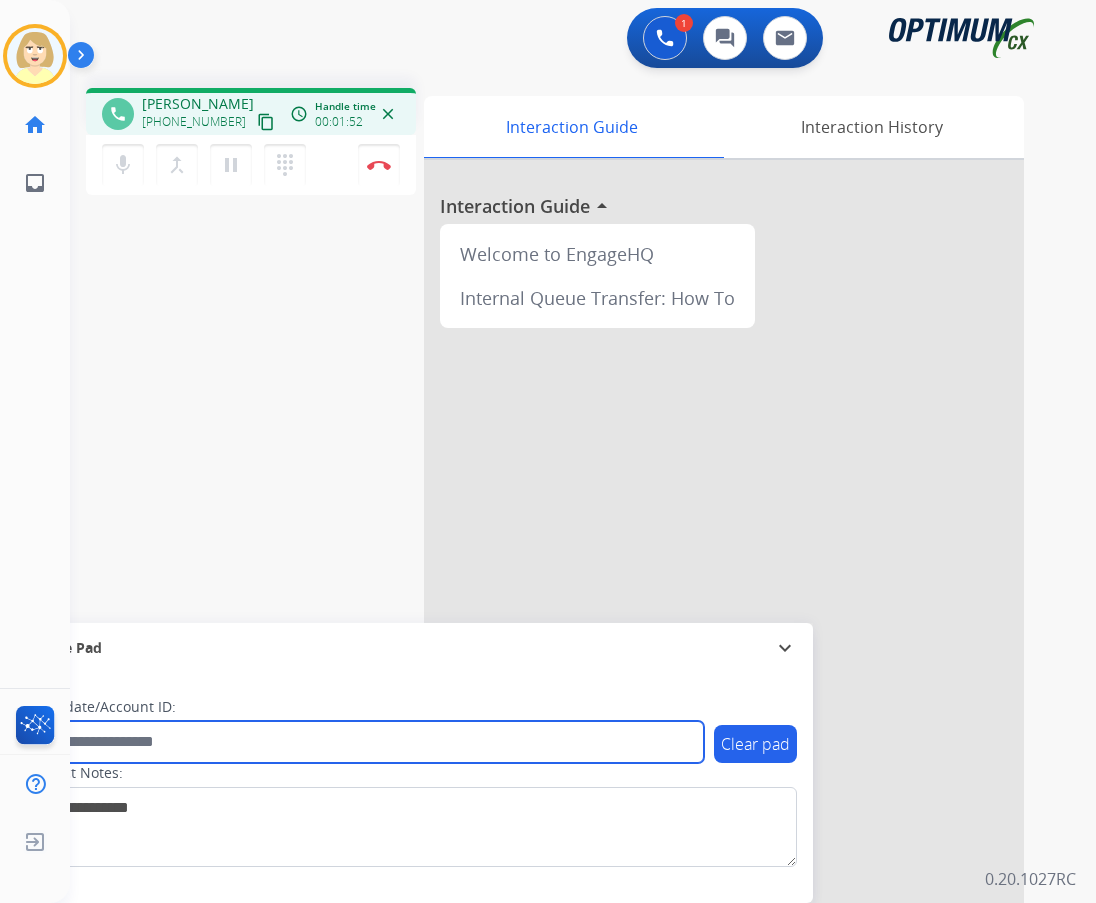 paste on "*******" 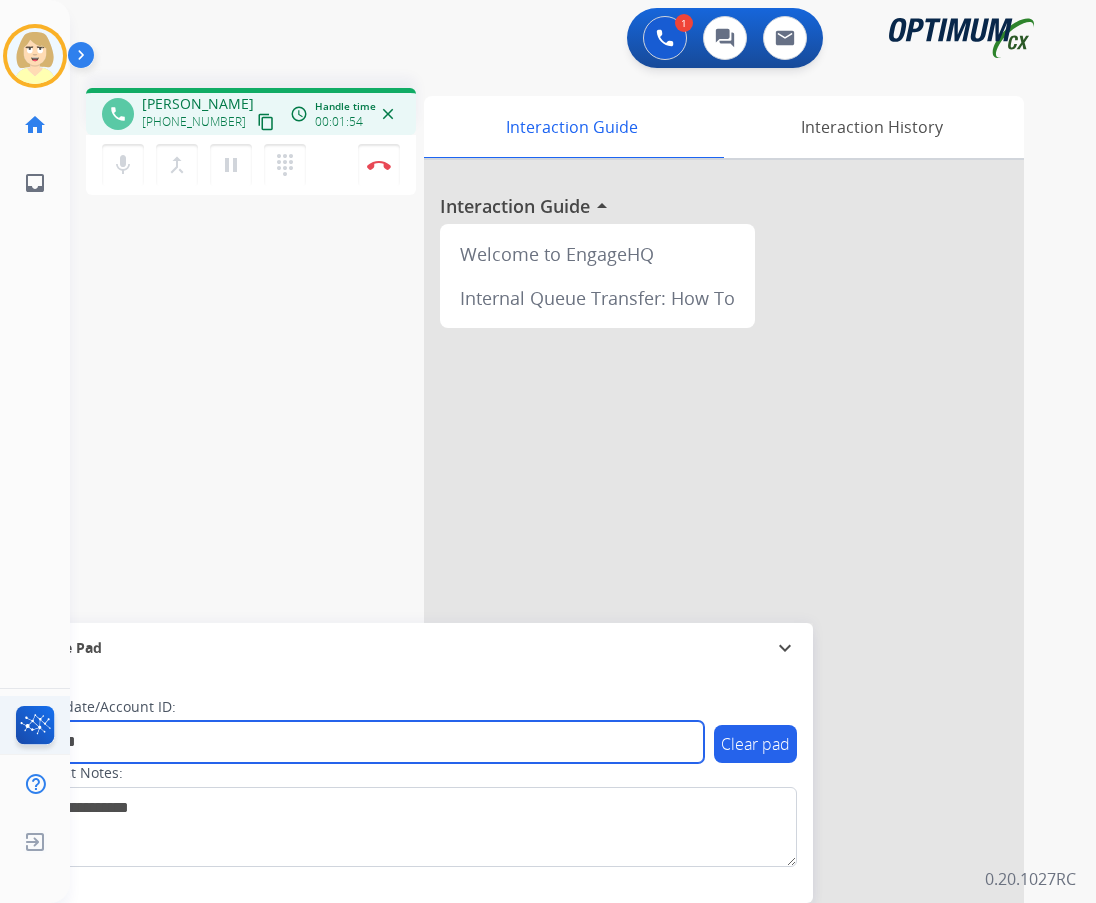 type on "*******" 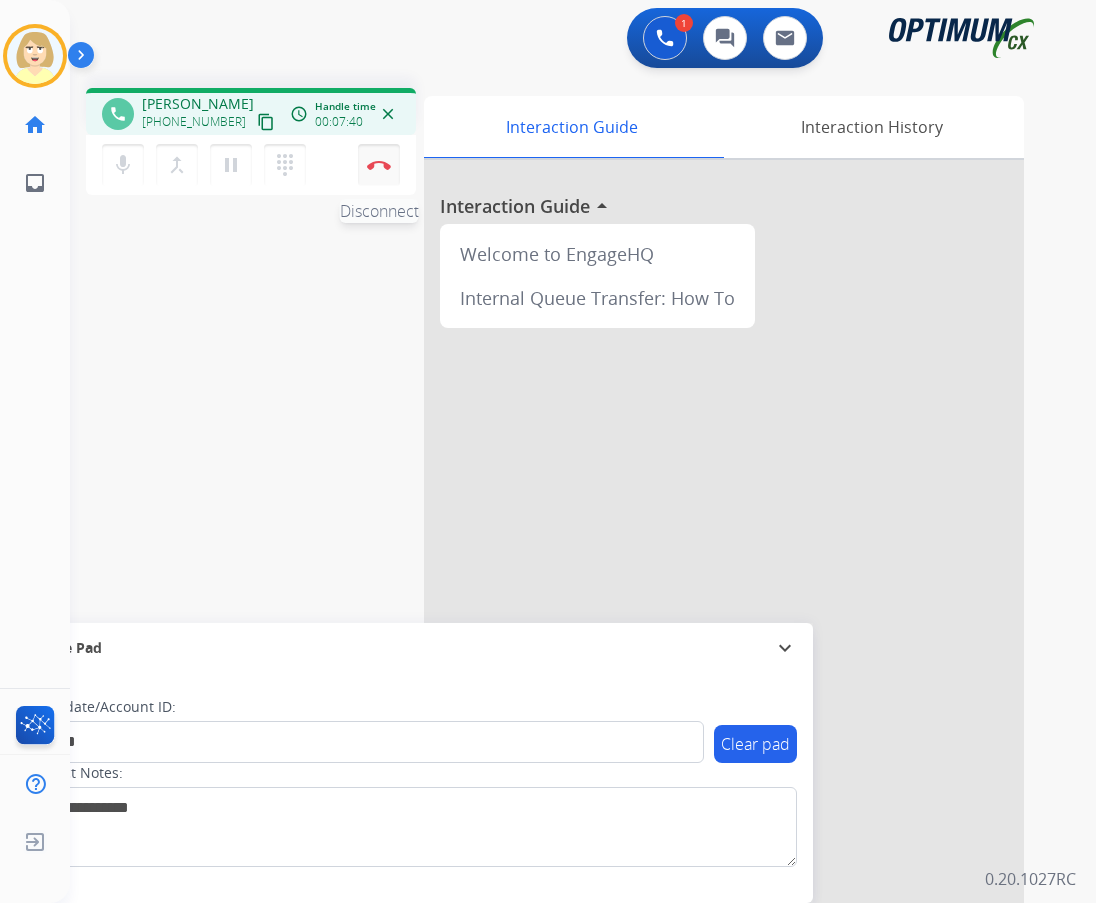 click on "Disconnect" at bounding box center [379, 165] 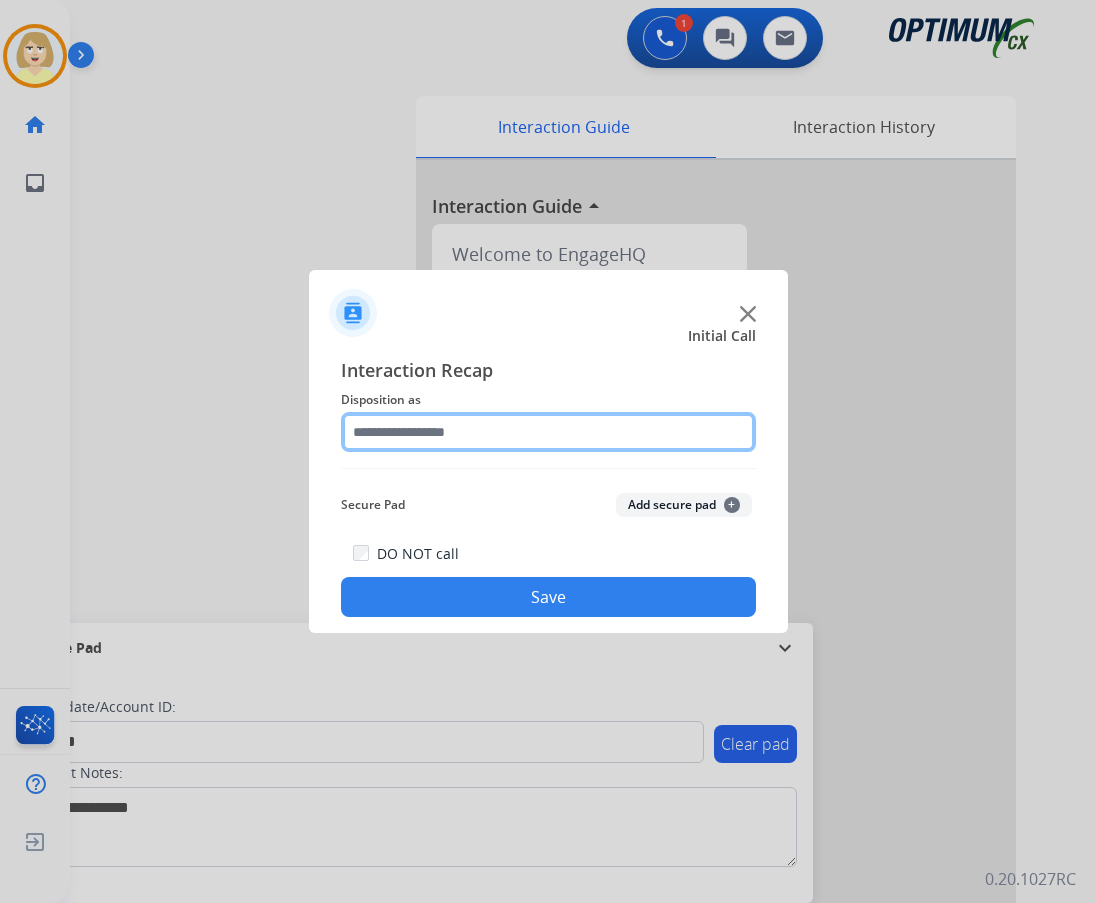click 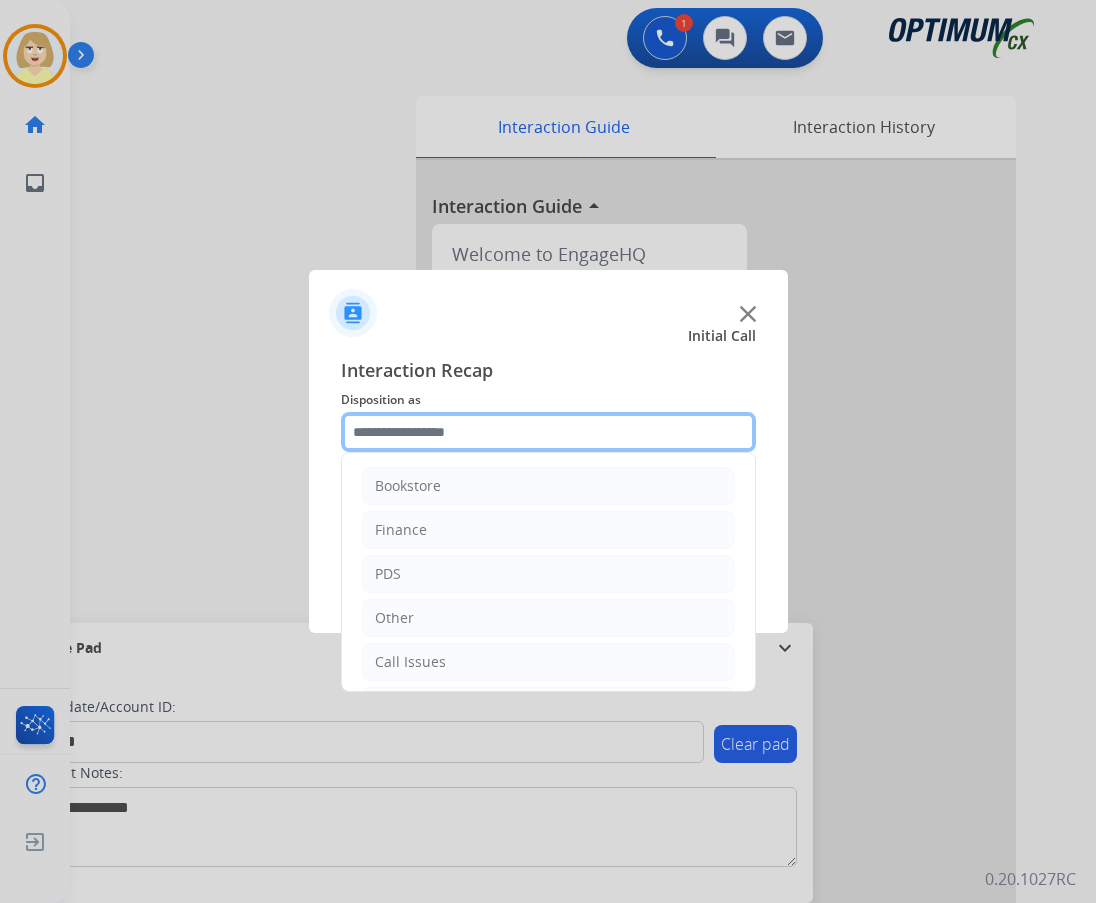 scroll, scrollTop: 136, scrollLeft: 0, axis: vertical 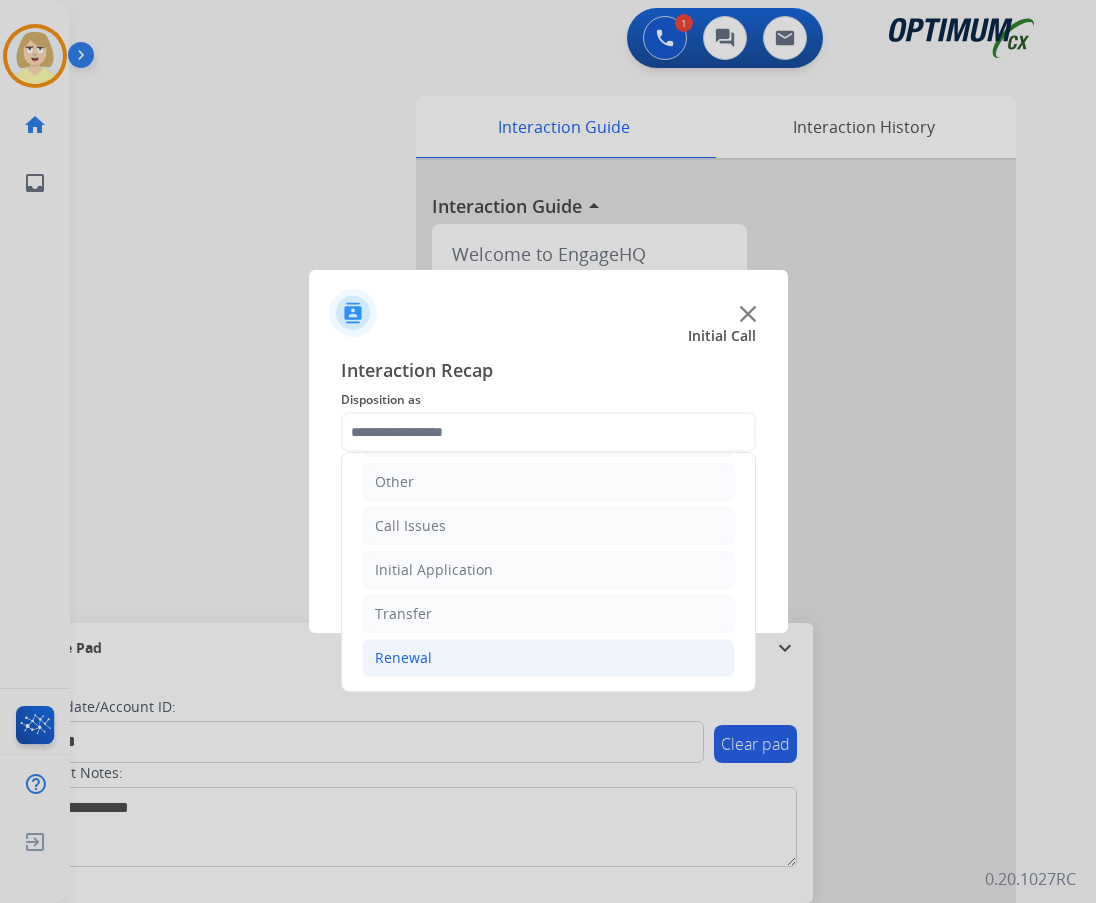 click on "Renewal" 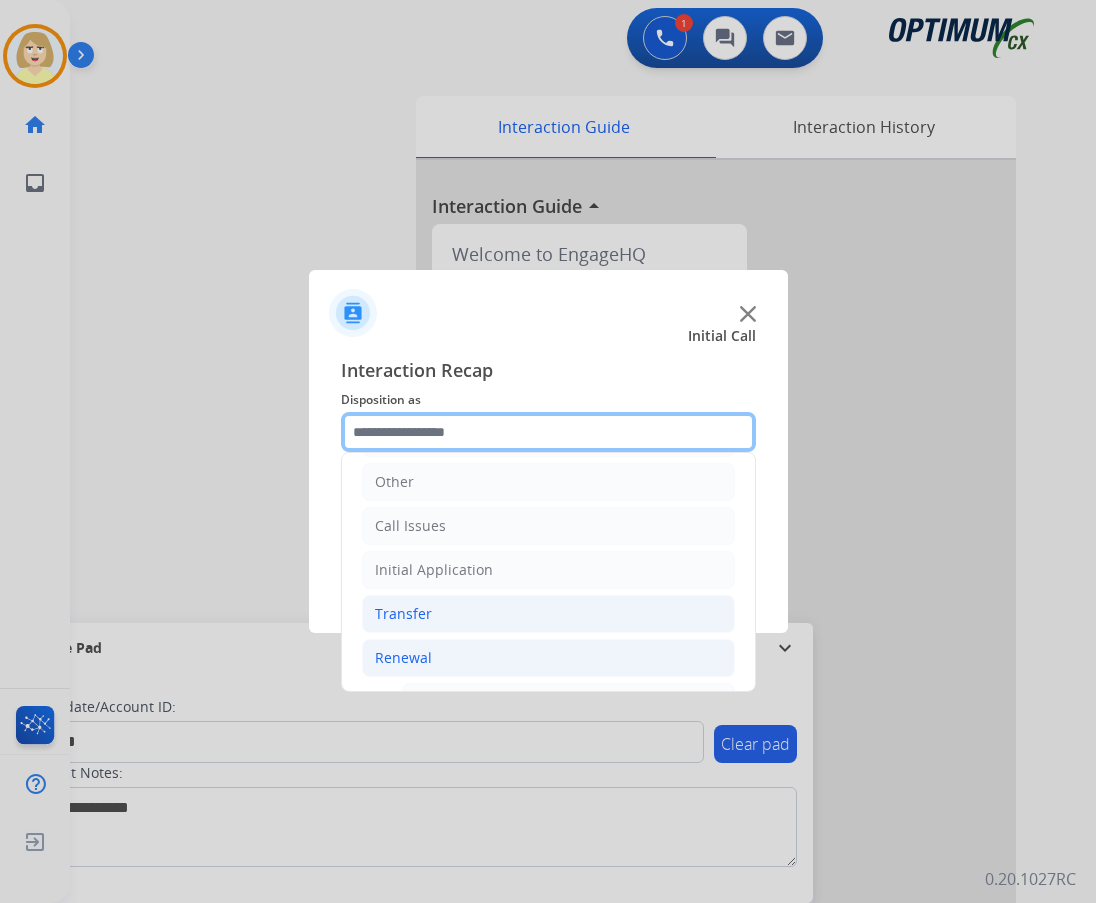 scroll, scrollTop: 436, scrollLeft: 0, axis: vertical 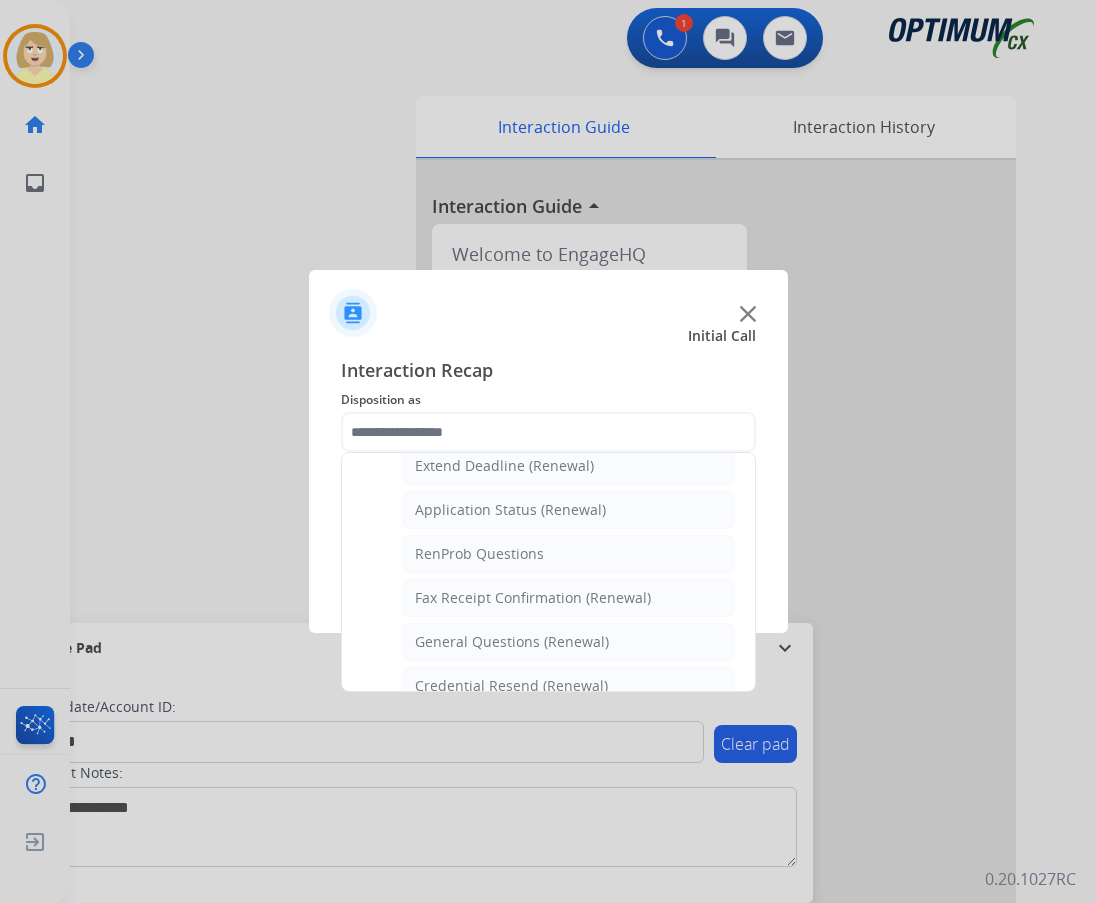 click on "General Questions (Renewal)" 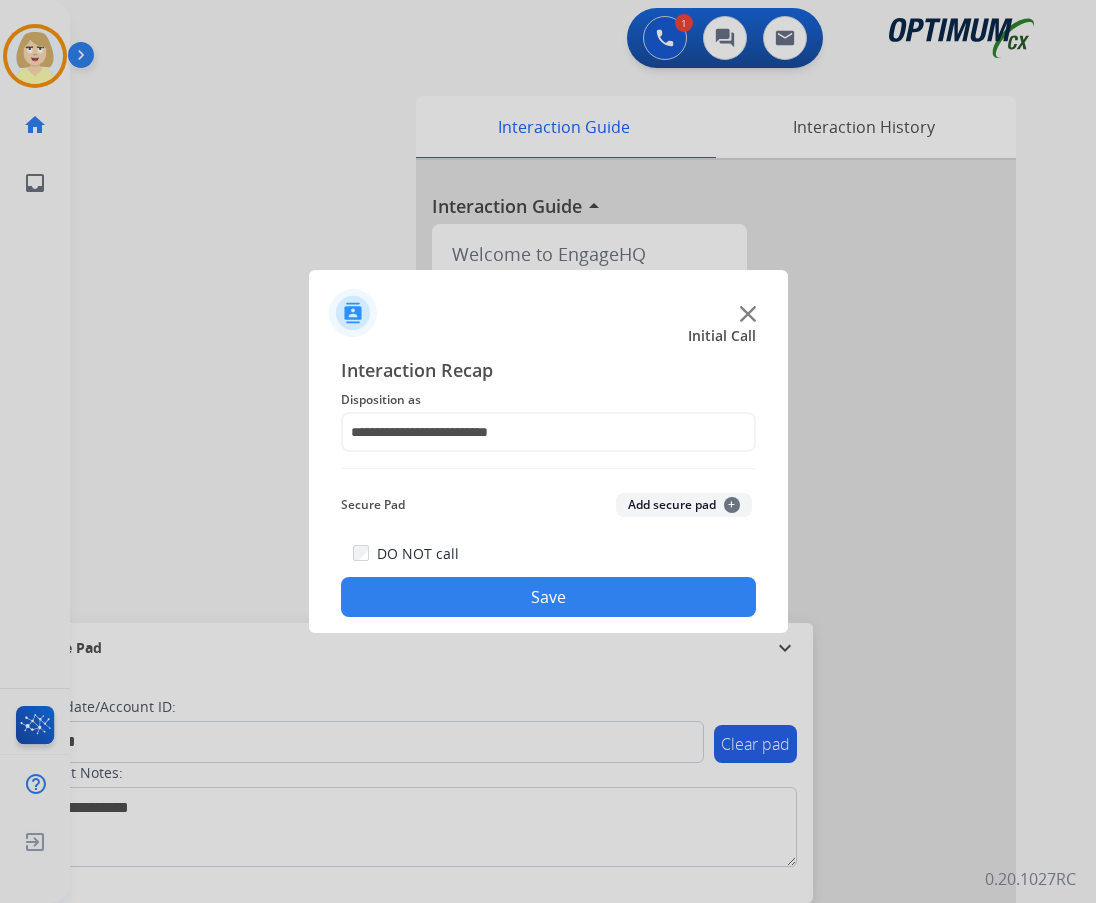 click on "Add secure pad  +" 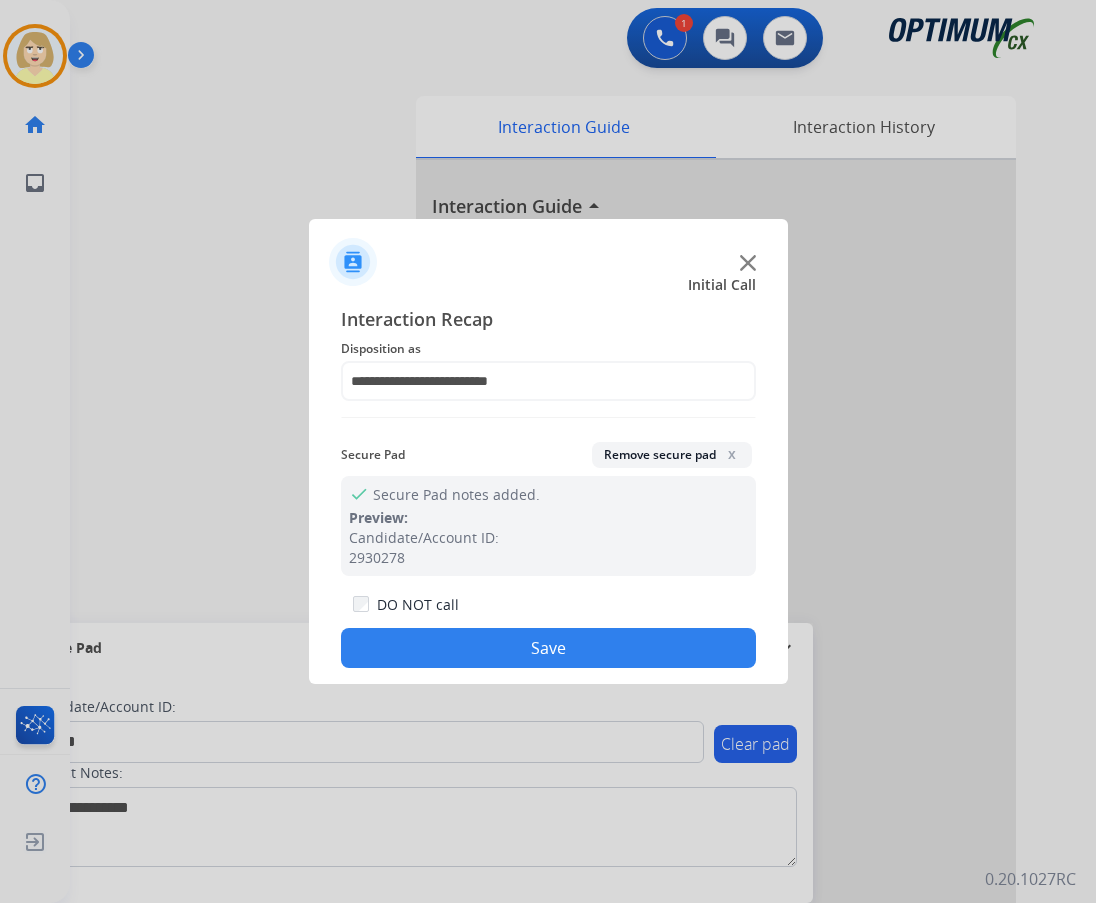 drag, startPoint x: 531, startPoint y: 648, endPoint x: 367, endPoint y: 479, distance: 235.4931 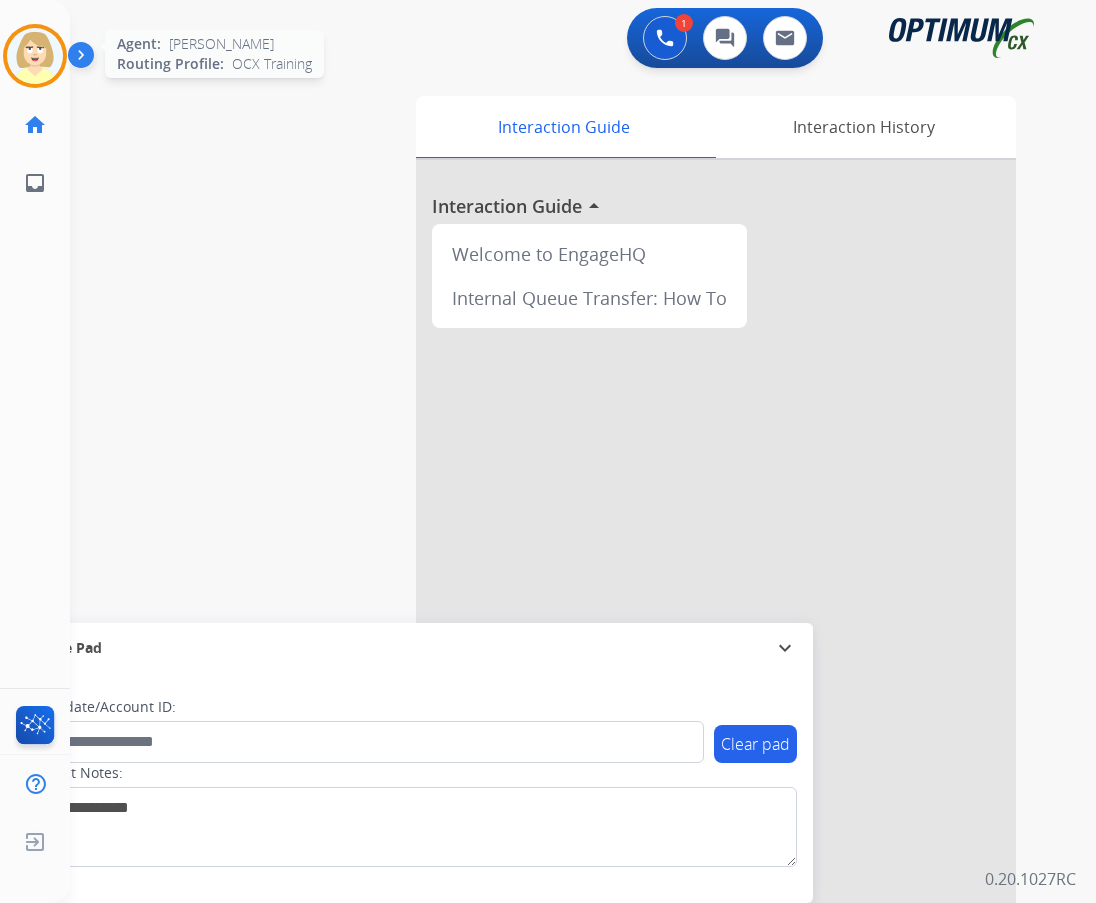 click at bounding box center [35, 56] 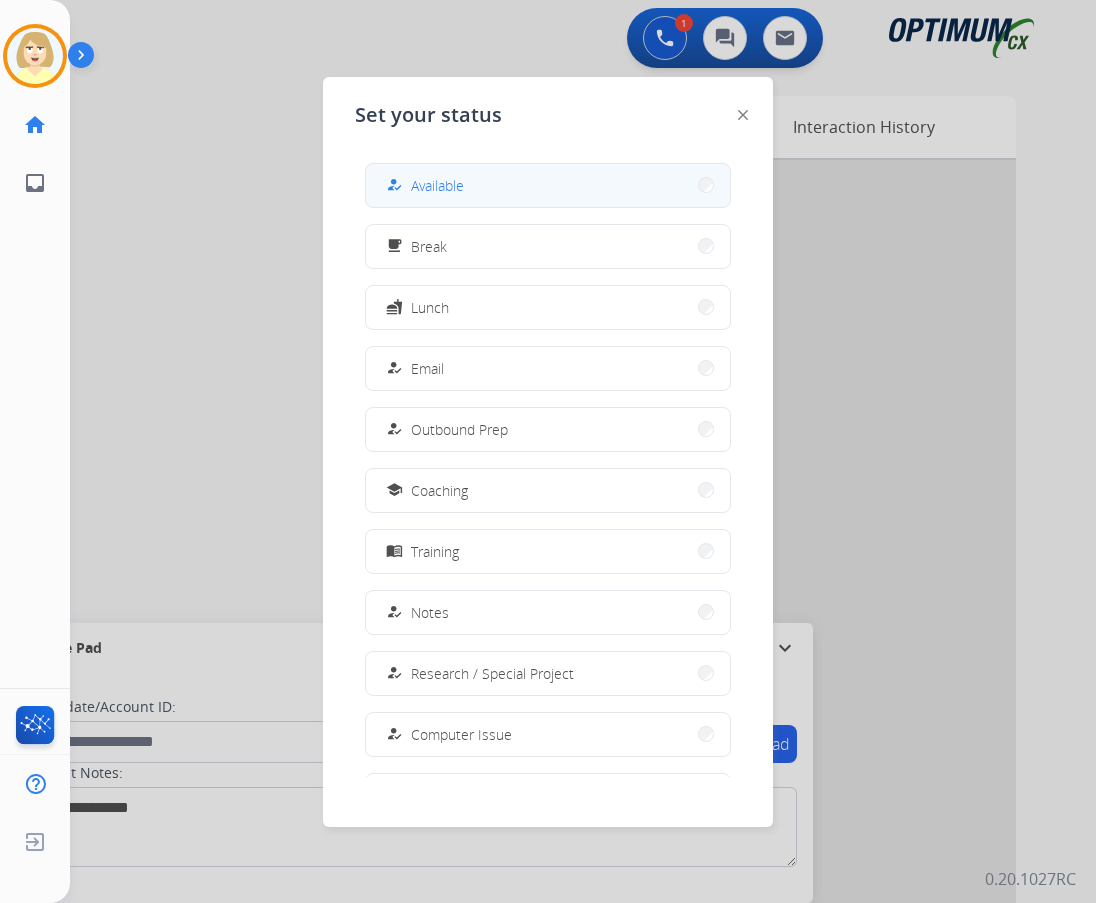 click on "Available" at bounding box center [437, 185] 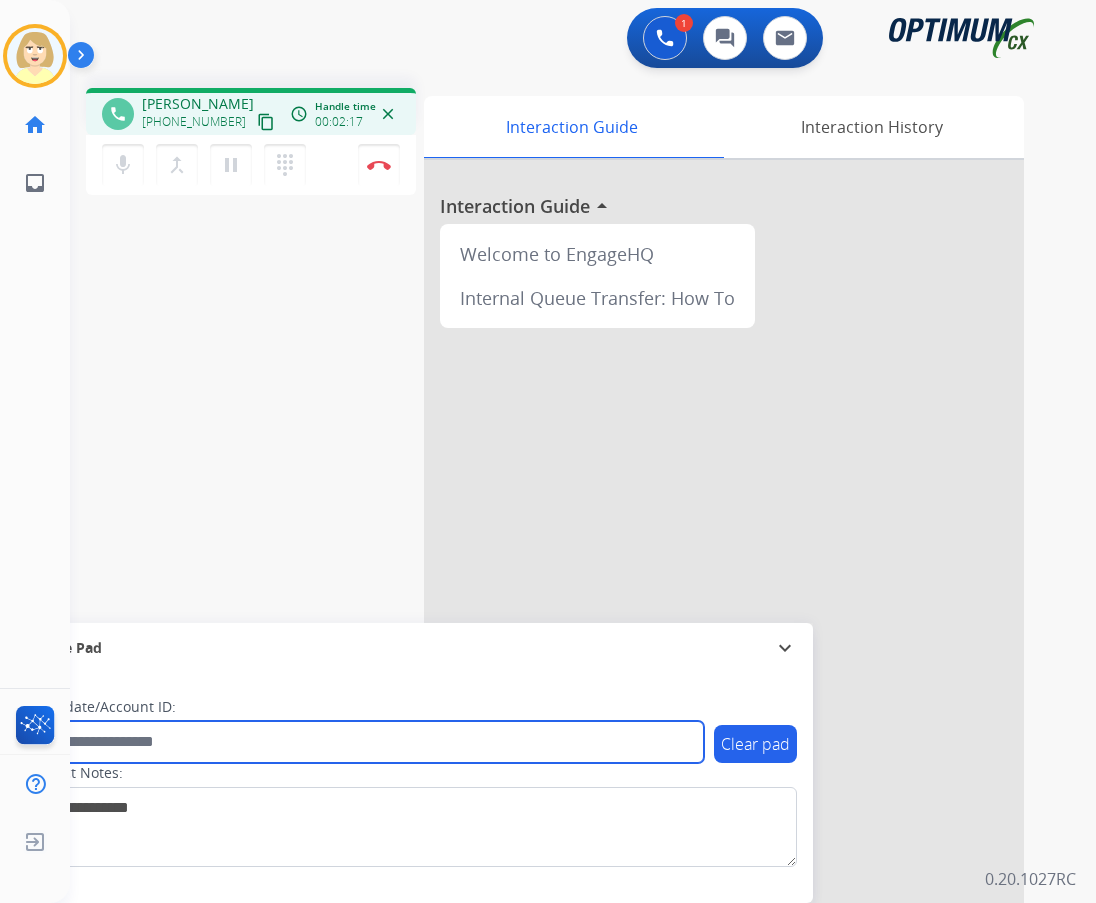click at bounding box center [365, 742] 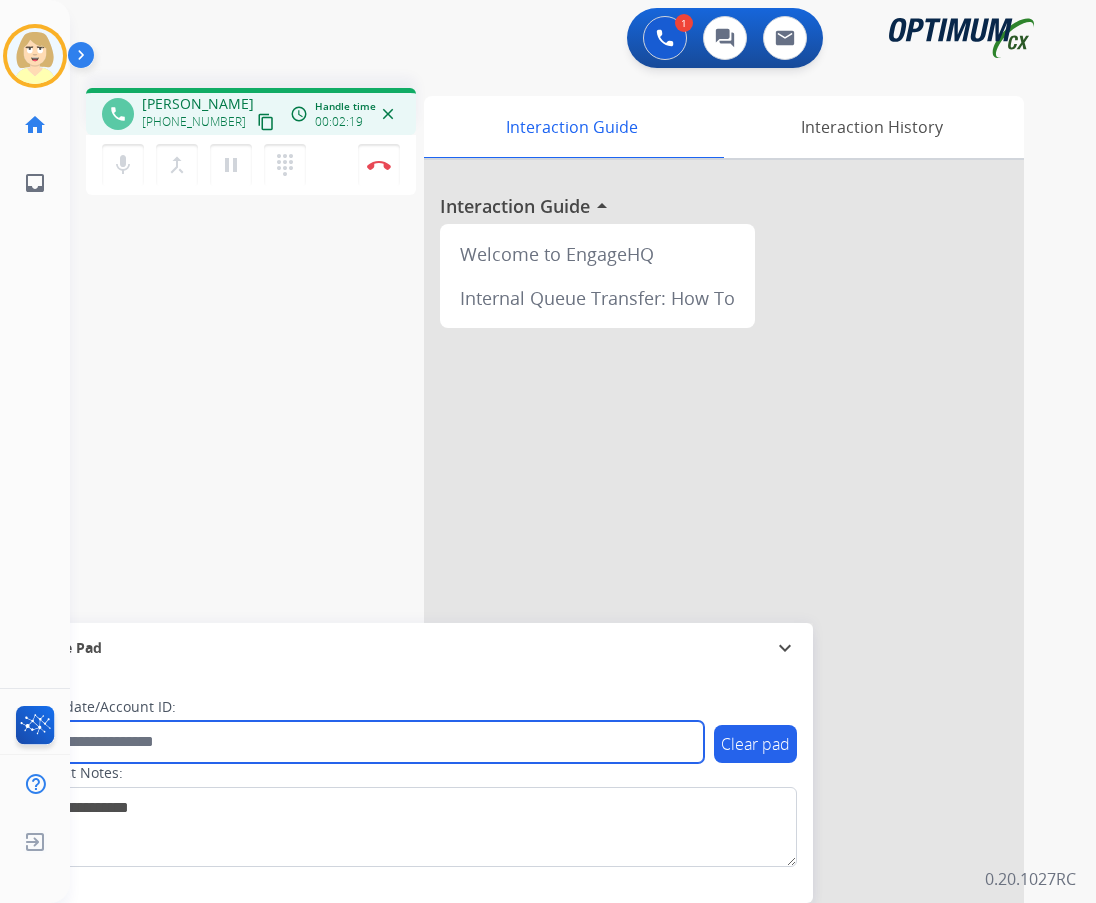 paste on "*******" 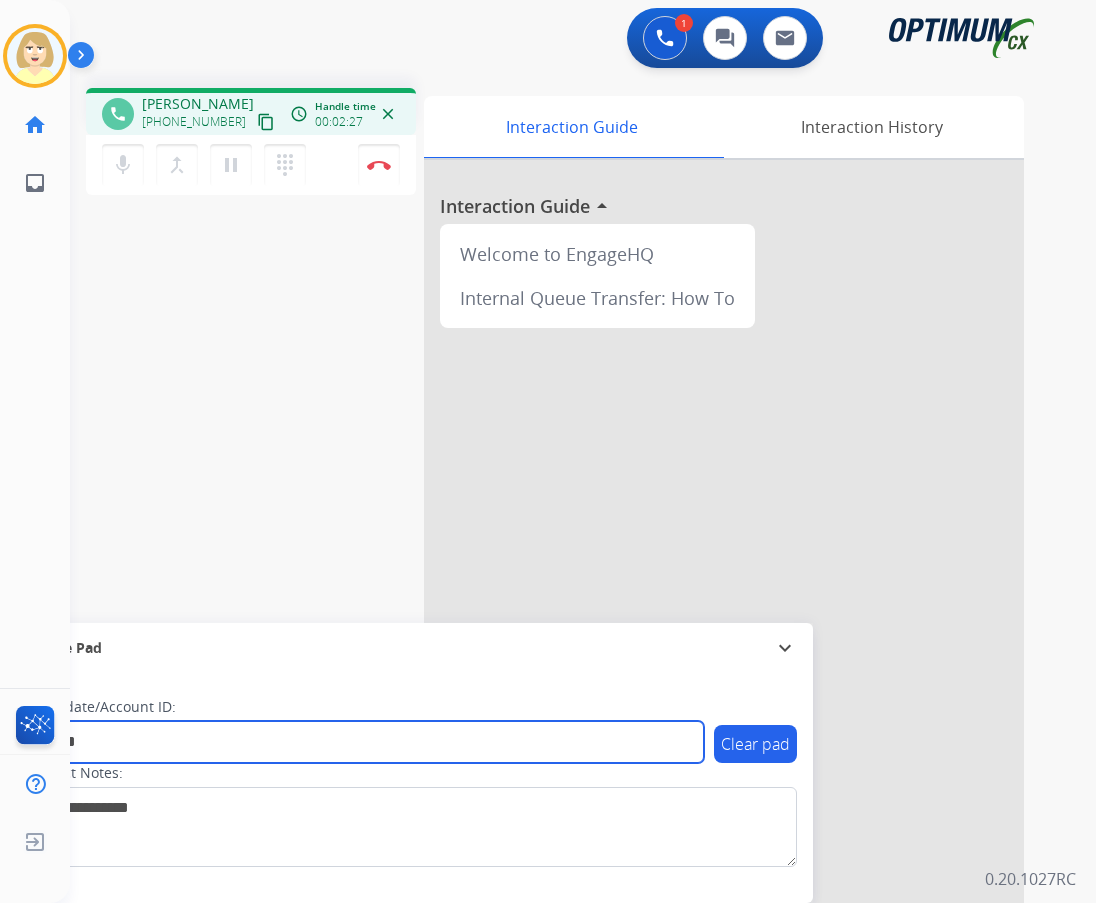 type on "*******" 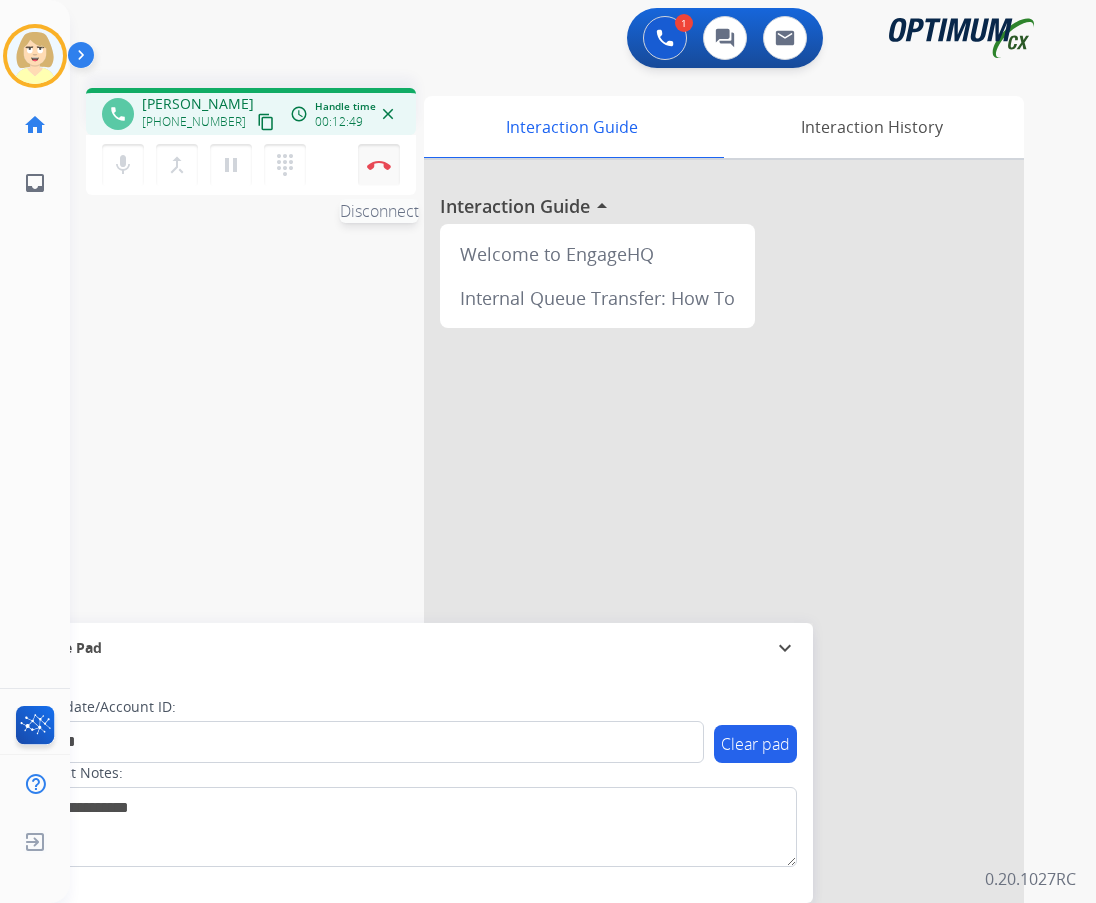 click at bounding box center (379, 165) 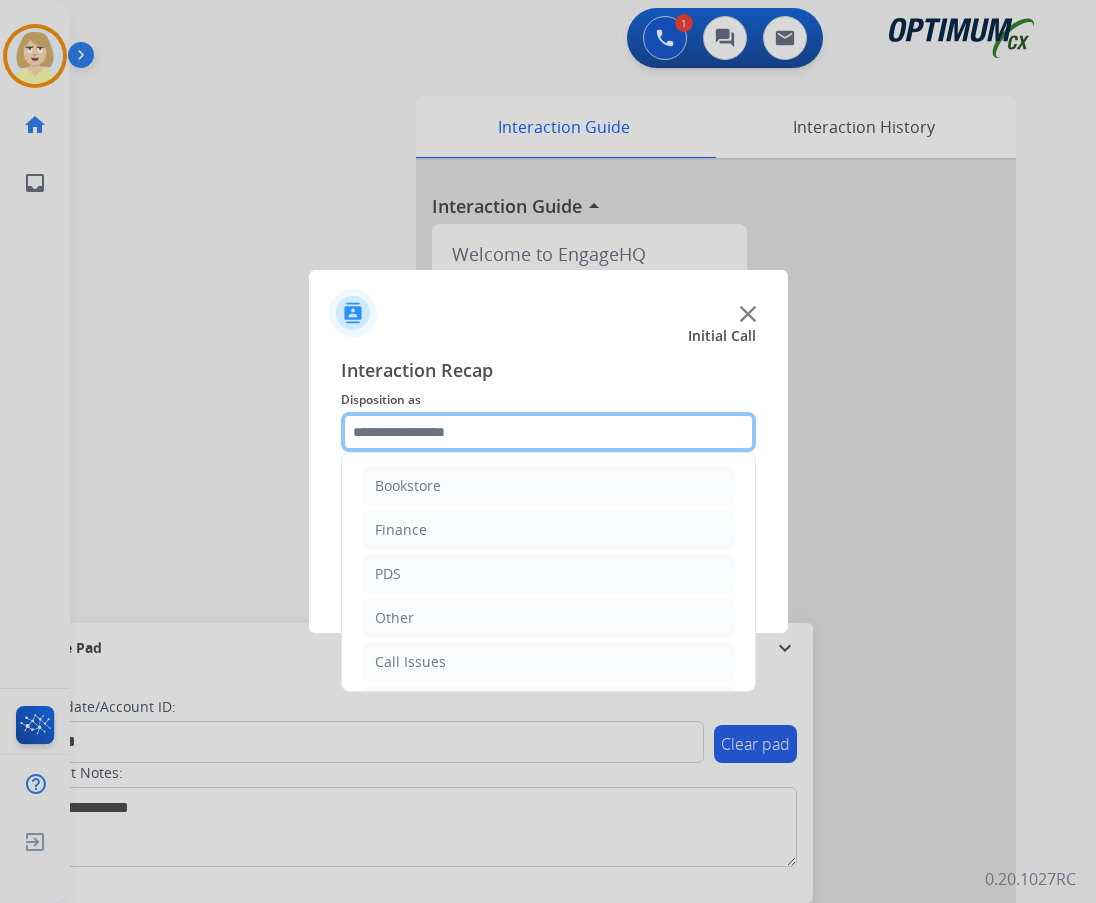 click 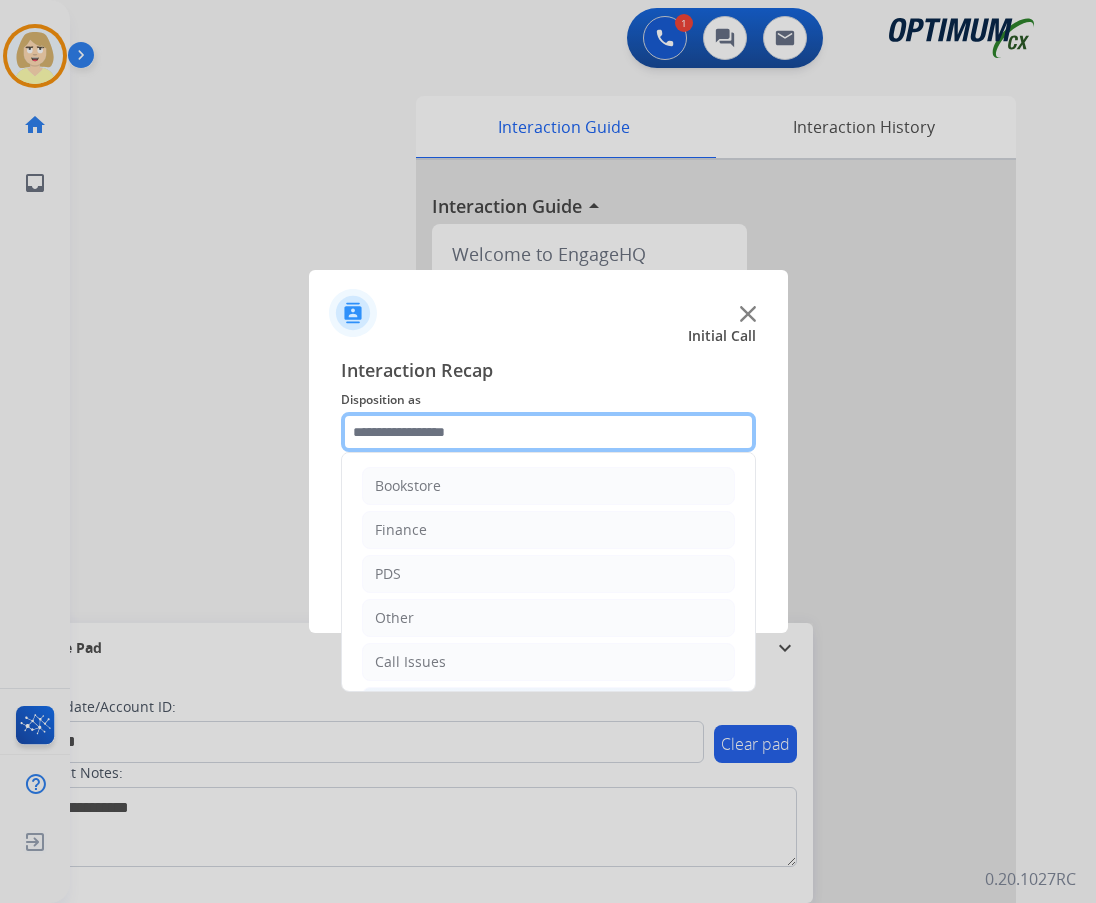 scroll, scrollTop: 136, scrollLeft: 0, axis: vertical 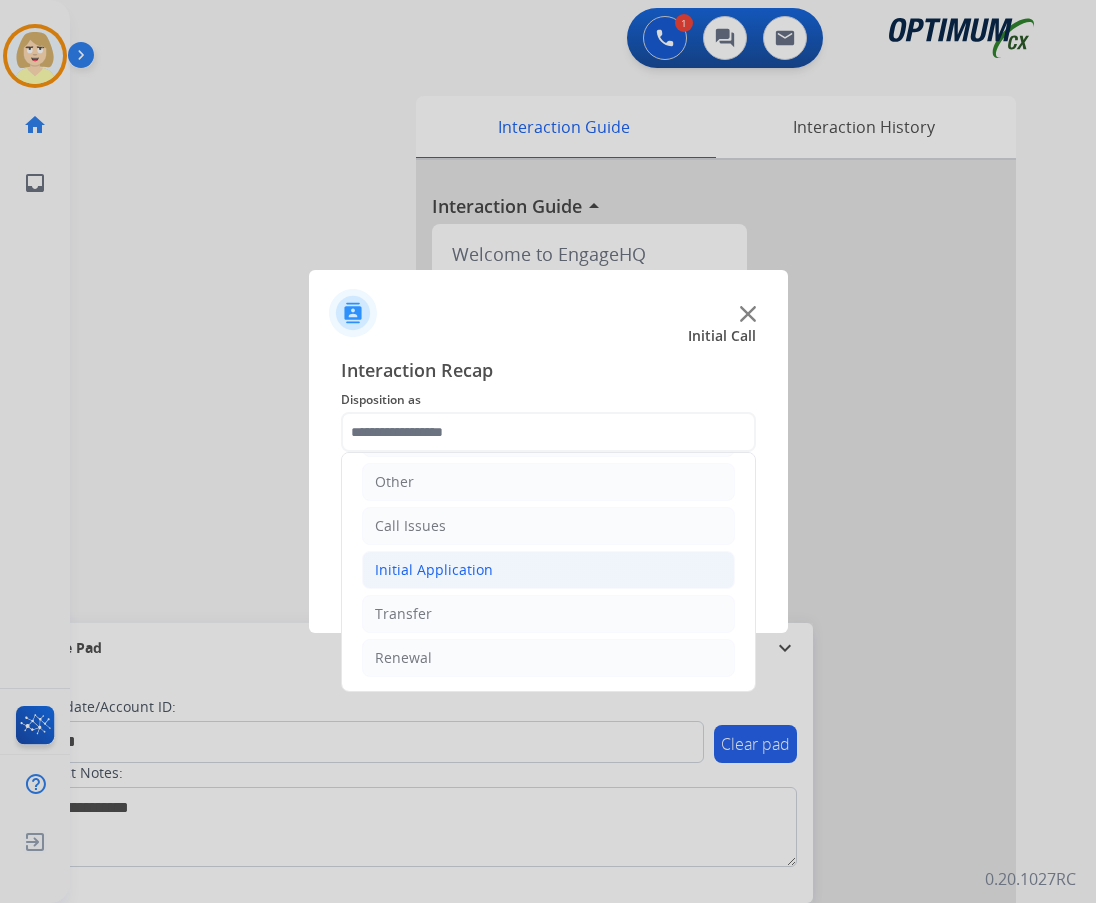 click on "Initial Application" 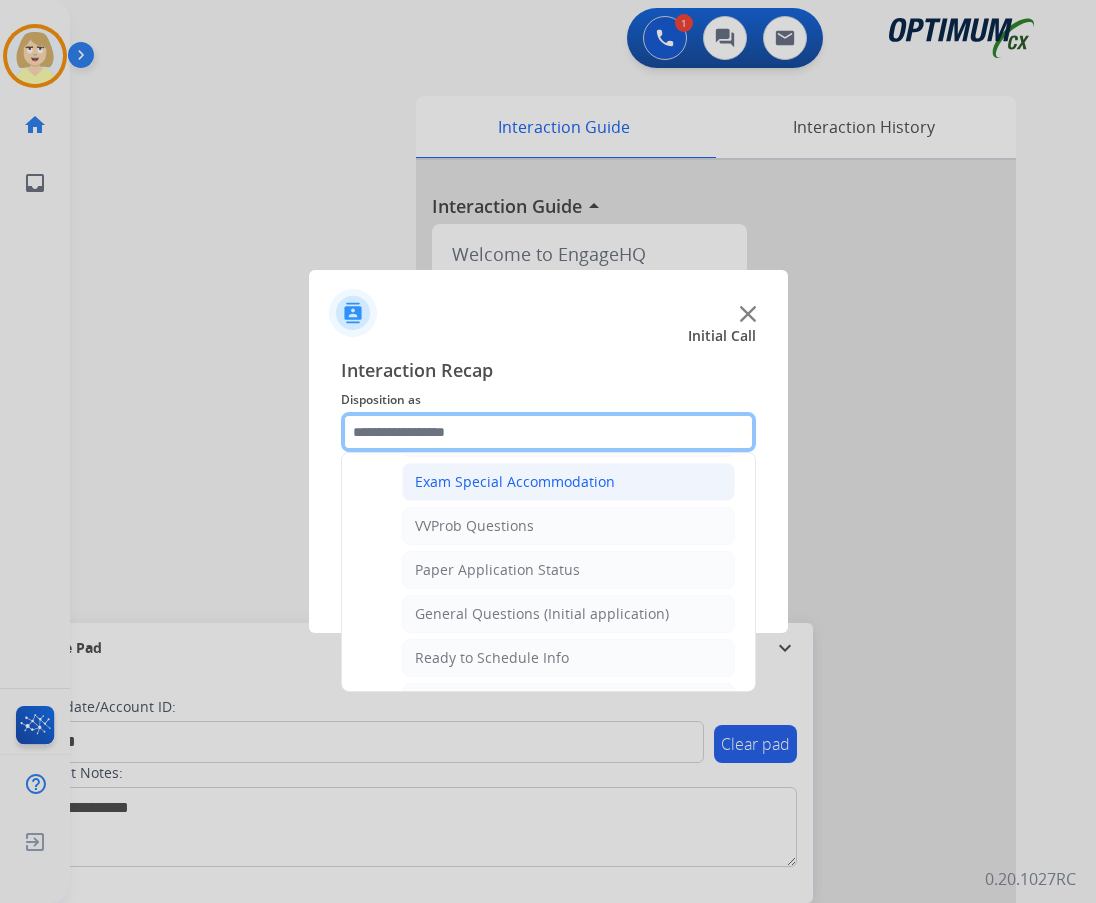 scroll, scrollTop: 1136, scrollLeft: 0, axis: vertical 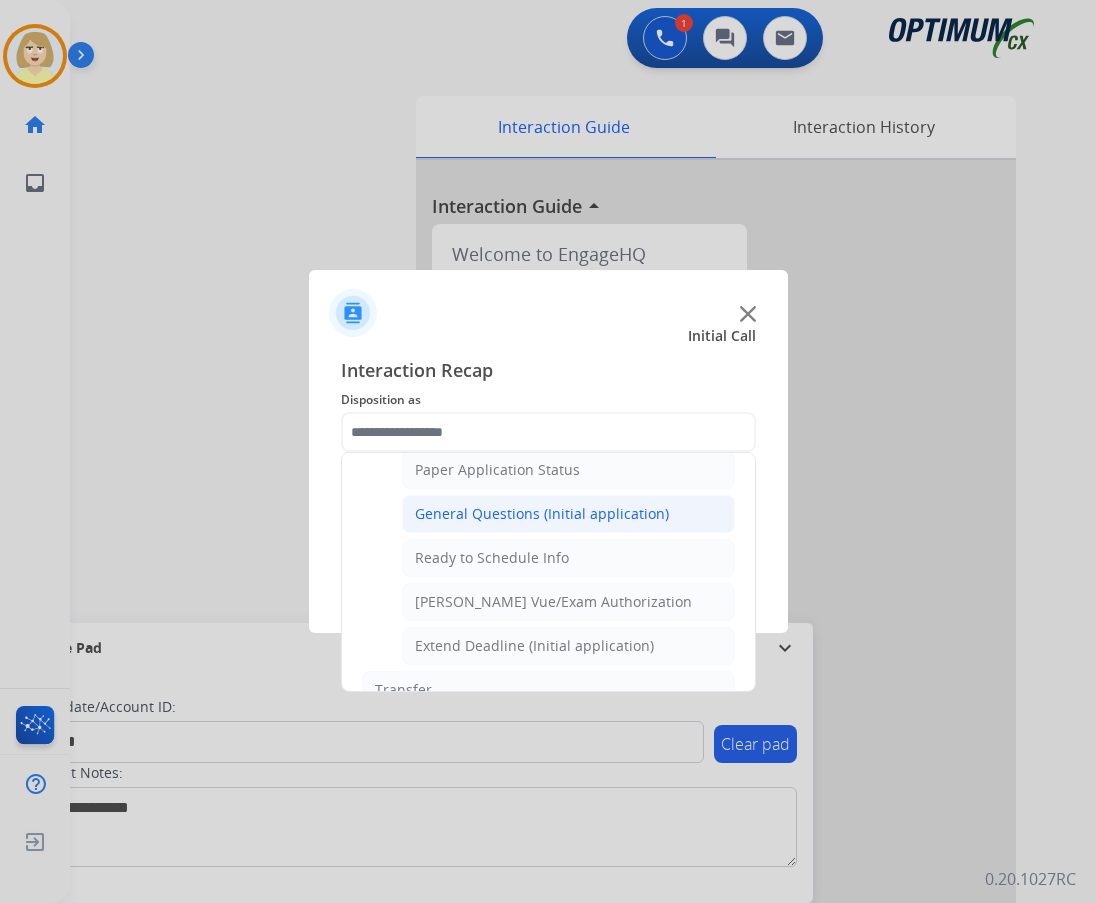 click on "General Questions (Initial application)" 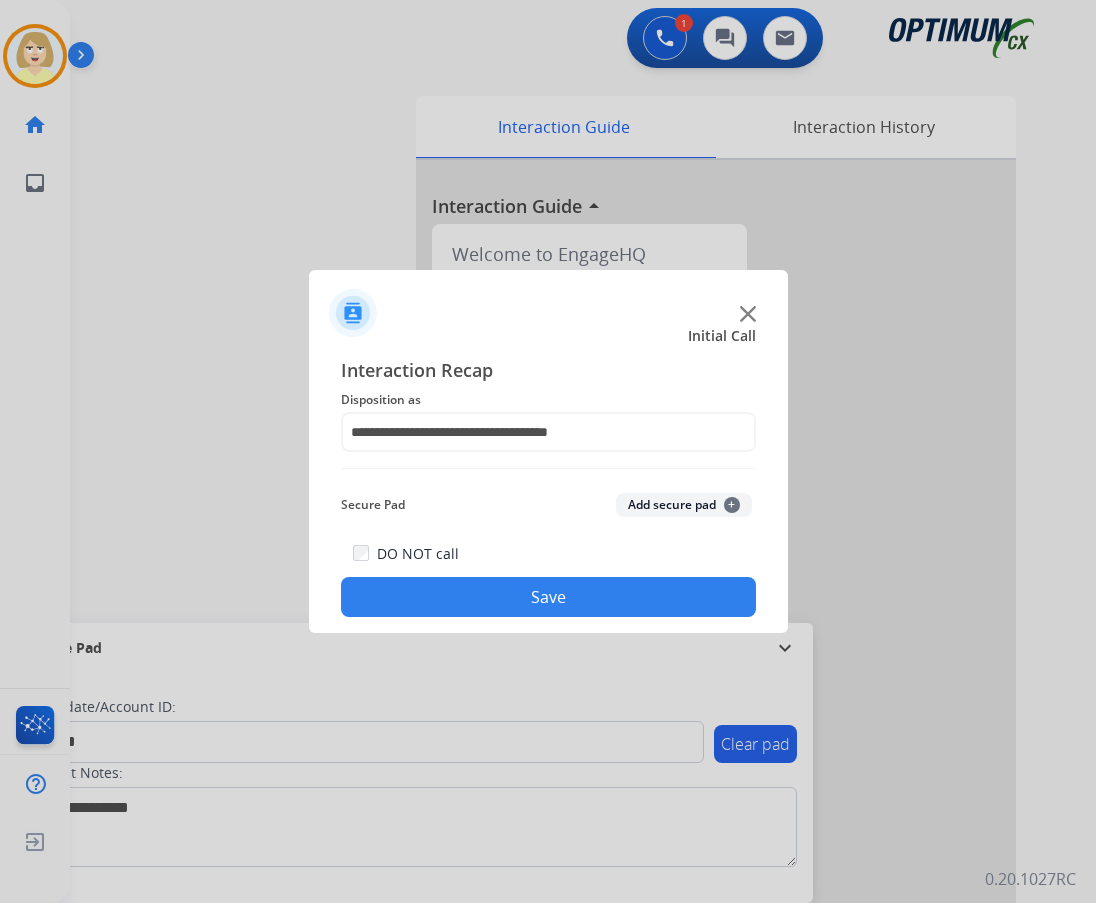drag, startPoint x: 671, startPoint y: 497, endPoint x: 572, endPoint y: 582, distance: 130.48372 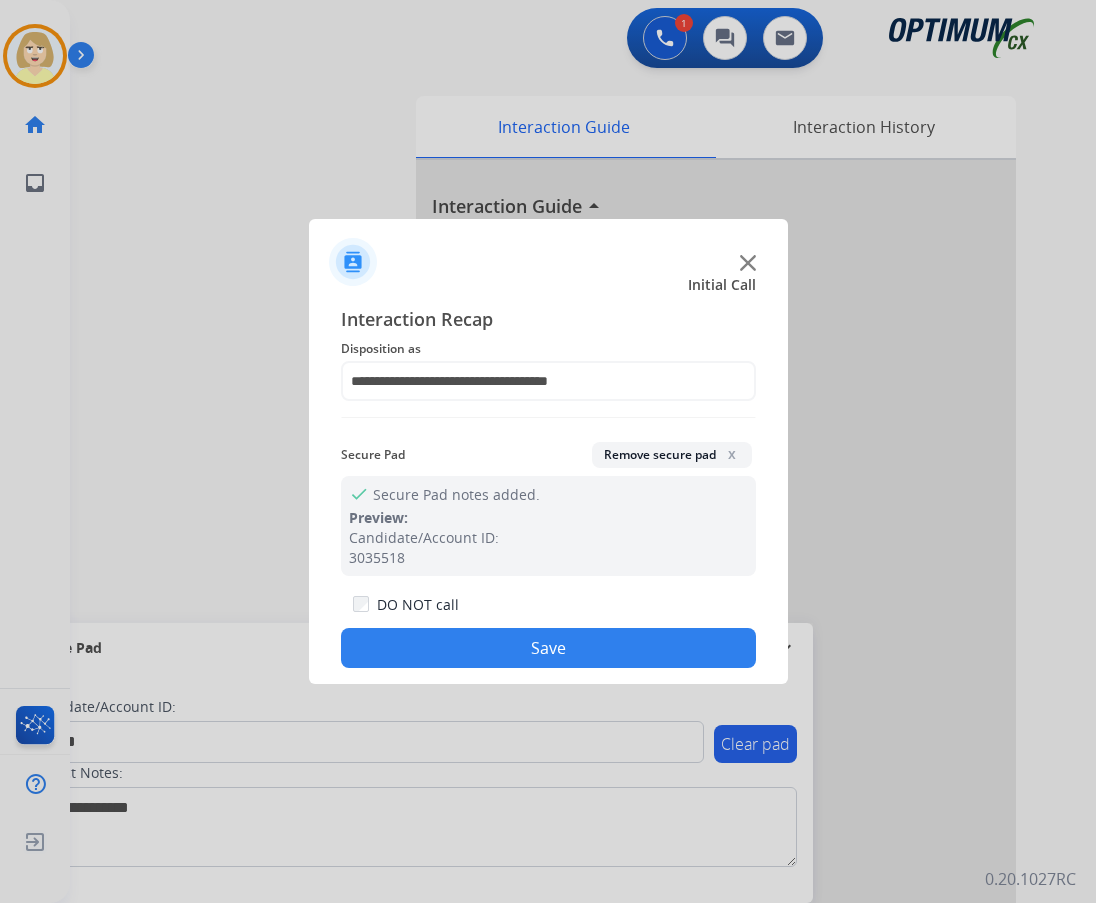 drag, startPoint x: 531, startPoint y: 638, endPoint x: 475, endPoint y: 541, distance: 112.00446 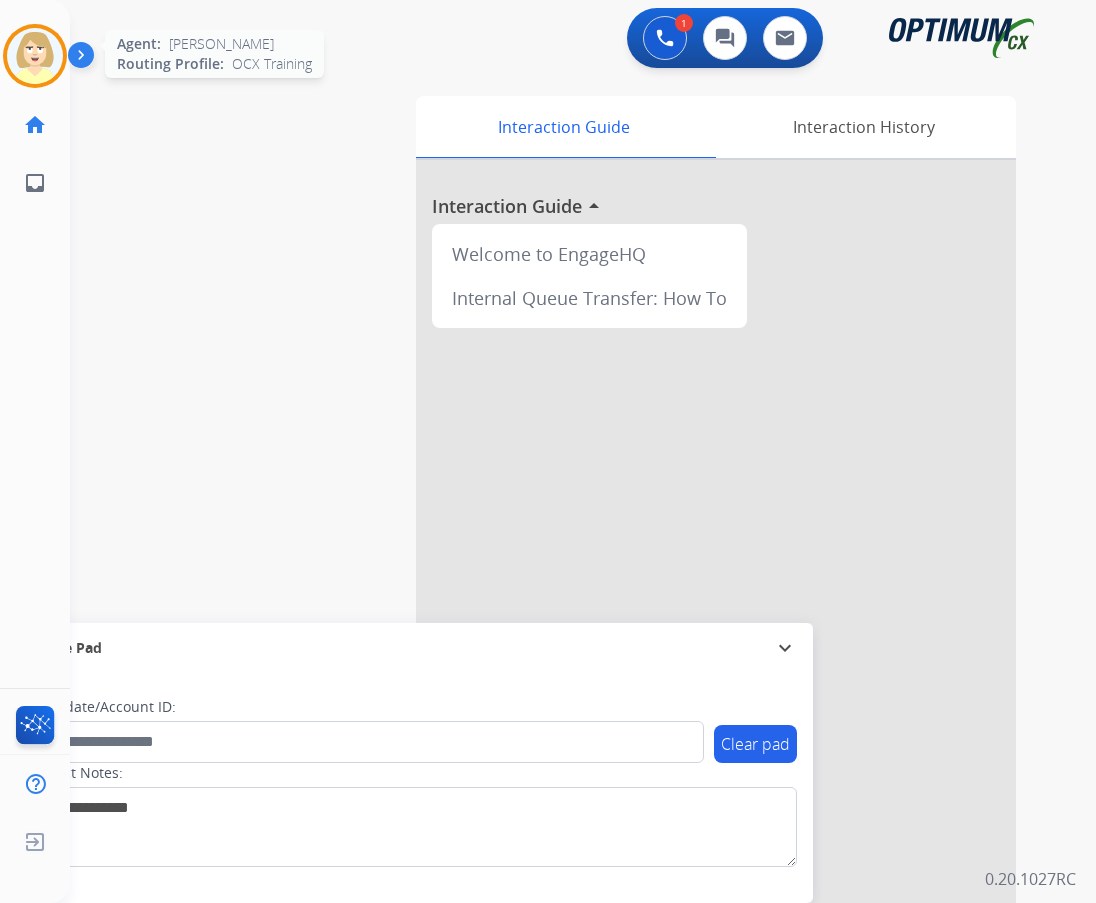 click at bounding box center [35, 56] 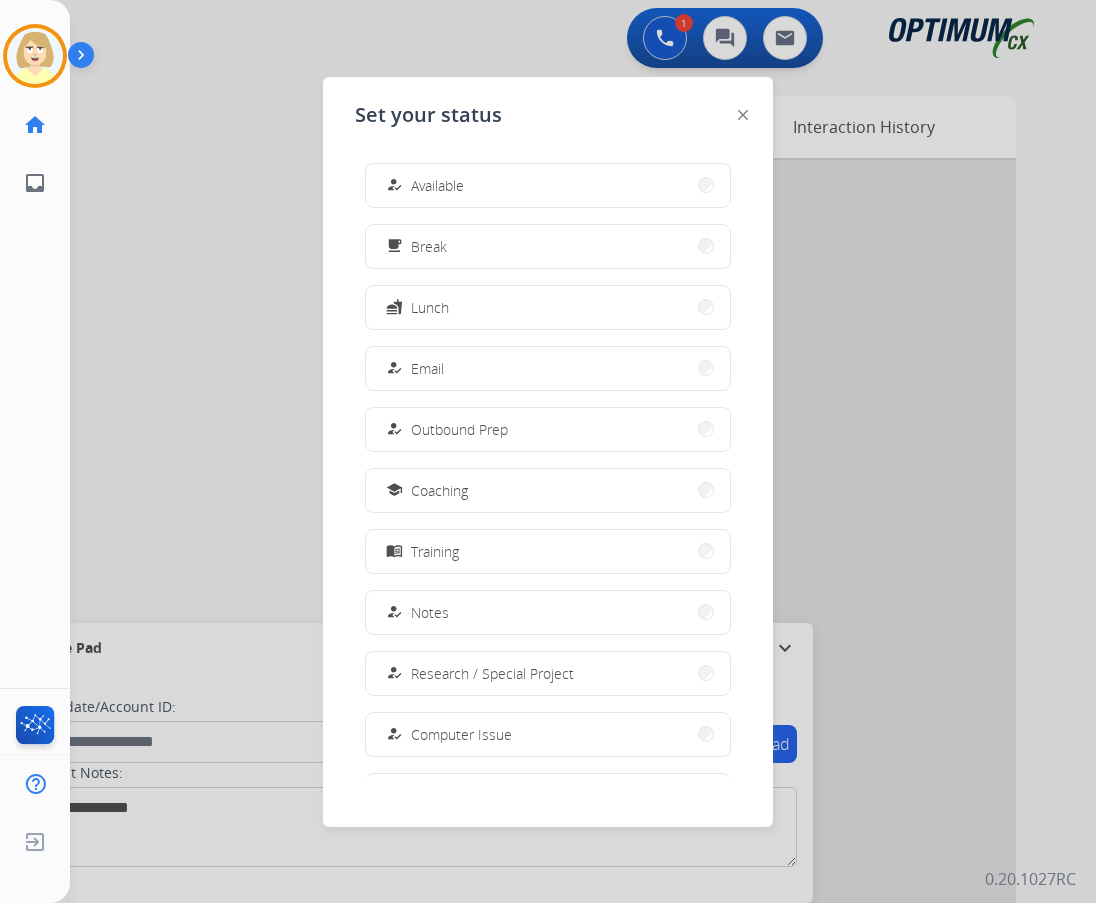 drag, startPoint x: 463, startPoint y: 185, endPoint x: 450, endPoint y: 183, distance: 13.152946 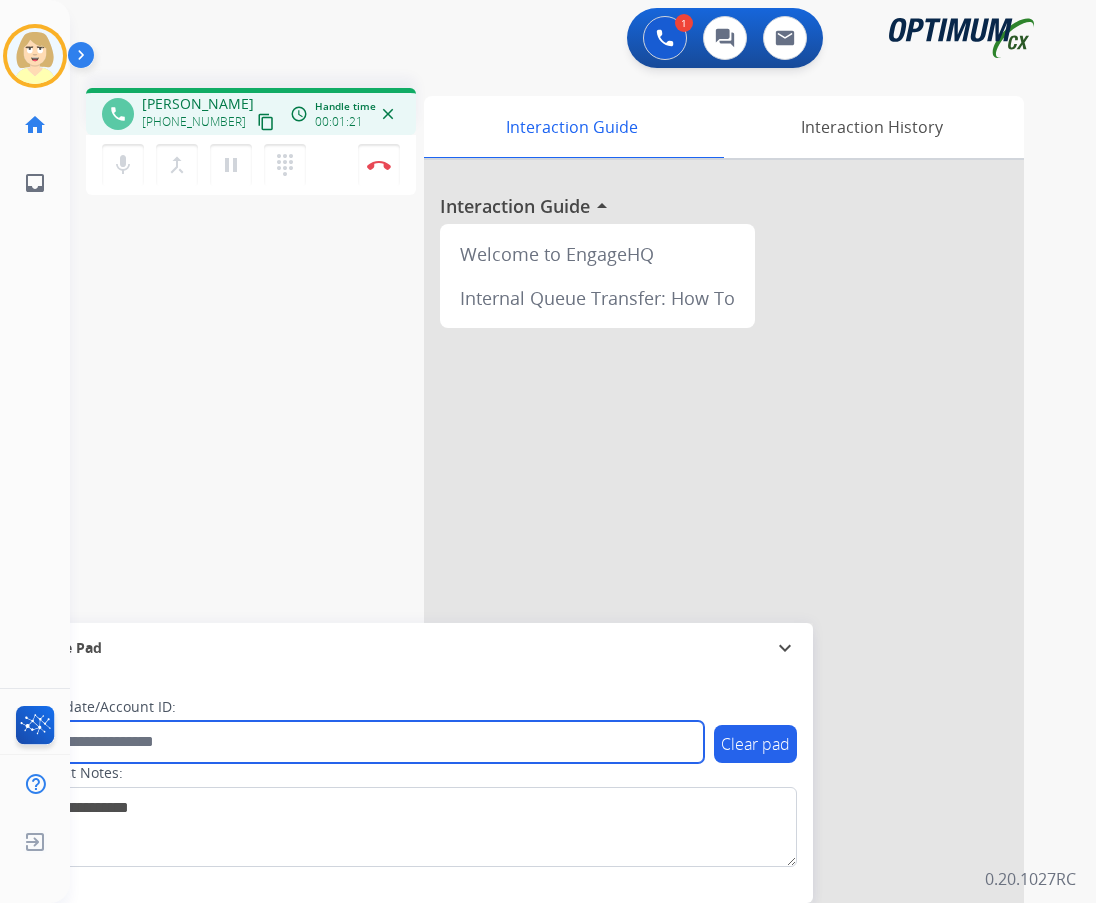 click at bounding box center (365, 742) 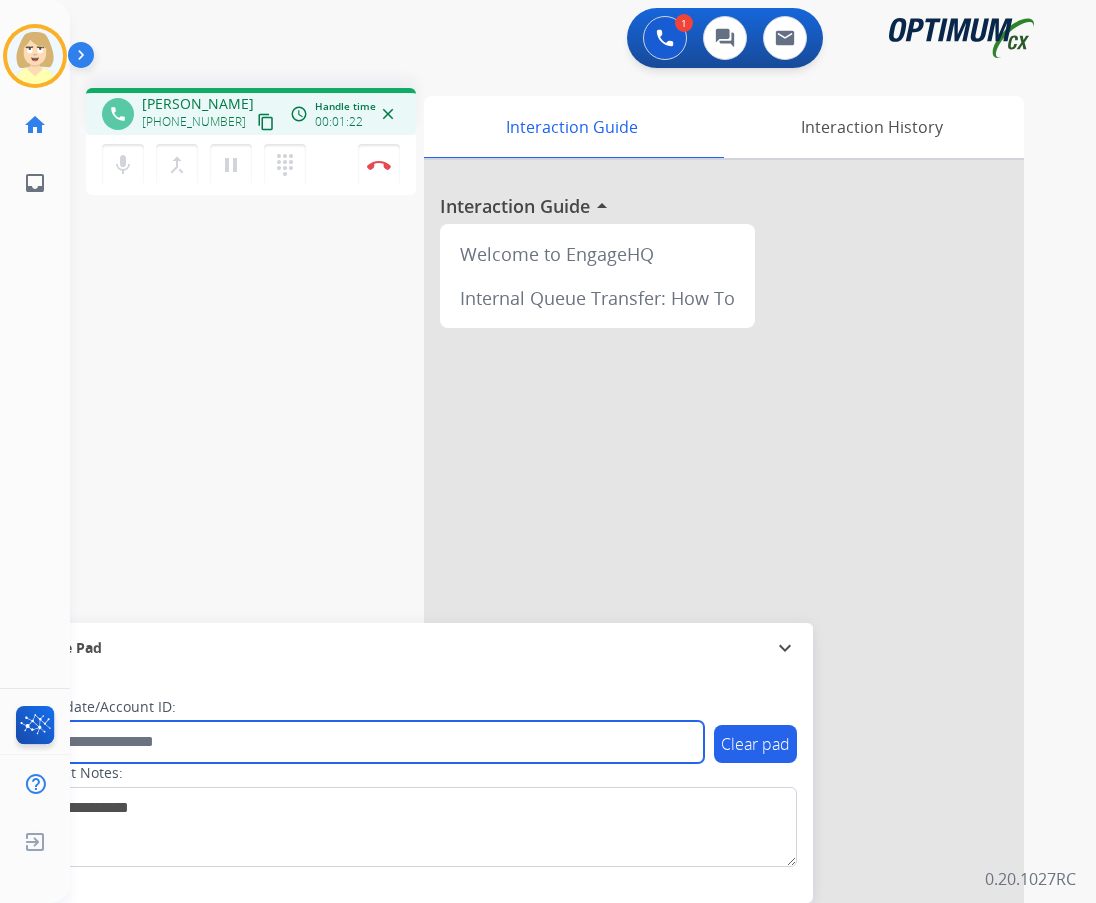 paste on "*******" 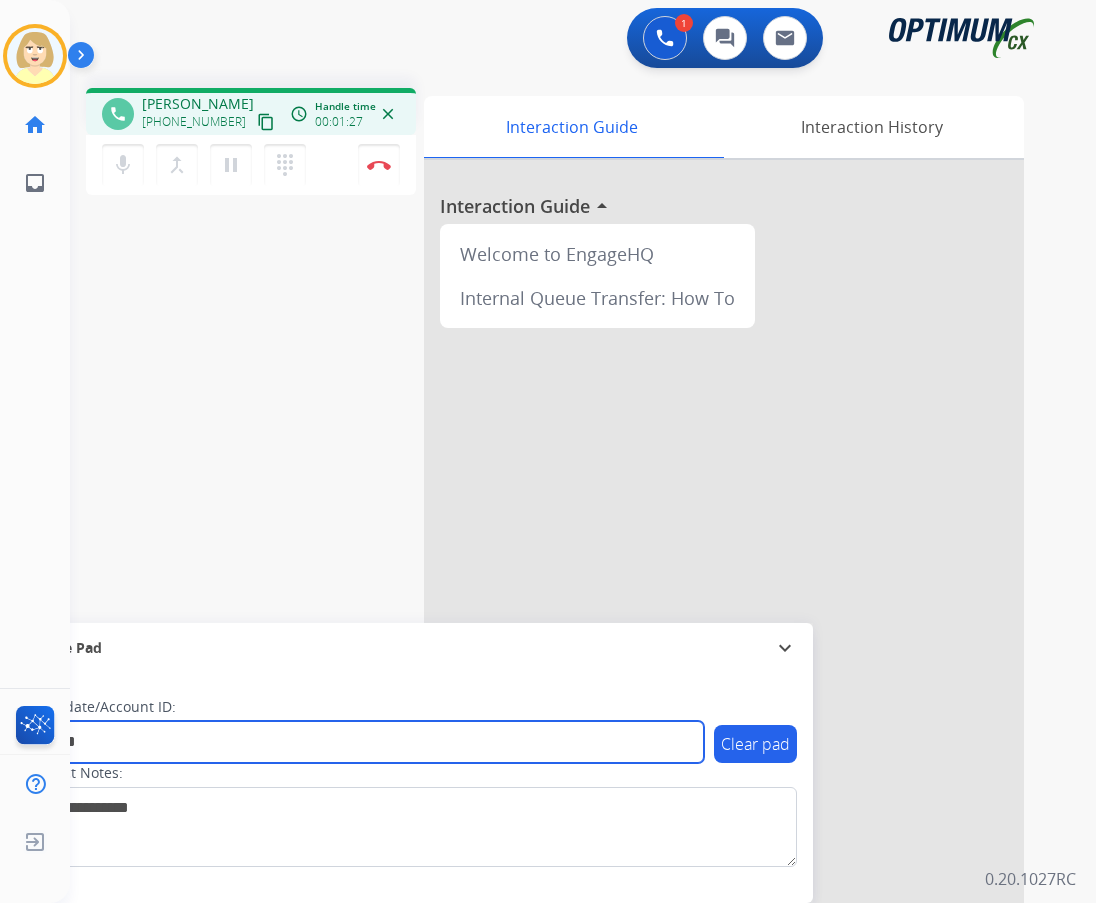 type on "*******" 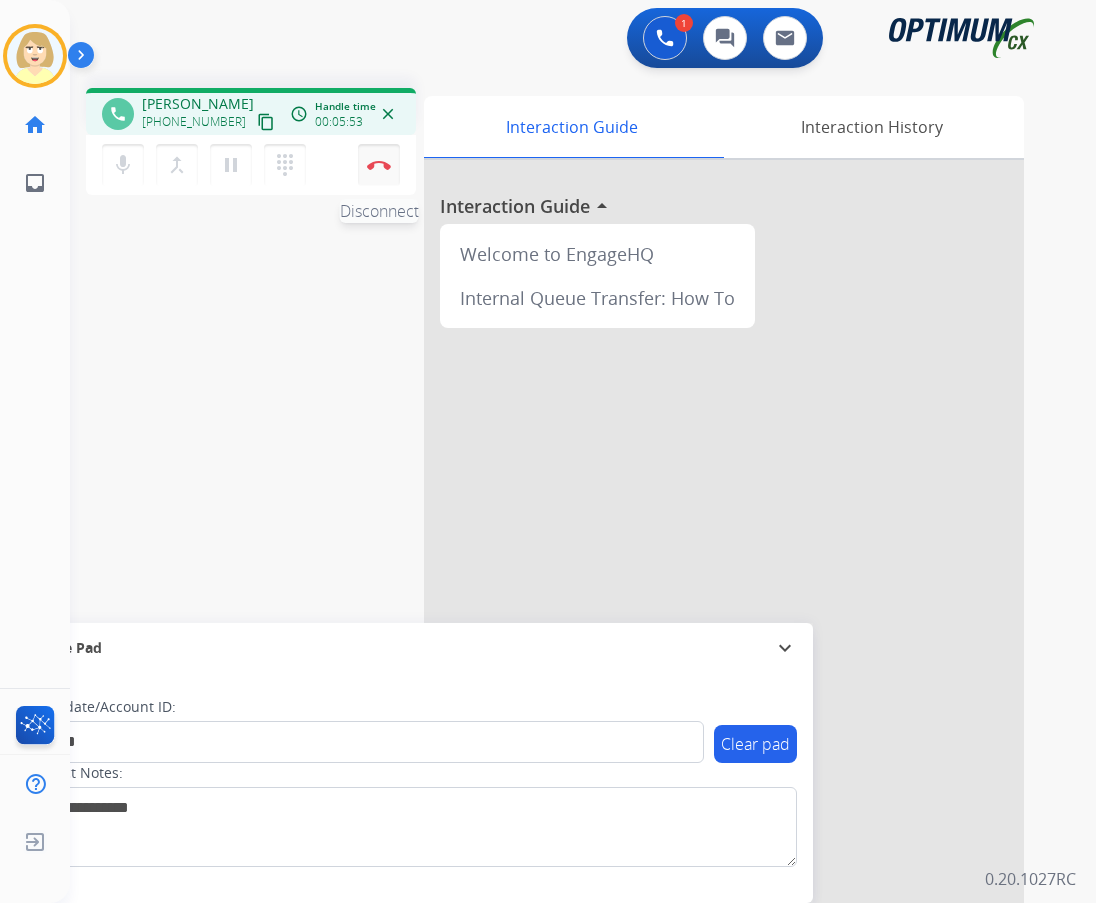 click on "Disconnect" at bounding box center (379, 165) 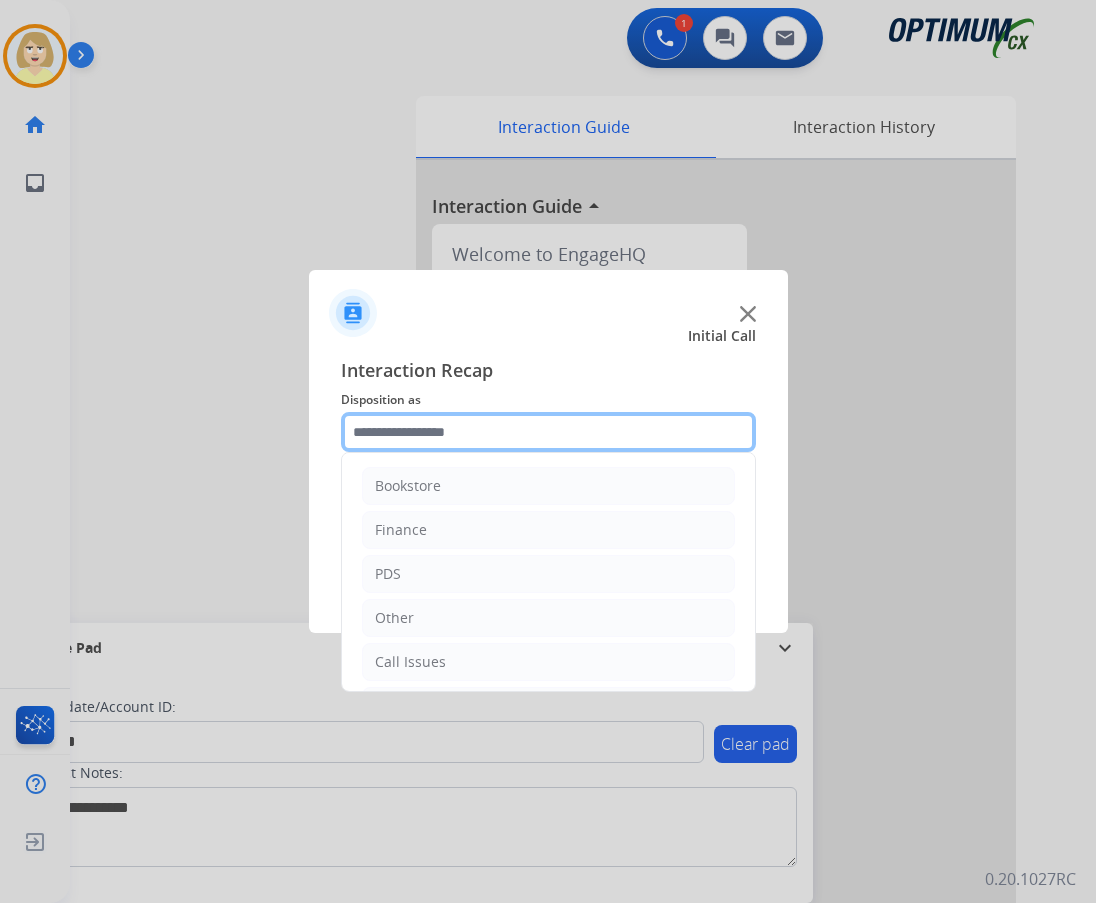 click 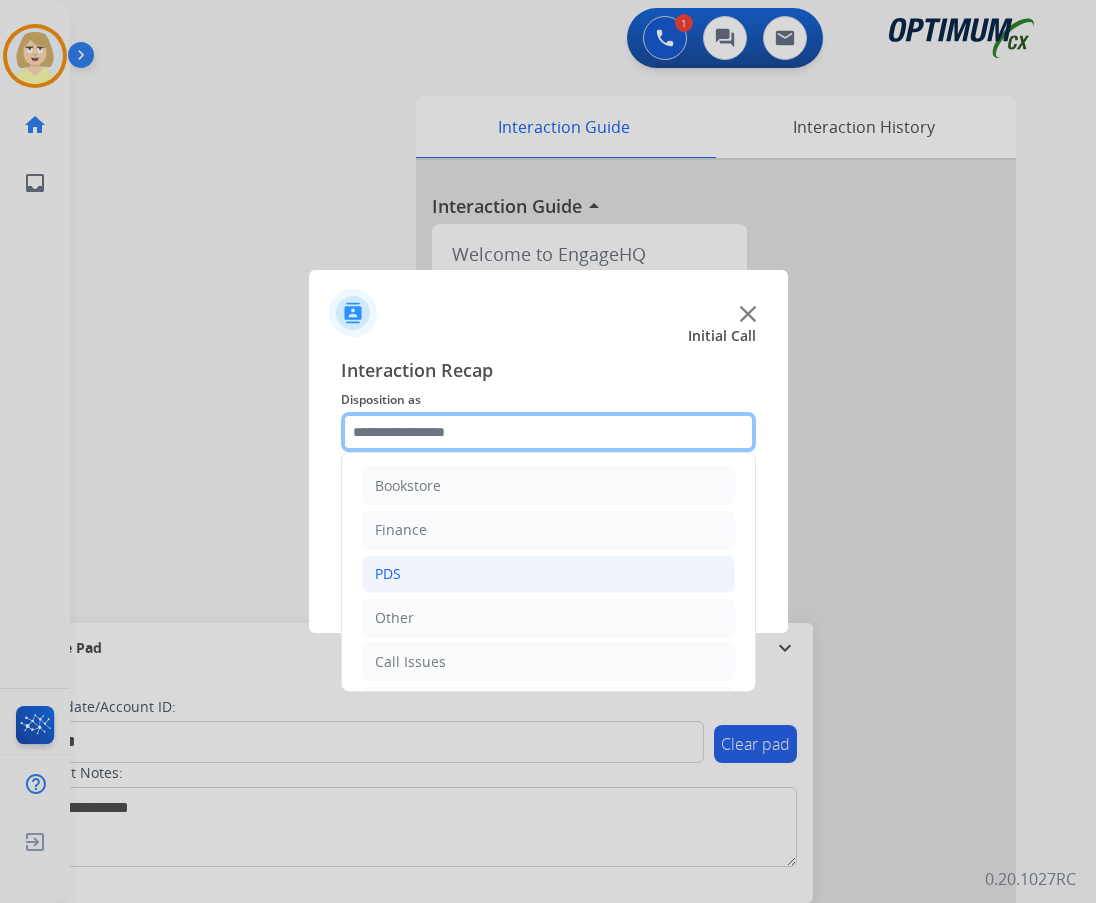 scroll, scrollTop: 136, scrollLeft: 0, axis: vertical 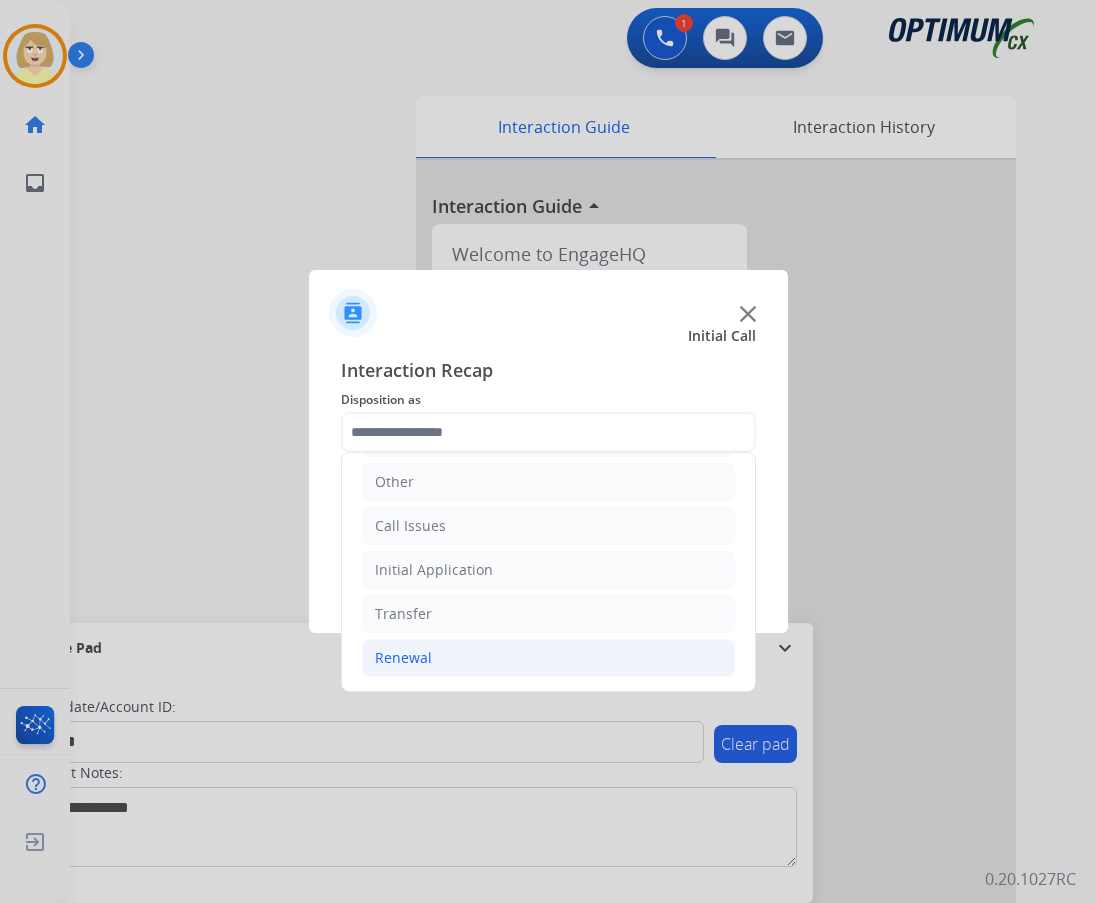 click on "Renewal" 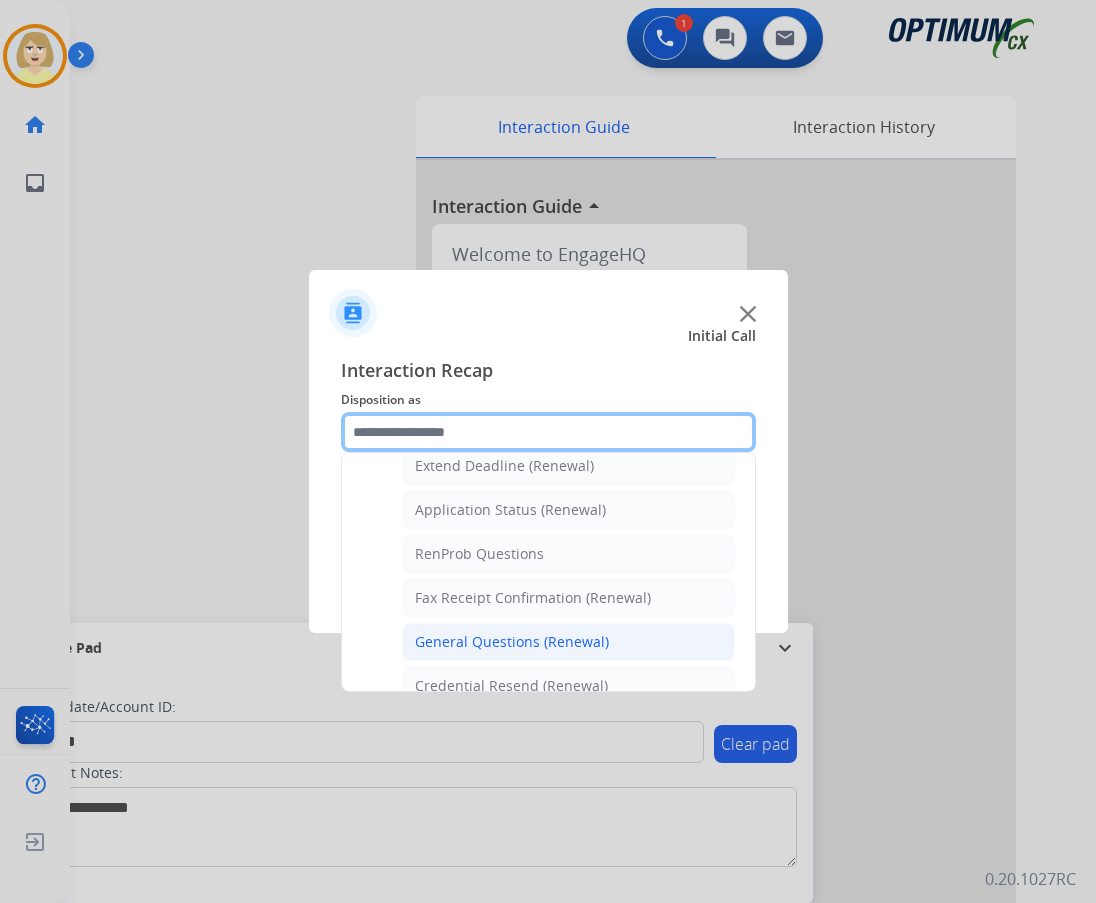 scroll, scrollTop: 536, scrollLeft: 0, axis: vertical 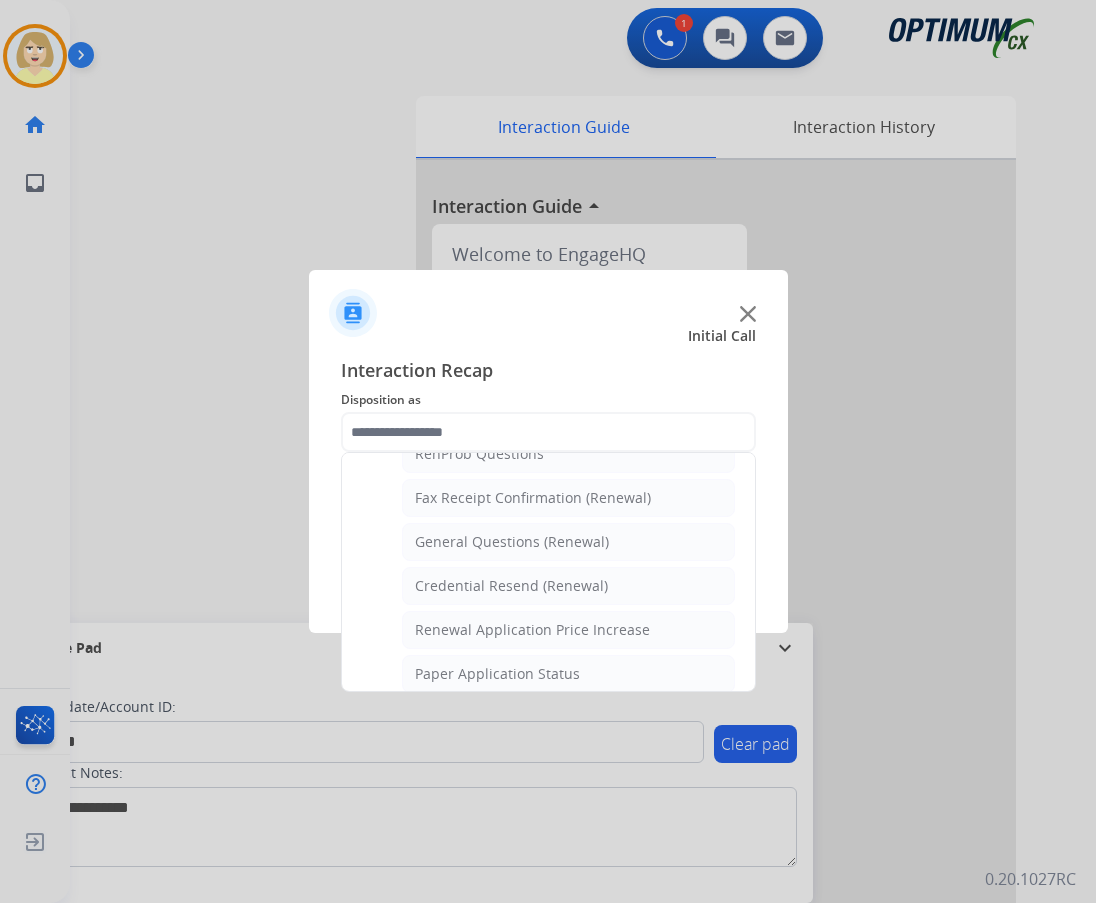 click on "General Questions (Renewal)" 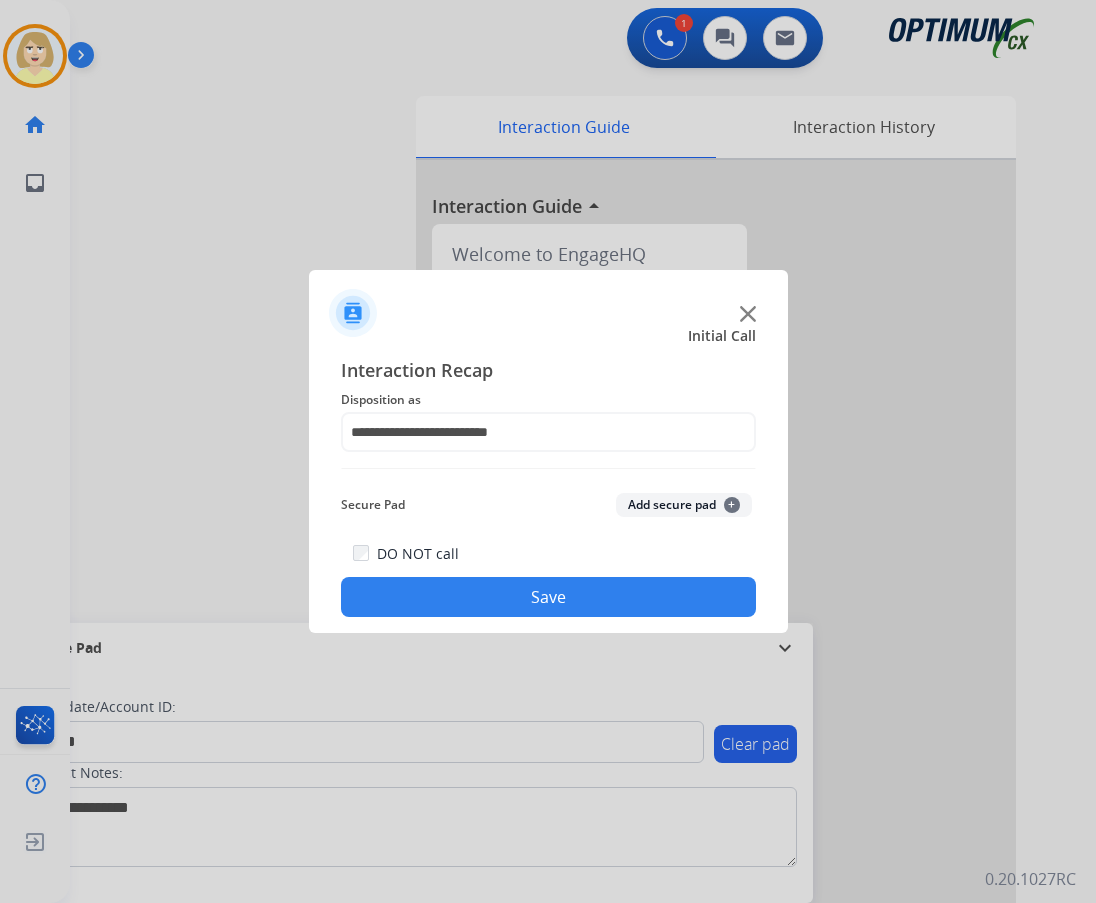 click on "Add secure pad  +" 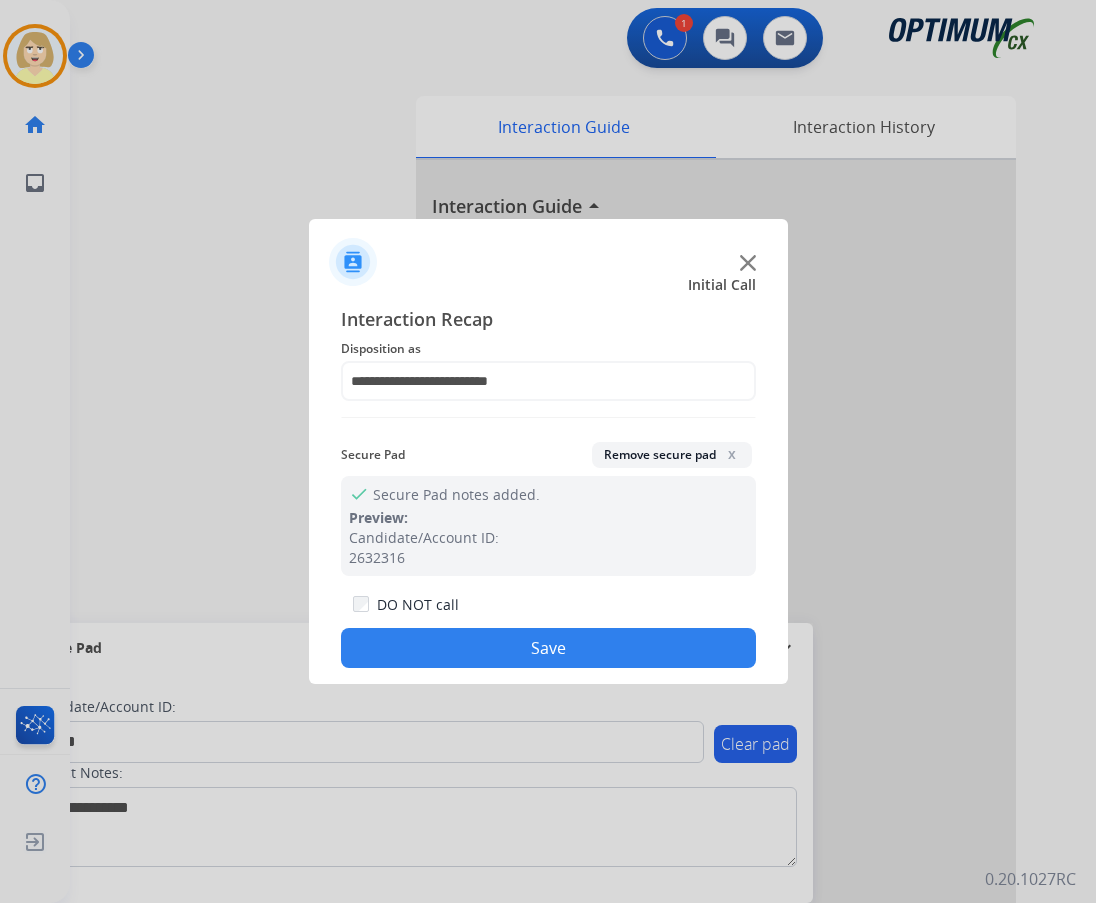 click on "Save" 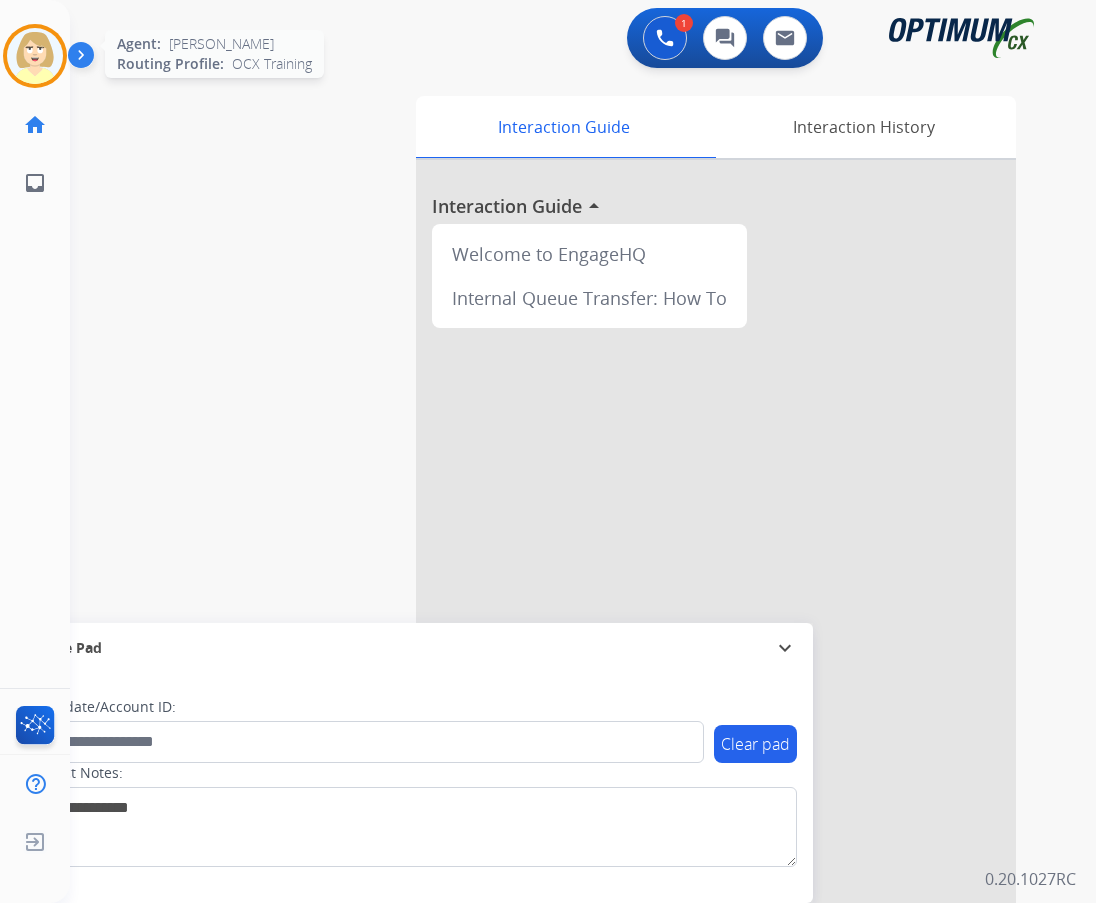 click at bounding box center (35, 56) 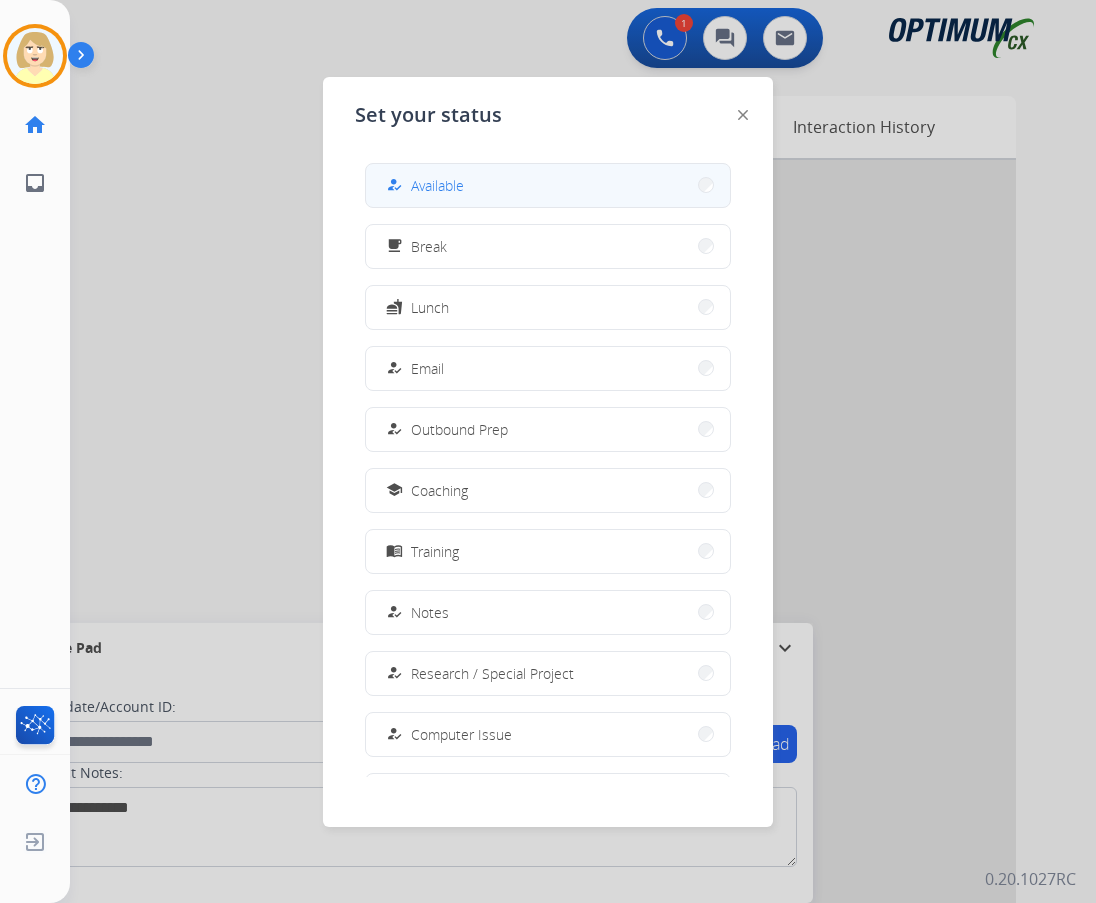 click on "Available" at bounding box center [437, 185] 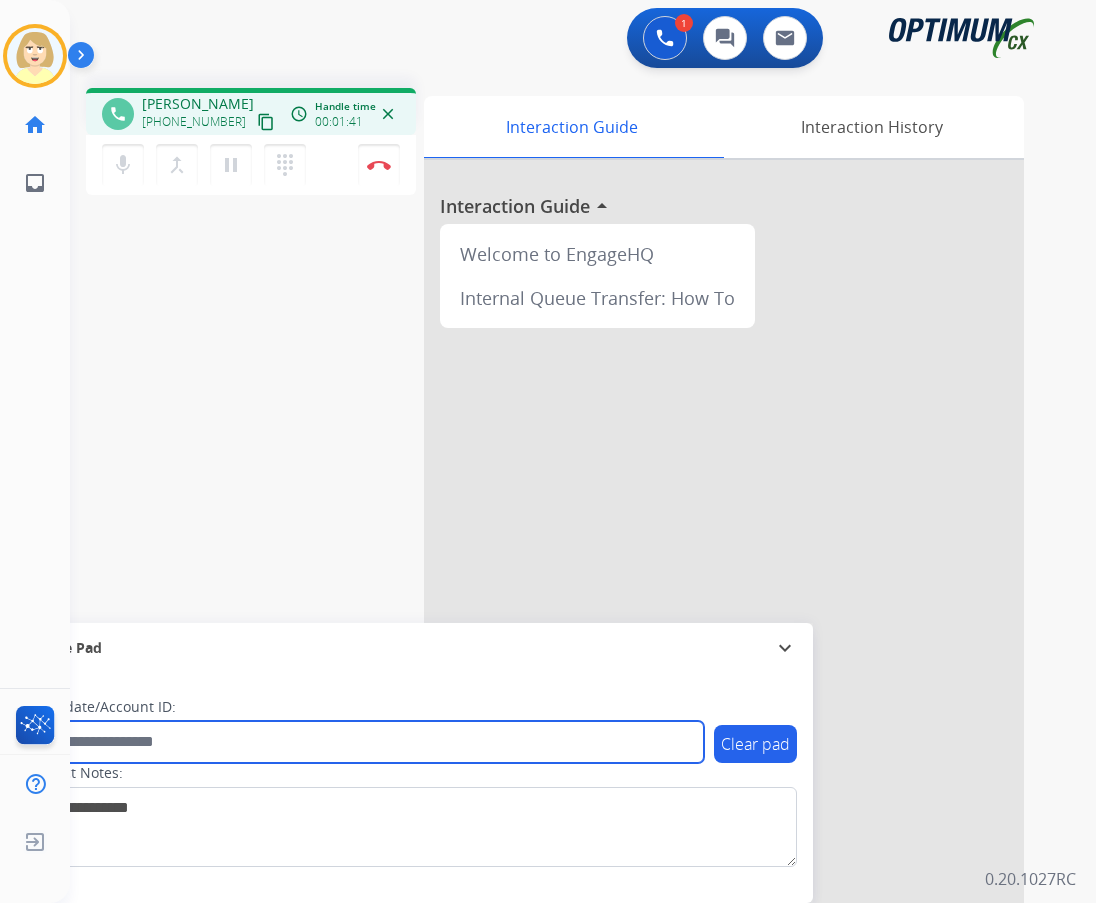 click at bounding box center [365, 742] 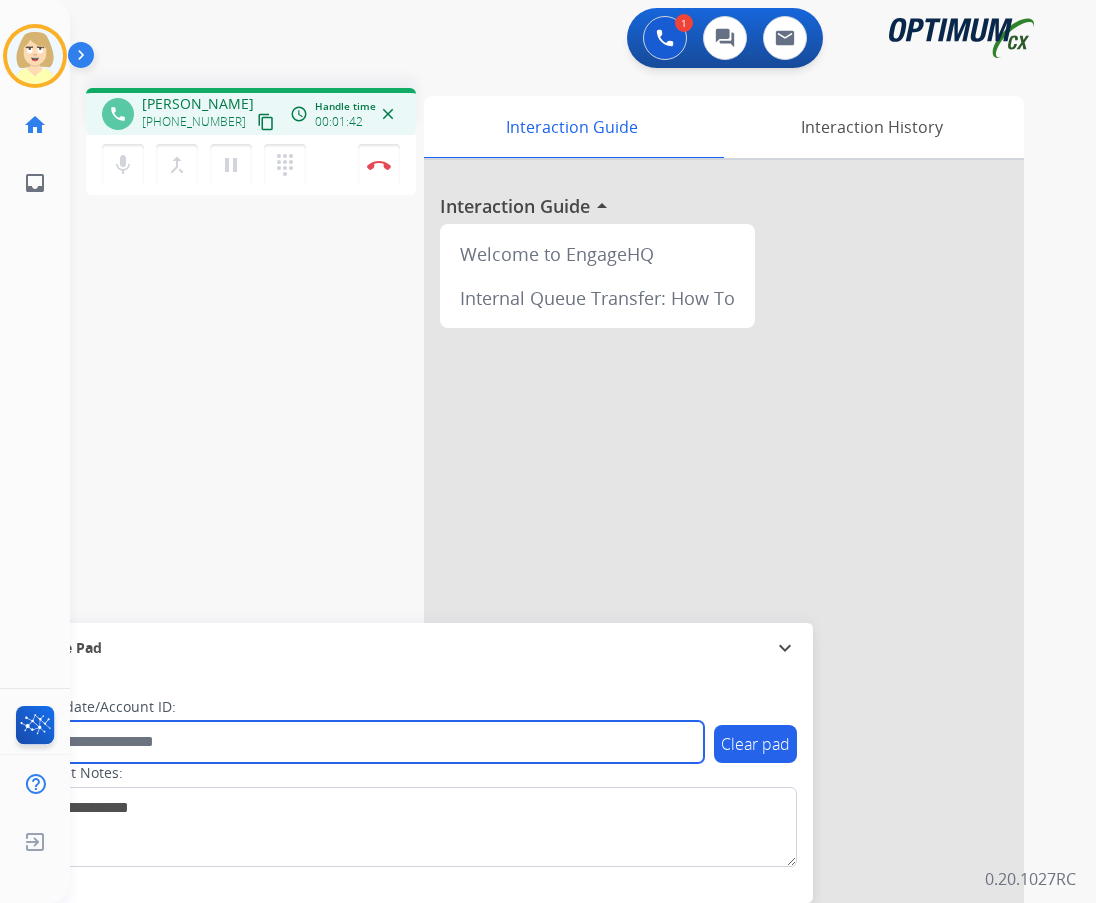 paste on "*******" 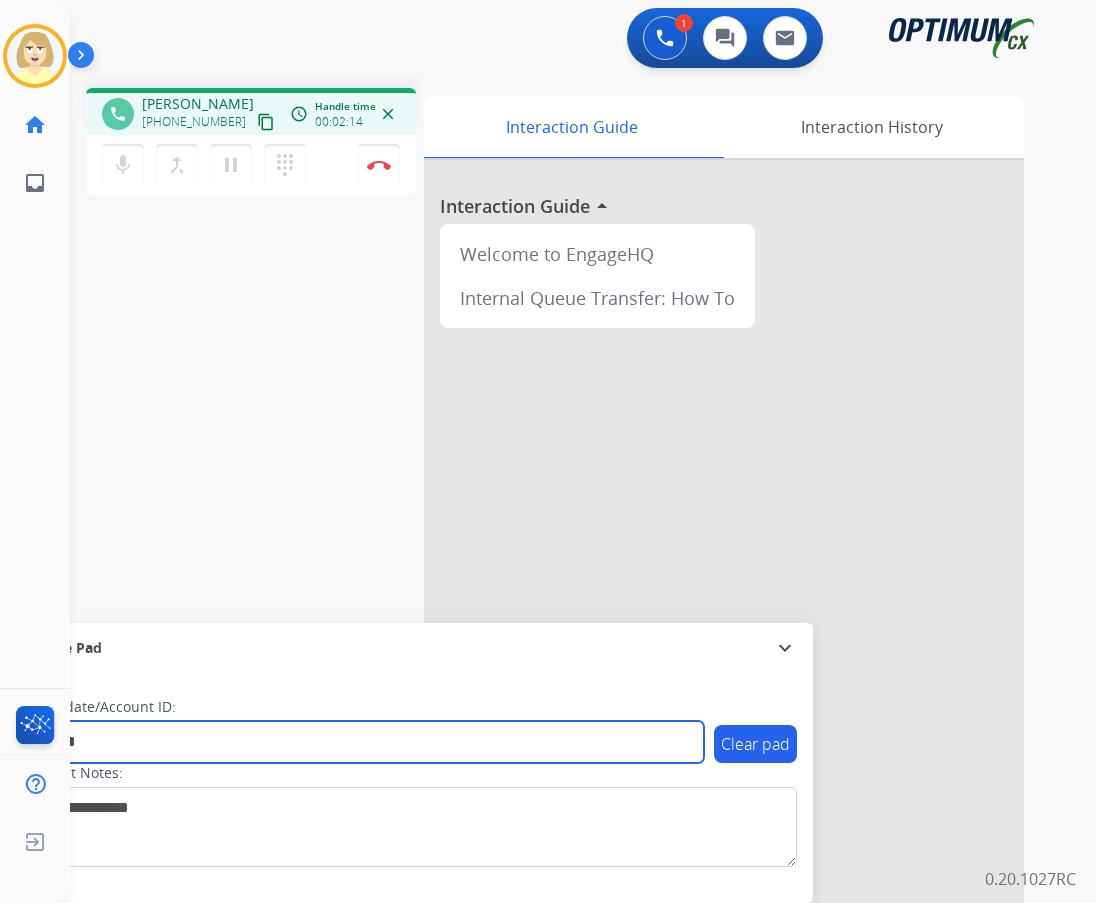 type on "*******" 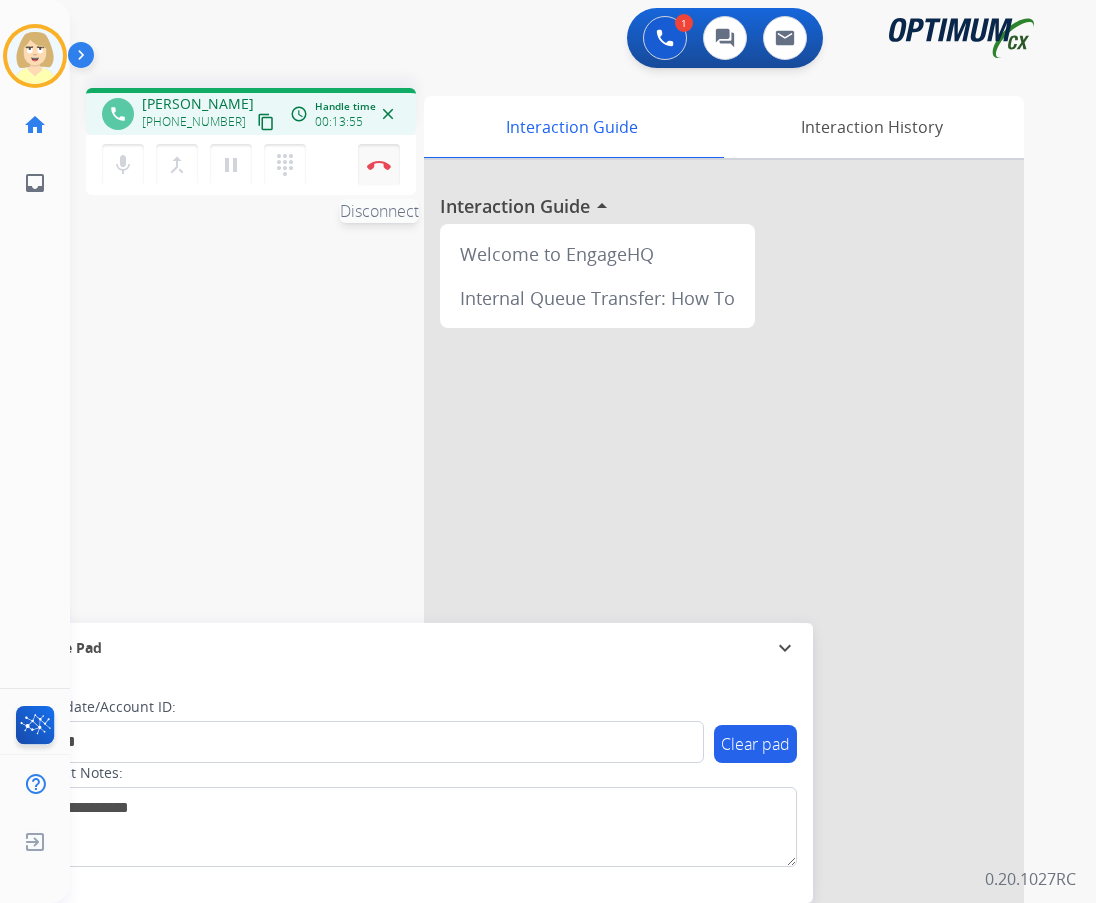 click at bounding box center [379, 165] 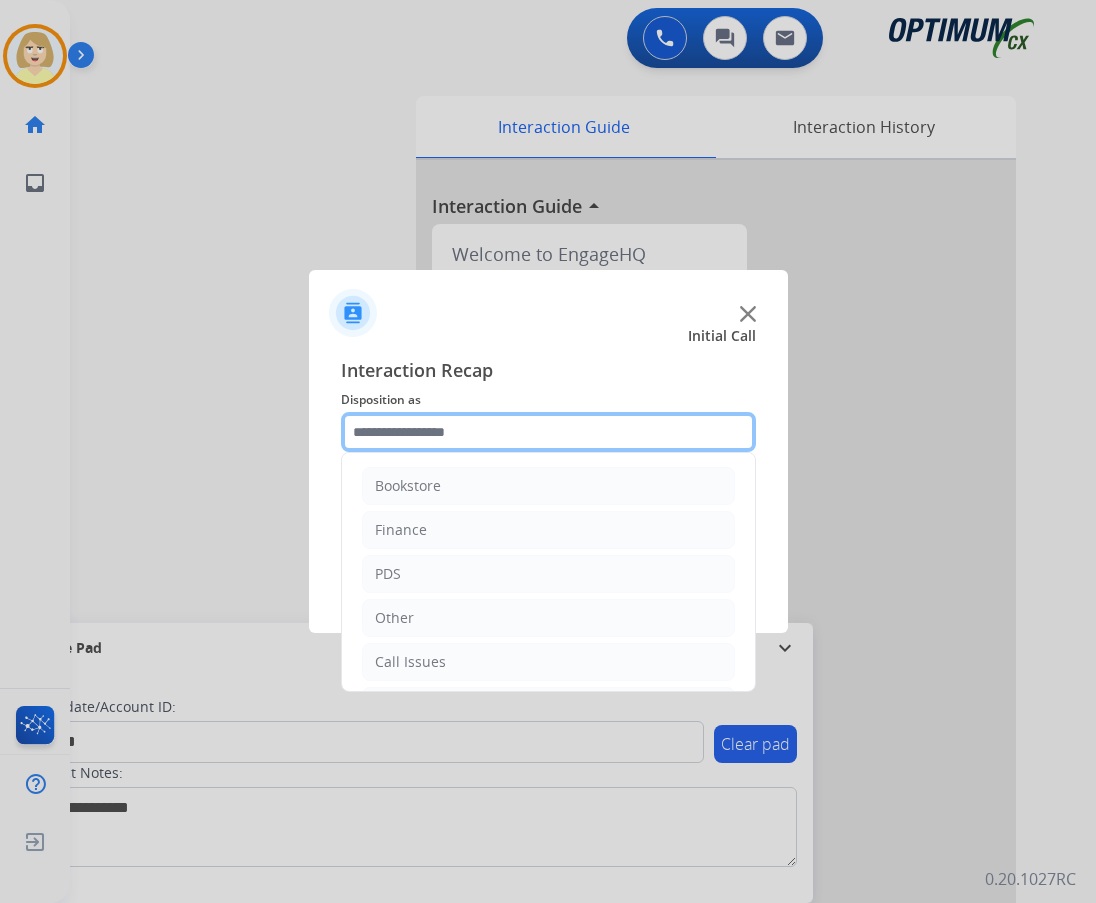 click 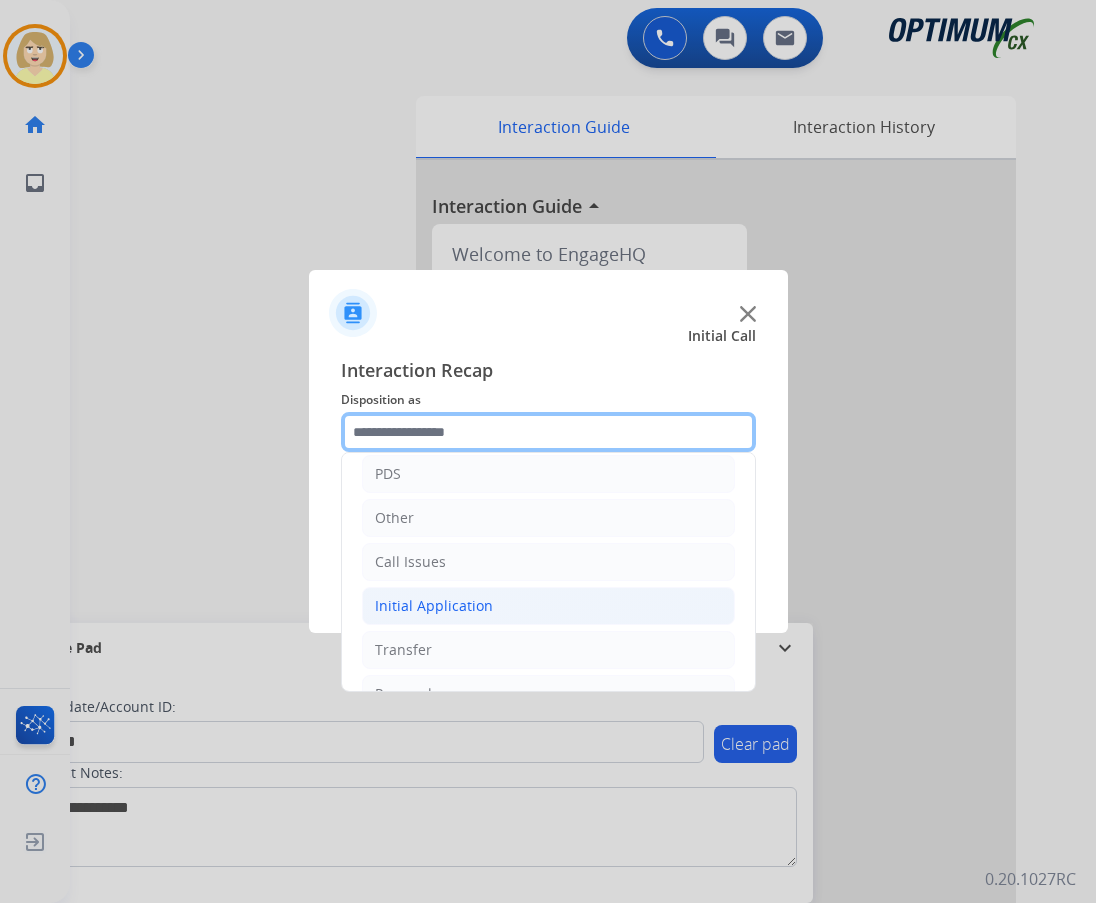 scroll, scrollTop: 136, scrollLeft: 0, axis: vertical 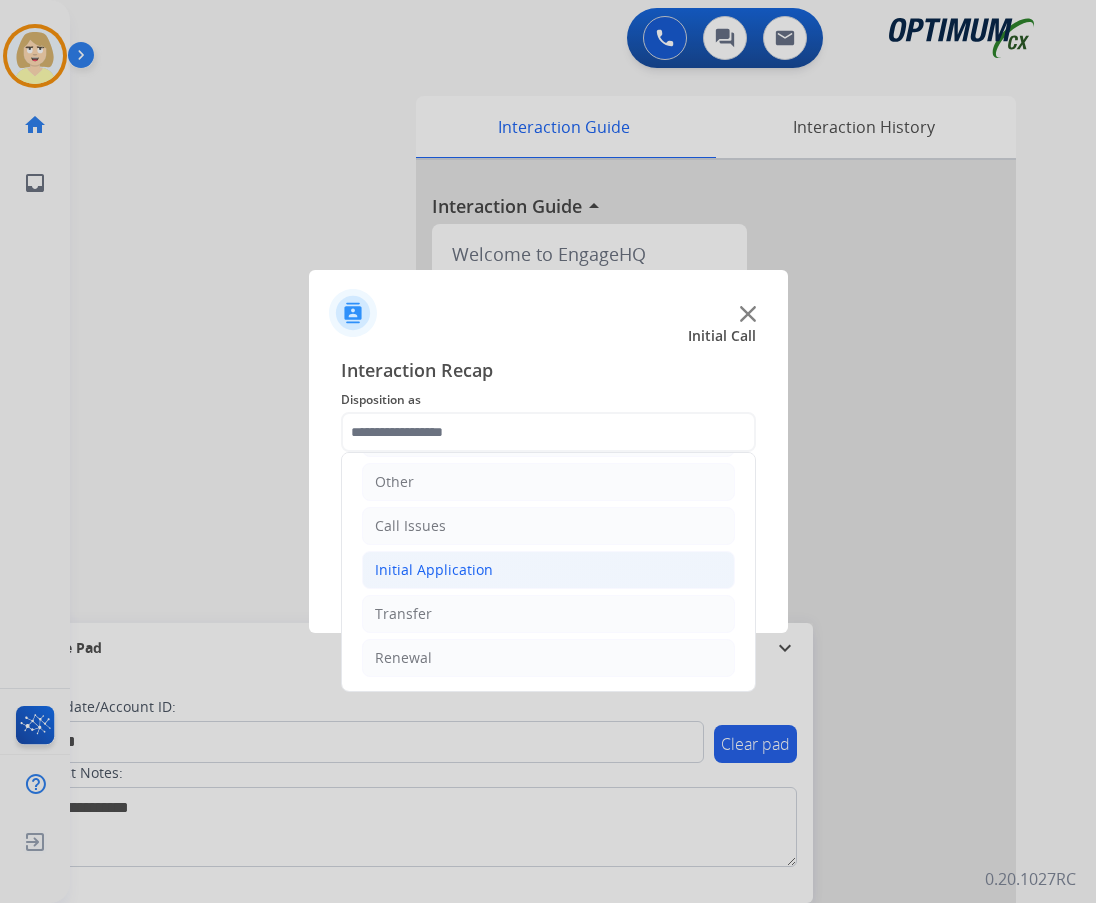 click on "Initial Application" 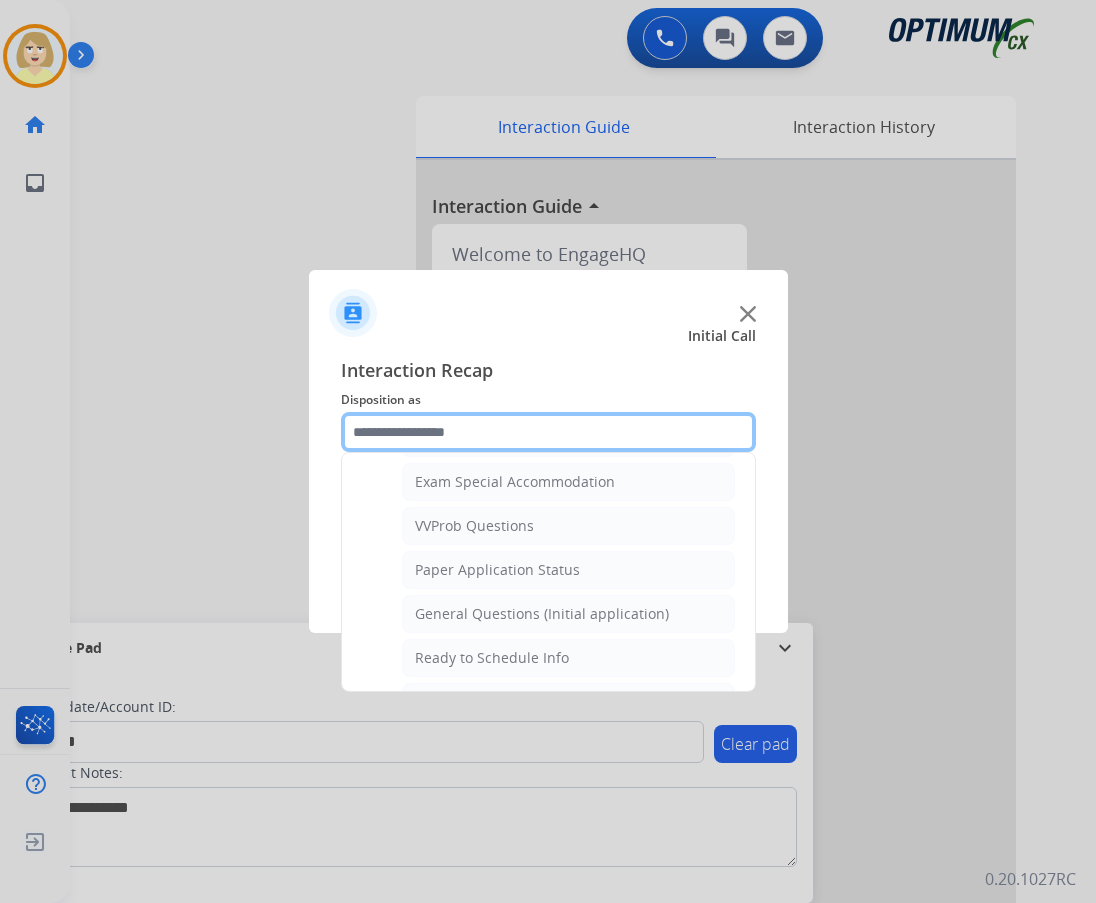 scroll, scrollTop: 1136, scrollLeft: 0, axis: vertical 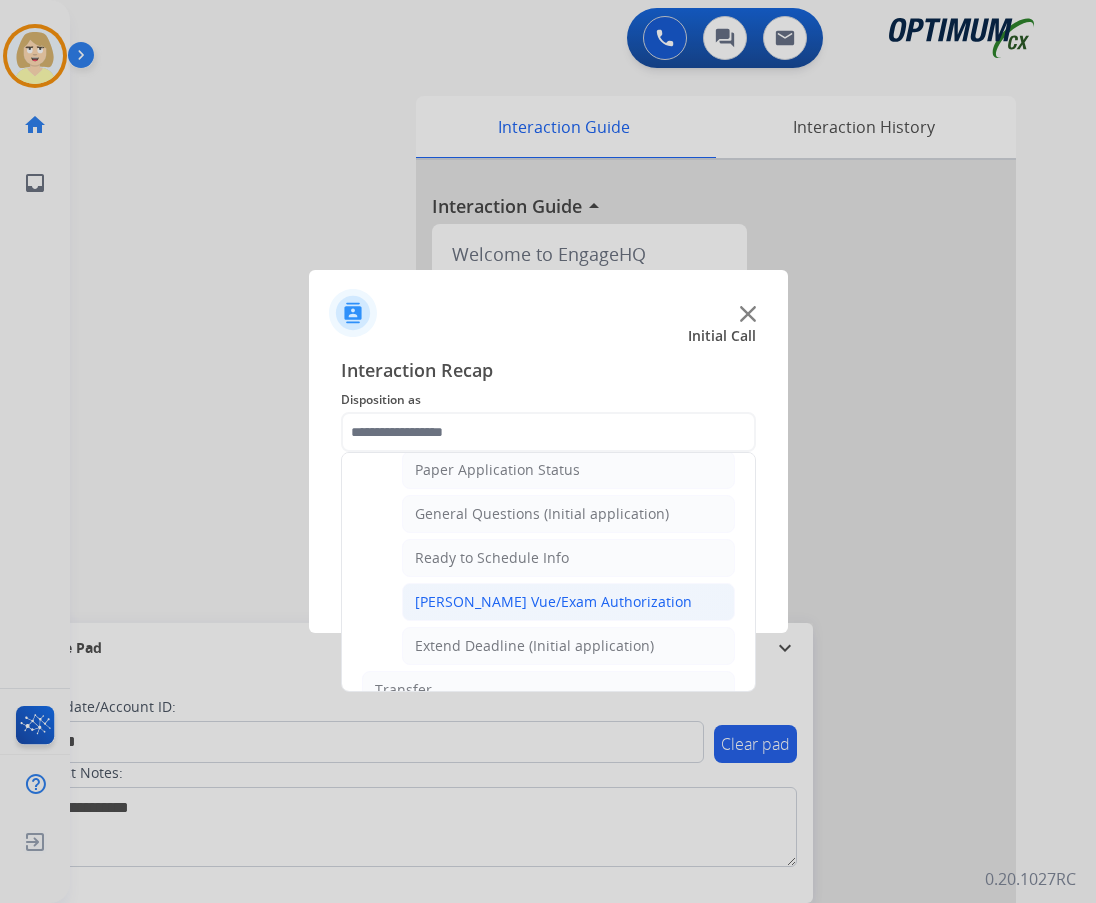 click on "[PERSON_NAME] Vue/Exam Authorization" 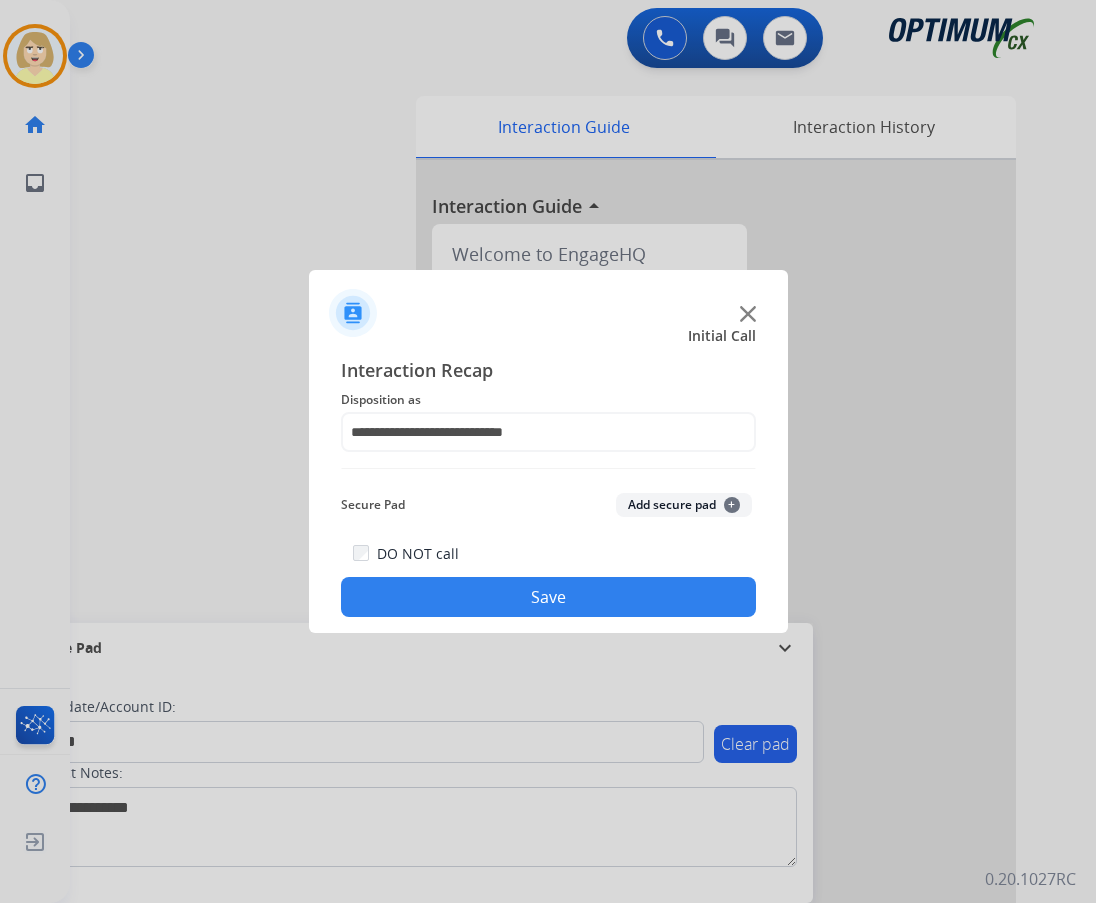 click on "Add secure pad  +" 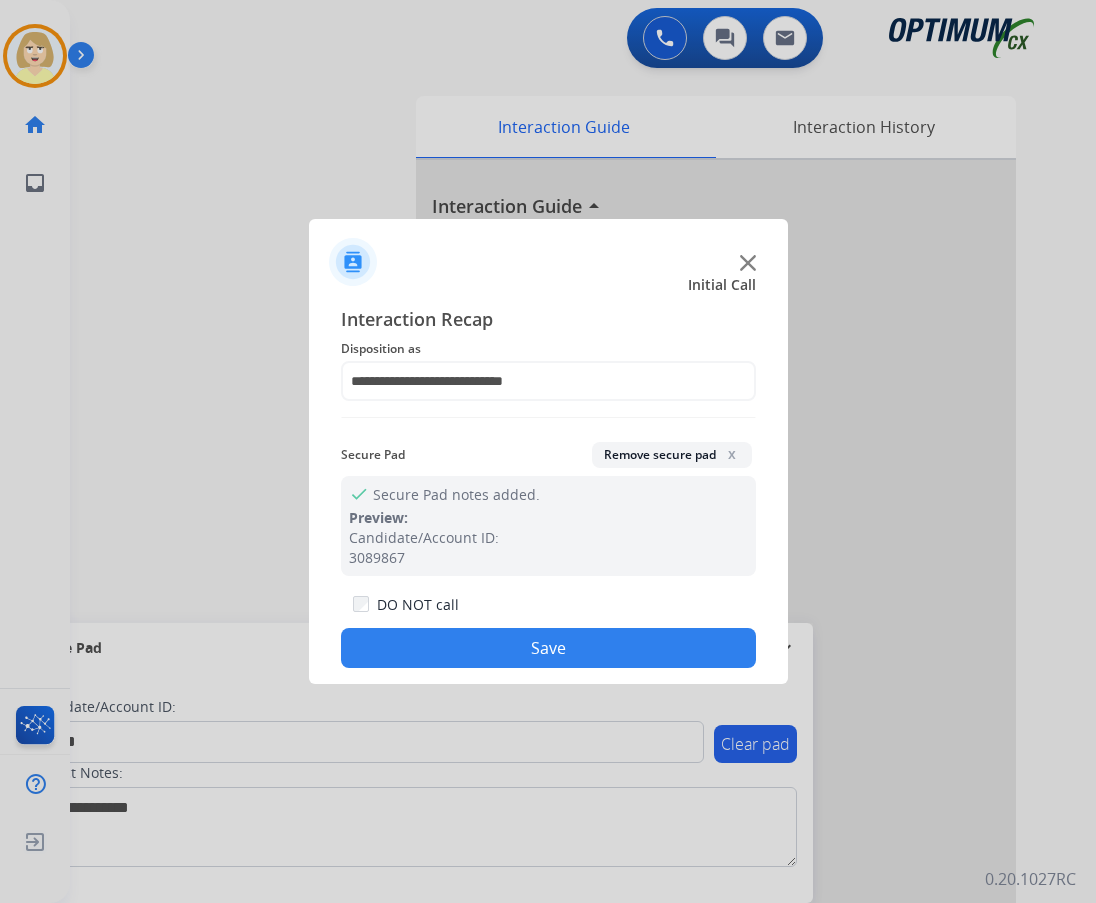 click on "Save" 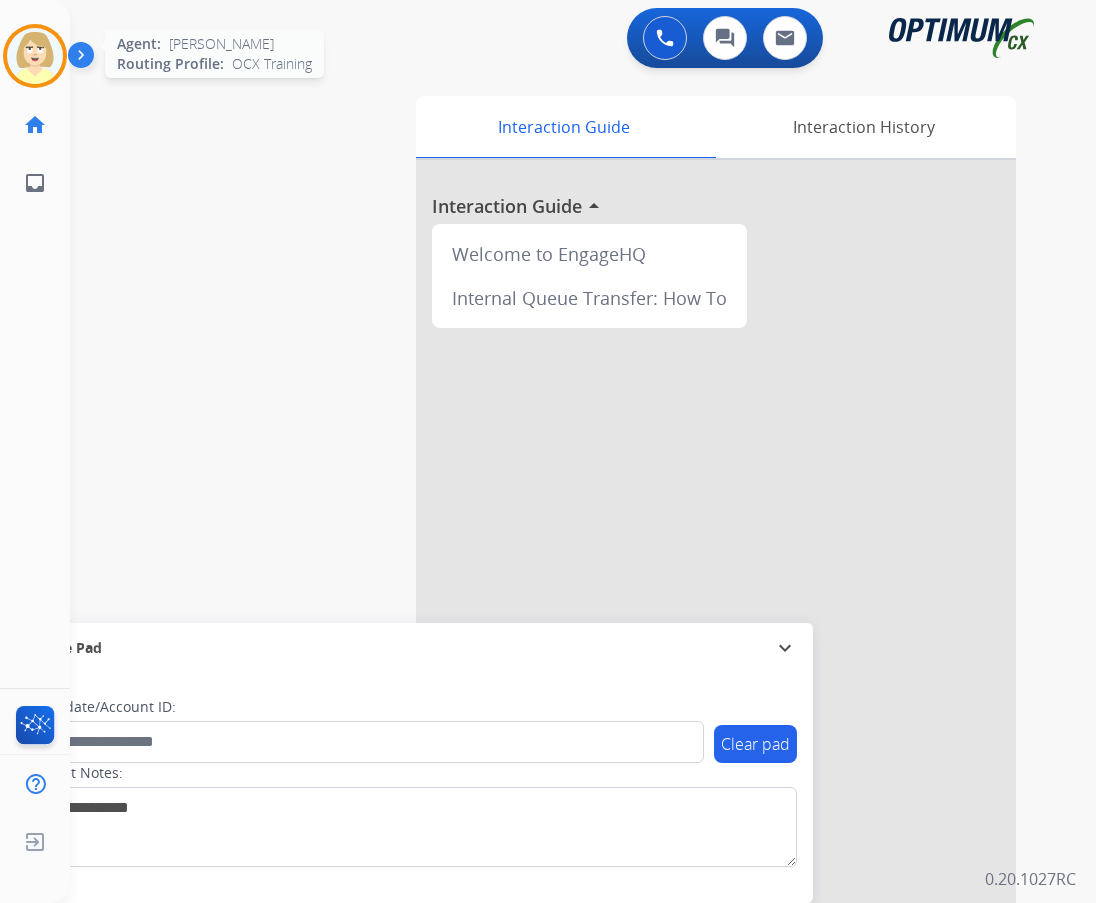 click at bounding box center [35, 56] 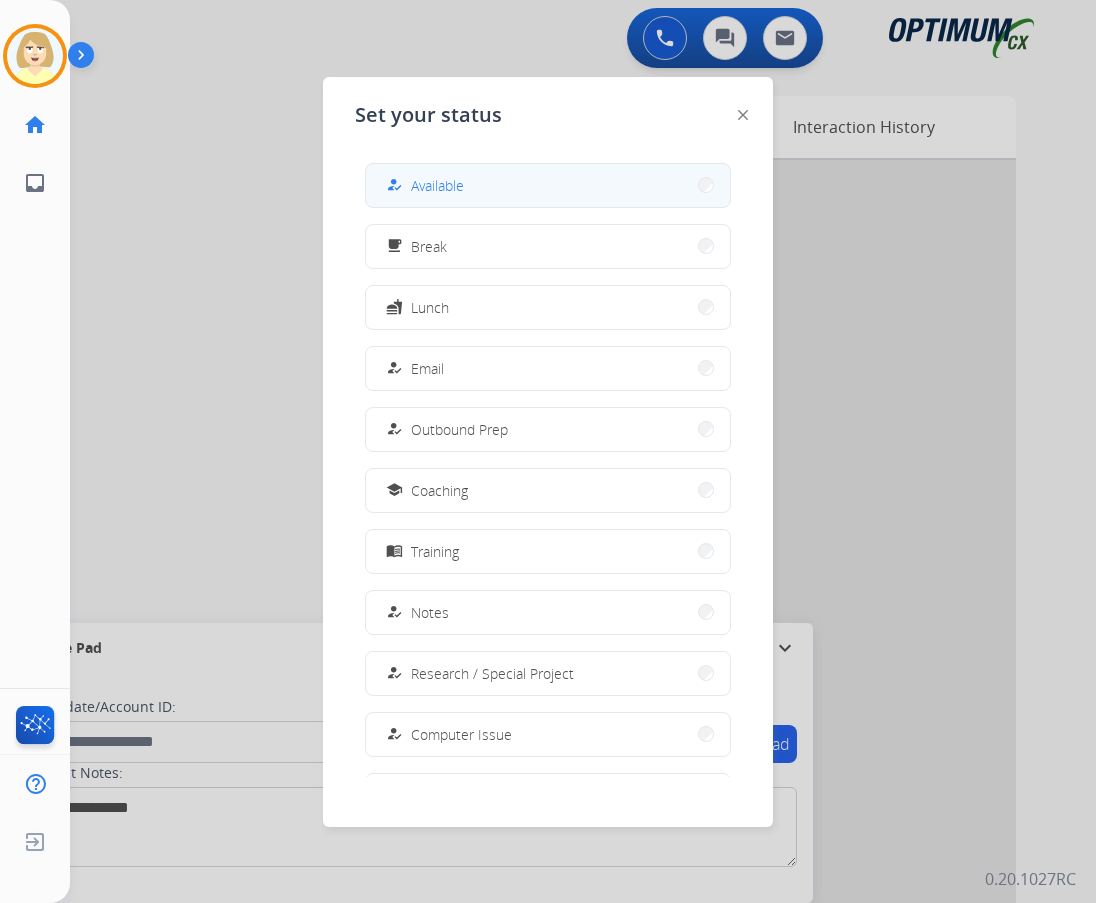 click on "Available" at bounding box center (437, 185) 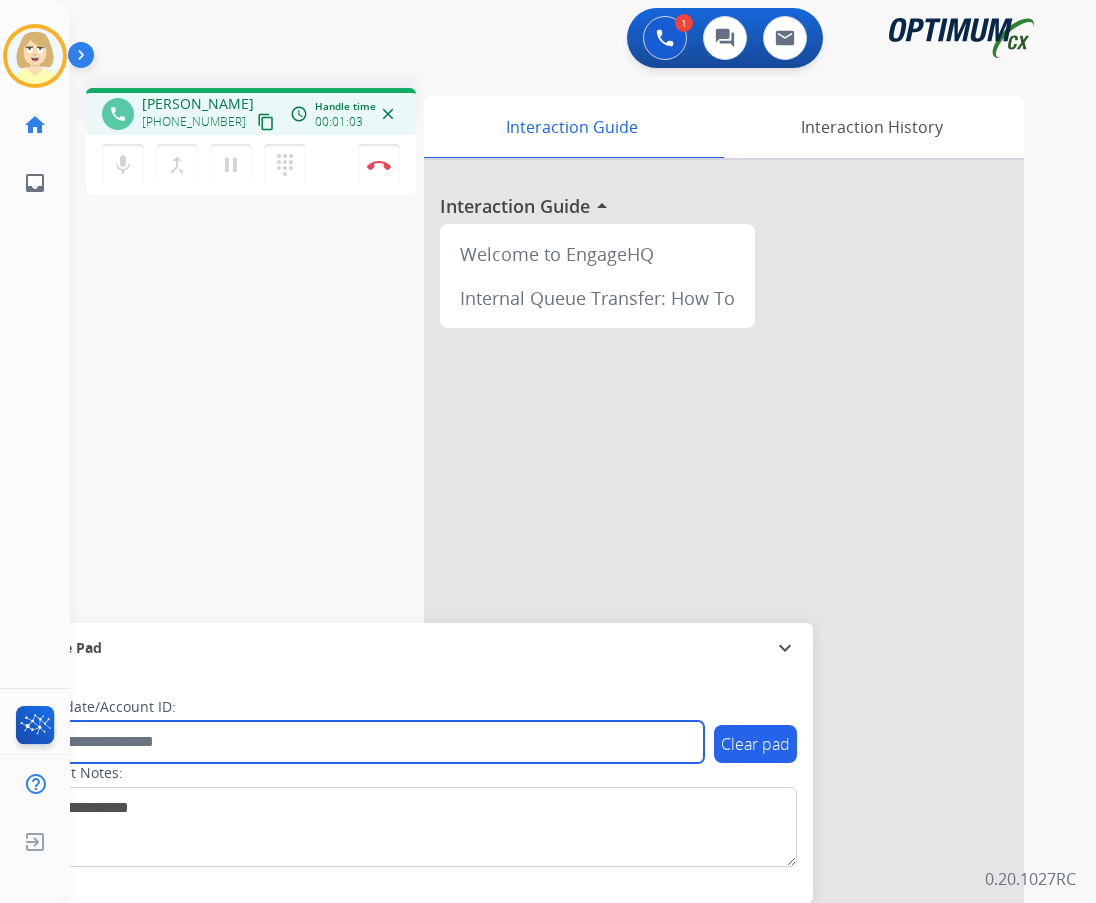 click at bounding box center (365, 742) 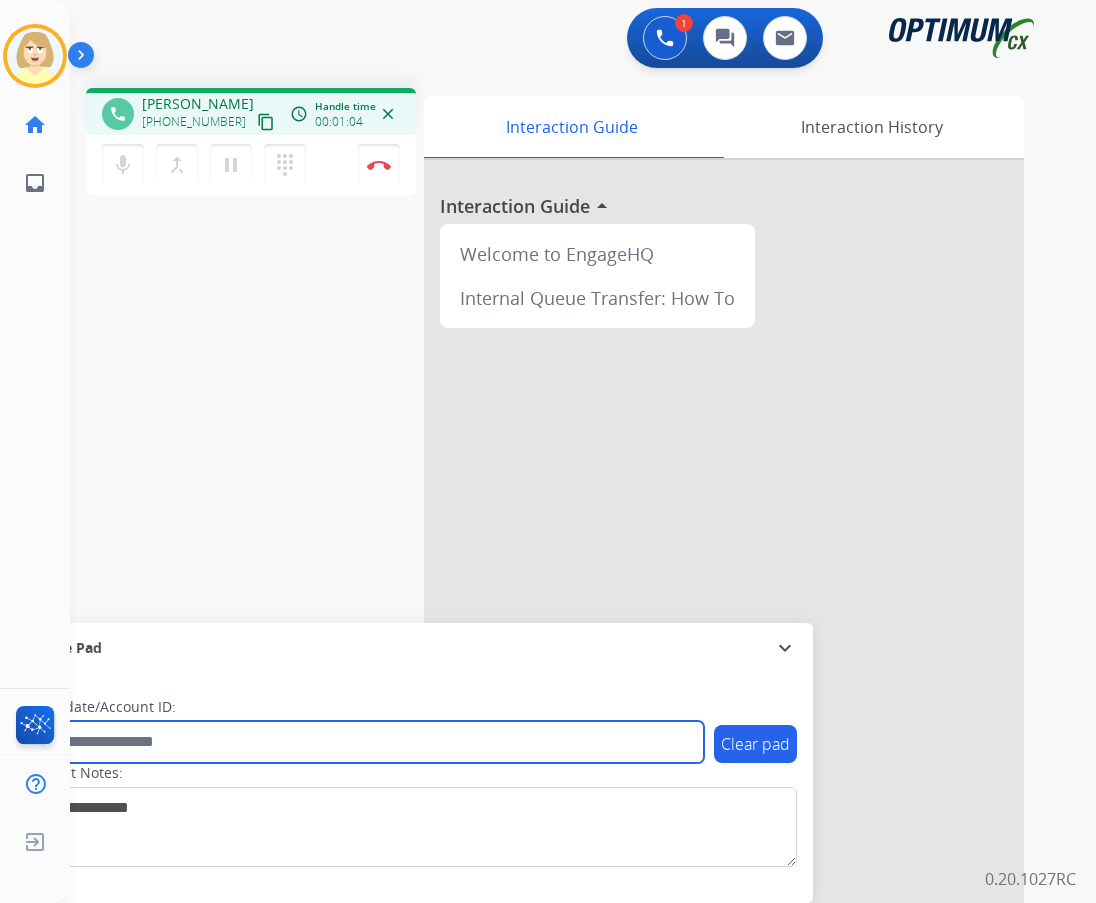 paste on "*******" 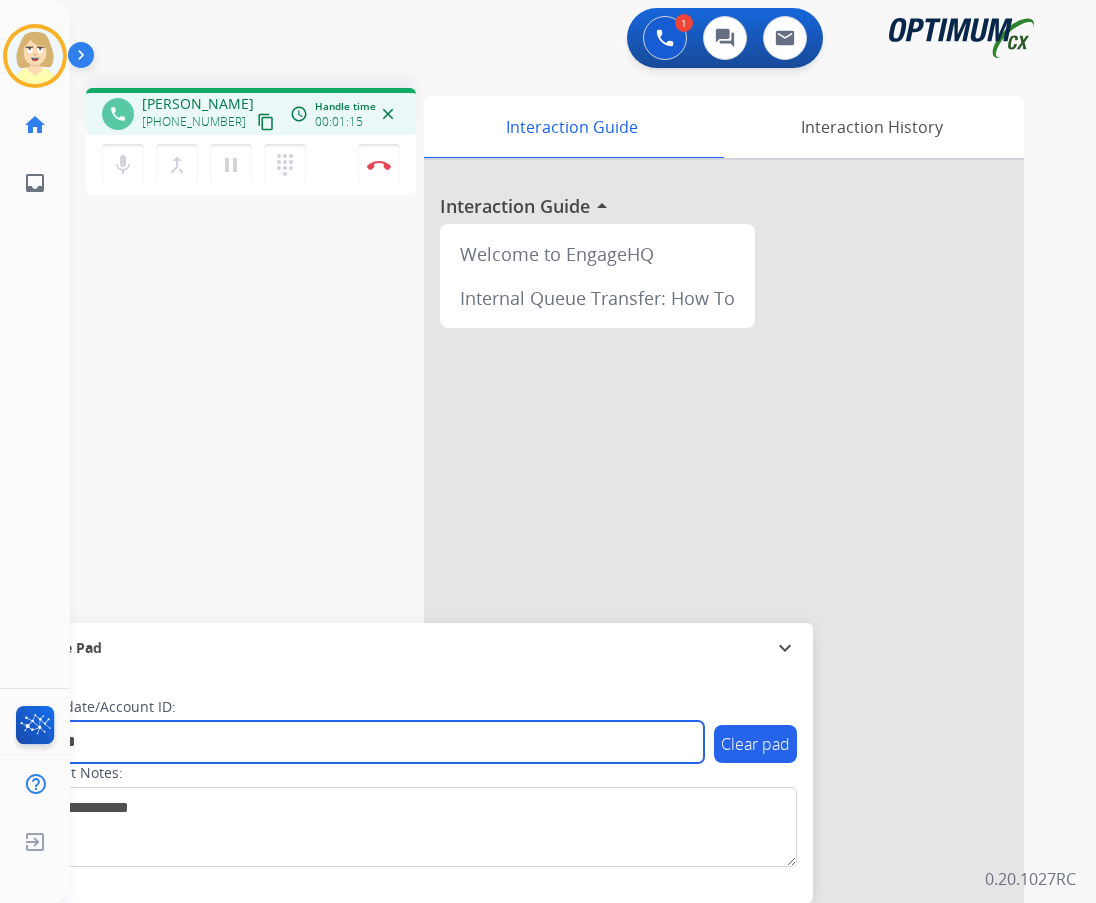 type on "*******" 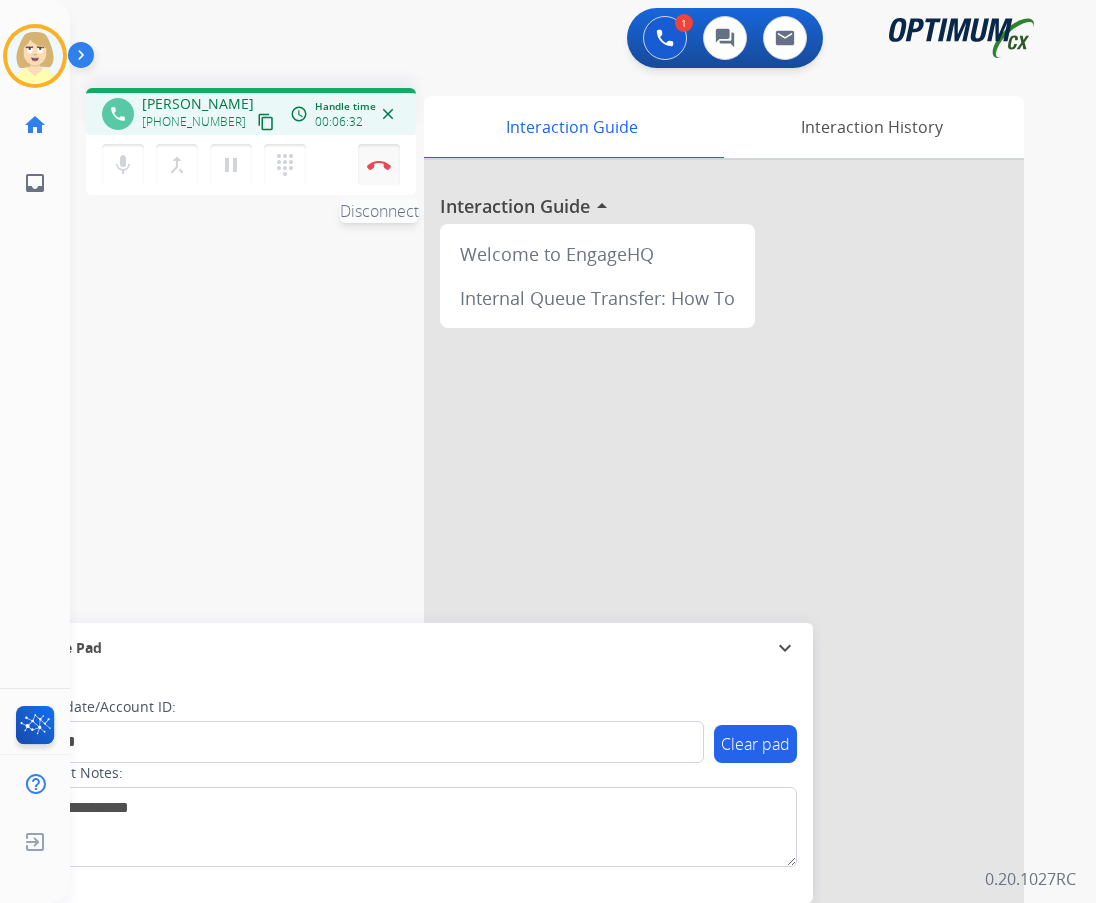 click at bounding box center [379, 165] 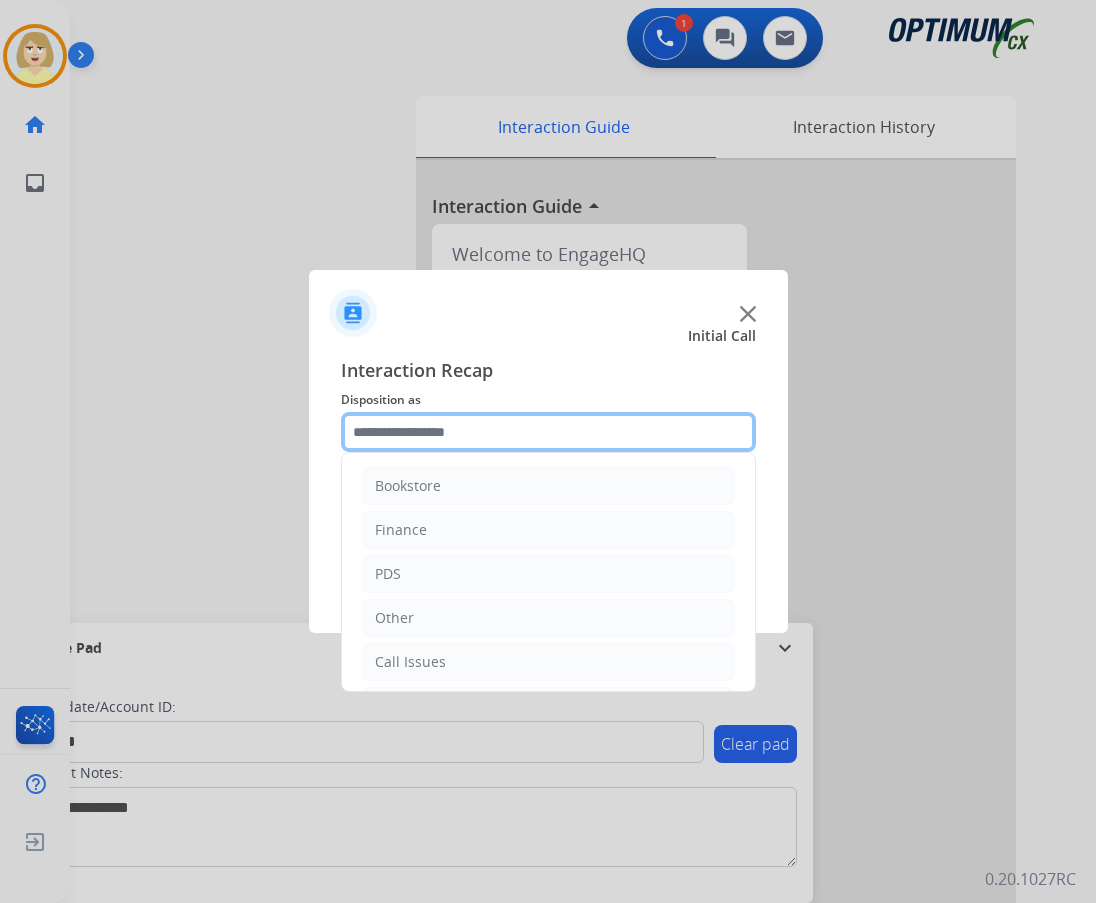 click 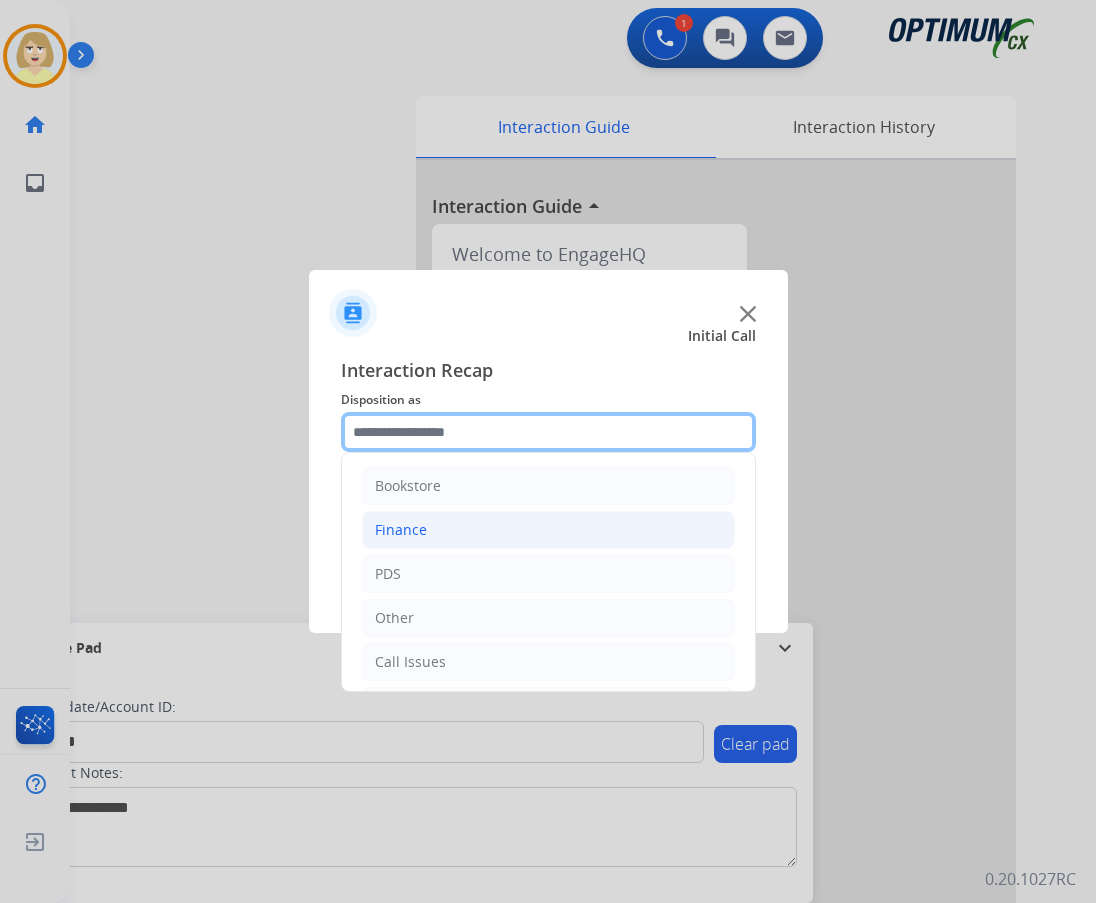 scroll, scrollTop: 136, scrollLeft: 0, axis: vertical 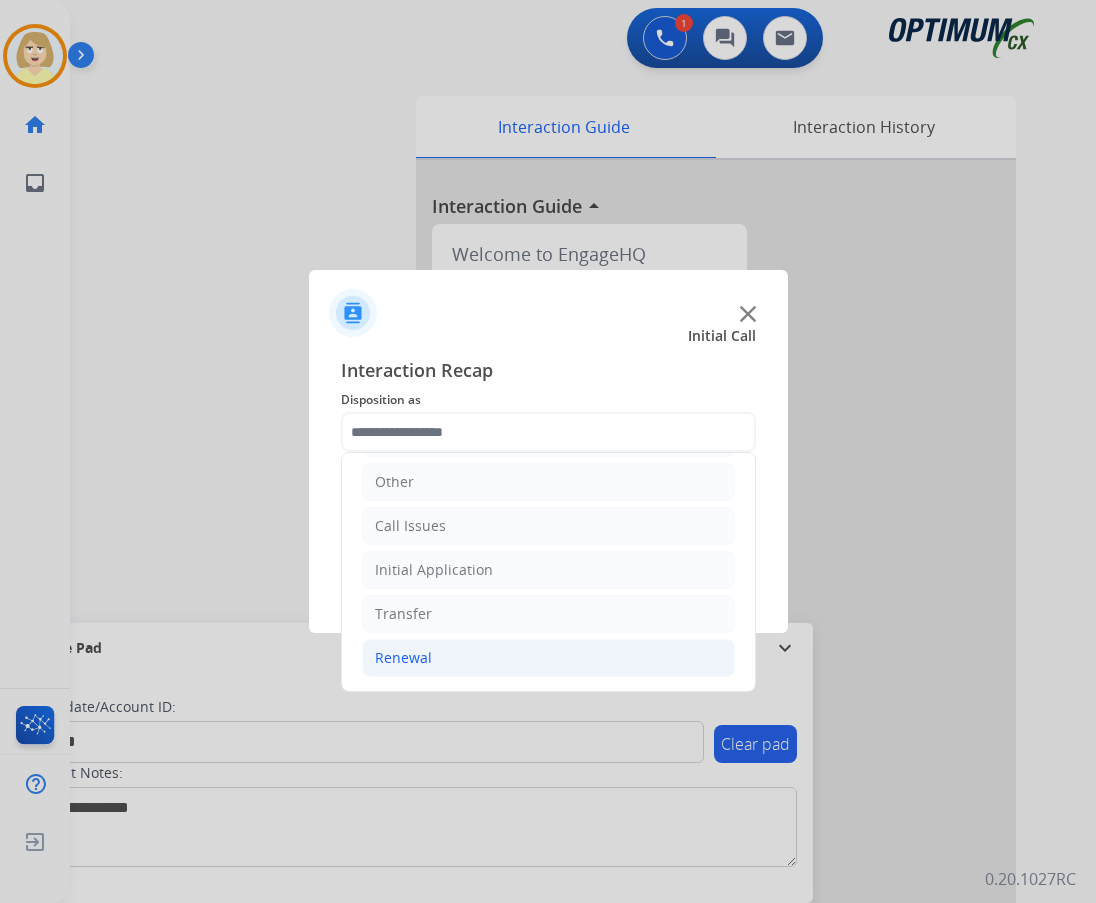 click on "Renewal" 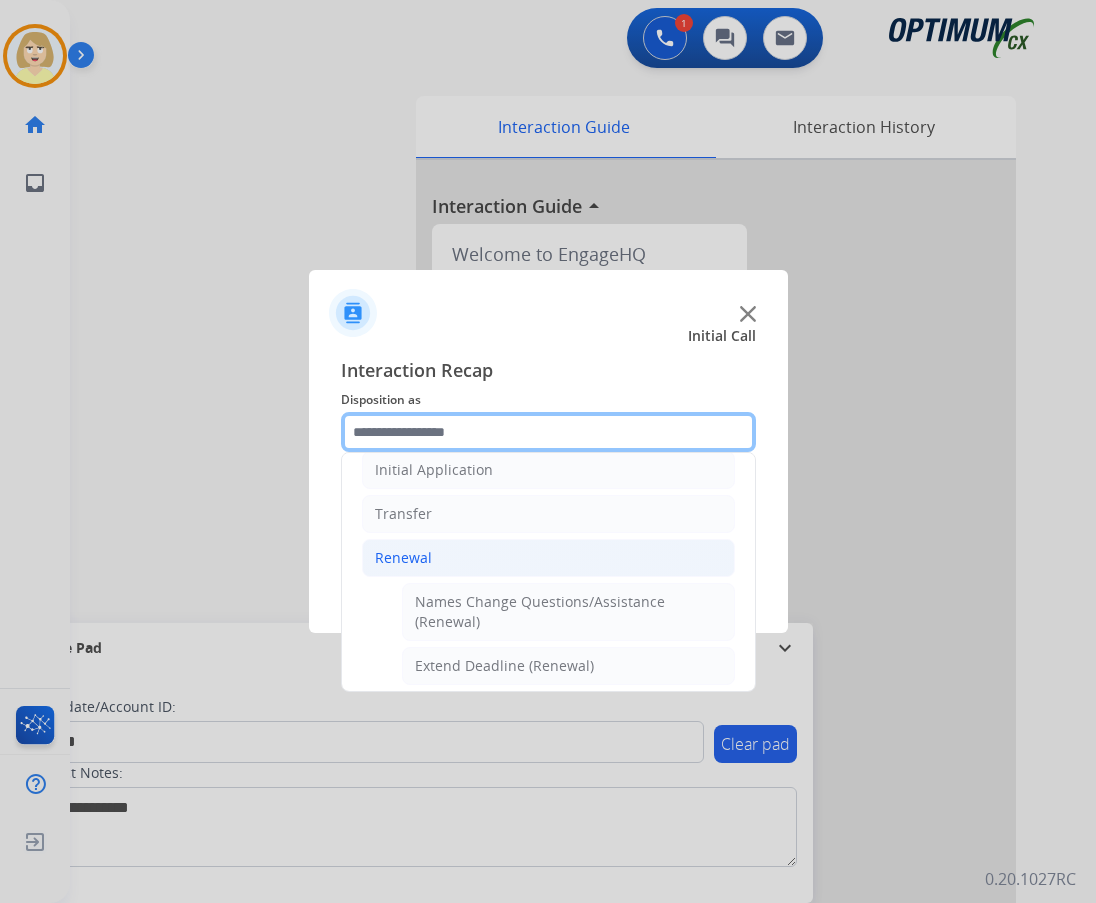 scroll, scrollTop: 536, scrollLeft: 0, axis: vertical 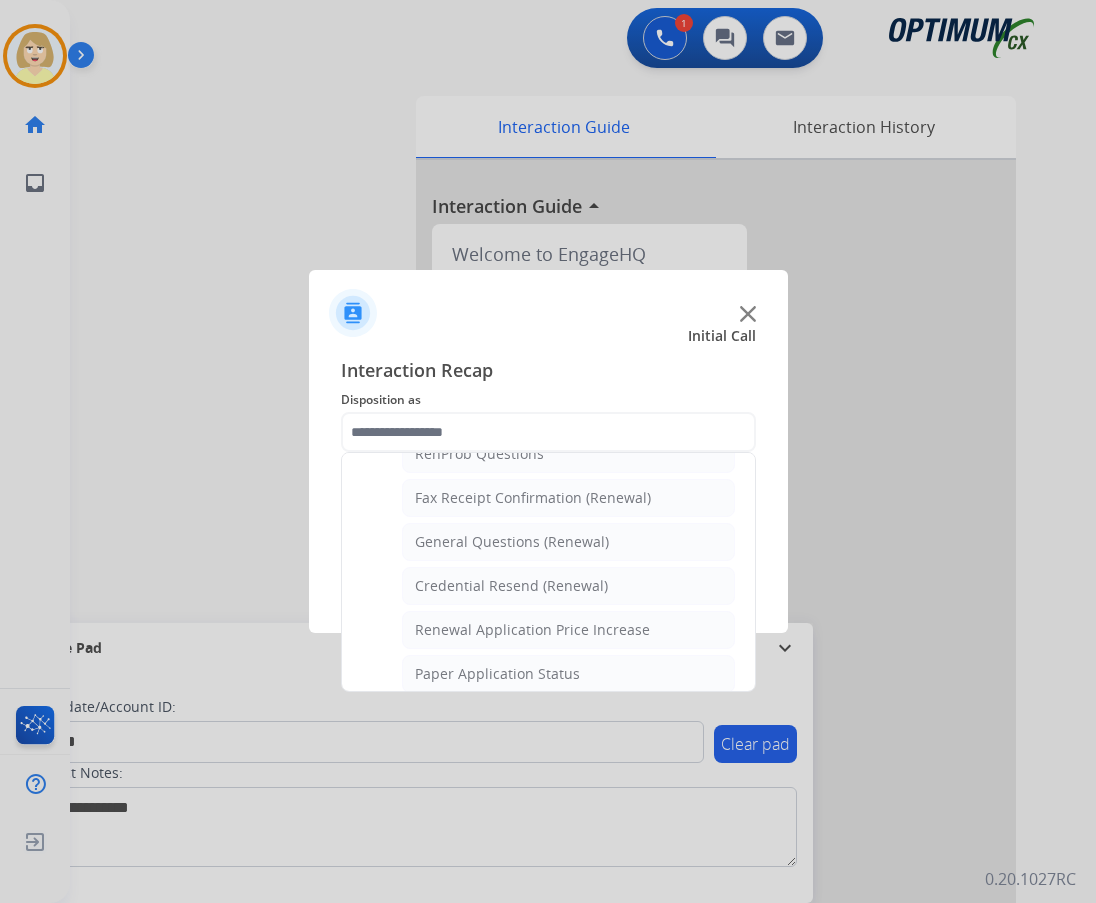click on "General Questions (Renewal)" 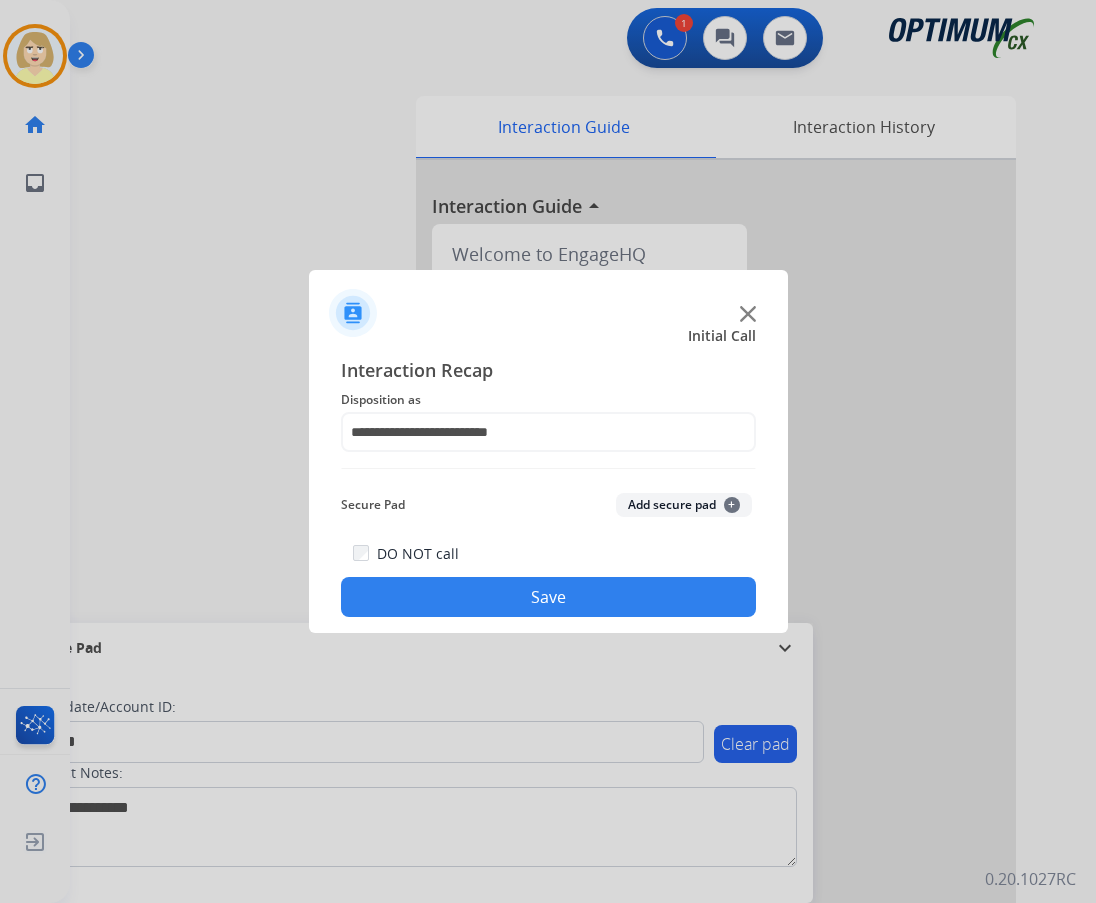 click on "Add secure pad  +" 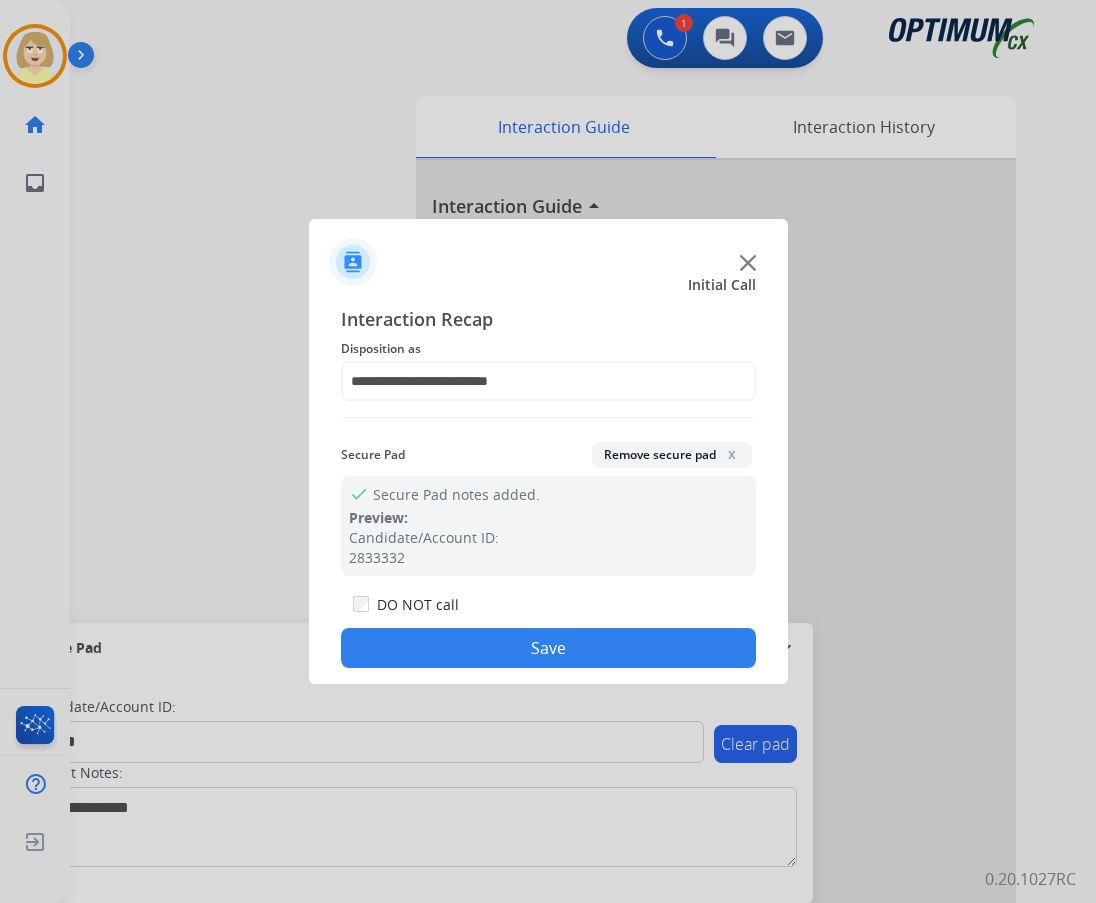 drag, startPoint x: 522, startPoint y: 638, endPoint x: 749, endPoint y: 579, distance: 234.54211 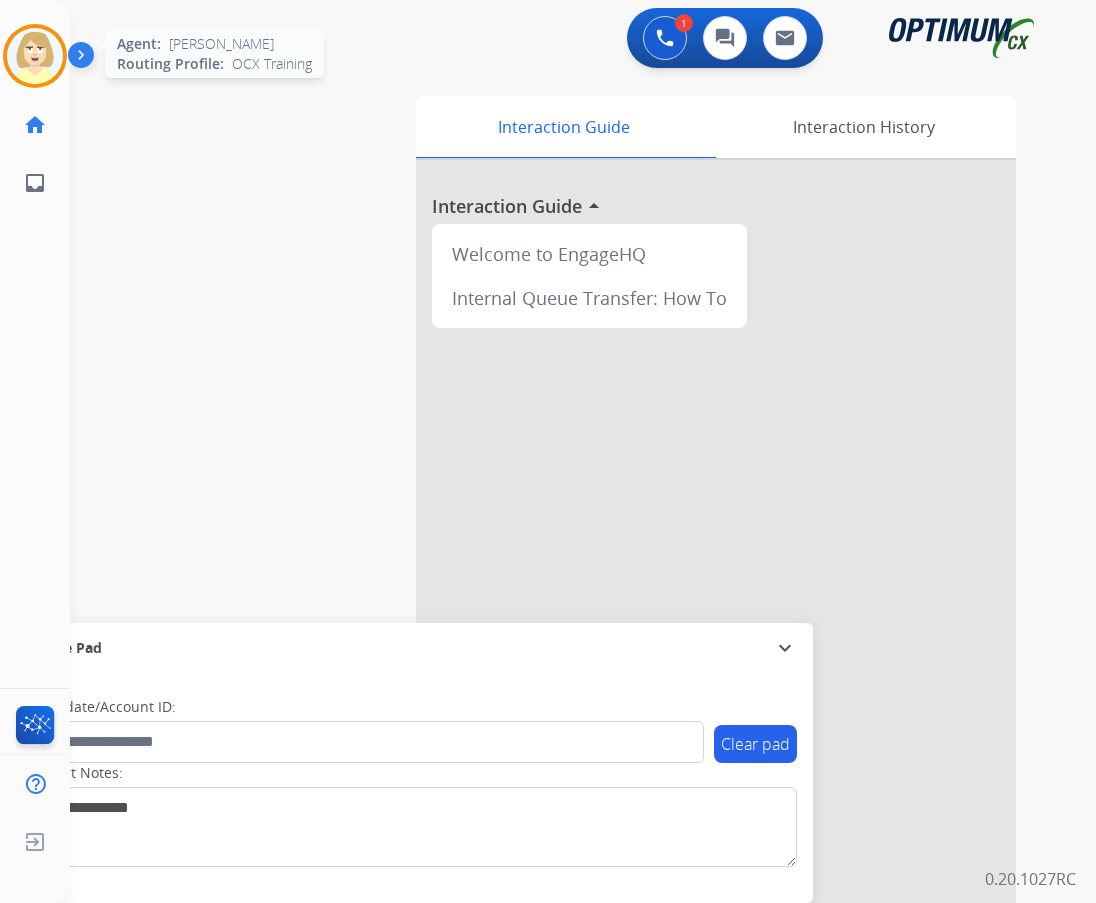 click at bounding box center [35, 56] 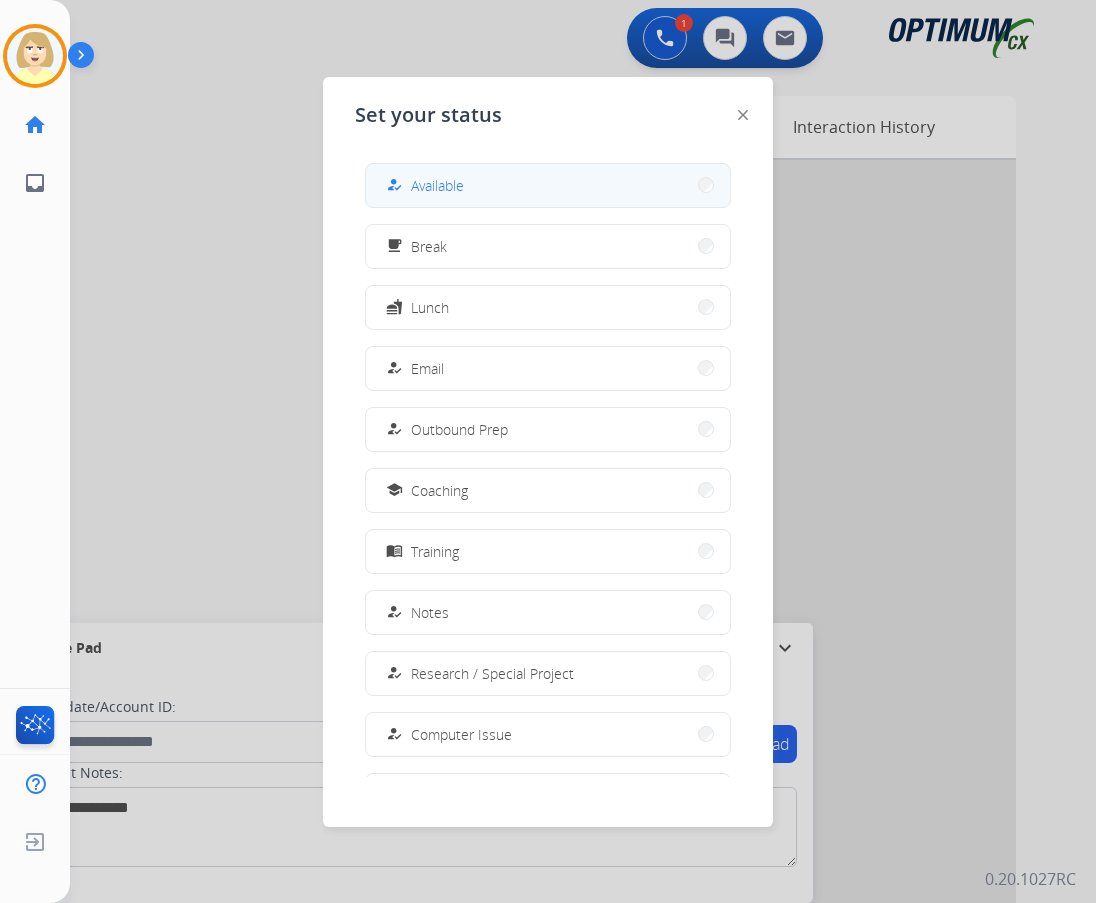 click on "Available" at bounding box center (437, 185) 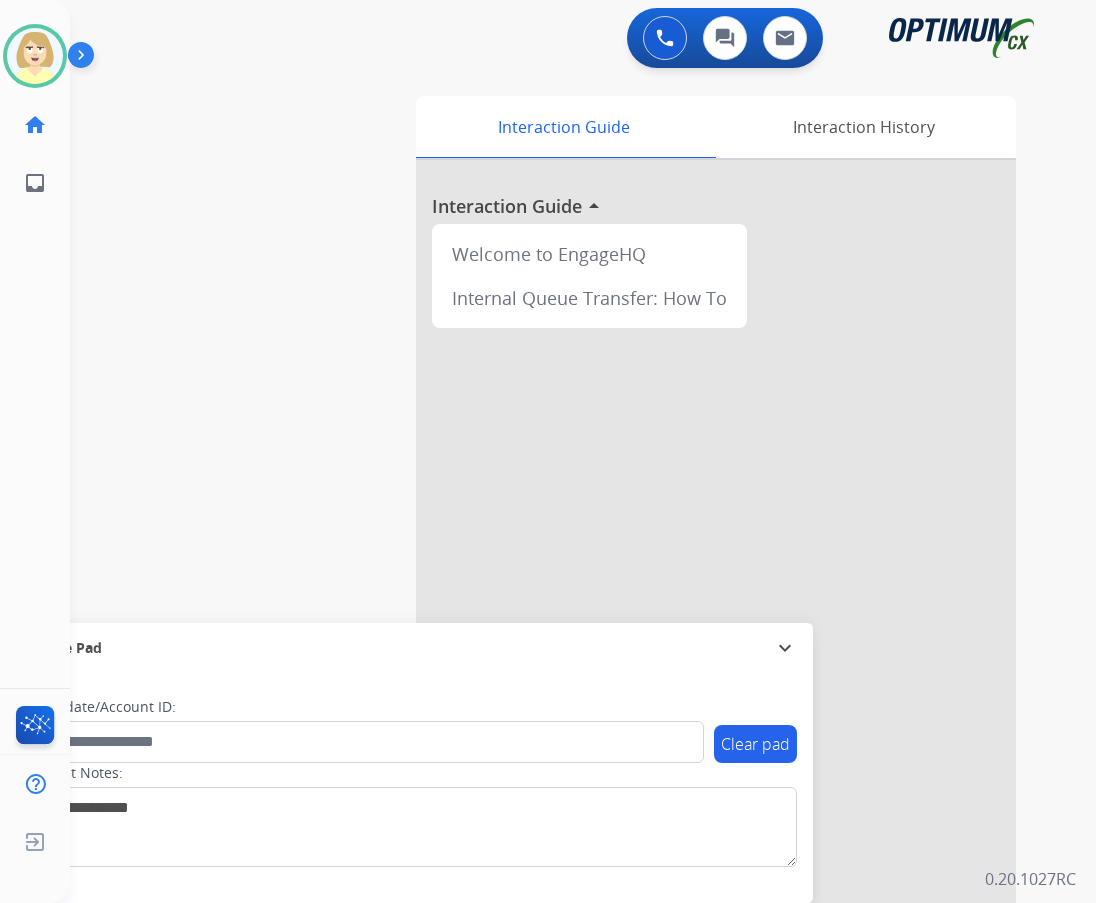 drag, startPoint x: 20, startPoint y: 54, endPoint x: 68, endPoint y: 67, distance: 49.729267 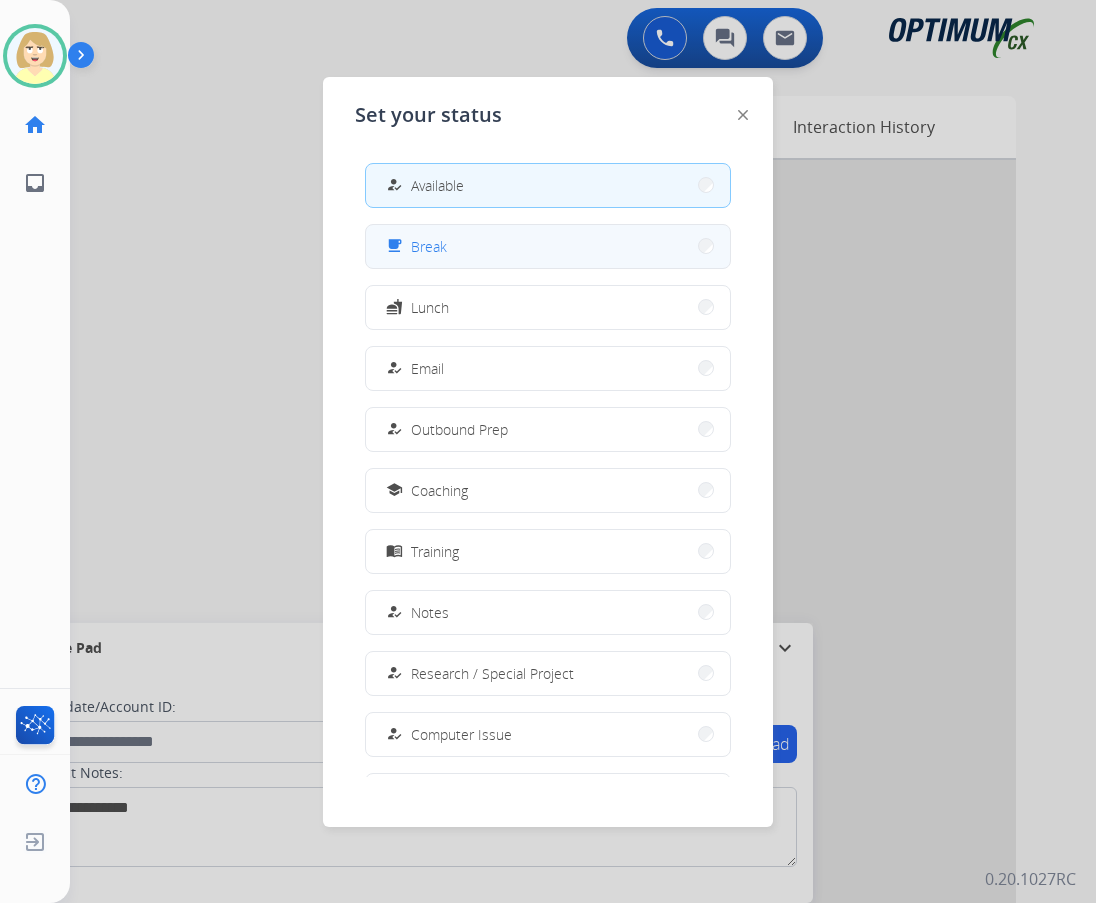 click on "Break" at bounding box center (429, 246) 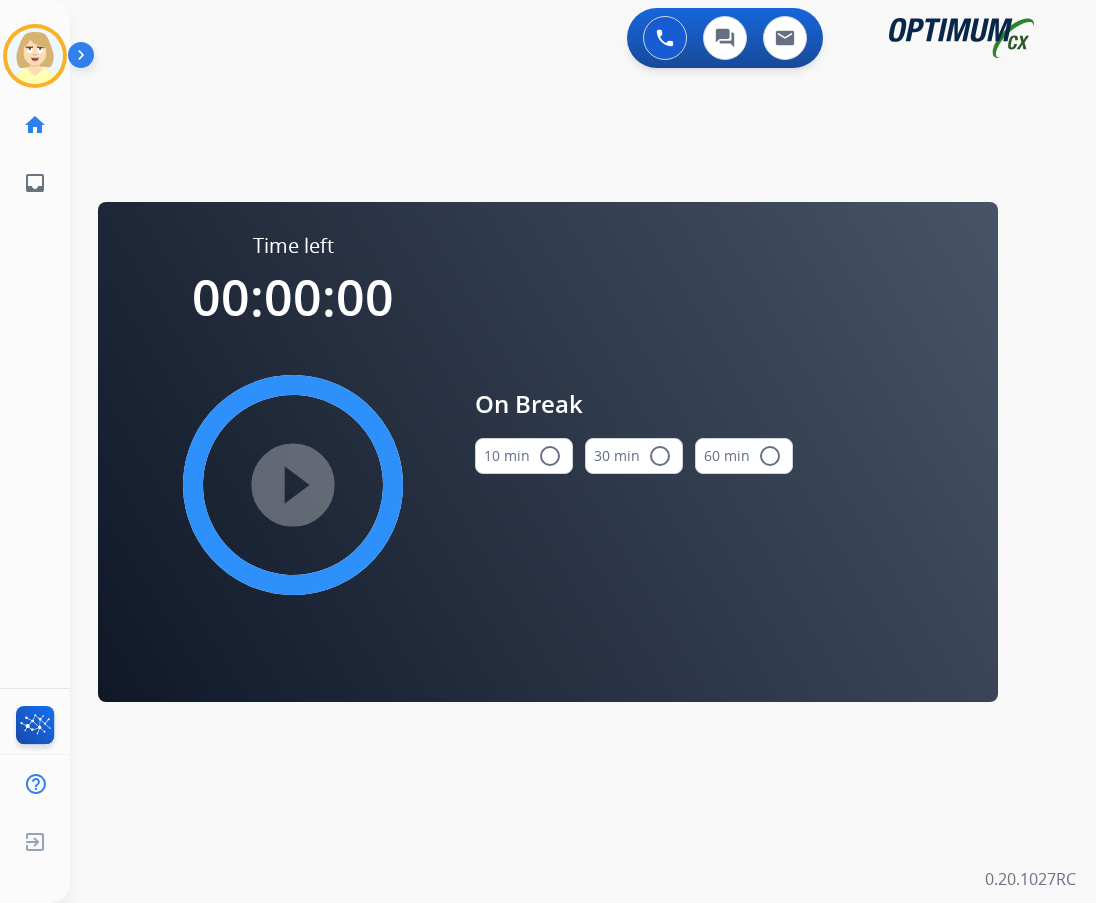 drag, startPoint x: 521, startPoint y: 458, endPoint x: 432, endPoint y: 476, distance: 90.80198 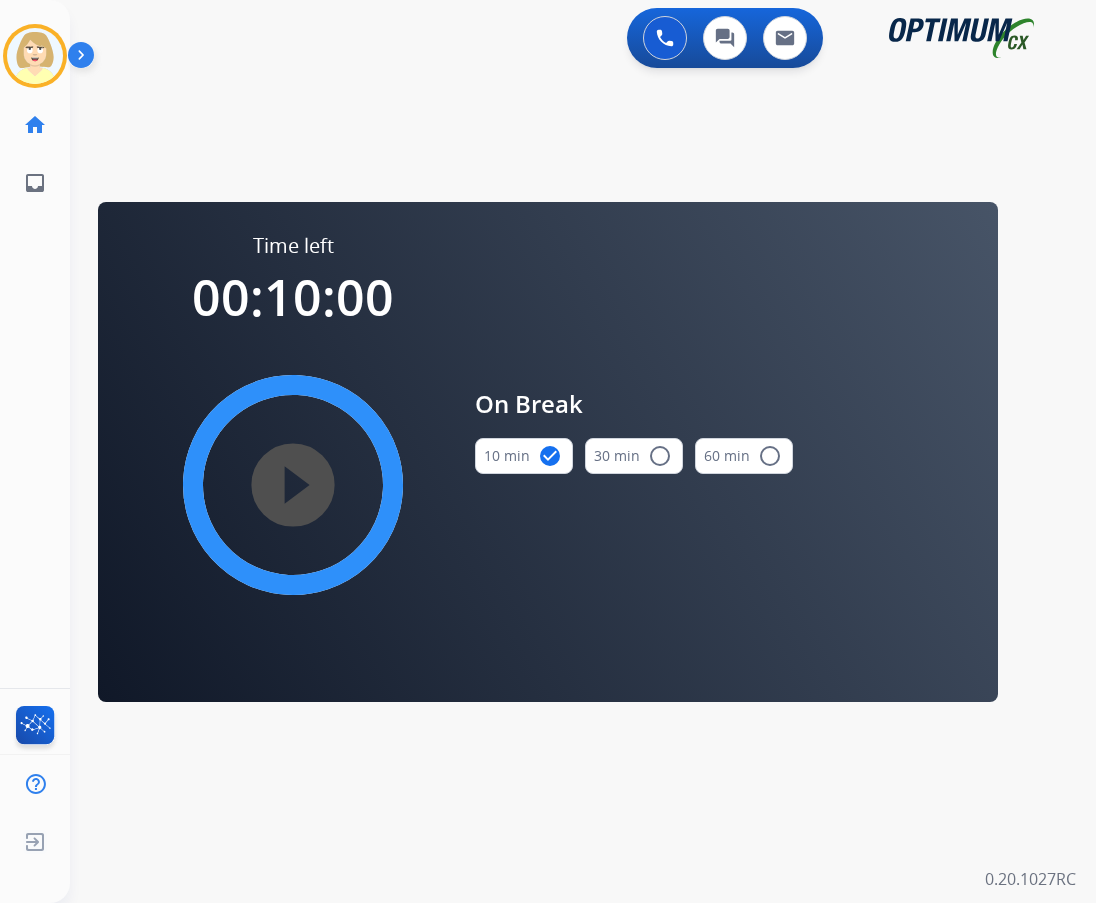 click on "play_circle_filled" at bounding box center [293, 485] 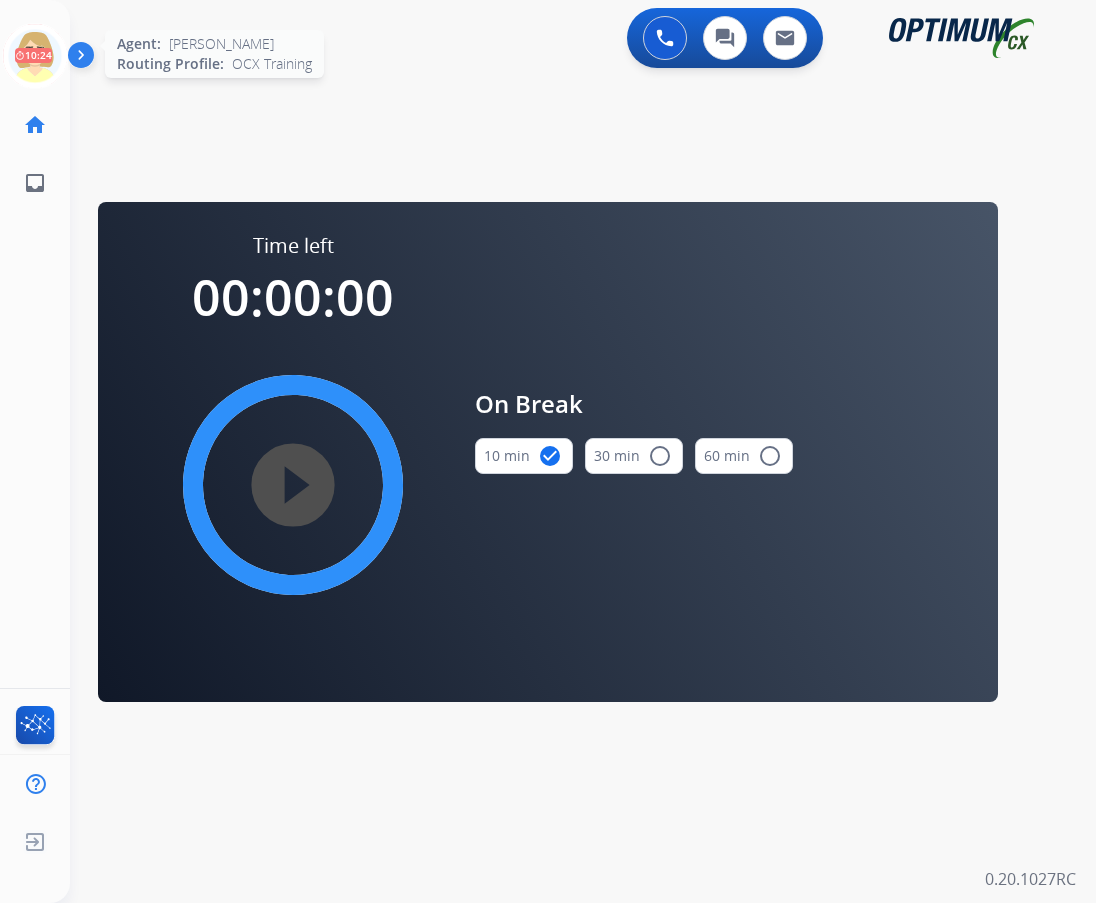 click 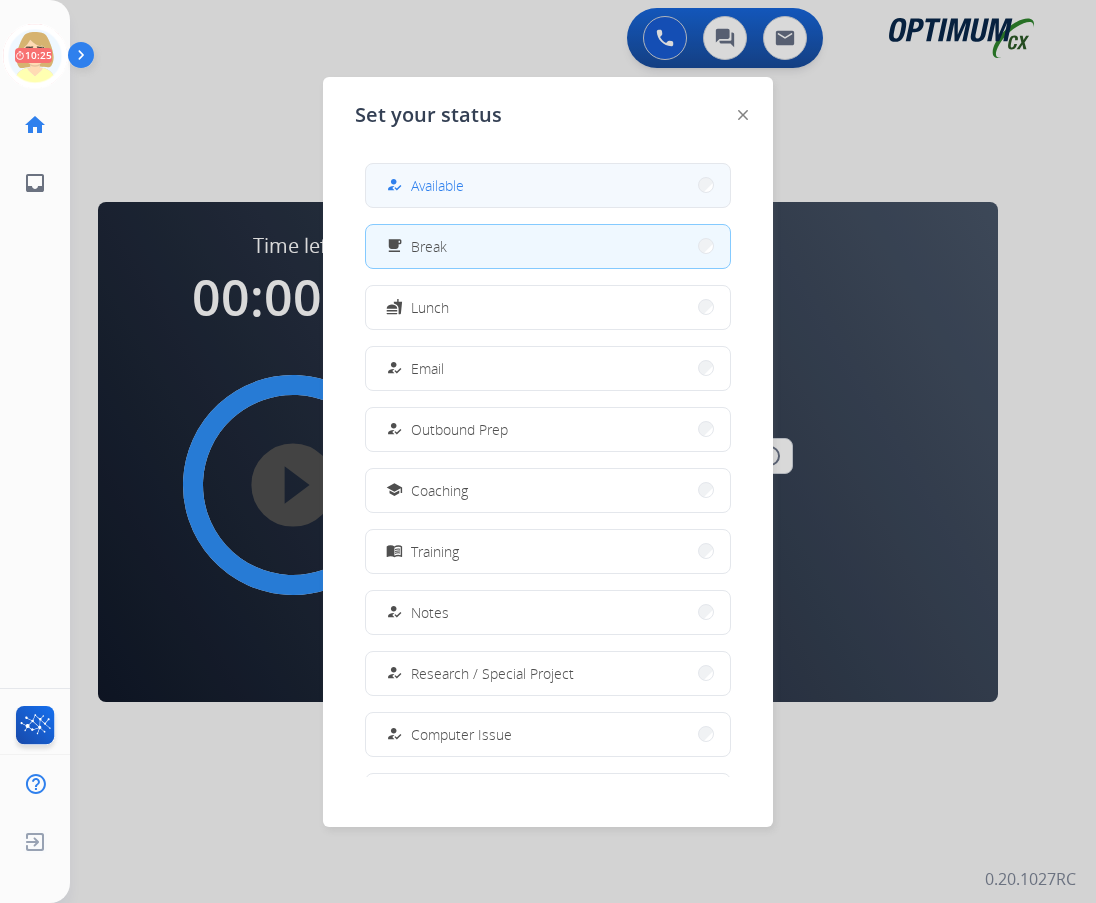 click on "Available" at bounding box center (437, 185) 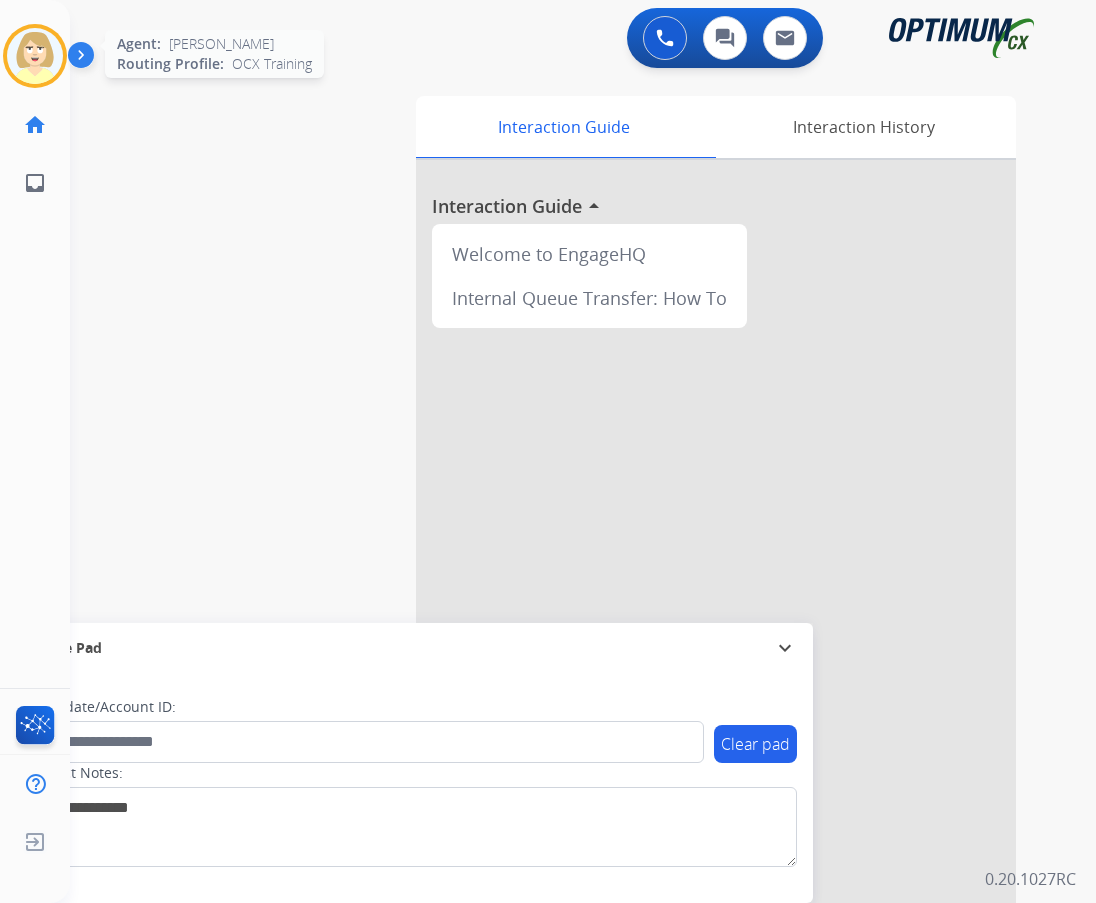 click at bounding box center (35, 56) 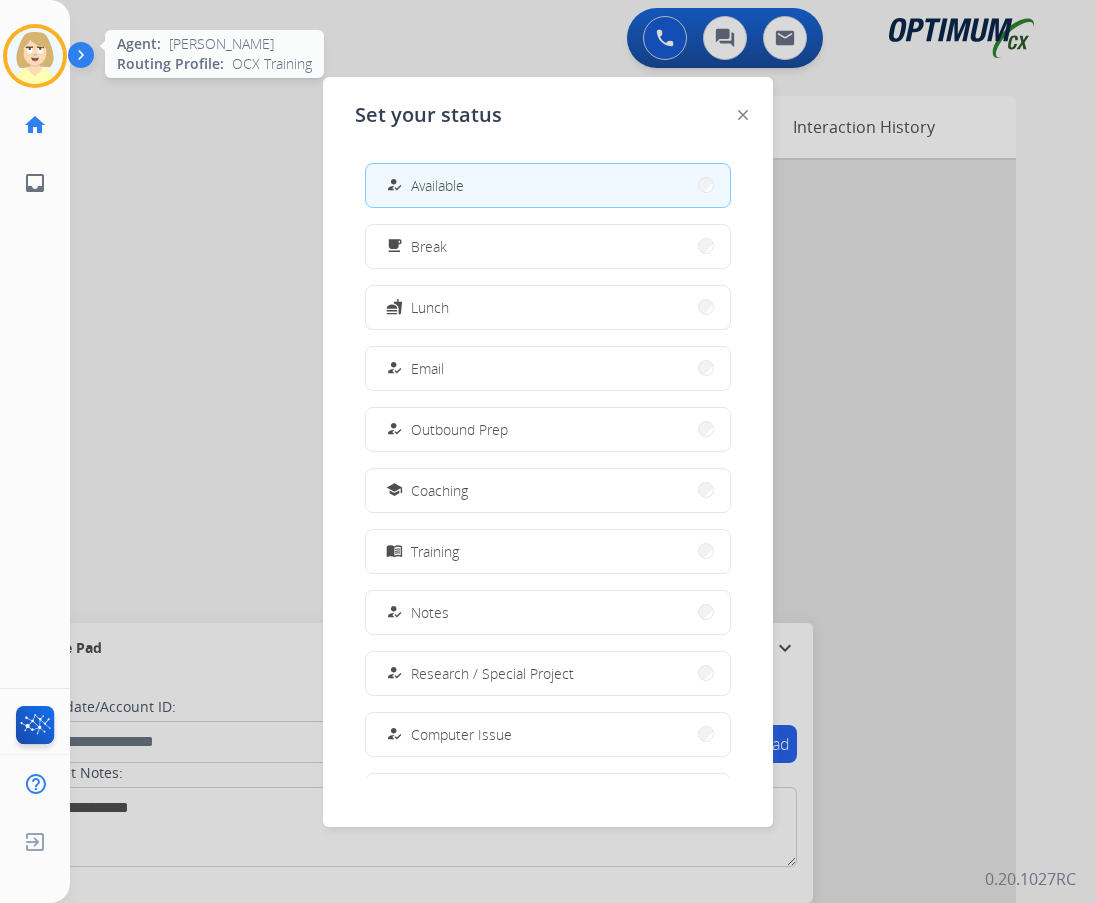 click at bounding box center (35, 56) 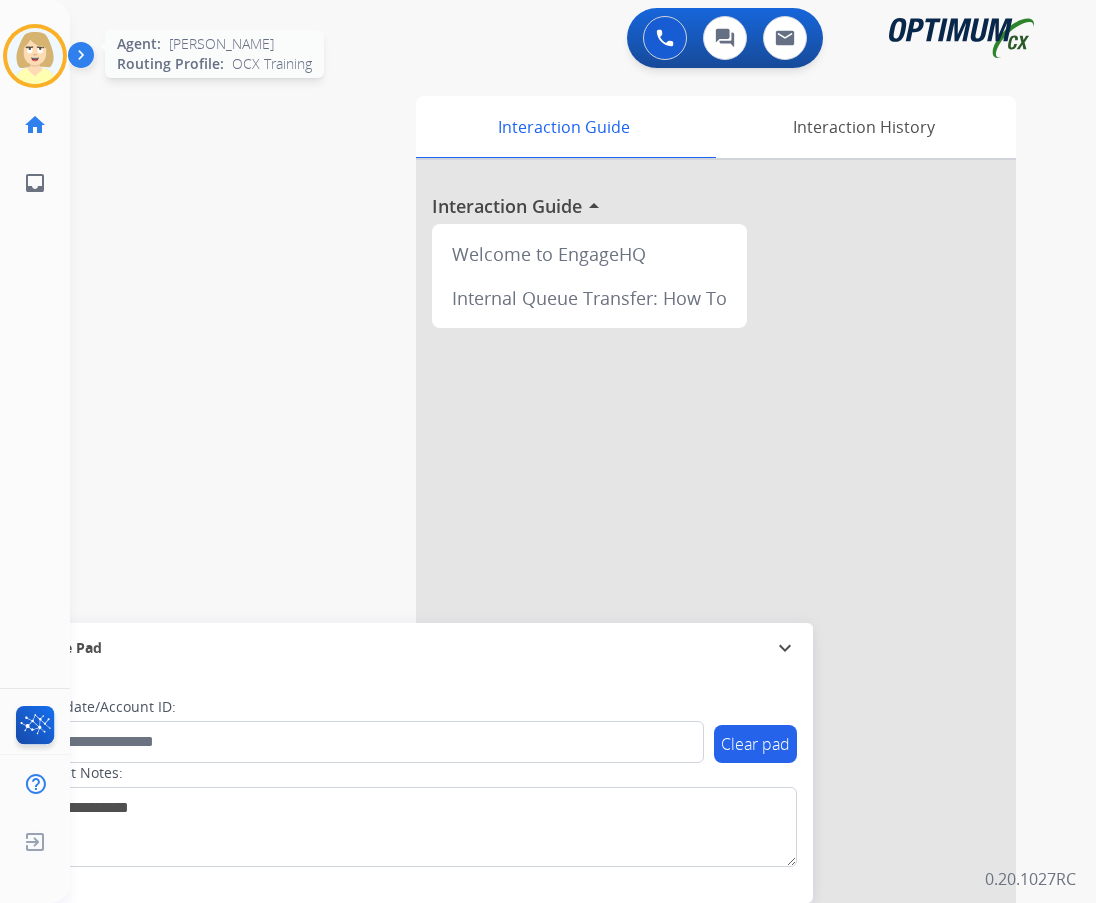 click at bounding box center (35, 56) 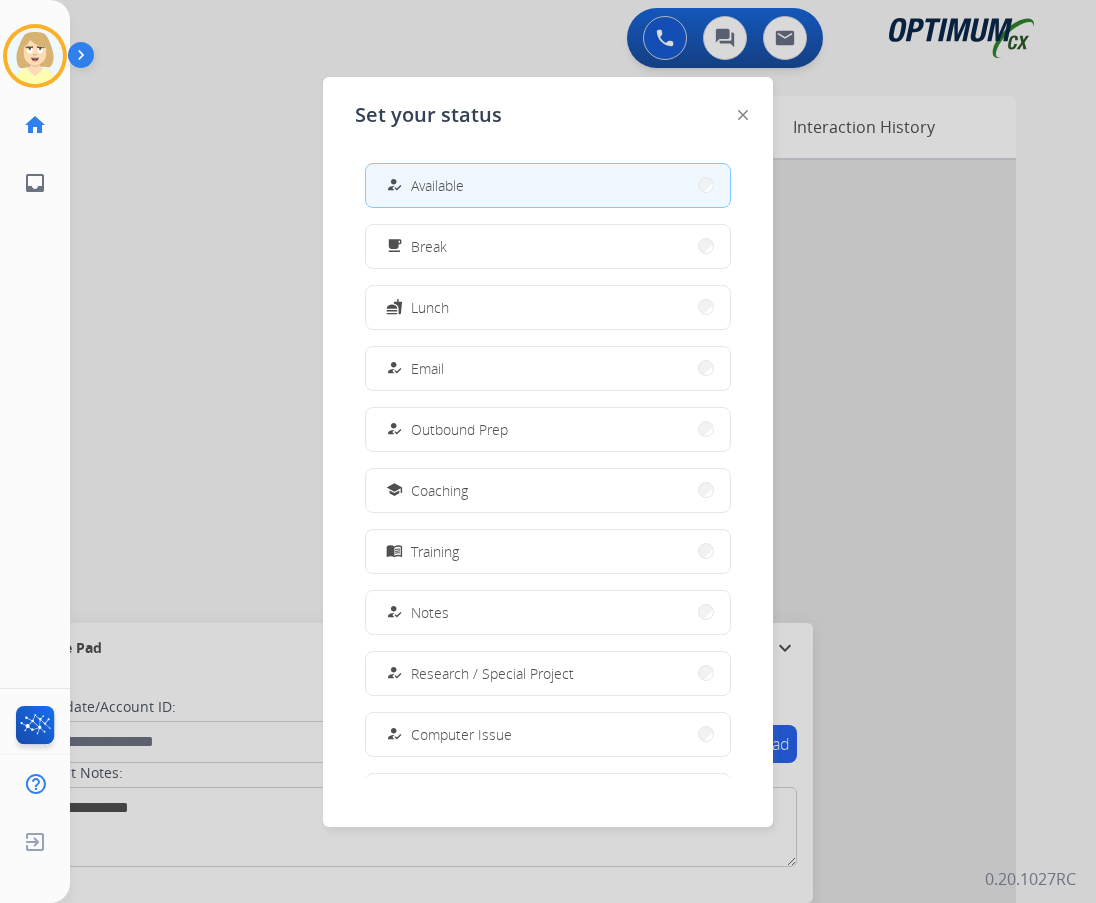 click on "Available" at bounding box center (437, 185) 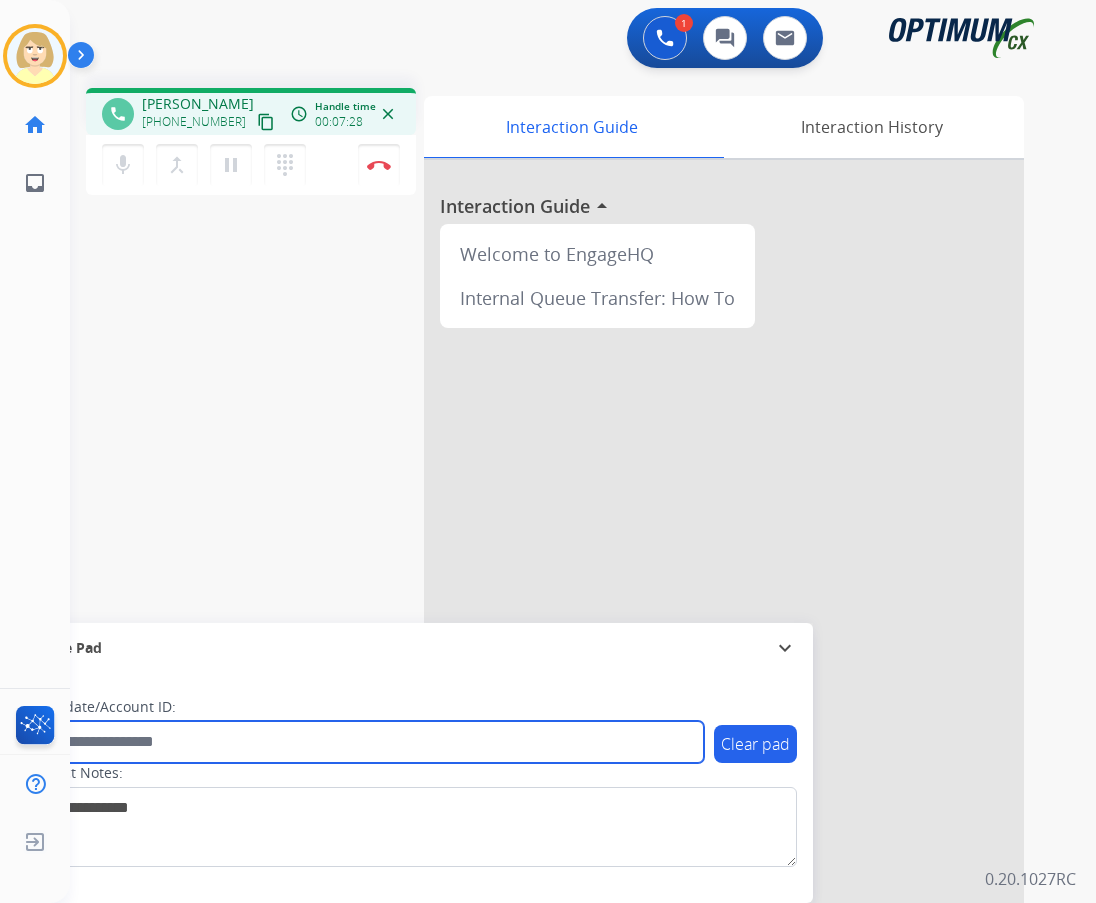 click at bounding box center [365, 742] 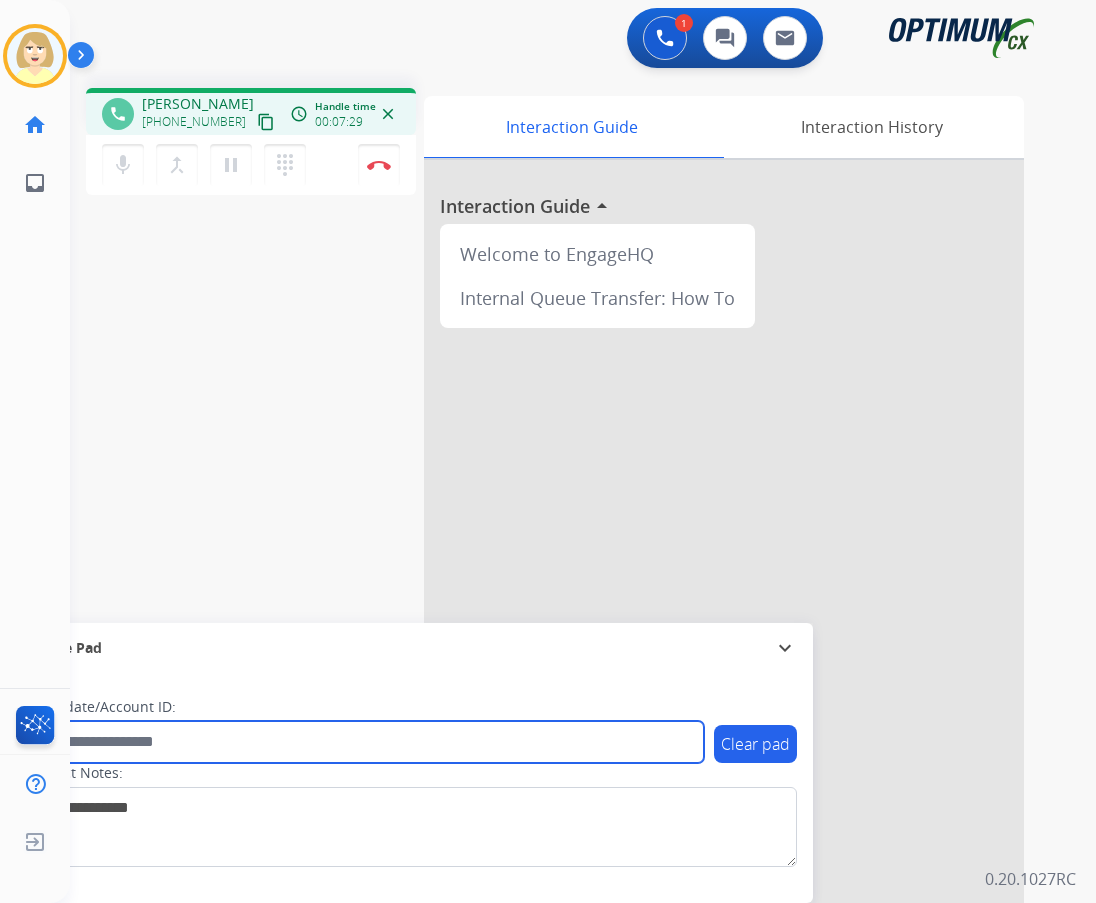 paste on "*******" 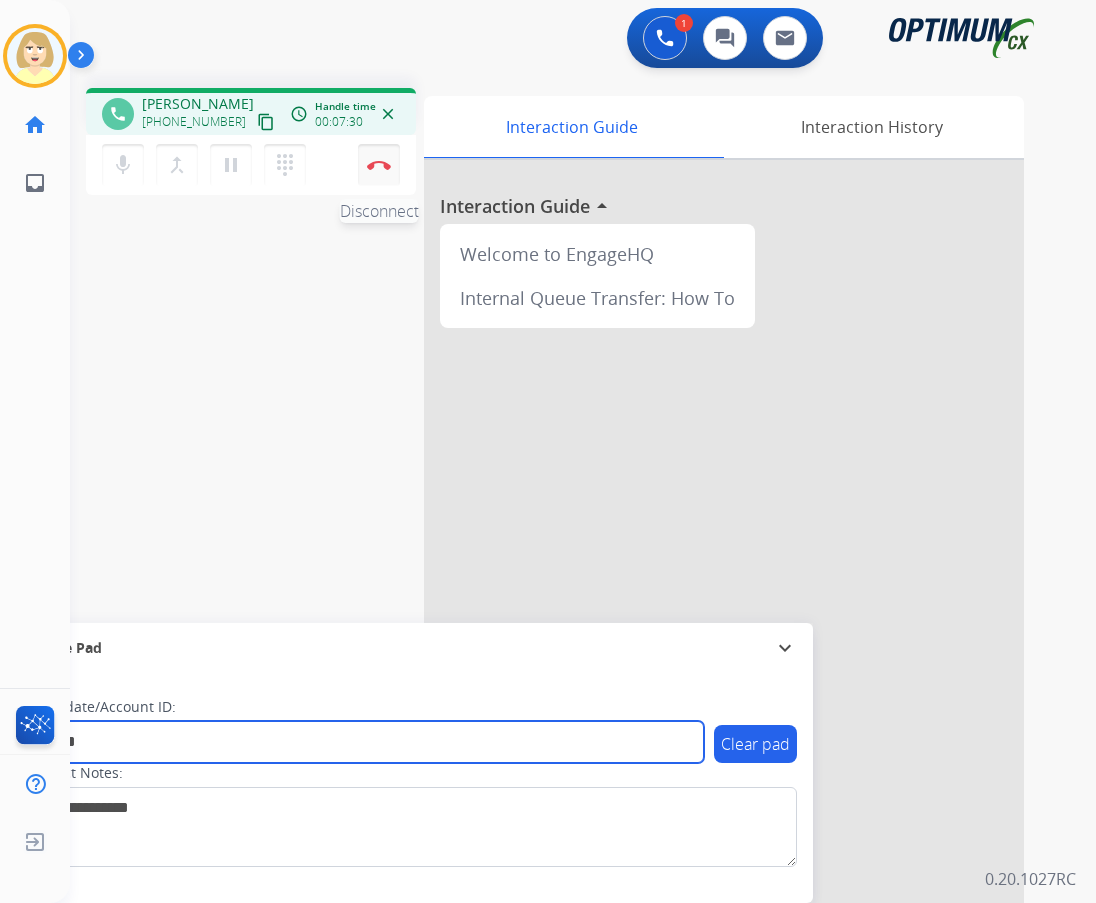 type on "*******" 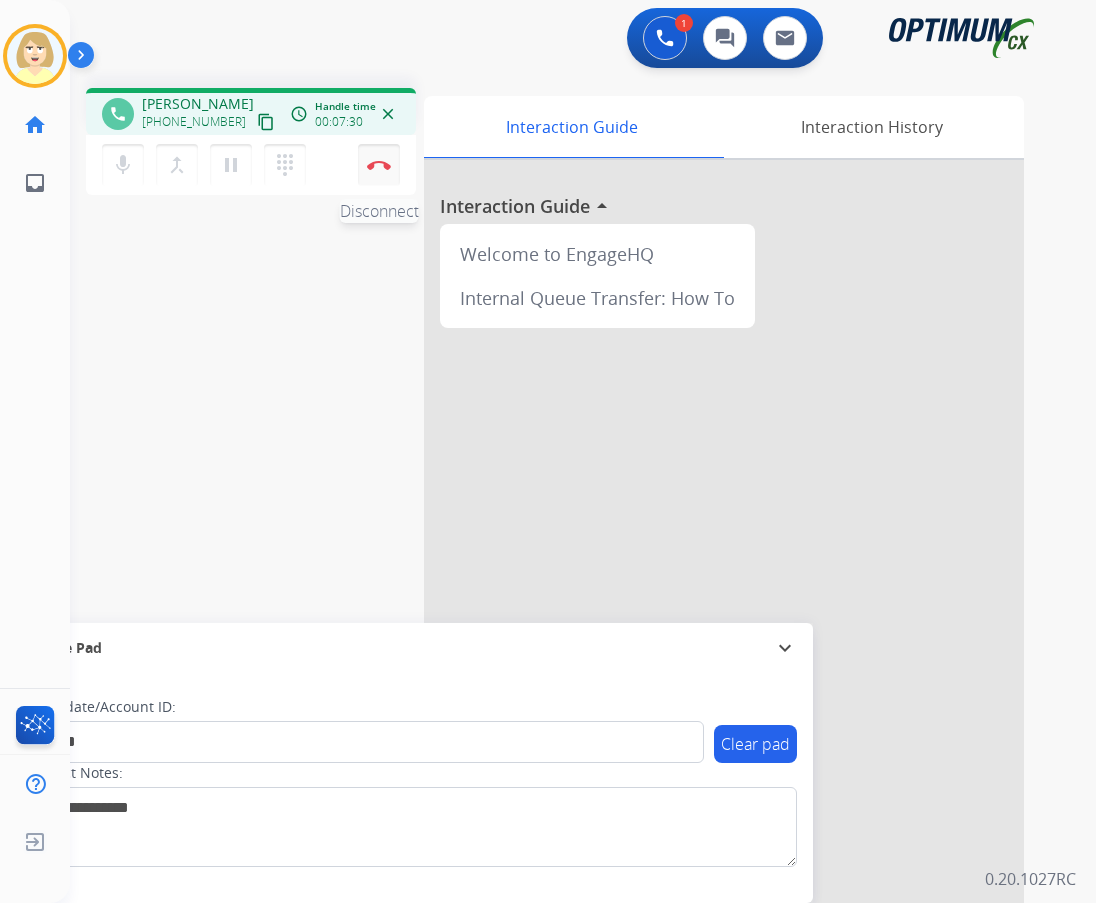 click on "Disconnect" at bounding box center [379, 165] 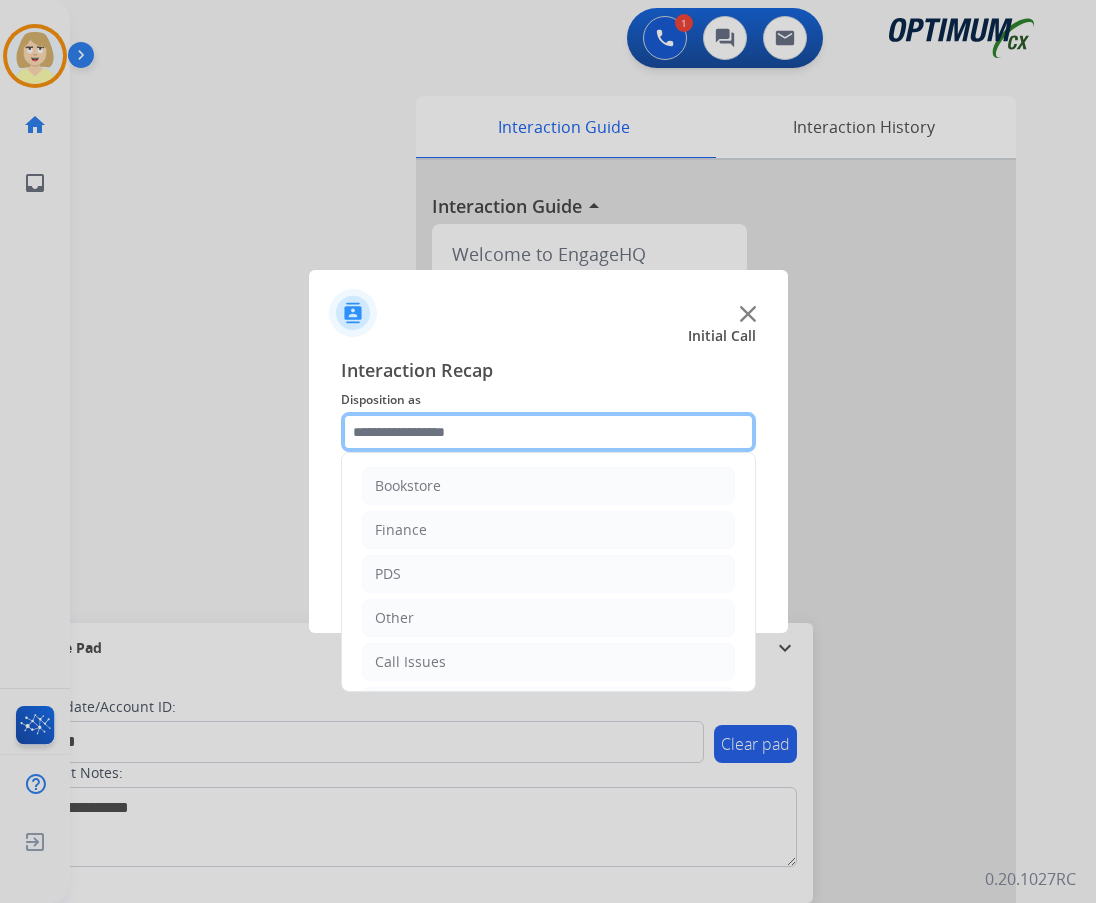 click 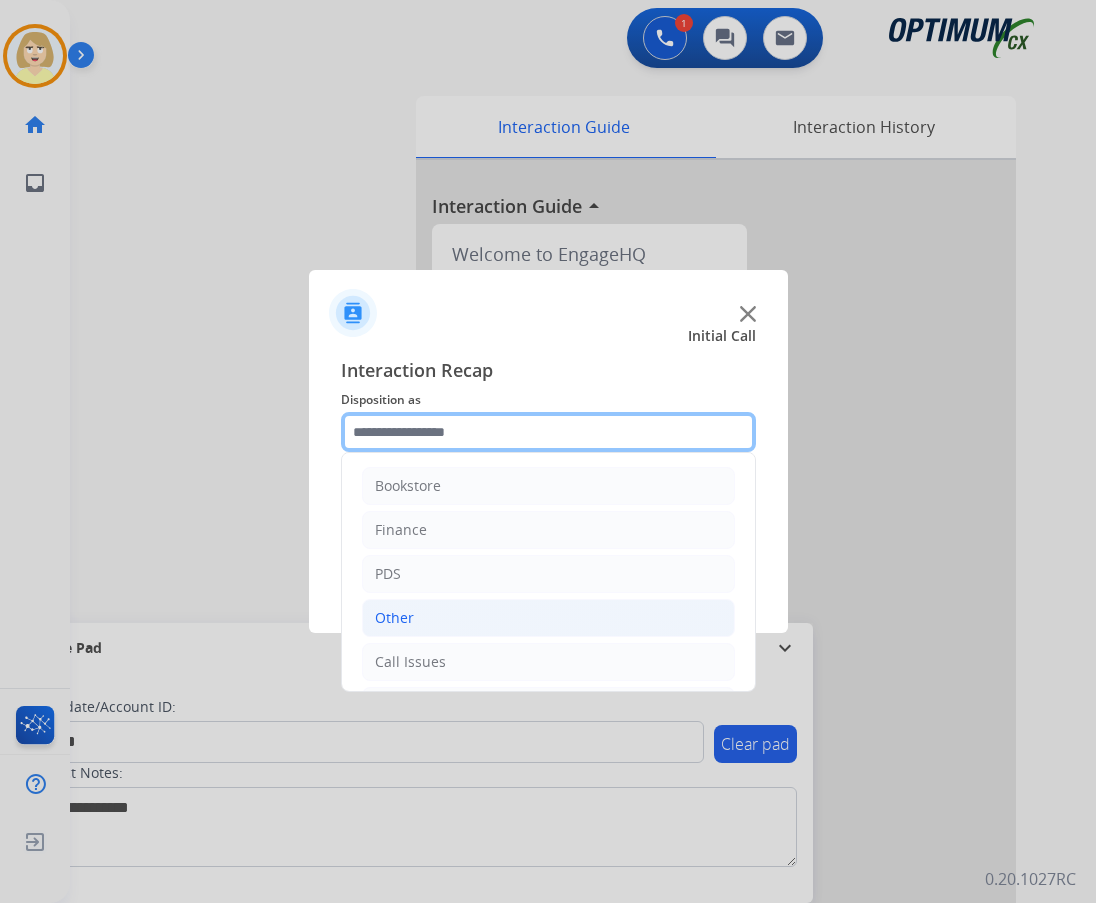 scroll, scrollTop: 136, scrollLeft: 0, axis: vertical 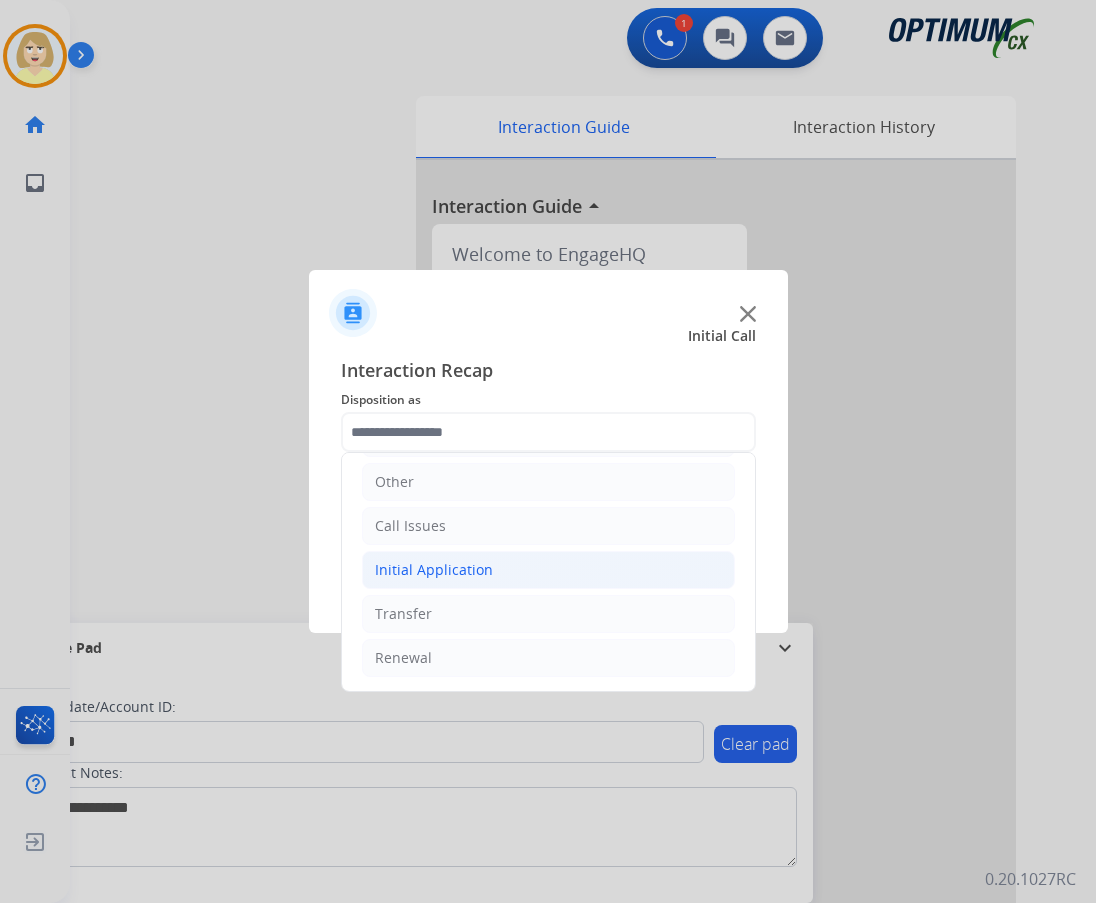 click on "Initial Application" 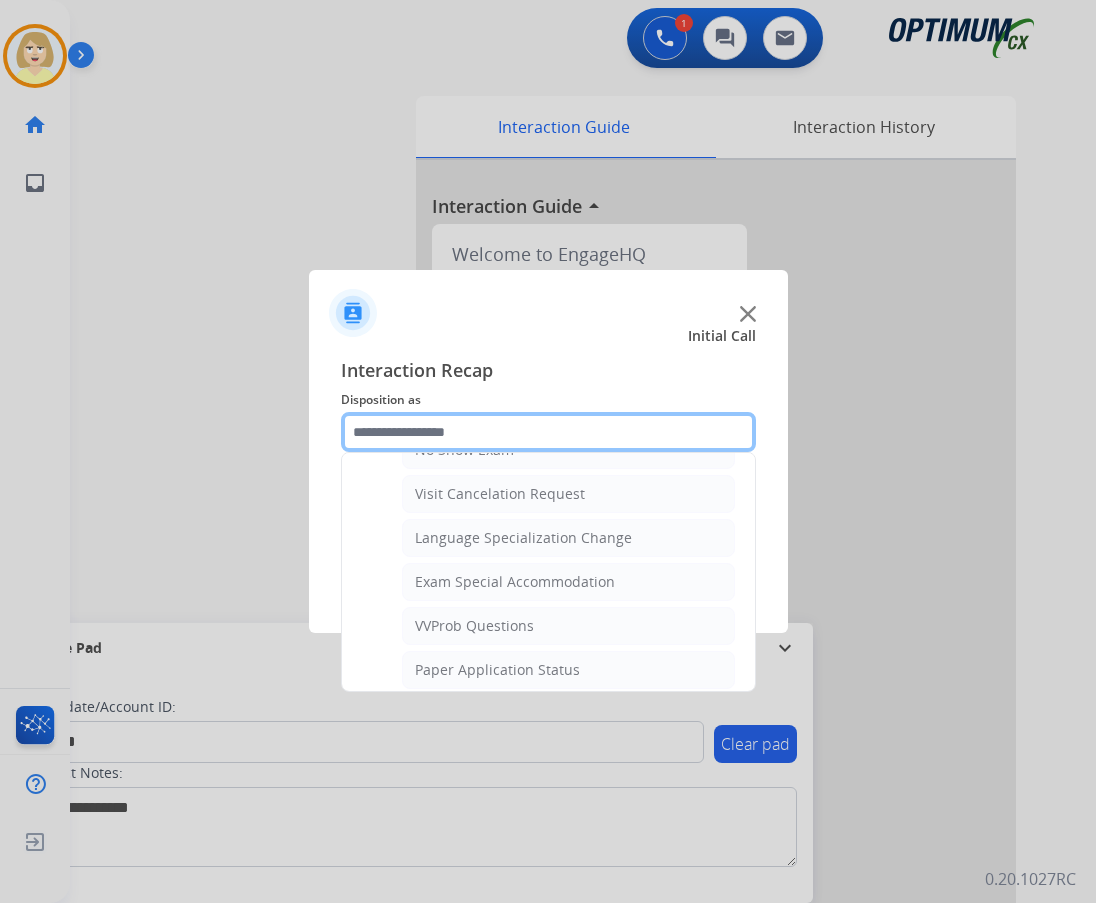 scroll, scrollTop: 1036, scrollLeft: 0, axis: vertical 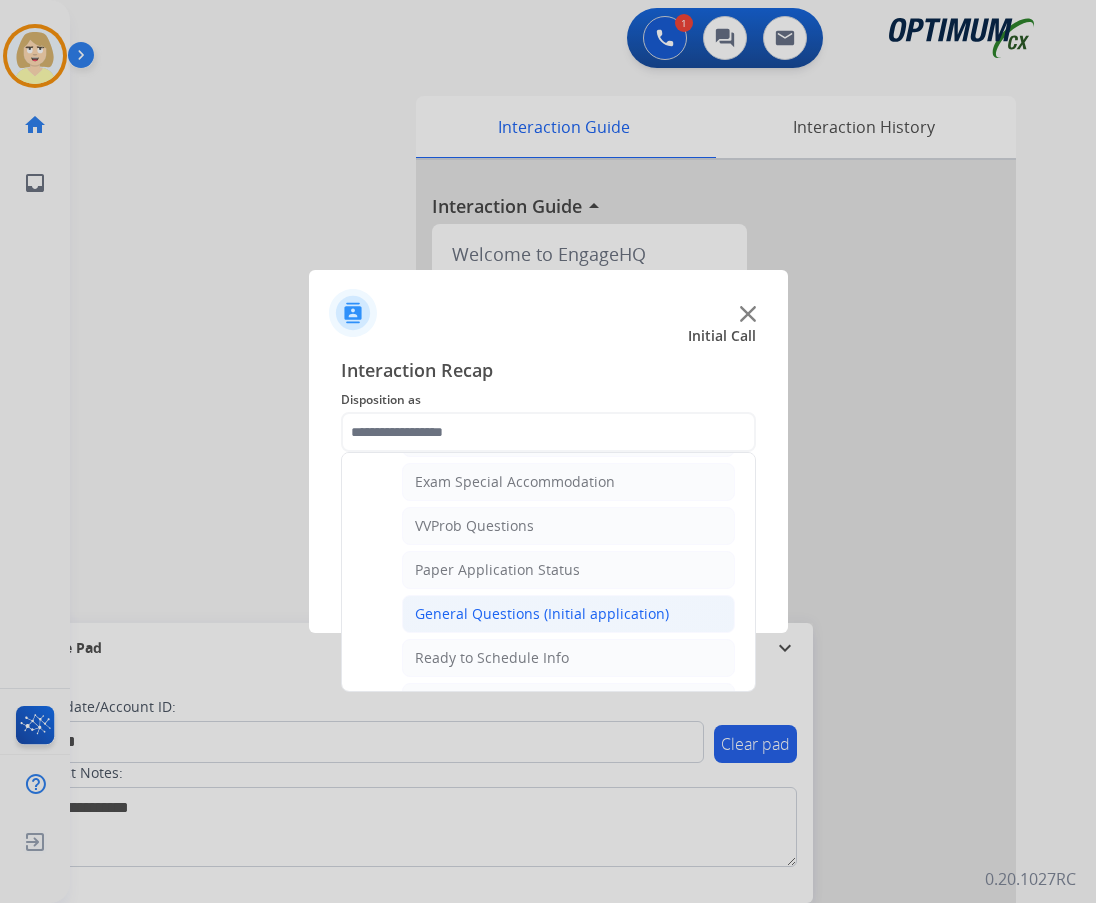 click on "General Questions (Initial application)" 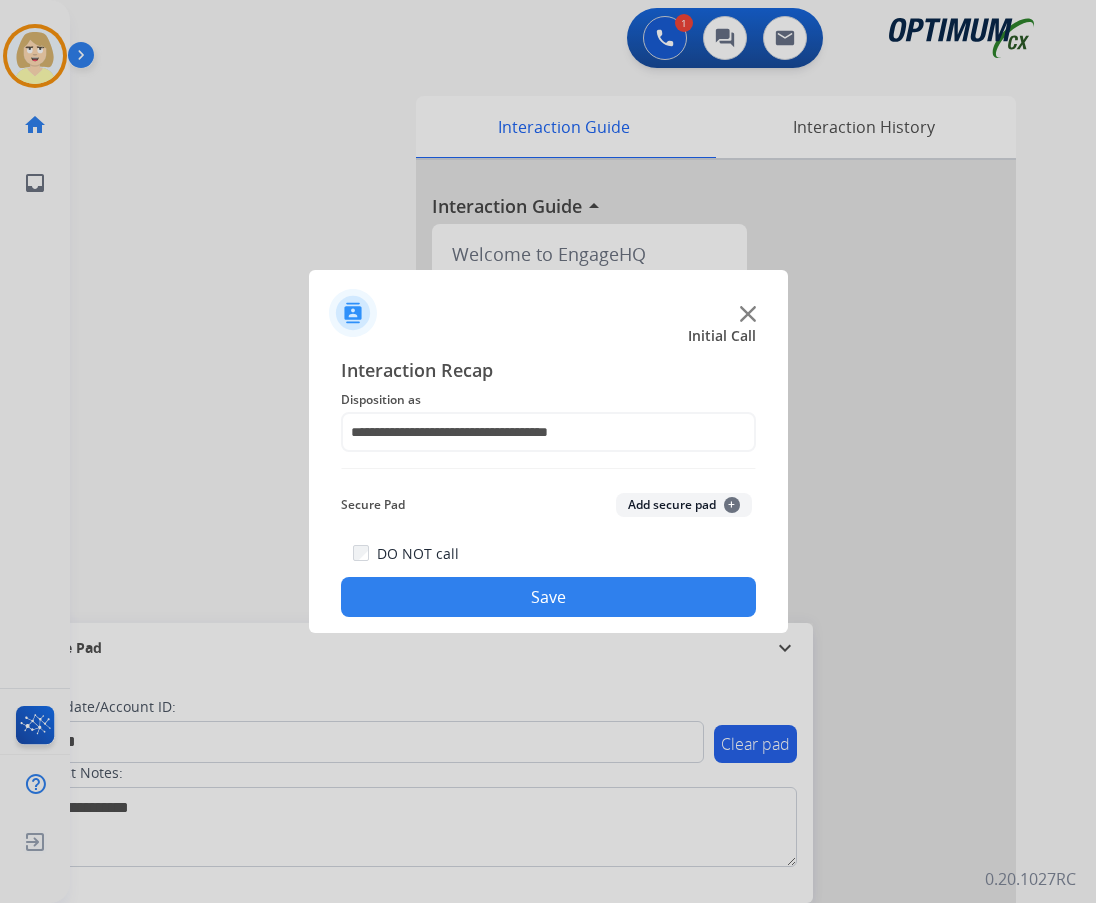 click on "Add secure pad  +" 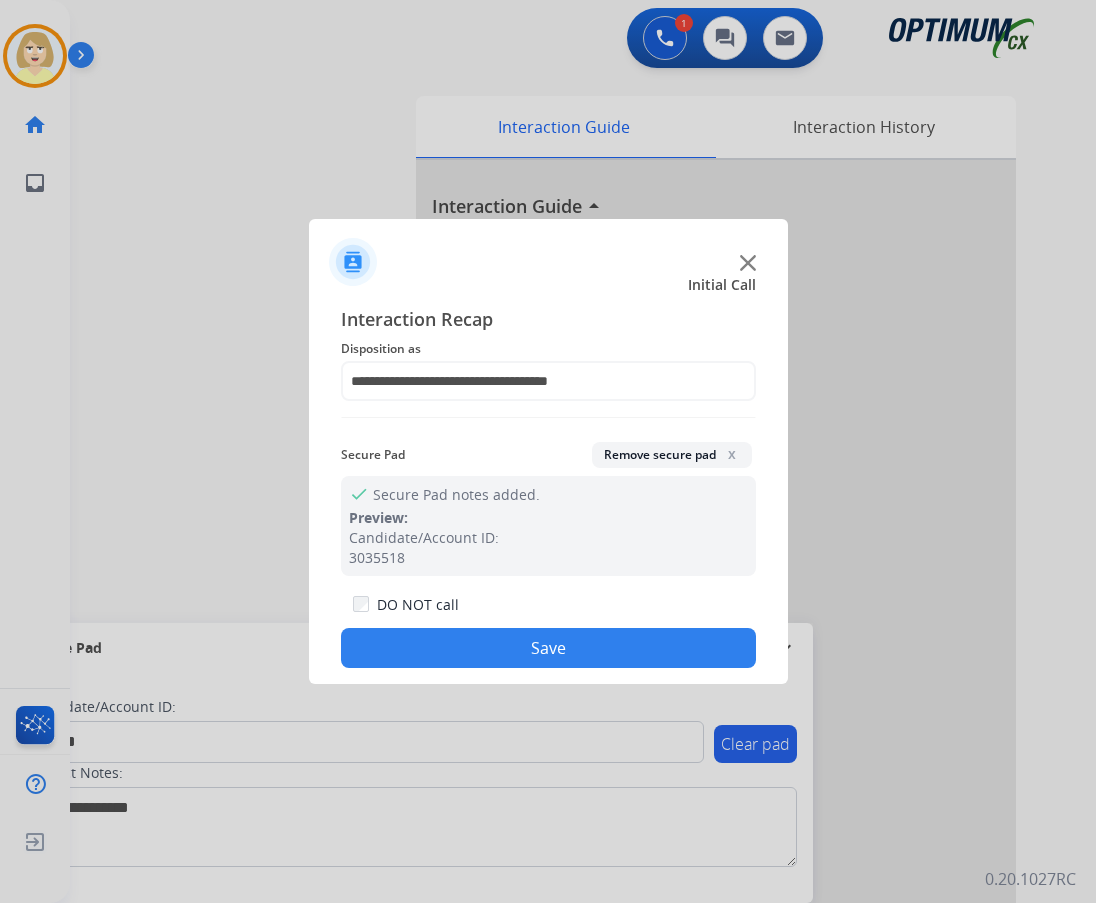 click on "Save" 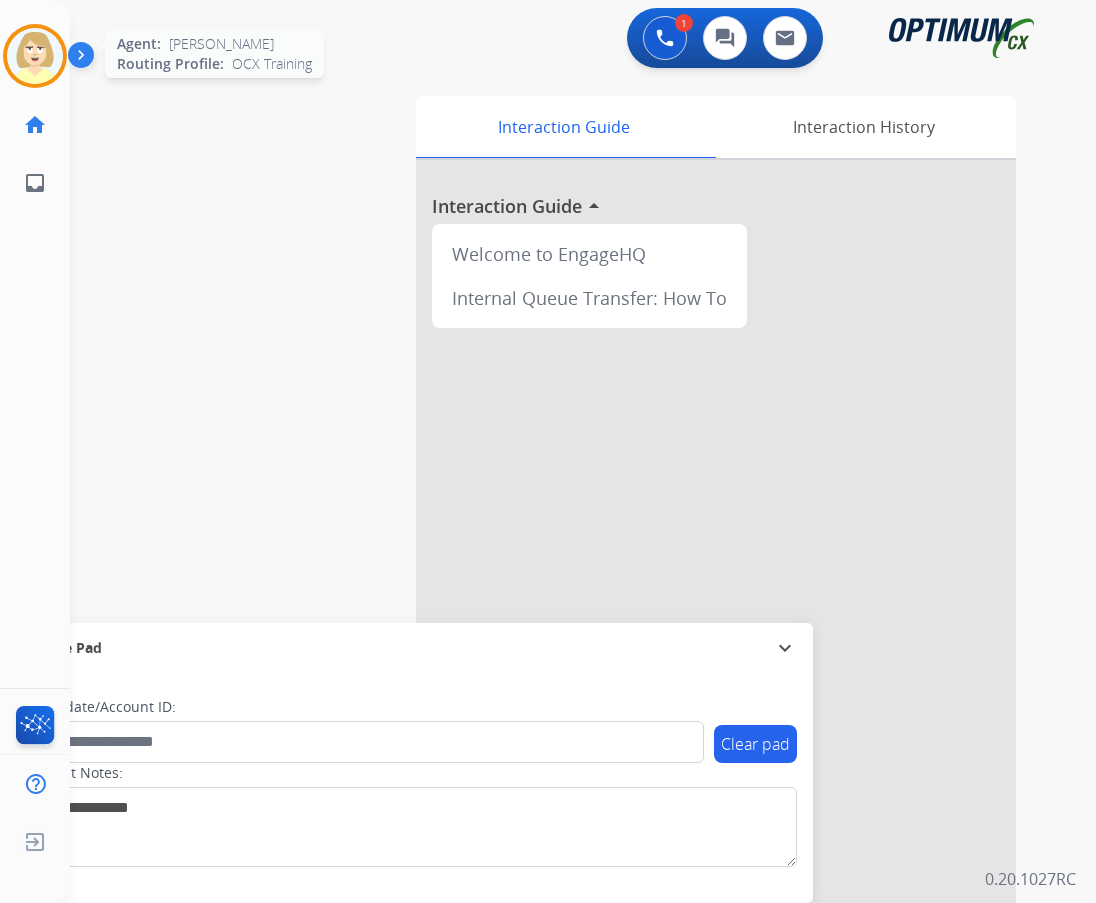 click at bounding box center [35, 56] 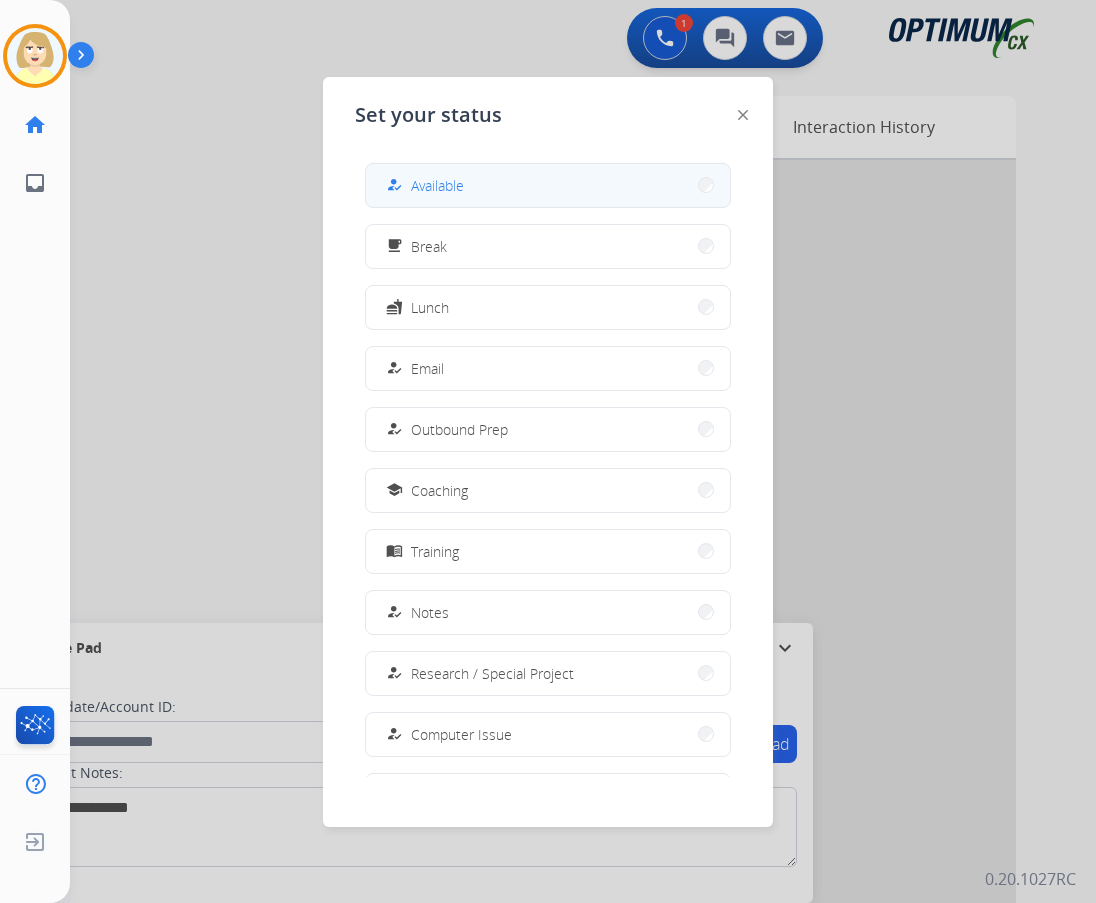 click on "how_to_reg Available" at bounding box center [548, 185] 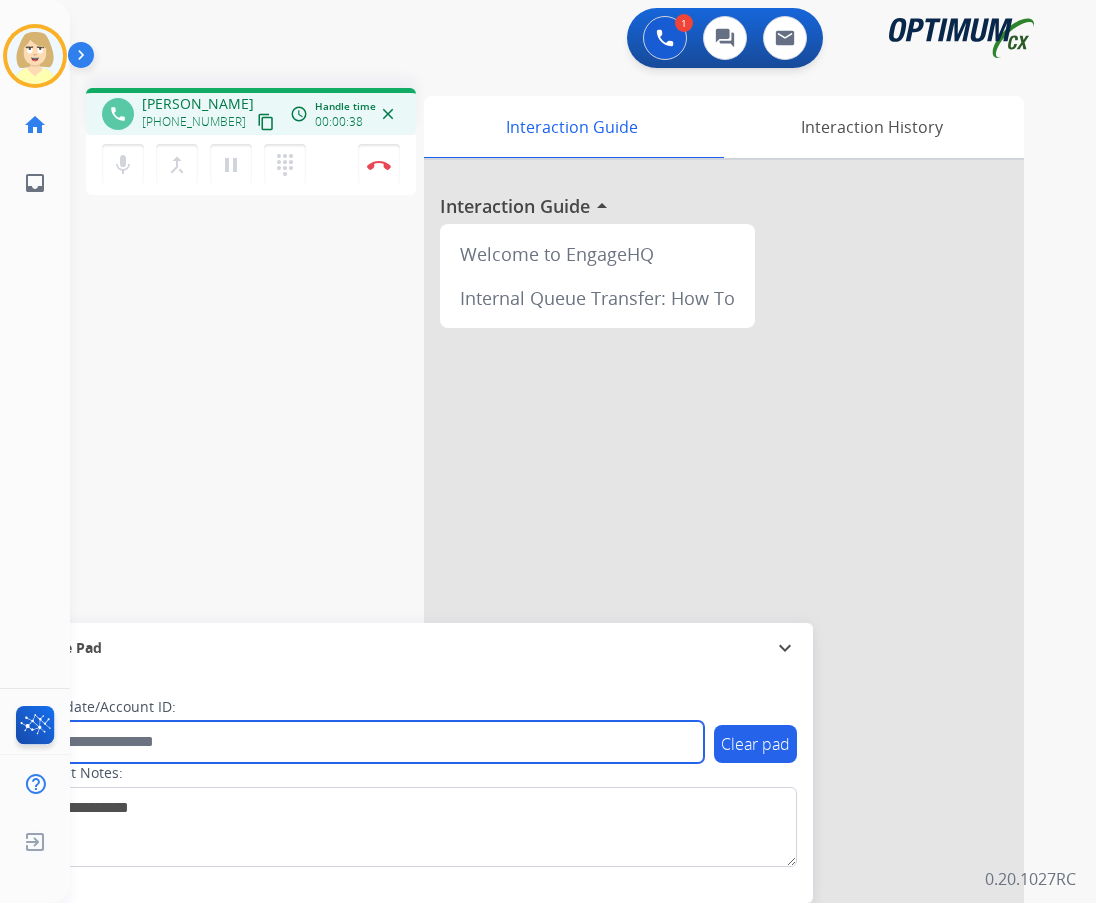 click at bounding box center (365, 742) 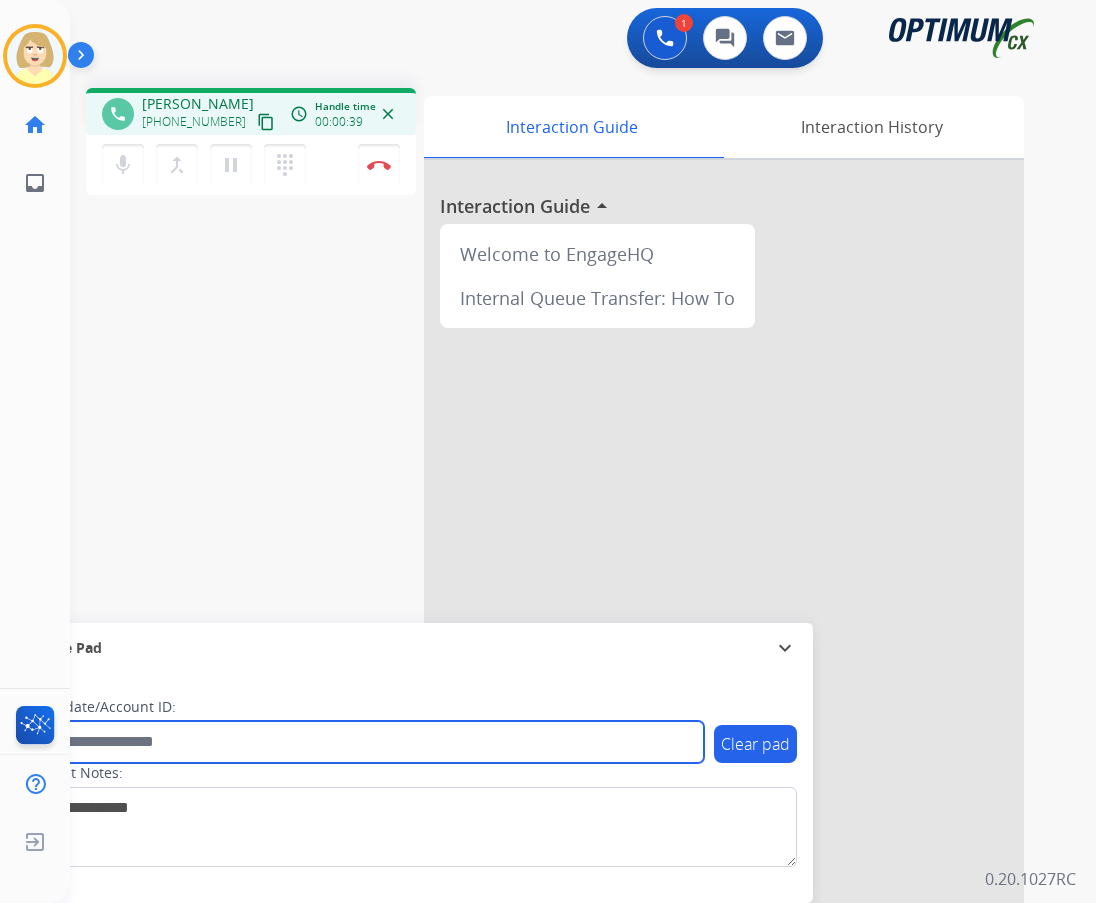 paste on "*******" 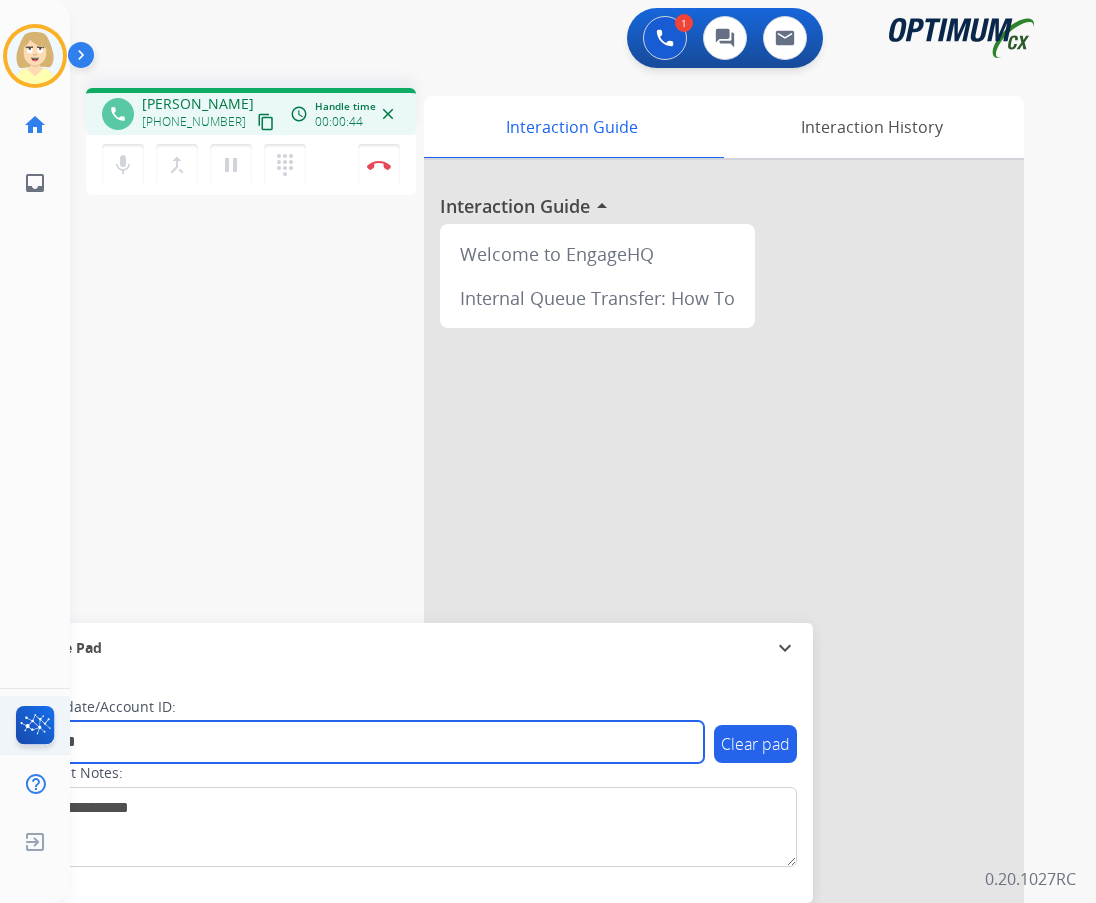 type on "*******" 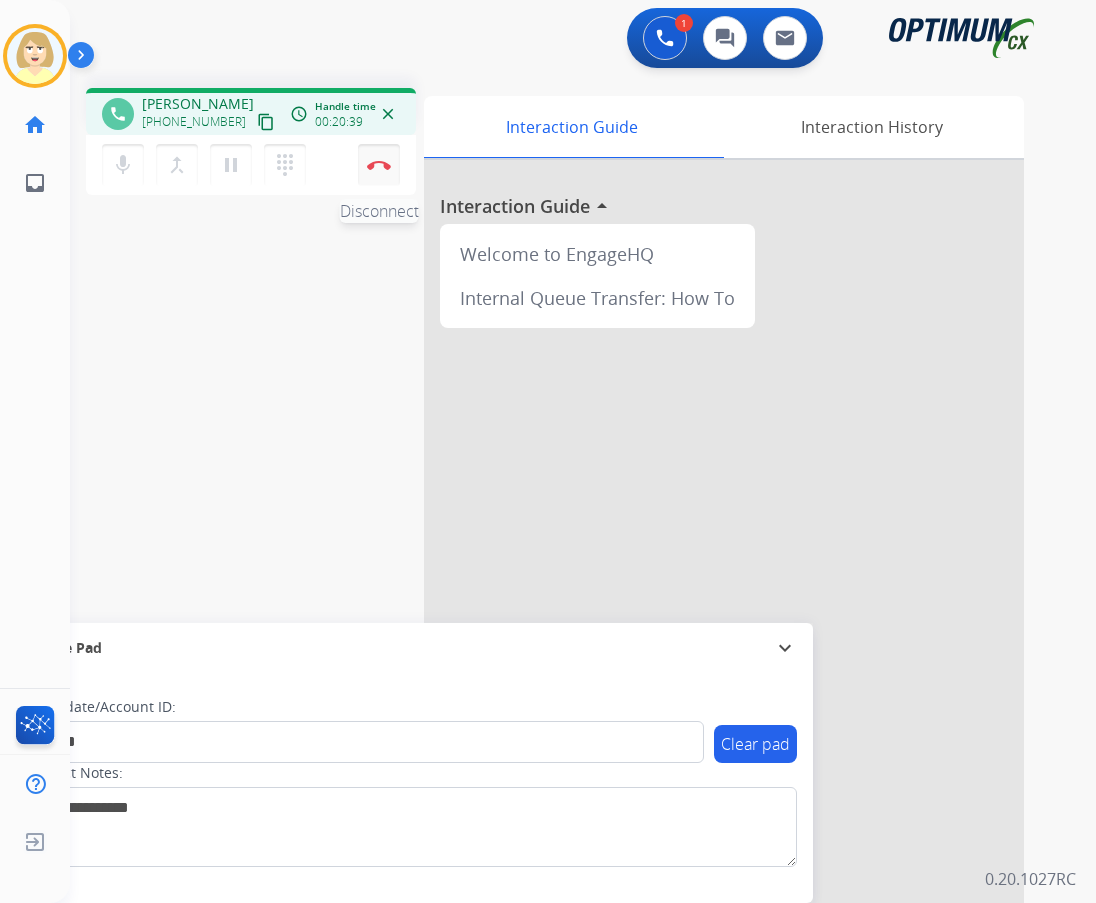click on "Disconnect" at bounding box center [379, 165] 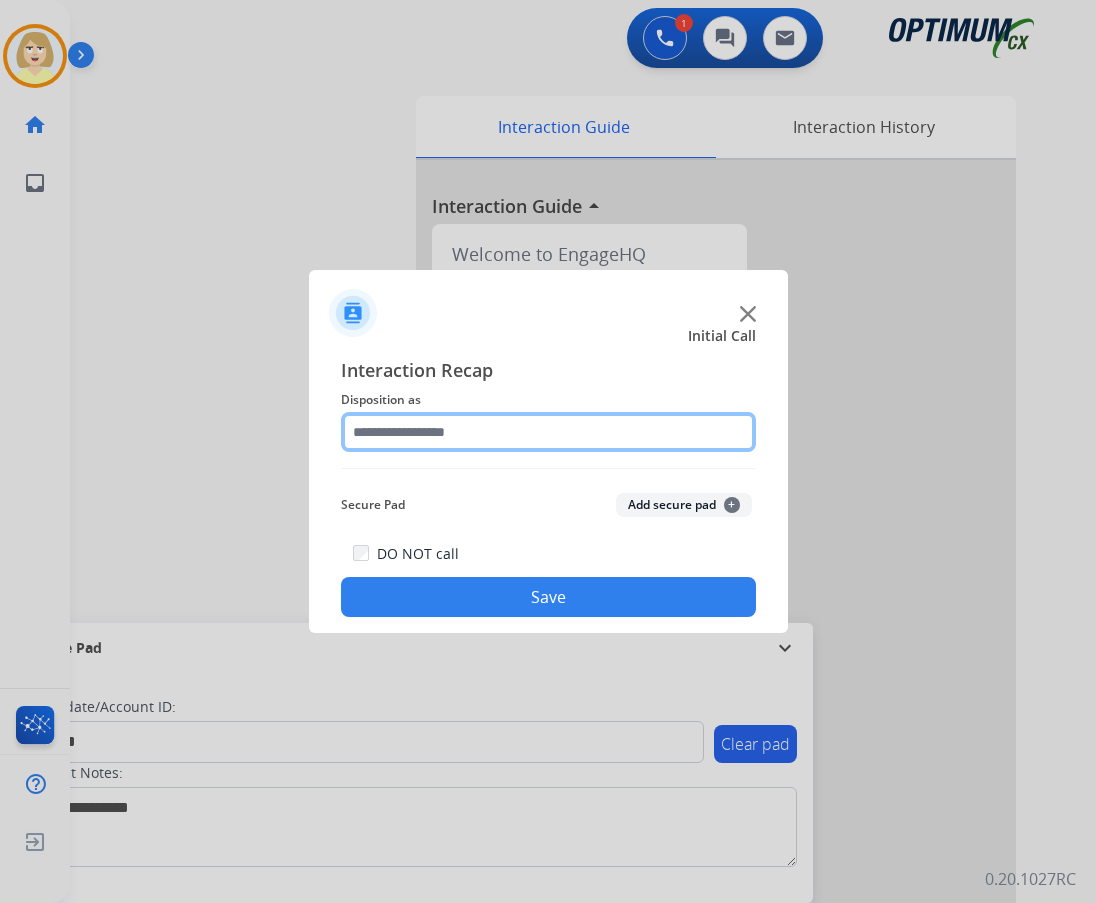 click 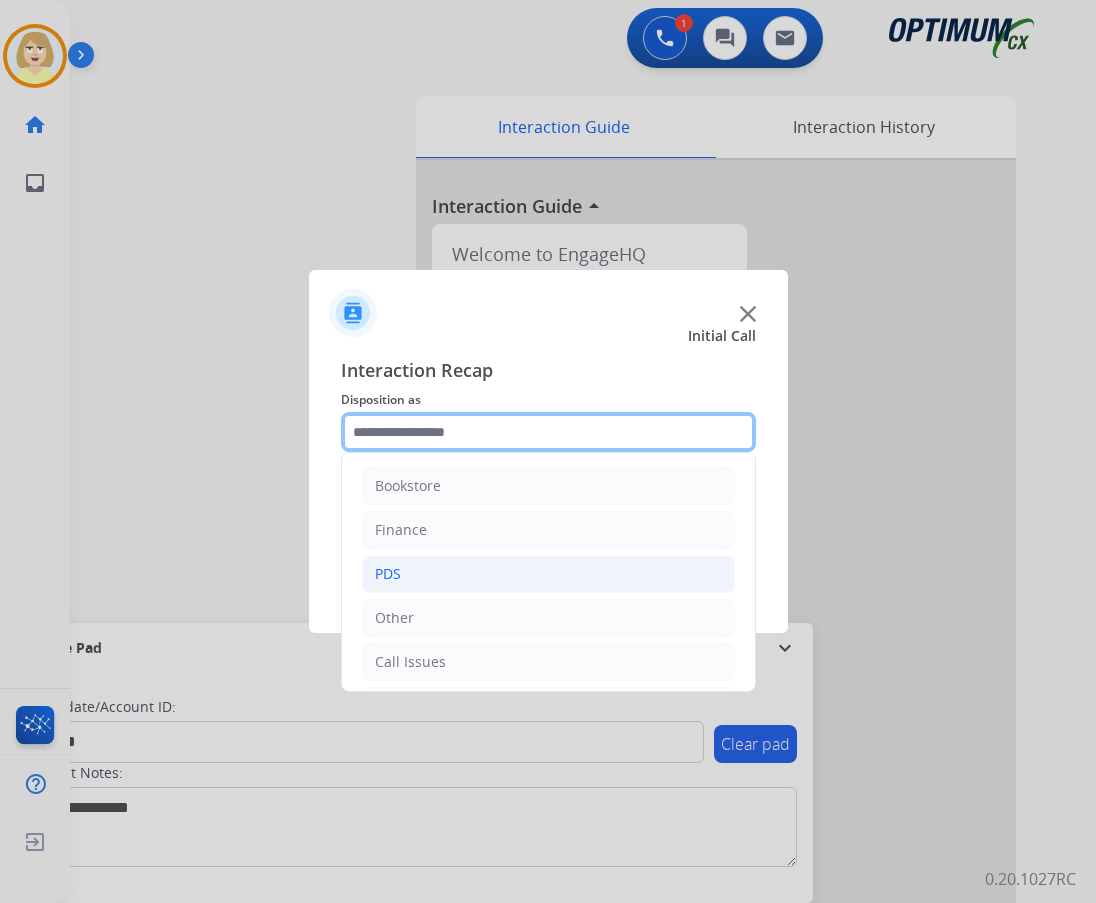scroll, scrollTop: 136, scrollLeft: 0, axis: vertical 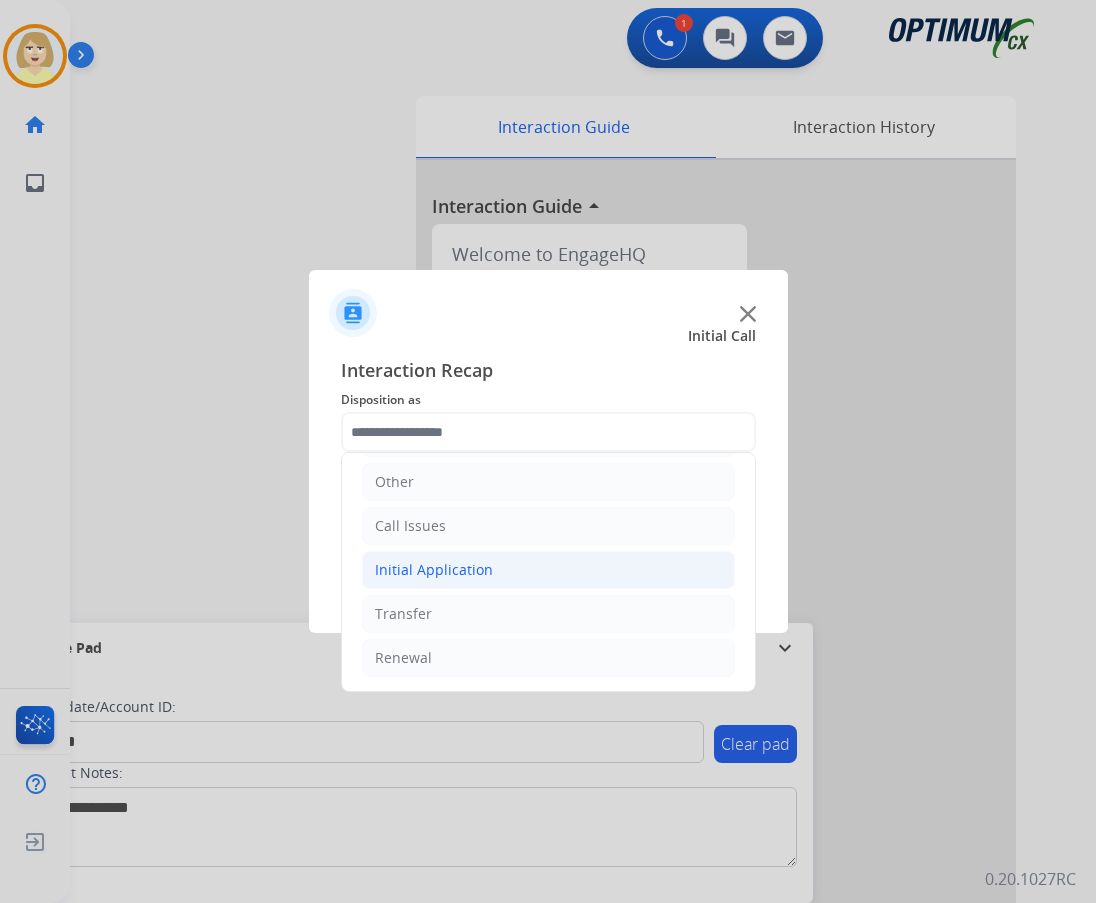 click on "Initial Application" 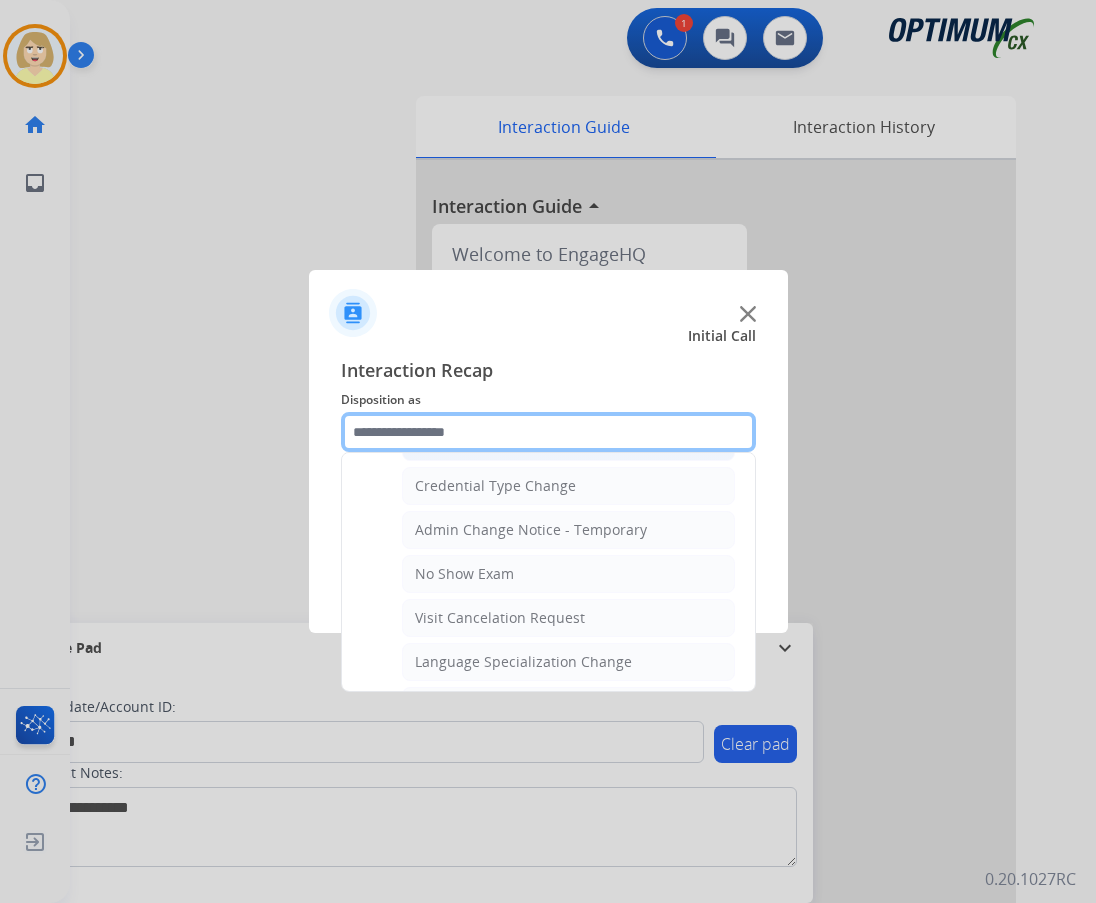 scroll, scrollTop: 912, scrollLeft: 0, axis: vertical 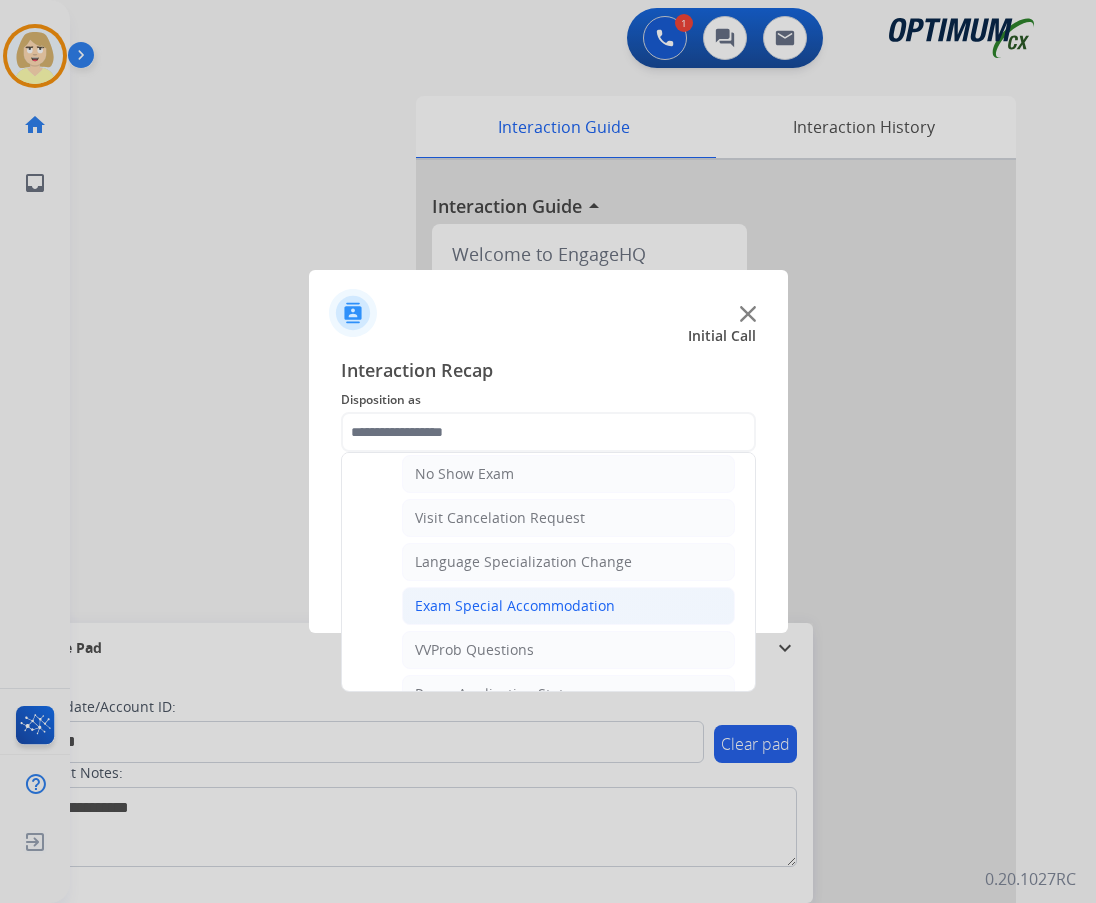 click on "Exam Special Accommodation" 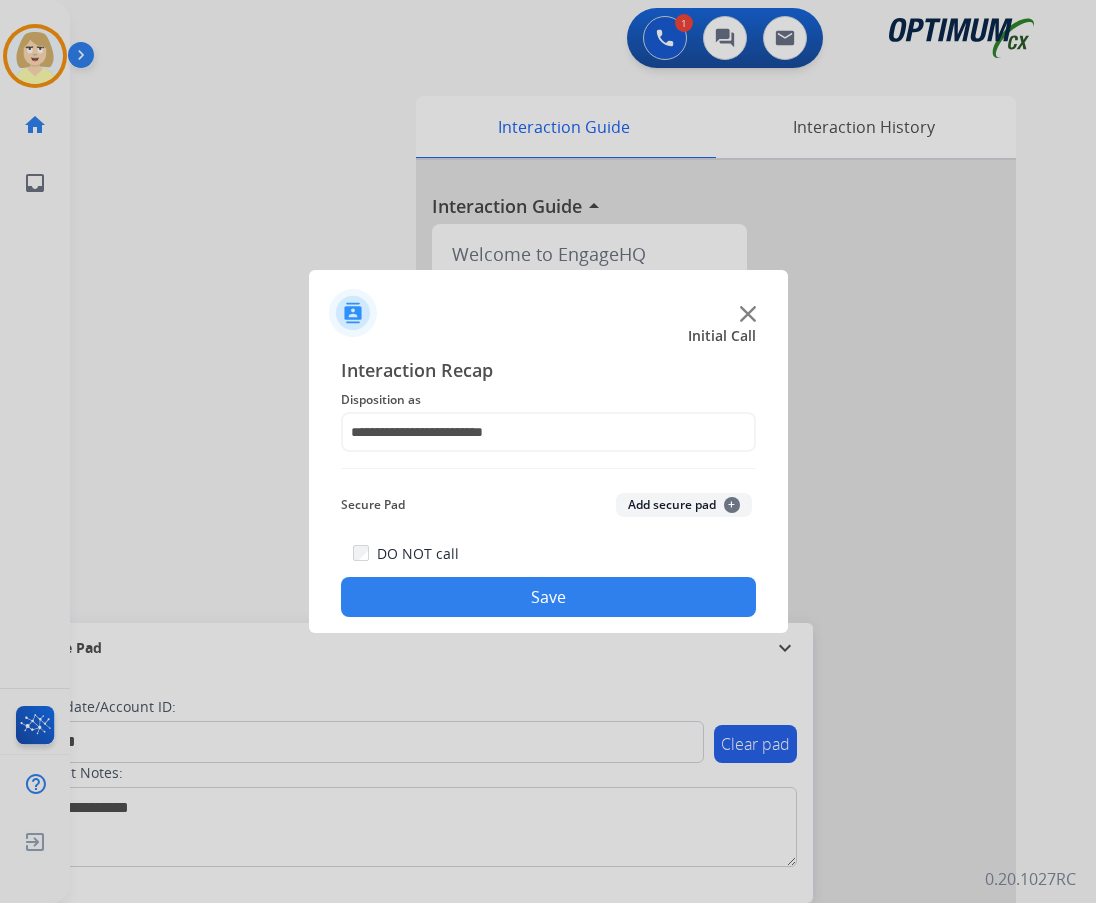 click on "Add secure pad  +" 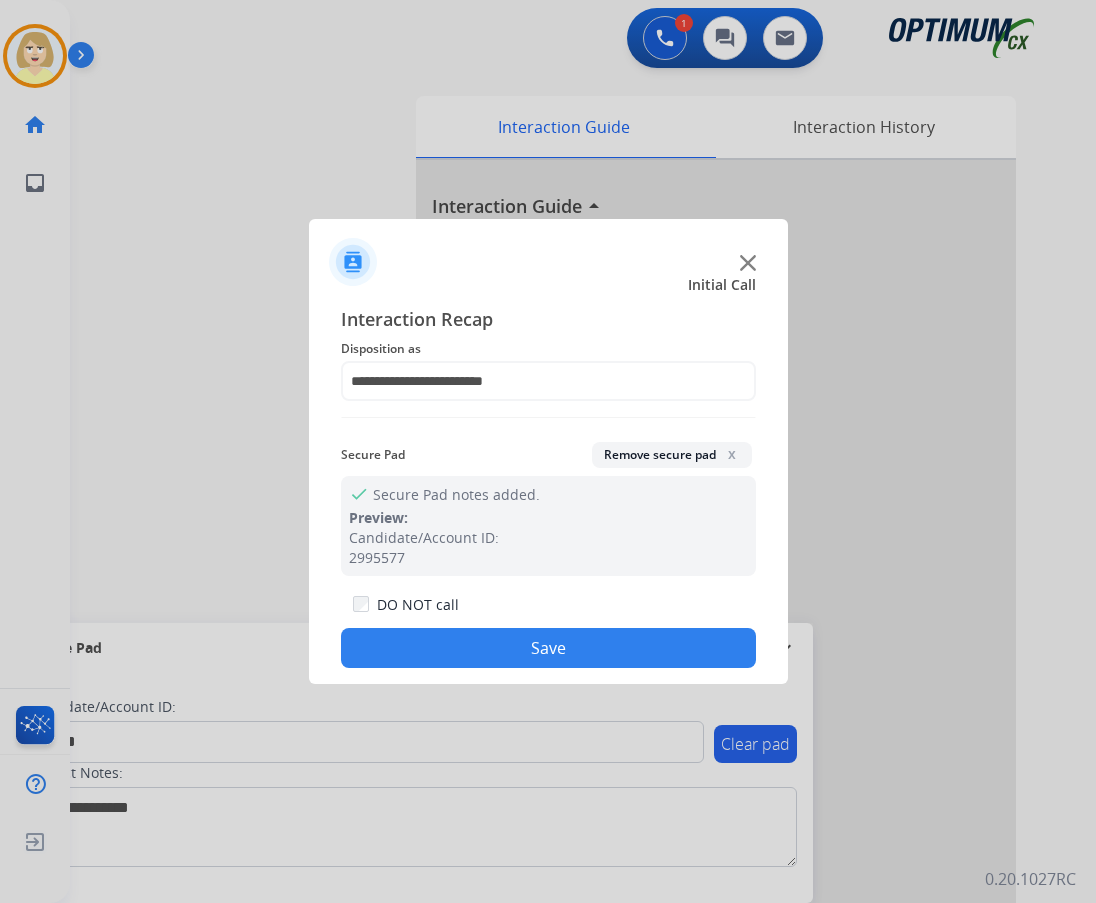 click on "Save" 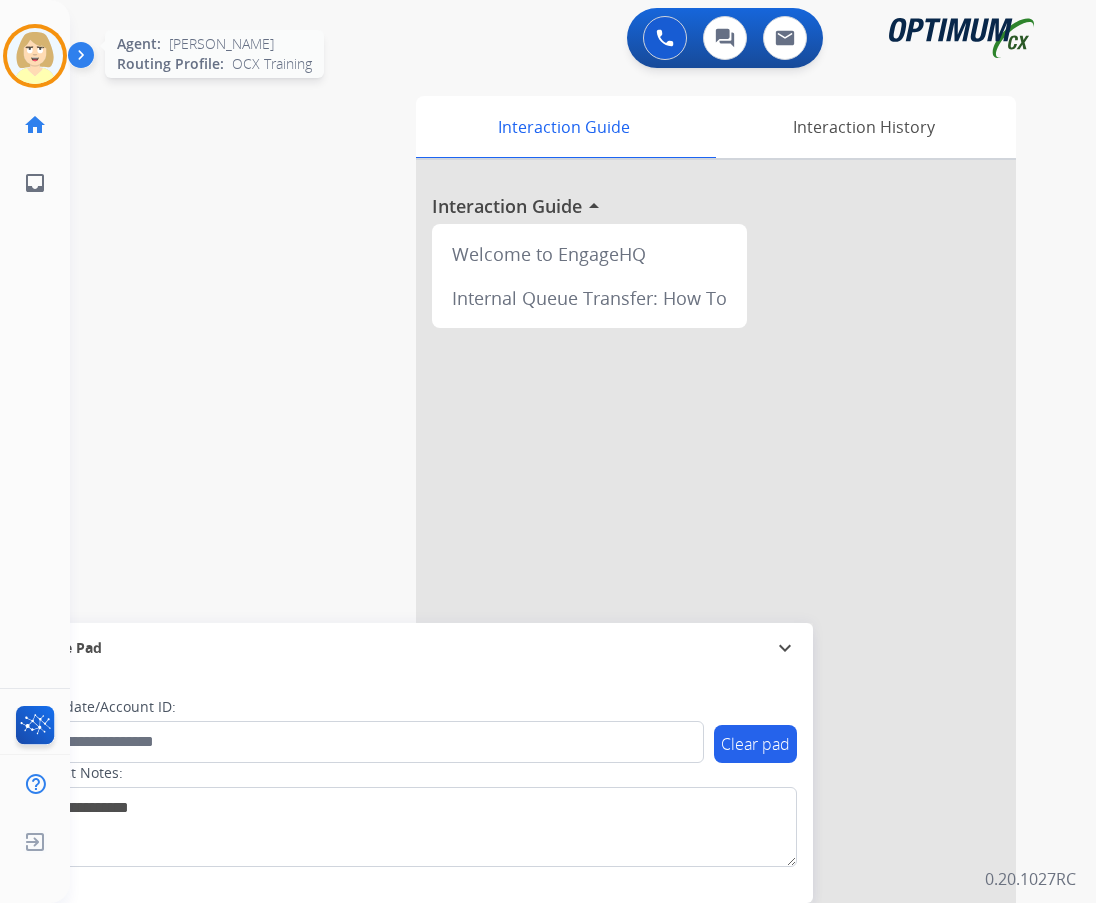 click at bounding box center (35, 56) 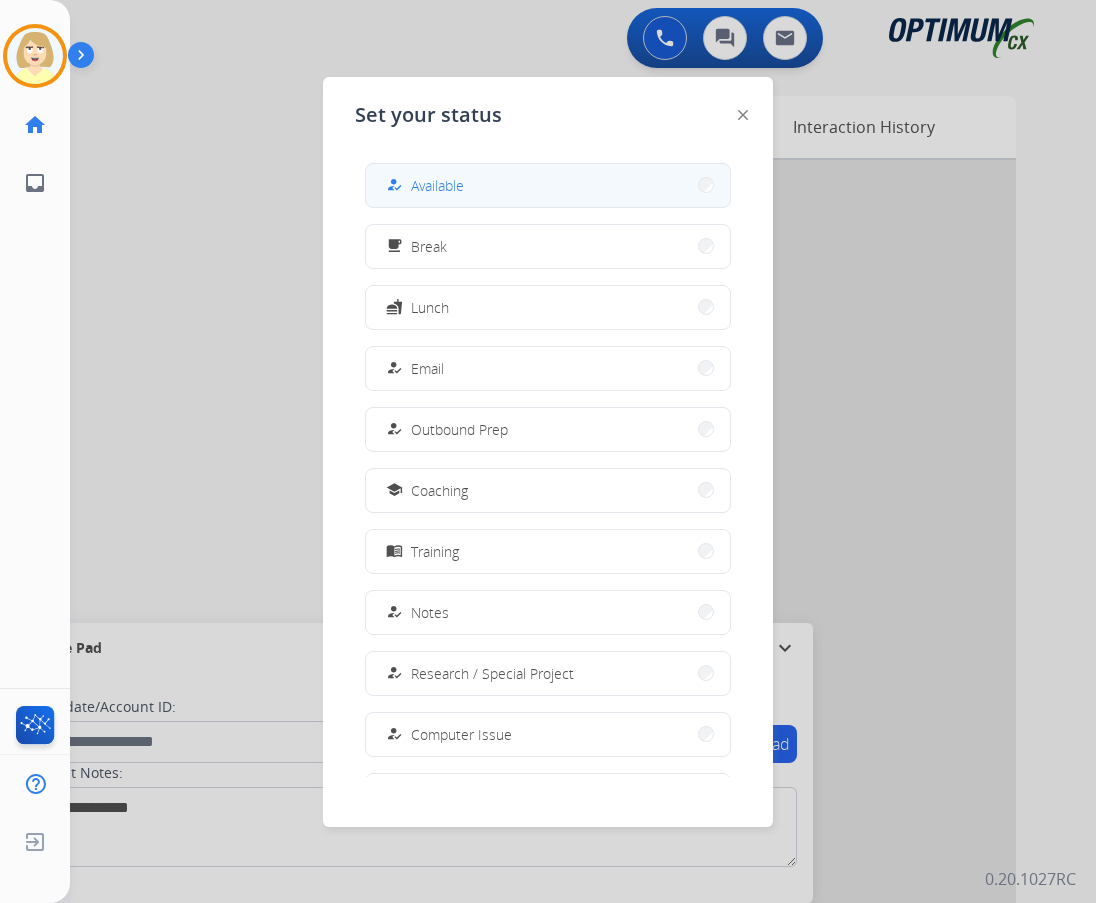 click on "how_to_reg Available" at bounding box center [548, 185] 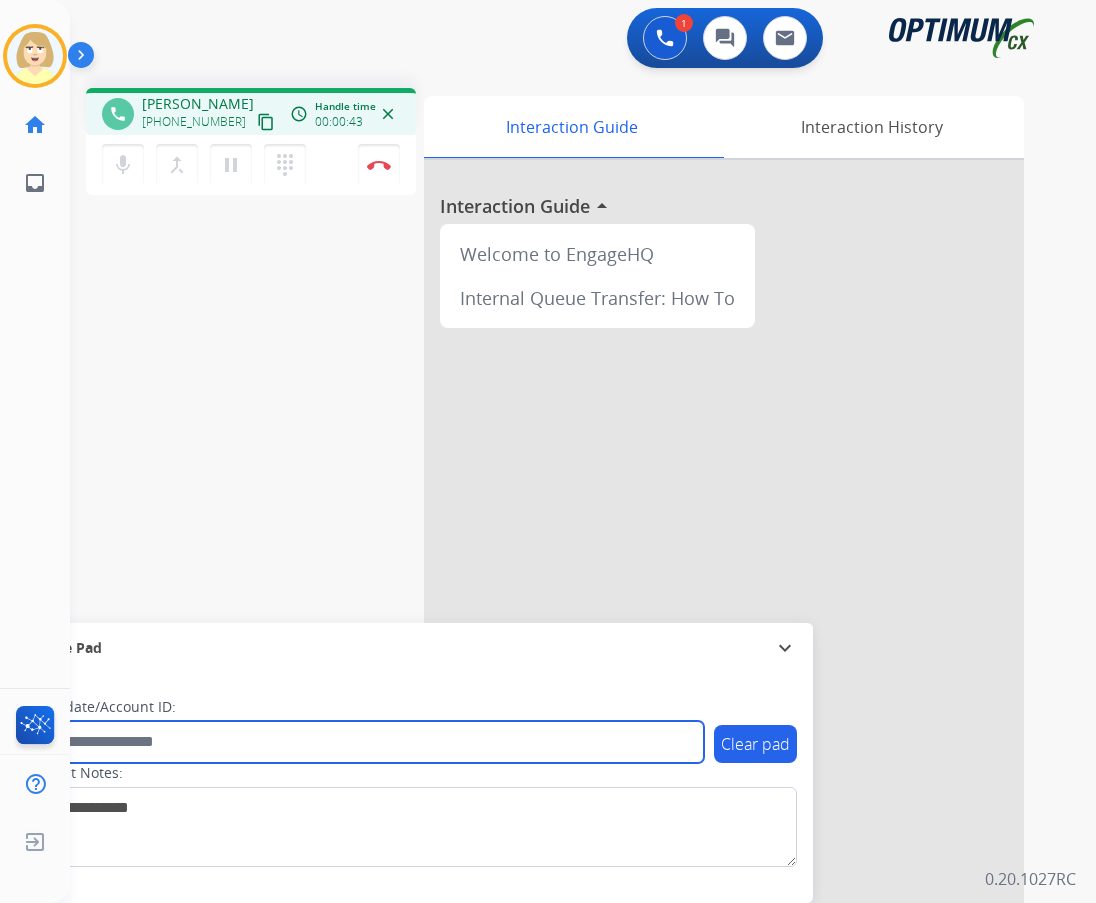 click at bounding box center (365, 742) 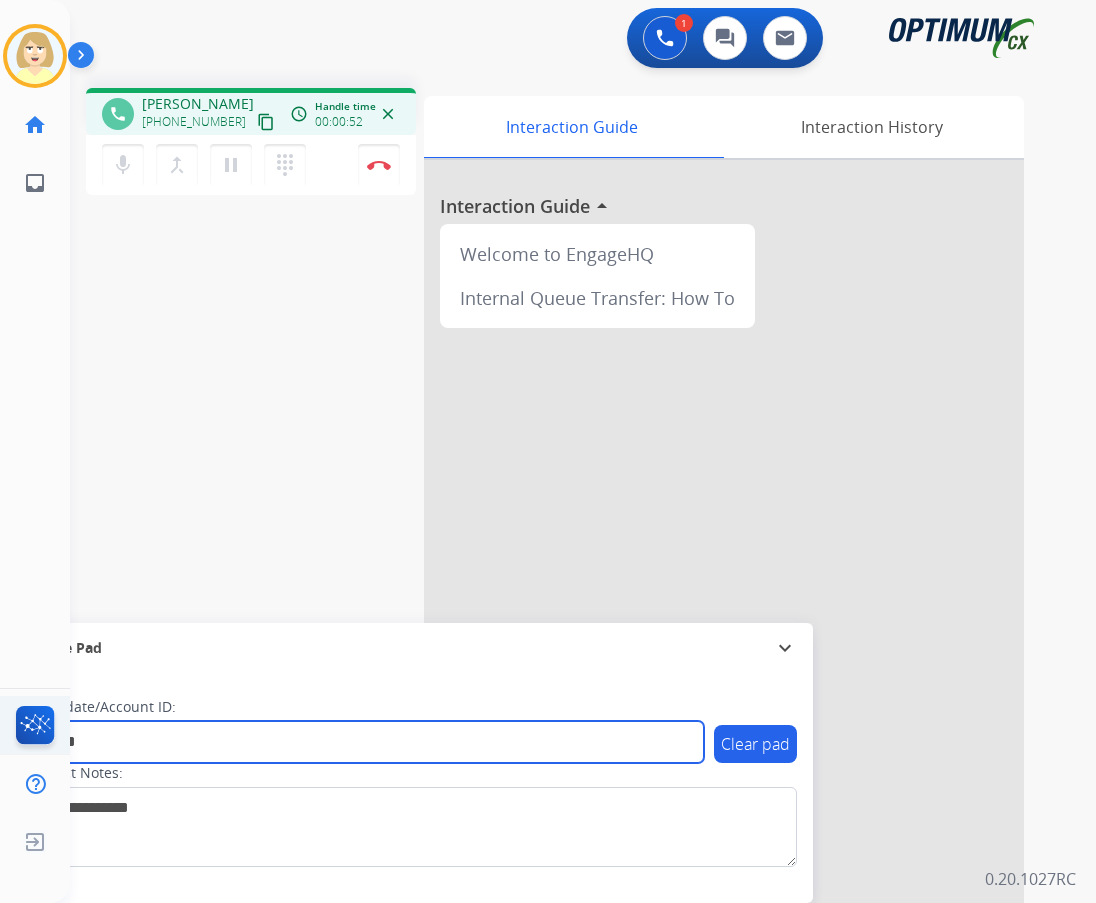 type on "*******" 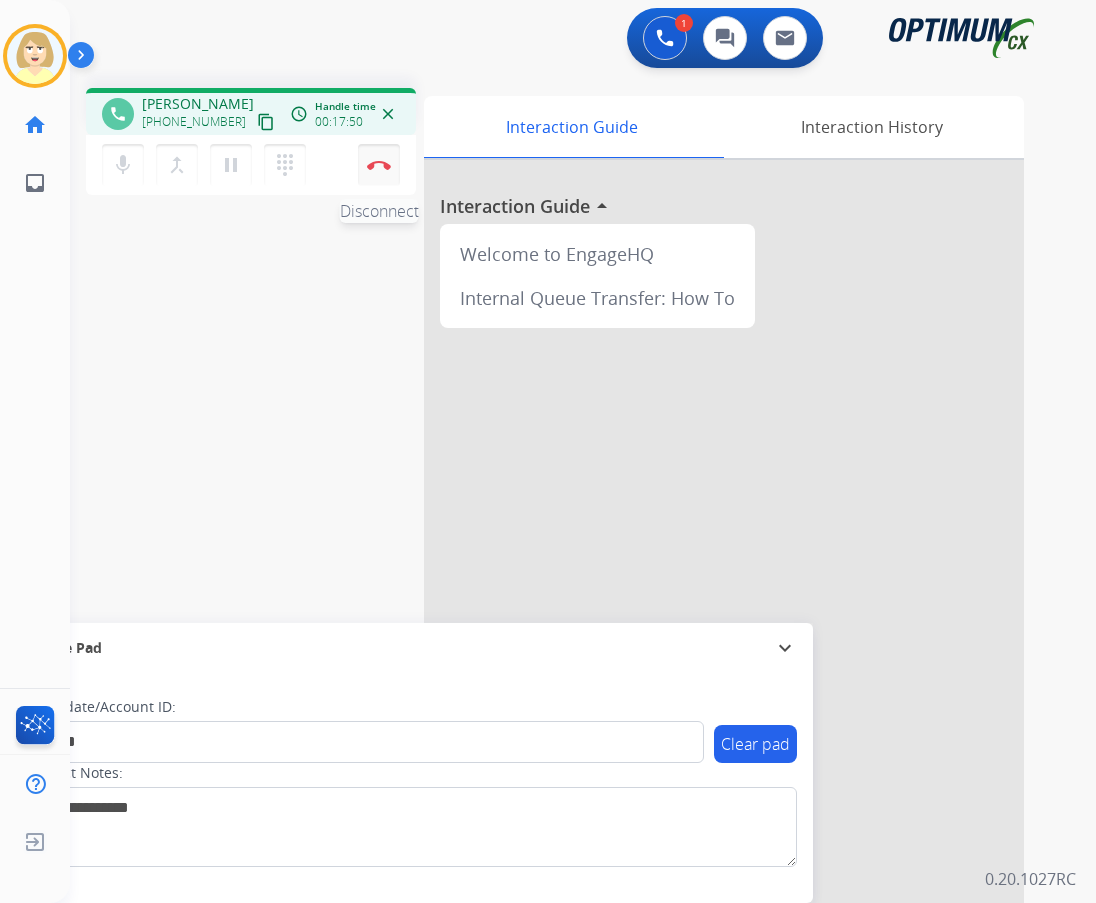 click on "Disconnect" at bounding box center (379, 165) 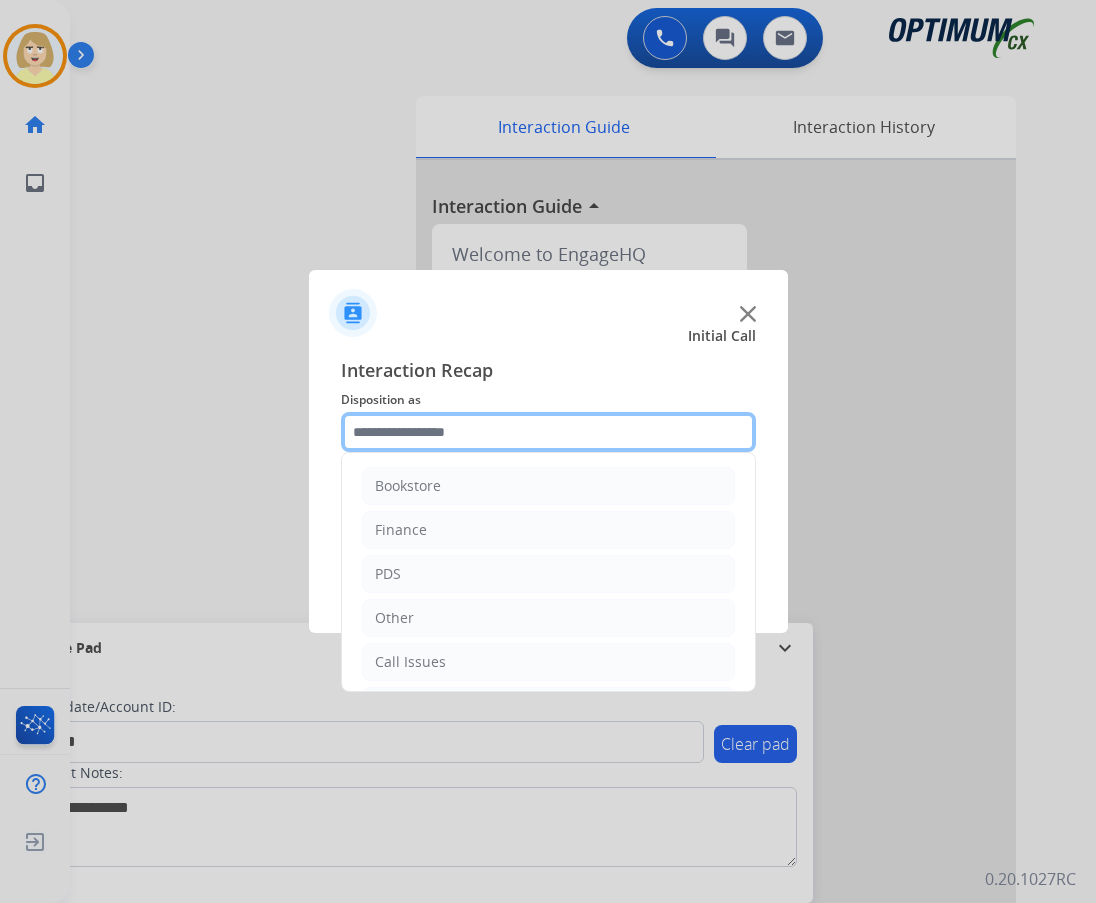 click 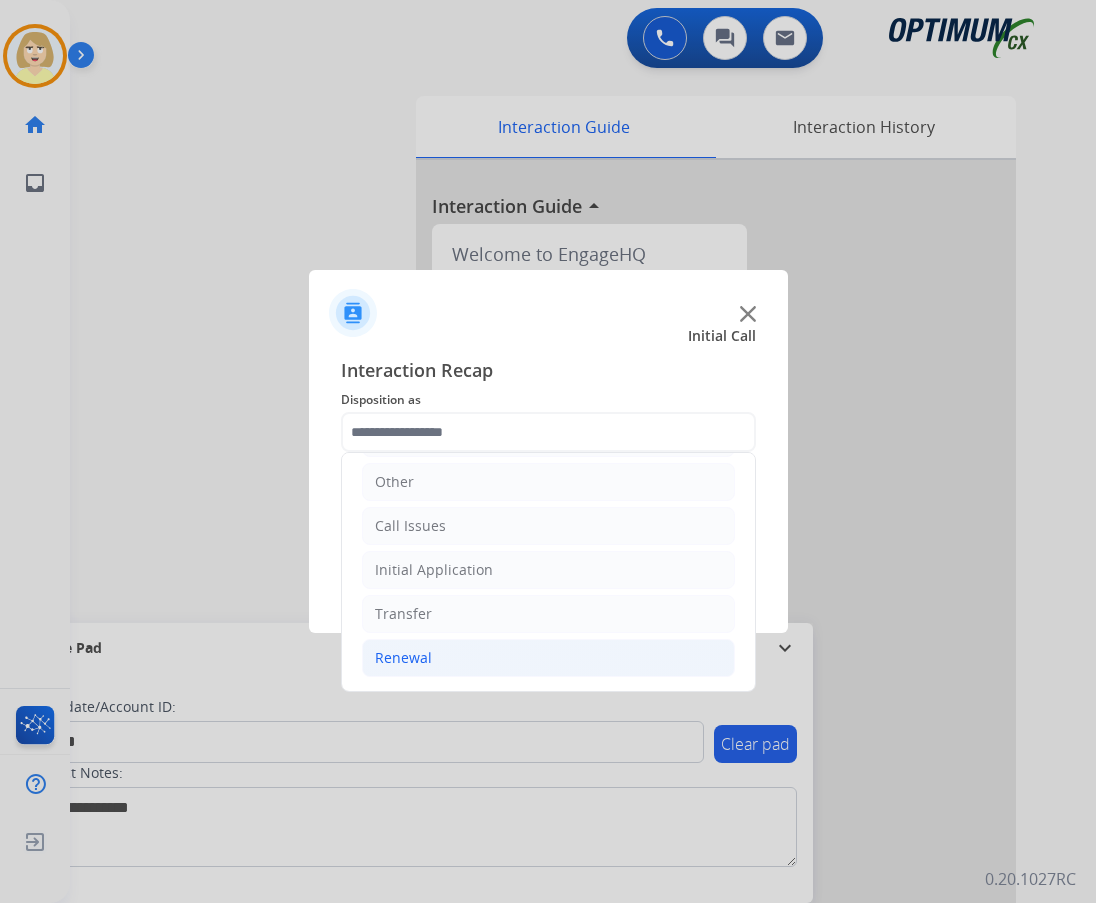 click on "Renewal" 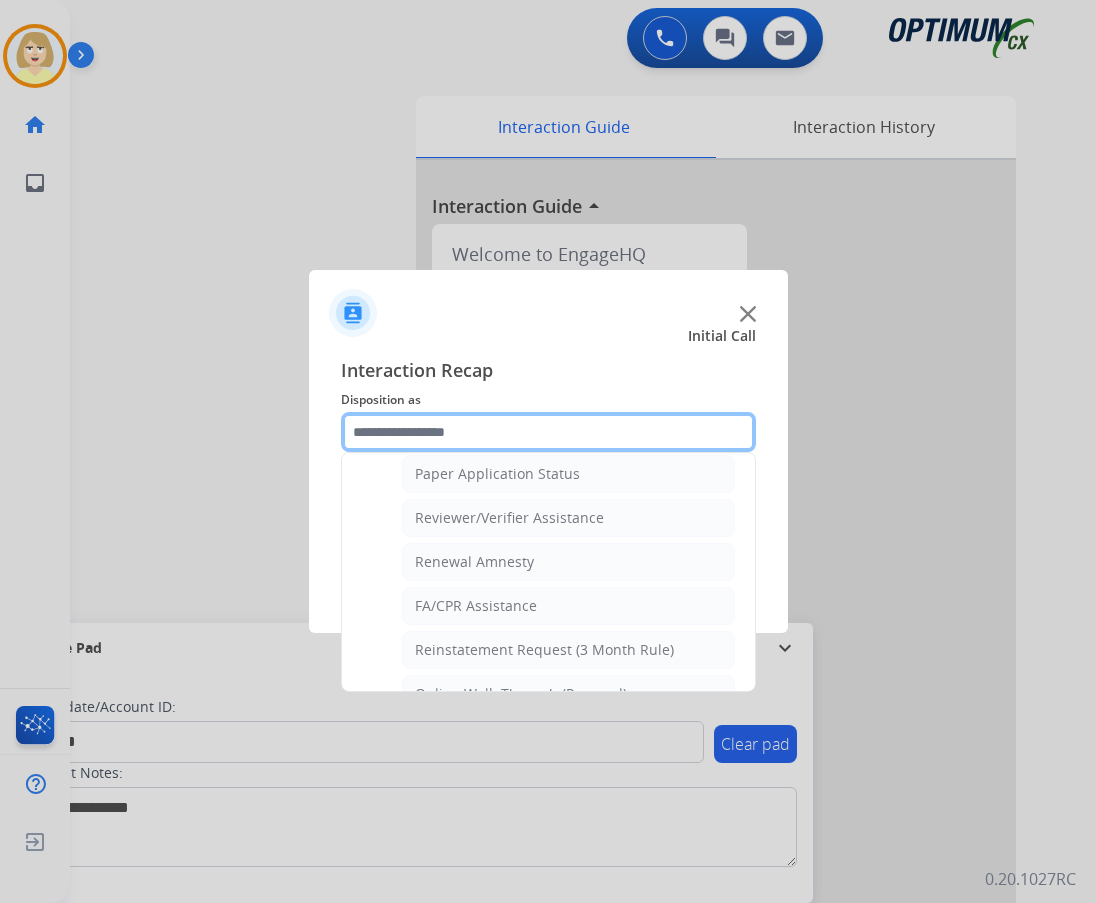 scroll, scrollTop: 772, scrollLeft: 0, axis: vertical 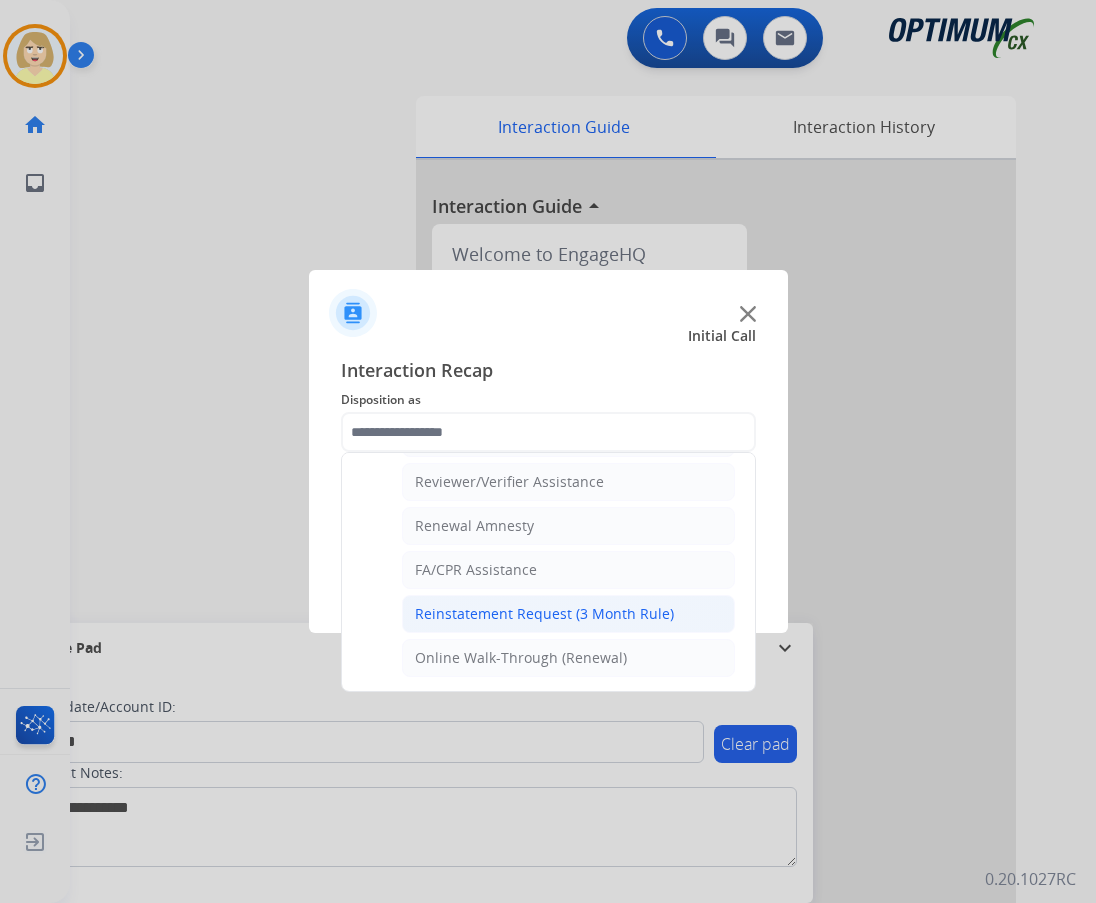 click on "Reinstatement Request (3 Month Rule)" 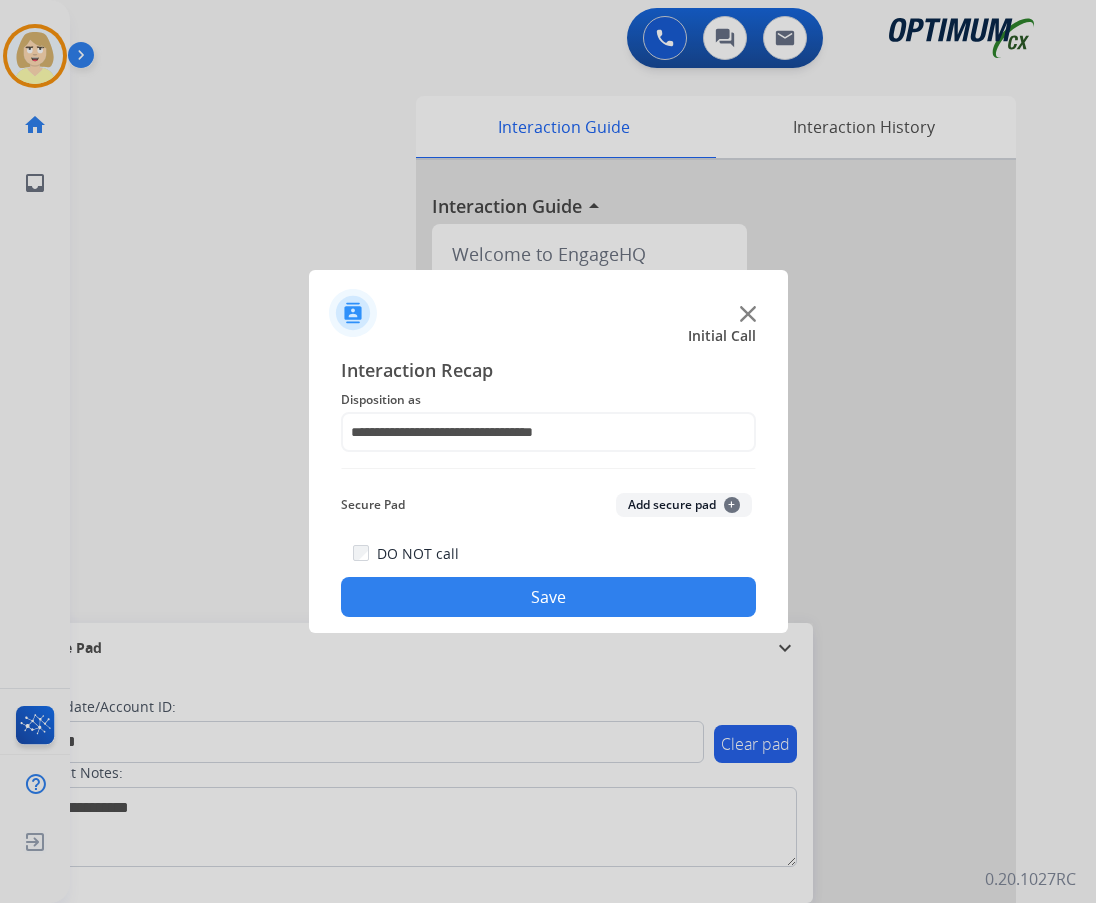 click on "Add secure pad  +" 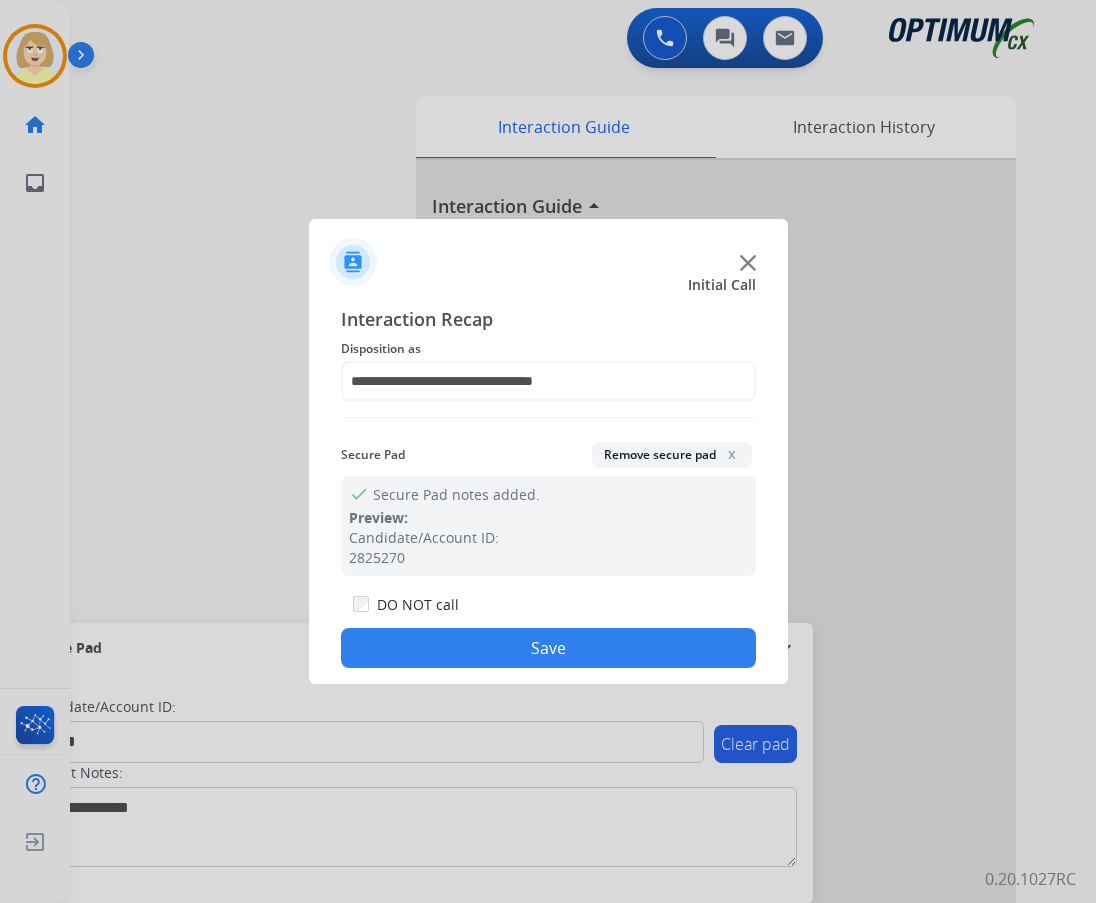 click on "Save" 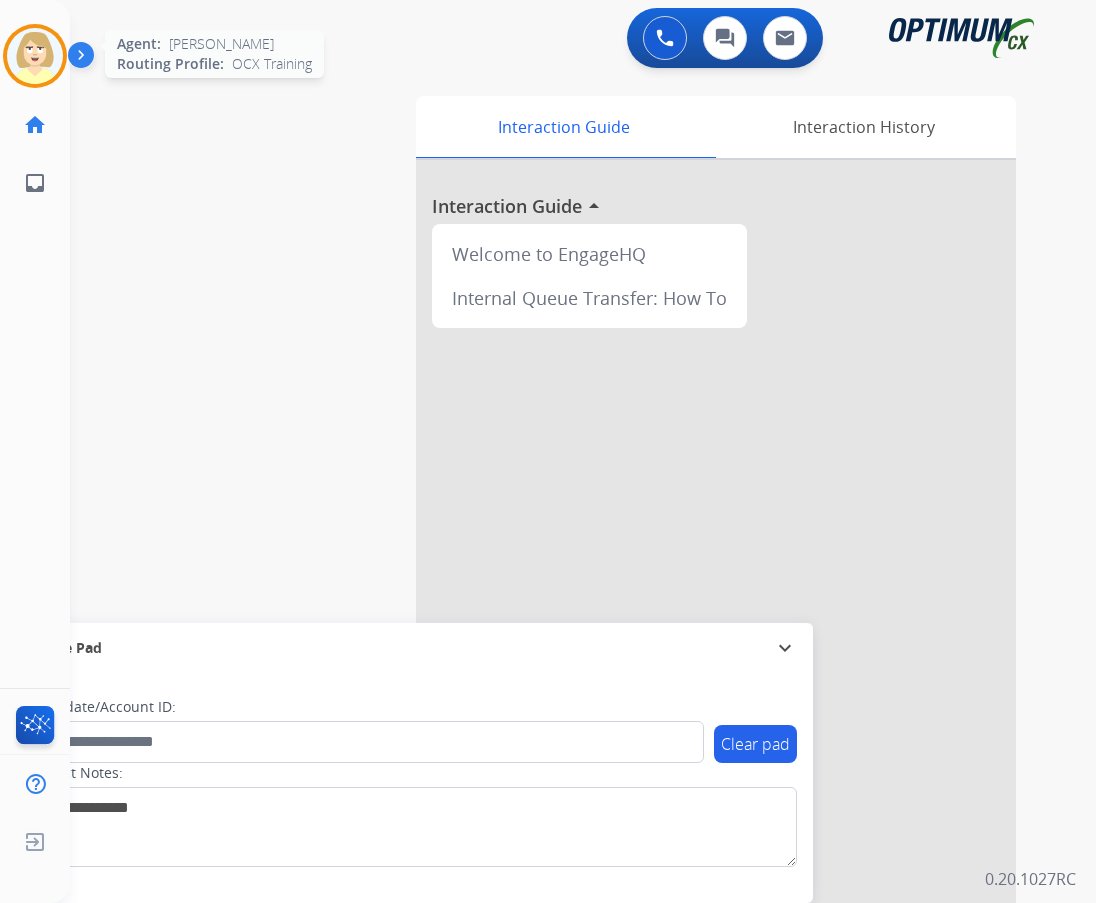 click at bounding box center (35, 56) 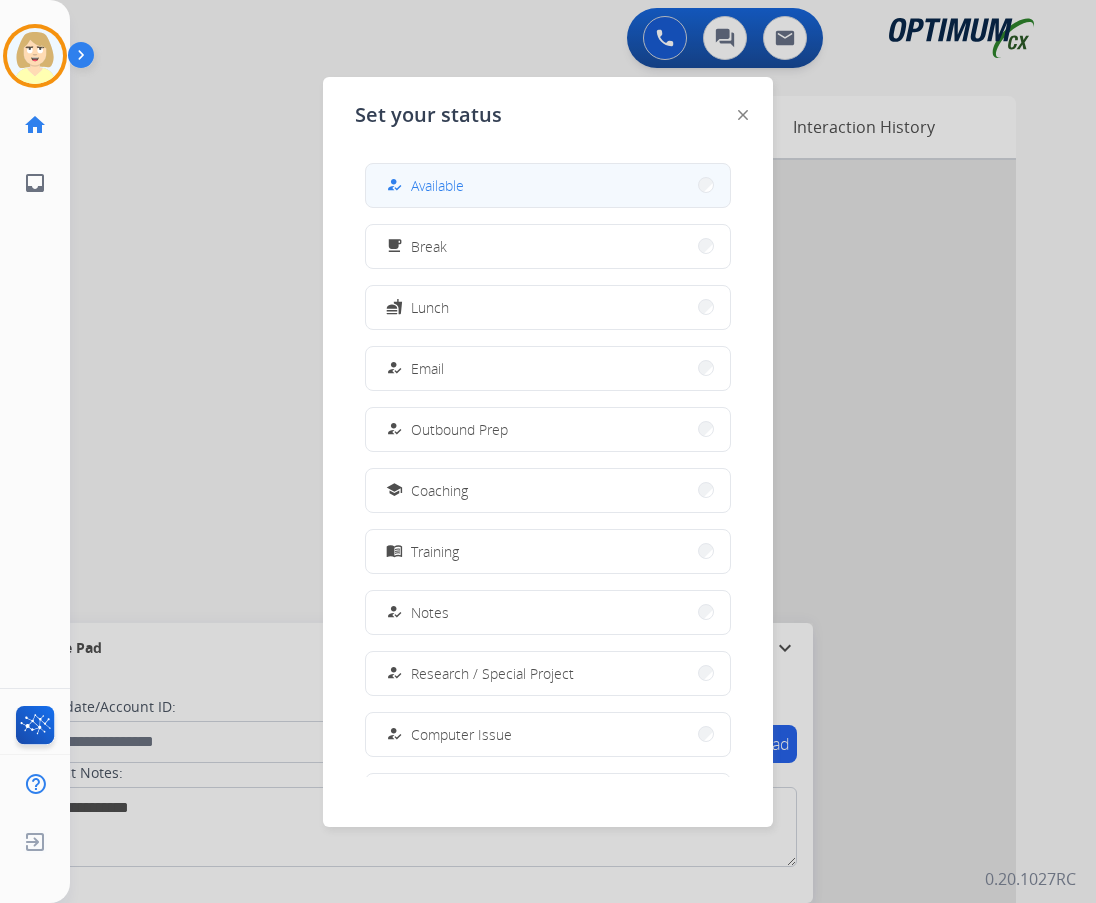 click on "Available" at bounding box center (437, 185) 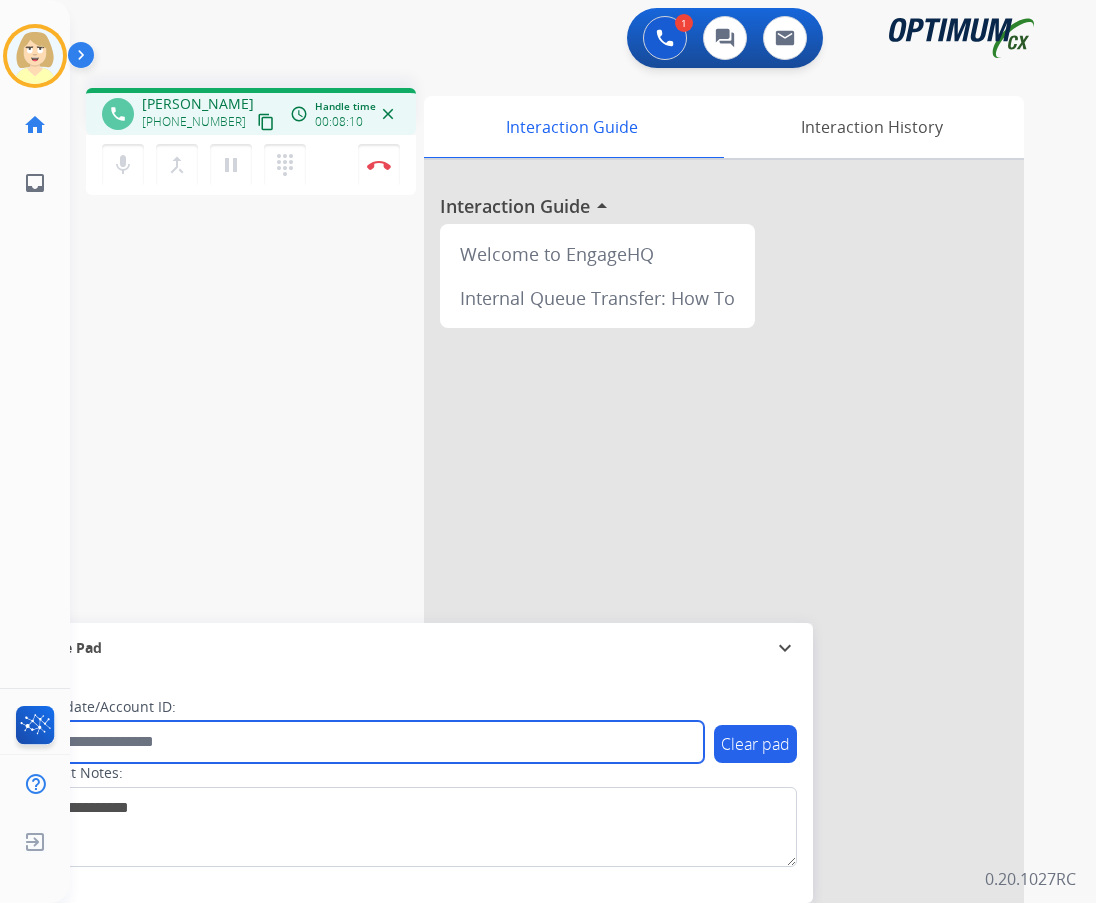 click at bounding box center (365, 742) 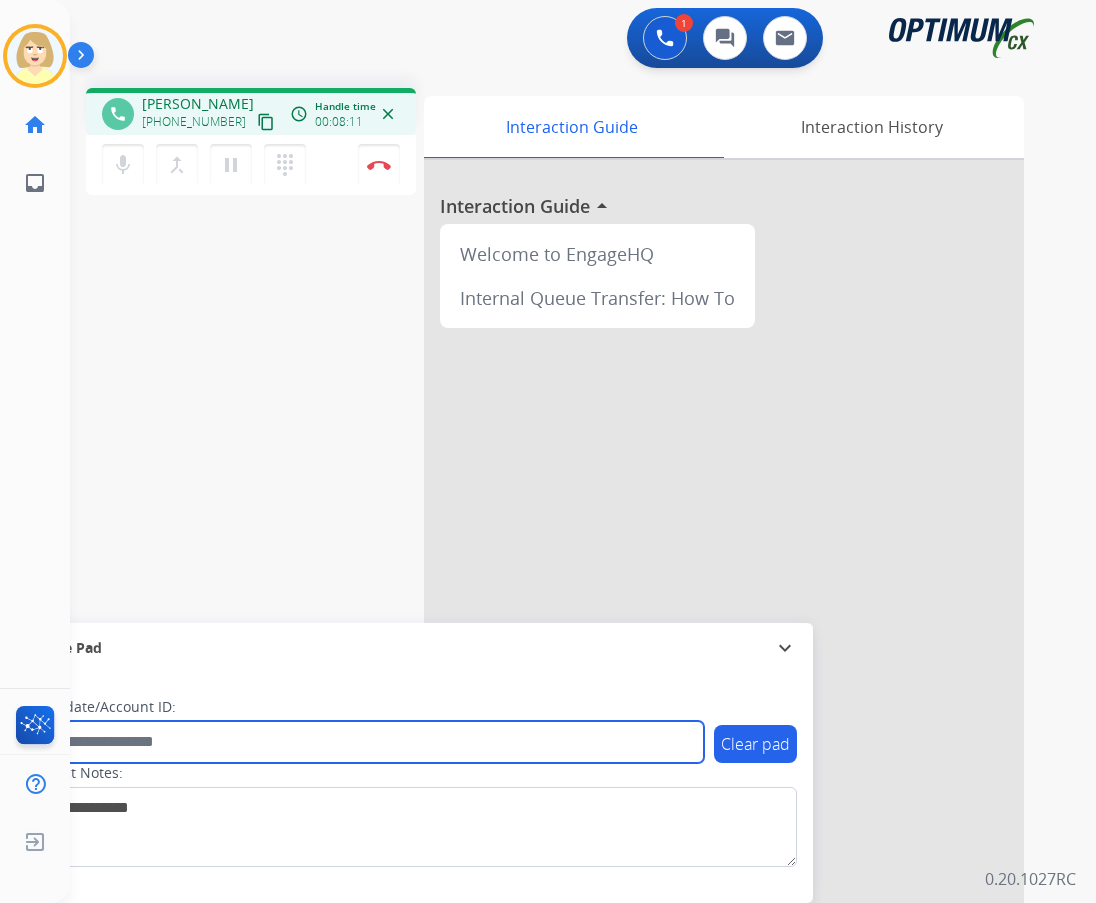 paste on "*******" 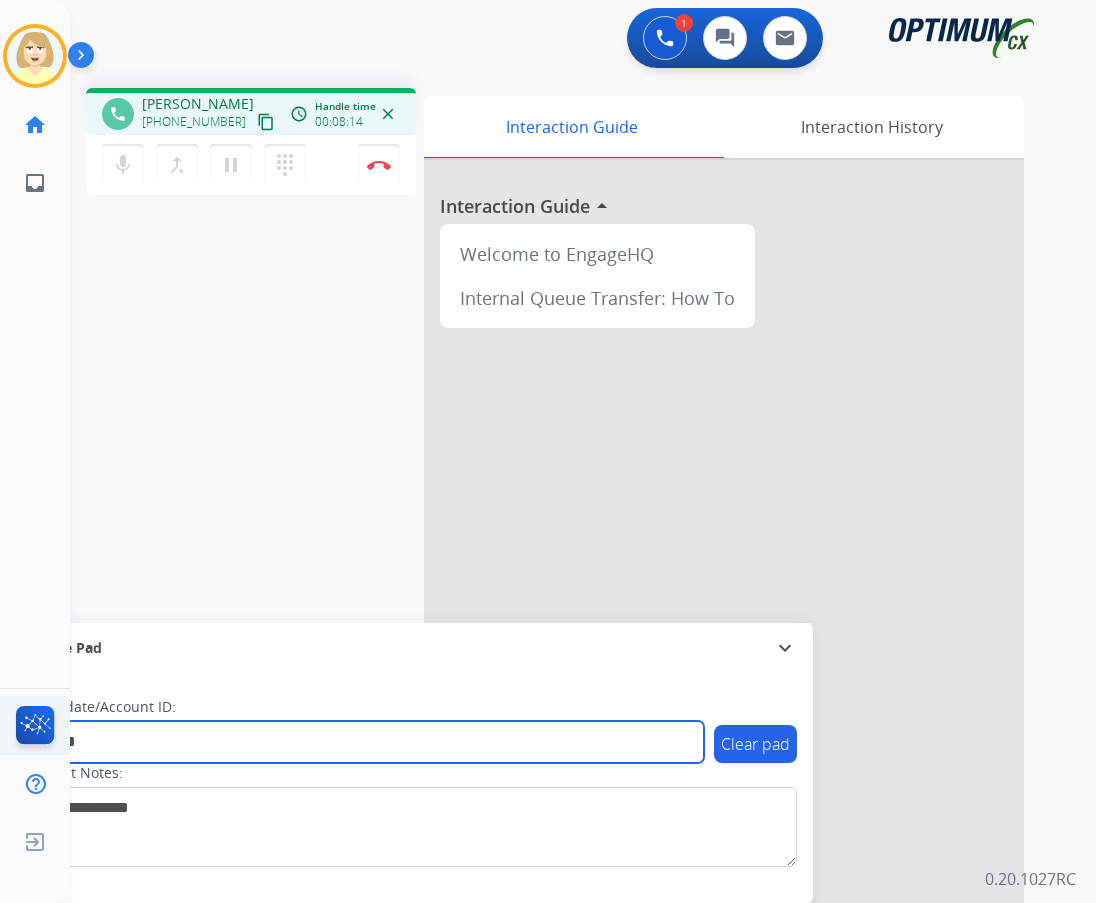 type on "*******" 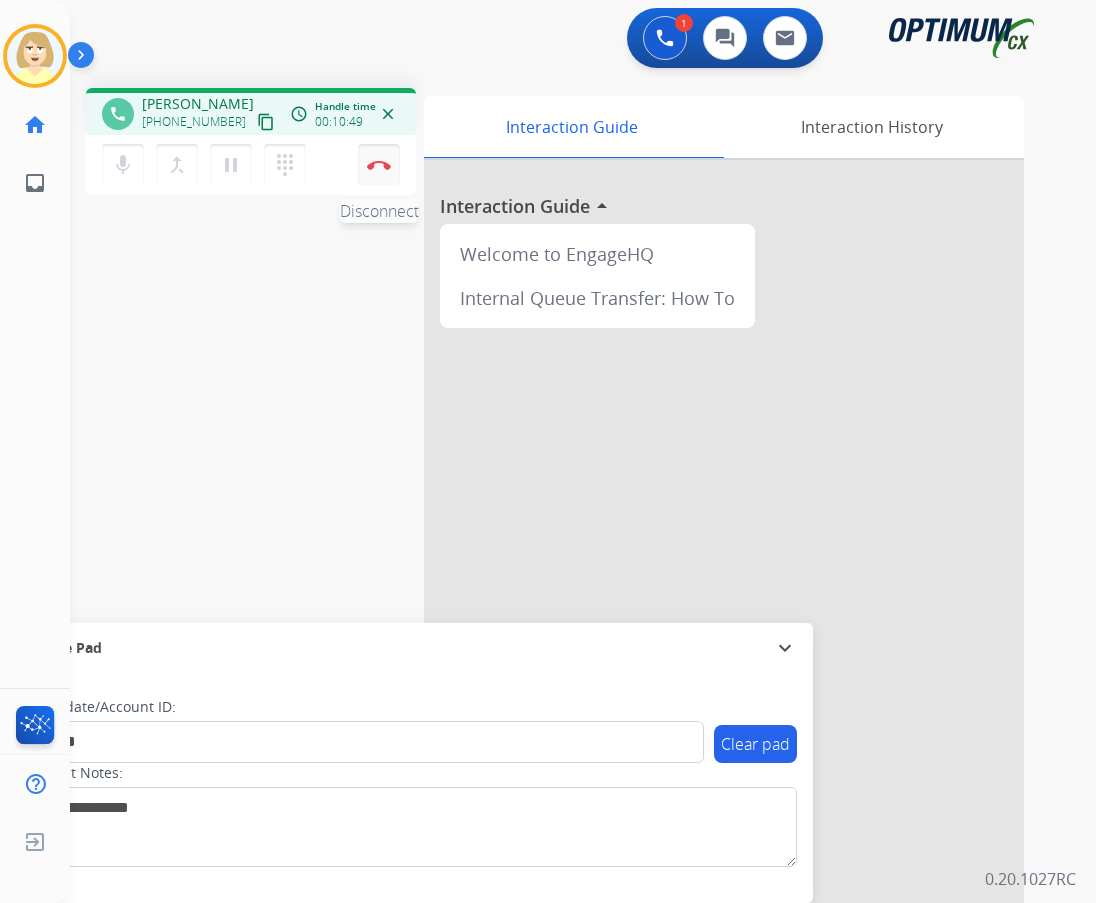 click on "Disconnect" at bounding box center (379, 165) 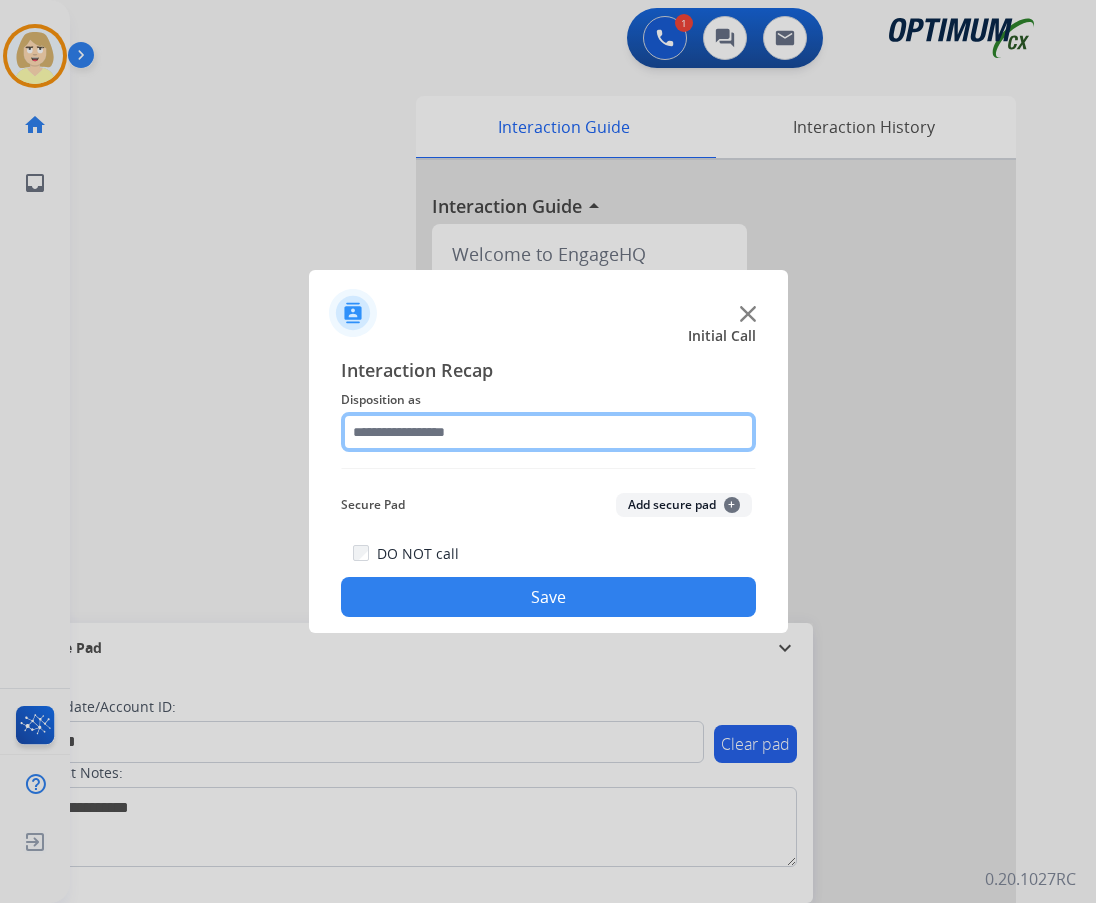 click 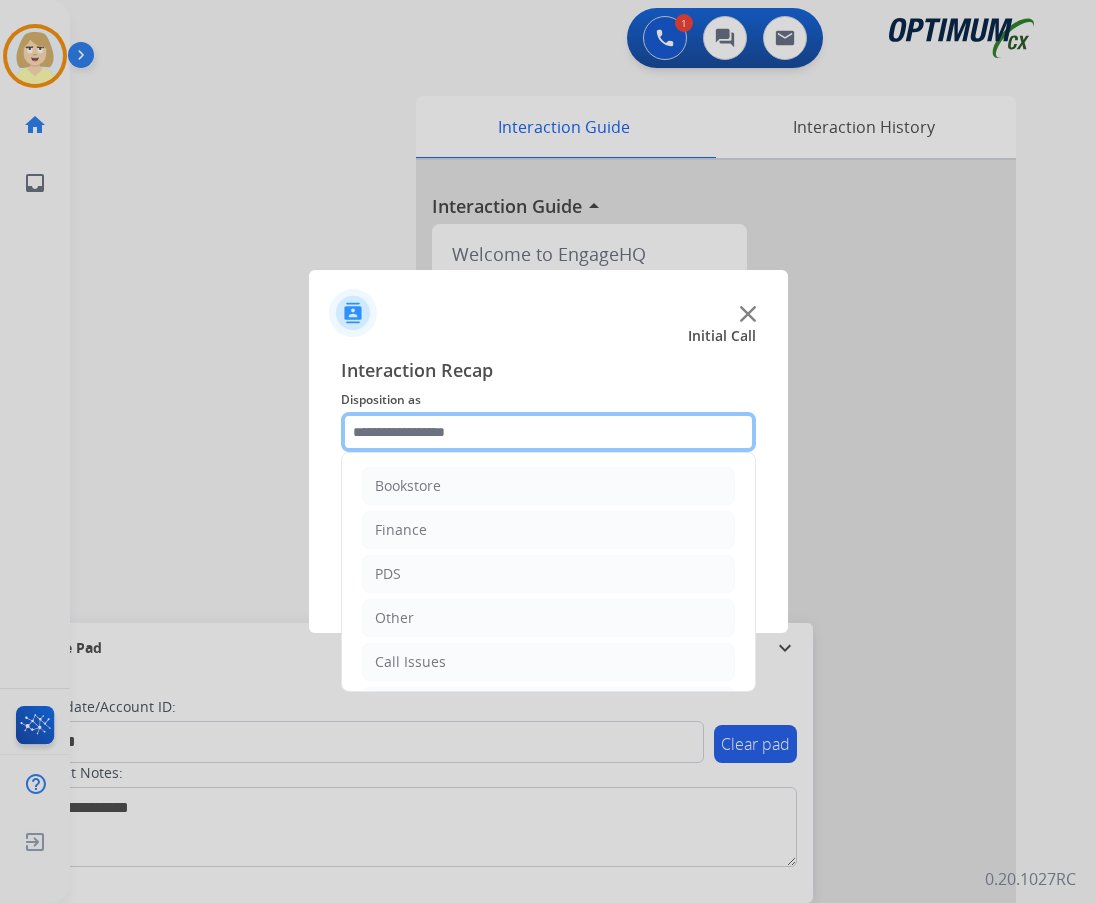 scroll, scrollTop: 136, scrollLeft: 0, axis: vertical 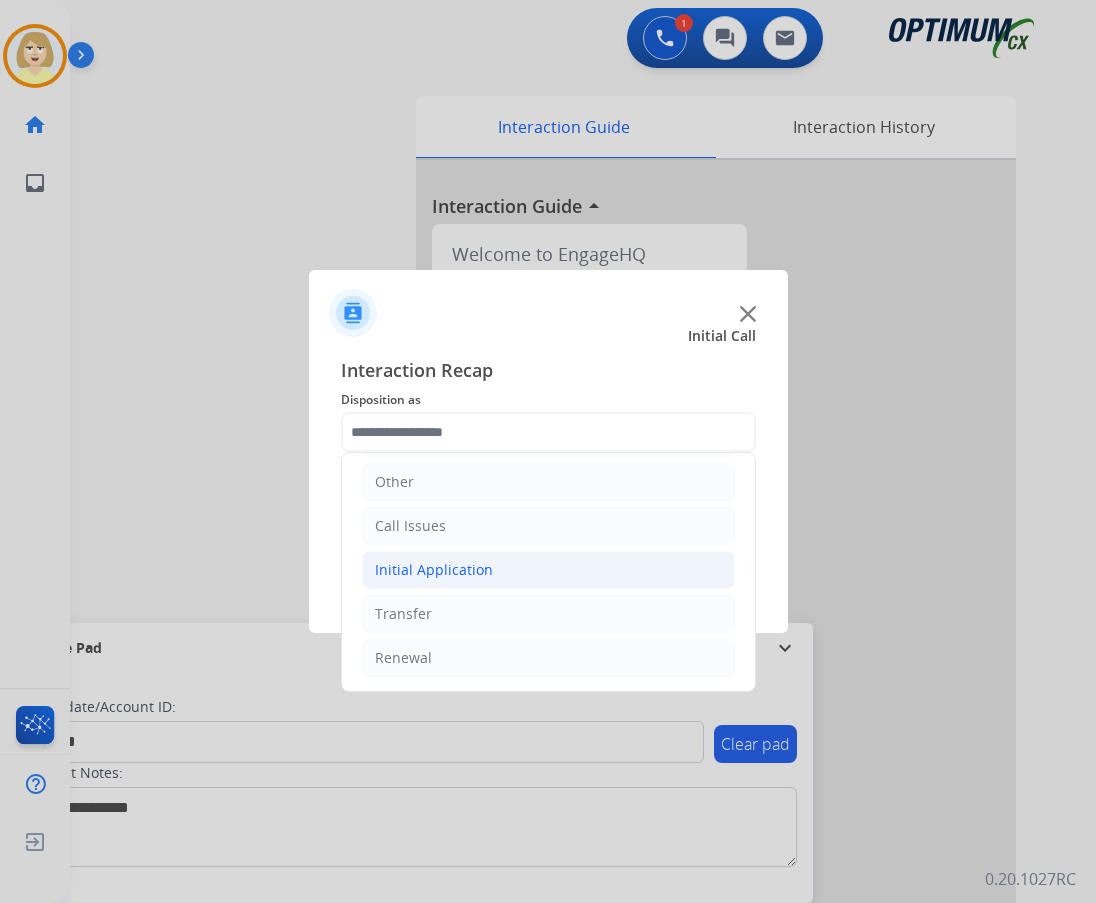 click on "Initial Application" 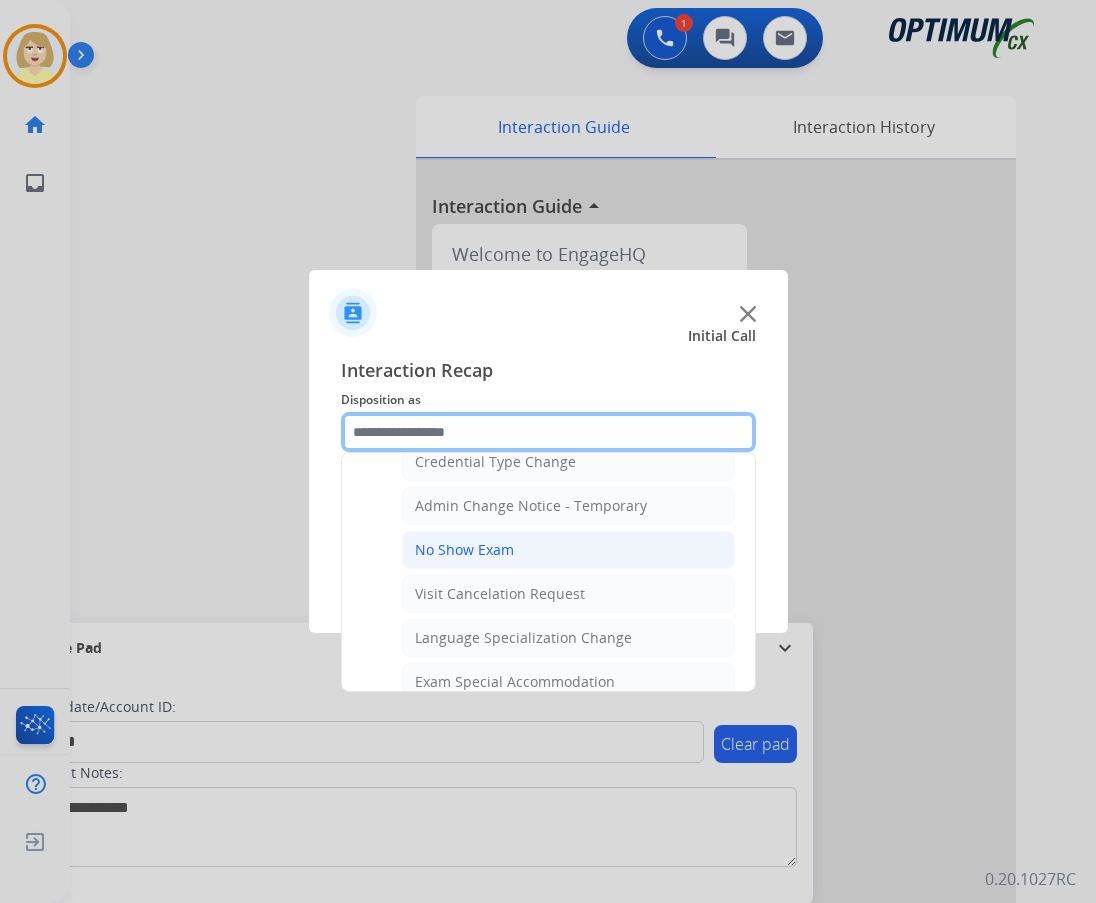 scroll, scrollTop: 1036, scrollLeft: 0, axis: vertical 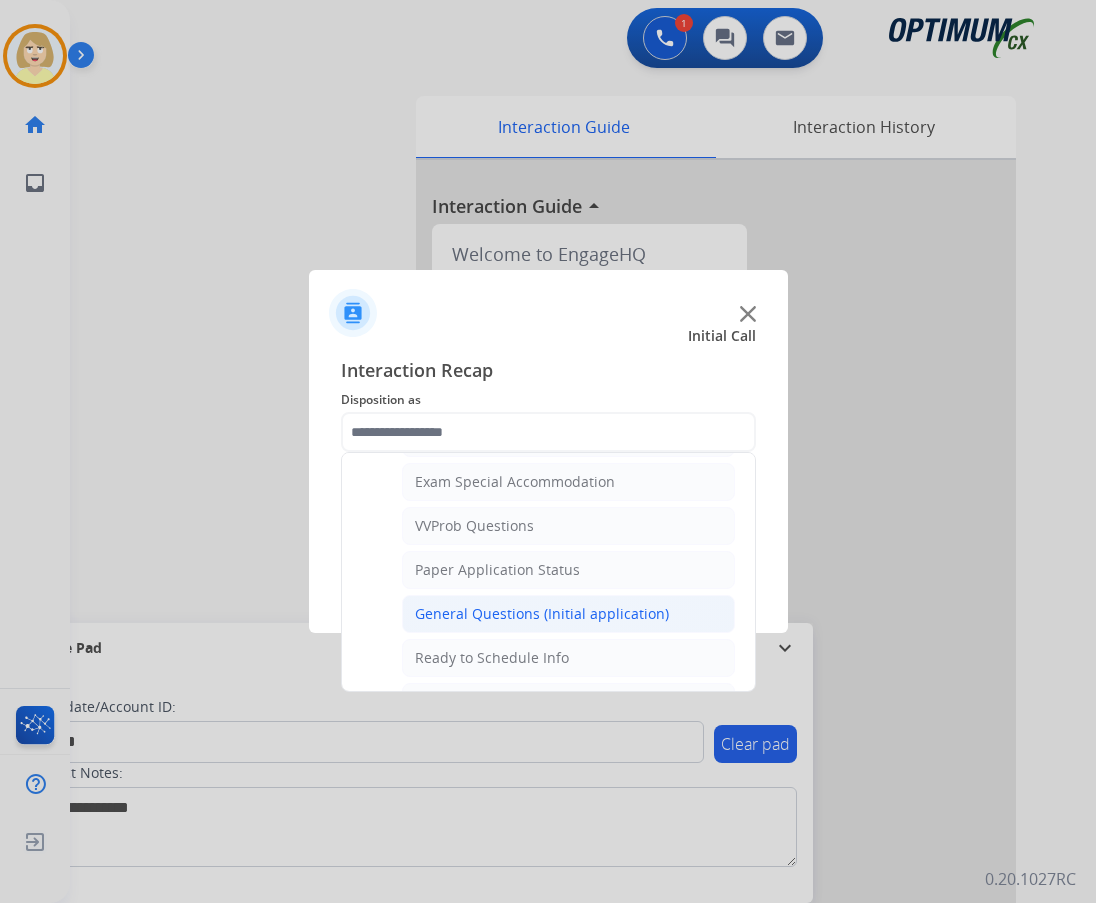 click on "General Questions (Initial application)" 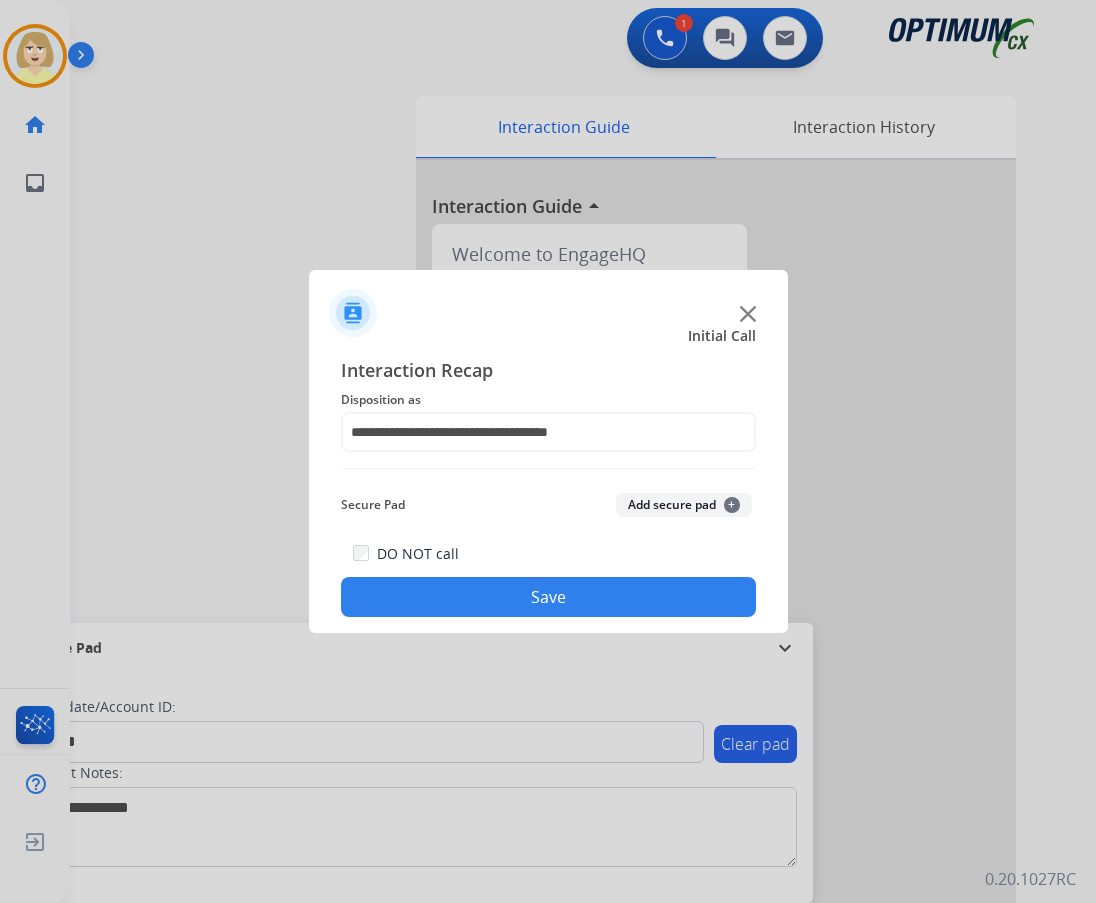 click on "Add secure pad  +" 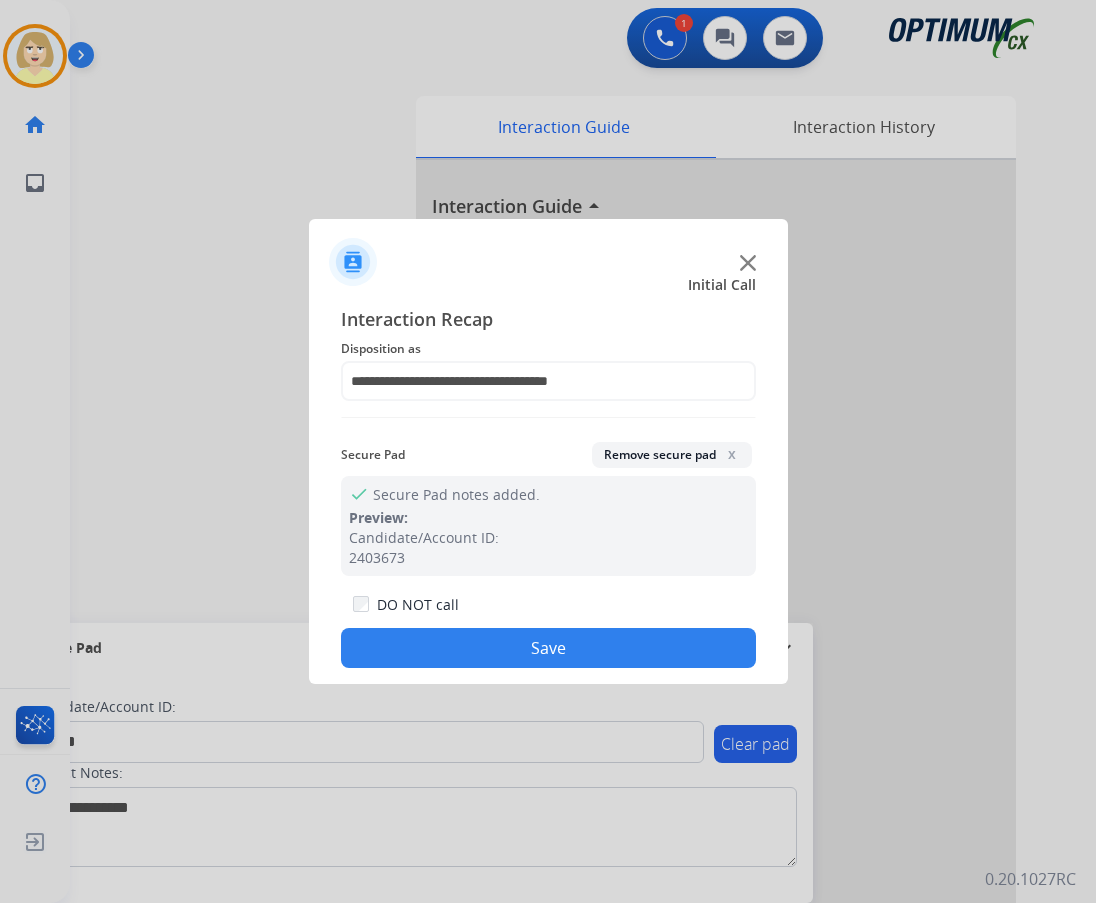 click on "Save" 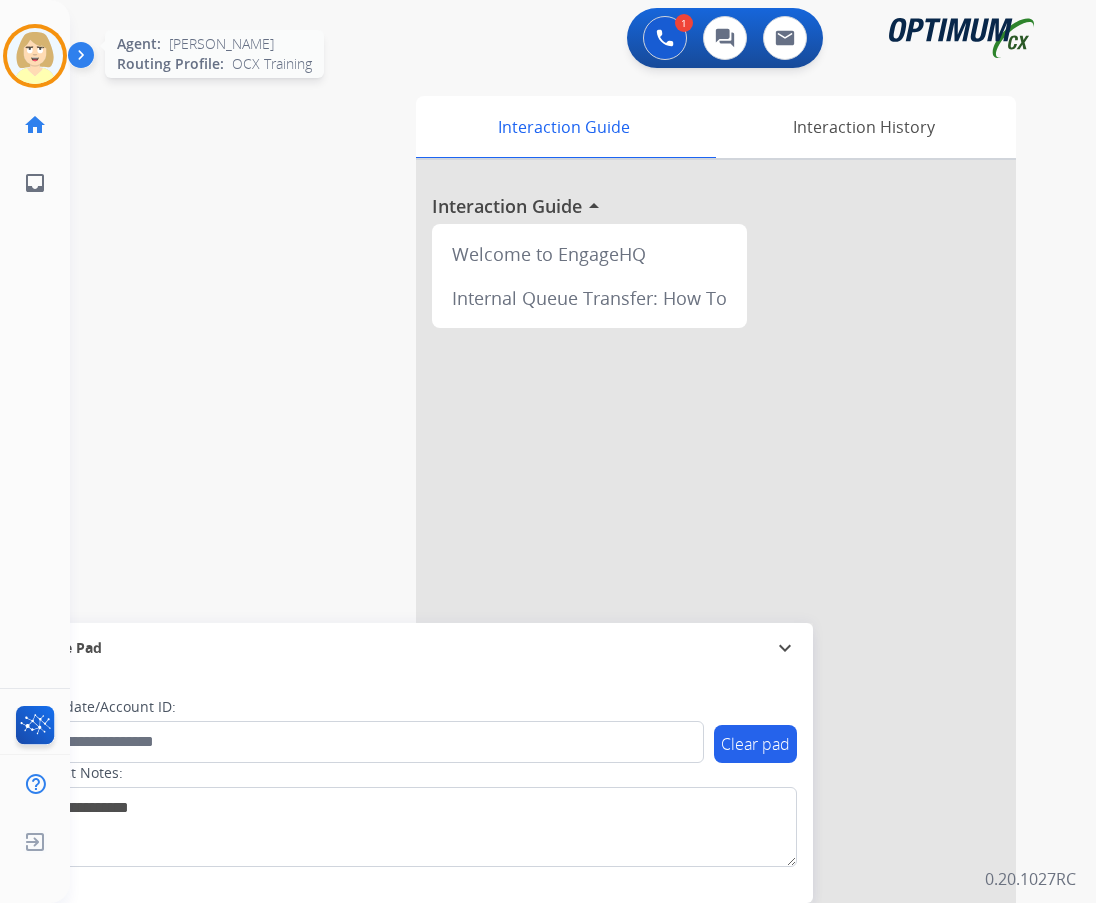 click at bounding box center (35, 56) 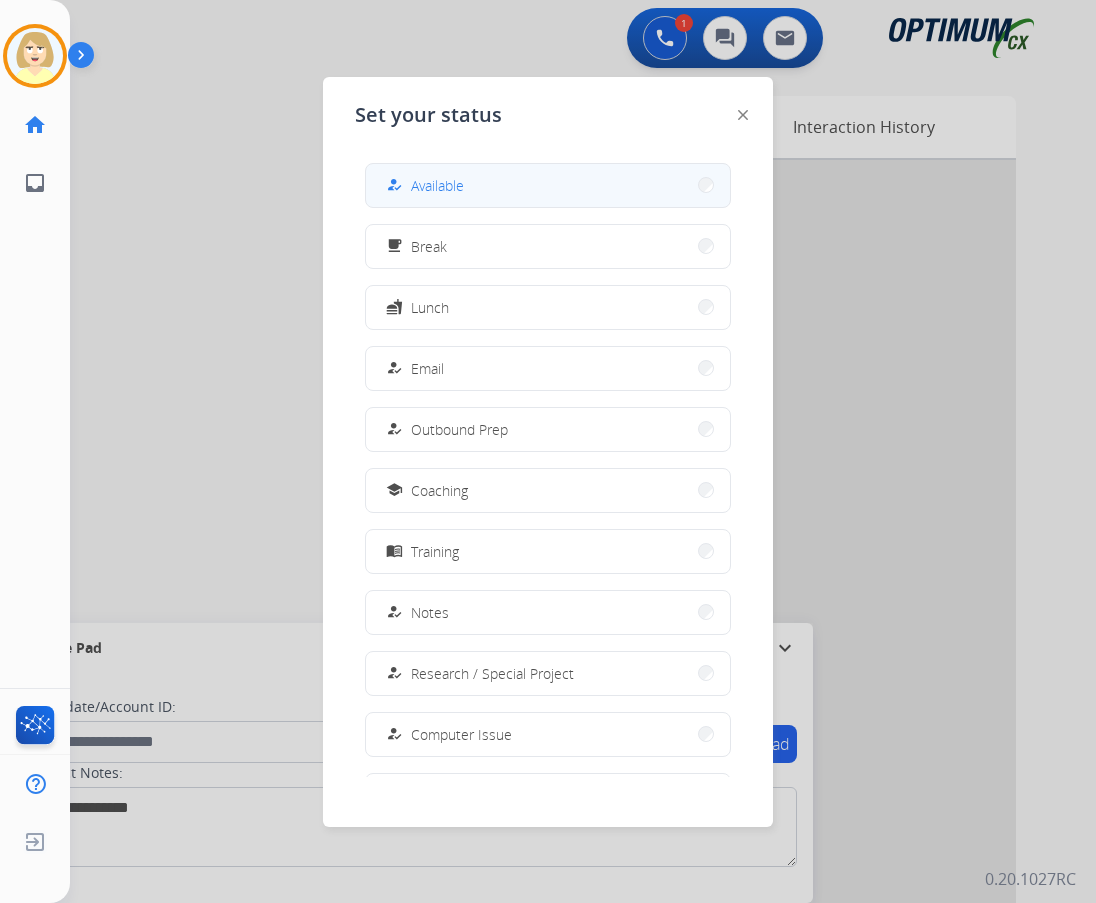 click on "Available" at bounding box center [437, 185] 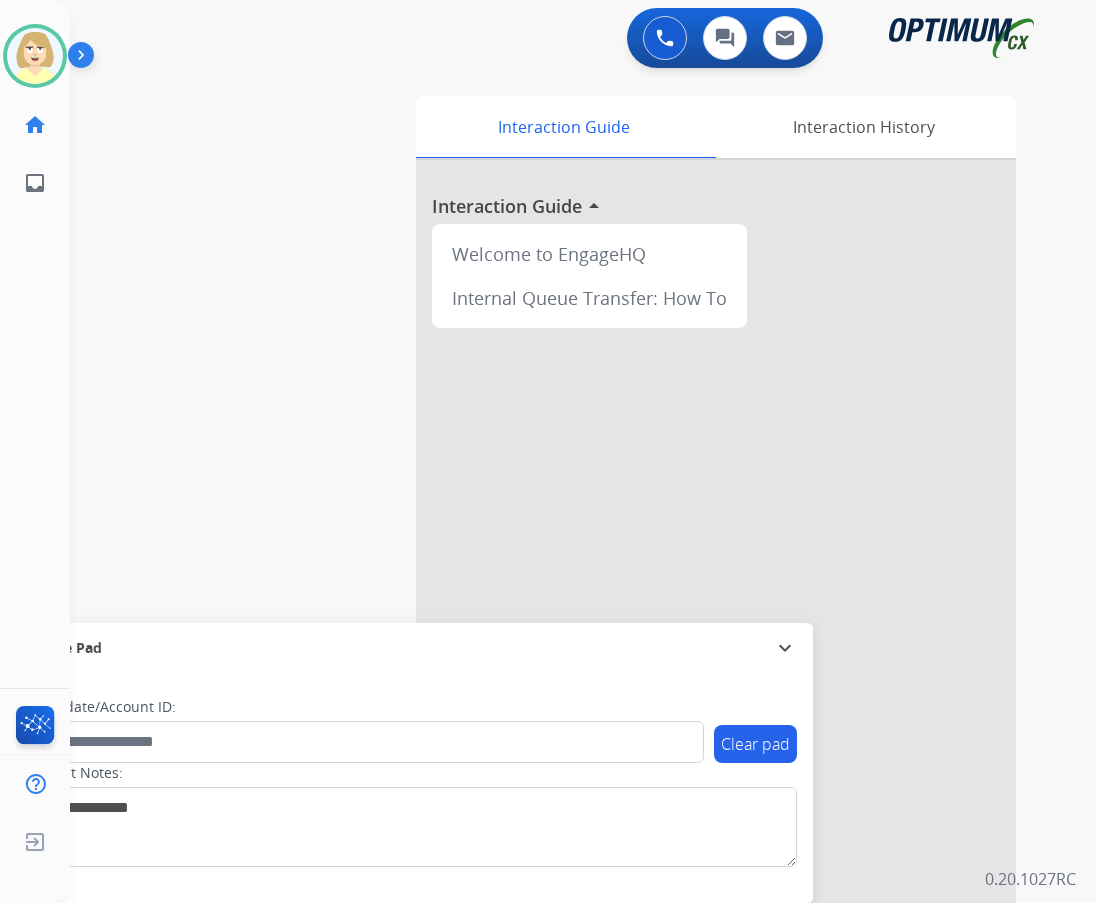 click on "swap_horiz Break voice bridge close_fullscreen Connect 3-Way Call merge_type Separate 3-Way Call  Interaction Guide   Interaction History  Interaction Guide arrow_drop_up  Welcome to EngageHQ   Internal Queue Transfer: How To  Secure Pad expand_more Clear pad Candidate/Account ID: Contact Notes:" at bounding box center [559, 489] 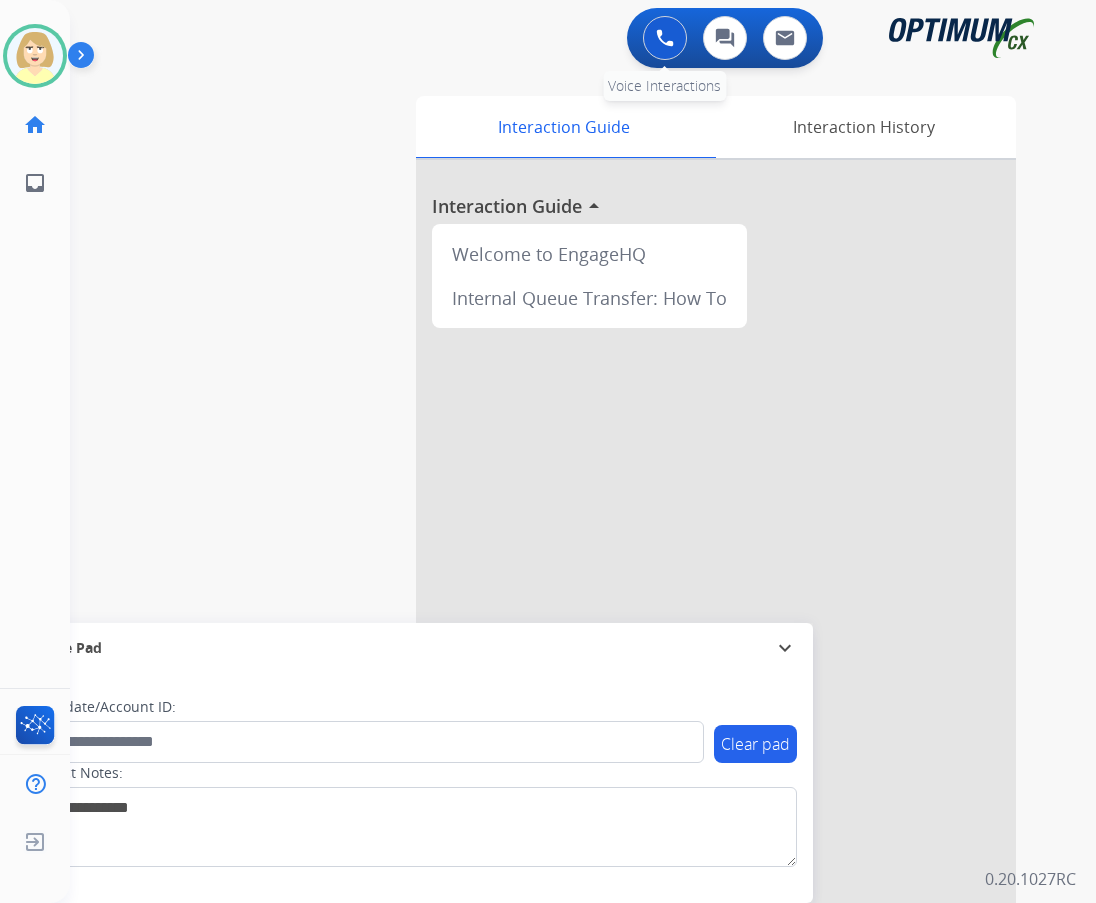 click at bounding box center (665, 38) 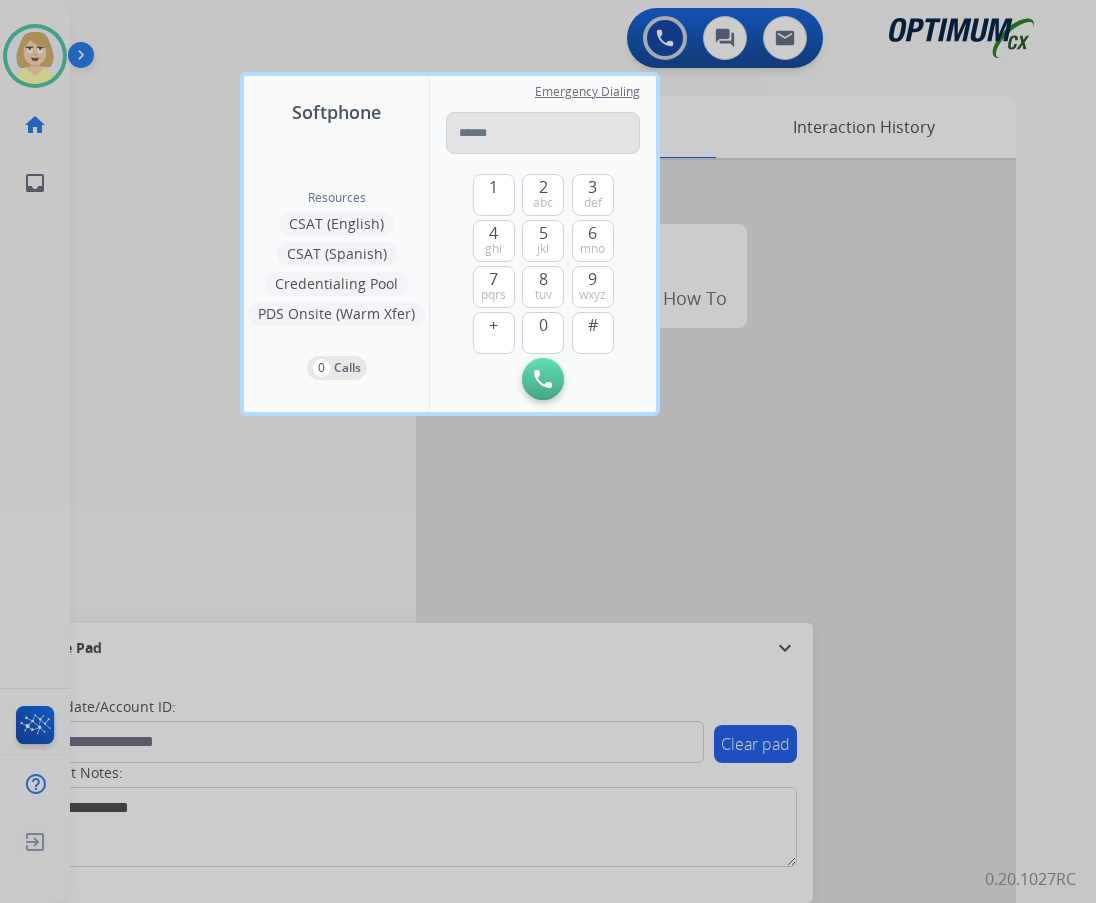 click at bounding box center (543, 133) 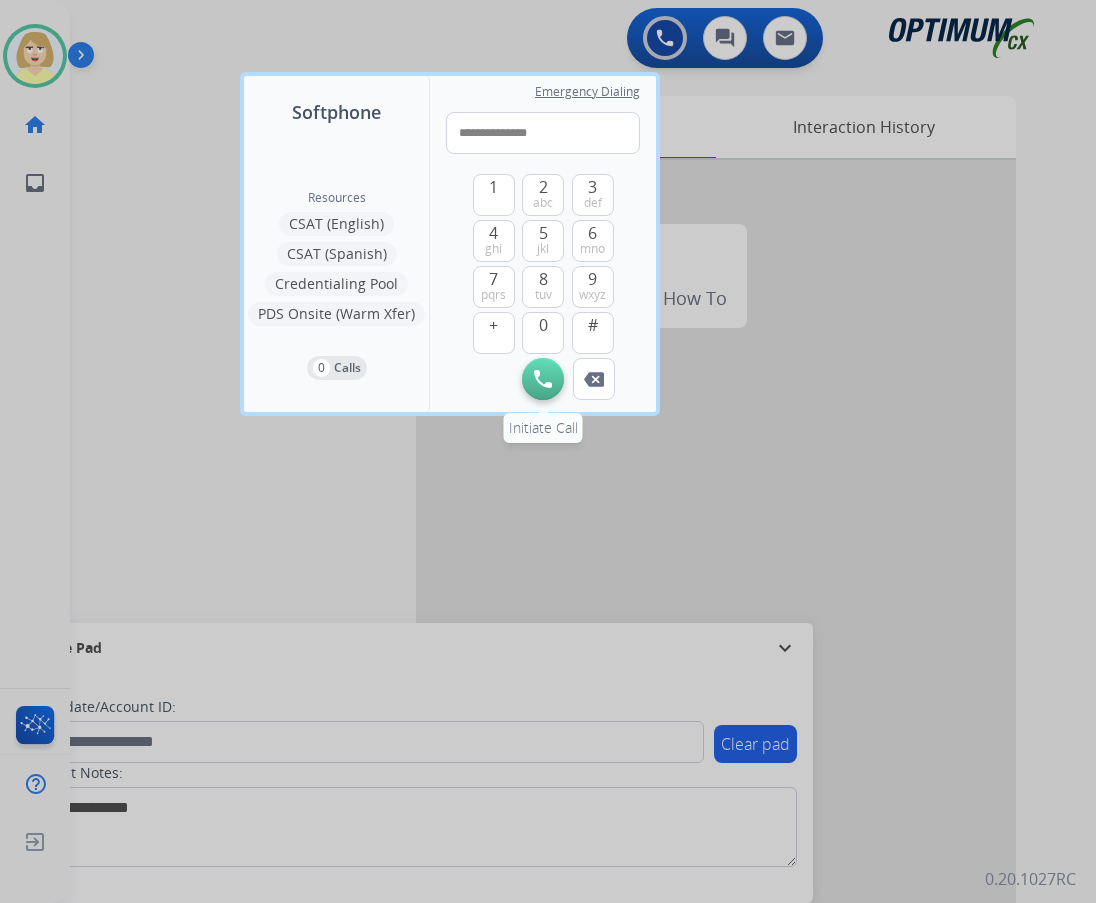 type on "**********" 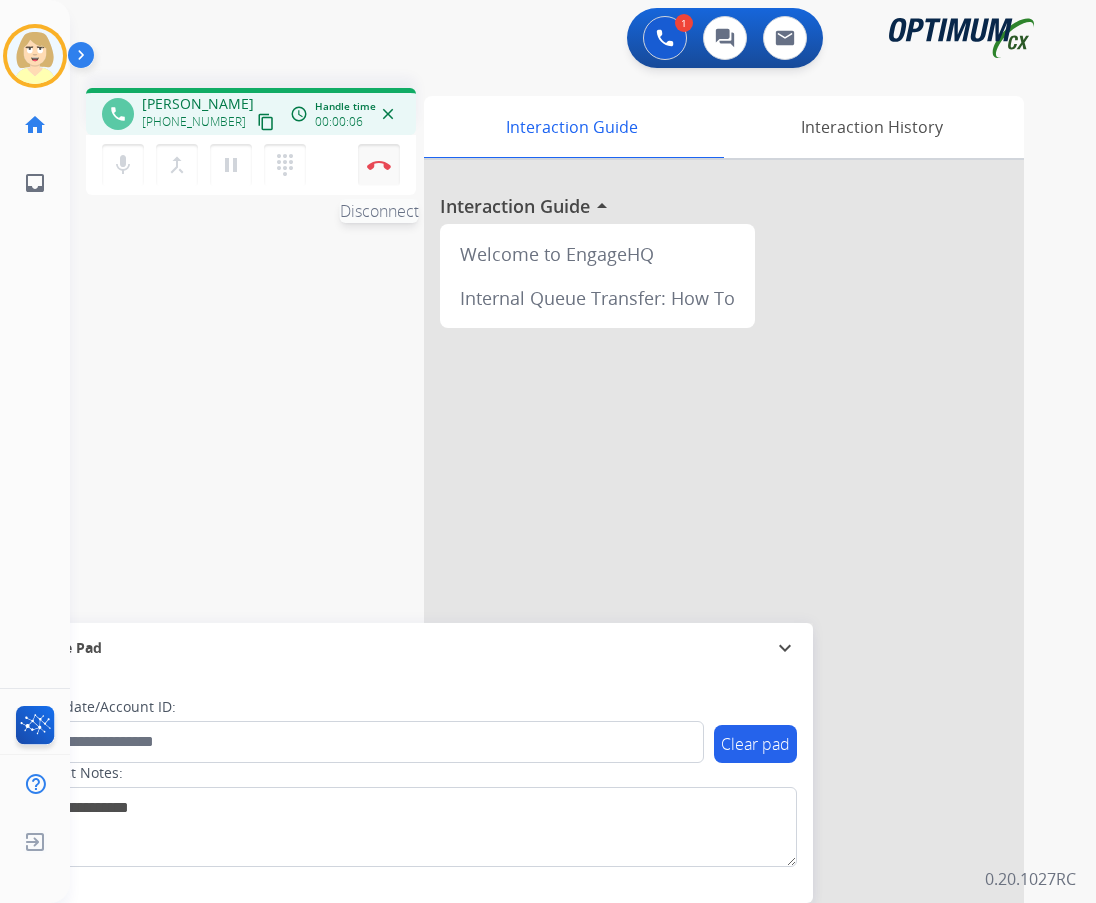 click on "Disconnect" at bounding box center (379, 165) 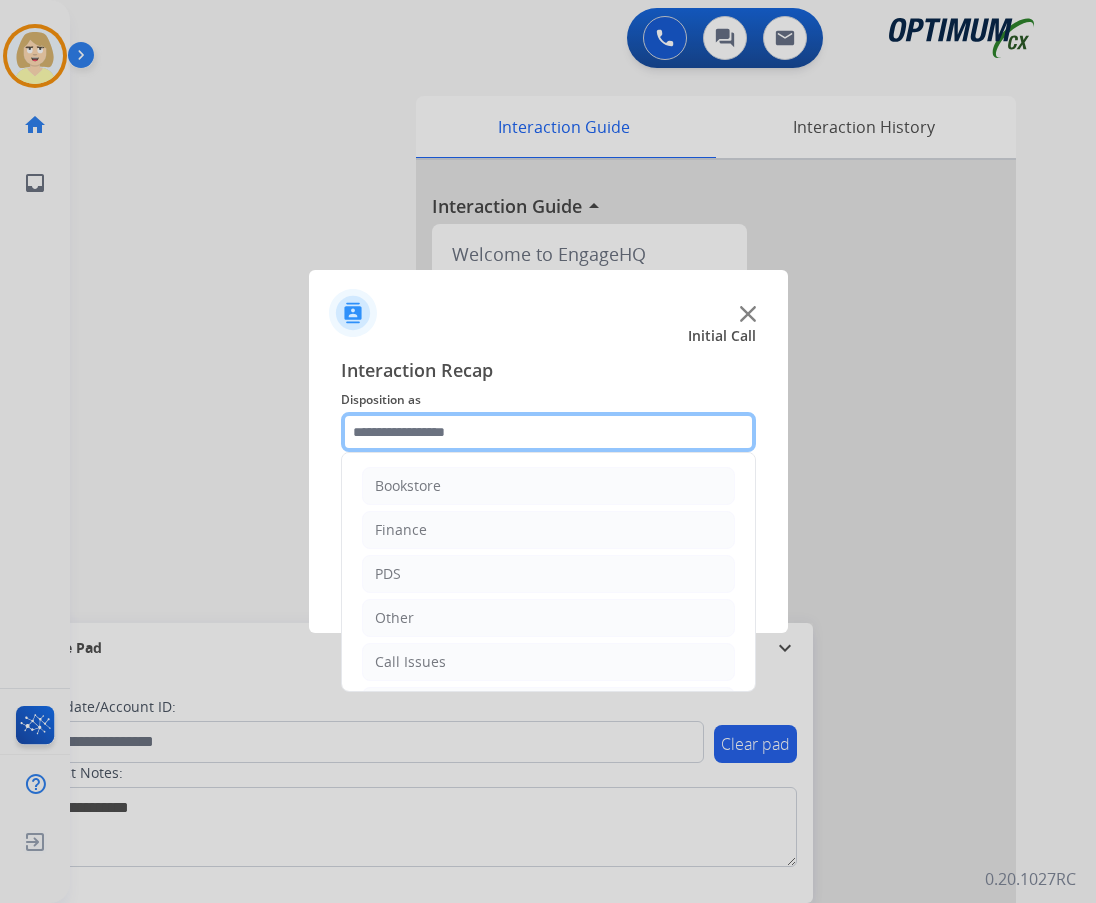 click 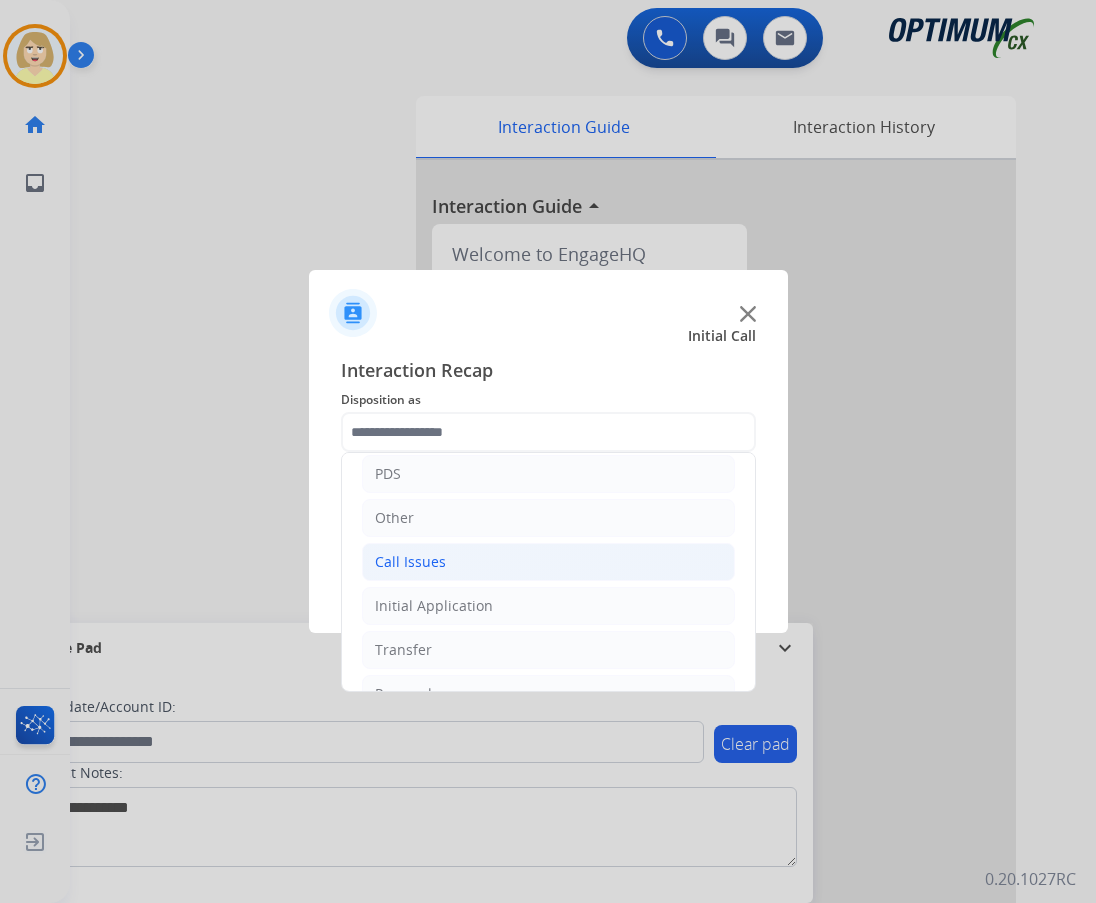 click on "Call Issues" 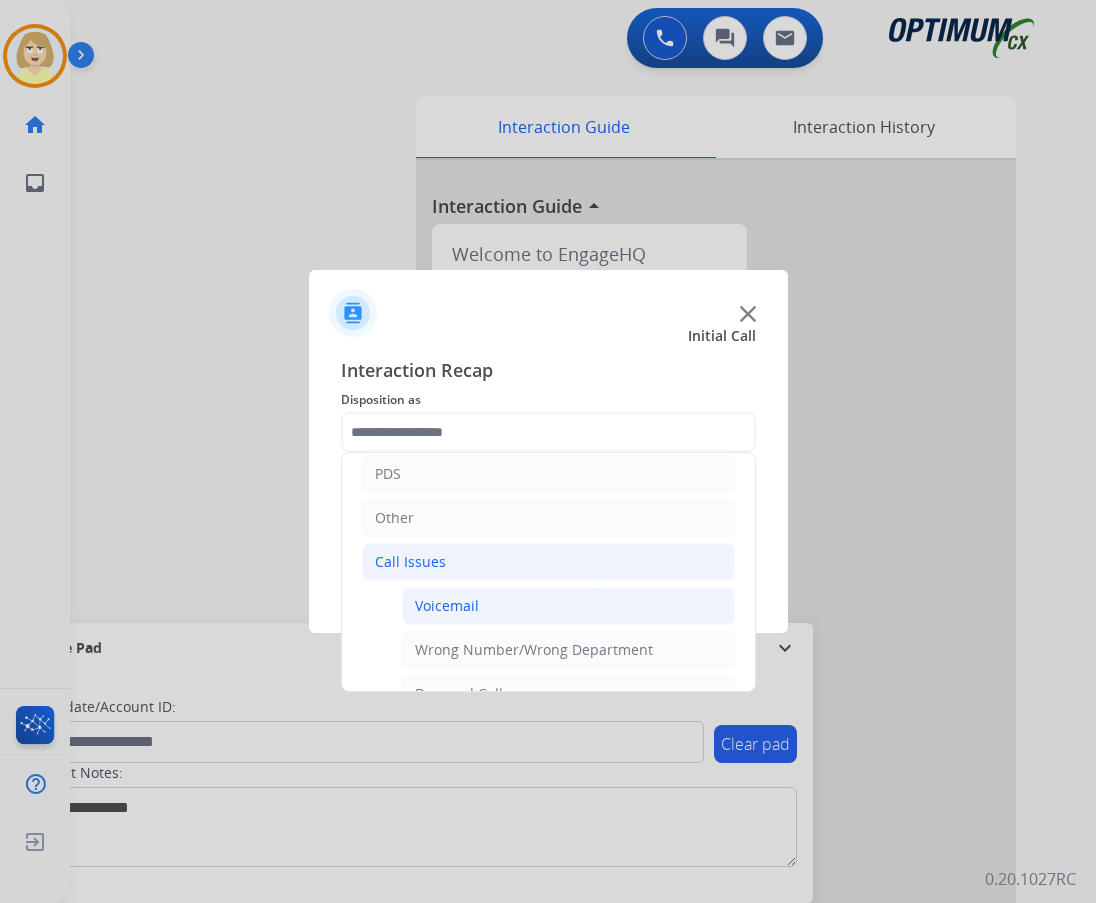 click on "Voicemail" 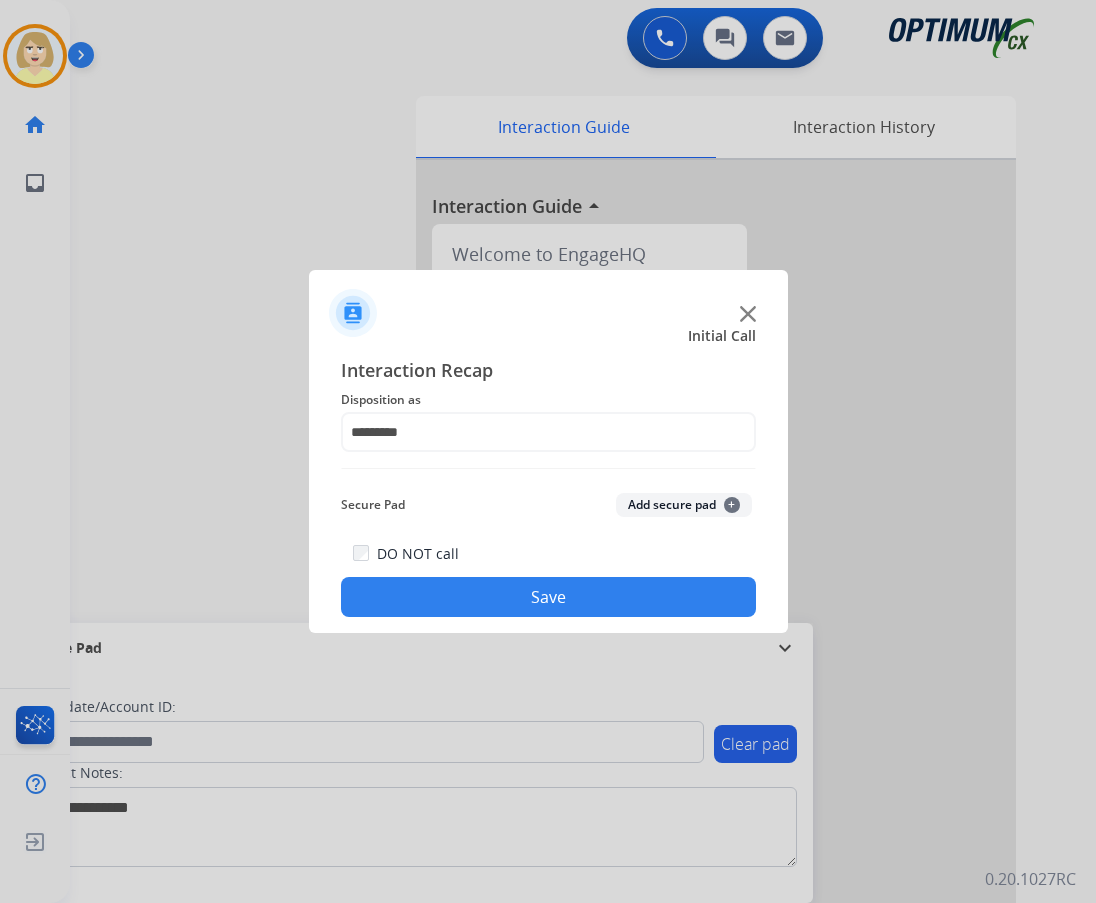 click on "Add secure pad  +" 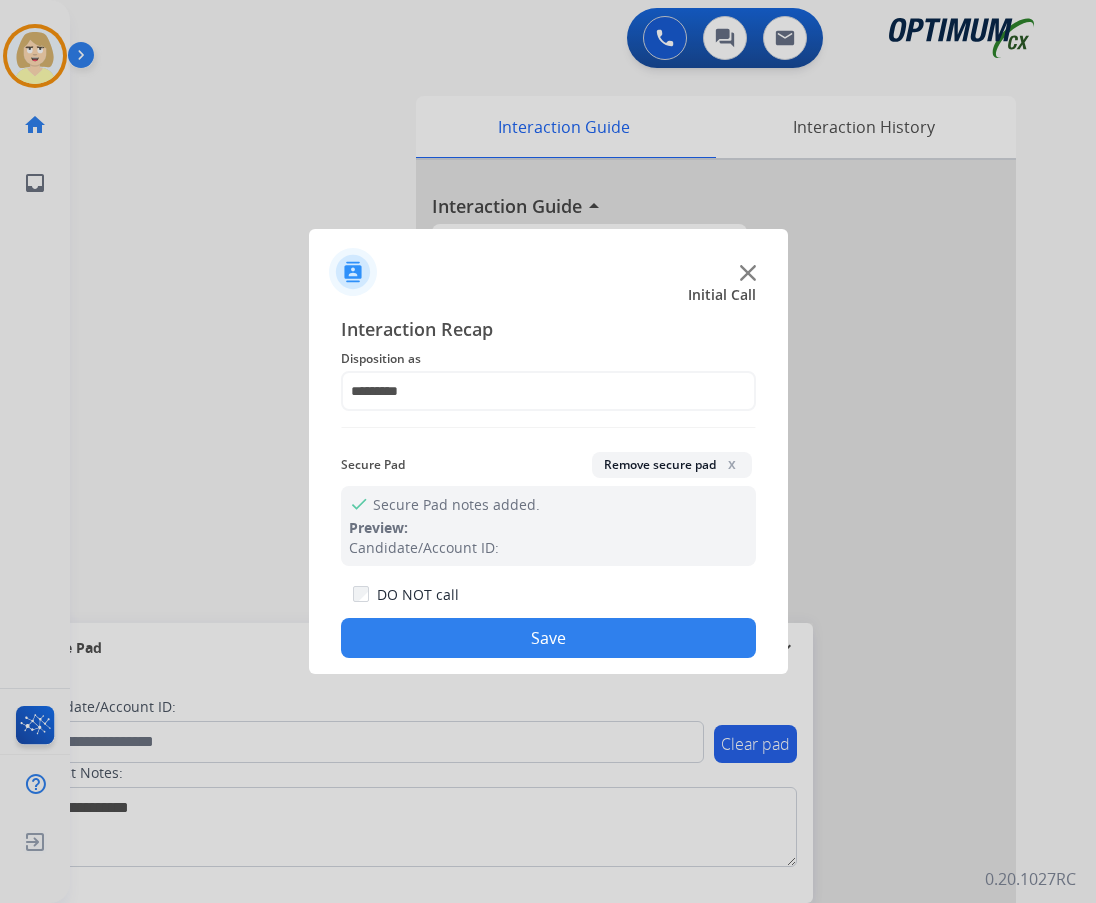 click on "Save" 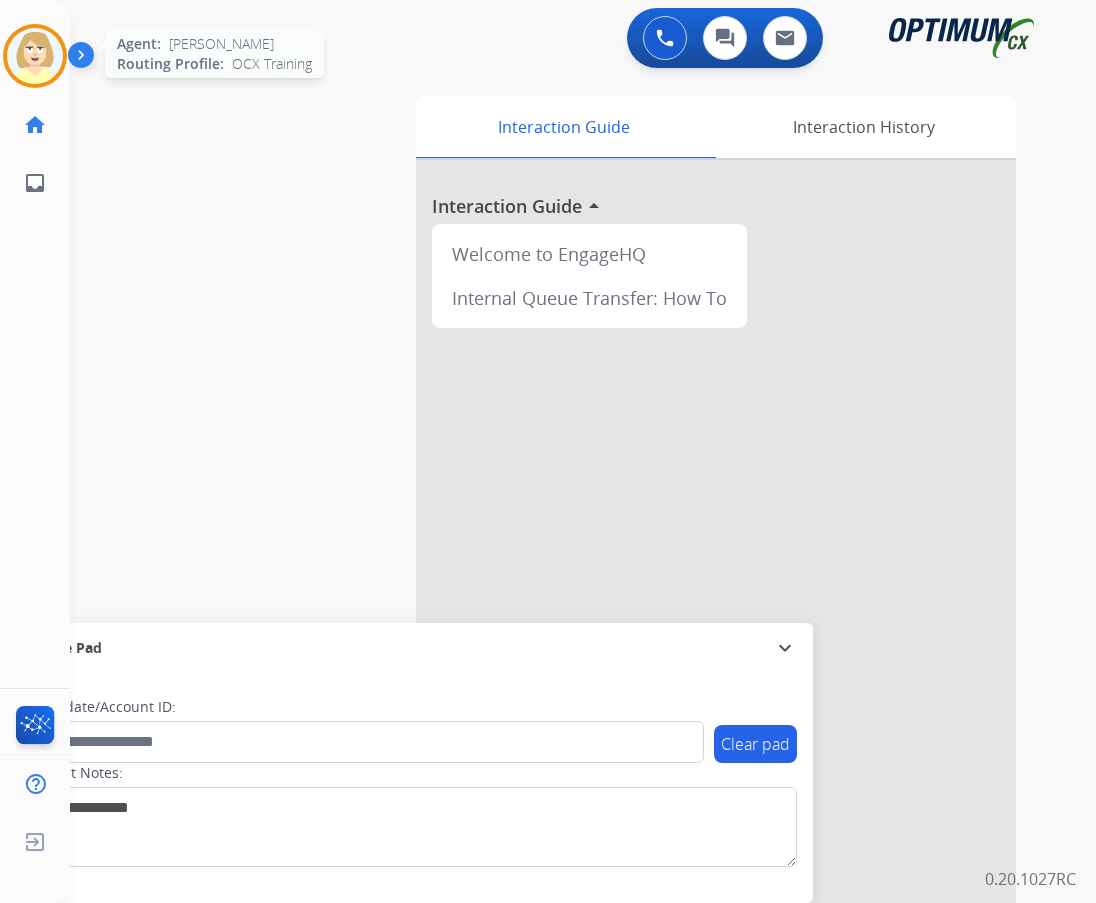 click at bounding box center [35, 56] 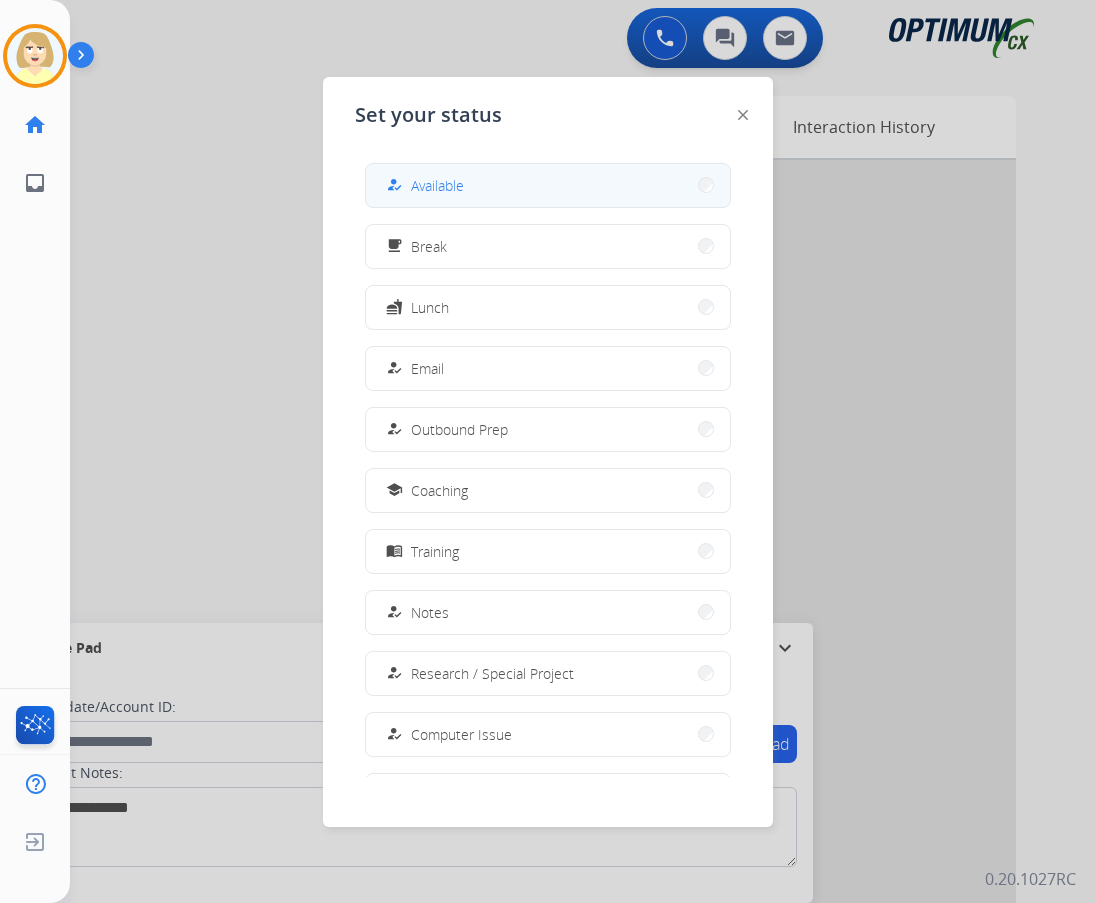click on "Available" at bounding box center (437, 185) 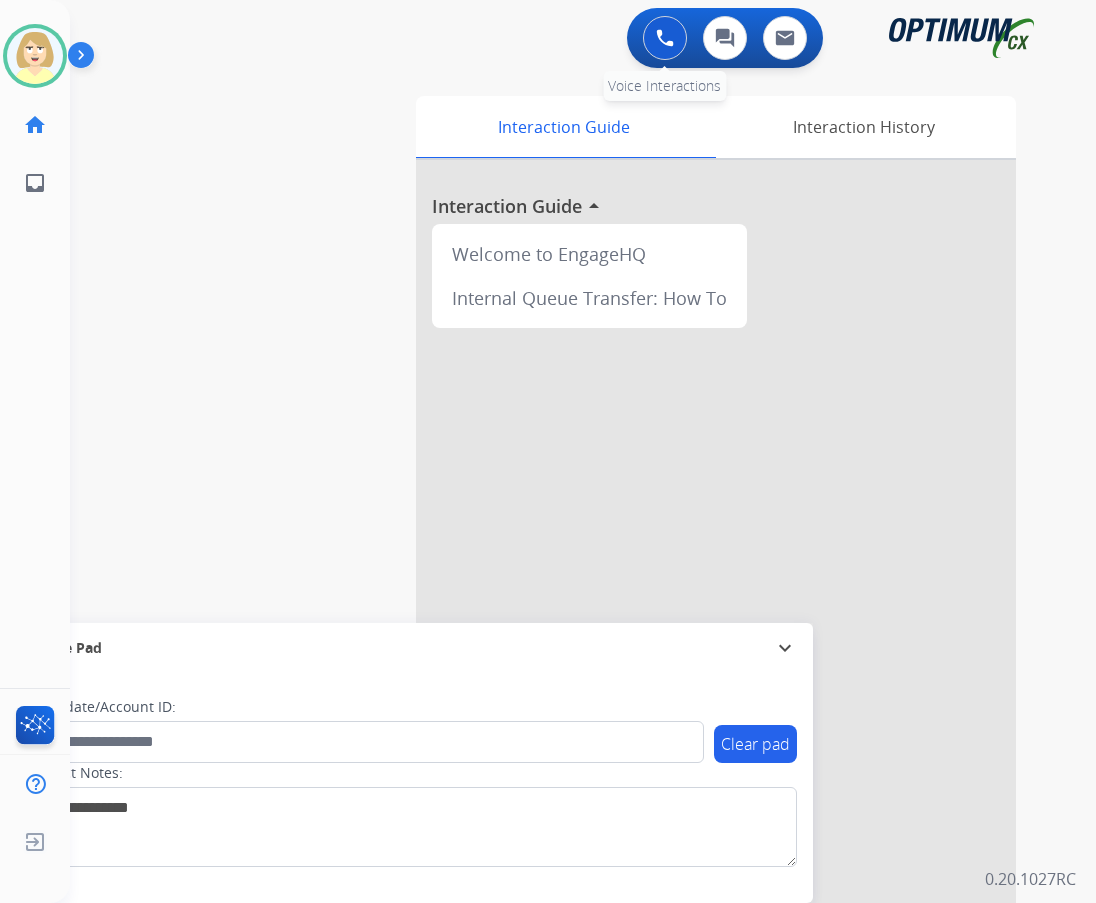 click at bounding box center [665, 38] 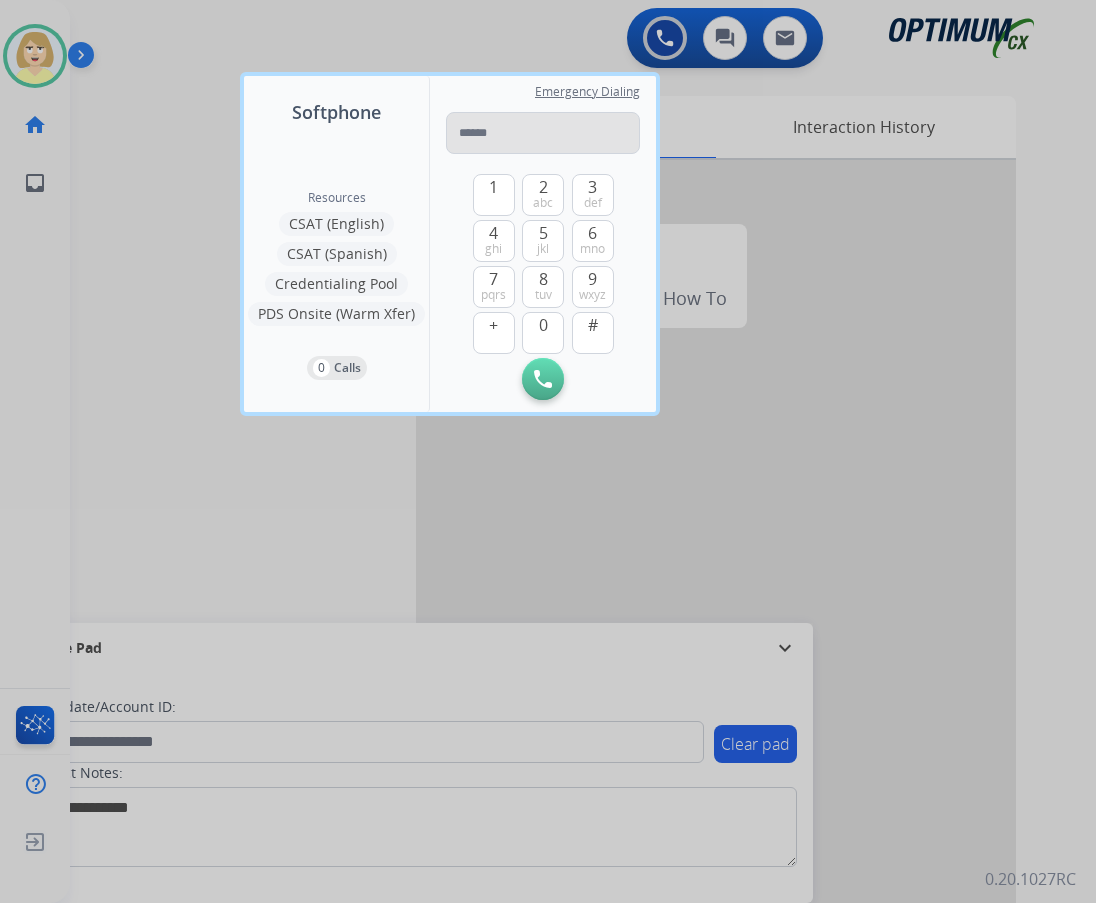click at bounding box center (543, 133) 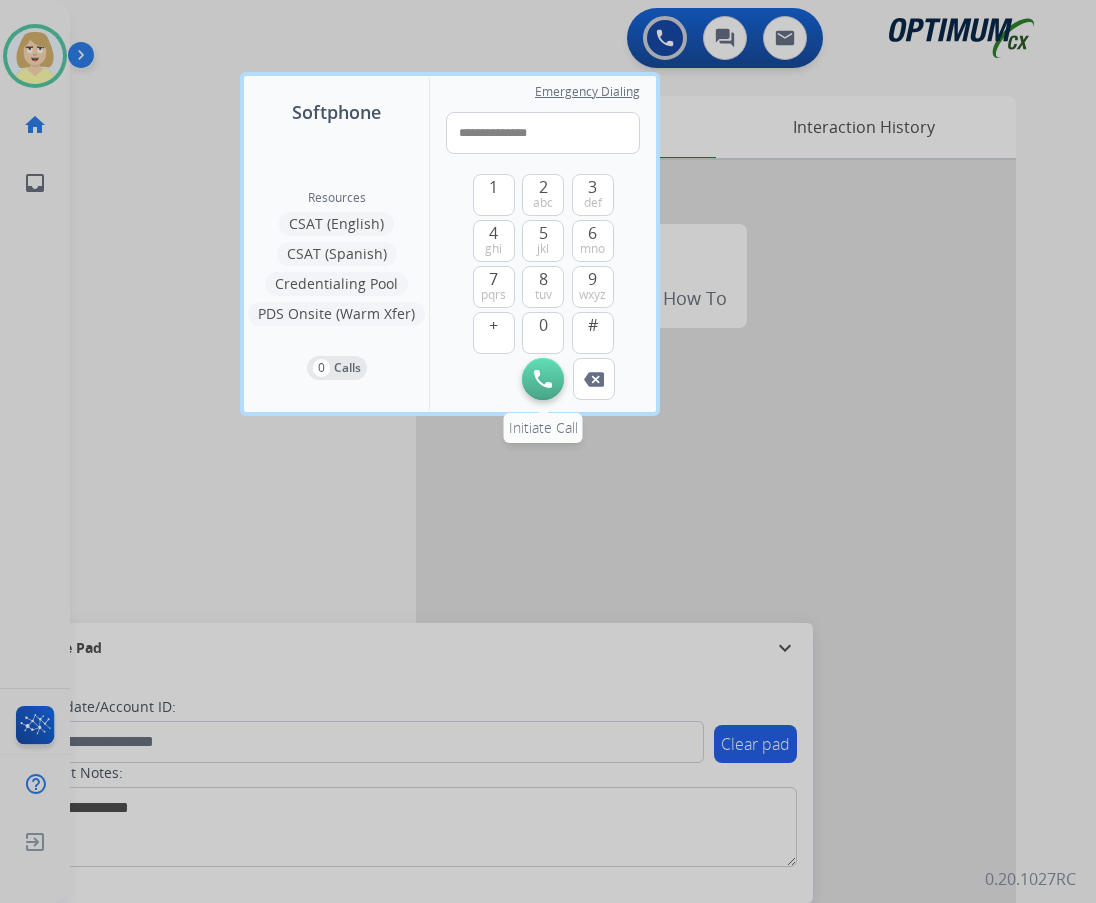 type on "**********" 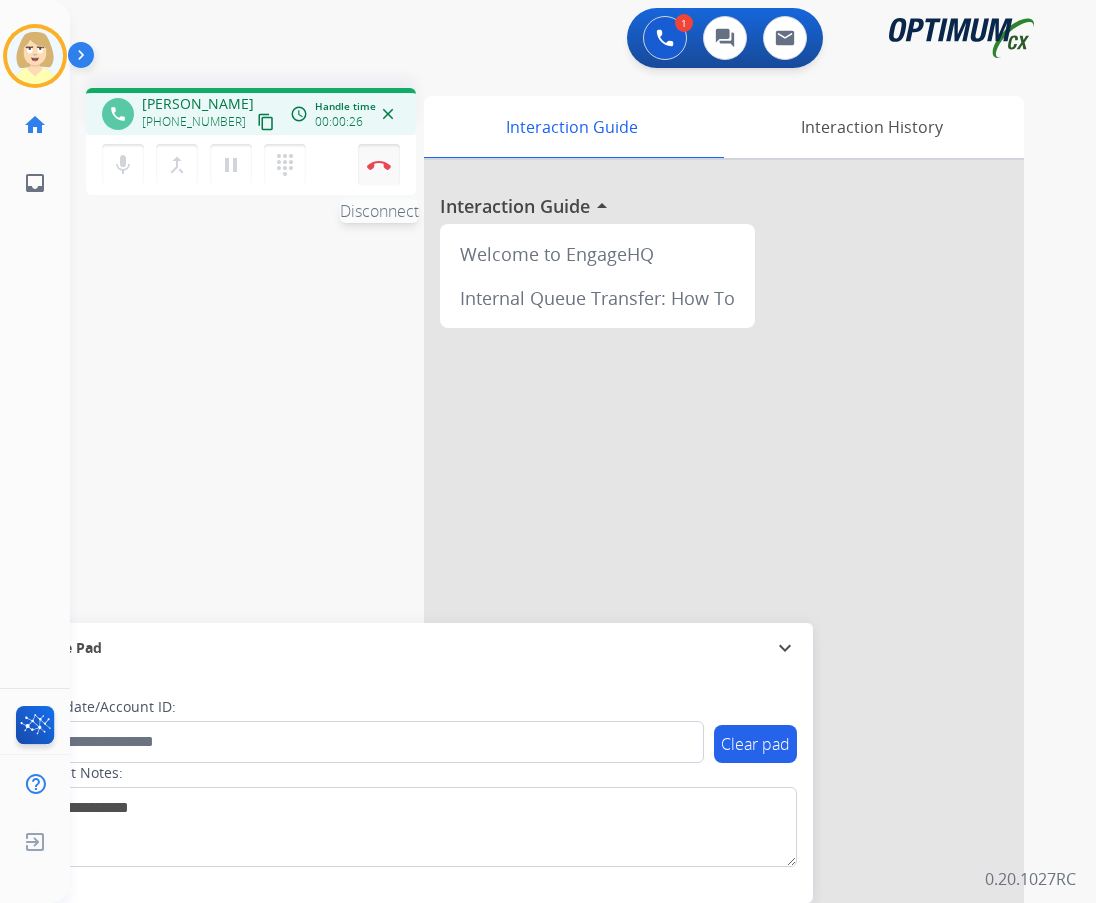 click on "Disconnect" at bounding box center [379, 165] 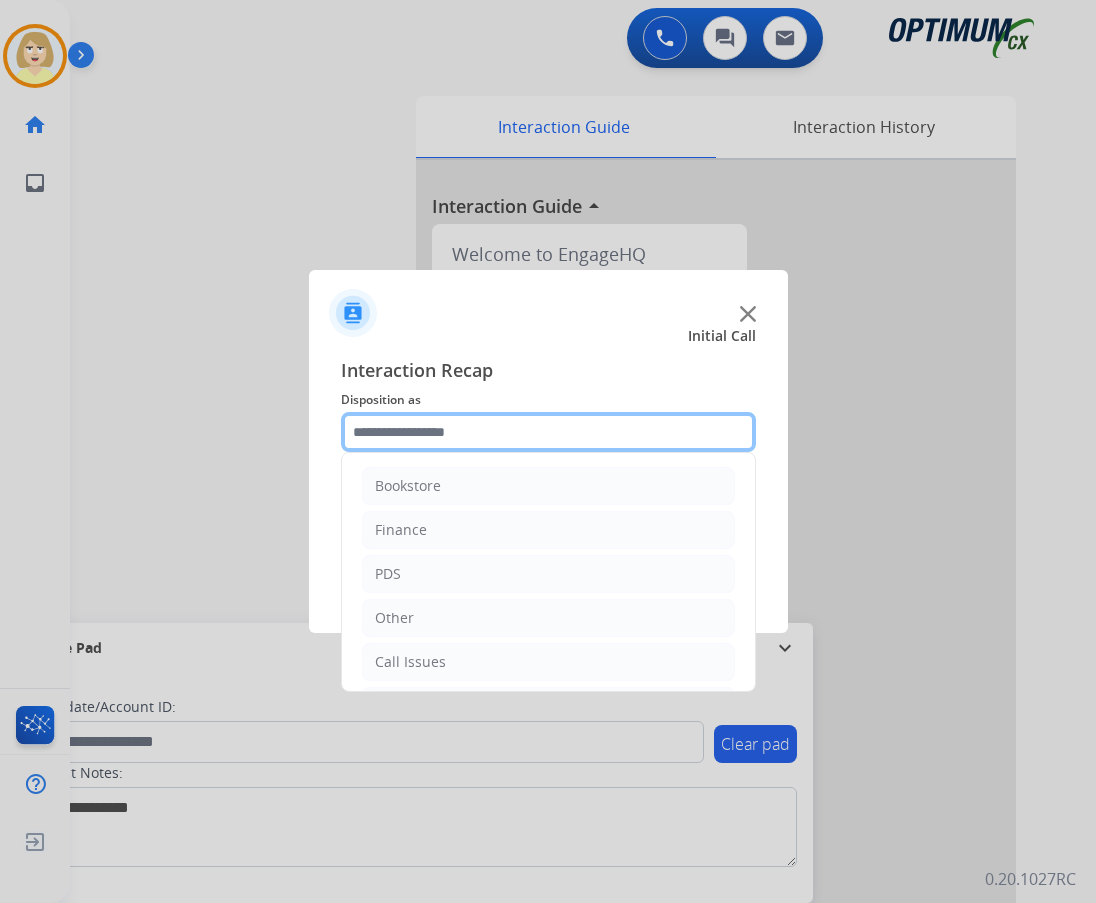 click 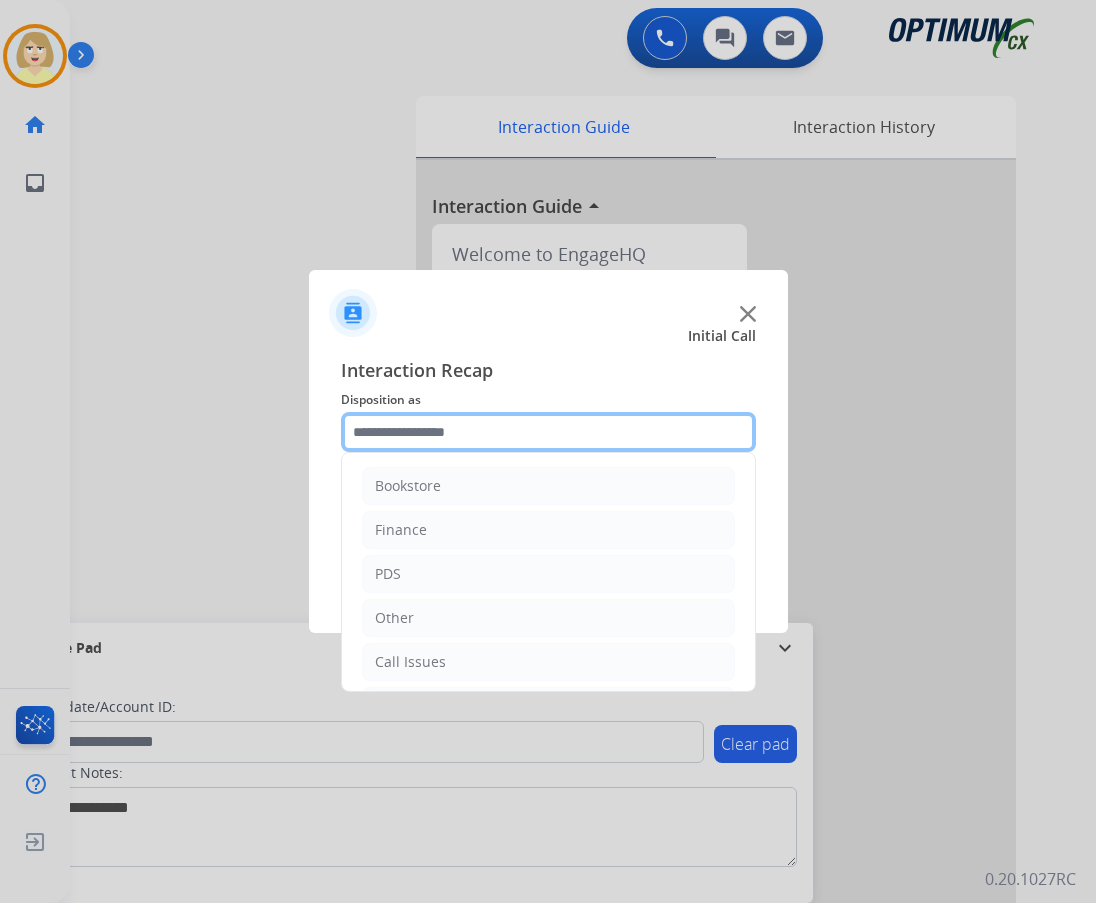 scroll, scrollTop: 100, scrollLeft: 0, axis: vertical 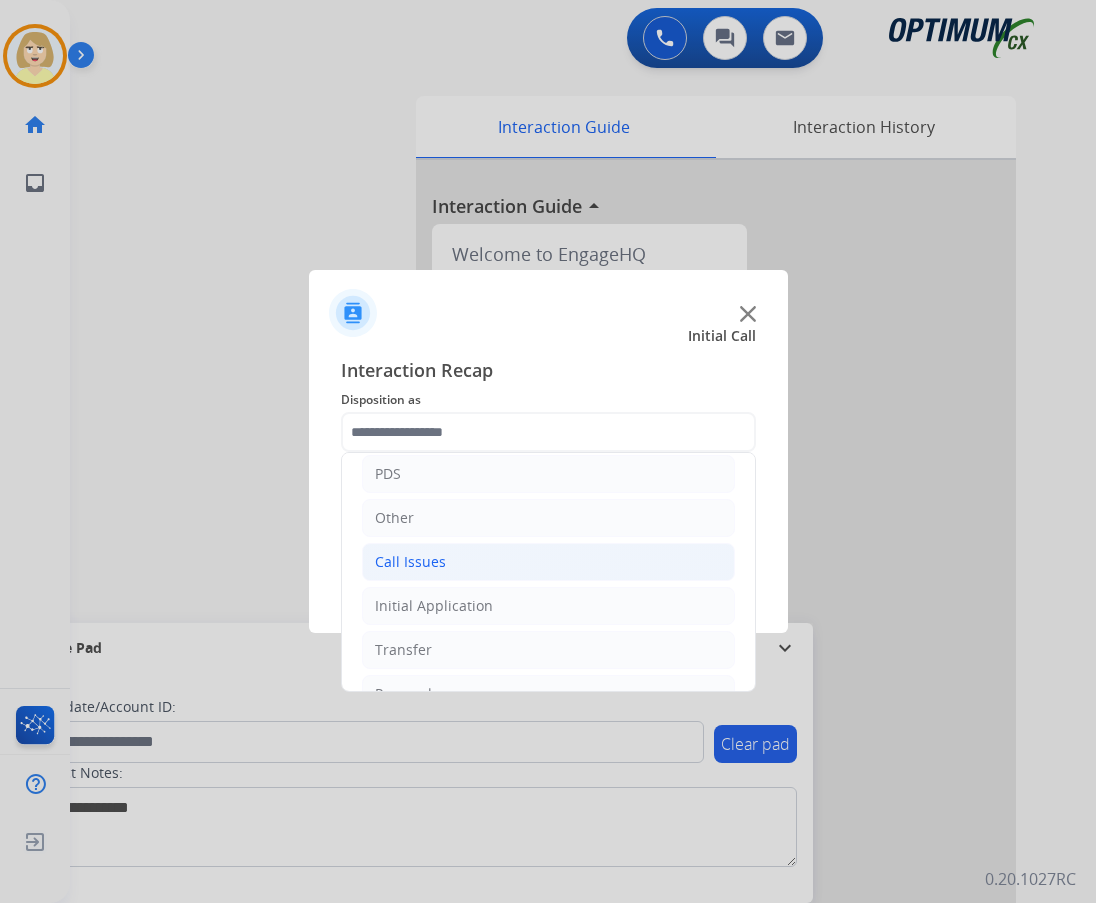 click on "Call Issues" 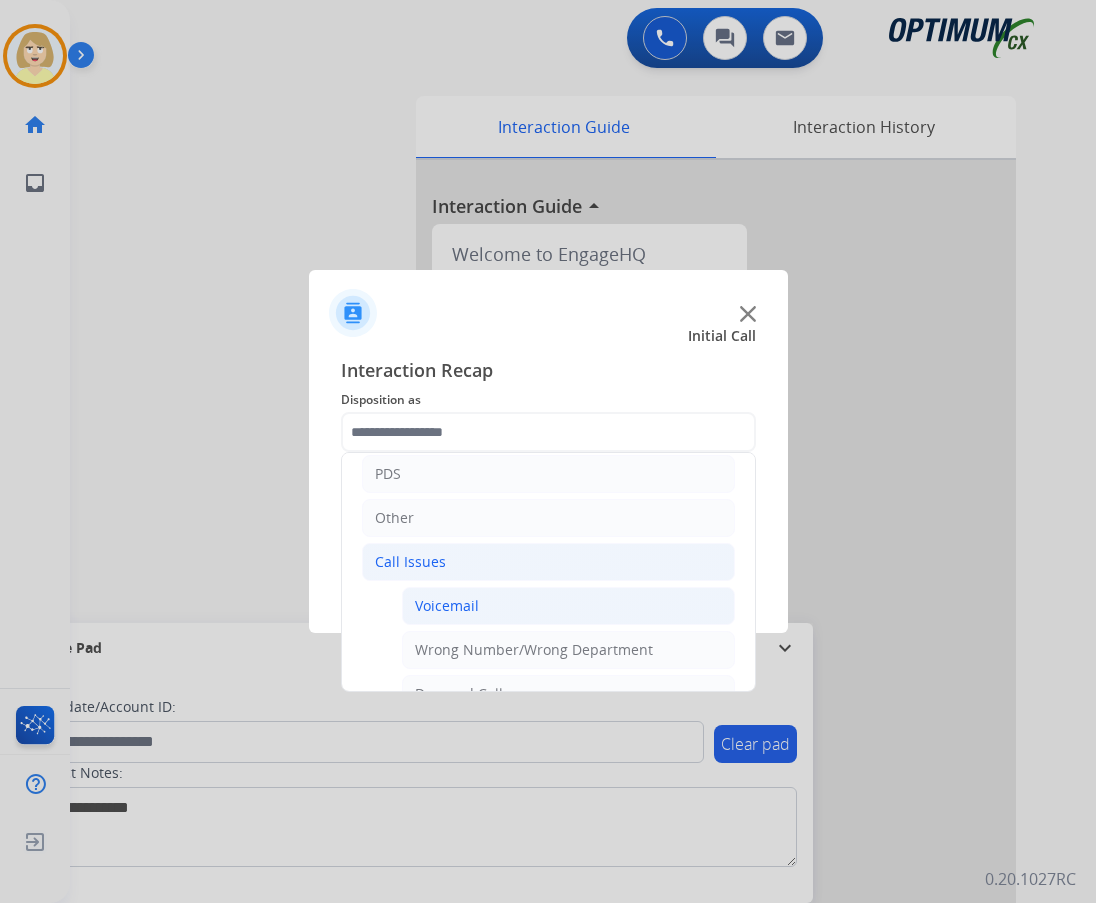 drag, startPoint x: 452, startPoint y: 599, endPoint x: 532, endPoint y: 619, distance: 82.46211 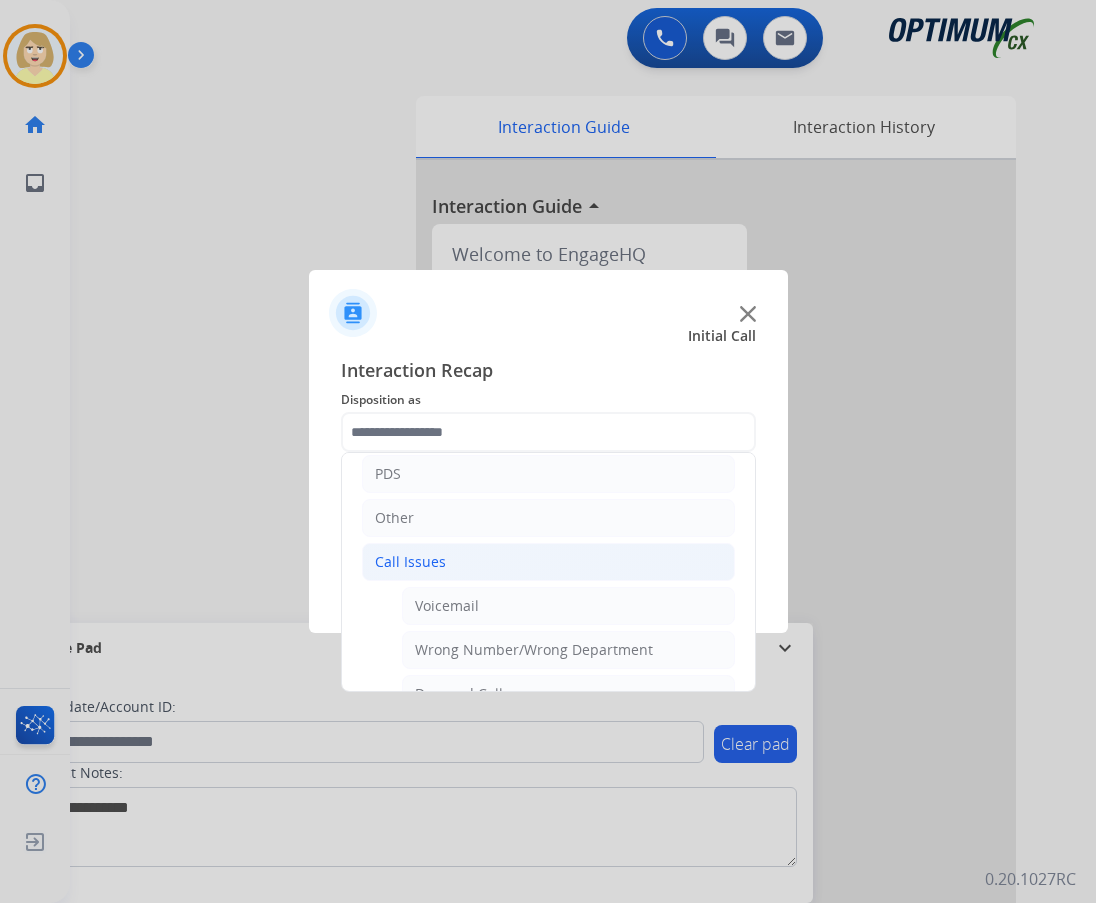 click on "Voicemail" 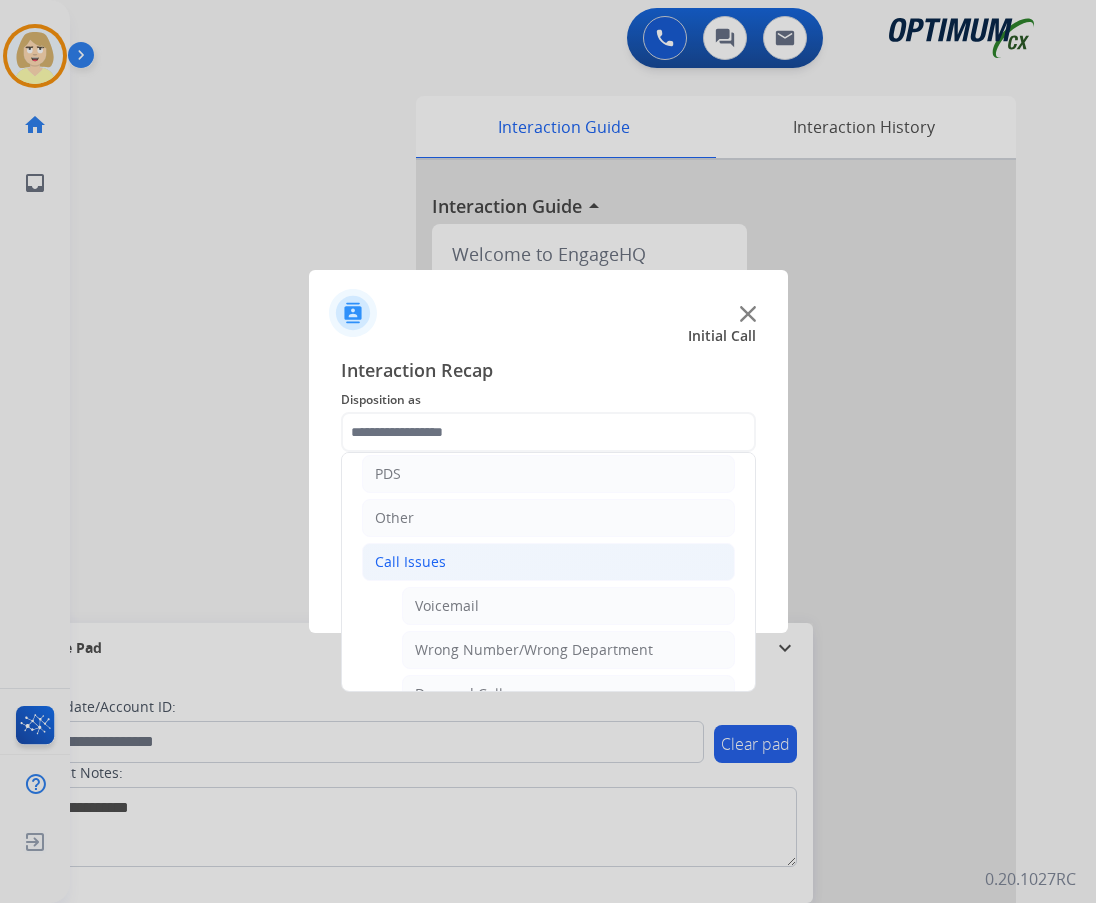 type on "*********" 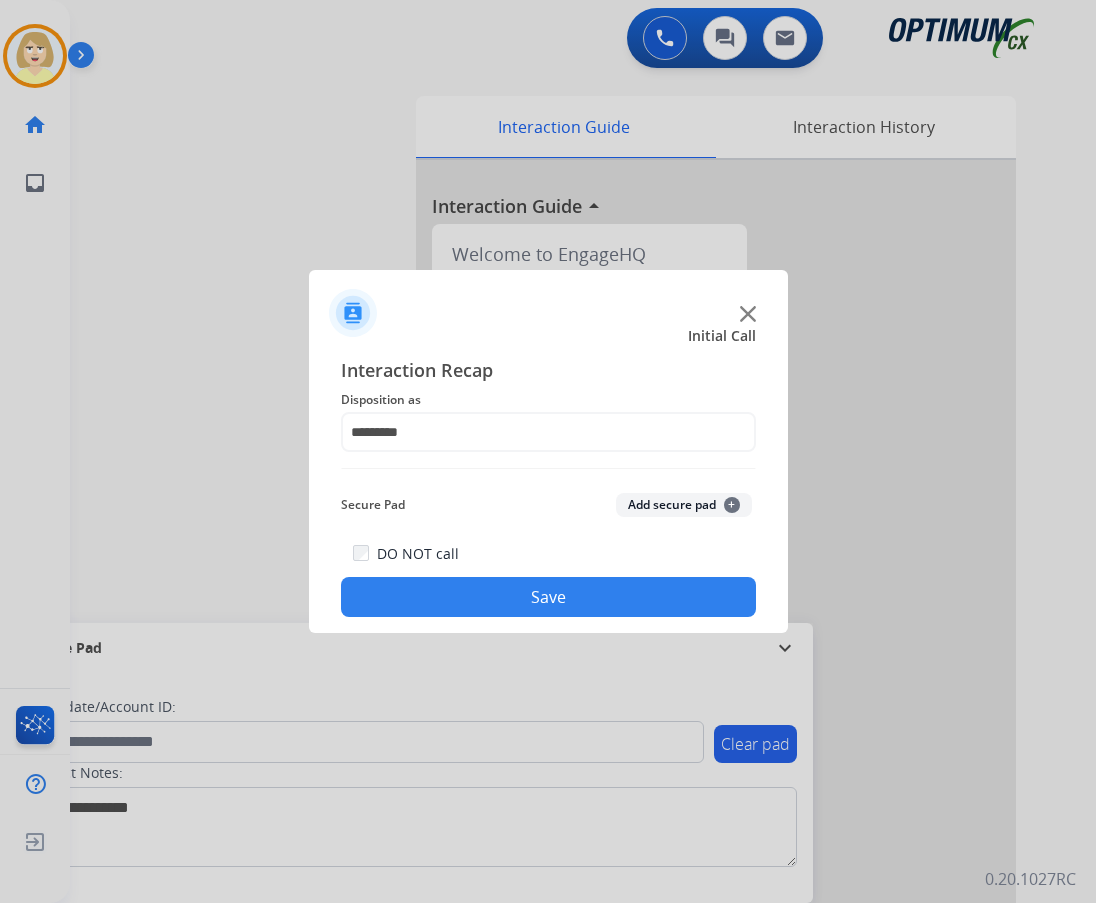 click on "Add secure pad  +" 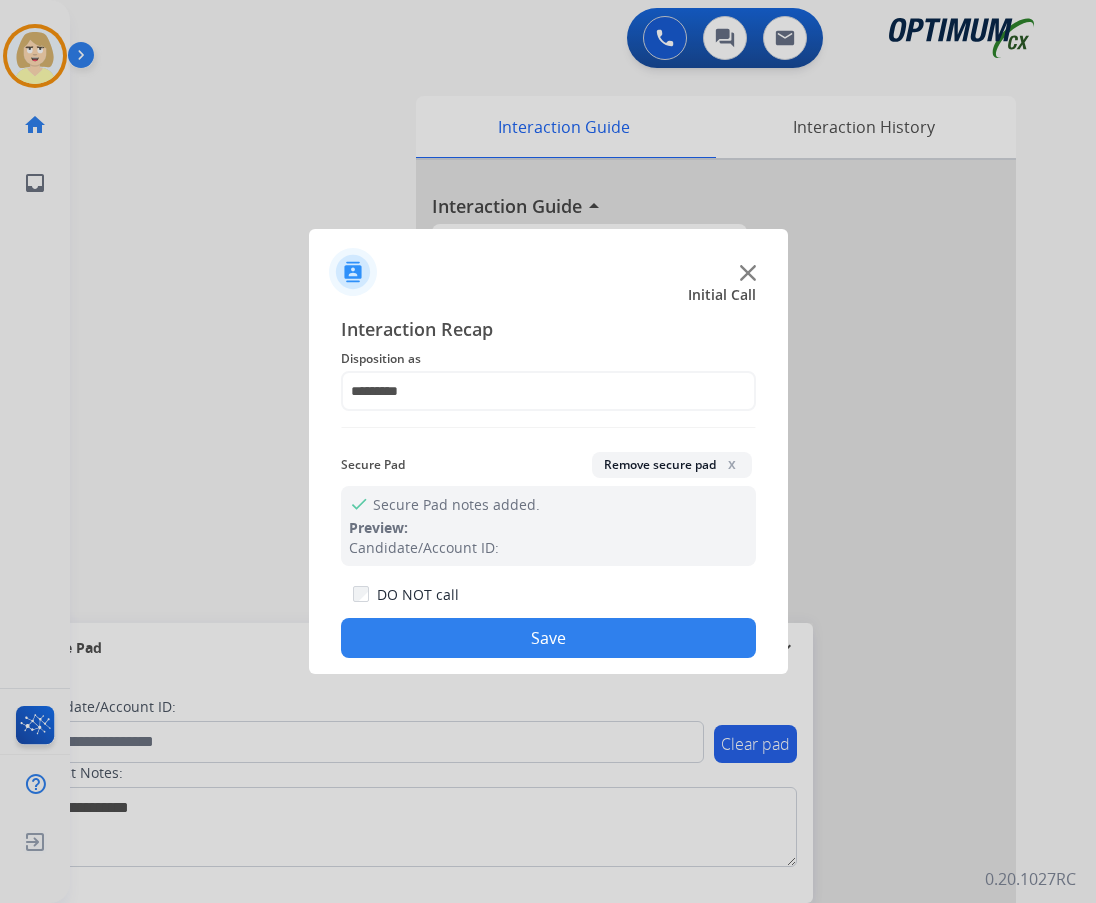 click on "Save" 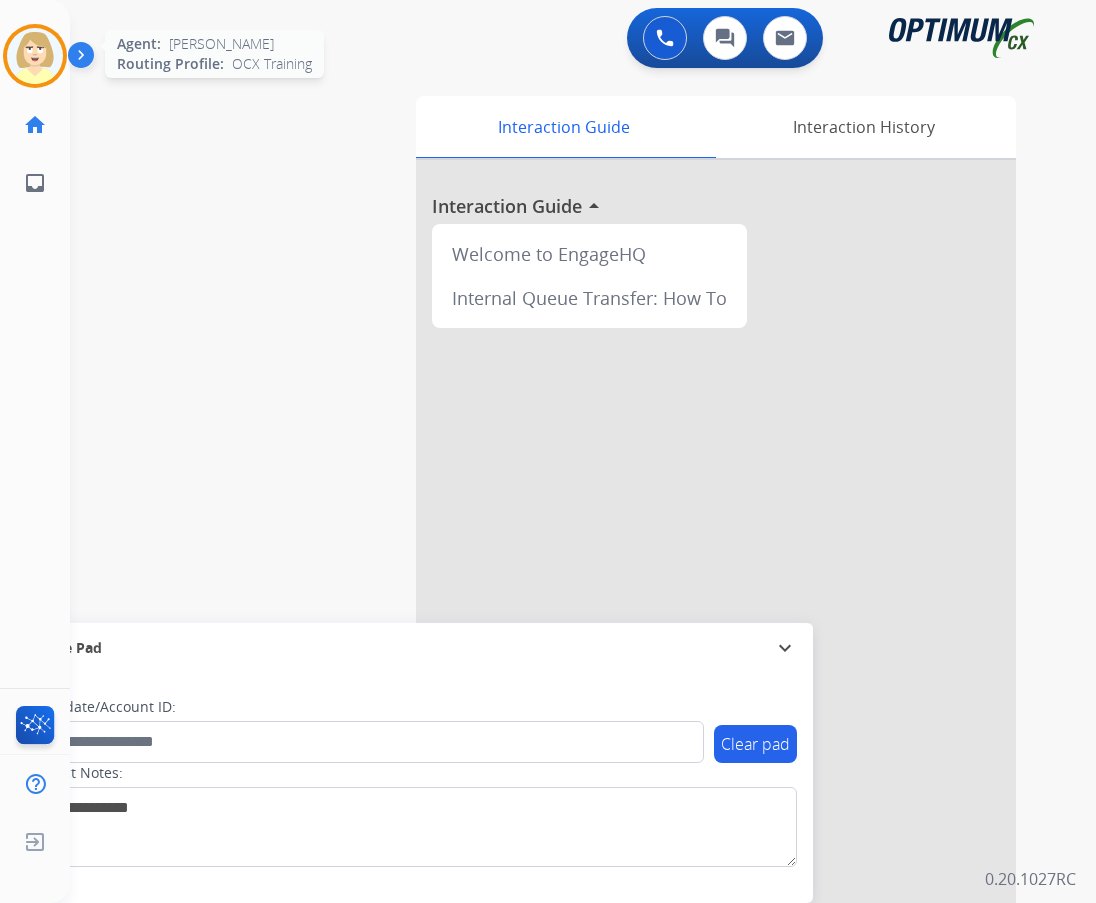 click at bounding box center (35, 56) 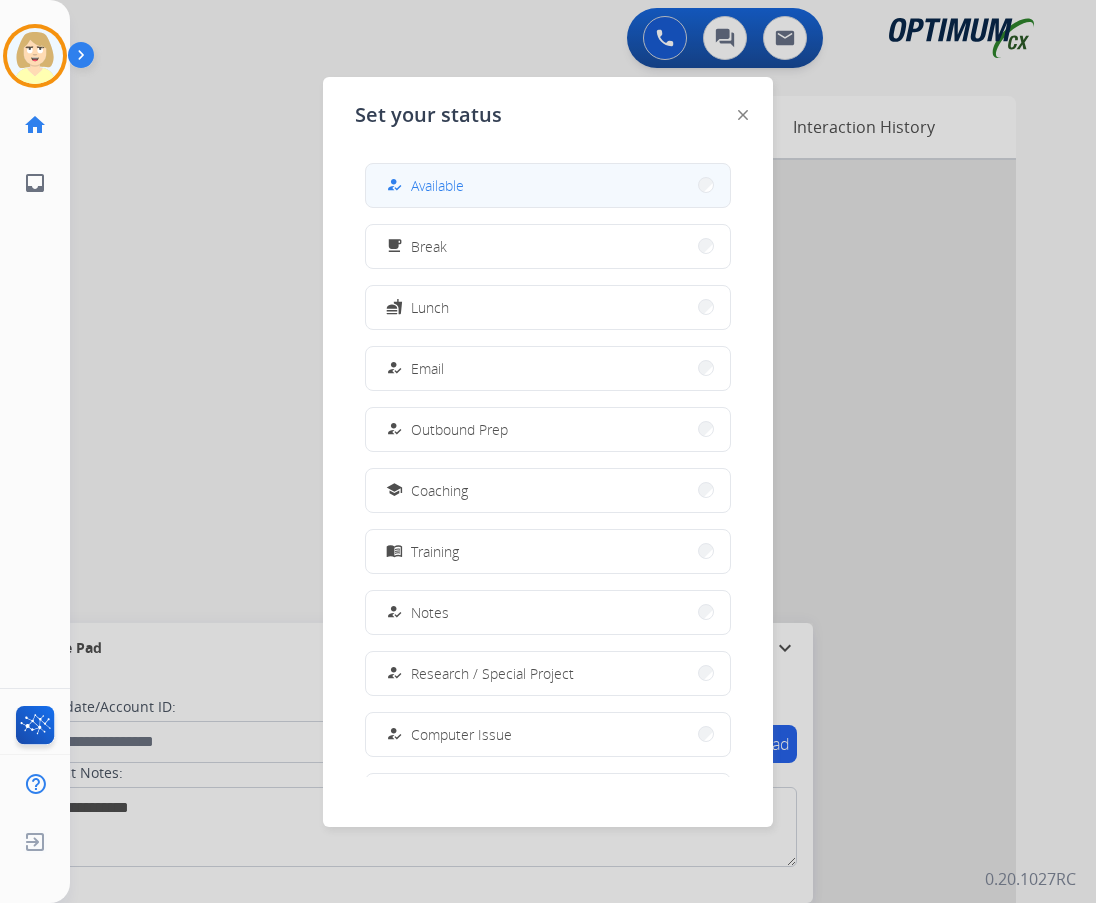 click on "Available" at bounding box center [437, 185] 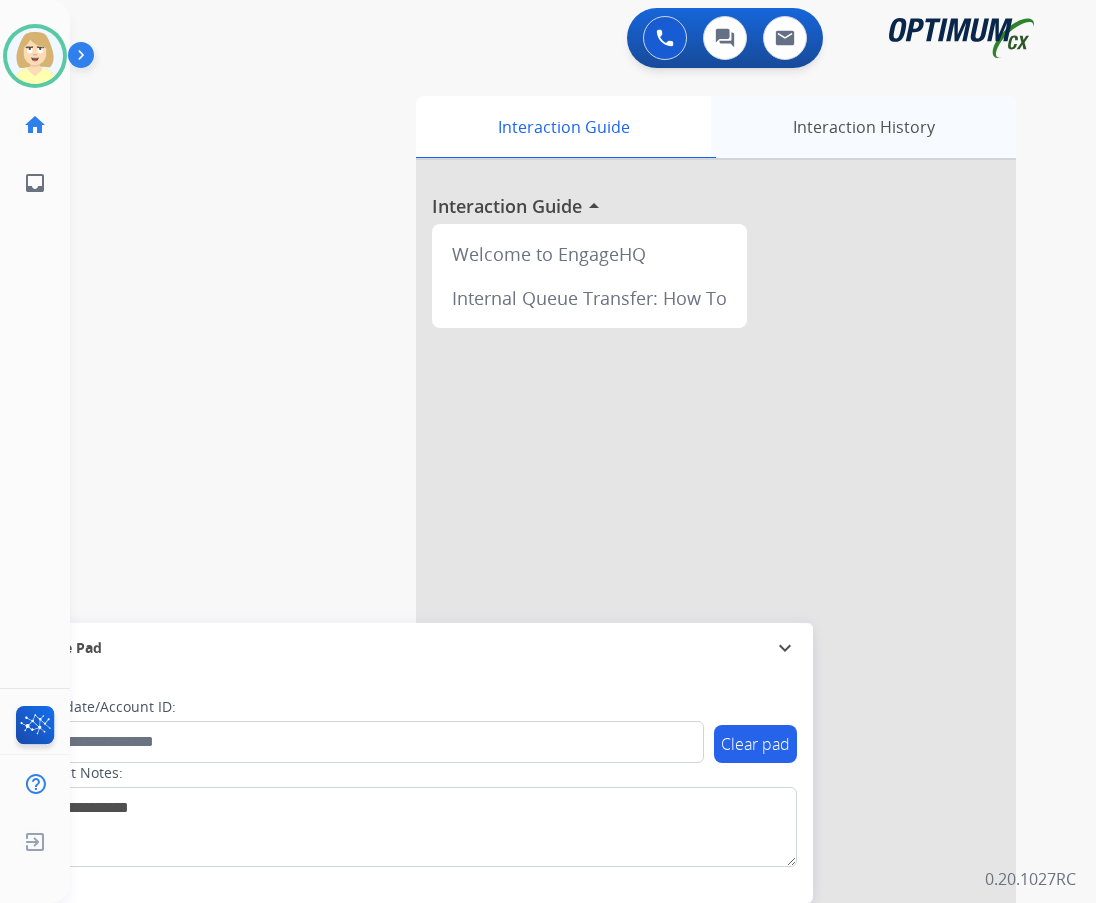 click on "Interaction History" at bounding box center [863, 127] 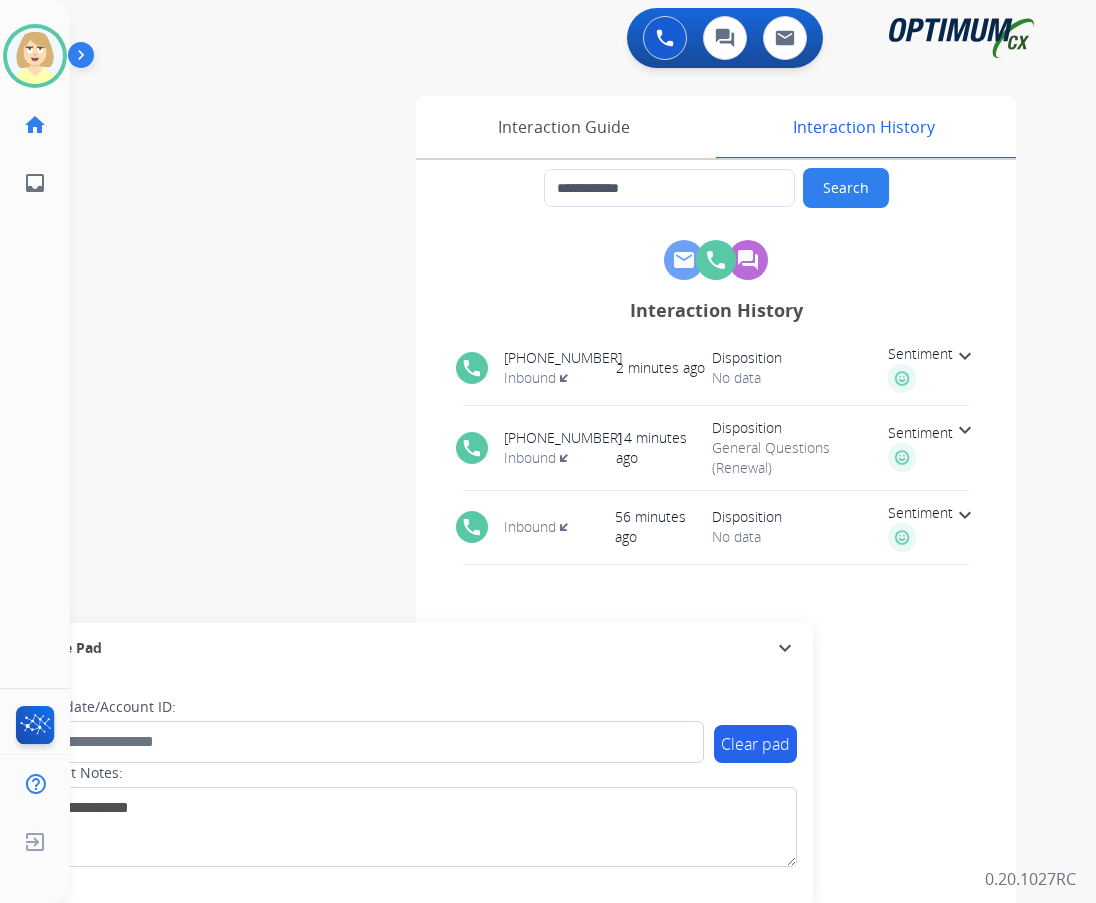 scroll, scrollTop: 3, scrollLeft: 0, axis: vertical 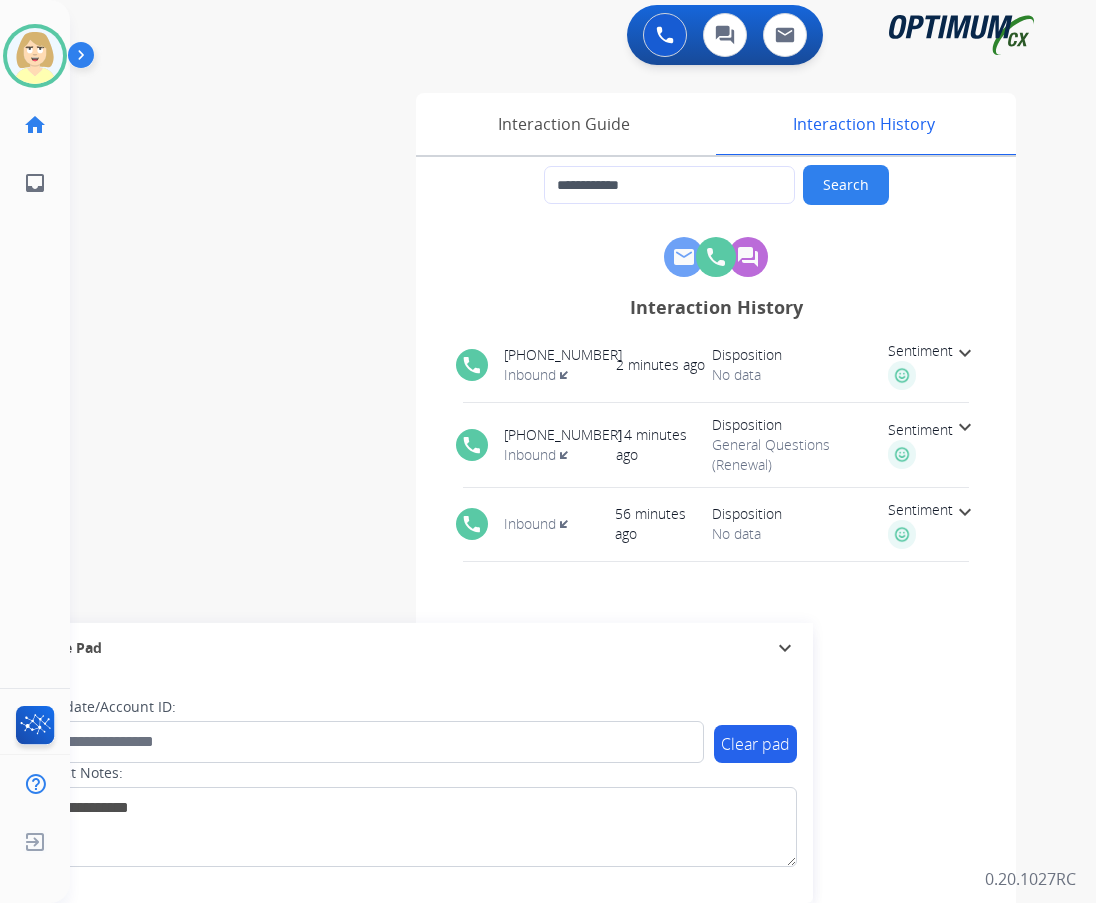 click on "expand_more" at bounding box center (785, 648) 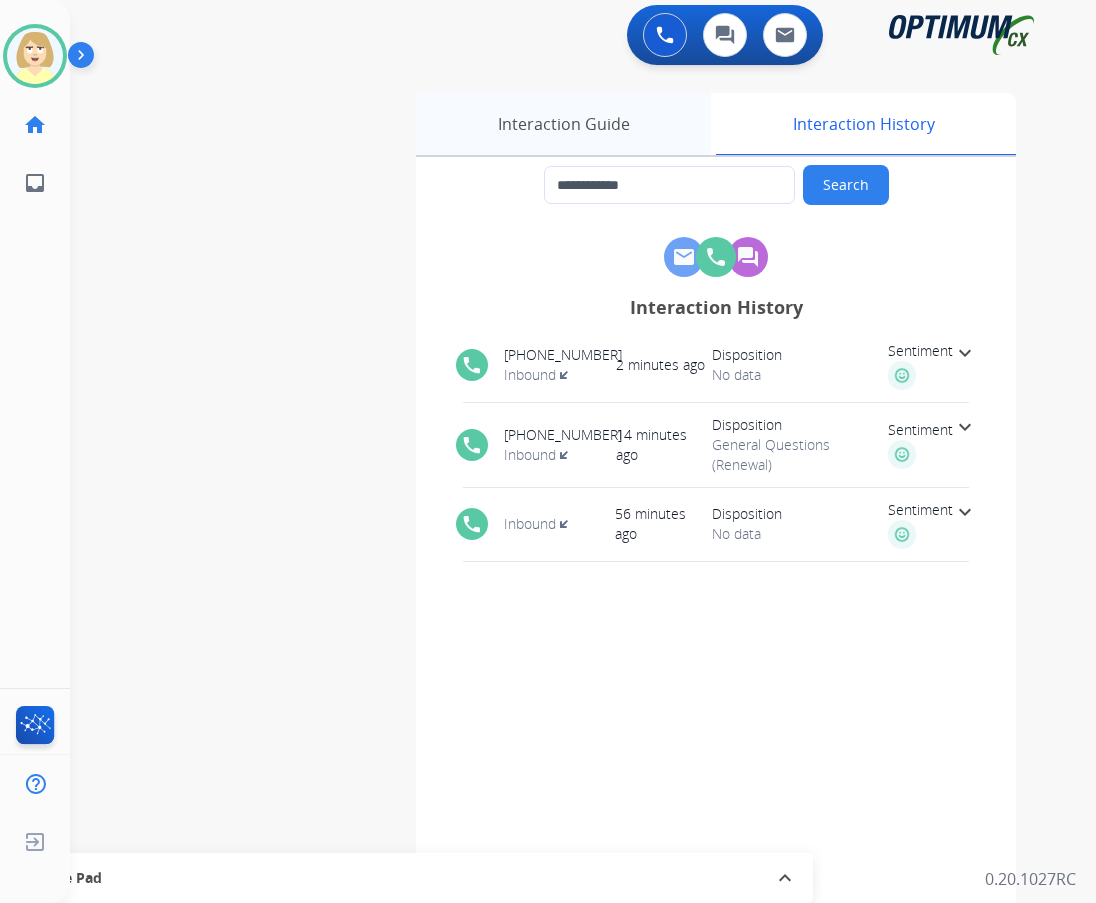 click on "Interaction Guide" at bounding box center (563, 124) 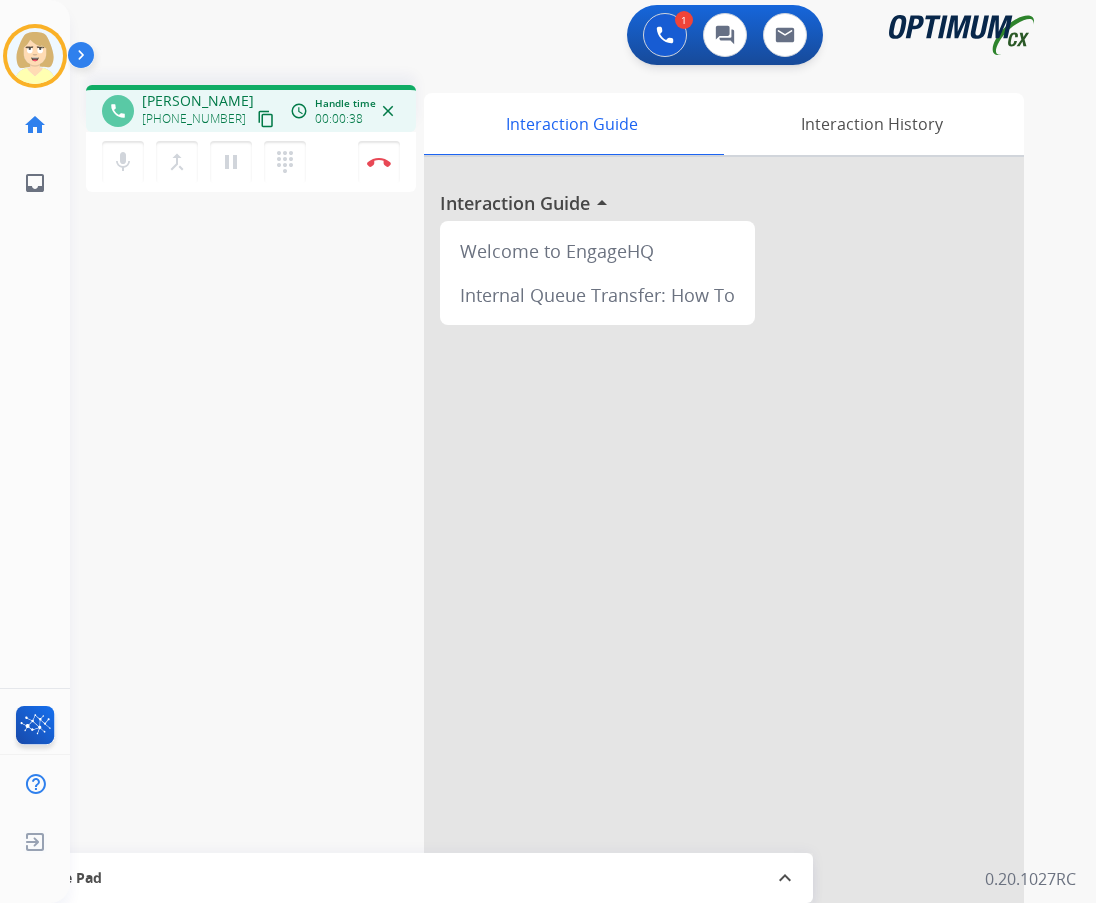 click on "phone [PERSON_NAME] [PHONE_NUMBER] content_copy access_time Call metrics Queue   00:06 Hold   00:00 Talk   00:39 Total   00:44 Handle time 00:00:38 close mic Mute merge_type Bridge pause Hold dialpad Dialpad Disconnect swap_horiz Break voice bridge close_fullscreen Connect 3-Way Call merge_type Separate 3-Way Call  Interaction Guide   Interaction History  Interaction Guide arrow_drop_up  Welcome to EngageHQ   Internal Queue Transfer: How To  Secure Pad expand_less Clear pad Candidate/Account ID: Contact Notes:" at bounding box center [559, 486] 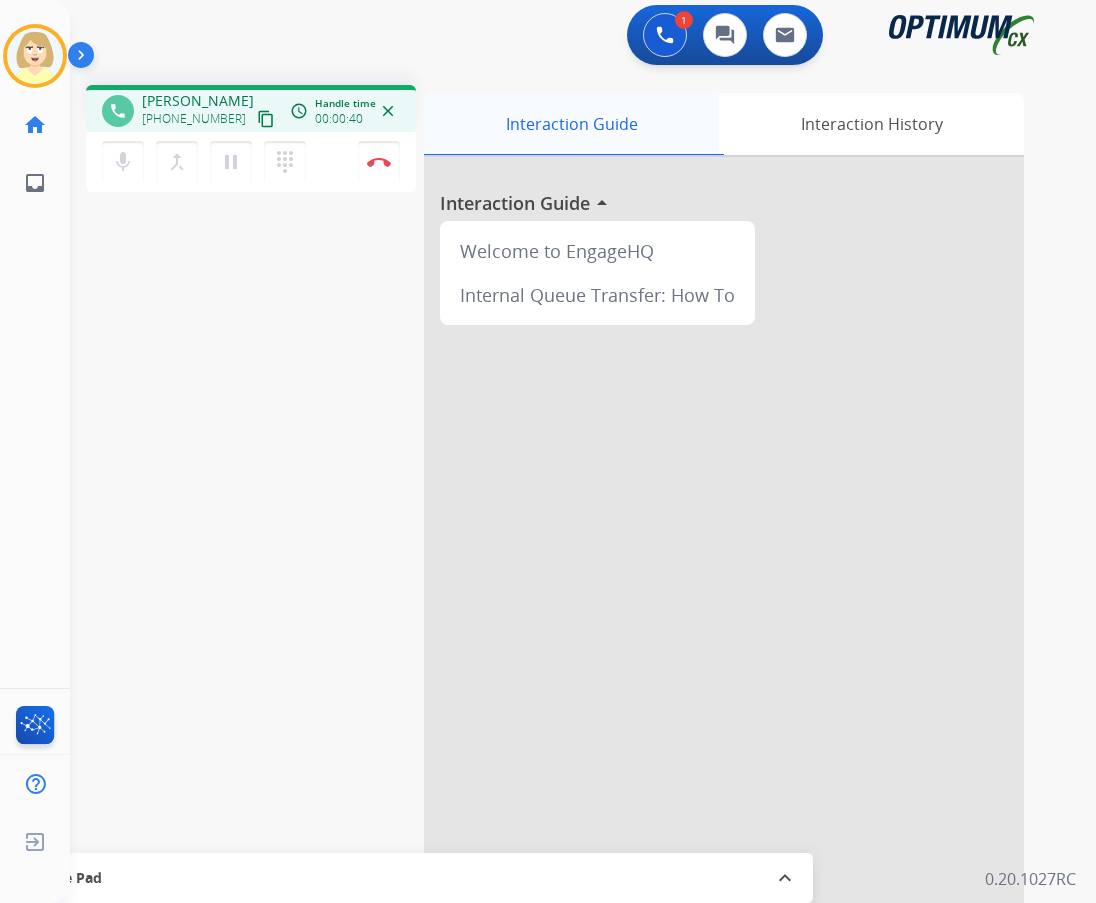 click on "Interaction Guide" at bounding box center [571, 124] 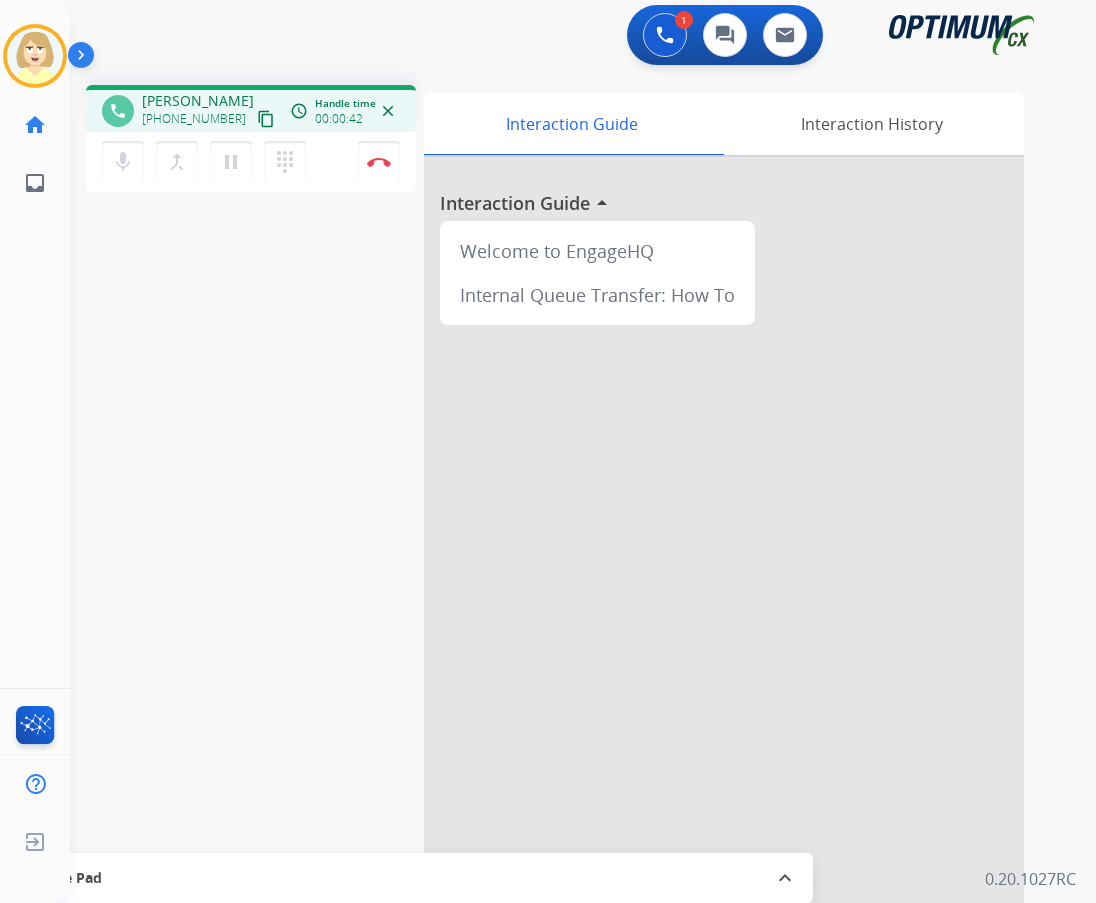 click on "phone [PERSON_NAME] [PHONE_NUMBER] content_copy access_time Call metrics Queue   00:06 Hold   00:00 Talk   00:43 Total   00:48 Handle time 00:00:42 close mic Mute merge_type Bridge pause Hold dialpad Dialpad Disconnect swap_horiz Break voice bridge close_fullscreen Connect 3-Way Call merge_type Separate 3-Way Call  Interaction Guide   Interaction History  Interaction Guide arrow_drop_up  Welcome to EngageHQ   Internal Queue Transfer: How To  Secure Pad expand_less Clear pad Candidate/Account ID: Contact Notes:" at bounding box center [559, 486] 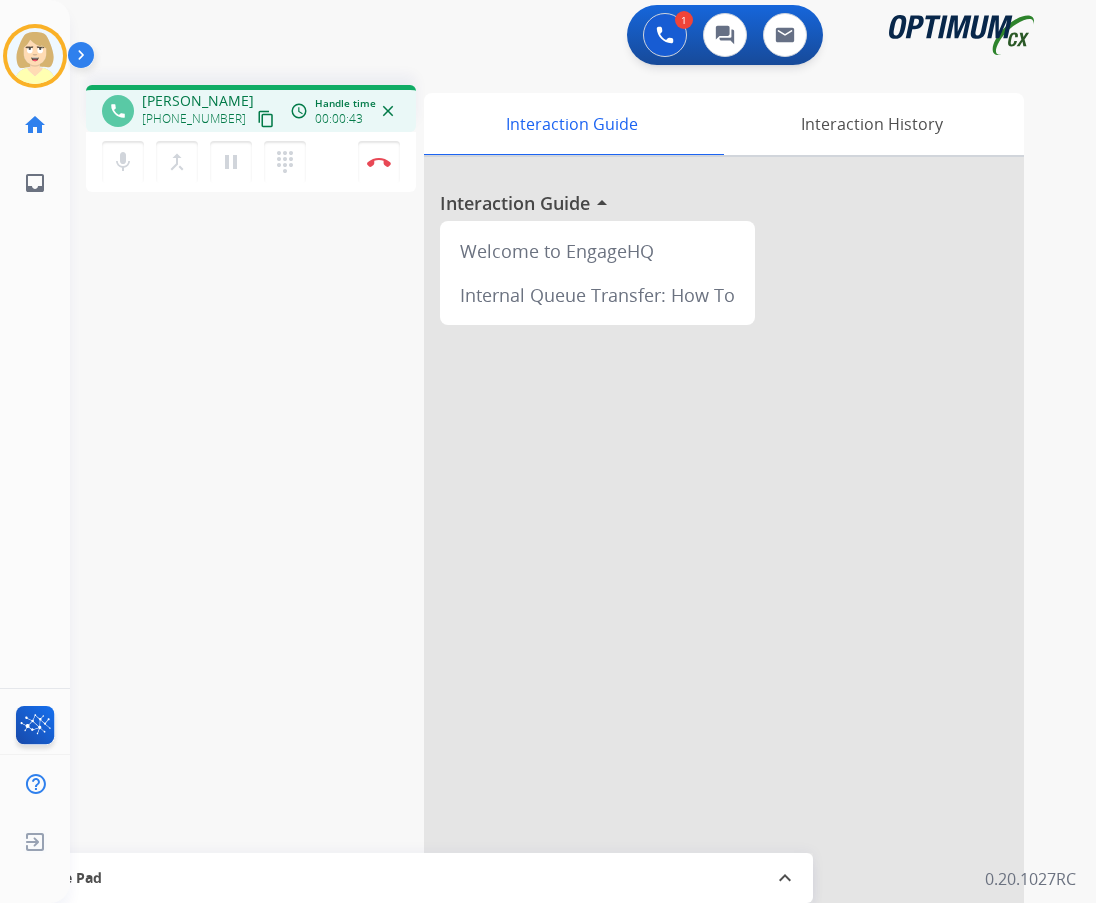click on "phone [PERSON_NAME] [PHONE_NUMBER] content_copy access_time Call metrics Queue   00:06 Hold   00:00 Talk   00:44 Total   00:49 Handle time 00:00:43 close mic Mute merge_type Bridge pause Hold dialpad Dialpad Disconnect swap_horiz Break voice bridge close_fullscreen Connect 3-Way Call merge_type Separate 3-Way Call  Interaction Guide   Interaction History  Interaction Guide arrow_drop_up  Welcome to EngageHQ   Internal Queue Transfer: How To  Secure Pad expand_less Clear pad Candidate/Account ID: Contact Notes:" at bounding box center [559, 486] 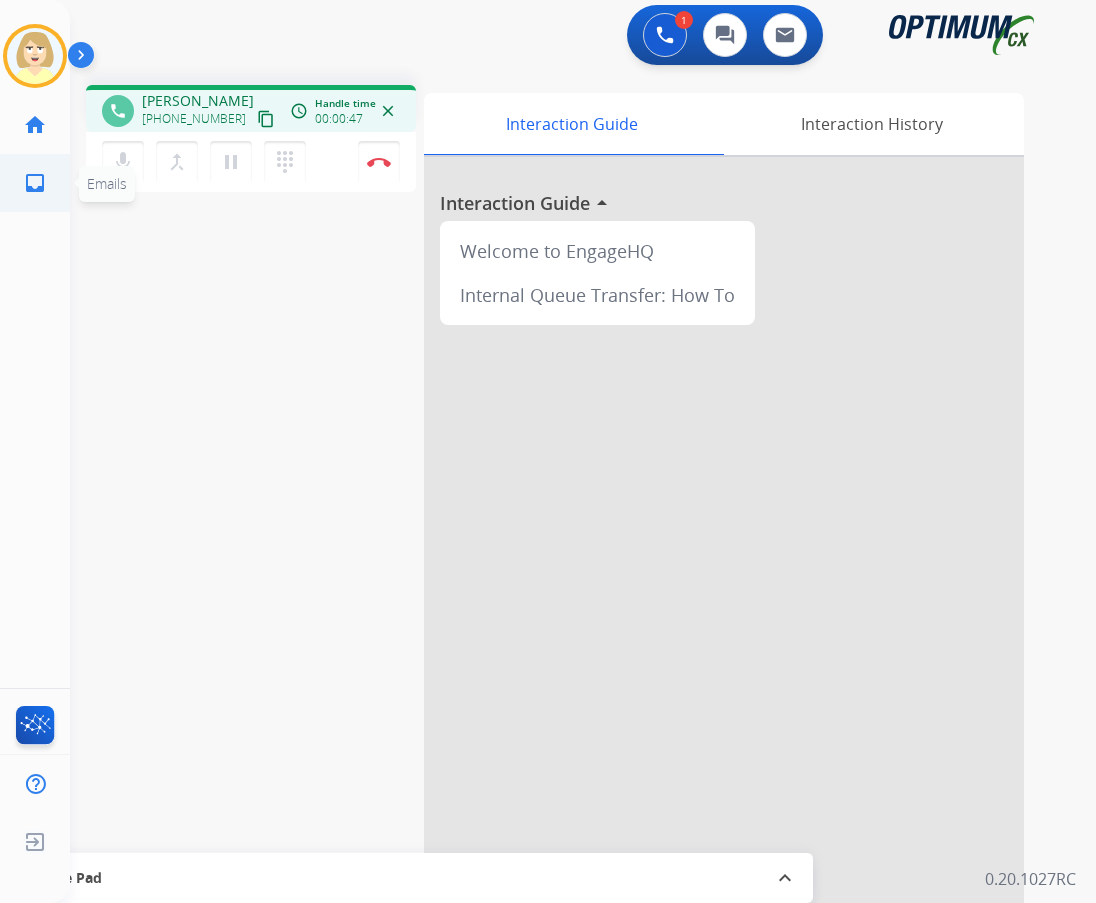 click on "inbox" 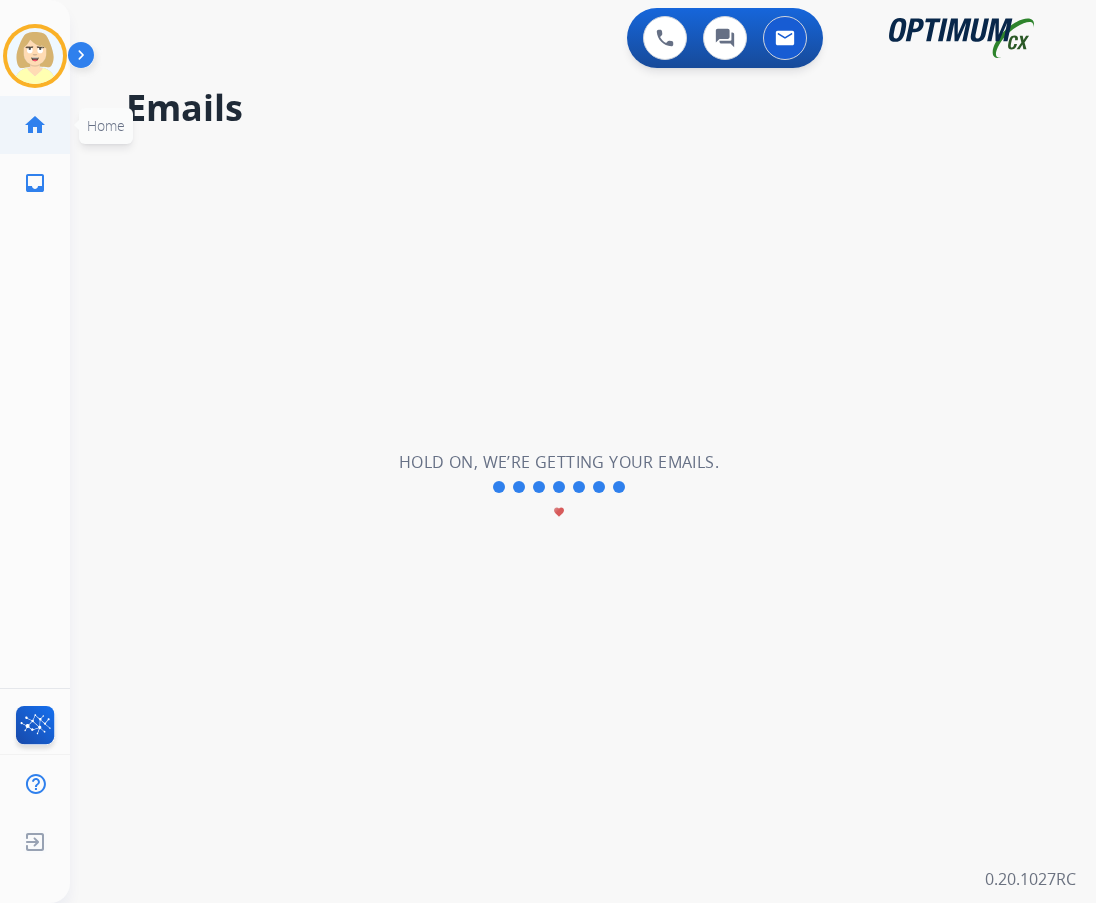 click on "home" 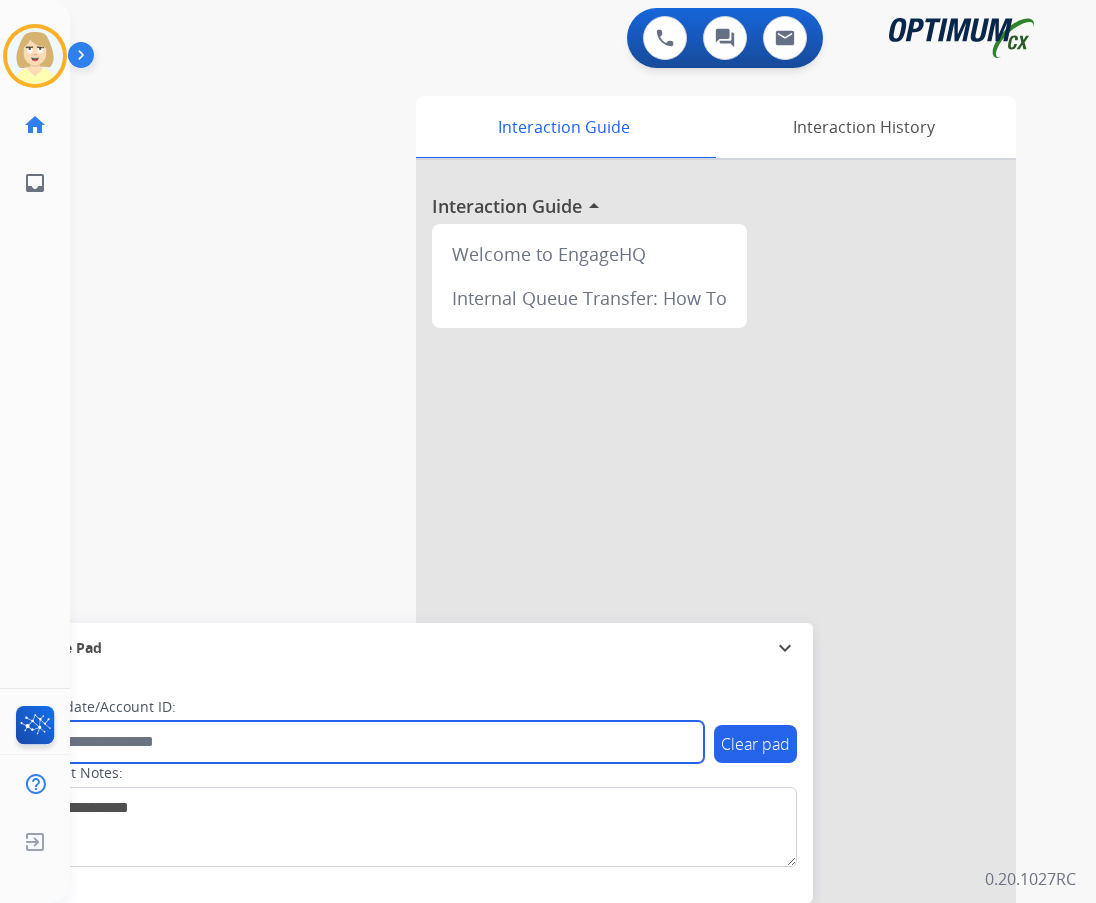 drag, startPoint x: 205, startPoint y: 750, endPoint x: 203, endPoint y: 734, distance: 16.124516 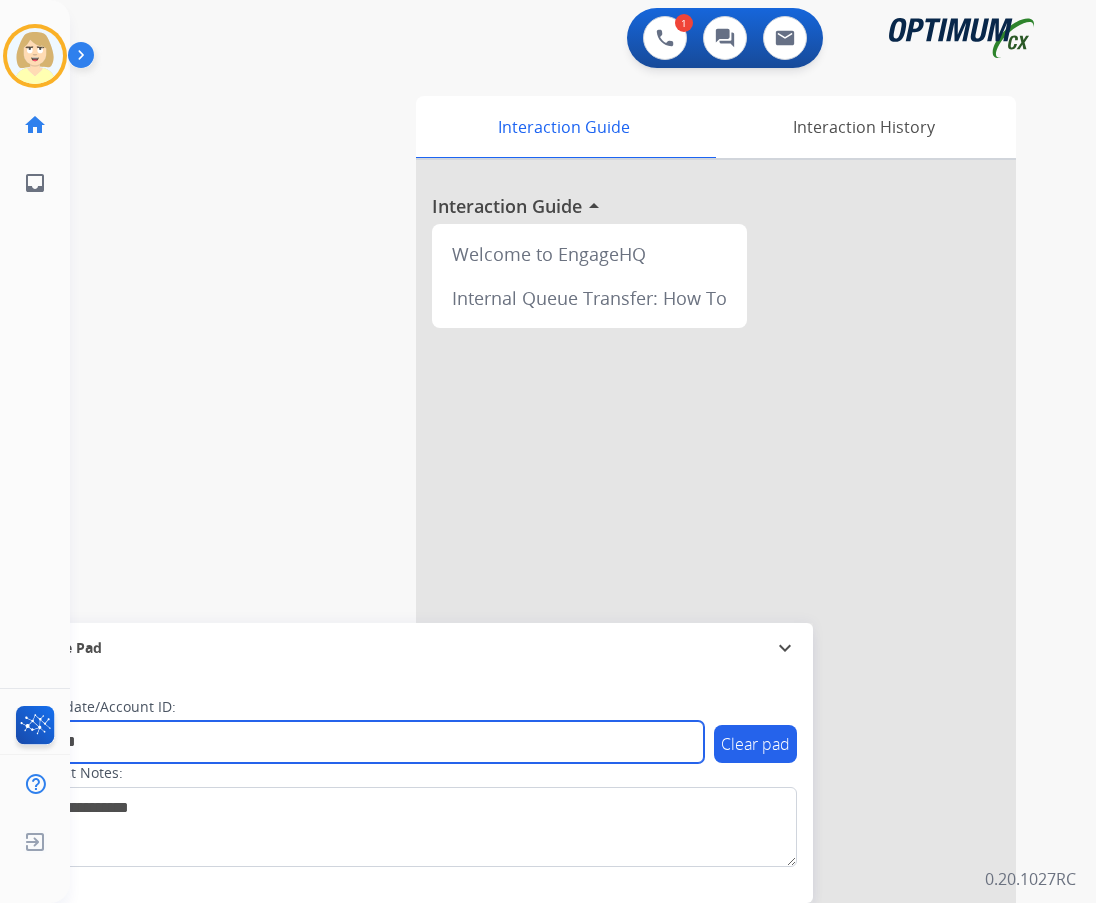 type on "*******" 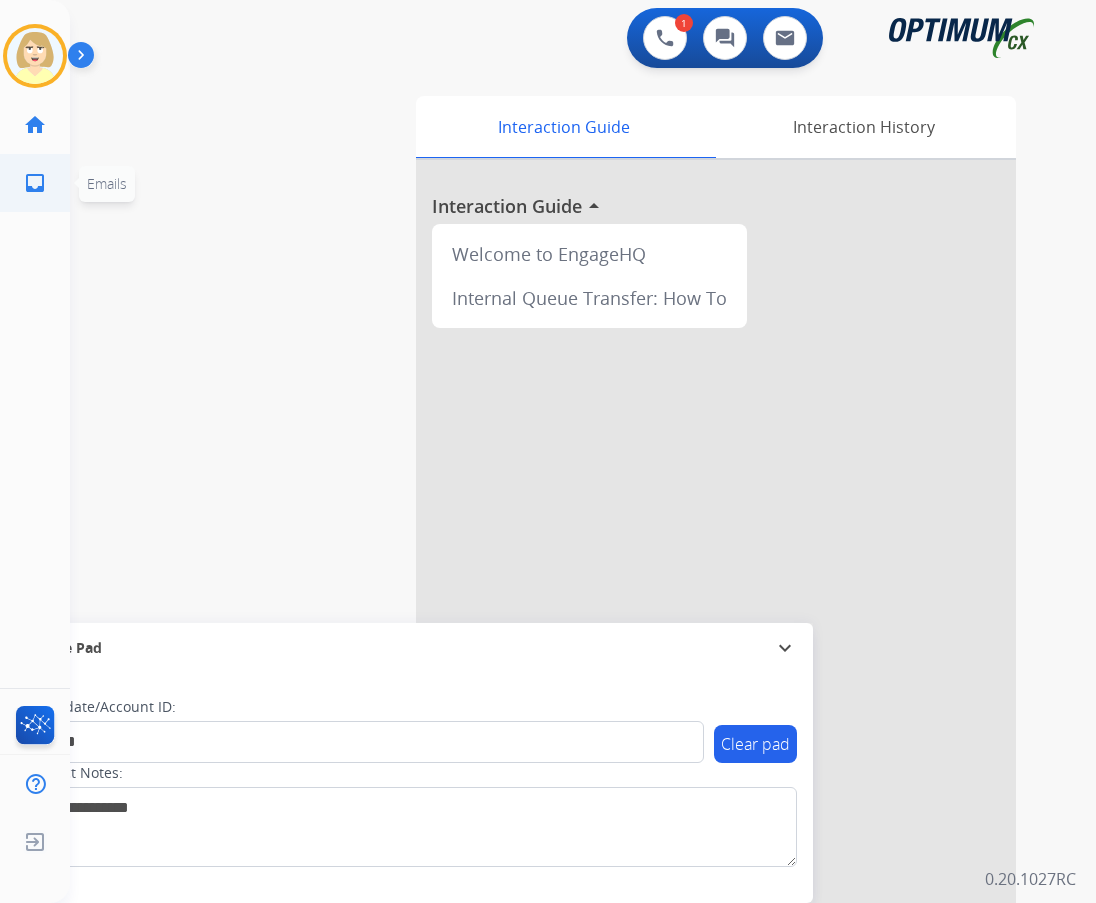 click on "inbox" 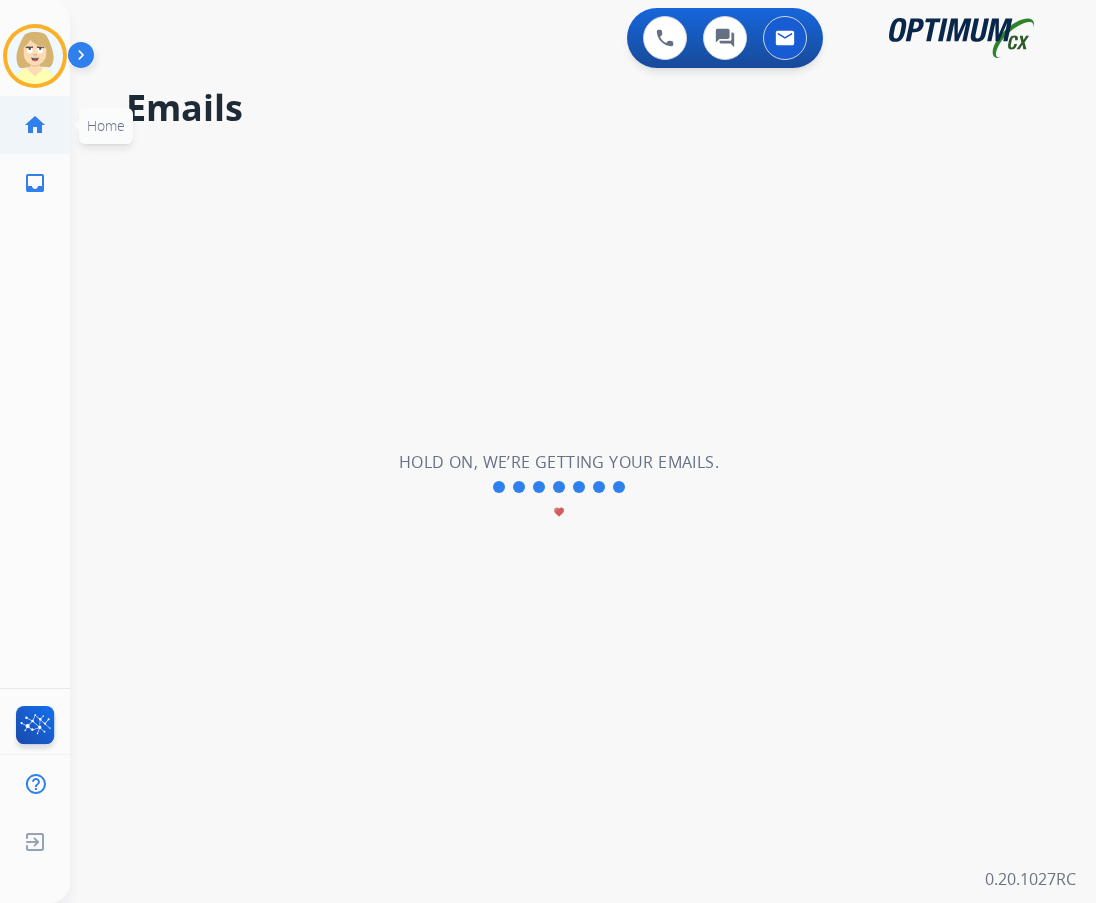 click on "home" 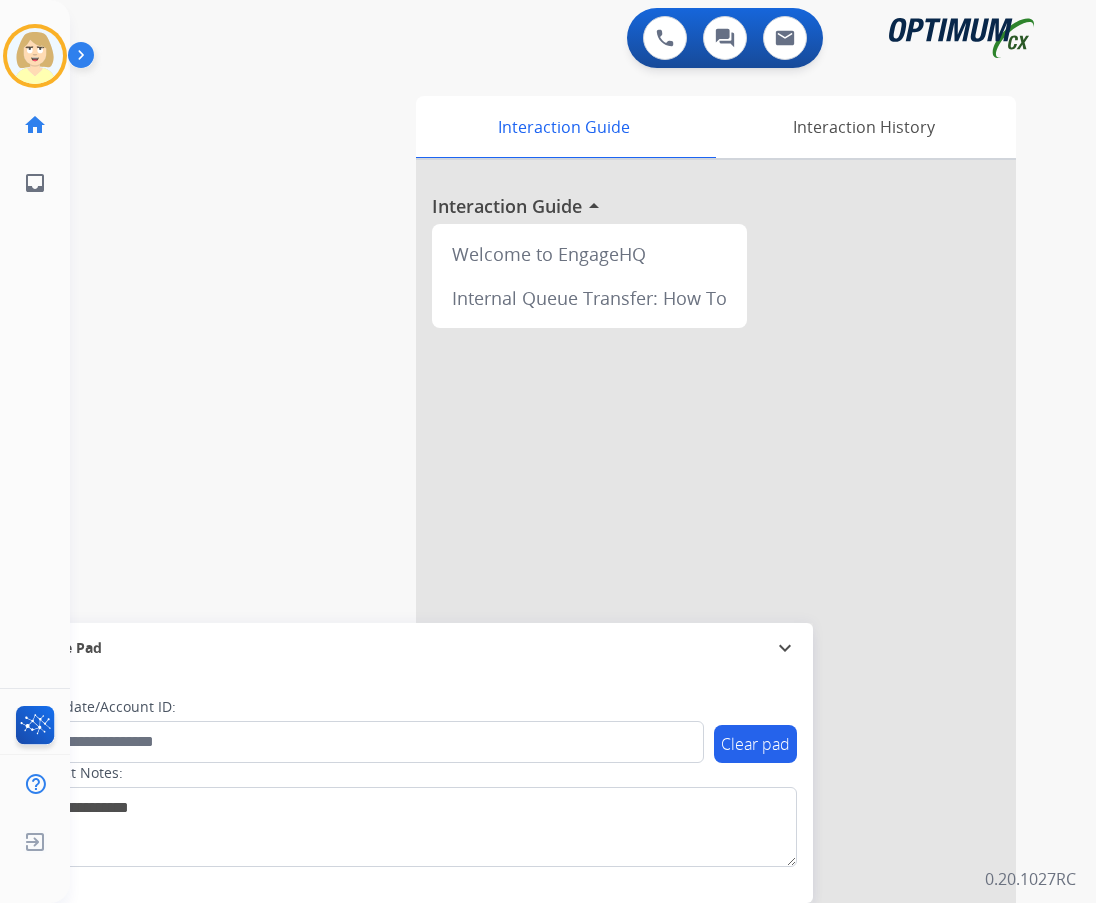 click on "phone [PERSON_NAME] [PHONE_NUMBER] content_copy access_time Call metrics Queue   04:46 Hold   00:00 Talk   00:03 Total   04:48 Handle time 00:04:40 close mic Mute merge_type Bridge pause Hold dialpad Dialpad Disconnect swap_horiz Break voice bridge close_fullscreen Connect 3-Way Call merge_type Separate 3-Way Call  Interaction Guide   Interaction History  Interaction Guide arrow_drop_up  Welcome to EngageHQ   Internal Queue Transfer: How To  Secure Pad expand_more Clear pad Candidate/Account ID: Contact Notes:" at bounding box center (559, 489) 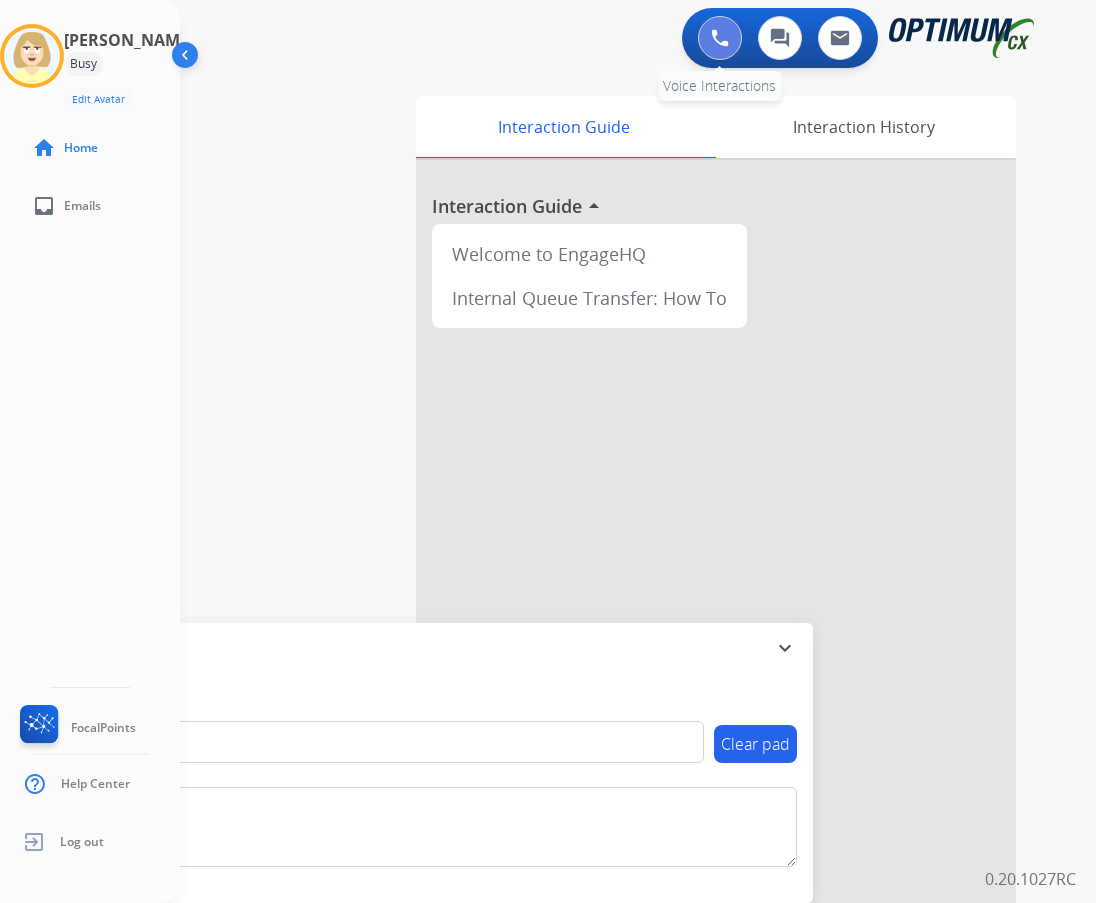 click at bounding box center (720, 38) 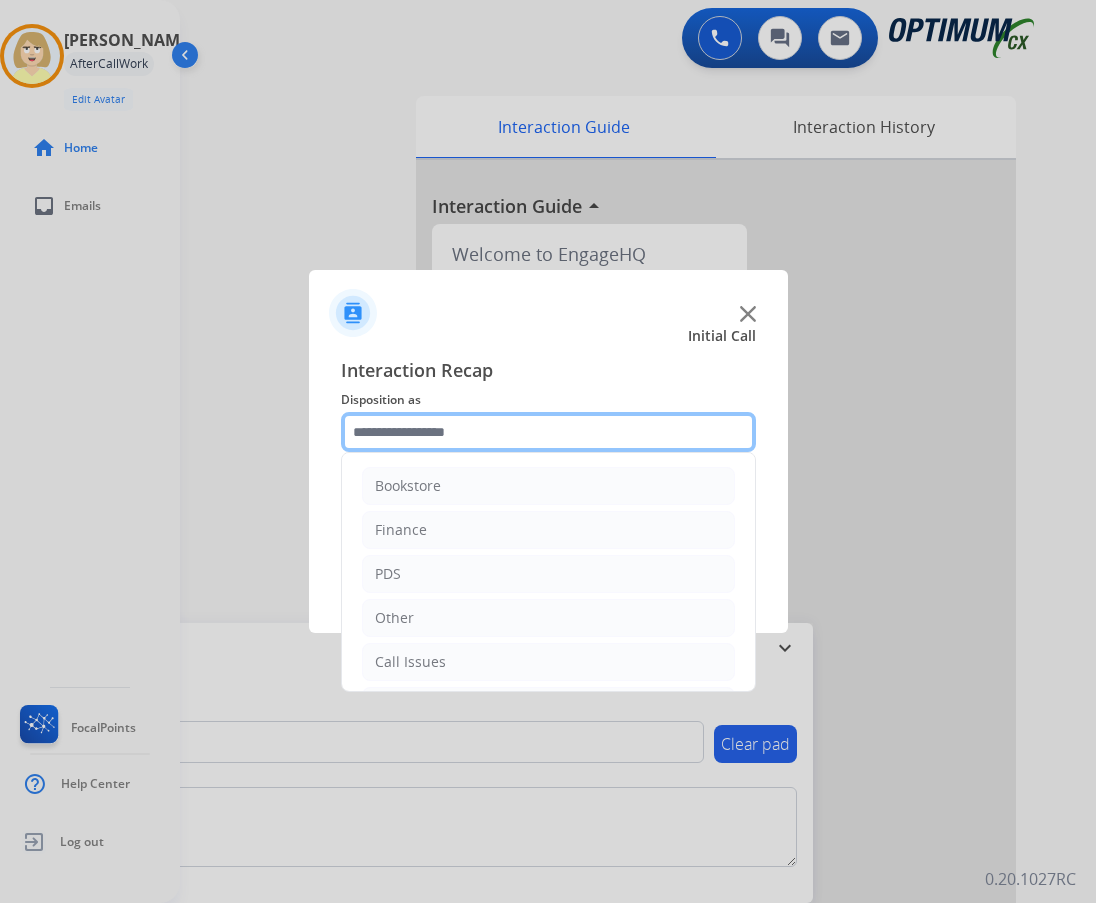 click 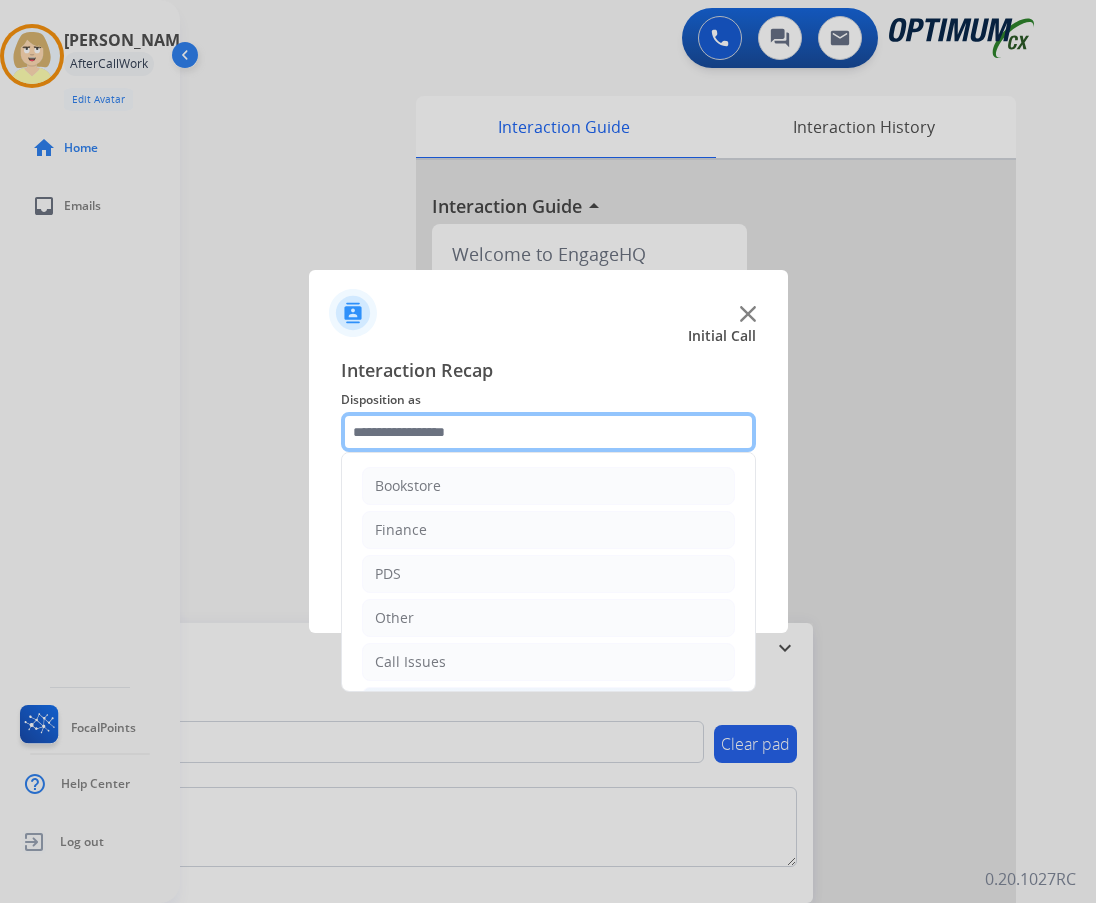 scroll, scrollTop: 136, scrollLeft: 0, axis: vertical 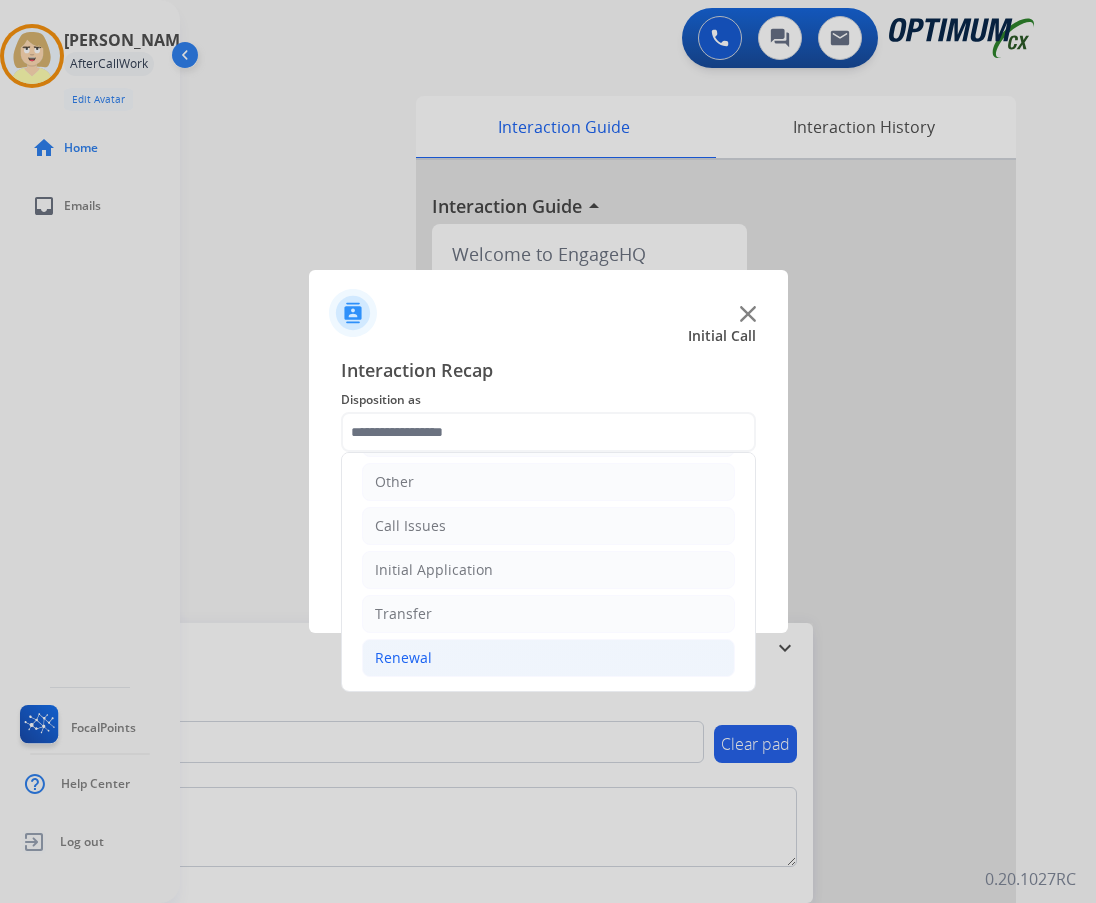click on "Renewal" 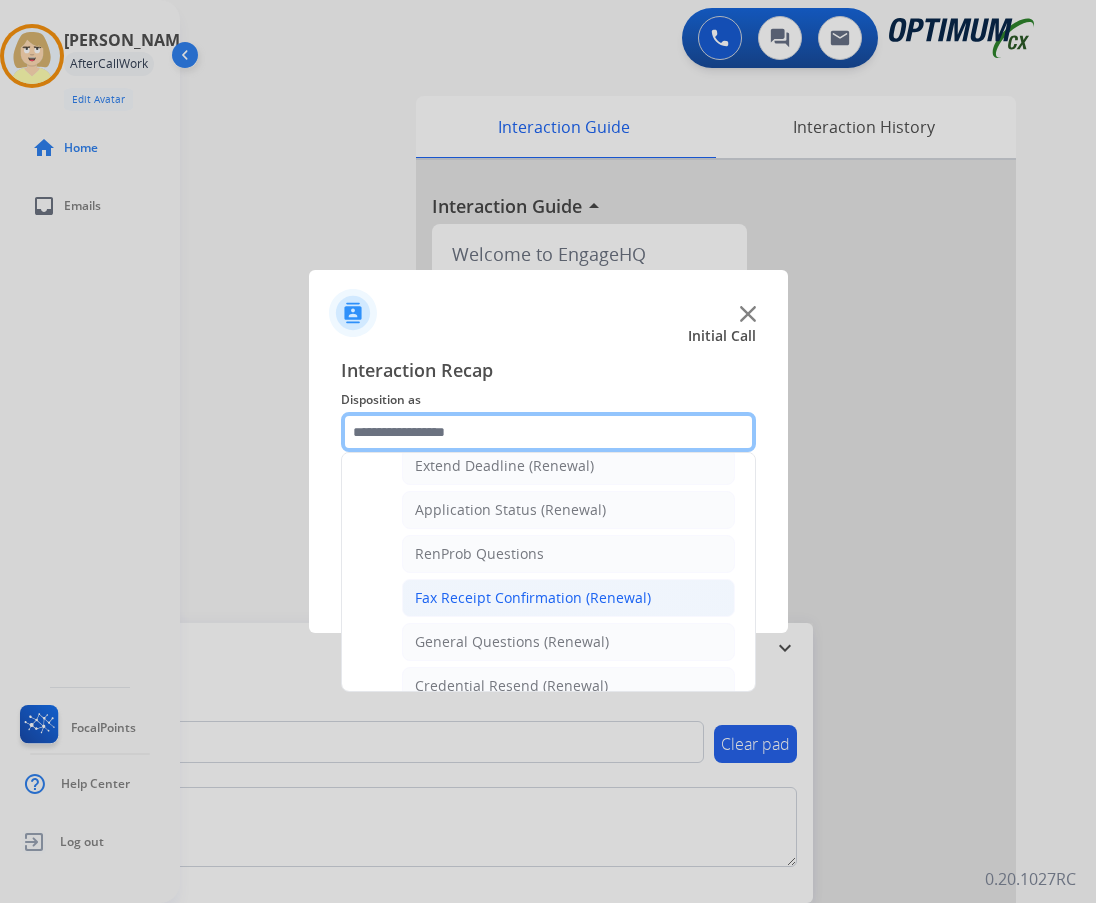 scroll, scrollTop: 536, scrollLeft: 0, axis: vertical 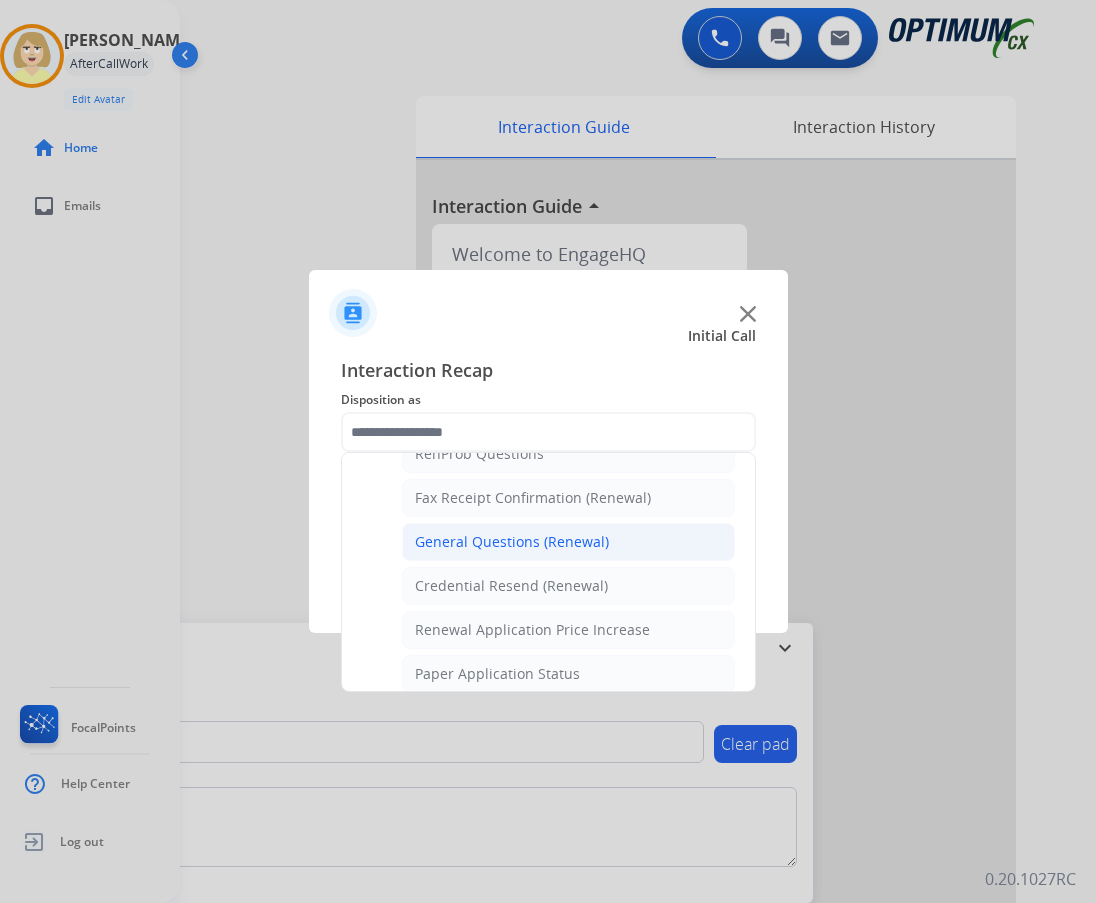 click on "General Questions (Renewal)" 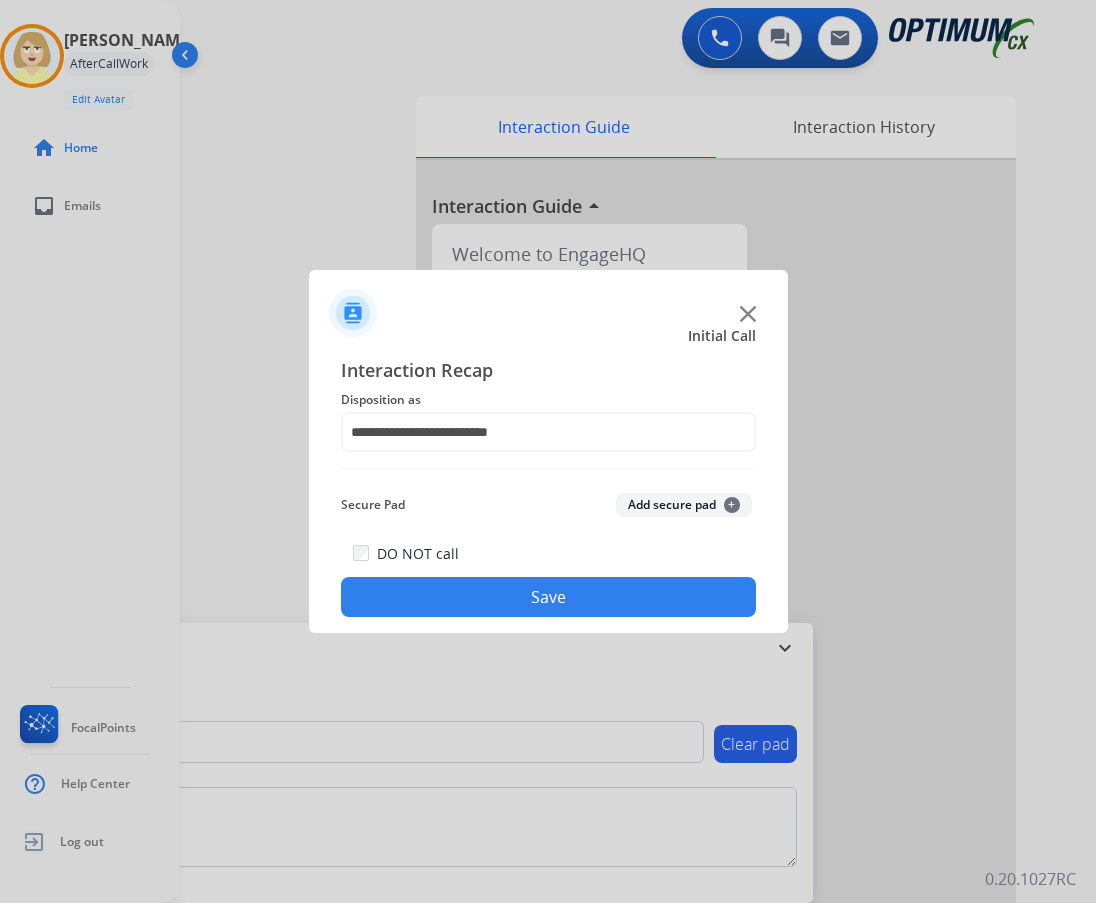click on "Add secure pad  +" 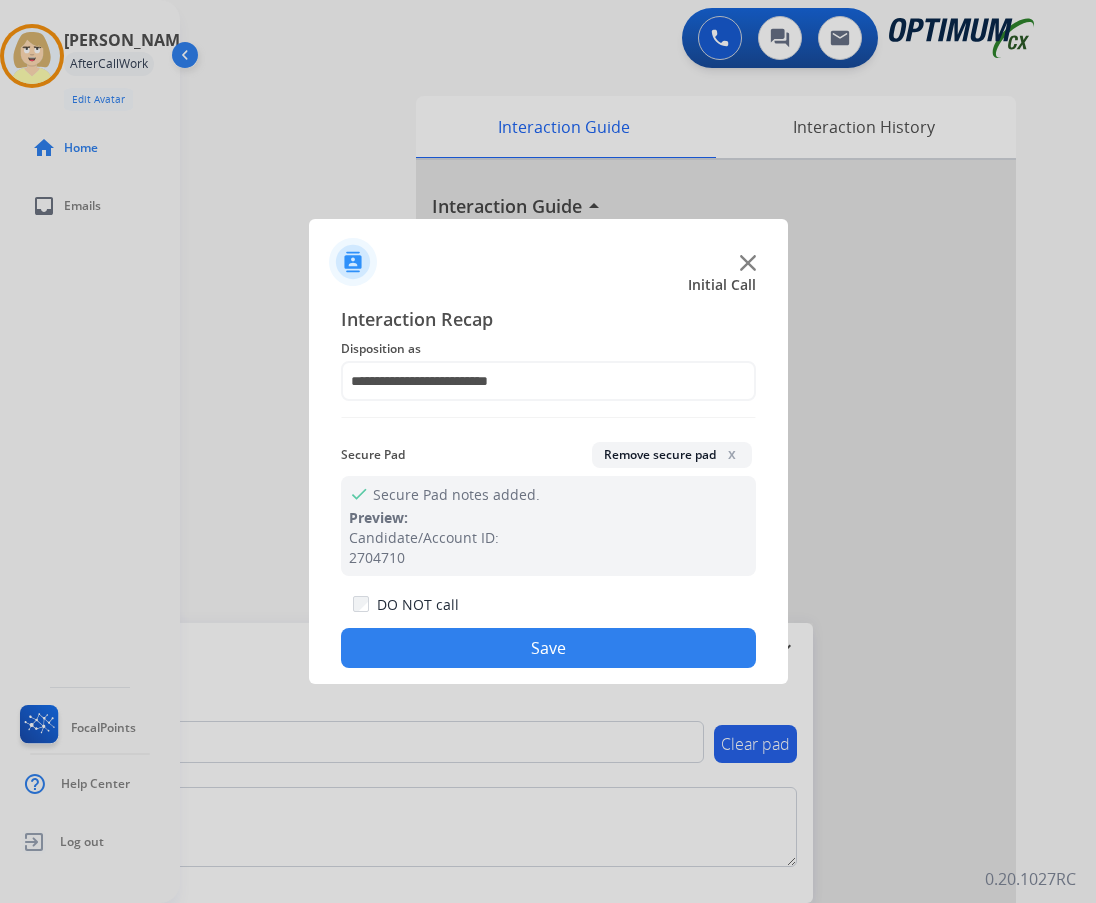 click on "Save" 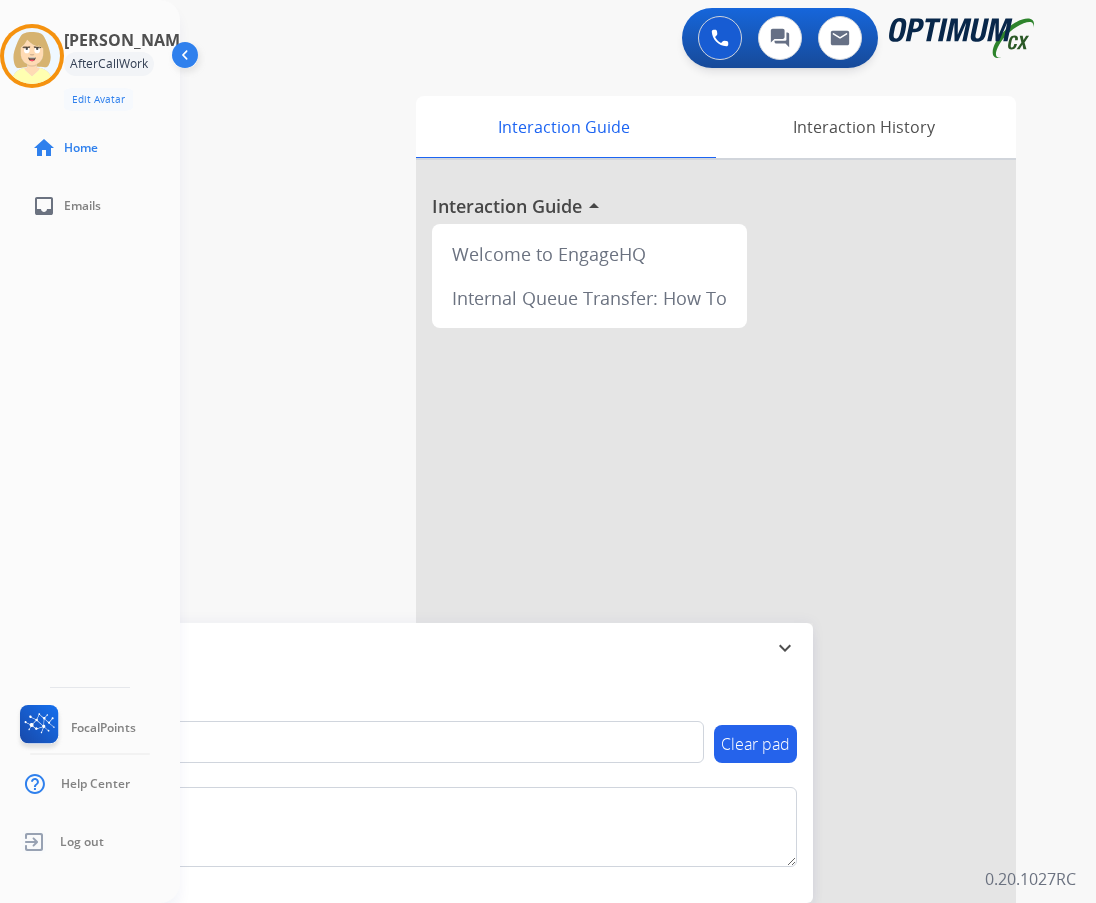 click on "swap_horiz Break voice bridge close_fullscreen Connect 3-Way Call merge_type Separate 3-Way Call  Interaction Guide   Interaction History  Interaction Guide arrow_drop_up  Welcome to EngageHQ   Internal Queue Transfer: How To  Secure Pad expand_more Clear pad Candidate/Account ID: Contact Notes:" at bounding box center [614, 489] 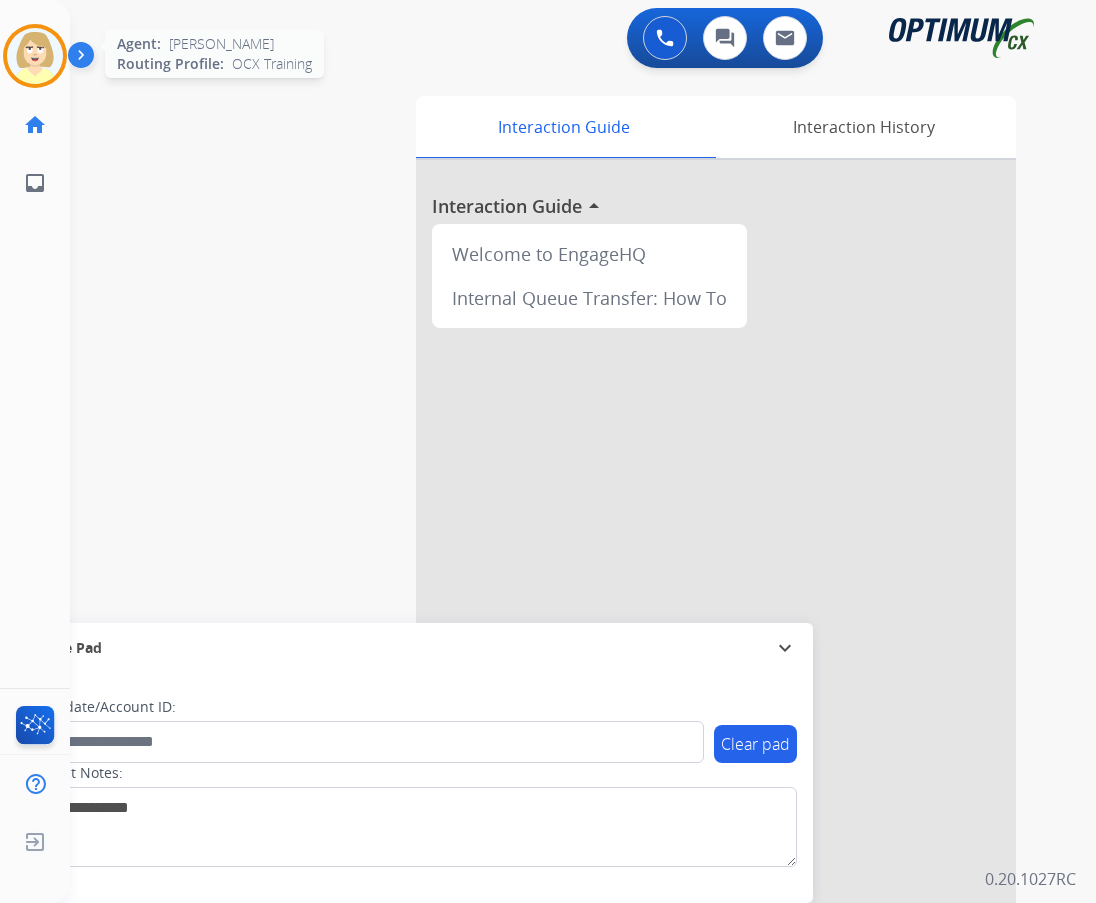 click at bounding box center (35, 56) 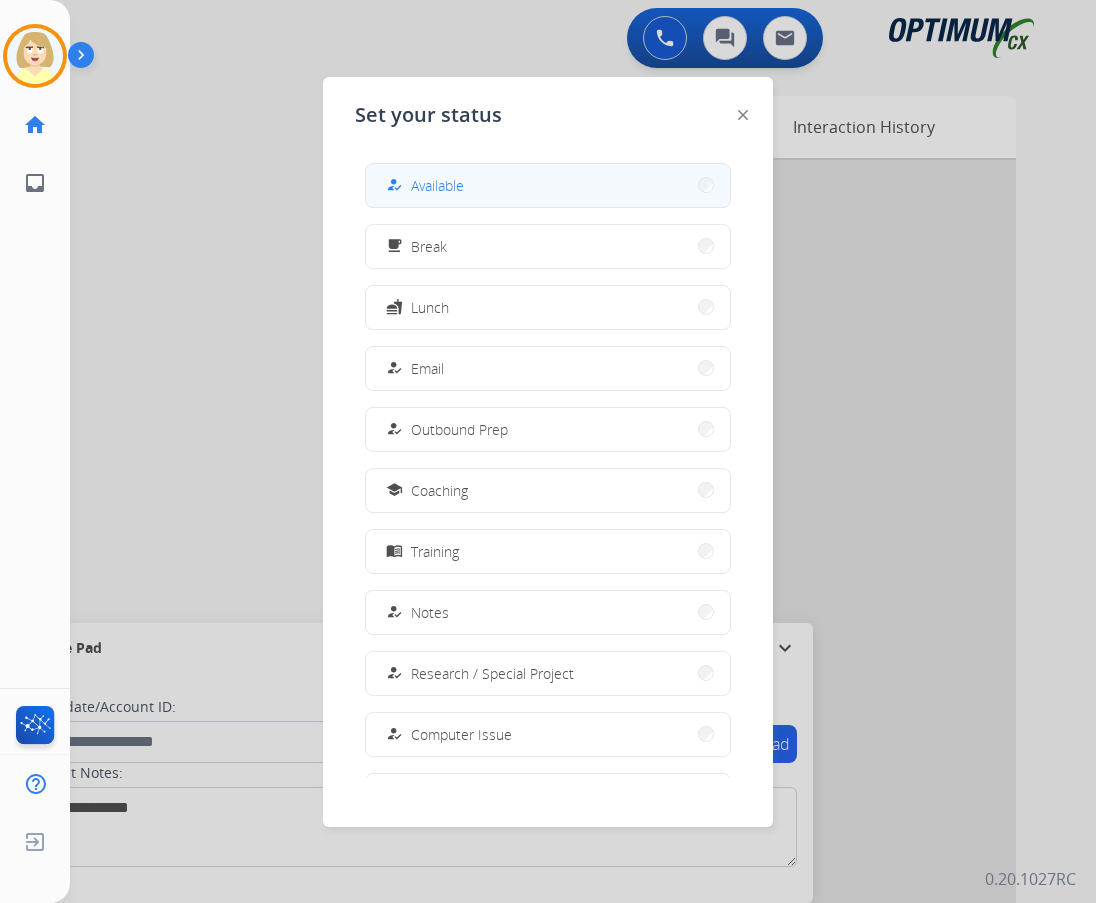 click on "Available" at bounding box center (437, 185) 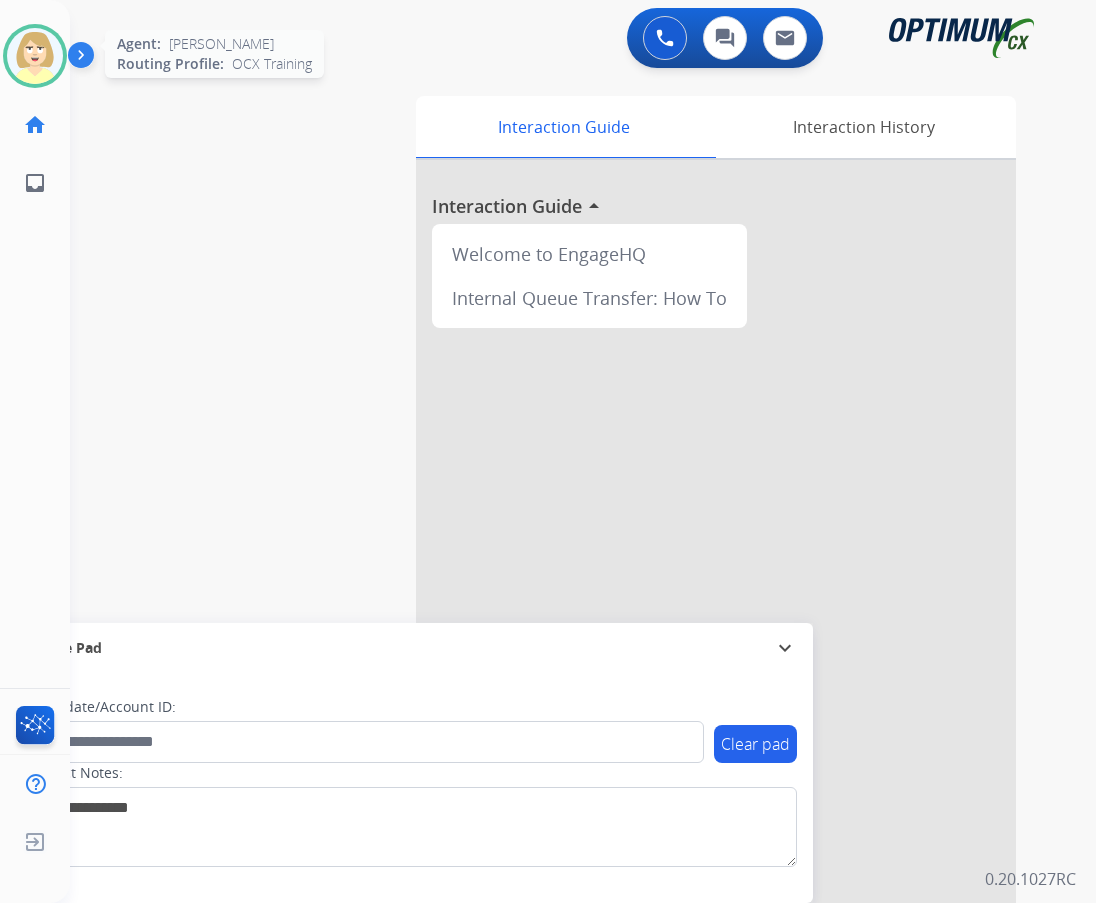 click at bounding box center (35, 56) 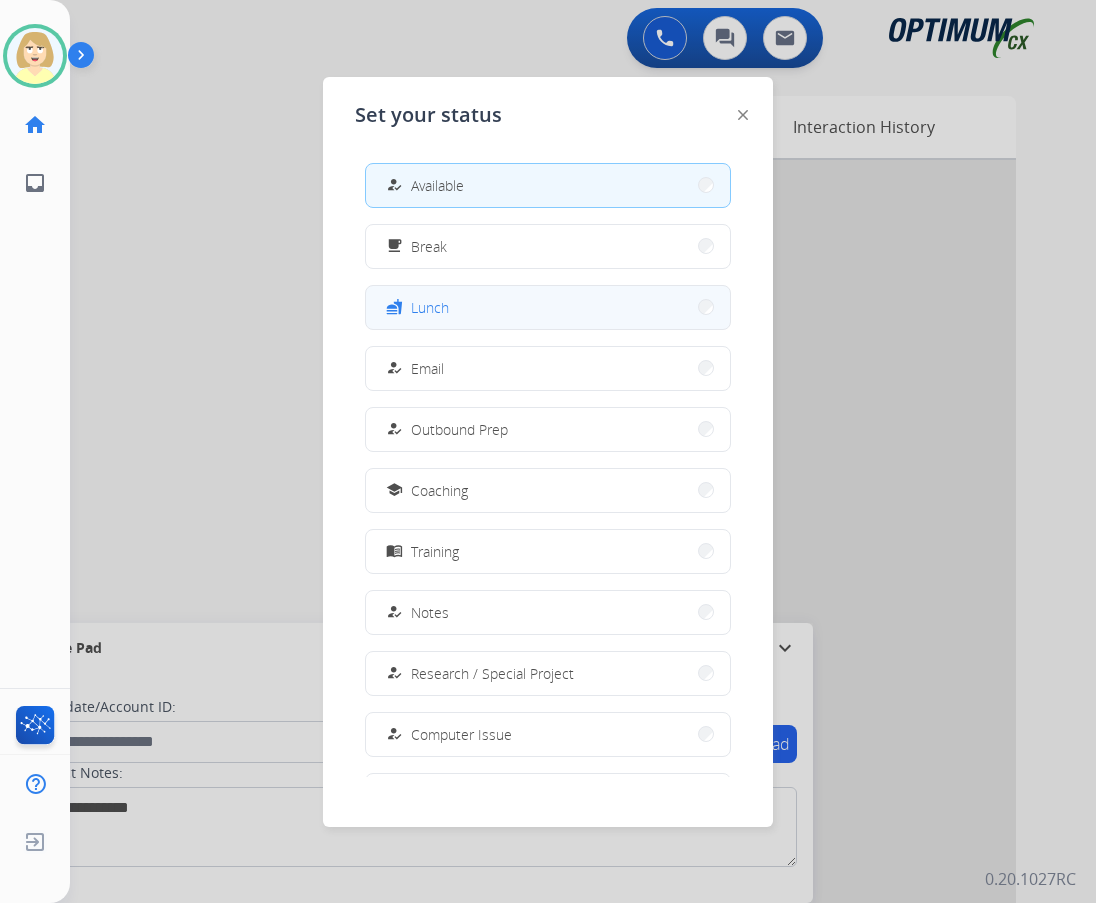 click on "fastfood Lunch" at bounding box center [548, 307] 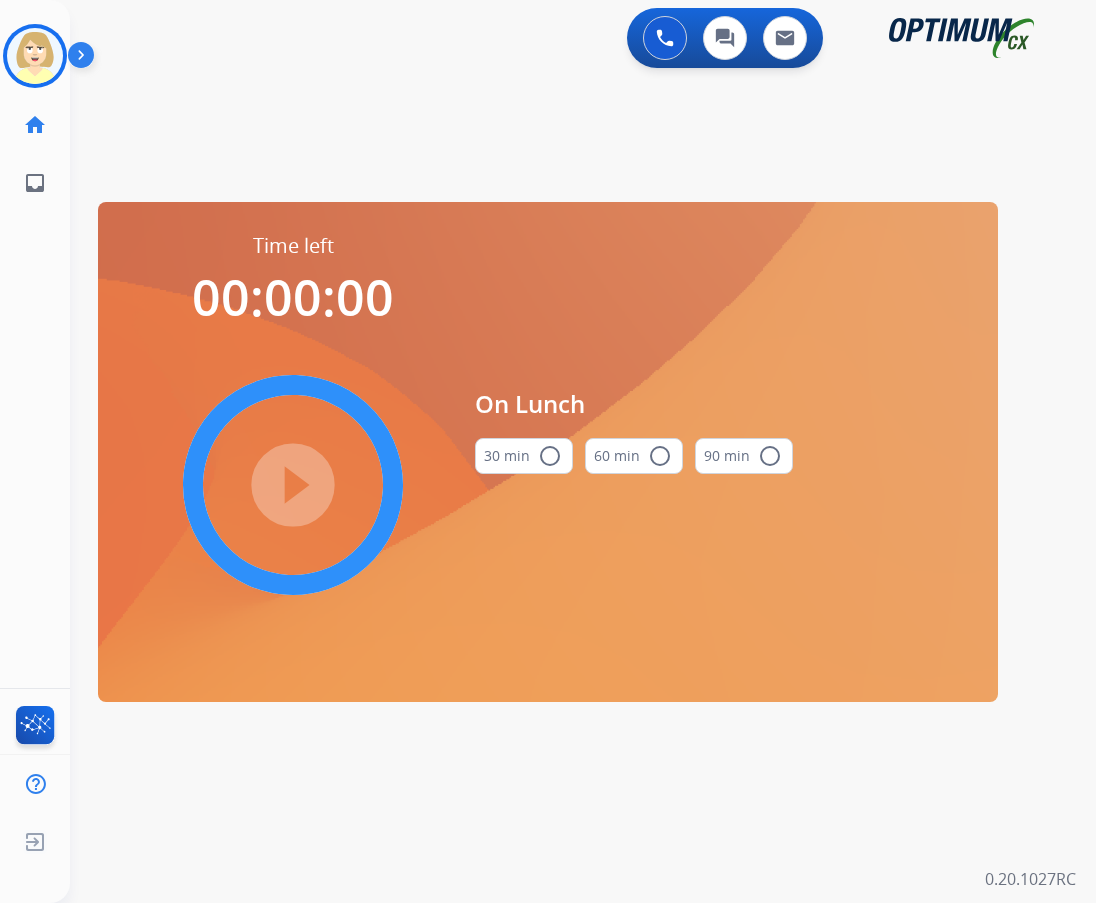 click on "radio_button_unchecked" at bounding box center (550, 456) 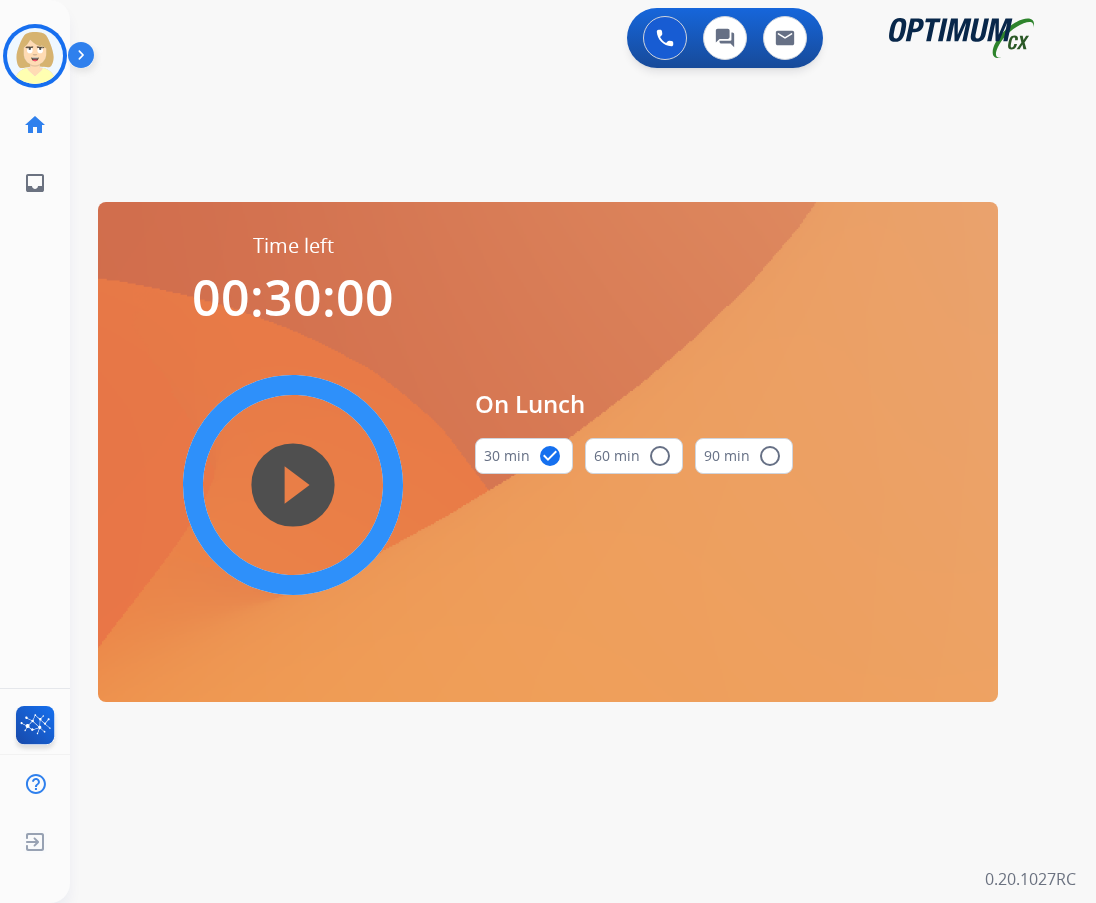 drag, startPoint x: 309, startPoint y: 473, endPoint x: 49, endPoint y: 391, distance: 272.6243 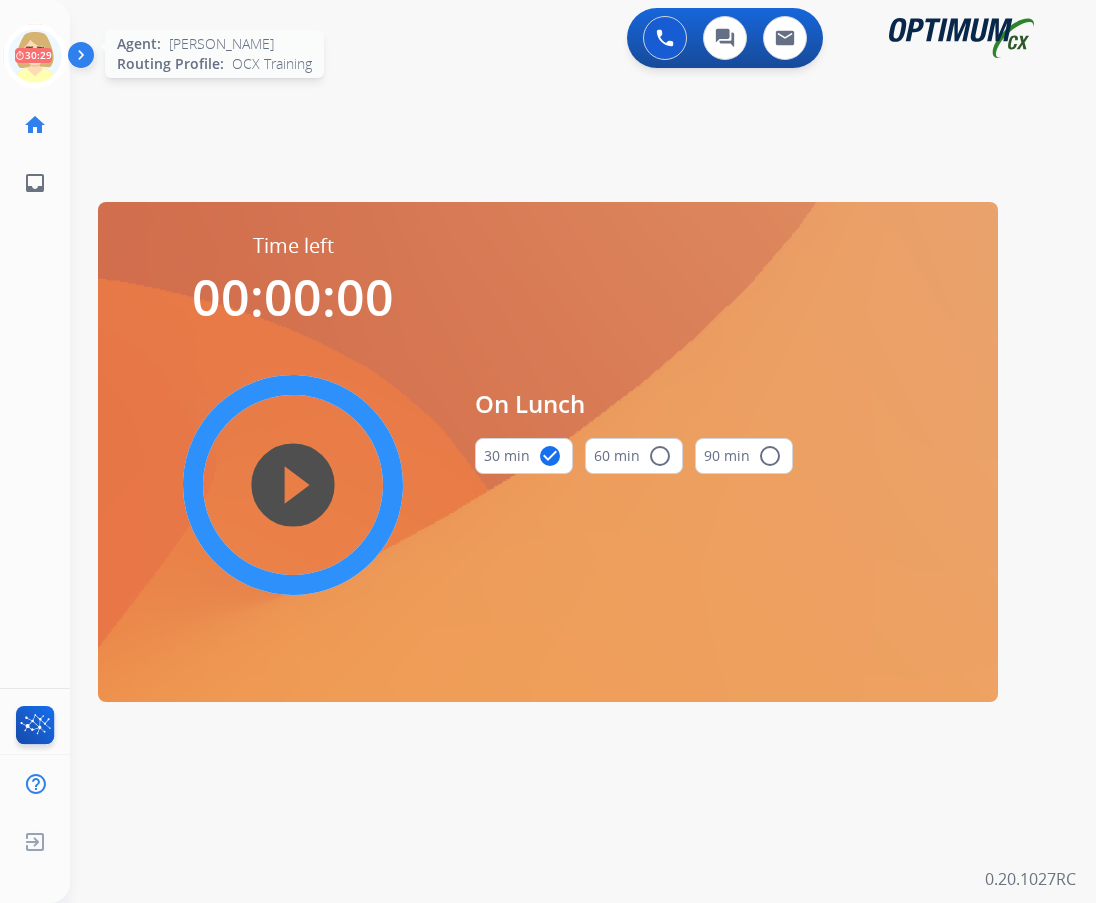 click 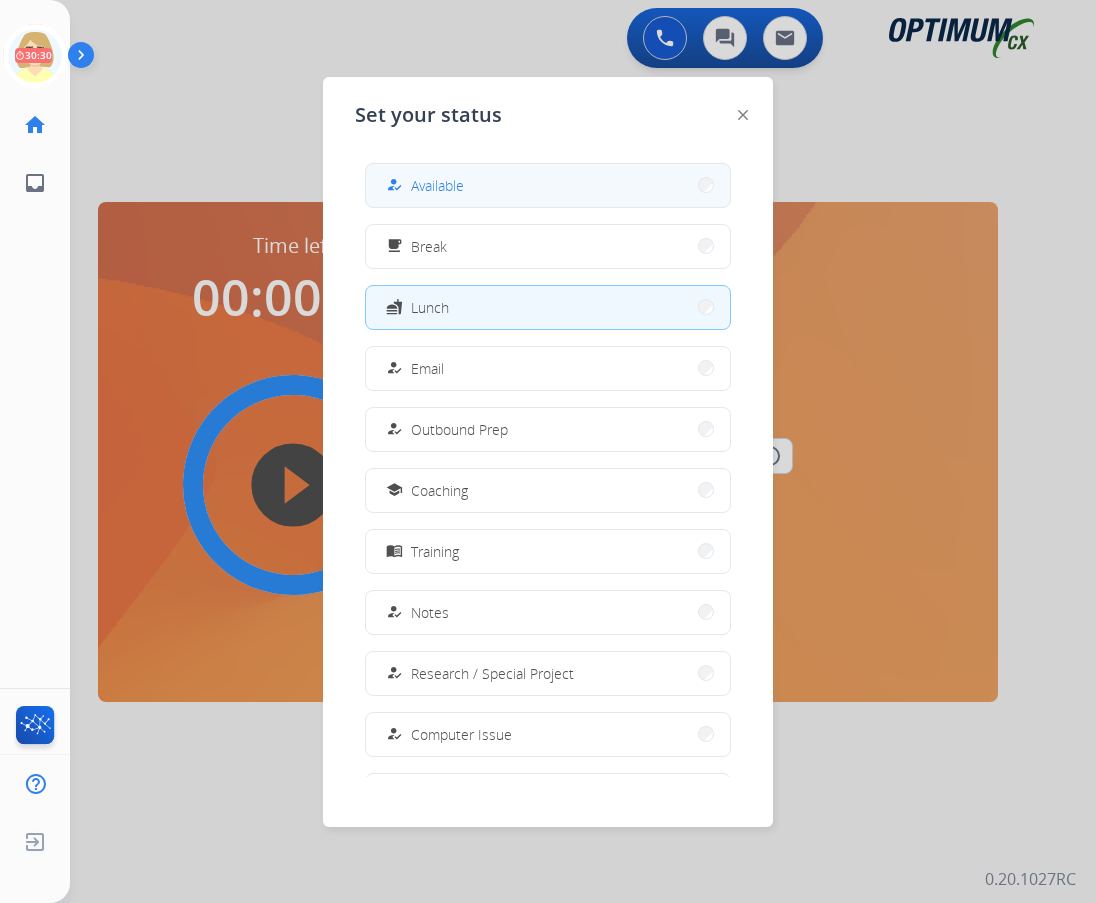 click on "Available" at bounding box center [437, 185] 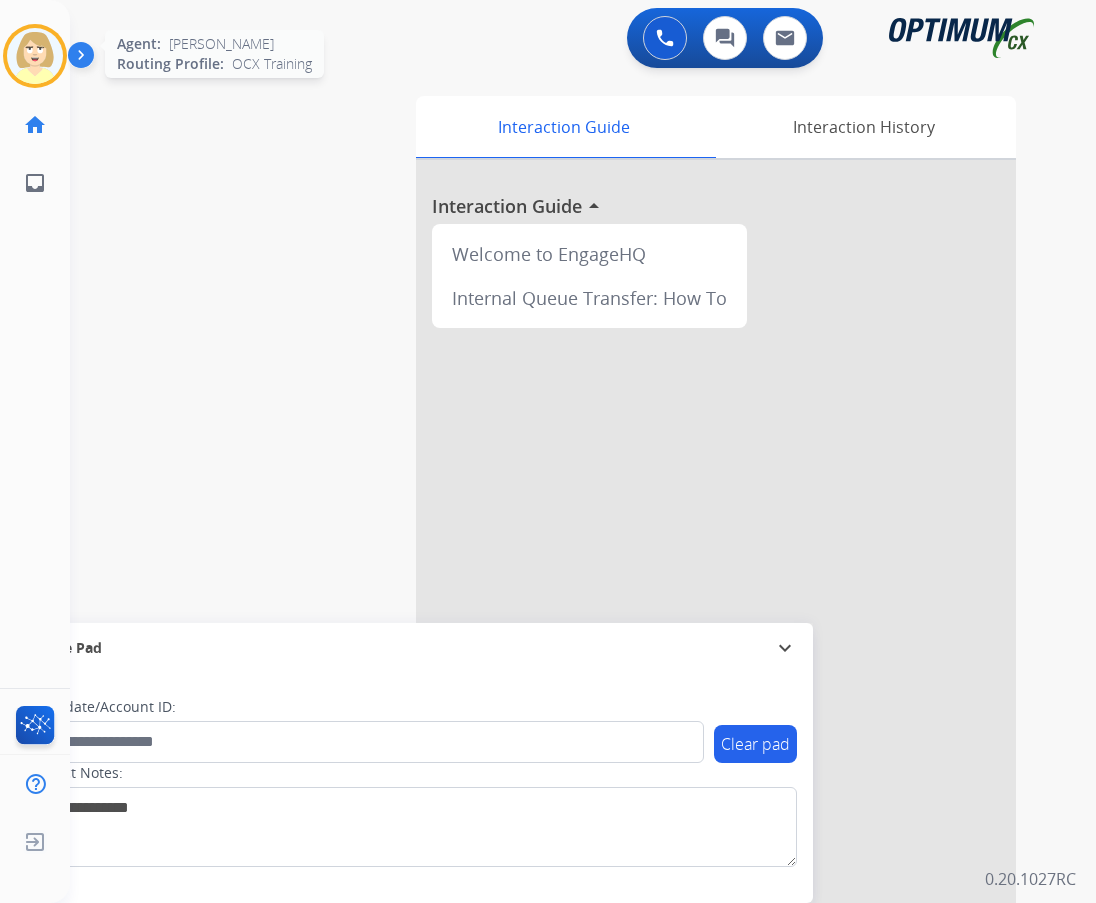 click at bounding box center [35, 56] 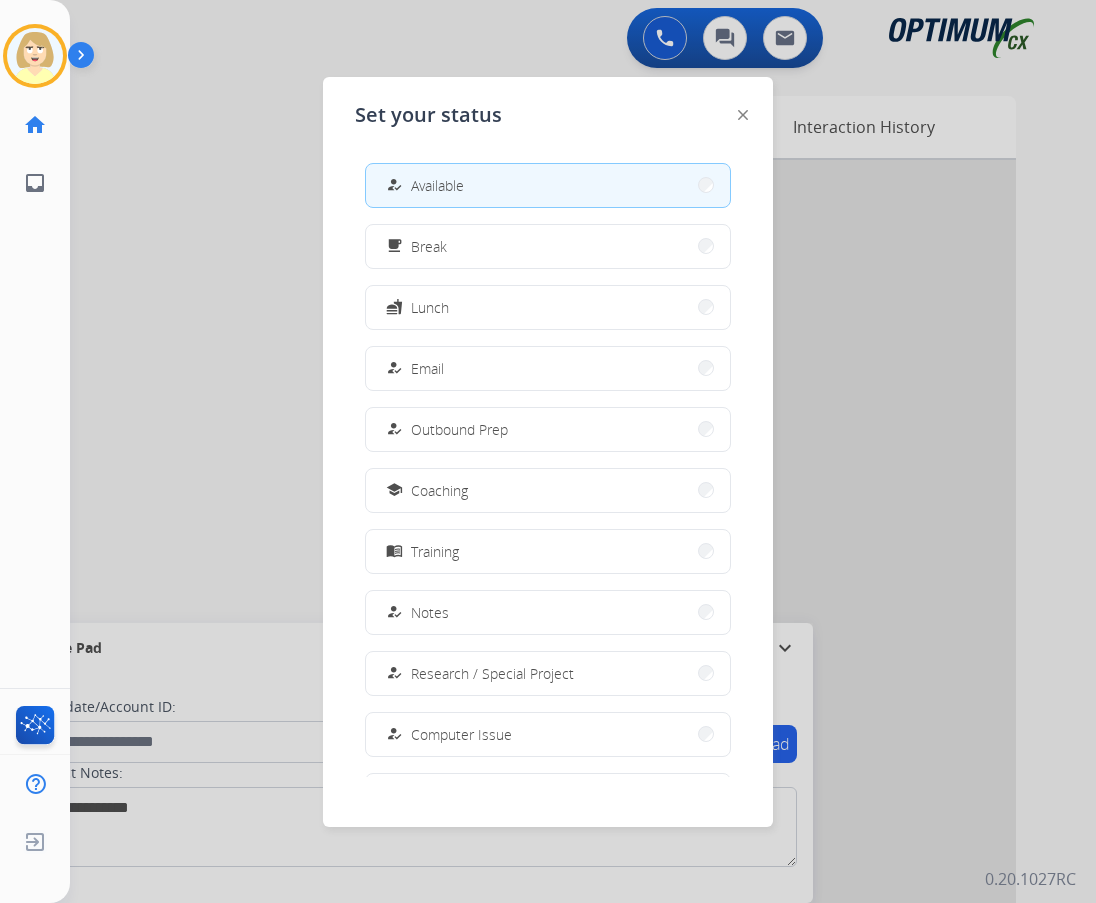 click on "how_to_reg" at bounding box center [396, 185] 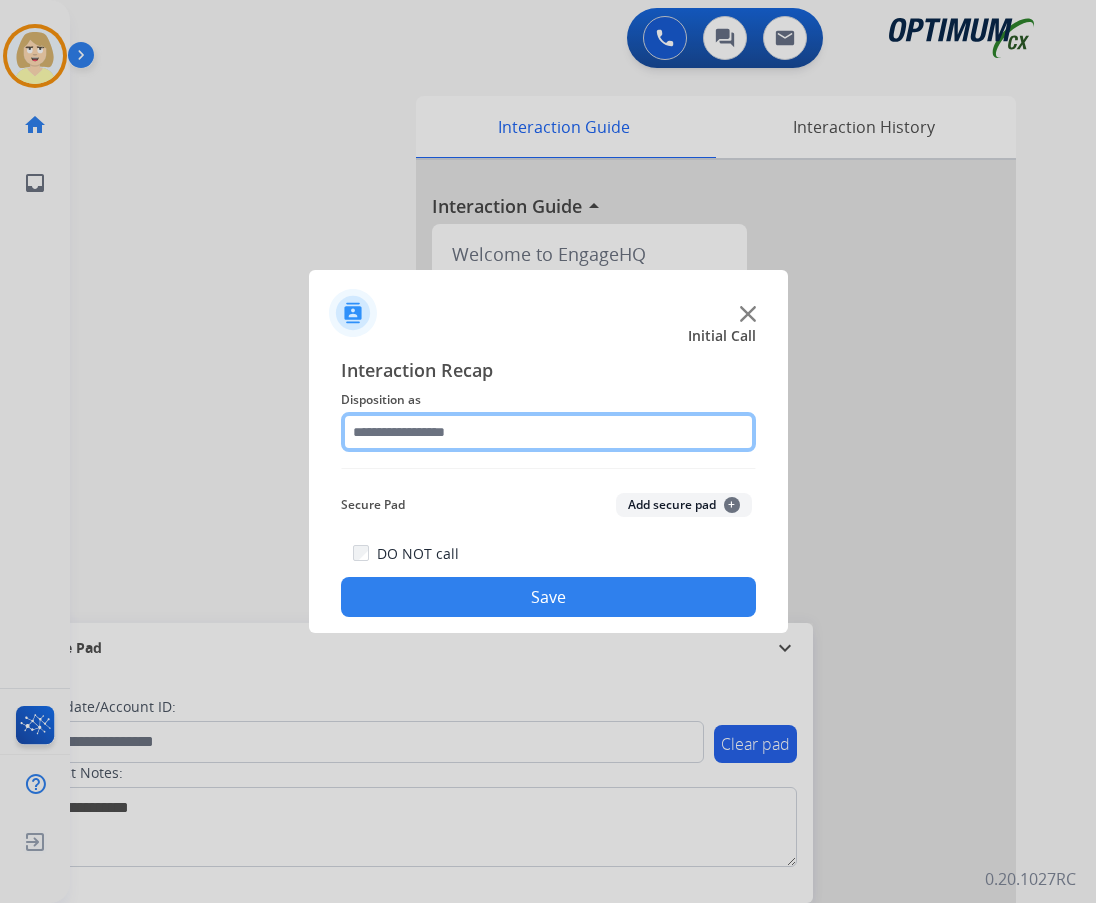 click 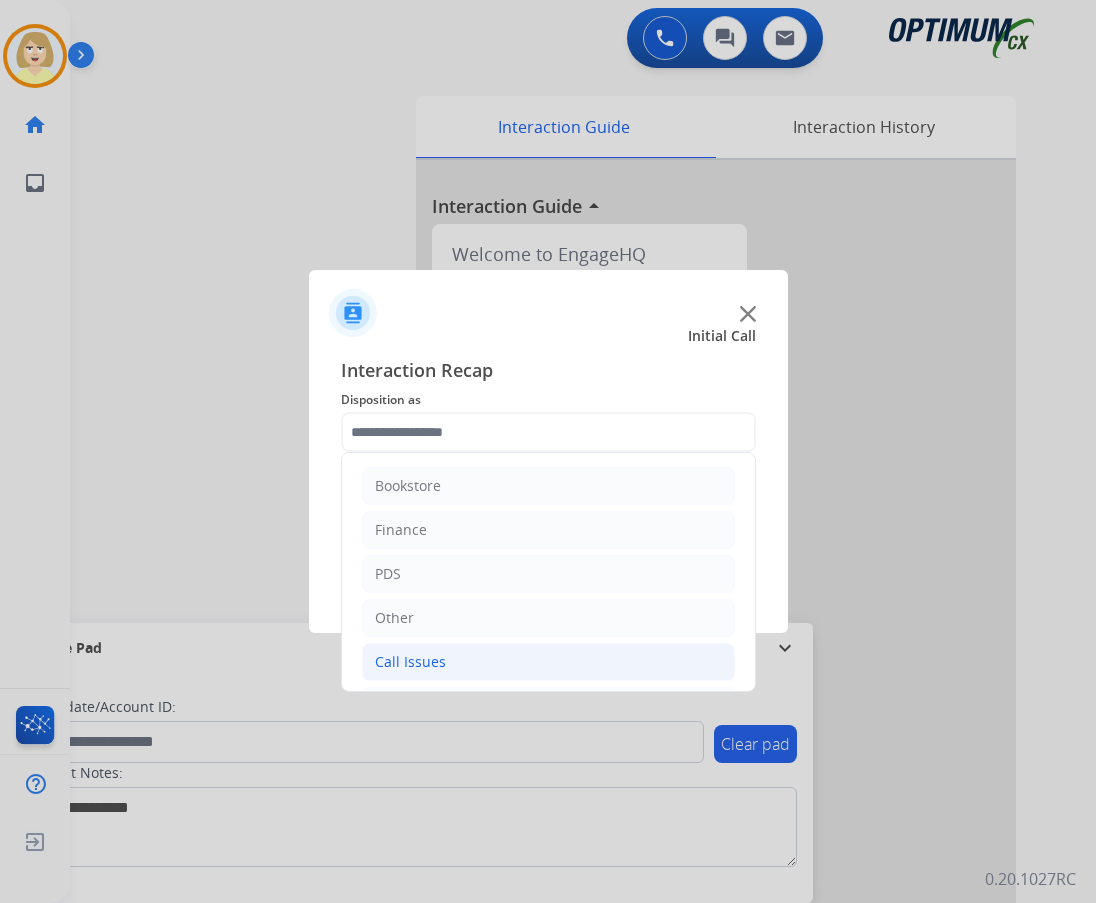 click on "Call Issues" 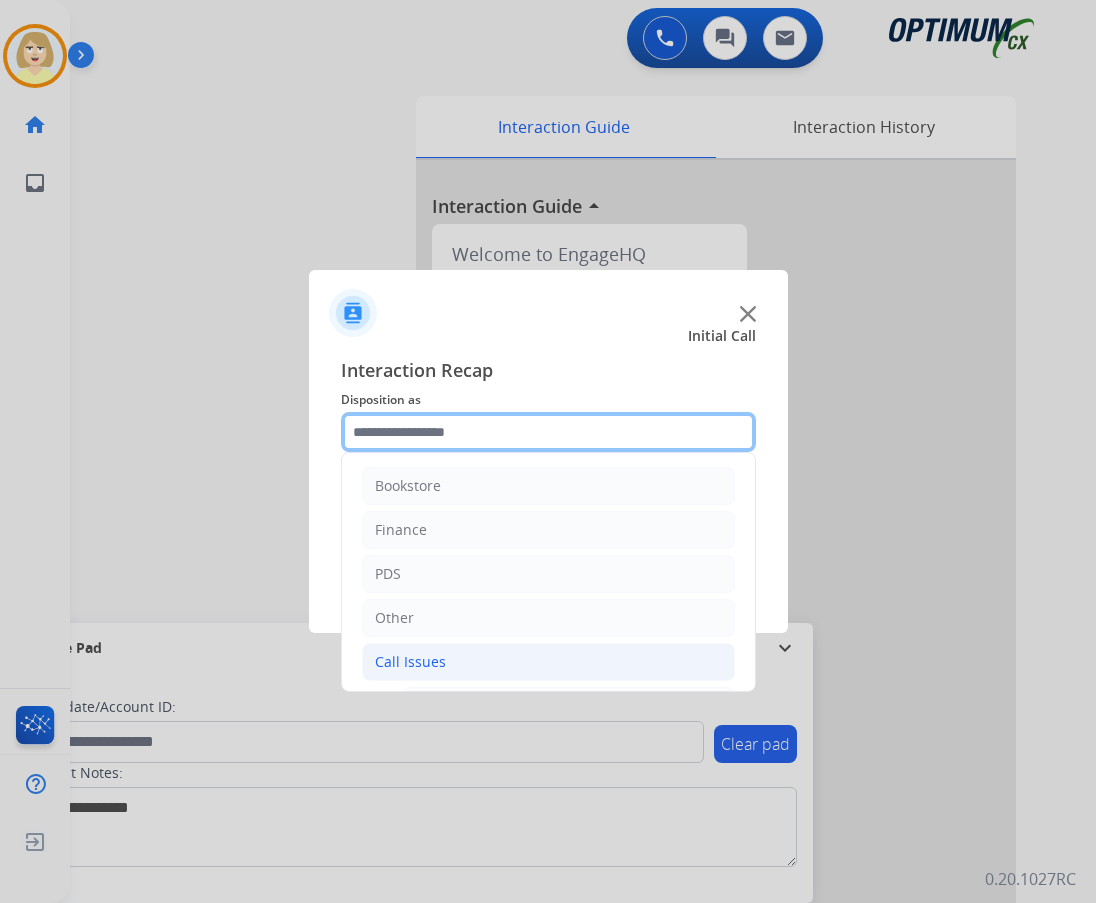 scroll, scrollTop: 200, scrollLeft: 0, axis: vertical 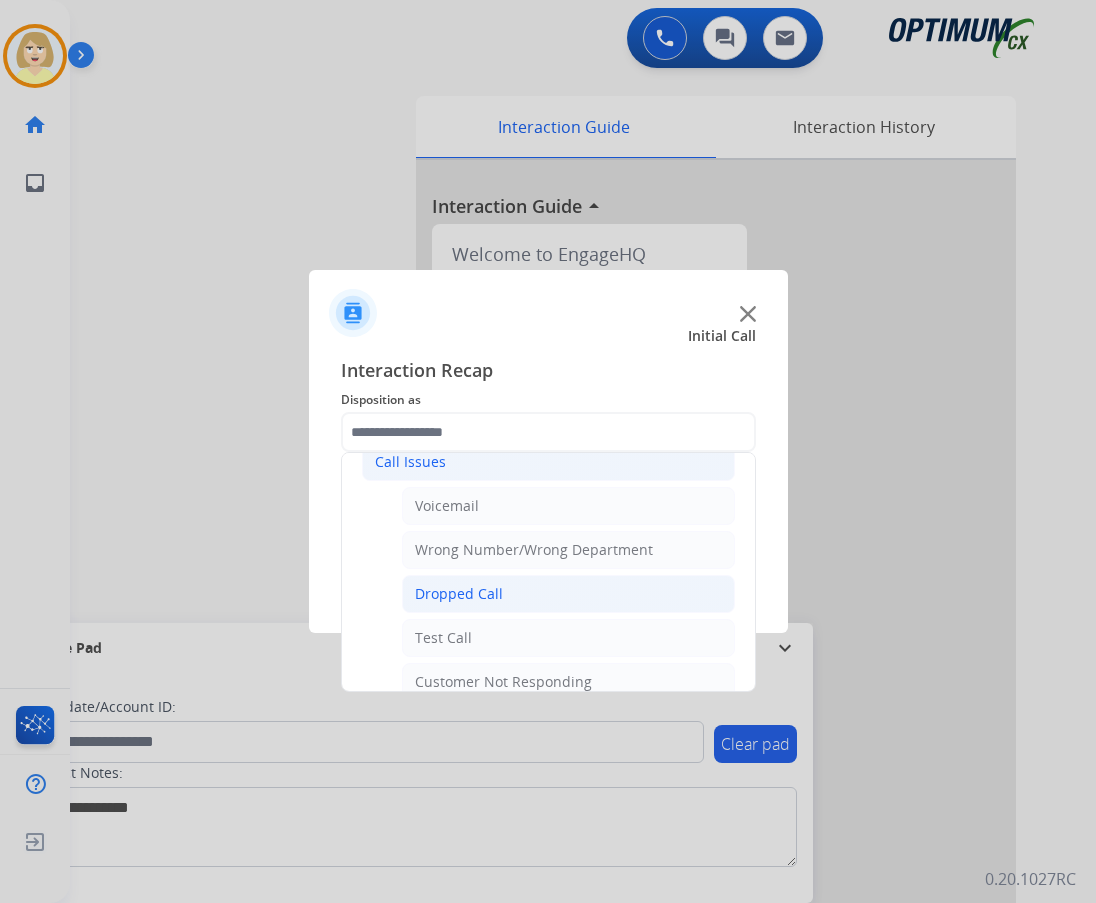 click on "Dropped Call" 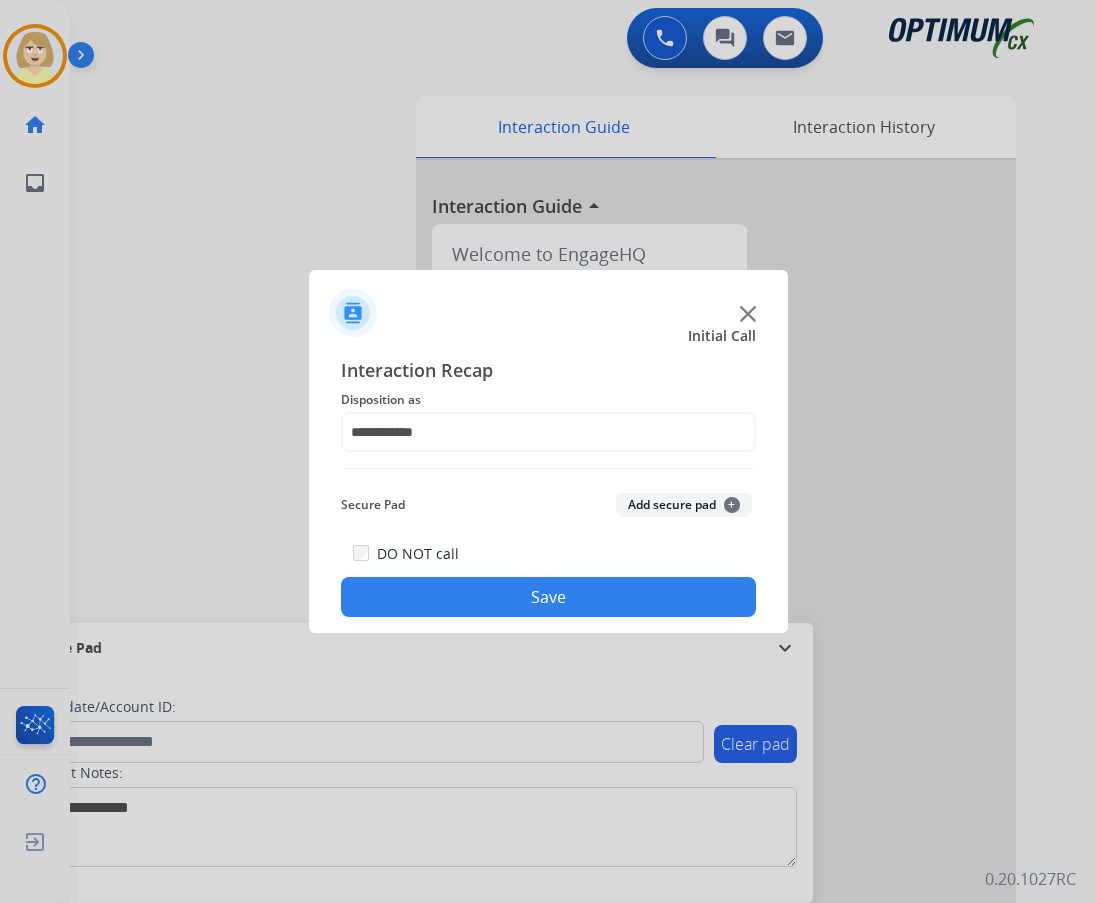 click on "Add secure pad  +" 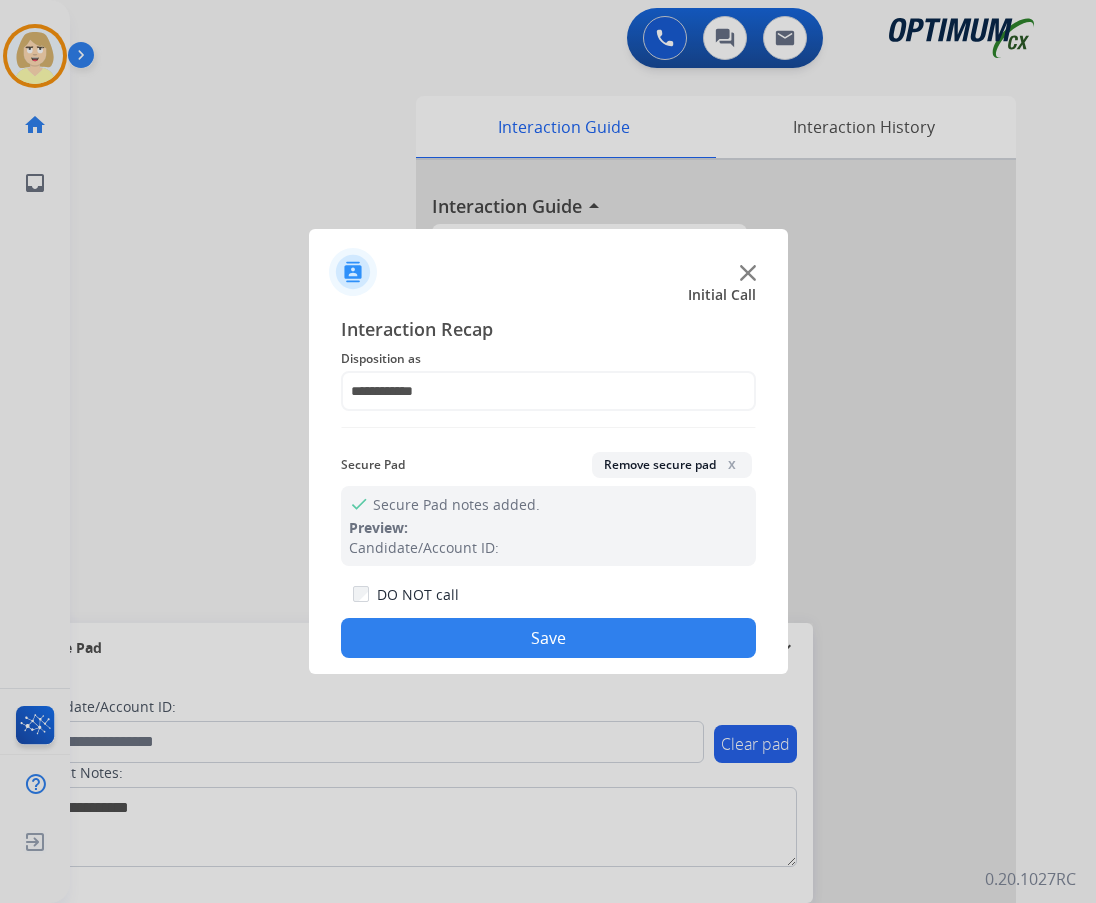 click on "Save" 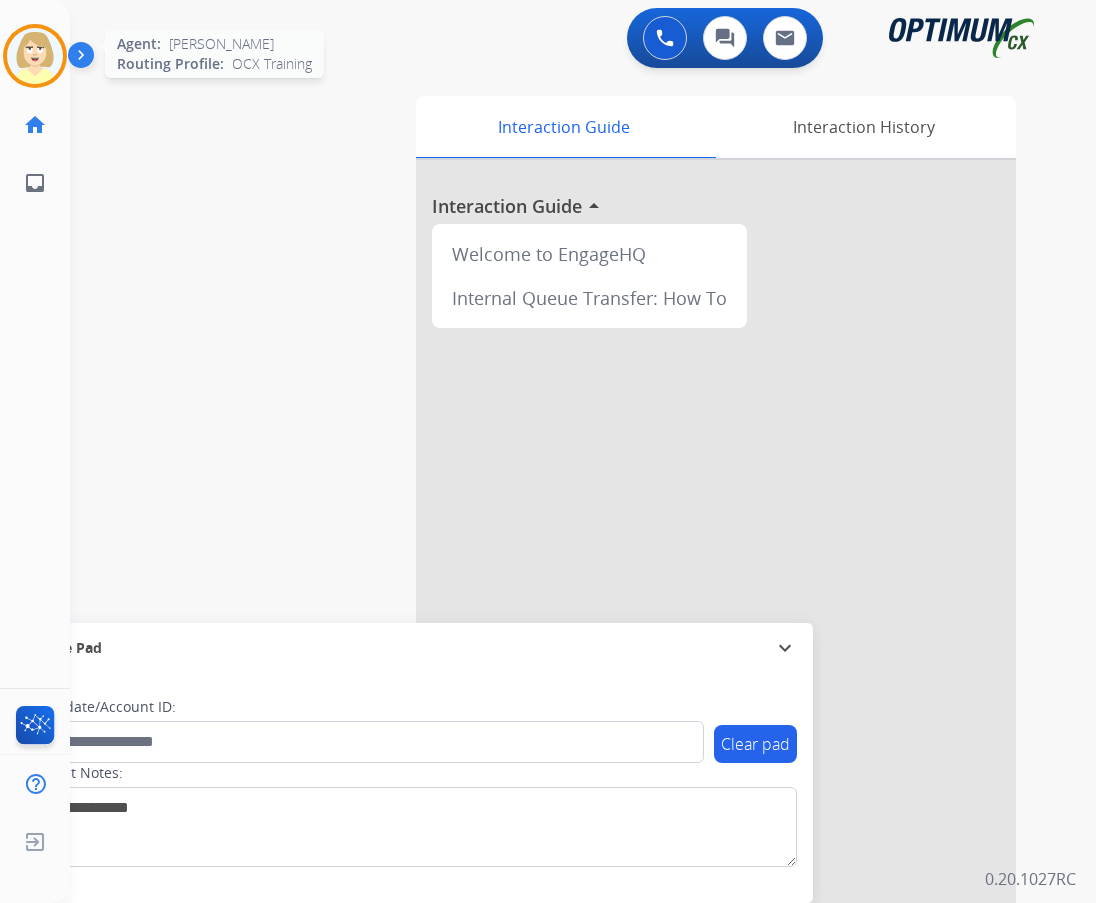 click at bounding box center [35, 56] 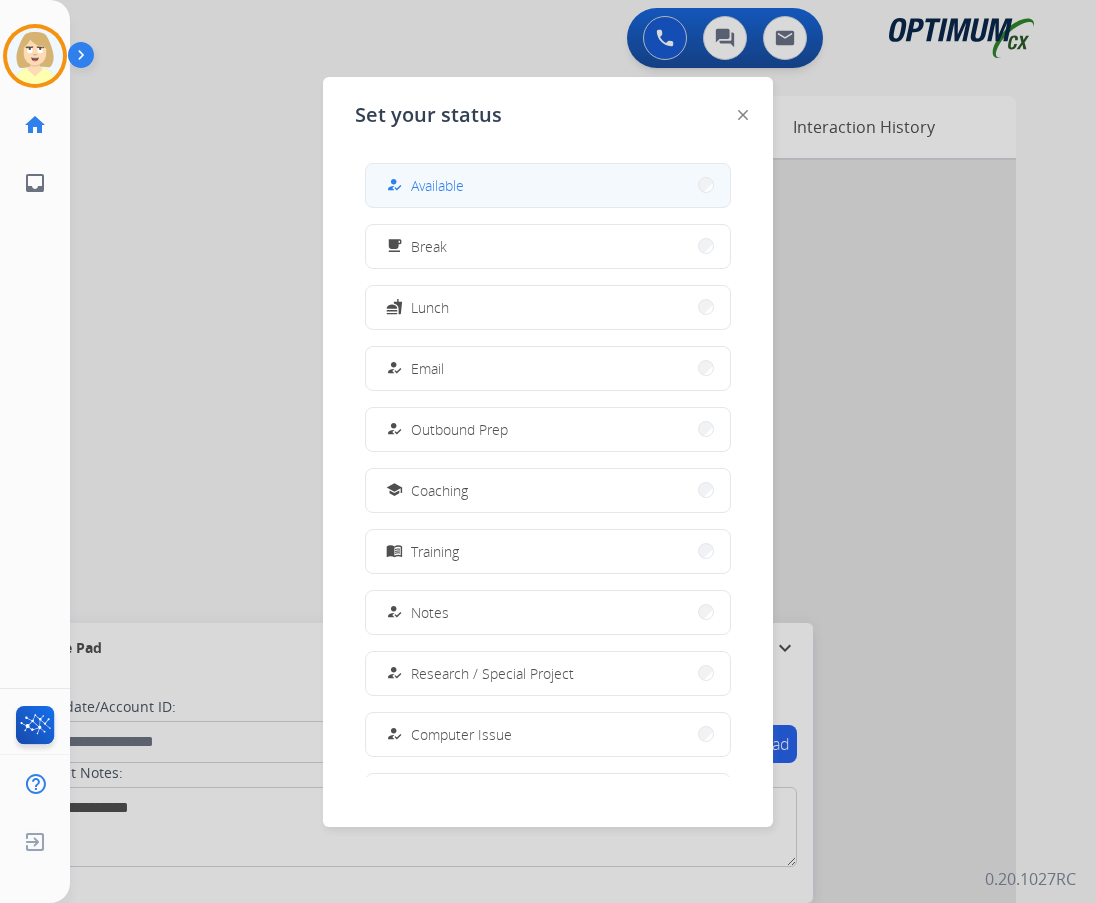 click on "Available" at bounding box center [437, 185] 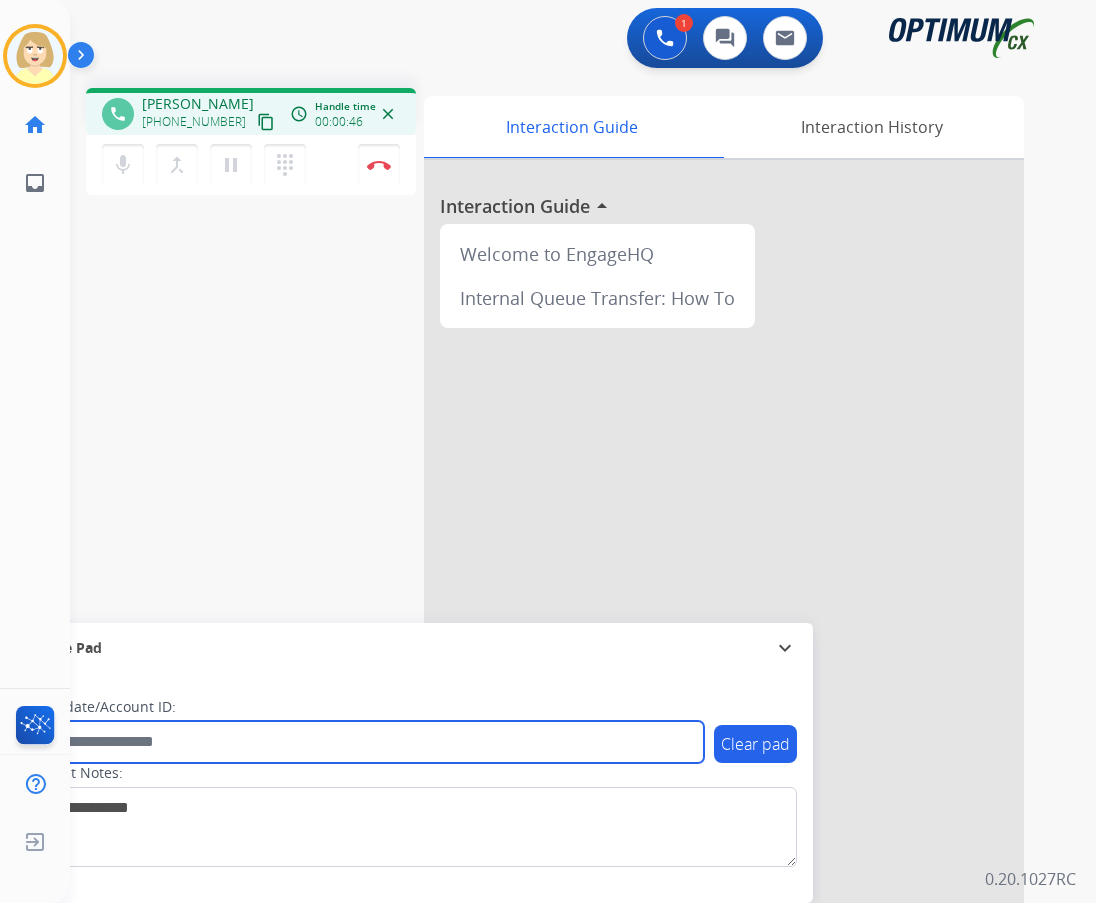 click at bounding box center (365, 742) 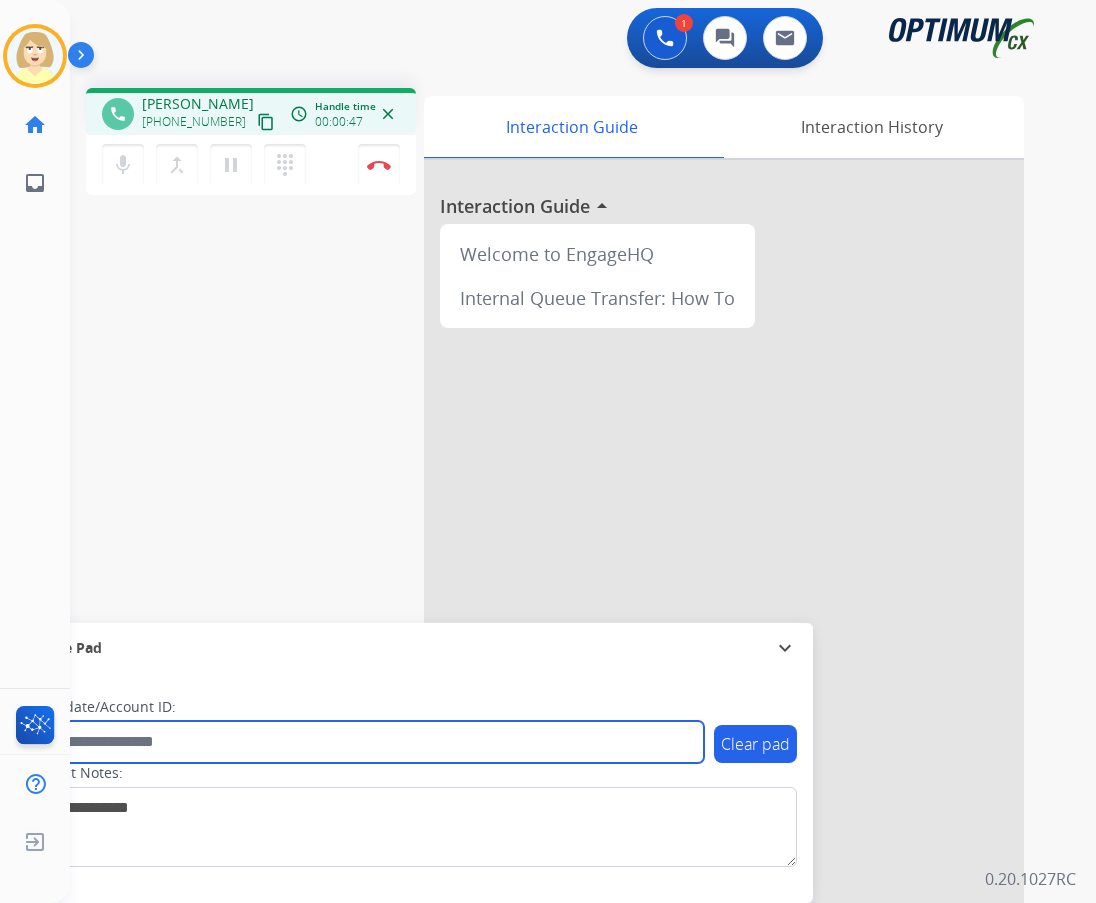 paste on "*******" 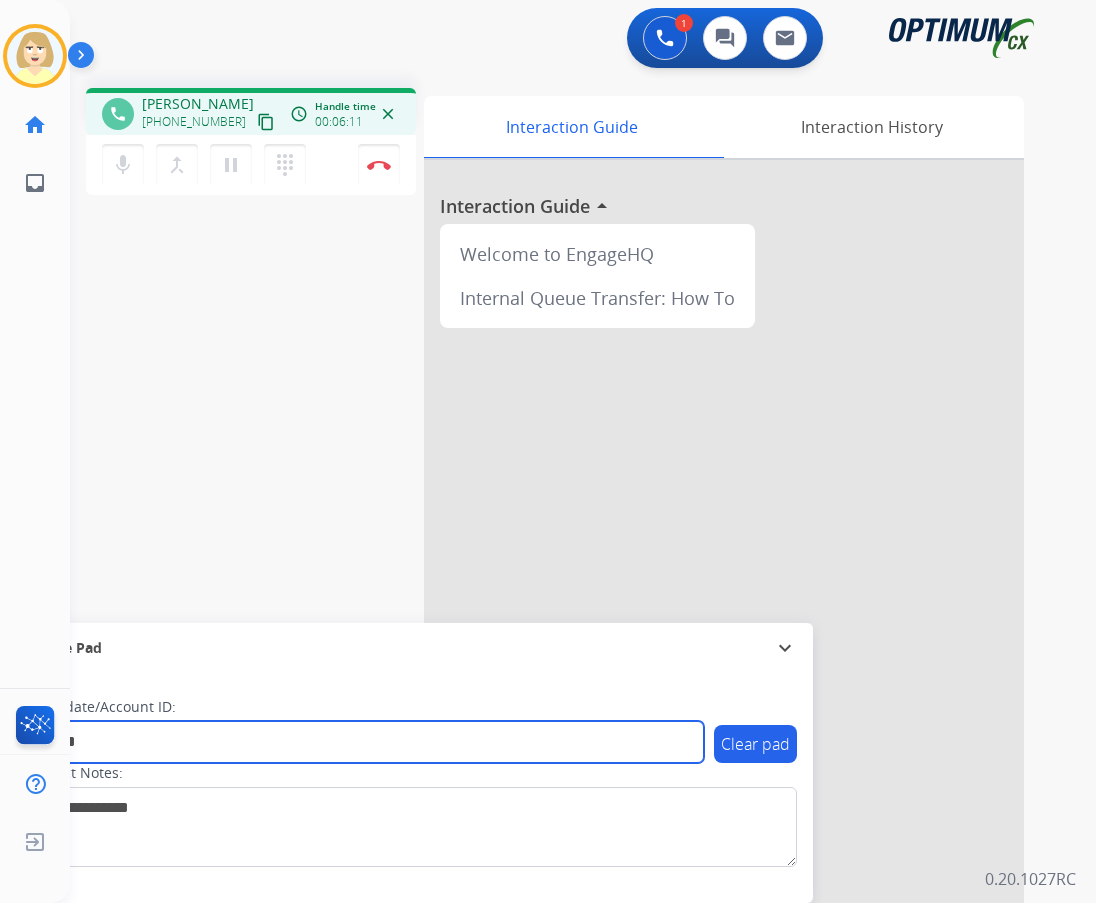 click on "*******" at bounding box center (365, 742) 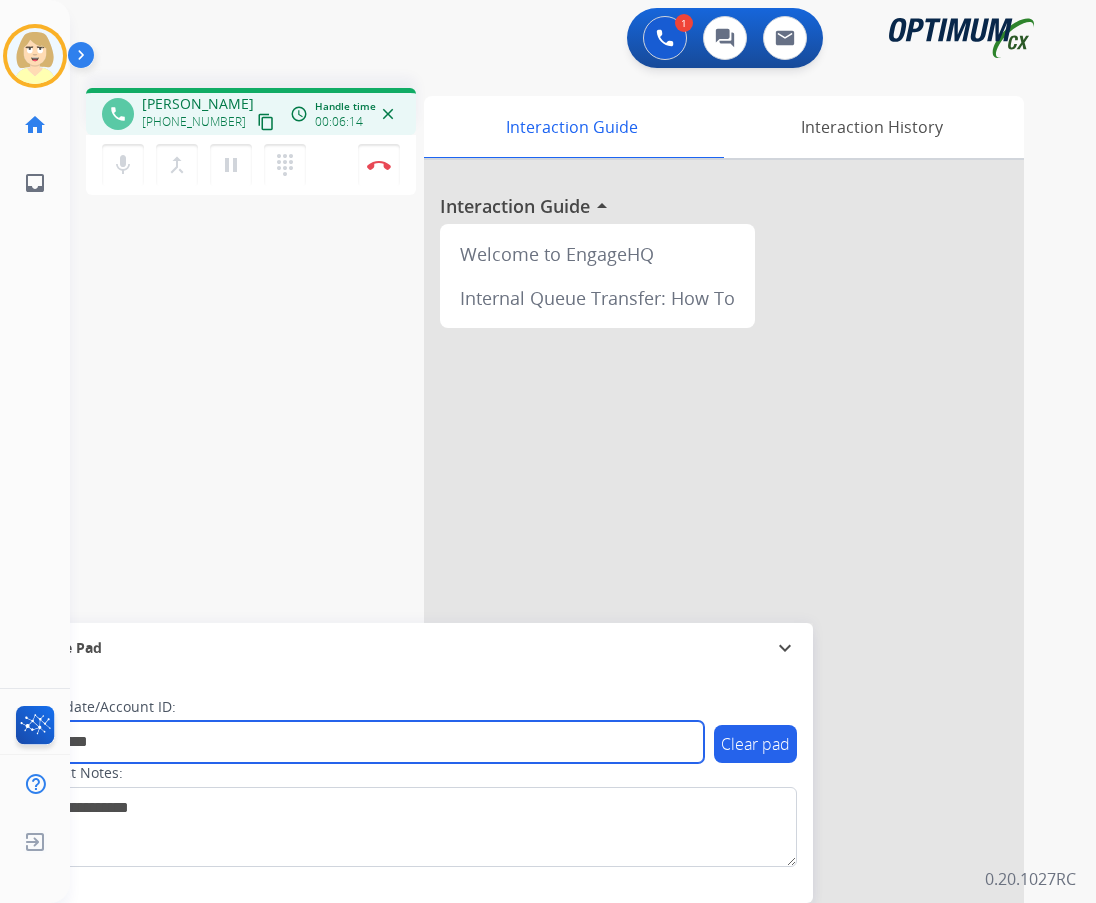 paste on "********" 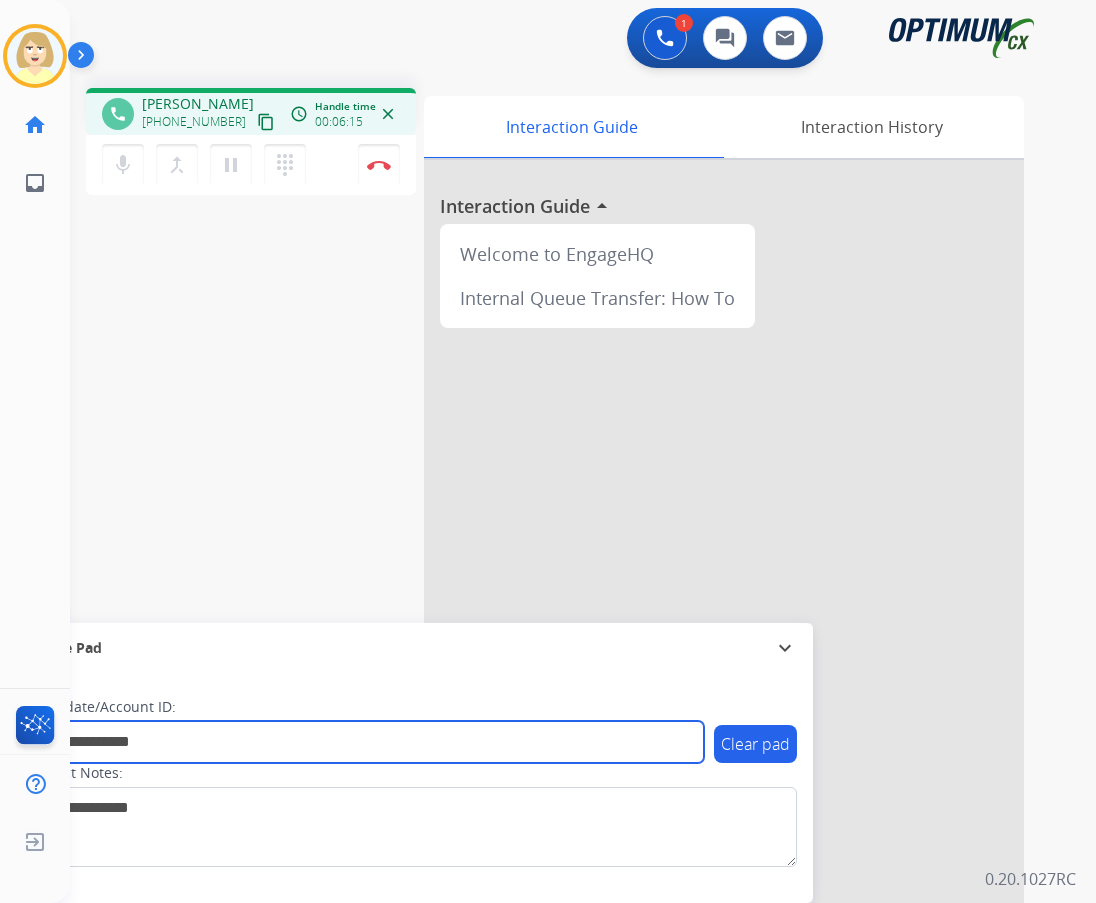 type on "**********" 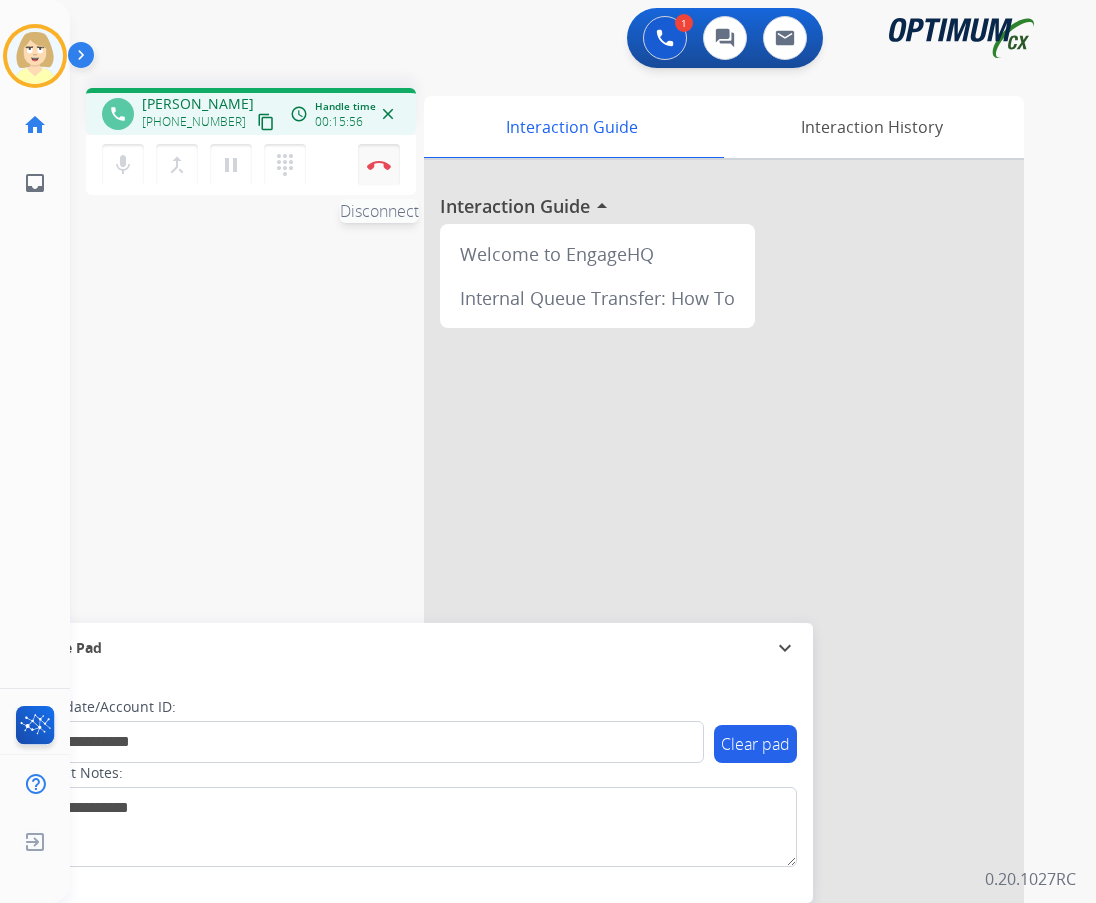 click on "Disconnect" at bounding box center (379, 165) 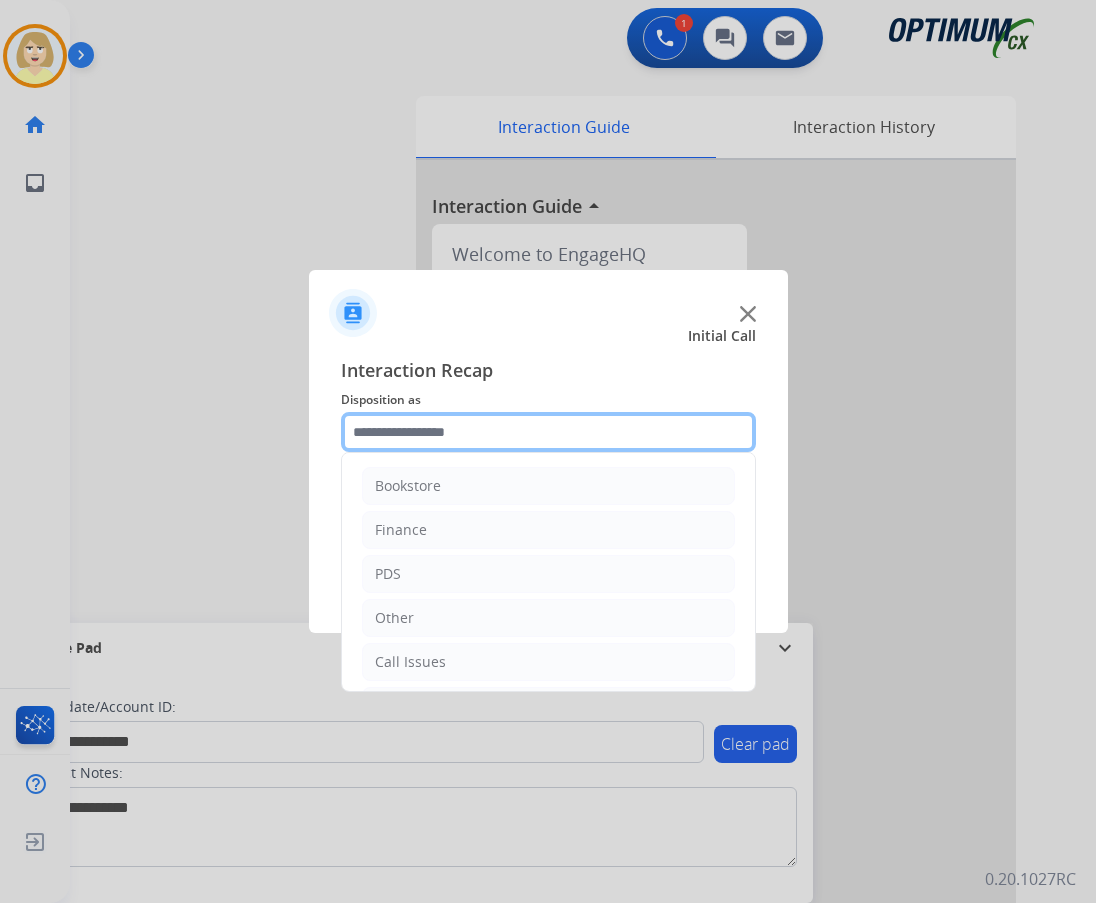 click 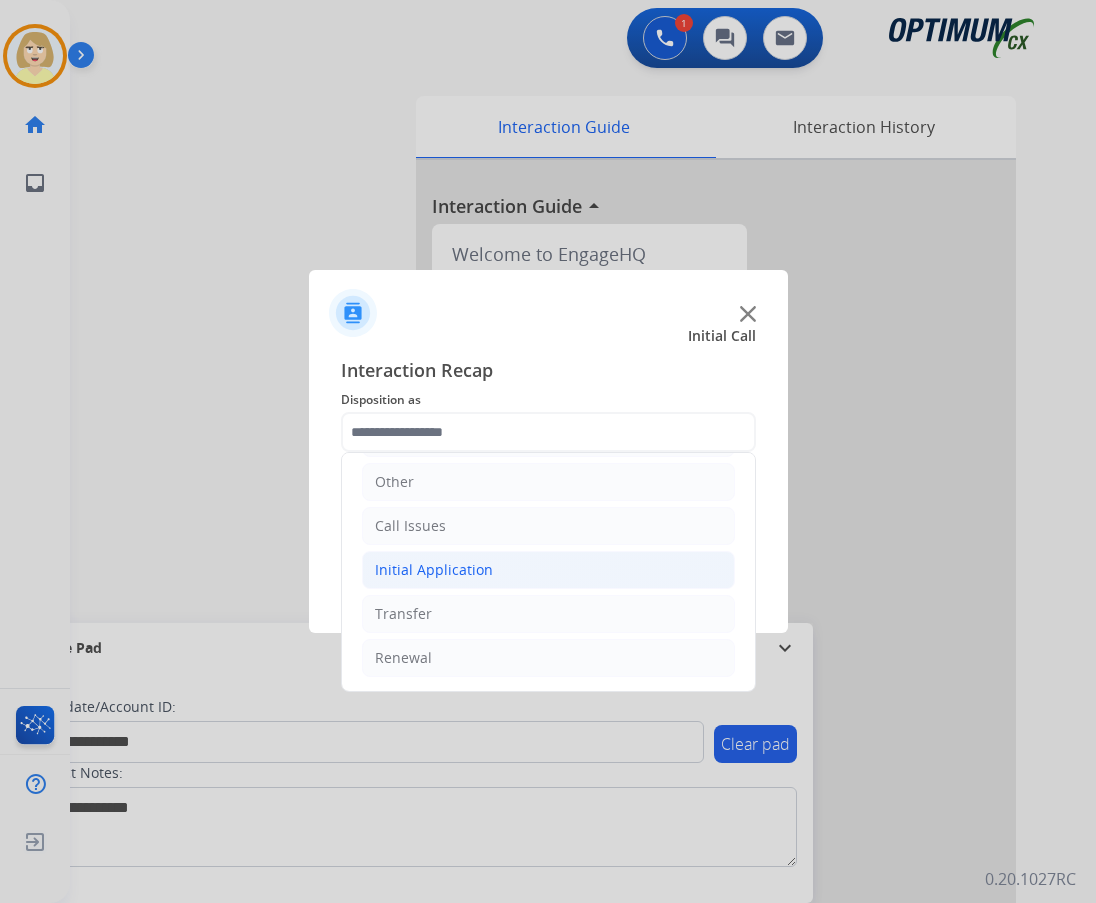 click on "Initial Application" 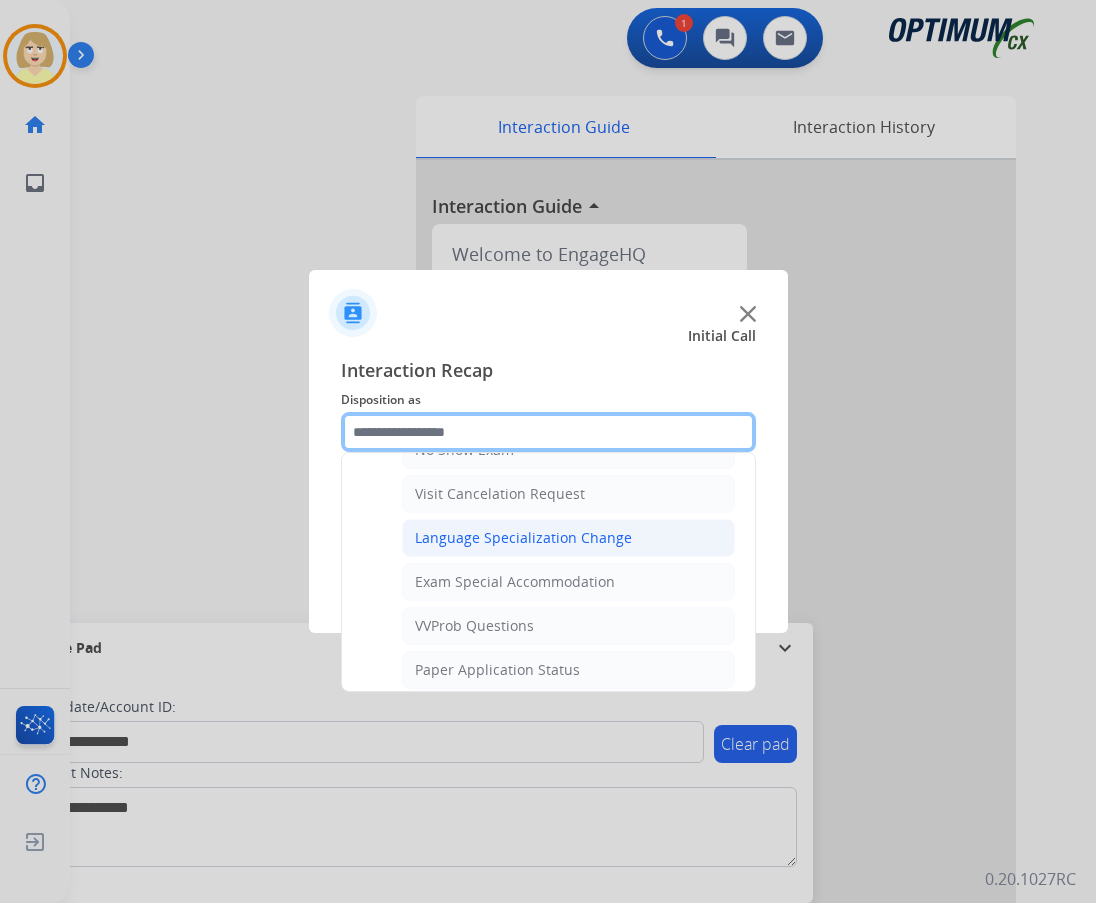 scroll, scrollTop: 1136, scrollLeft: 0, axis: vertical 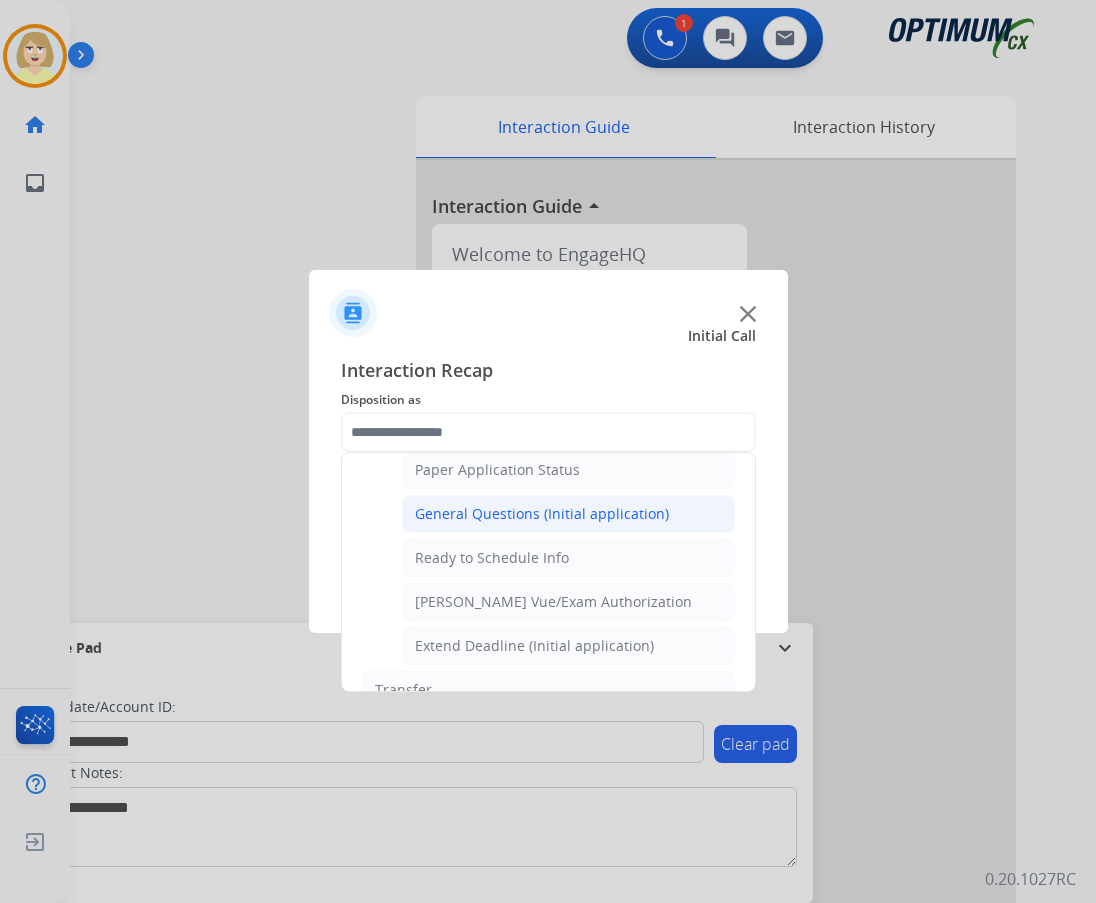 click on "General Questions (Initial application)" 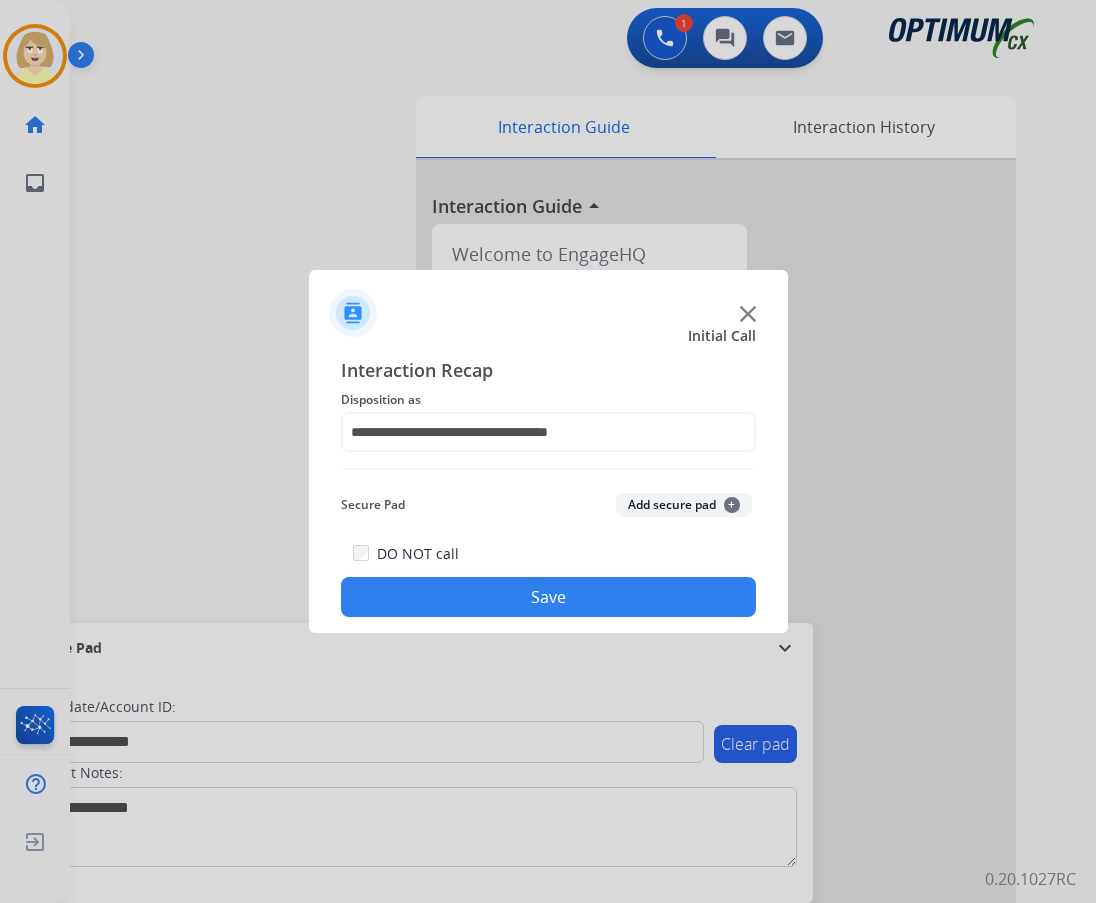 click on "Add secure pad  +" 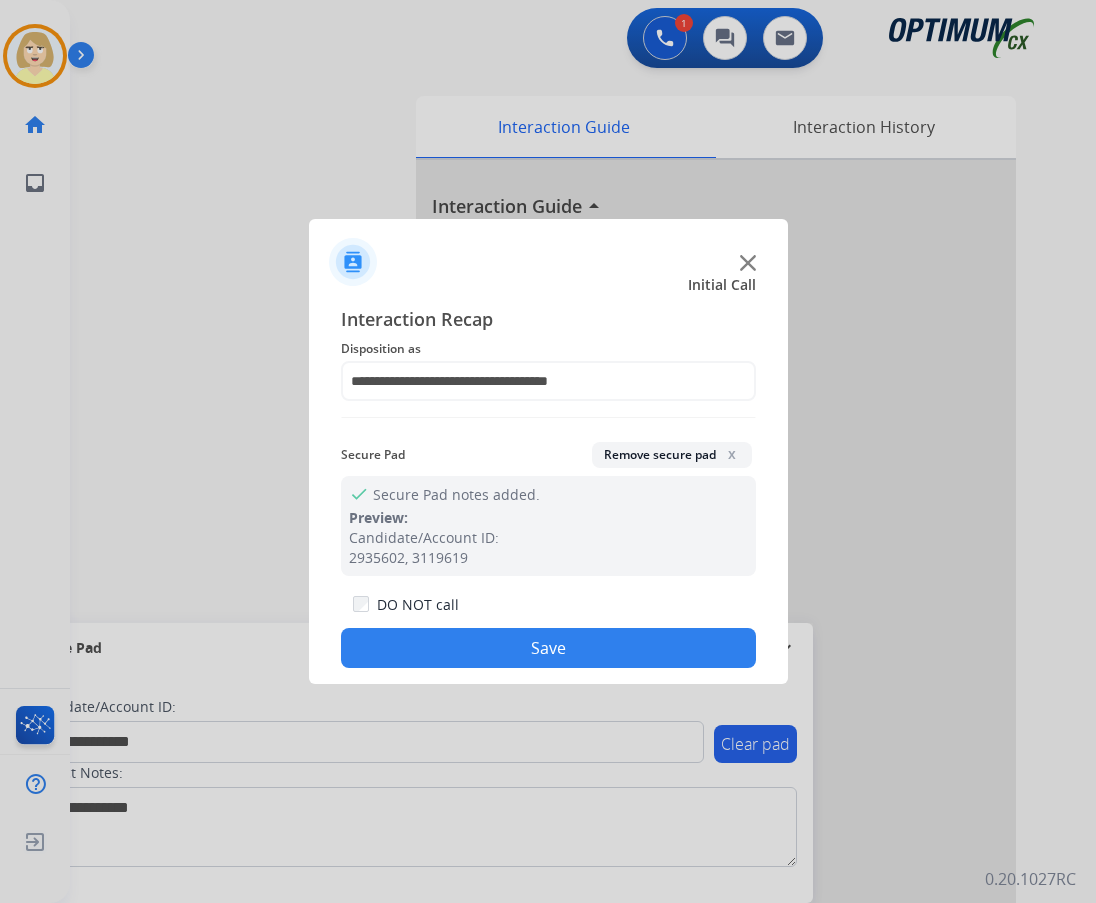 drag, startPoint x: 499, startPoint y: 653, endPoint x: 208, endPoint y: 191, distance: 546.00824 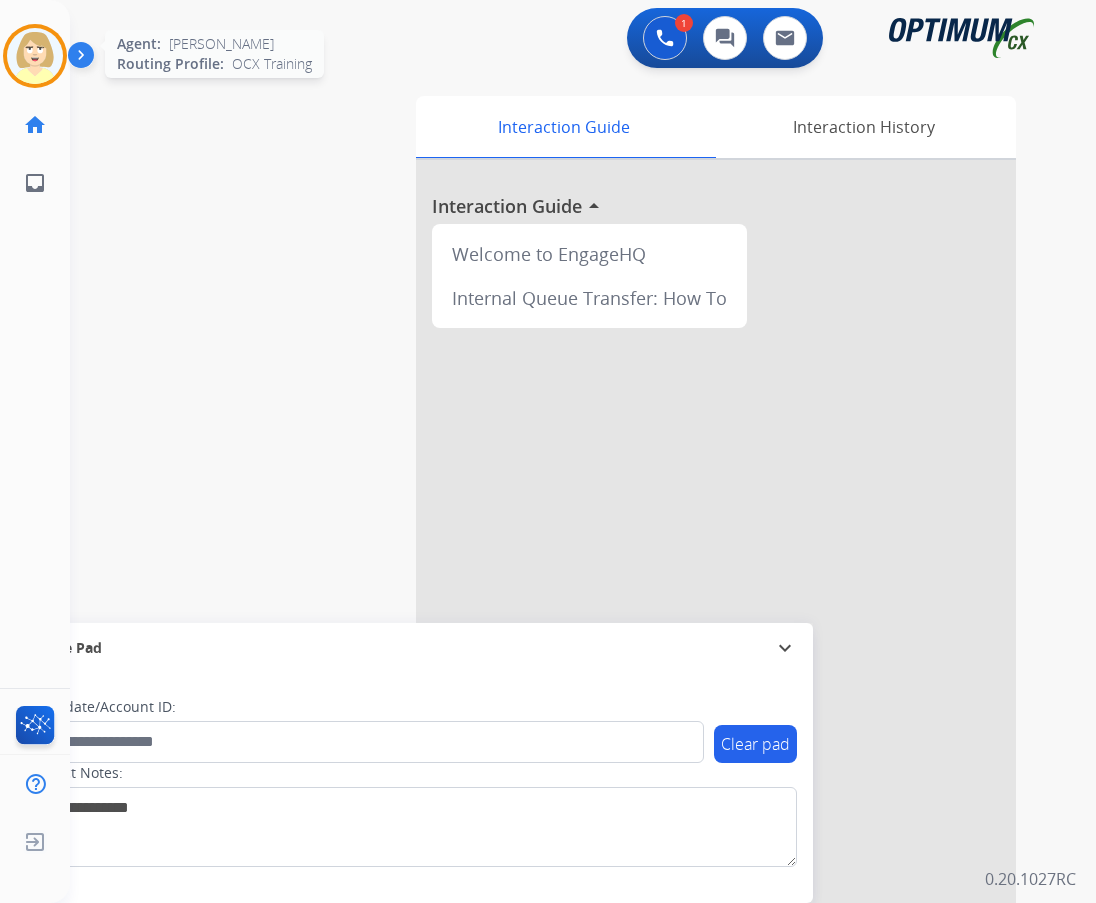 click at bounding box center [35, 56] 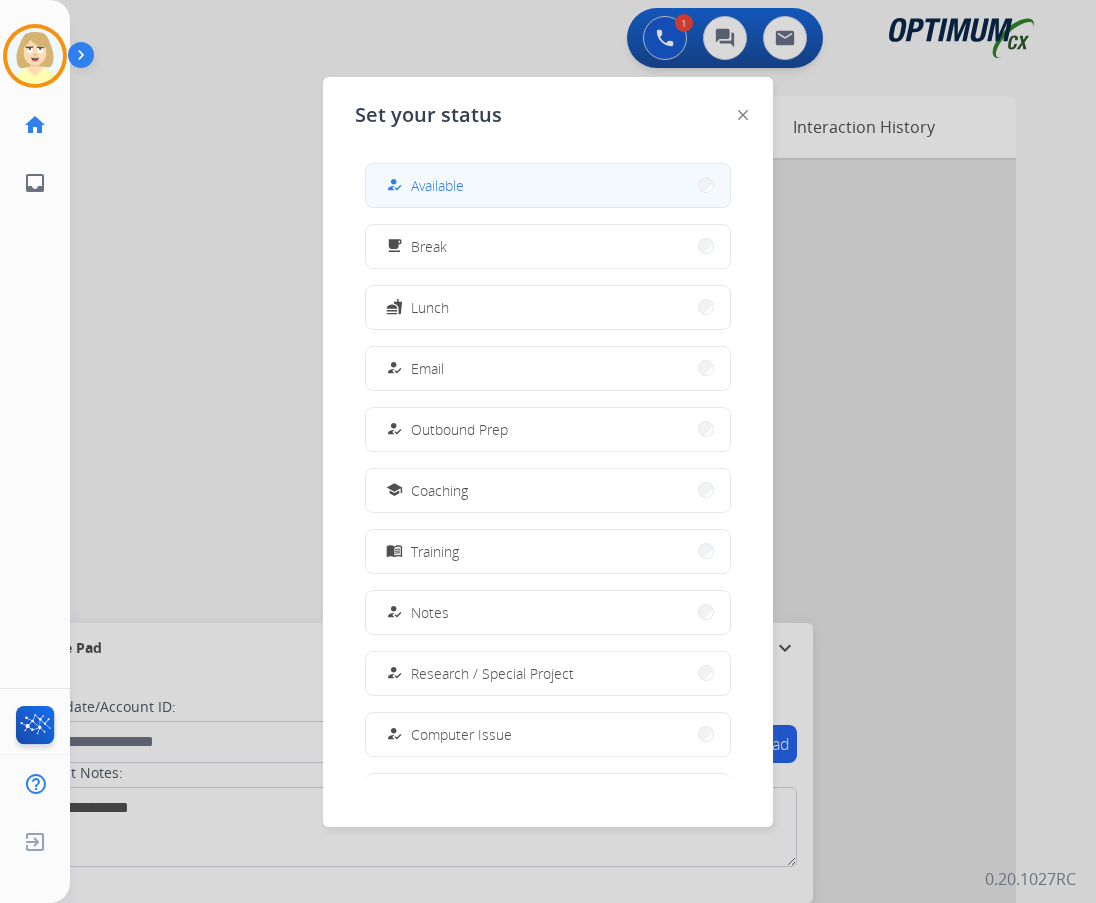 click on "Available" at bounding box center [437, 185] 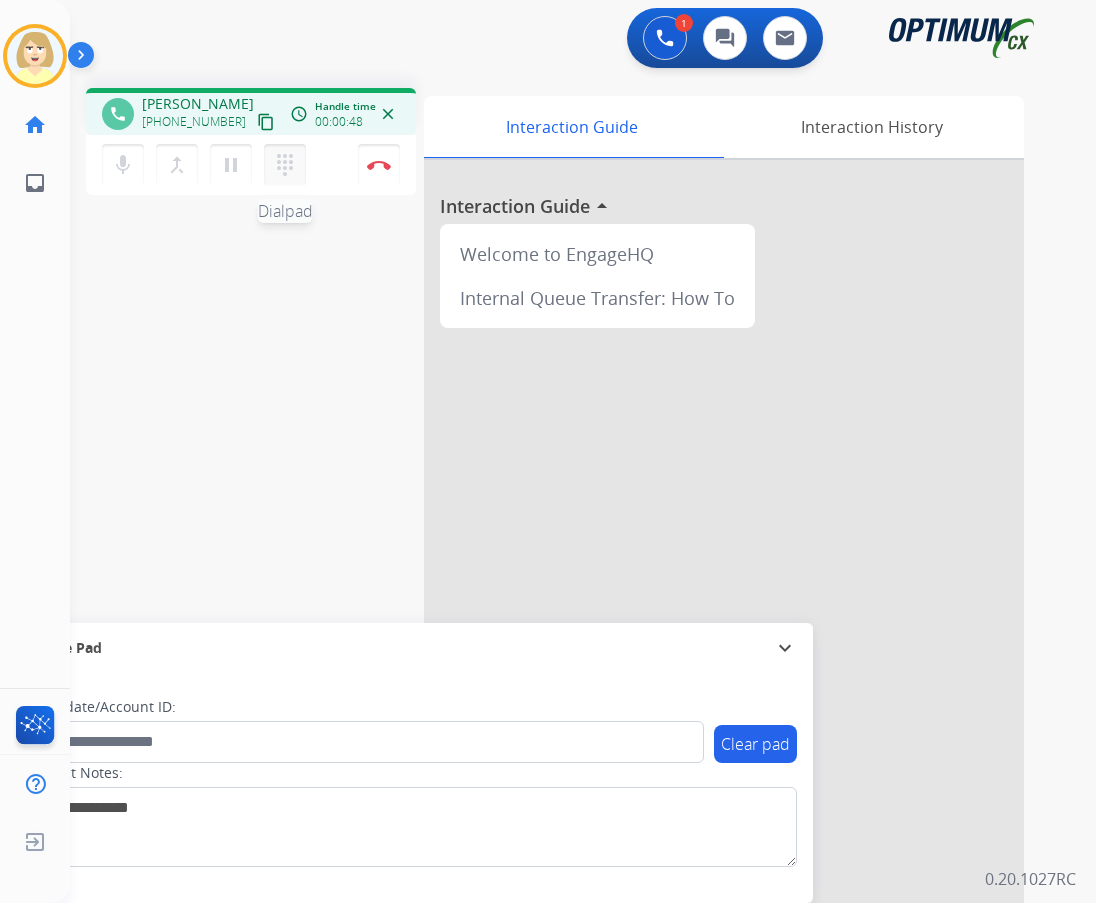 click on "dialpad" at bounding box center [285, 165] 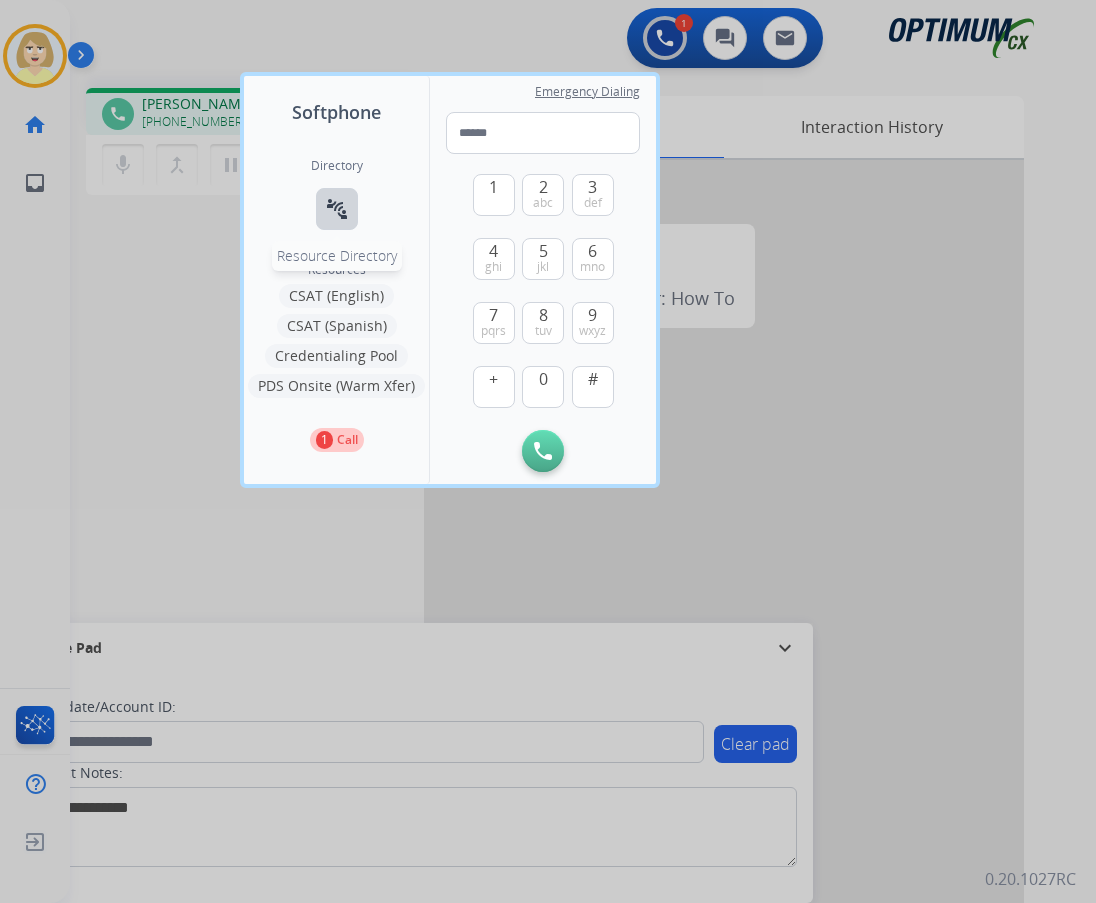 click on "connect_without_contact" at bounding box center [337, 209] 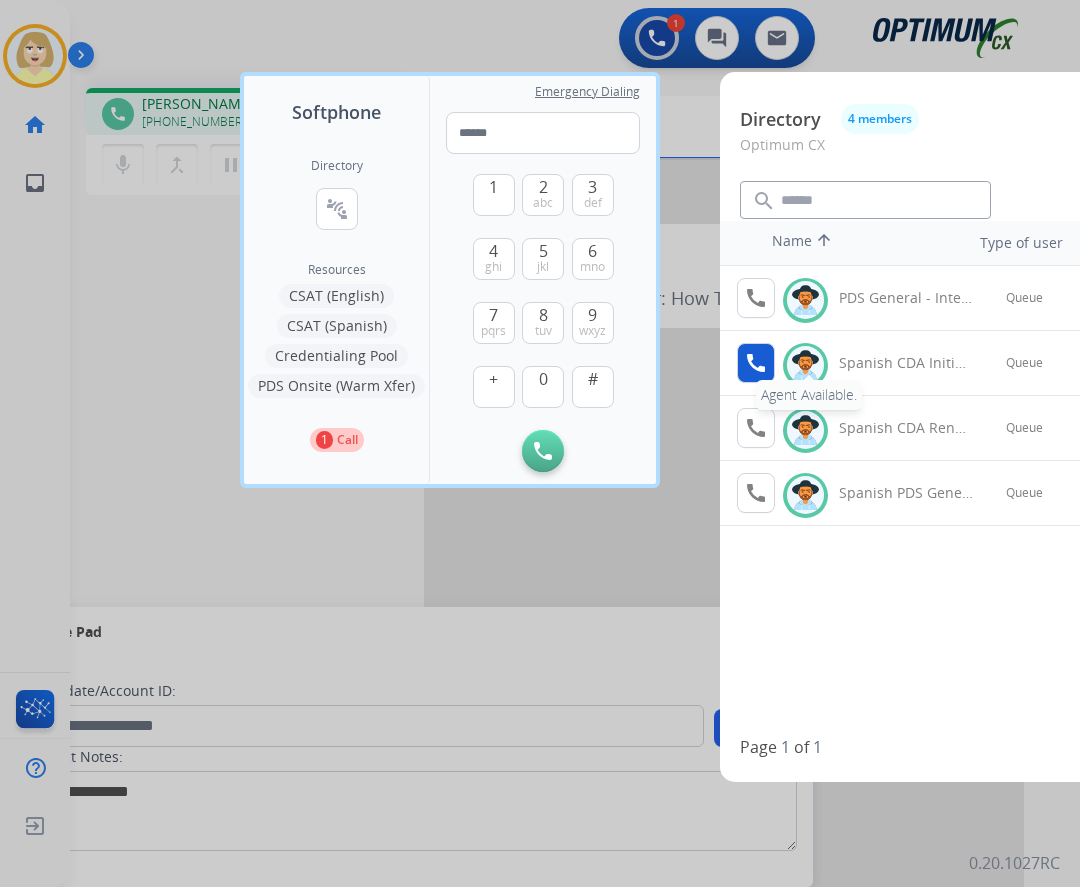 click on "call  Agent Available." at bounding box center [756, 363] 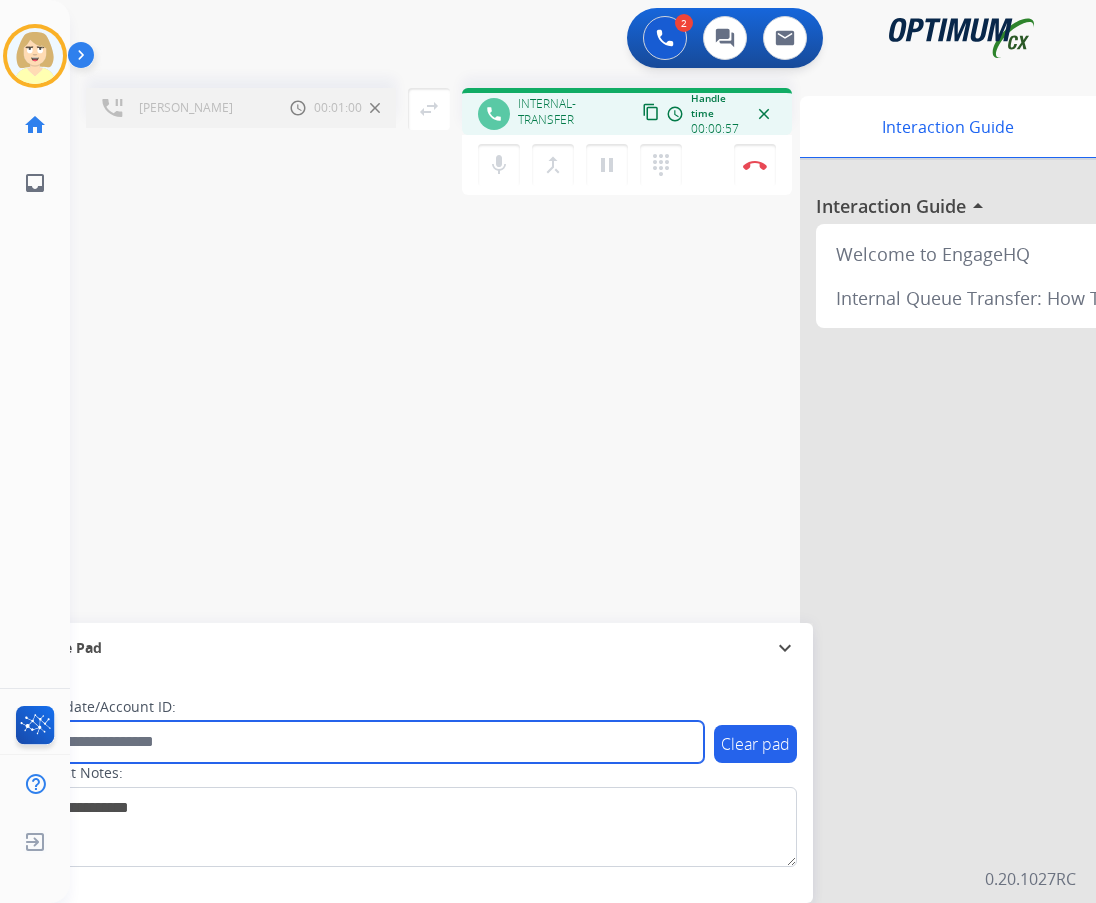click at bounding box center (365, 742) 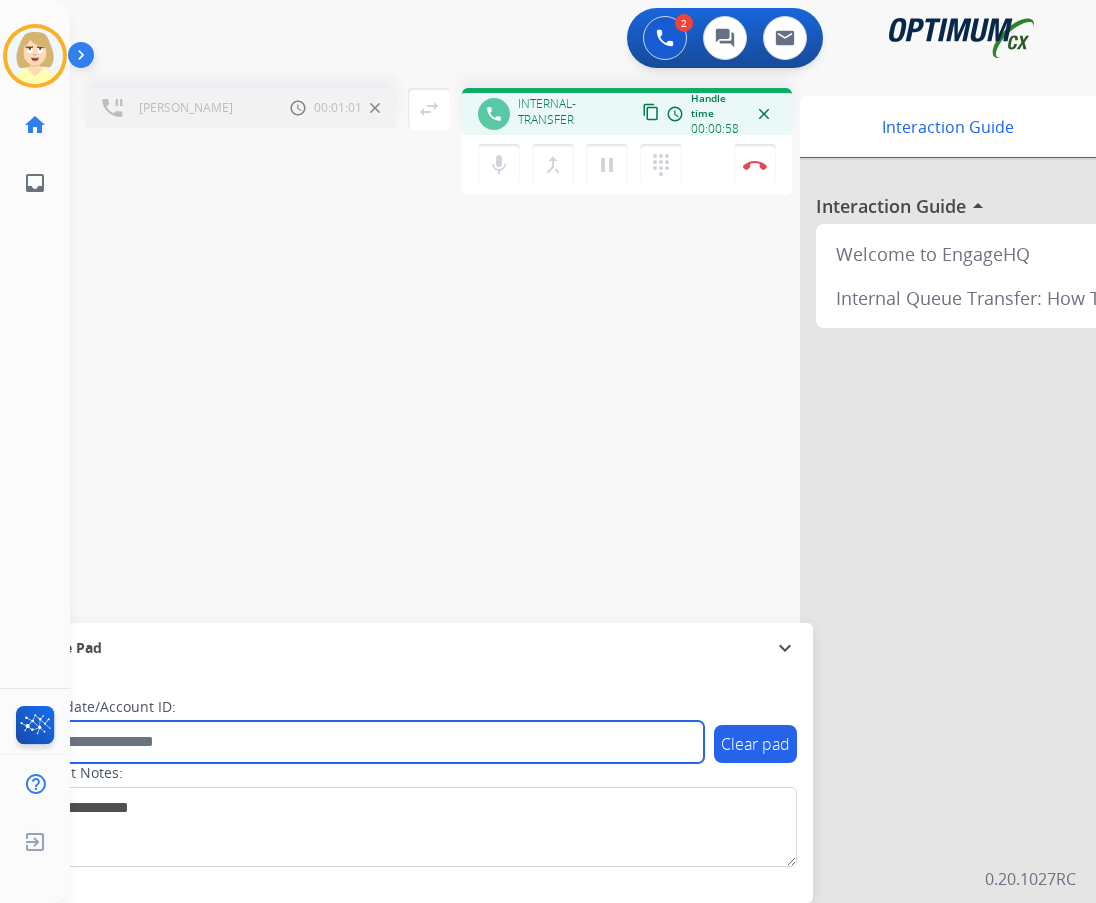 paste on "*******" 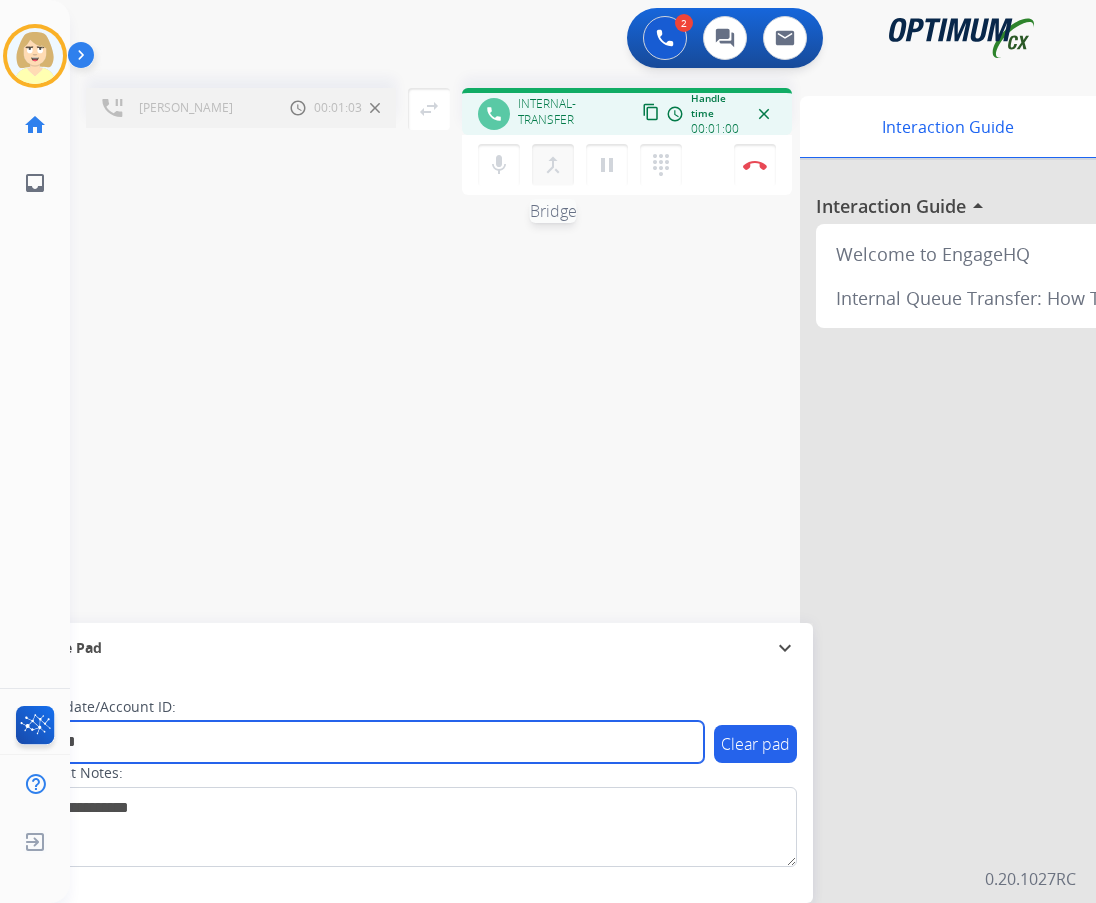 type on "*******" 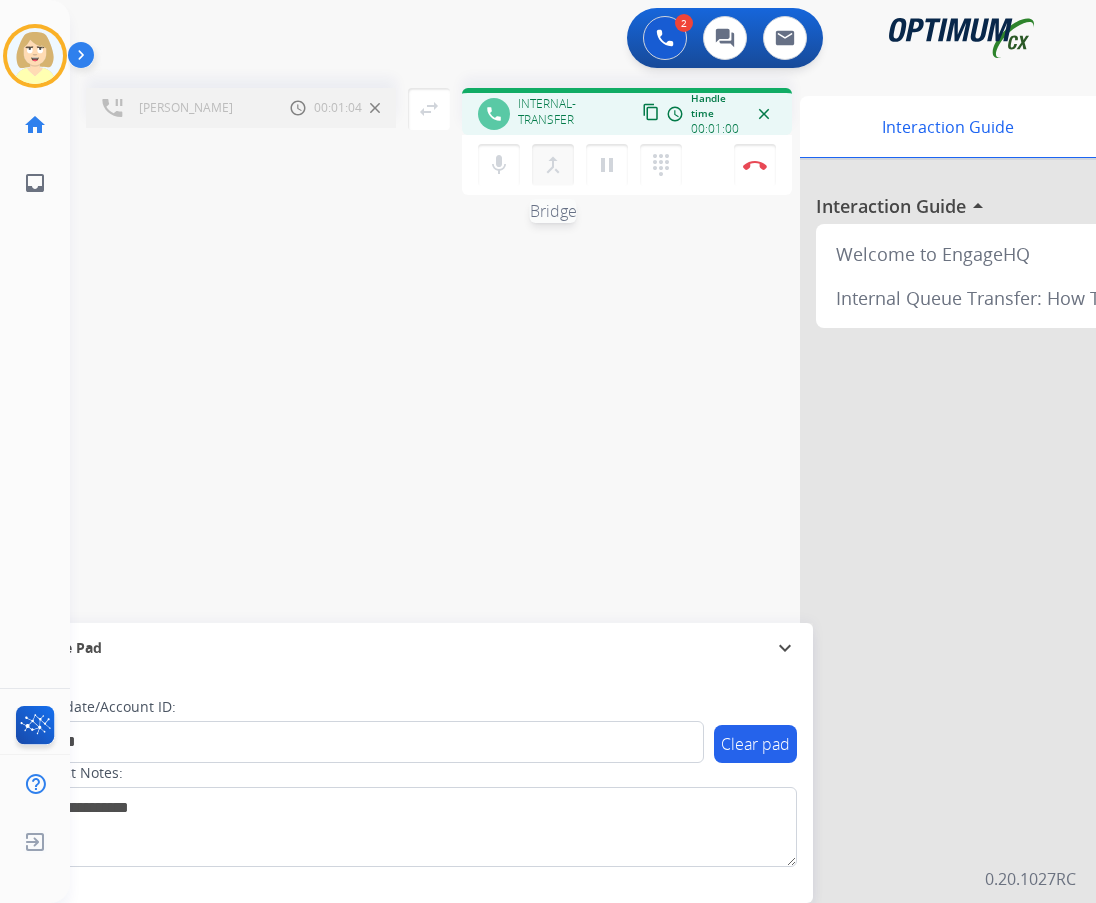 click on "merge_type" at bounding box center [553, 165] 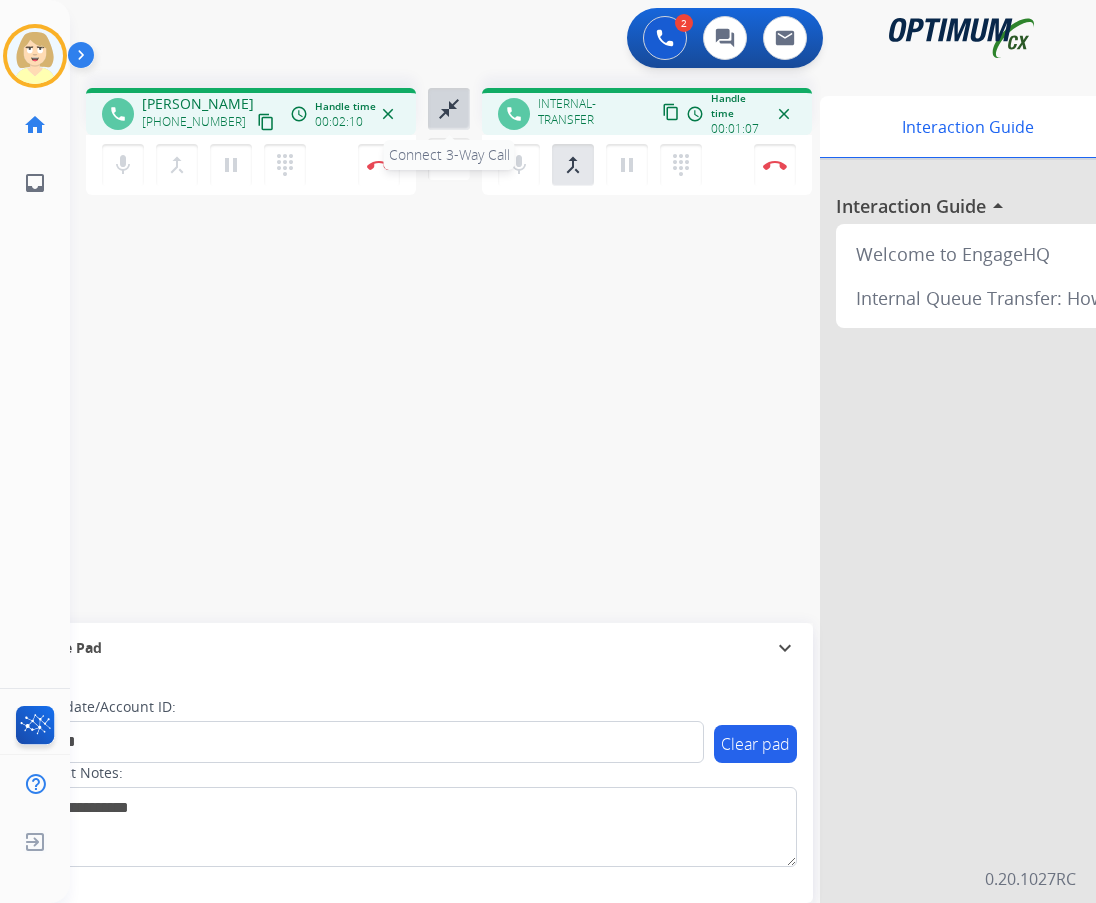 click on "close_fullscreen" at bounding box center (449, 109) 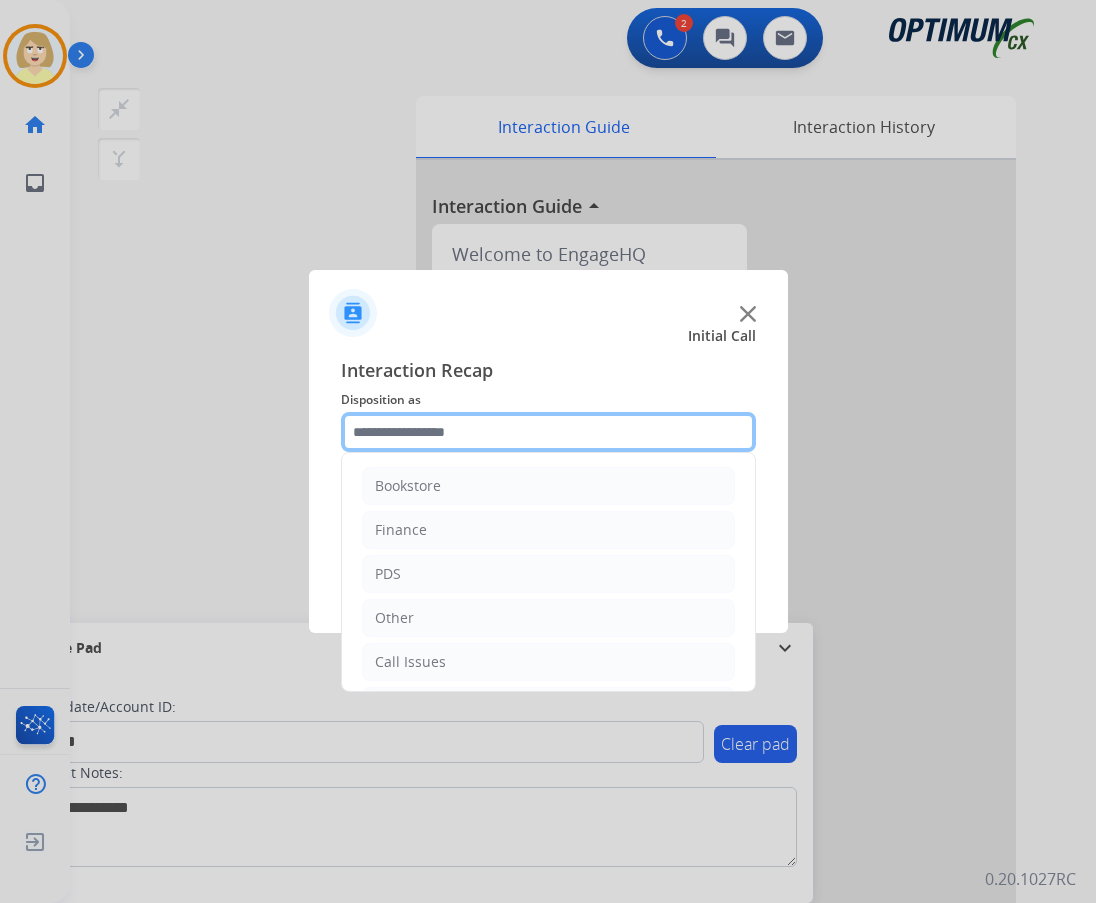 click 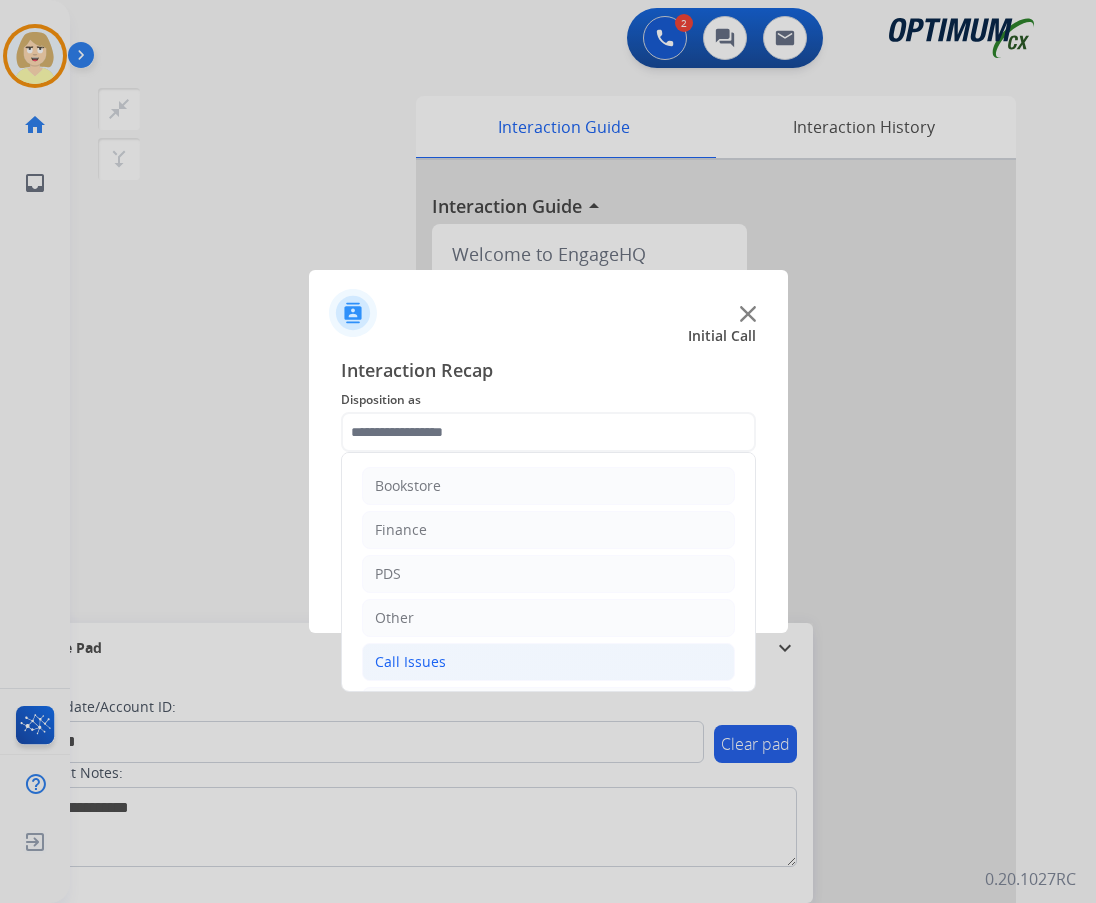 click on "Call Issues" 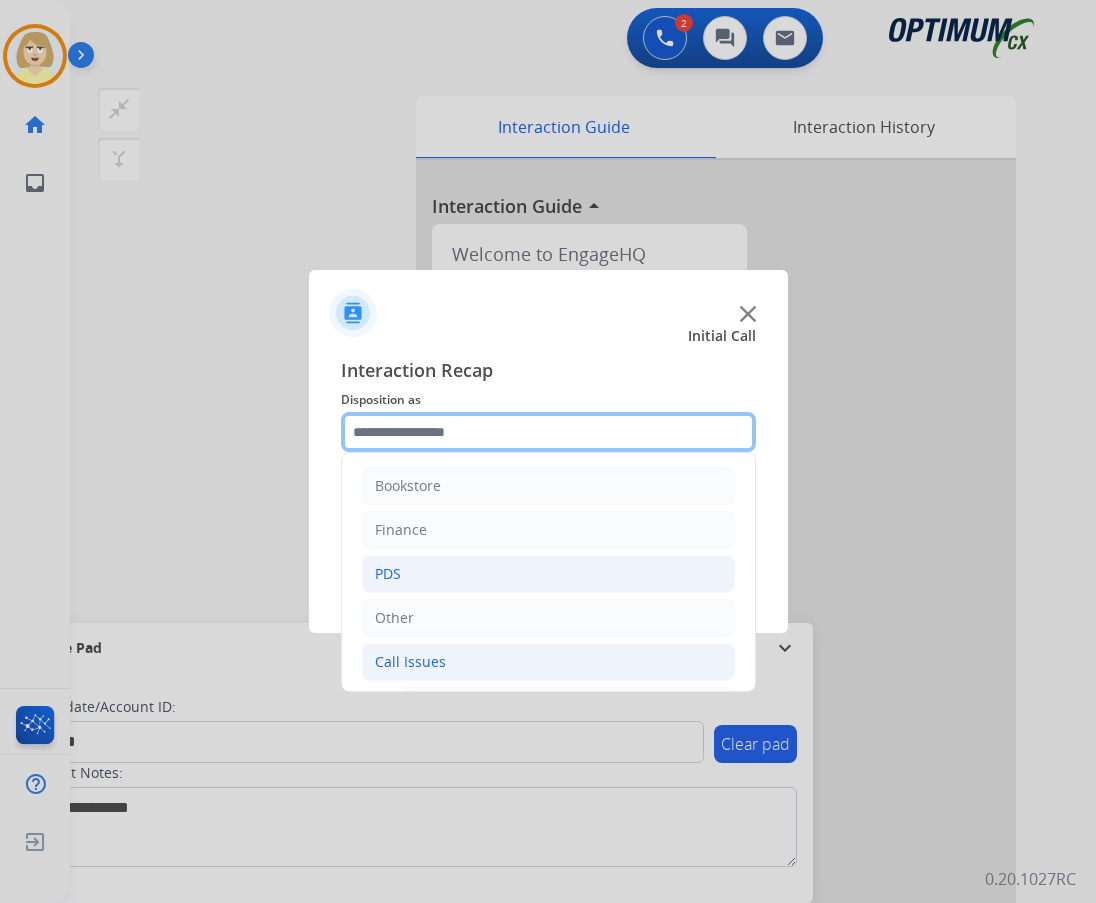 scroll, scrollTop: 100, scrollLeft: 0, axis: vertical 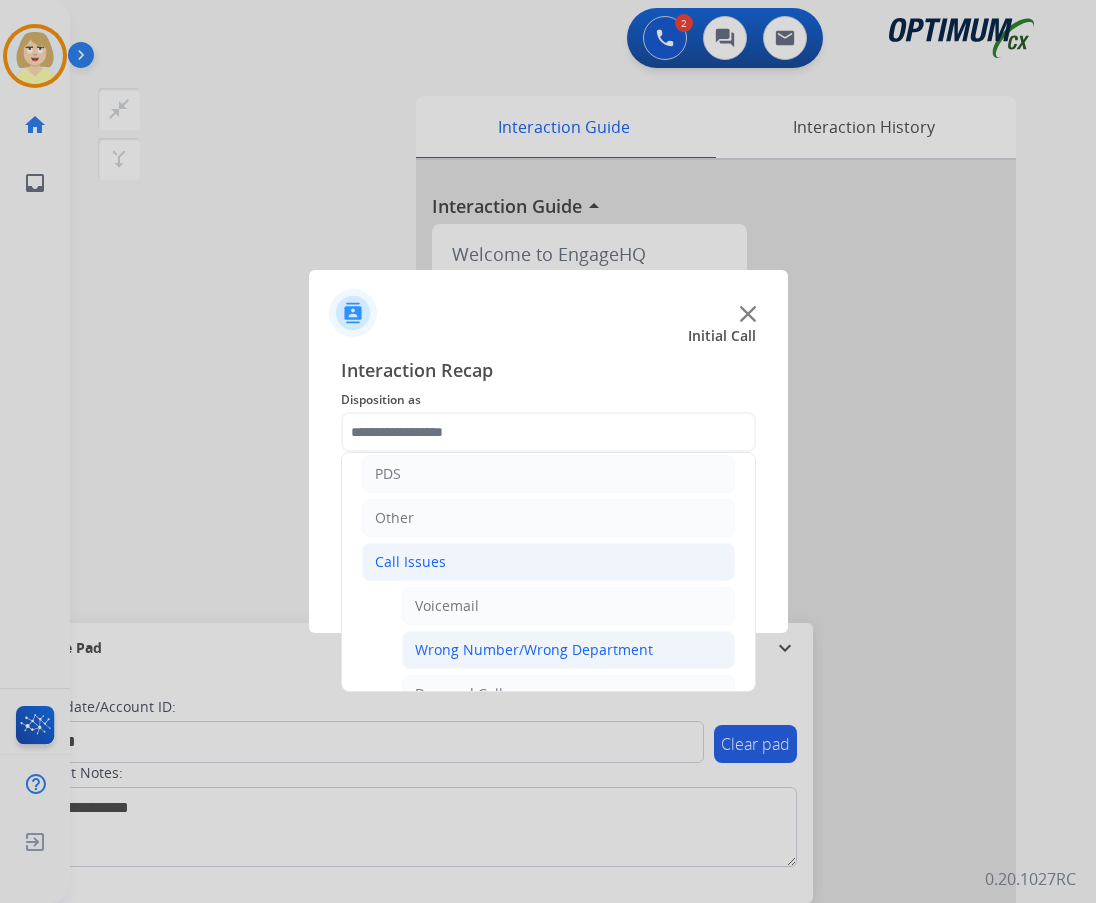 click on "Wrong Number/Wrong Department" 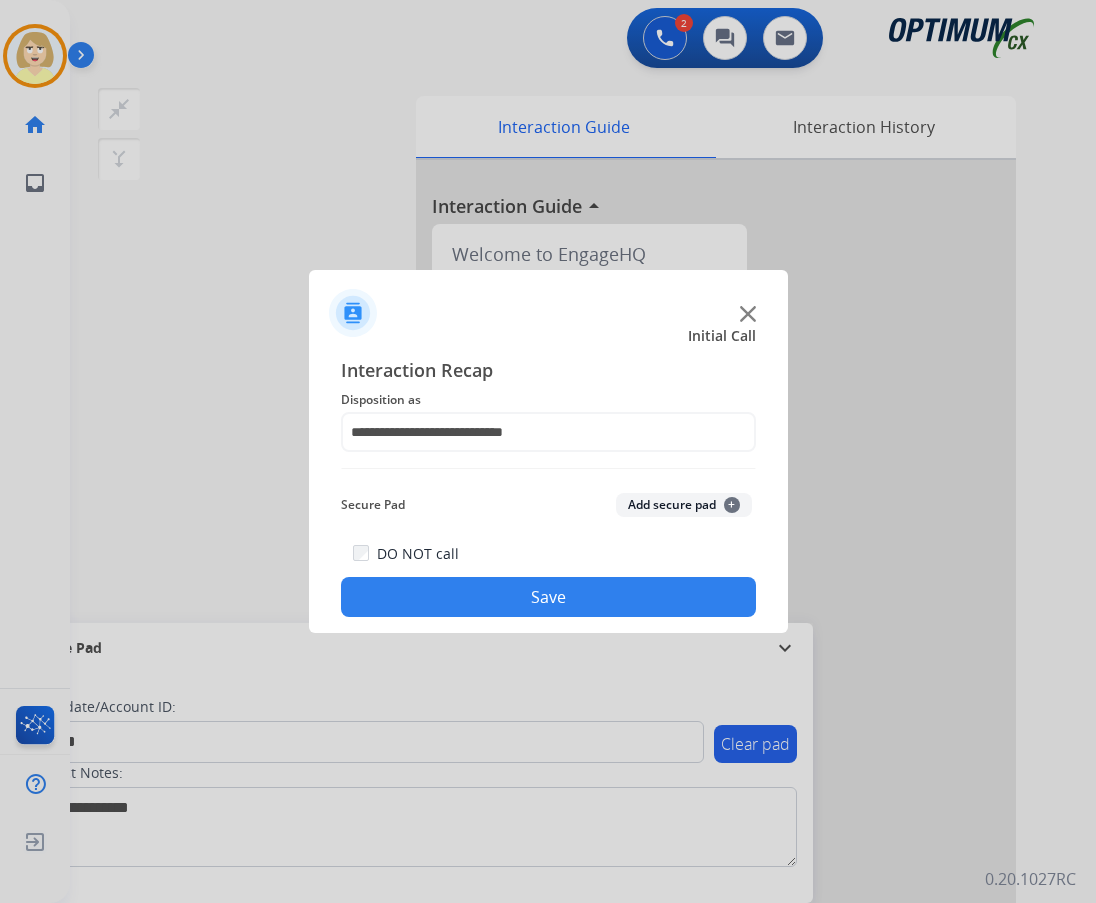 click on "Add secure pad  +" 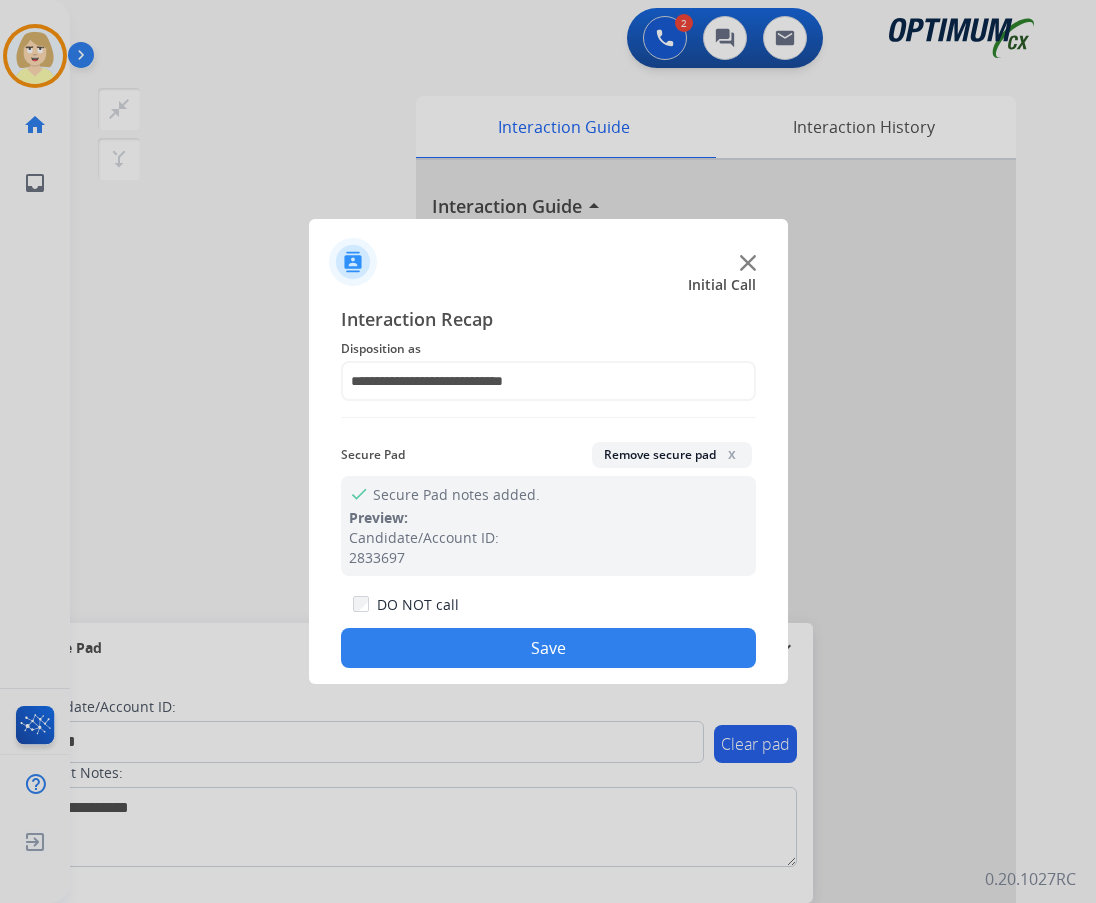 drag, startPoint x: 495, startPoint y: 646, endPoint x: 312, endPoint y: 592, distance: 190.80095 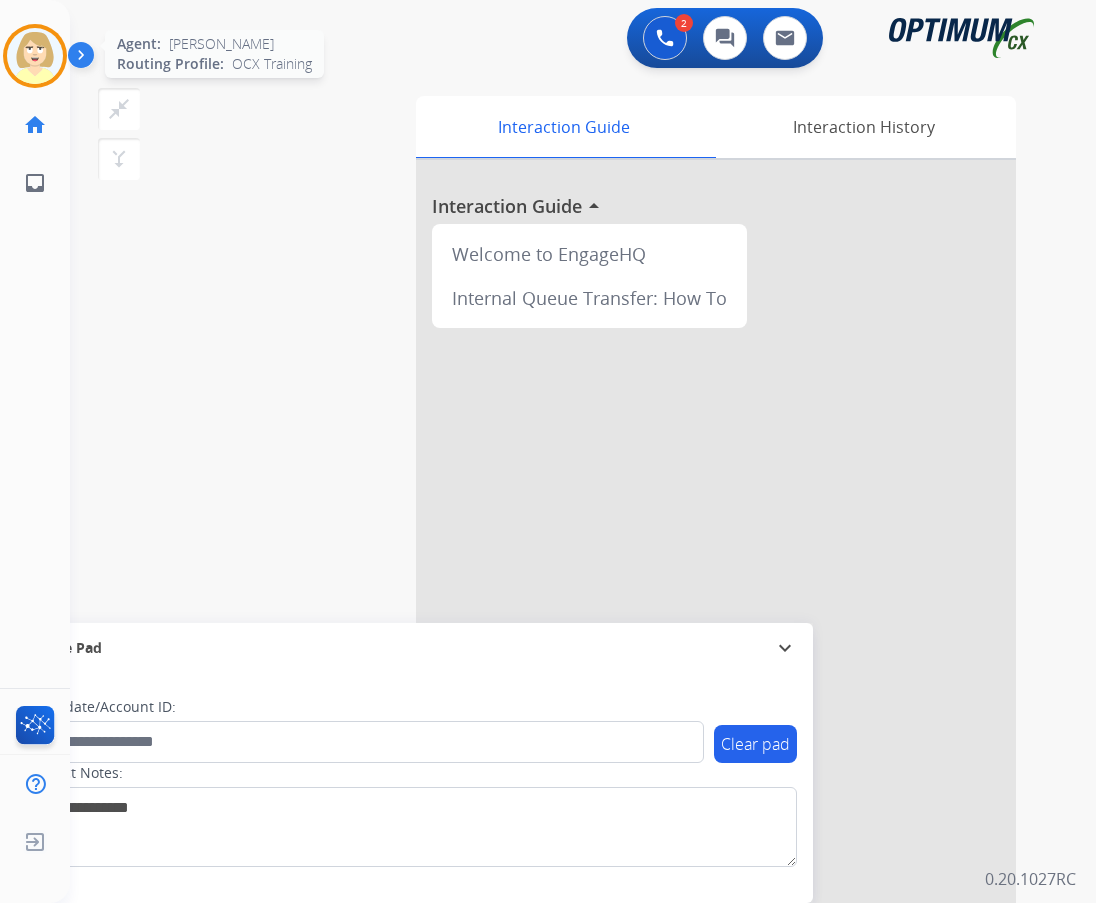 drag, startPoint x: 34, startPoint y: 60, endPoint x: 46, endPoint y: 66, distance: 13.416408 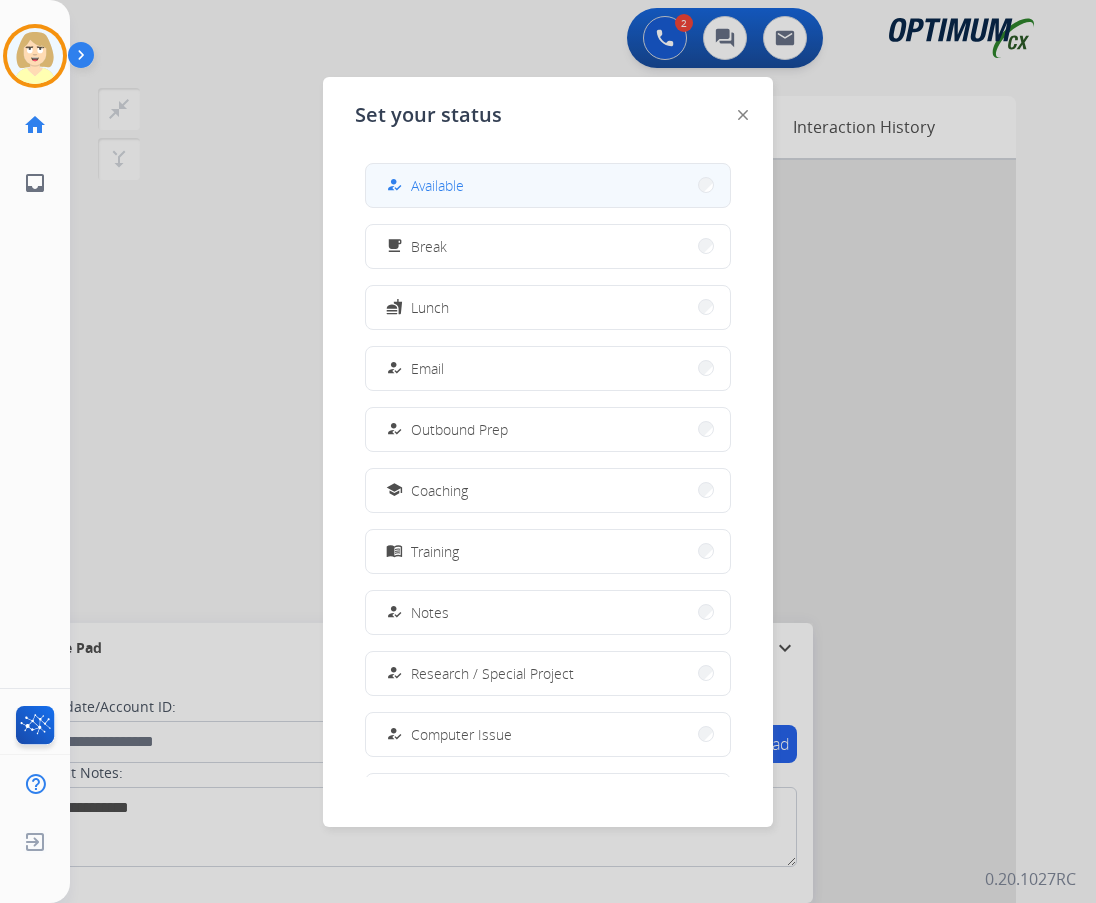 click on "Available" at bounding box center [437, 185] 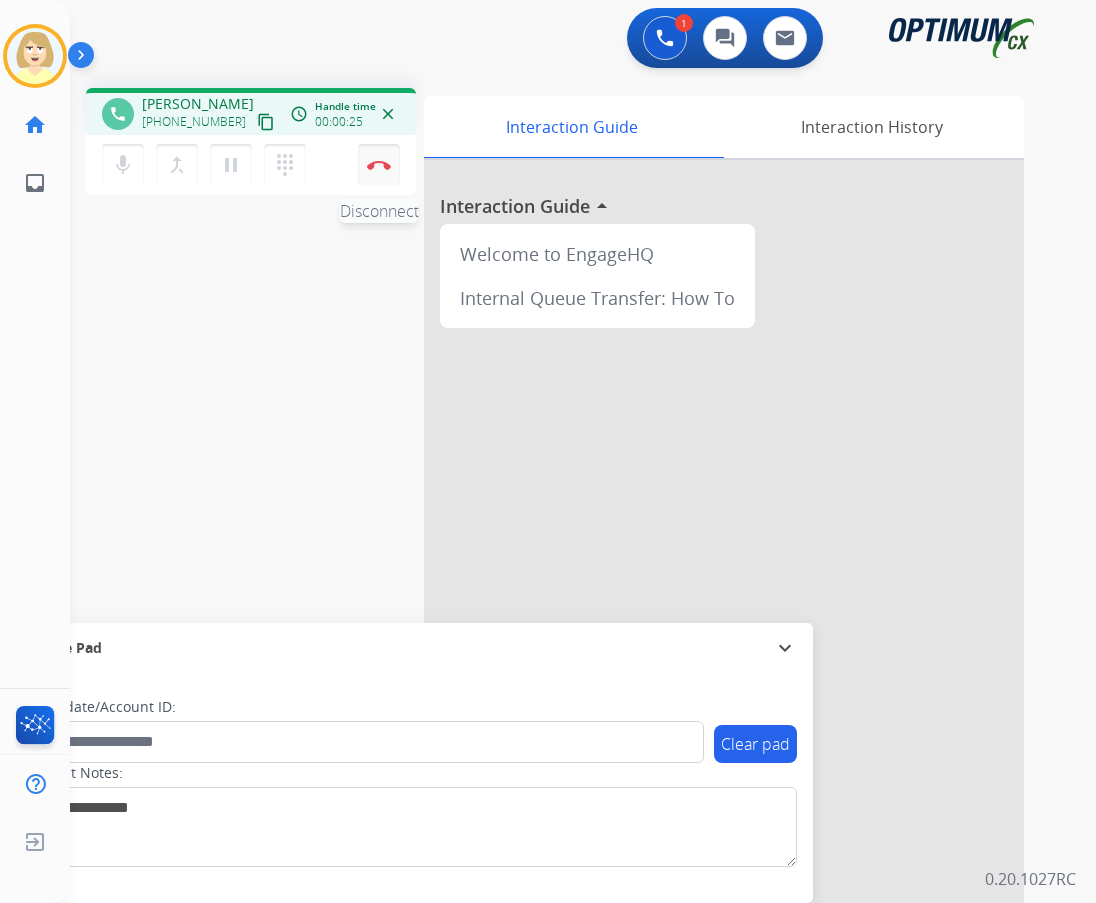 click on "Disconnect" at bounding box center [379, 165] 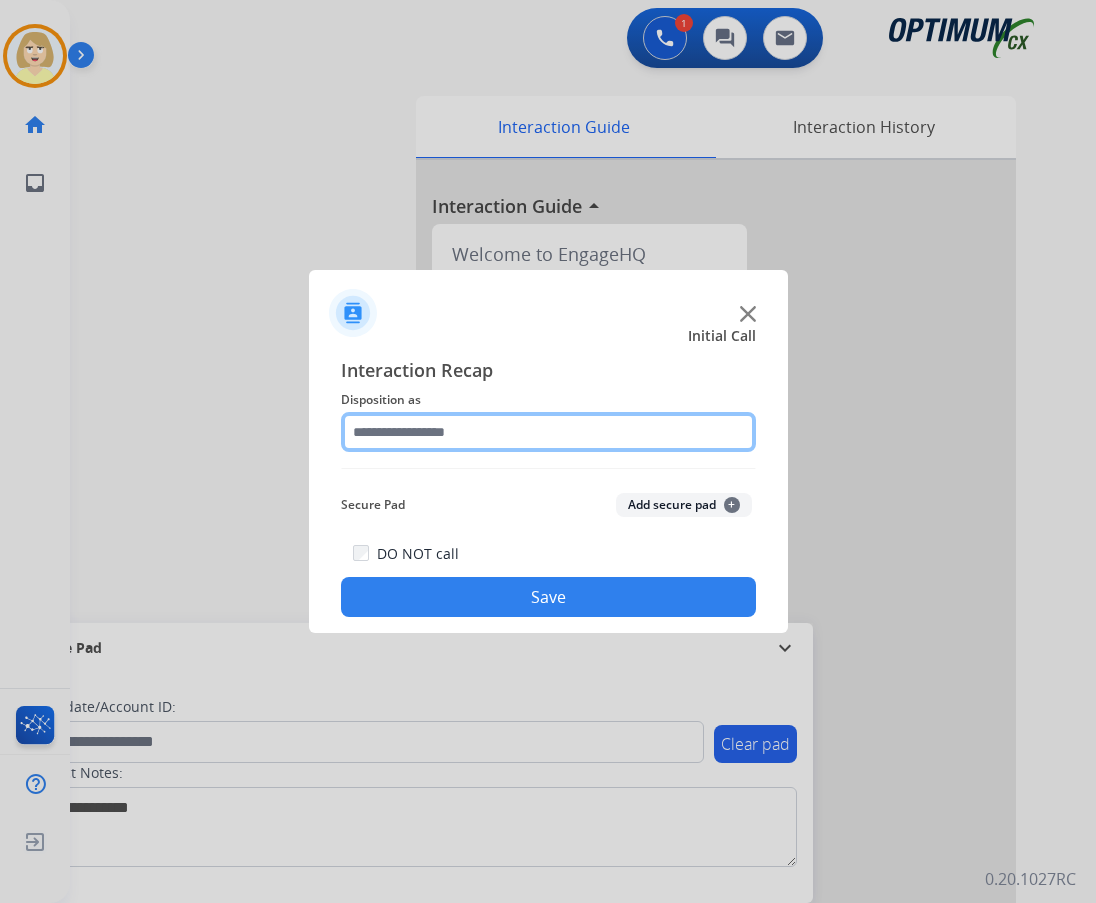 click 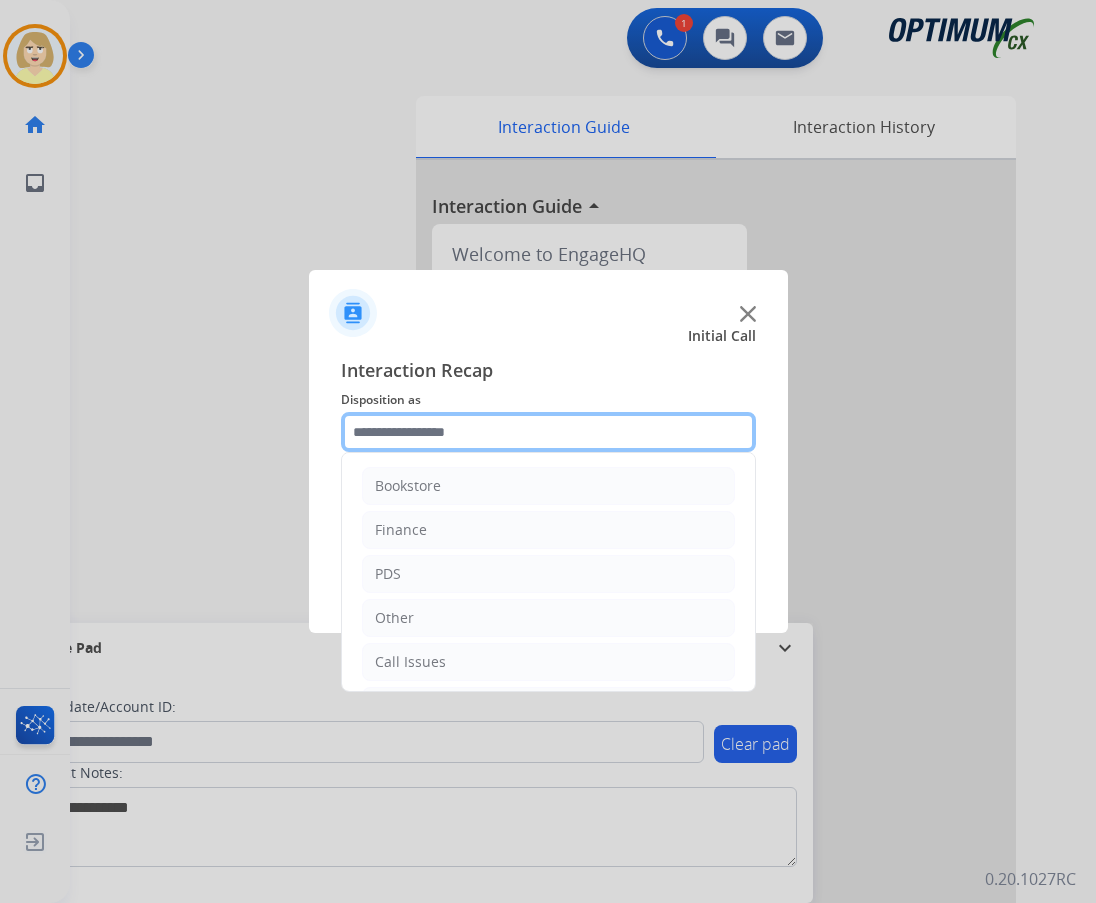 scroll, scrollTop: 100, scrollLeft: 0, axis: vertical 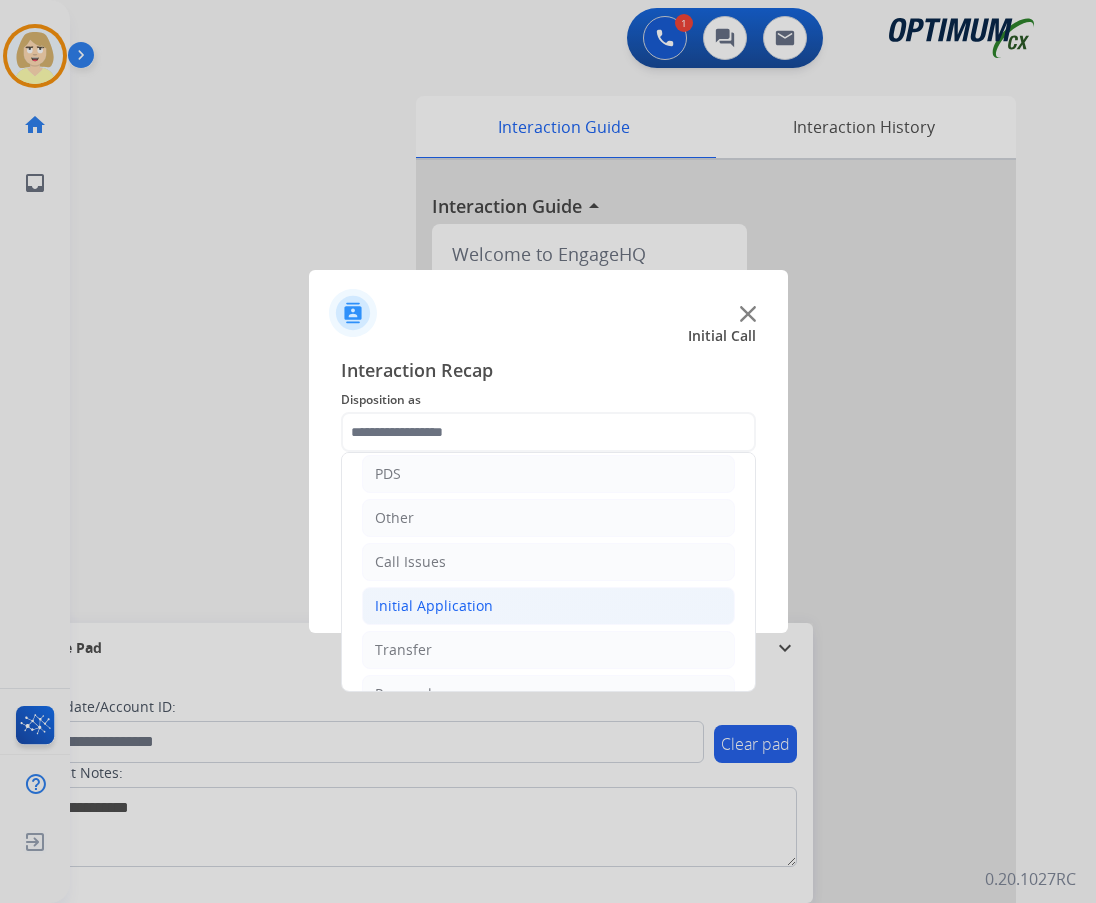 click on "Initial Application" 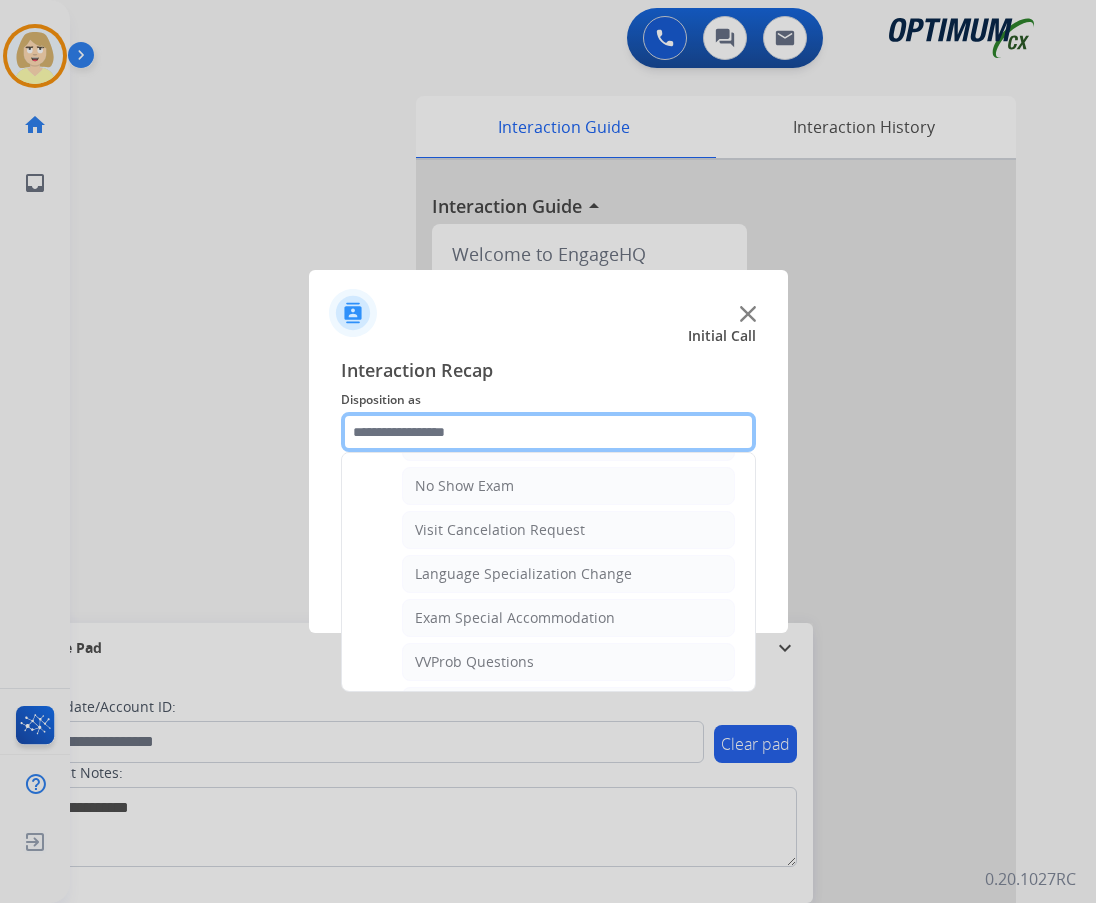 scroll, scrollTop: 1000, scrollLeft: 0, axis: vertical 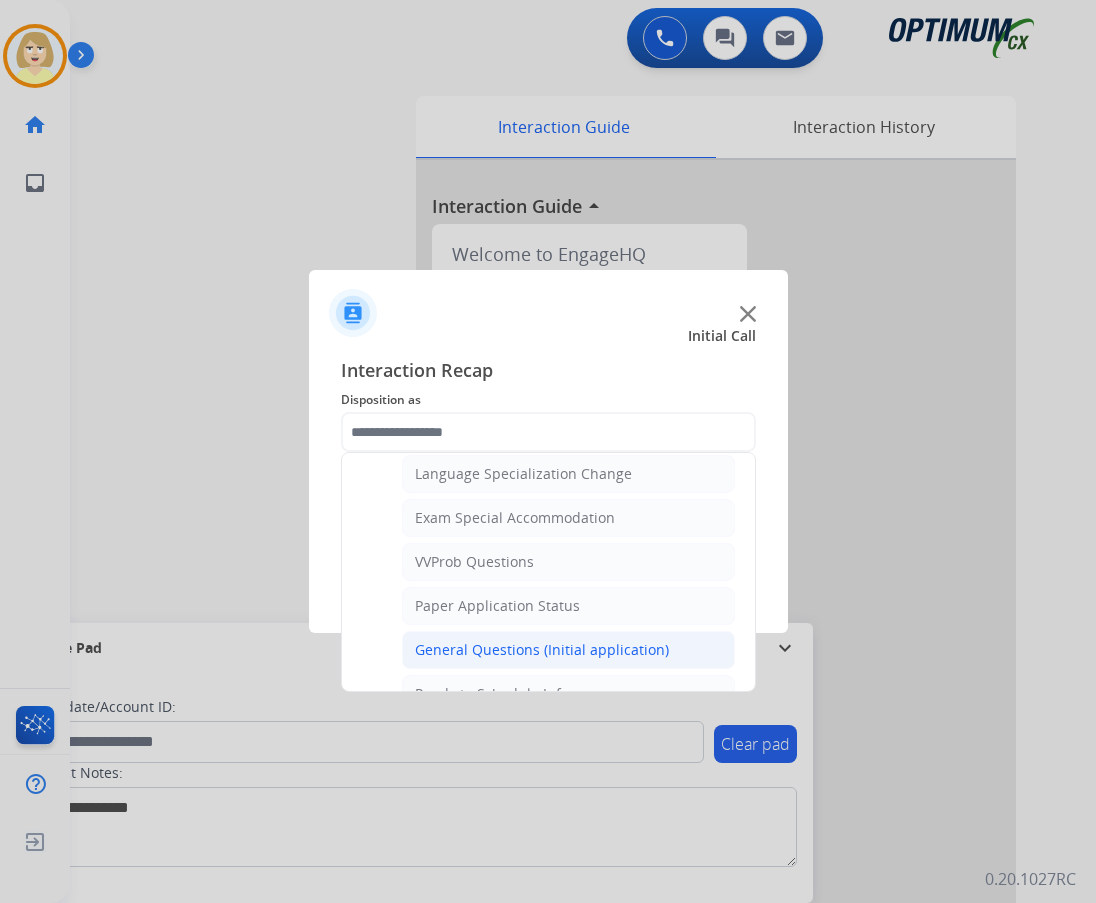 click on "General Questions (Initial application)" 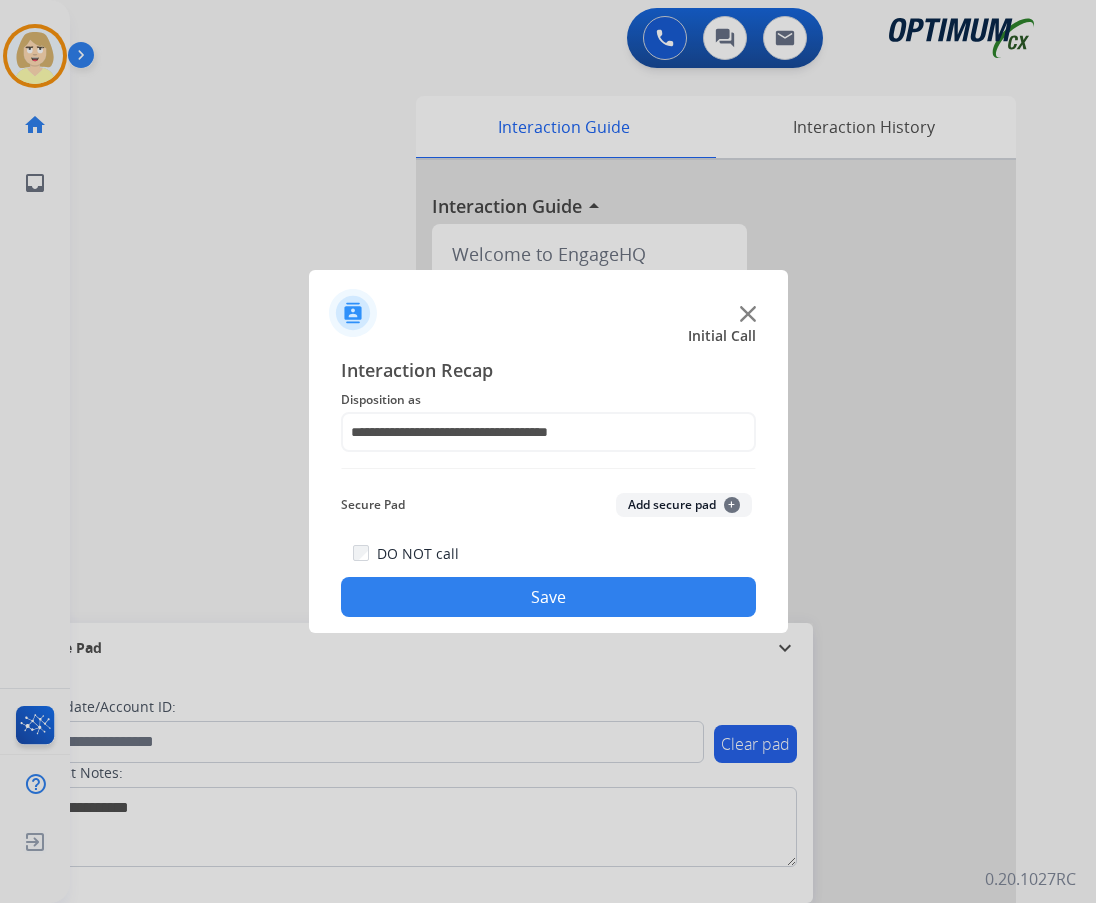 drag, startPoint x: 527, startPoint y: 593, endPoint x: 157, endPoint y: 256, distance: 500.46878 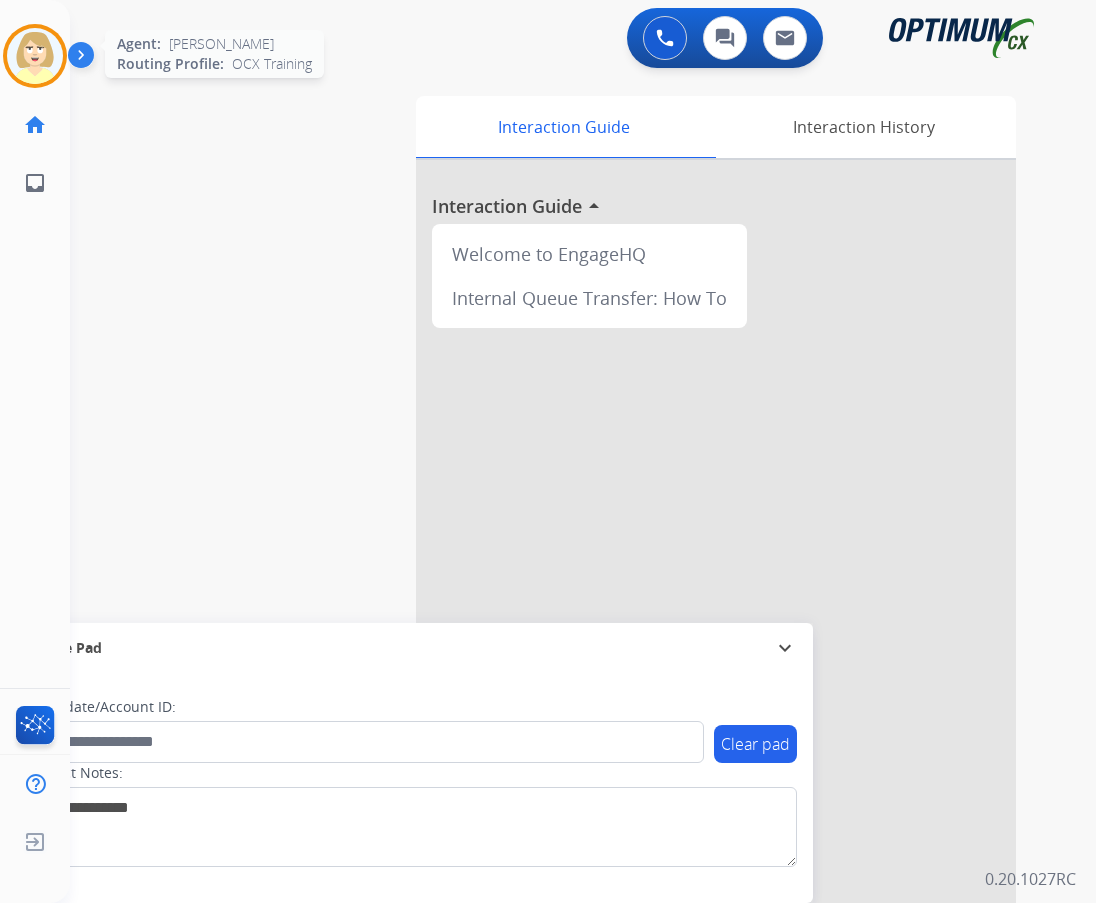 click at bounding box center [35, 56] 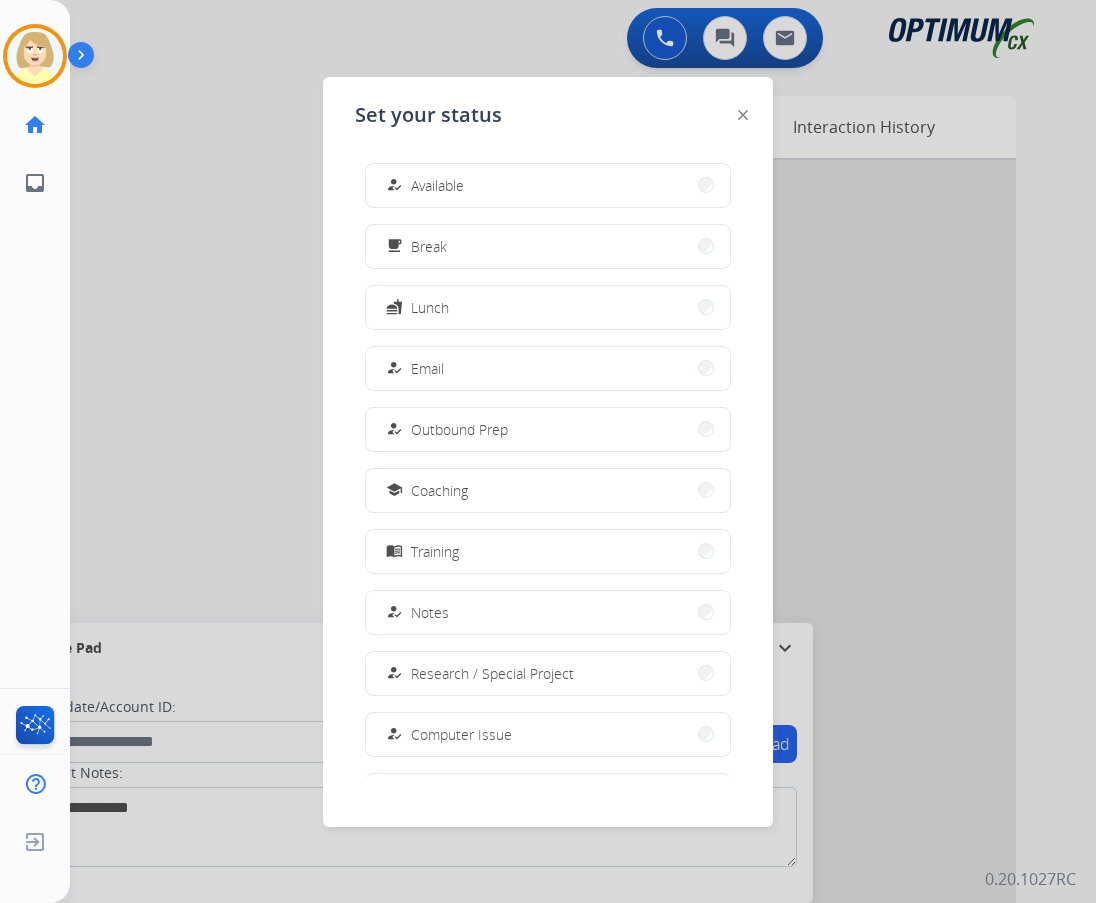 click on "Available" at bounding box center [437, 185] 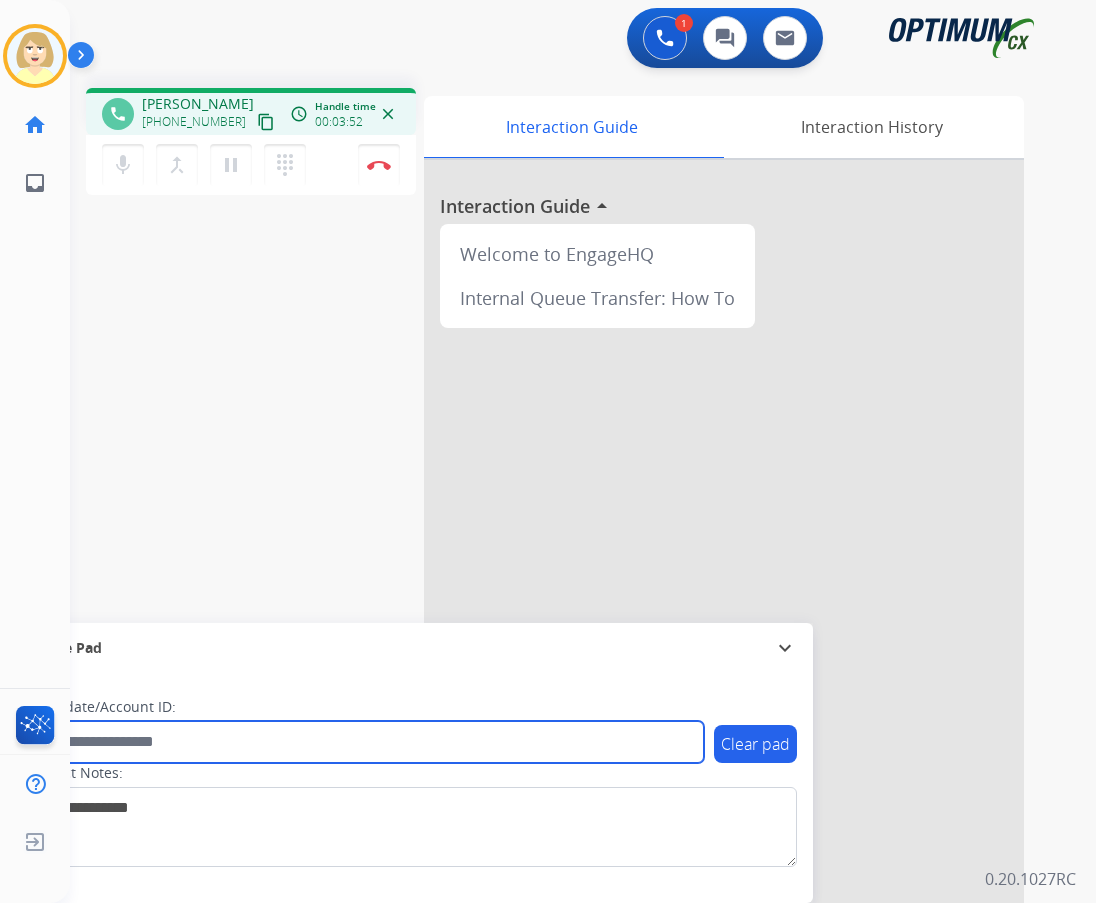 click at bounding box center (365, 742) 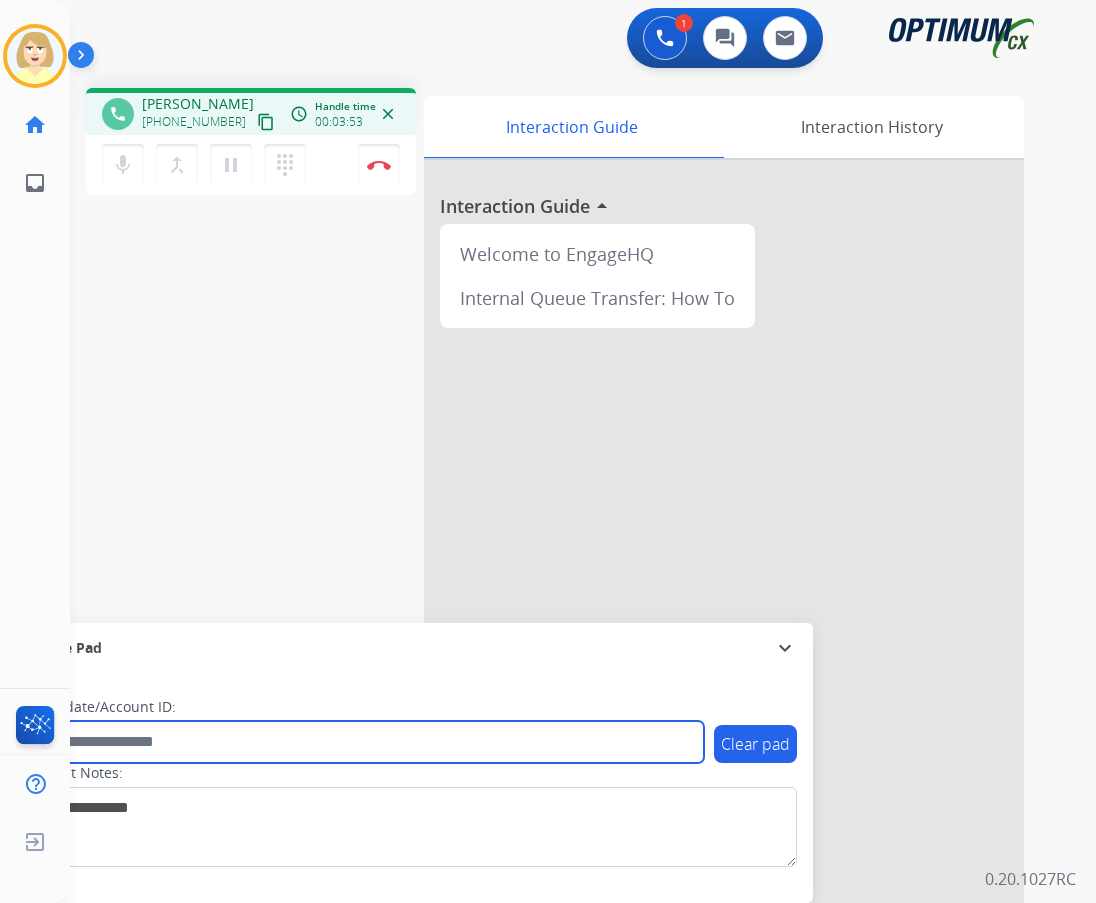 paste on "*******" 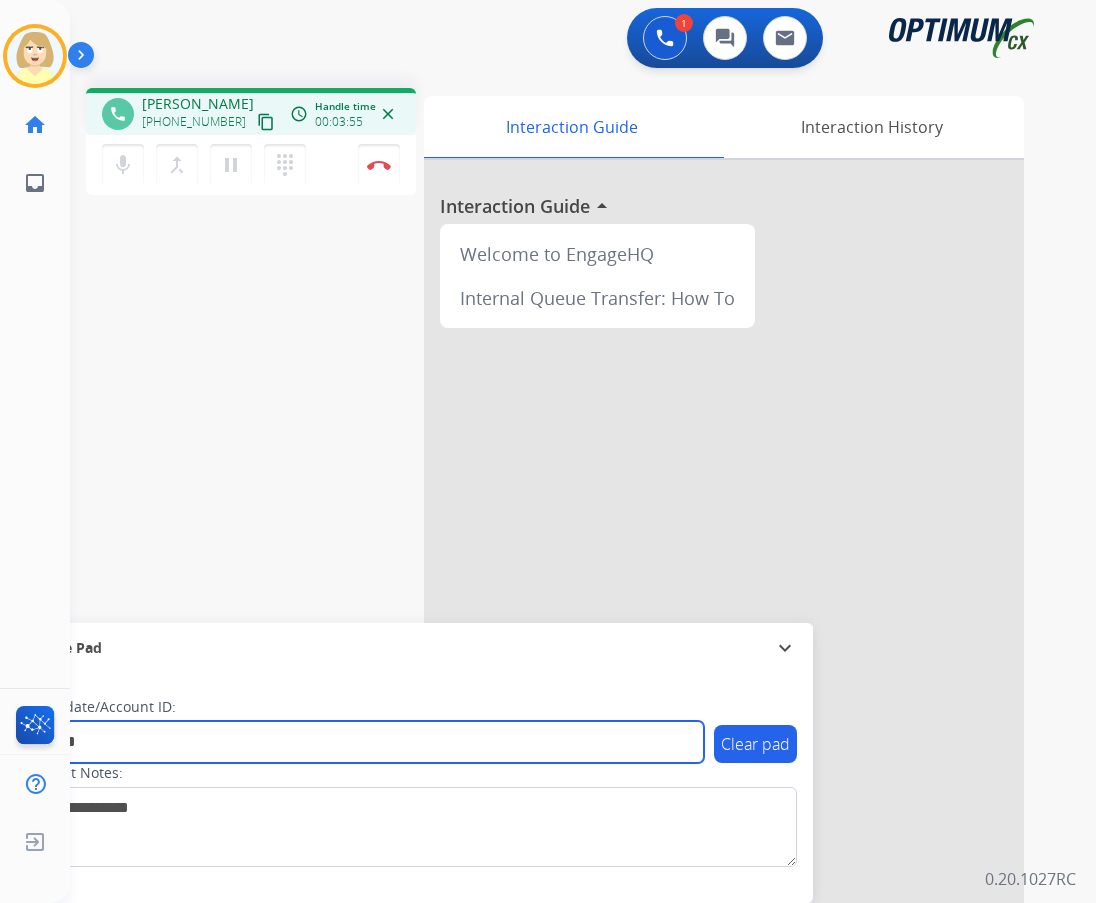 type on "*******" 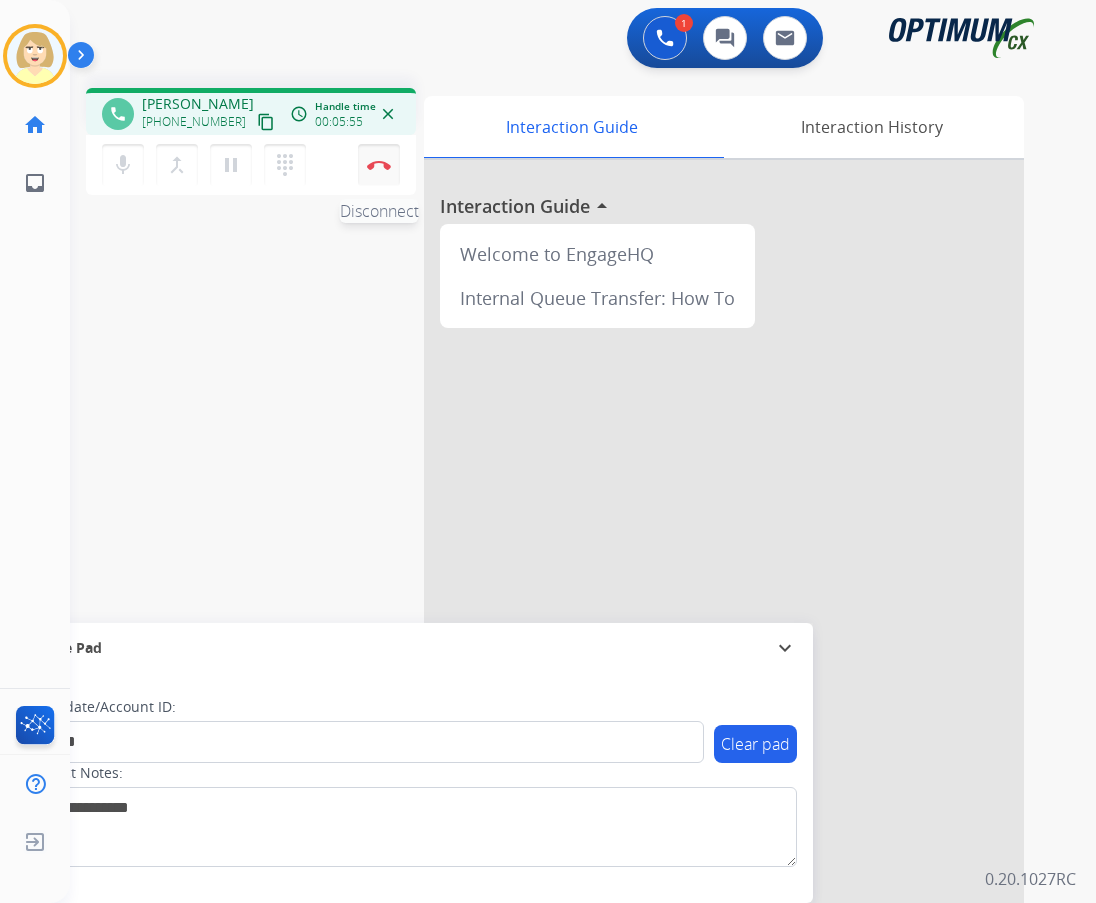 click on "Disconnect" at bounding box center [379, 165] 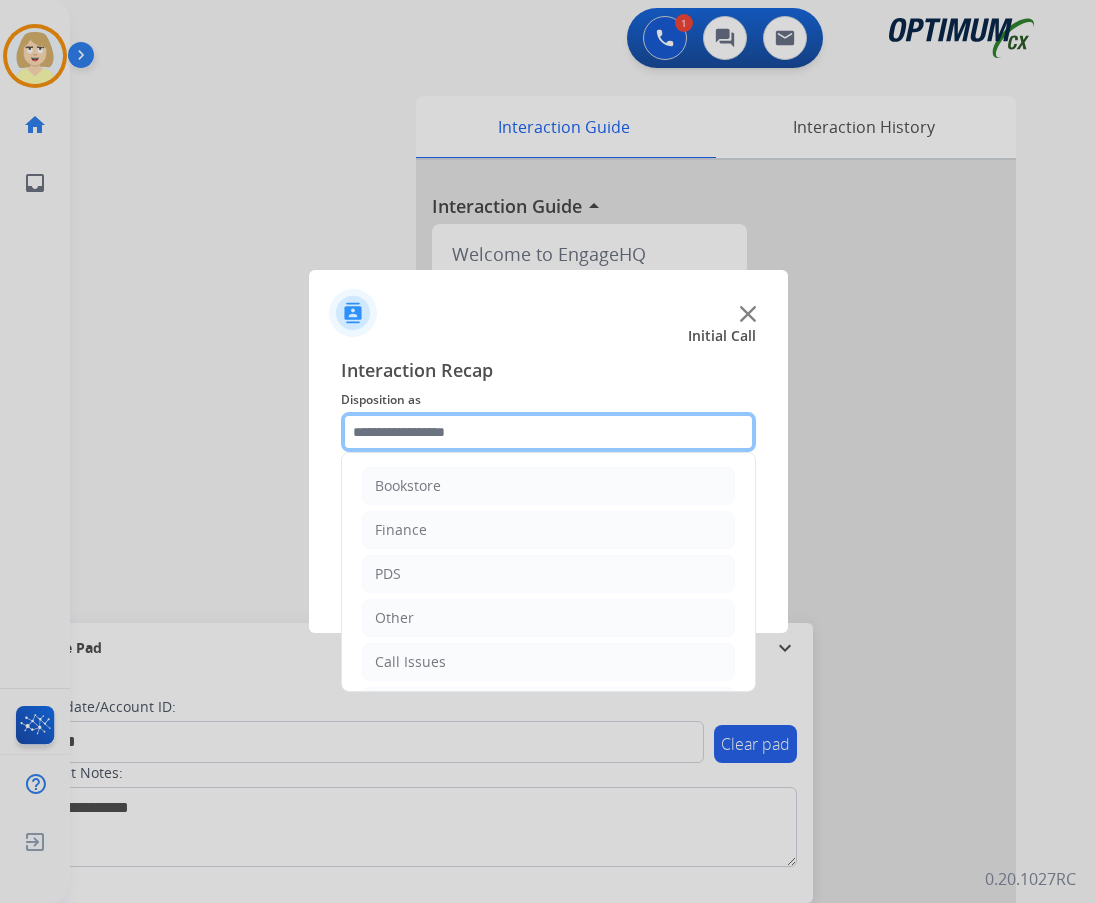 click 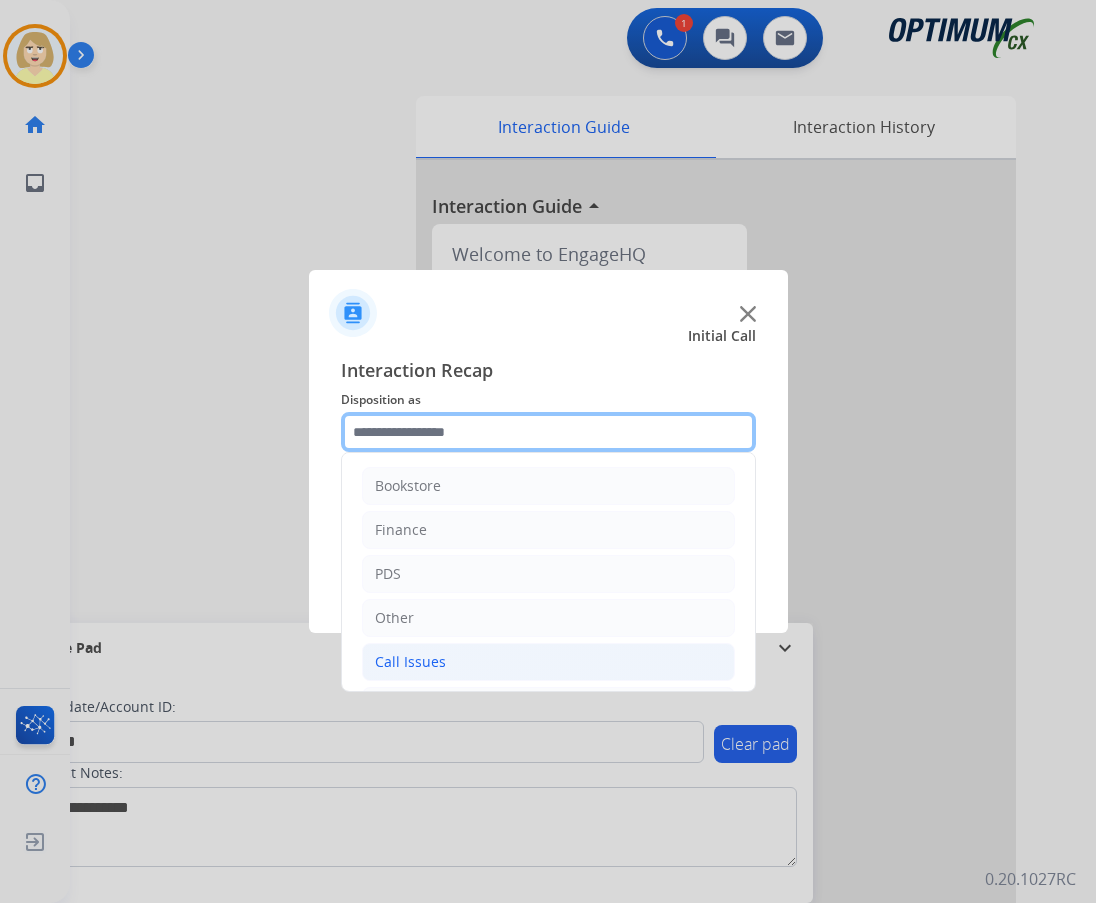 scroll, scrollTop: 136, scrollLeft: 0, axis: vertical 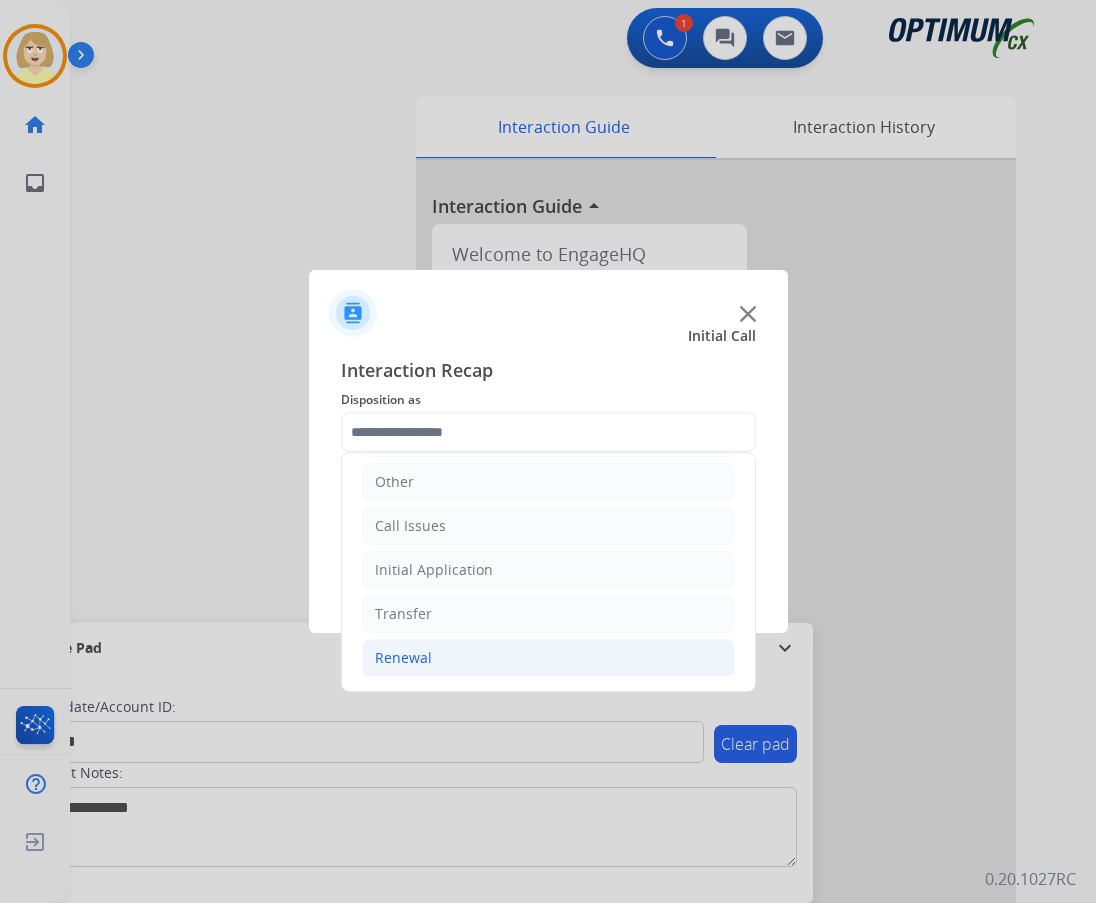 click on "Renewal" 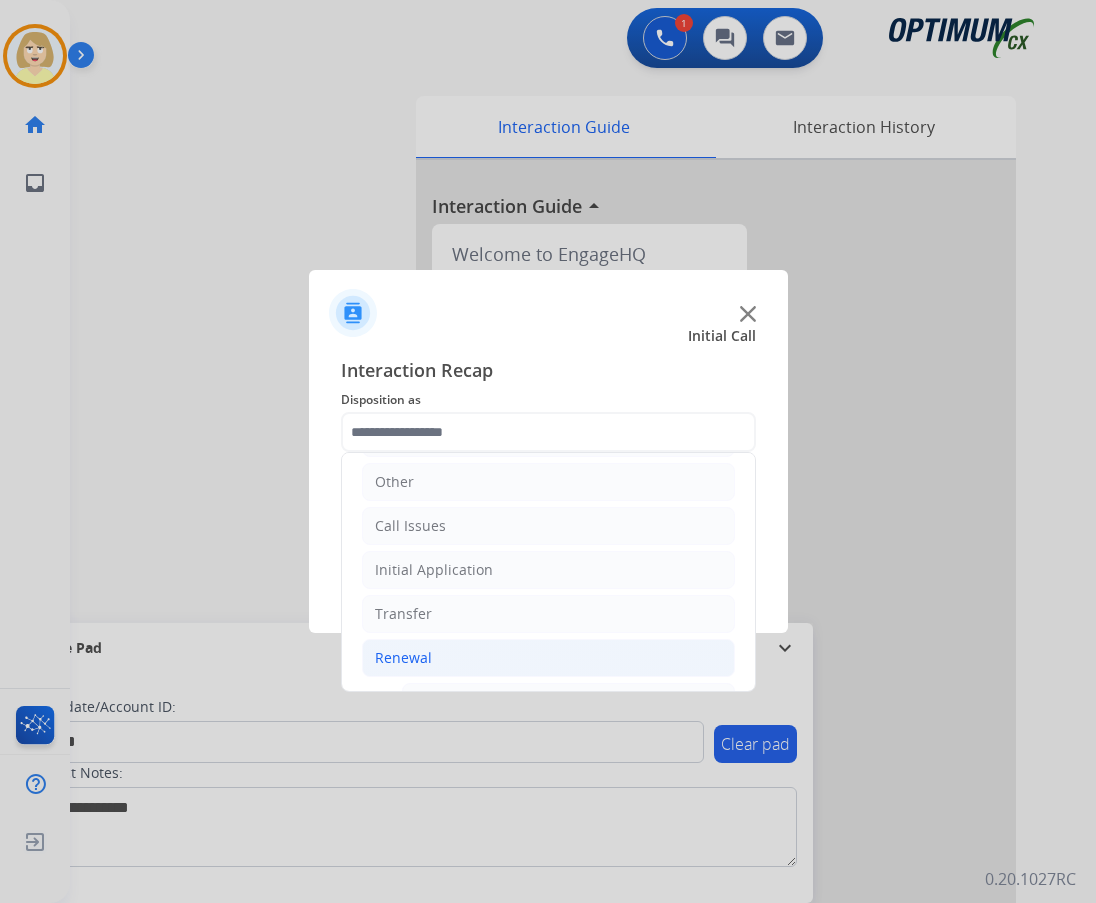 click on "Renewal" 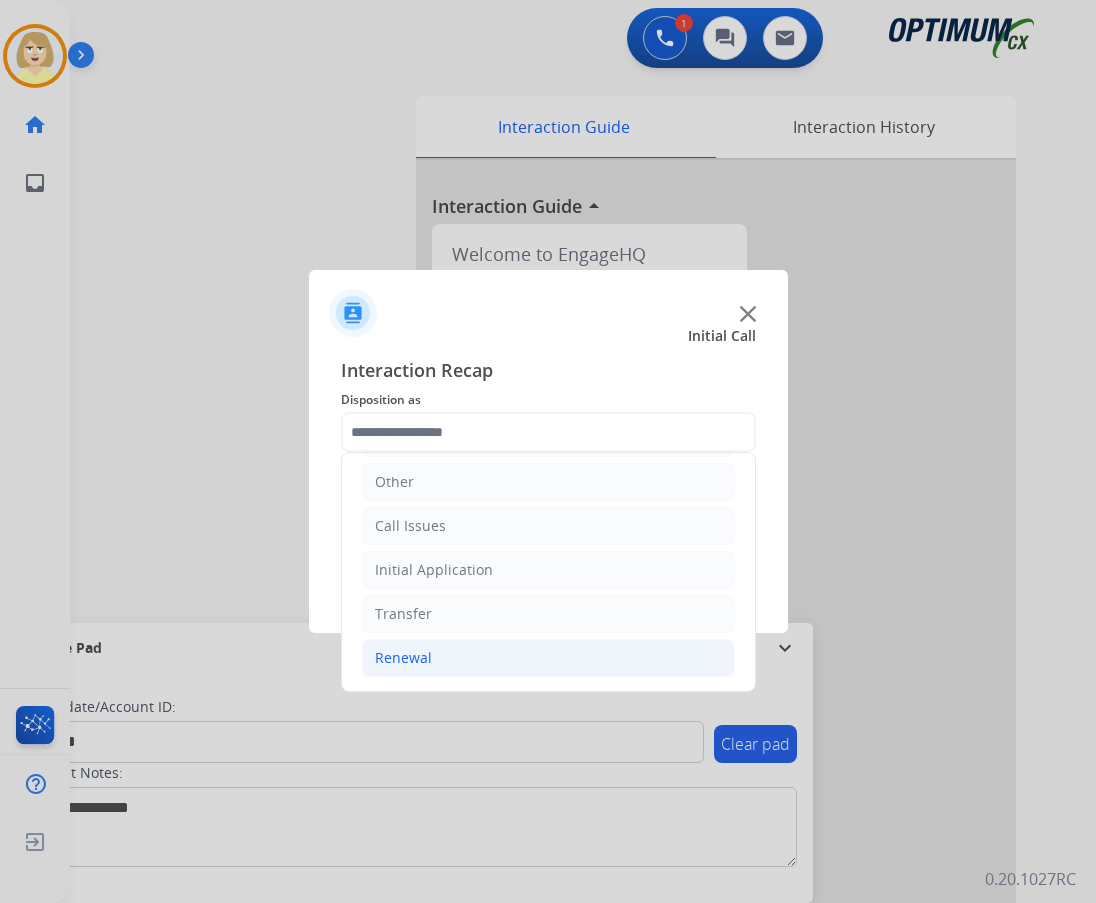 click on "Renewal" 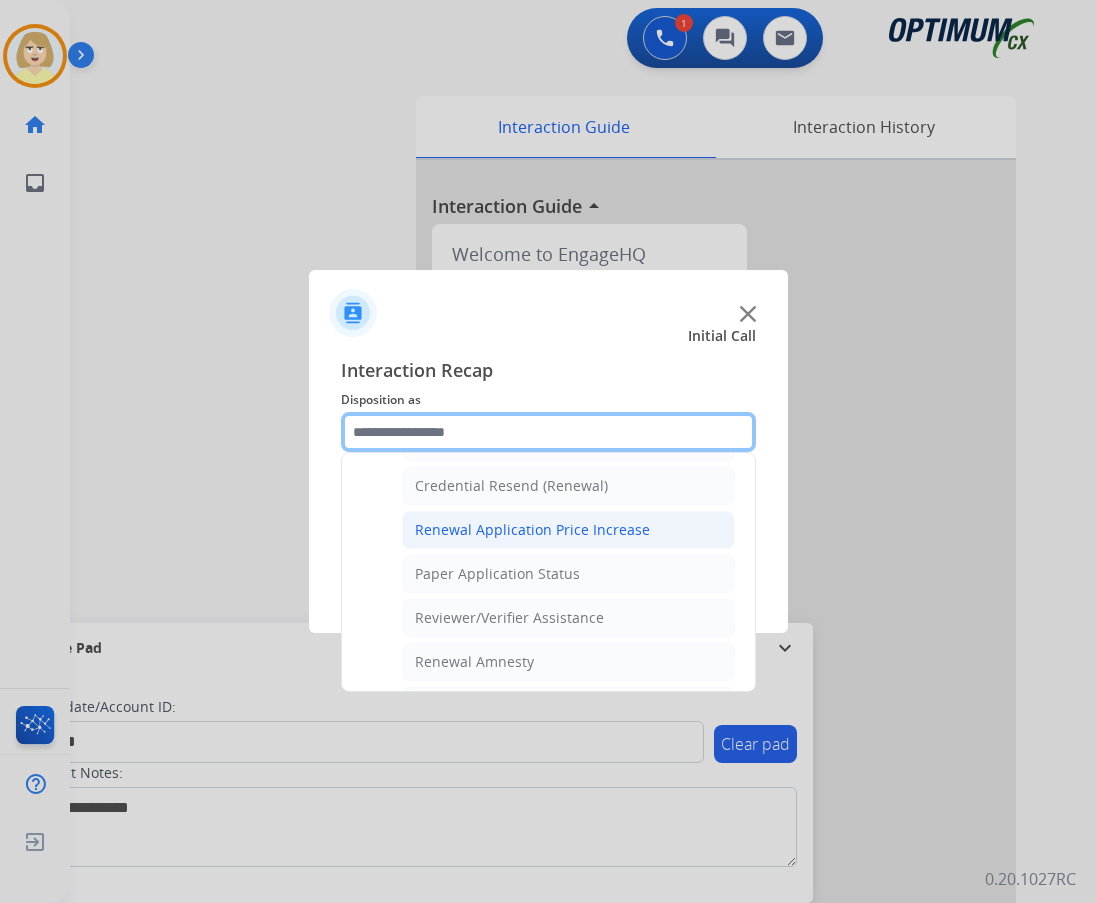 scroll, scrollTop: 772, scrollLeft: 0, axis: vertical 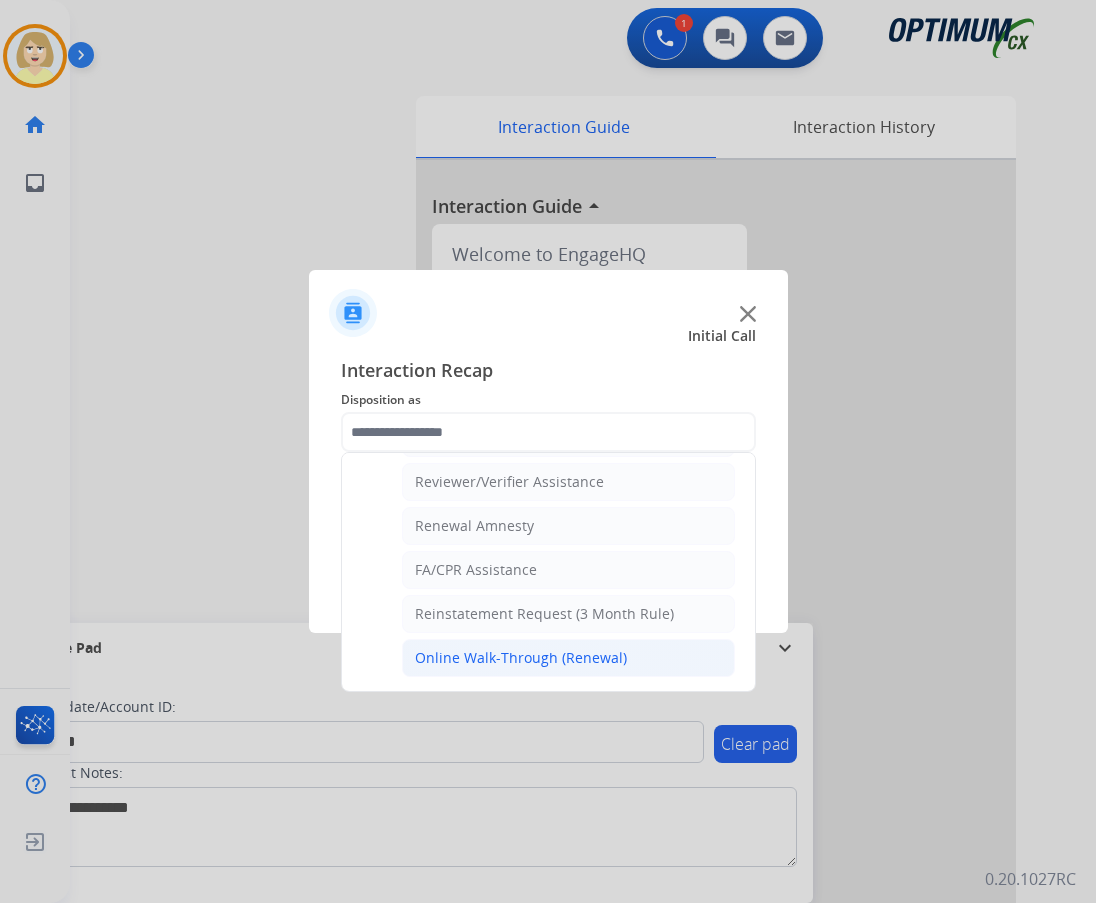 click on "Online Walk-Through (Renewal)" 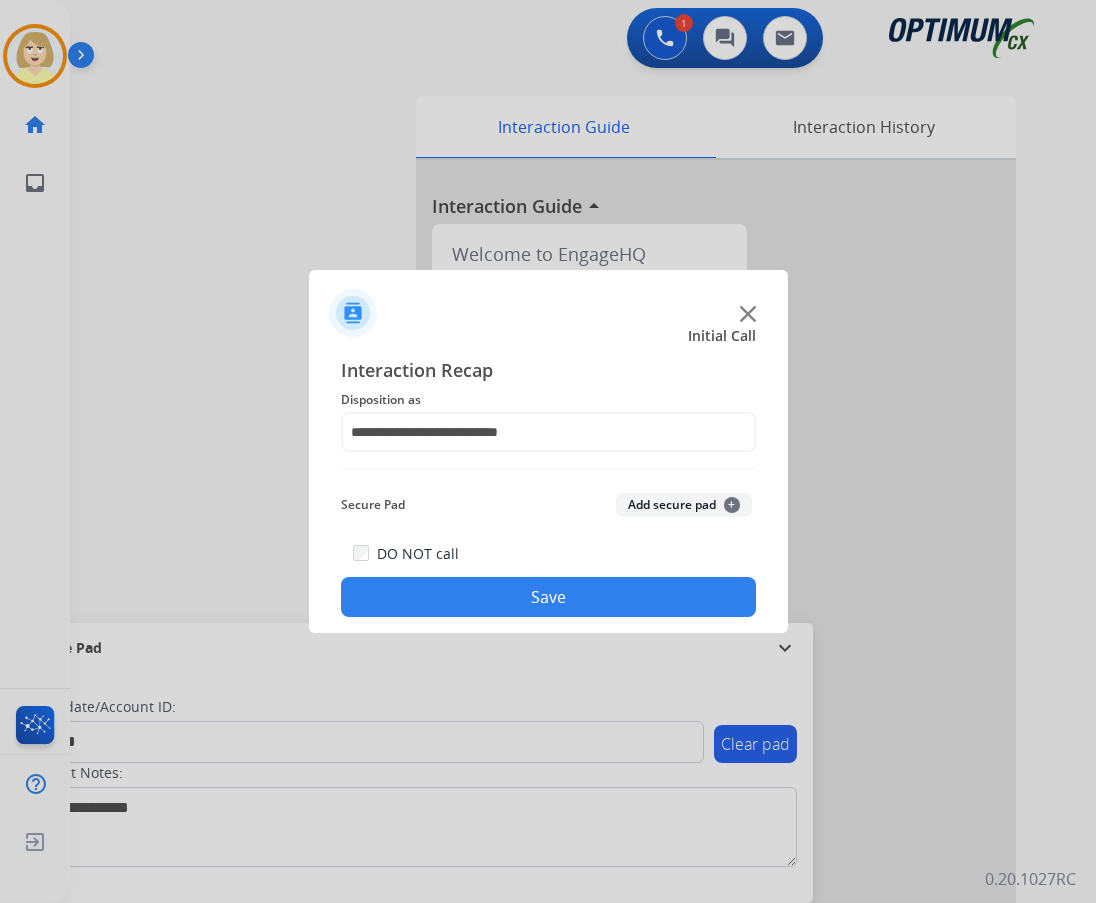 click on "Add secure pad  +" 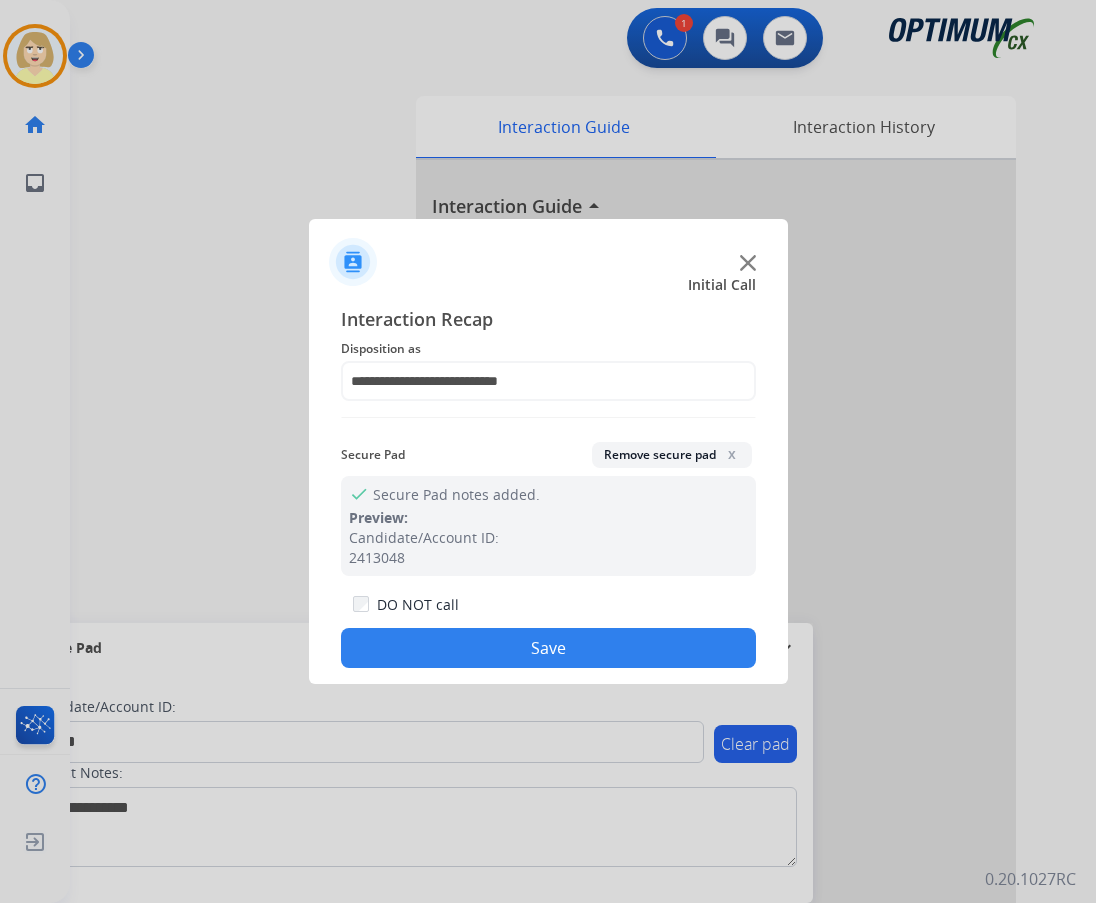 drag, startPoint x: 496, startPoint y: 643, endPoint x: 489, endPoint y: 630, distance: 14.764823 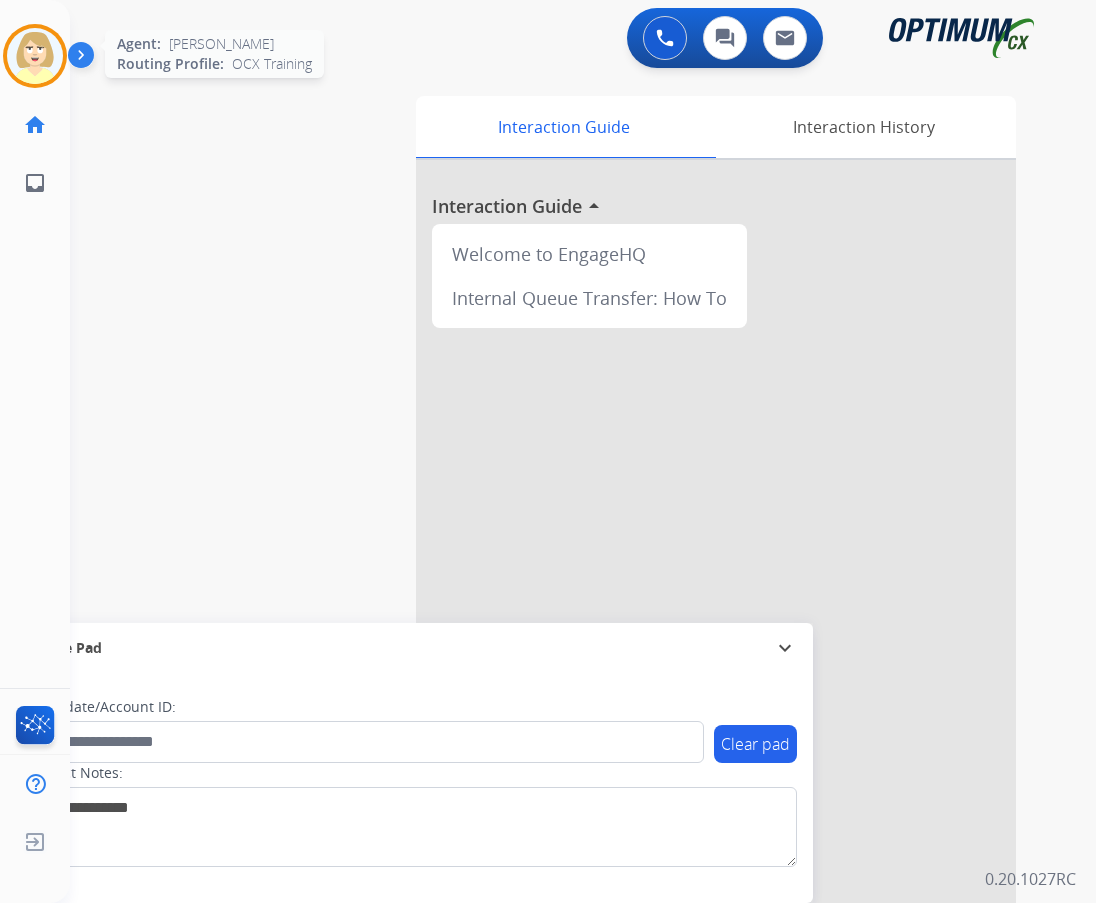 click at bounding box center [35, 56] 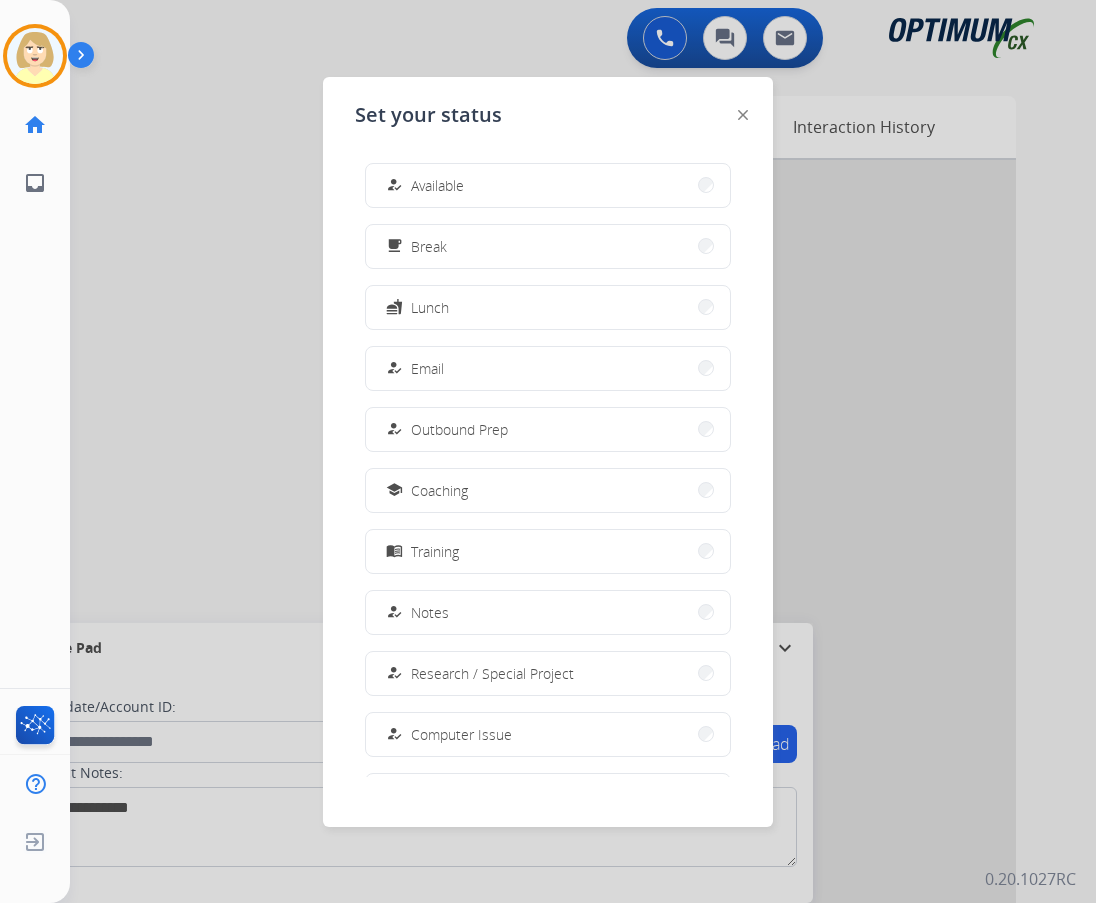 drag, startPoint x: 435, startPoint y: 184, endPoint x: 192, endPoint y: 301, distance: 269.69983 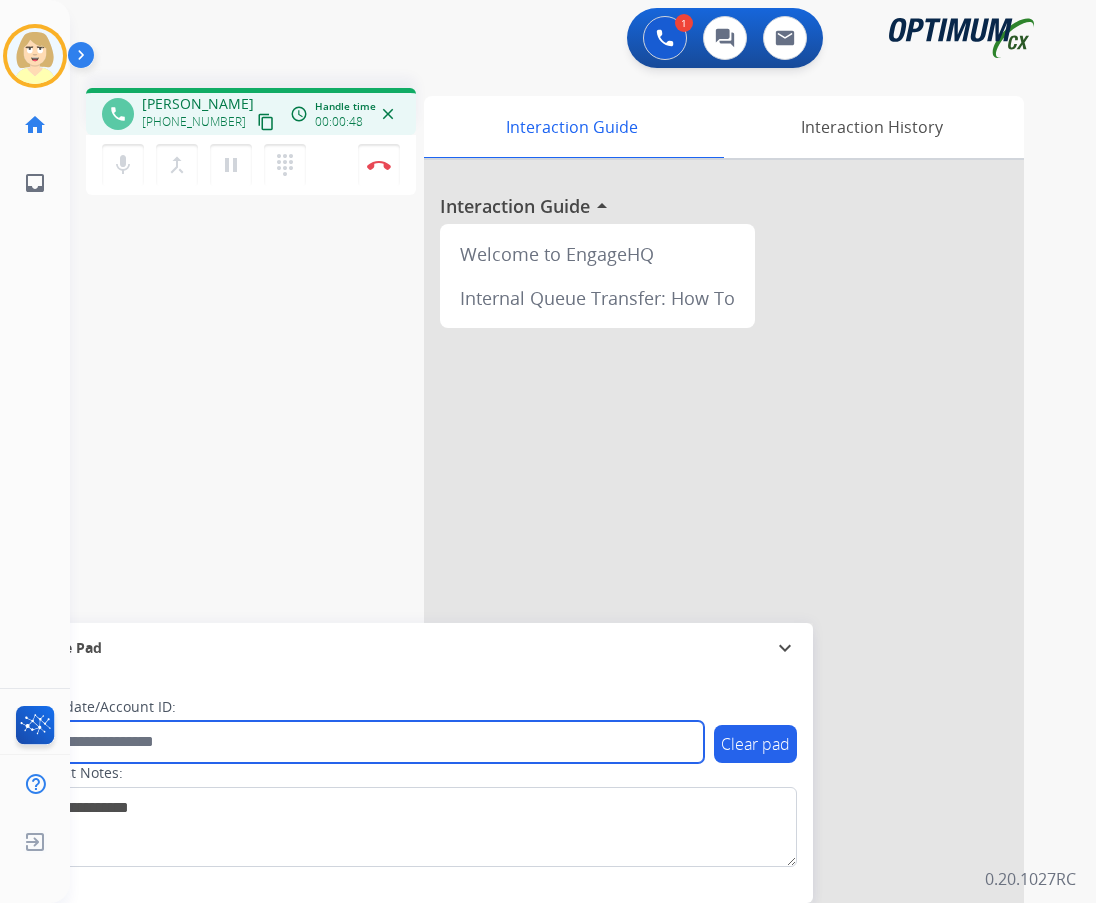 click at bounding box center [365, 742] 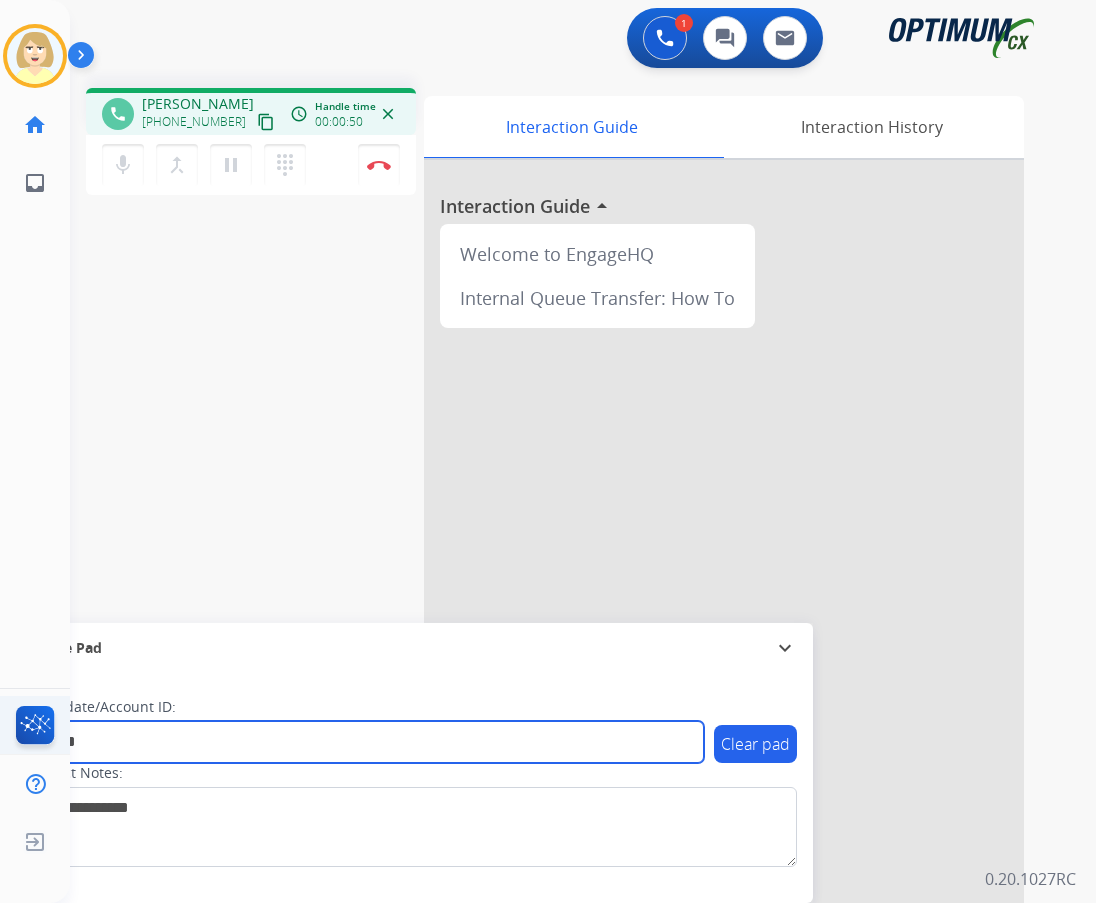 type on "*******" 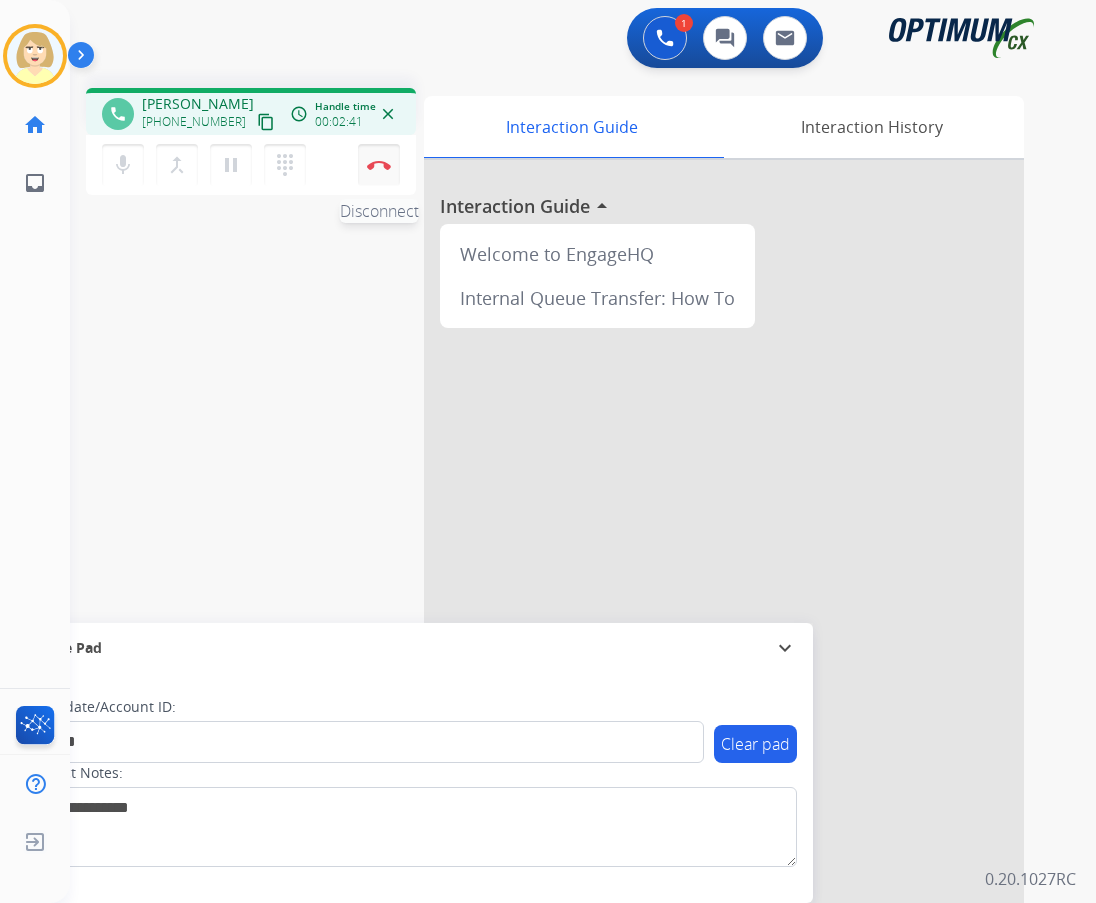 click at bounding box center [379, 165] 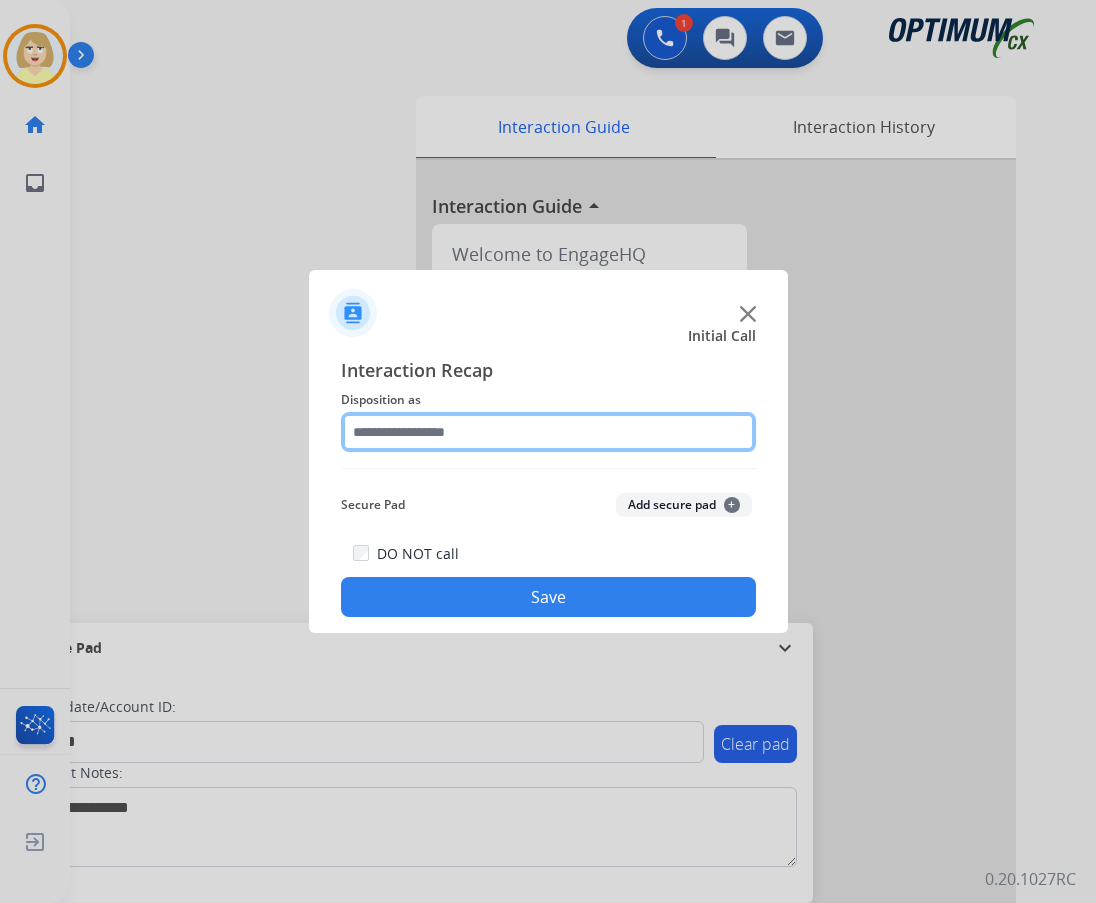 click 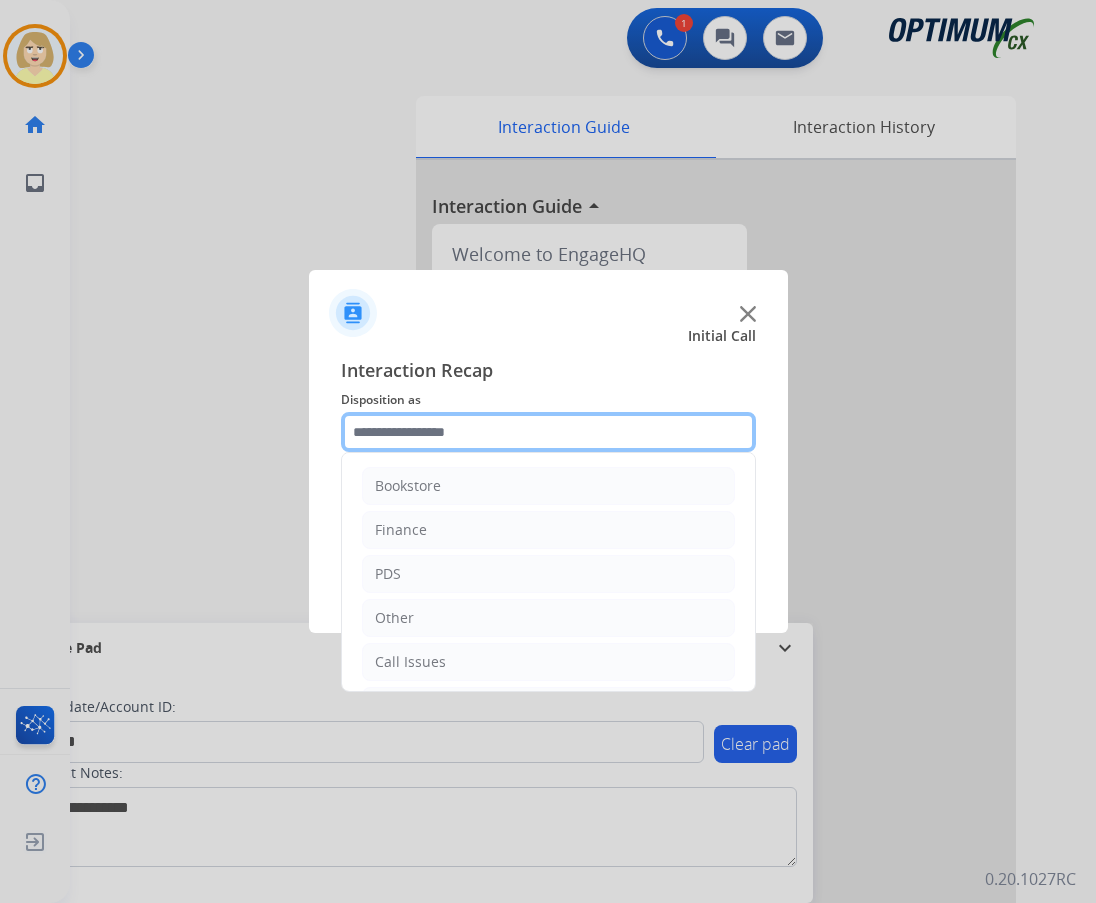 scroll, scrollTop: 136, scrollLeft: 0, axis: vertical 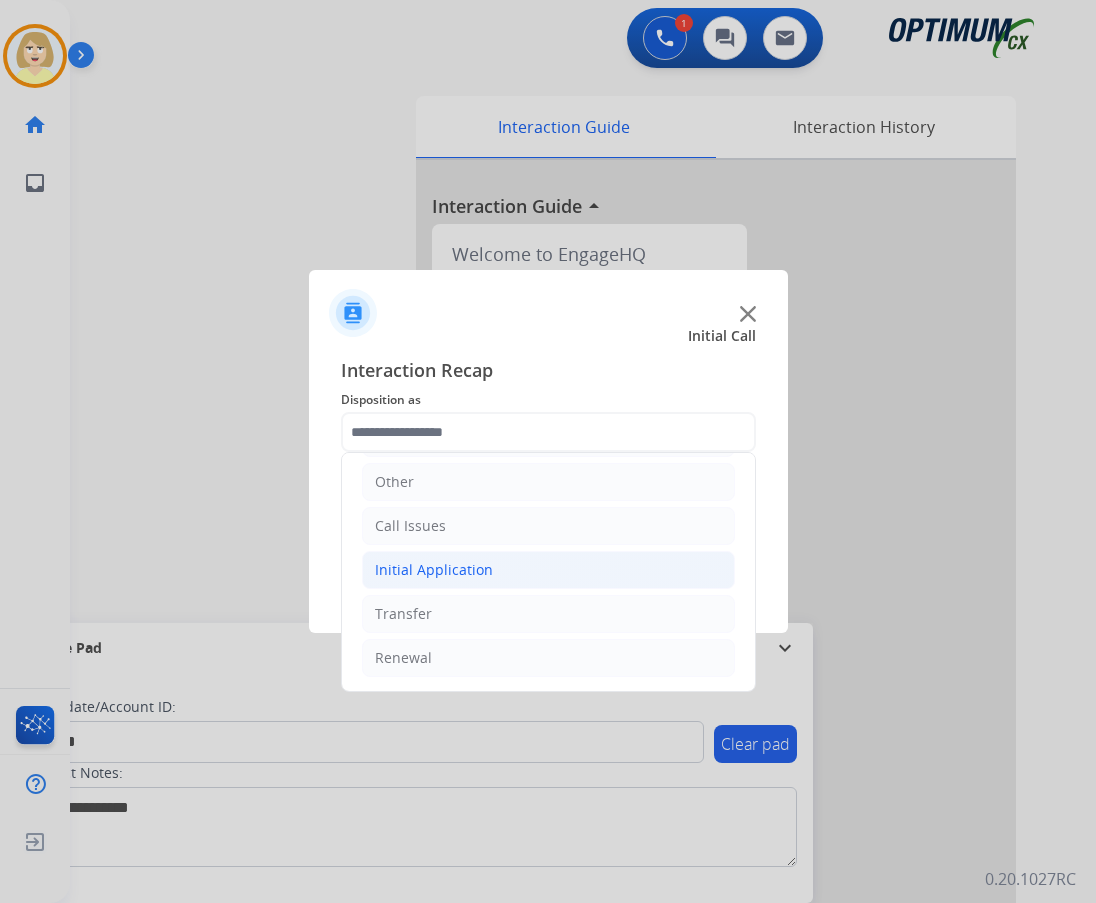 click on "Initial Application" 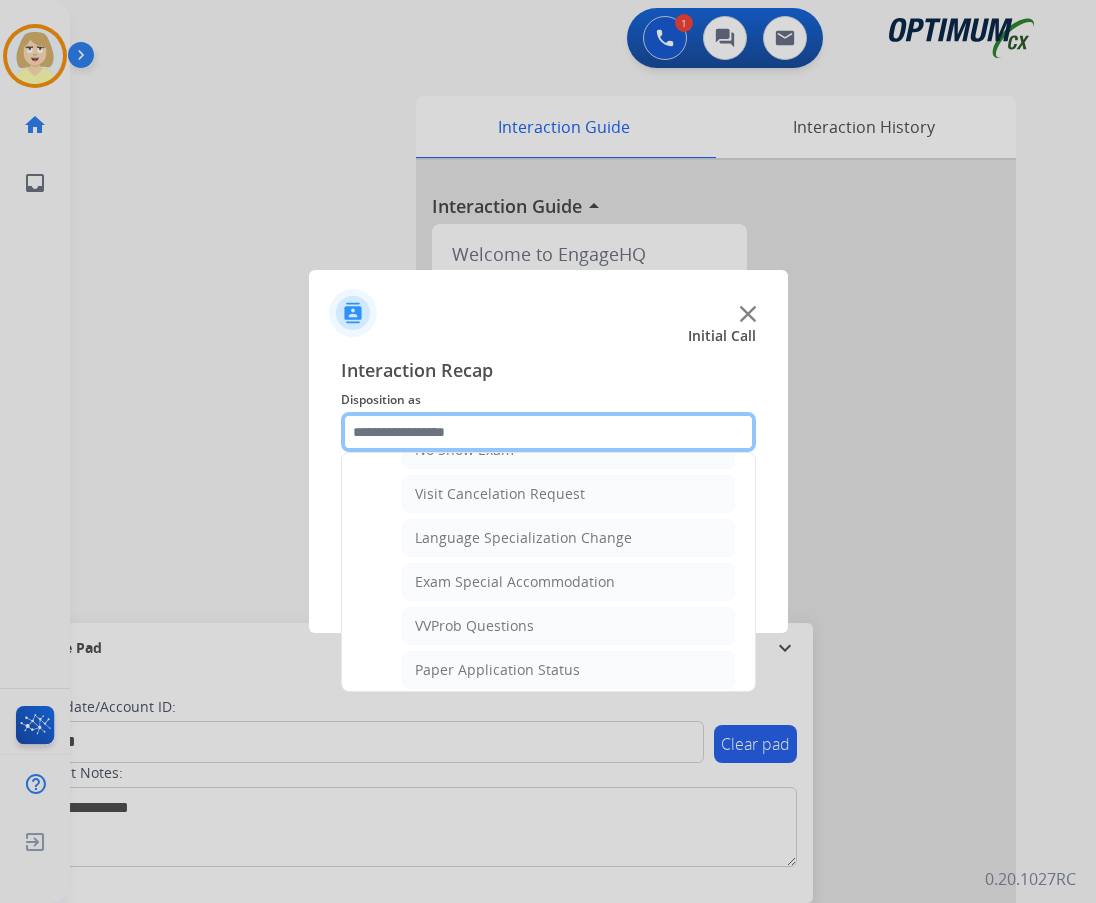 scroll, scrollTop: 1136, scrollLeft: 0, axis: vertical 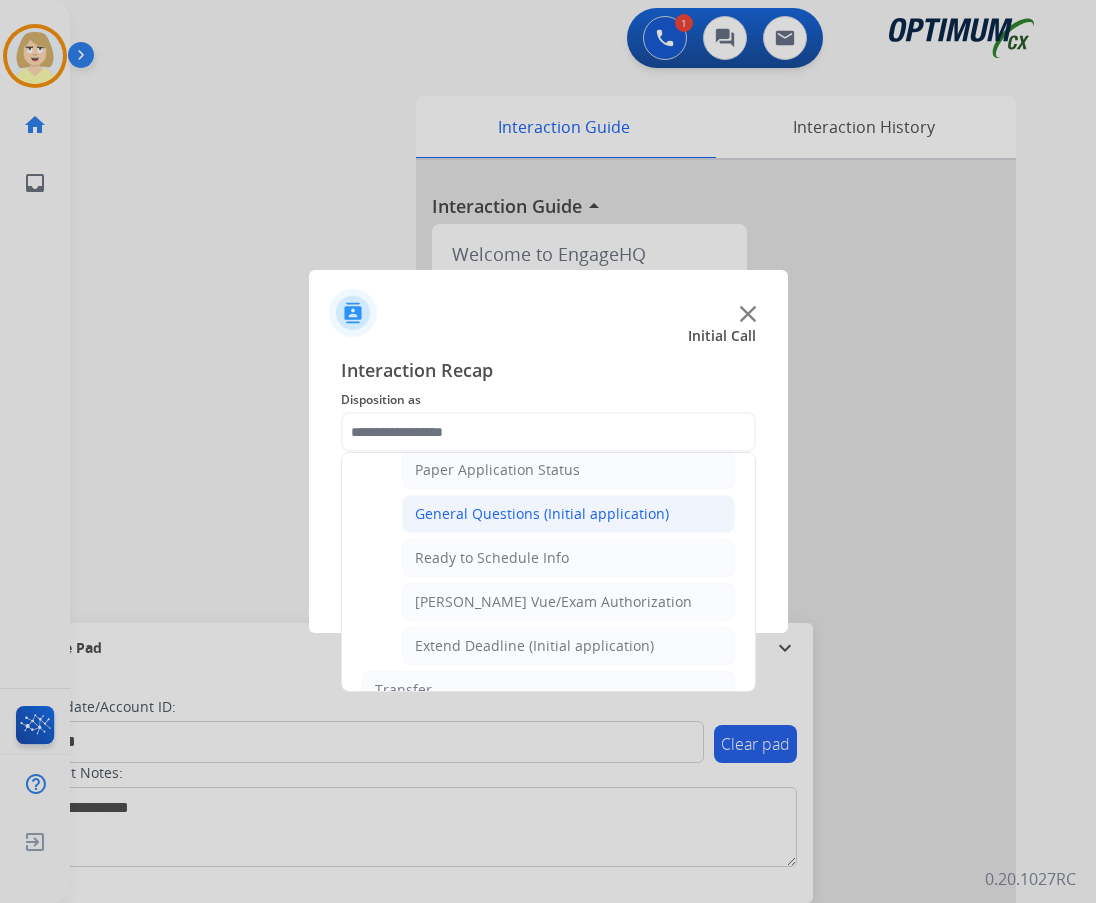 click on "General Questions (Initial application)" 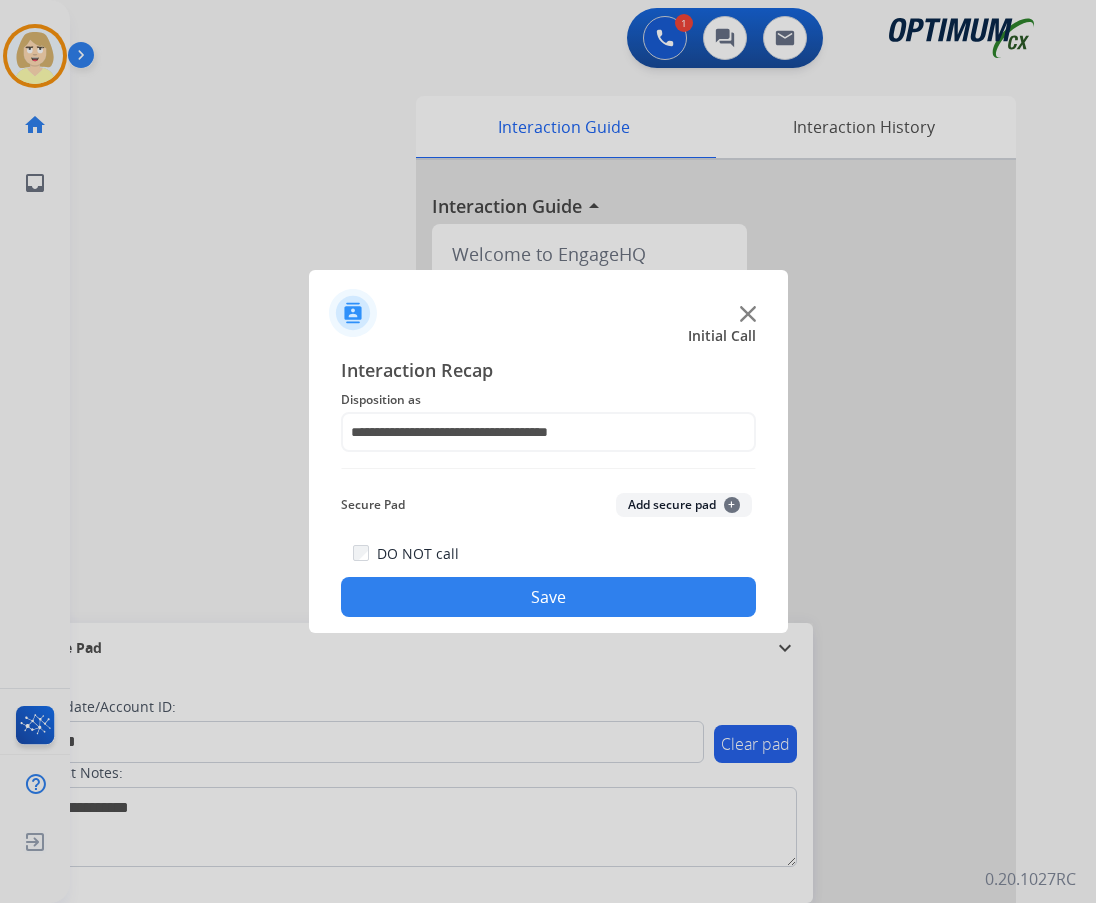 click on "Add secure pad  +" 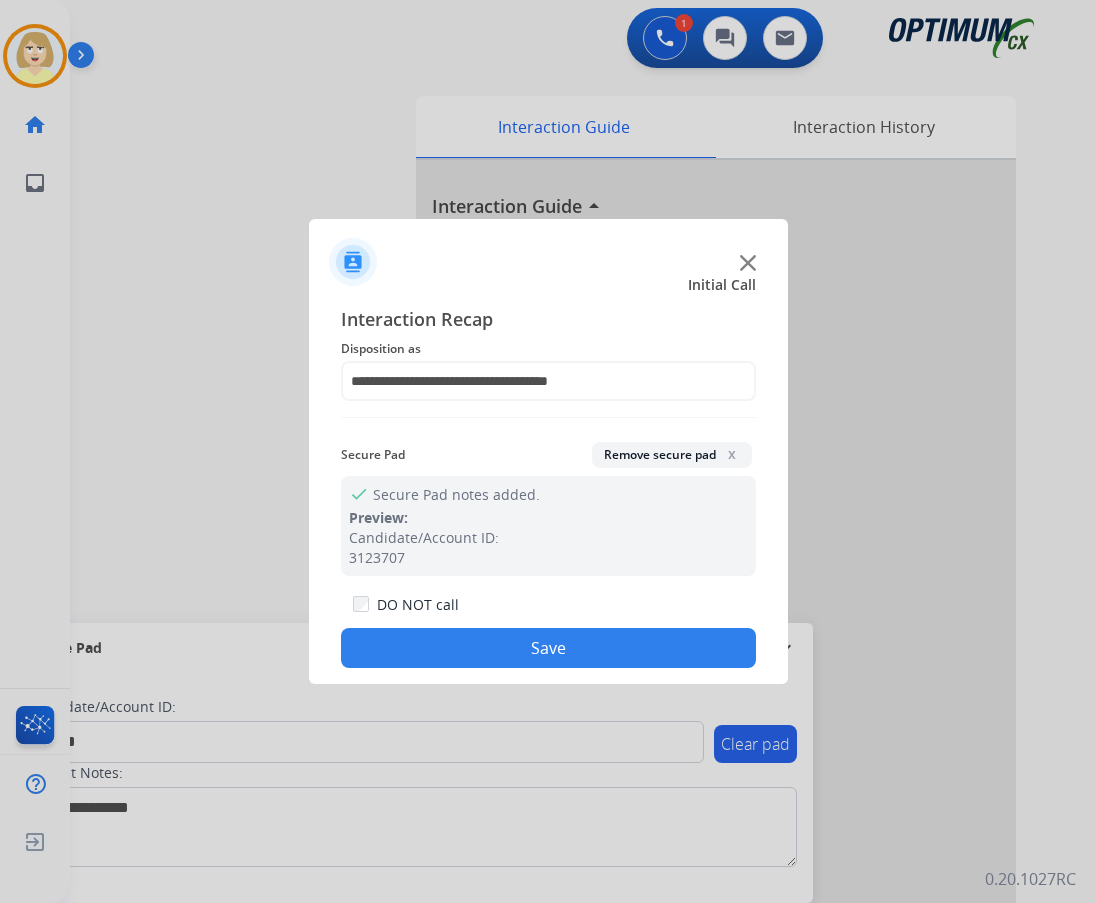 drag, startPoint x: 511, startPoint y: 652, endPoint x: 202, endPoint y: 569, distance: 319.95312 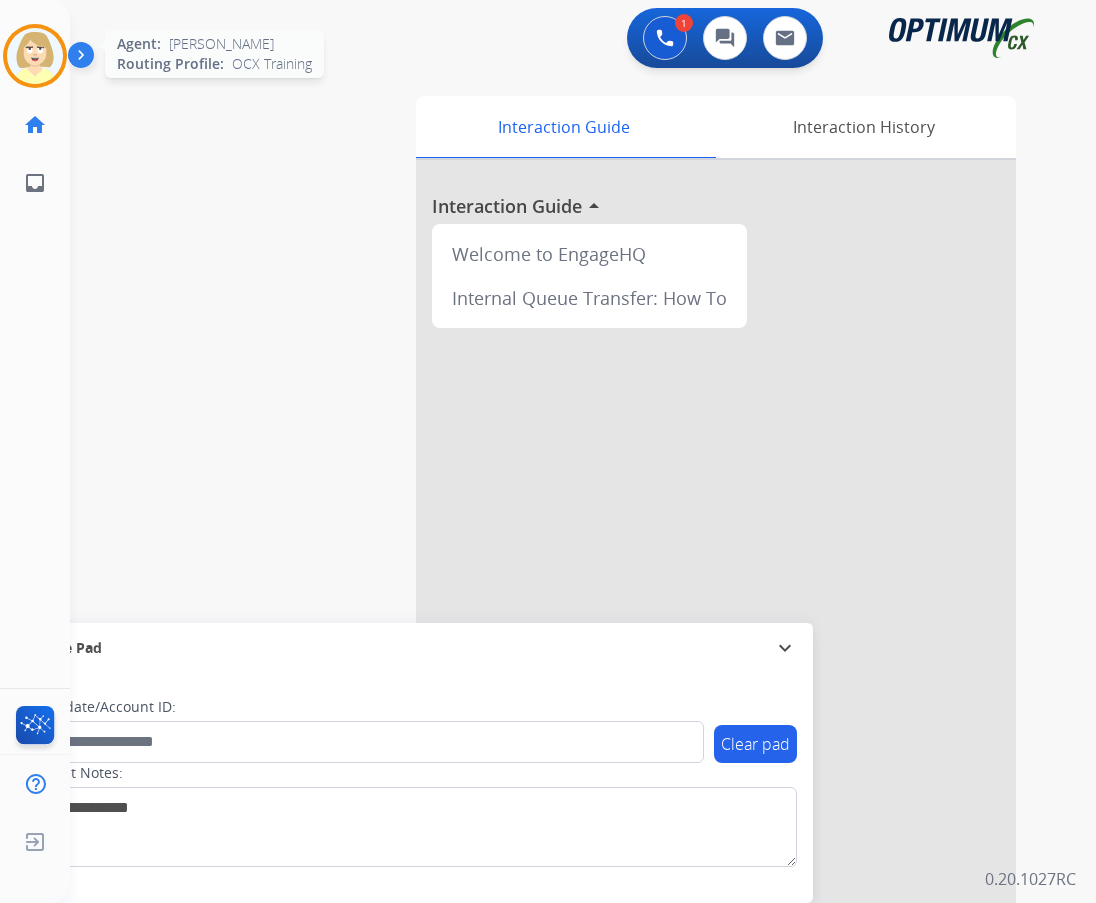 click at bounding box center [35, 56] 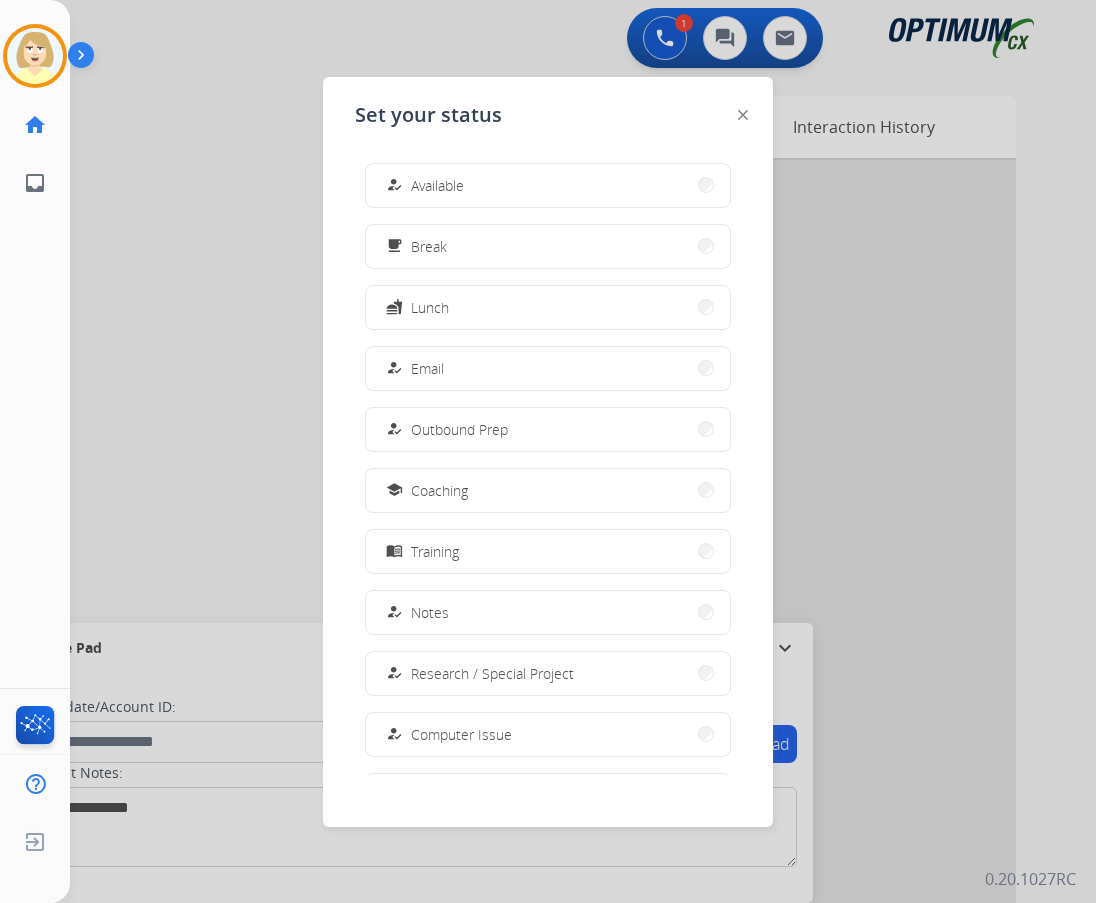 drag, startPoint x: 420, startPoint y: 186, endPoint x: 382, endPoint y: 194, distance: 38.832977 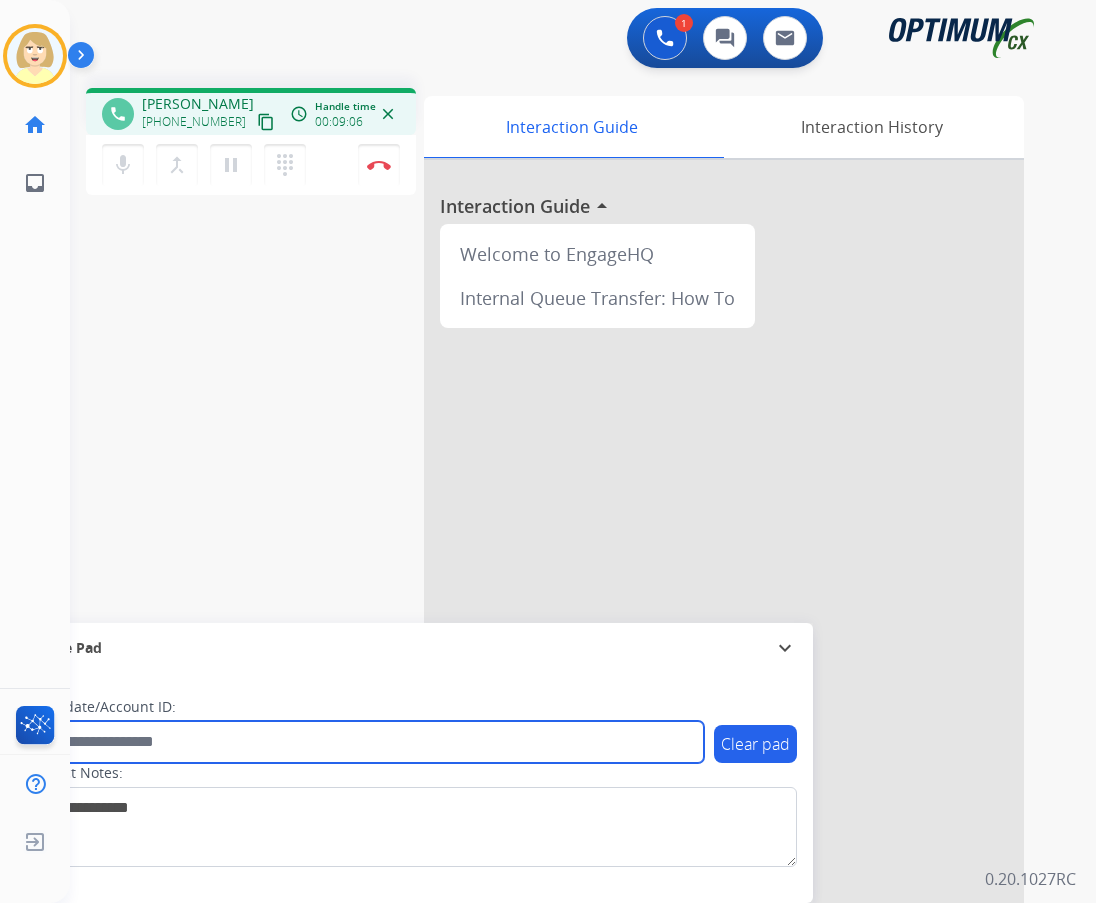 click at bounding box center (365, 742) 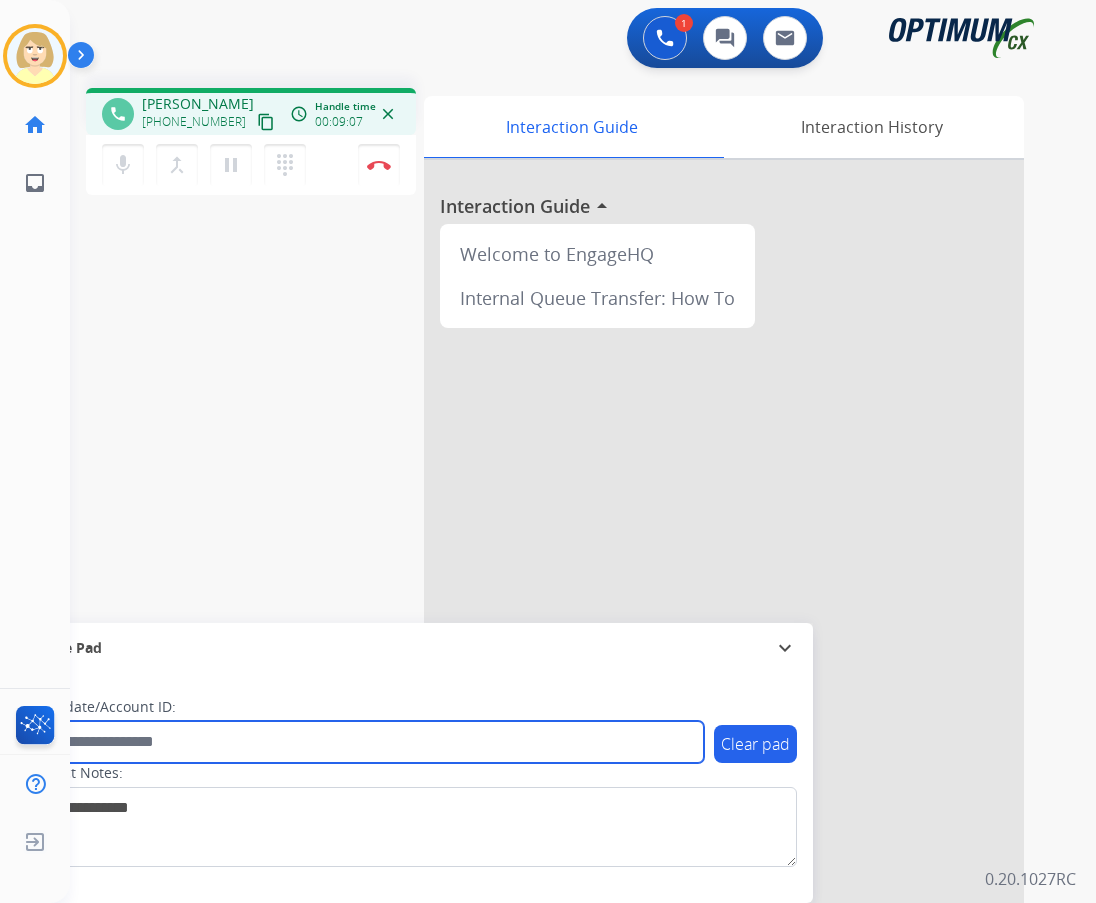 paste on "*******" 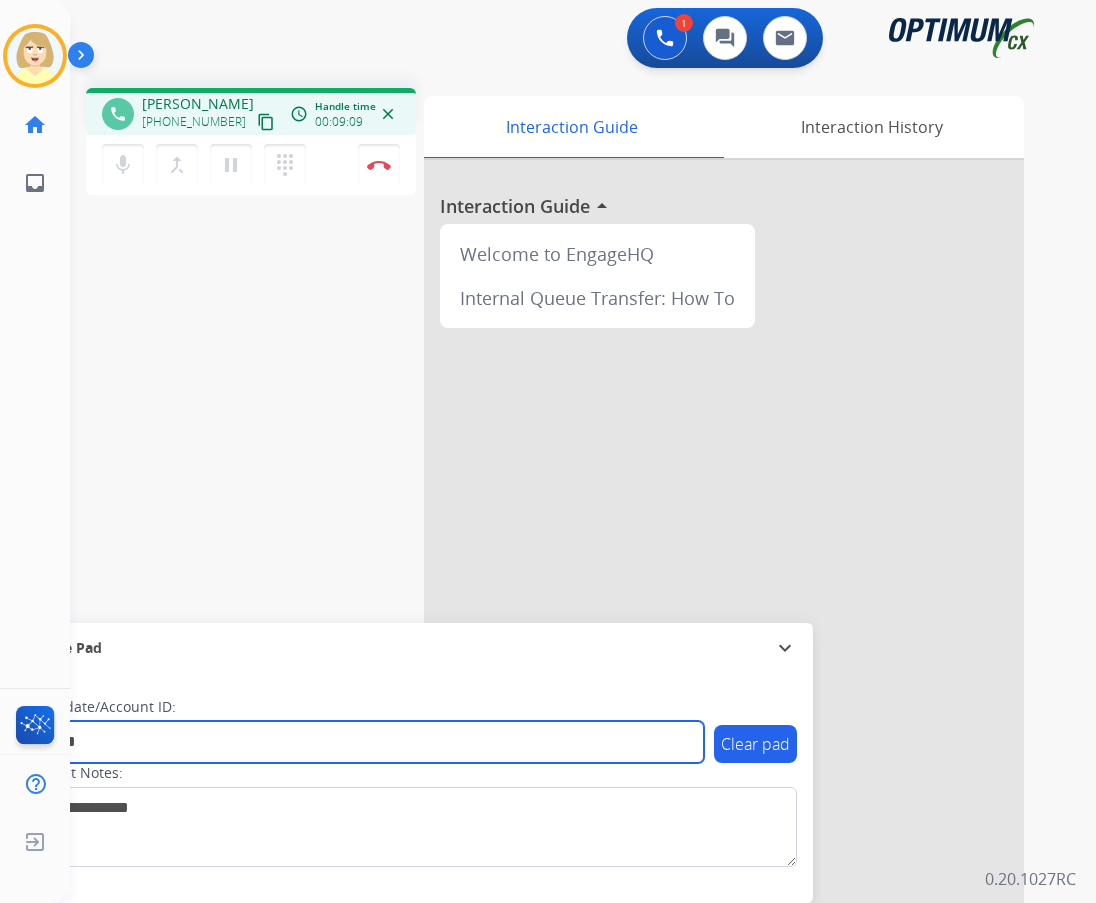 type on "*******" 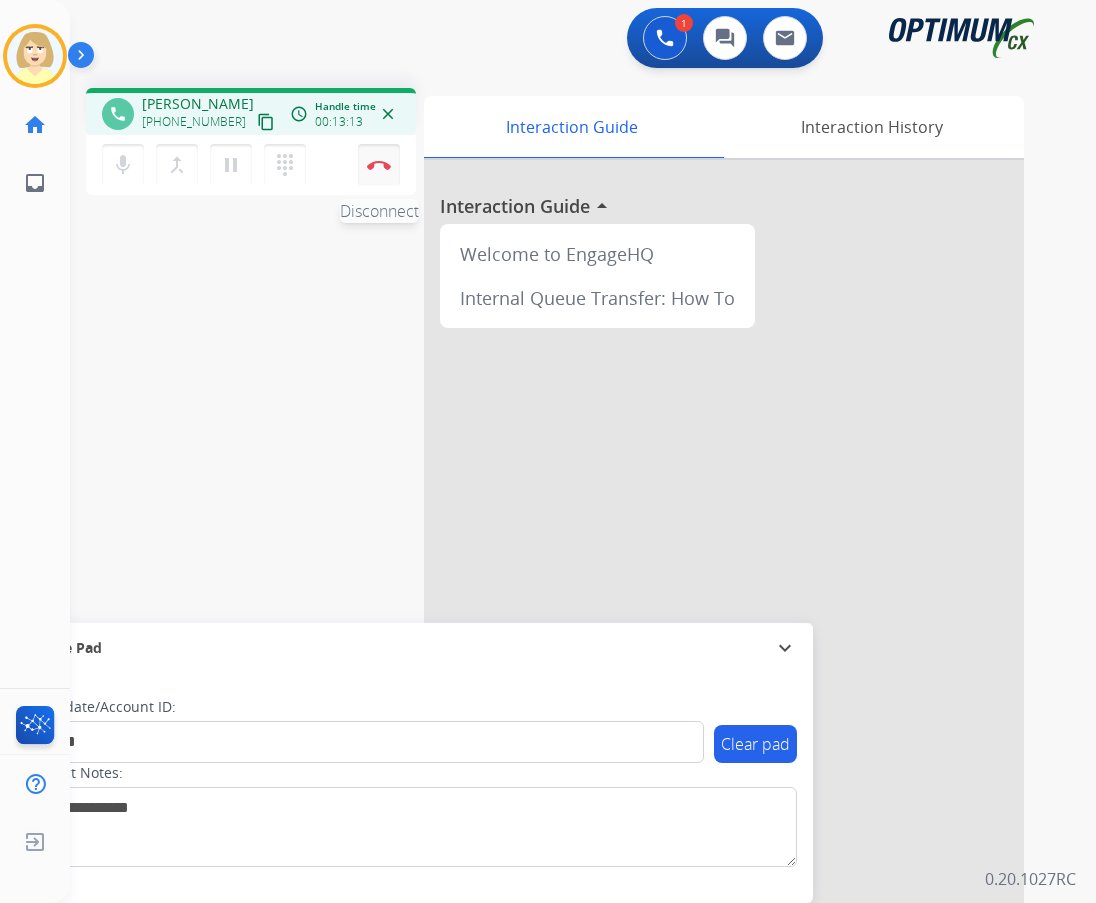 click on "Disconnect" at bounding box center [379, 165] 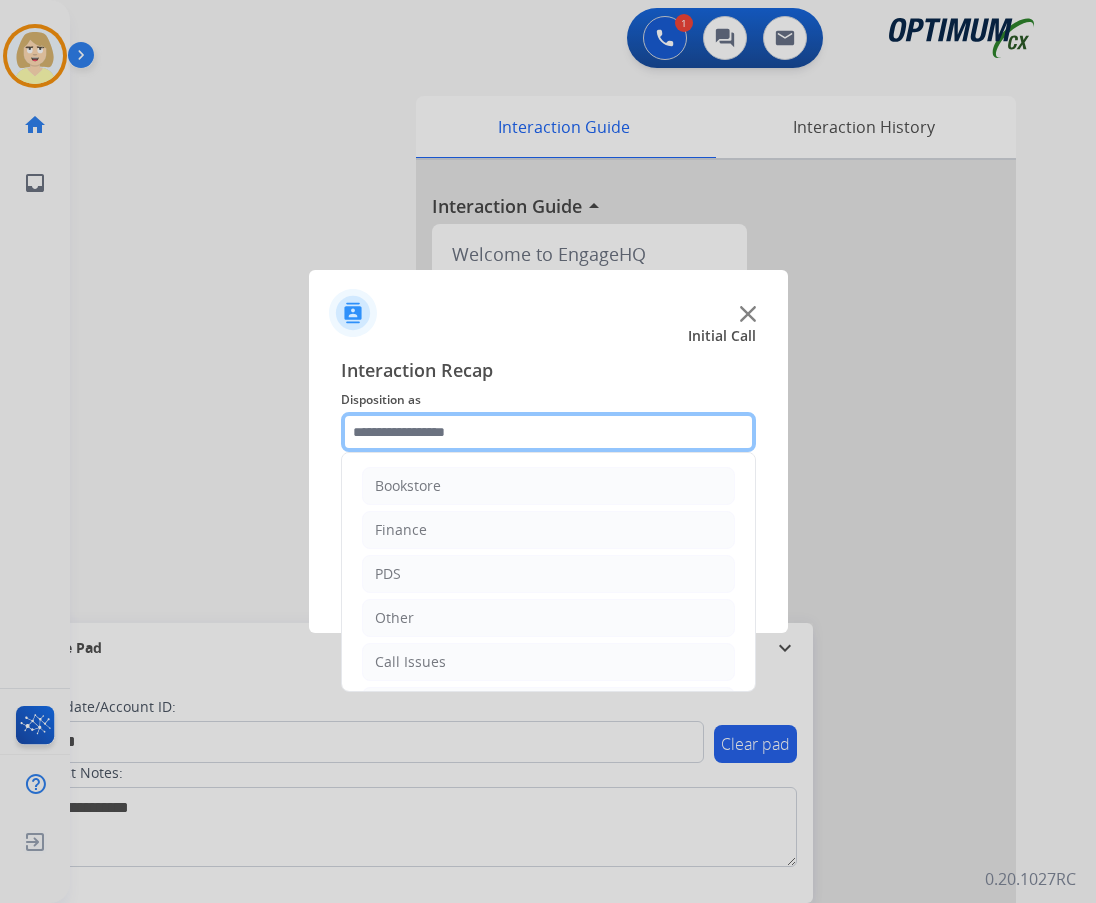 click 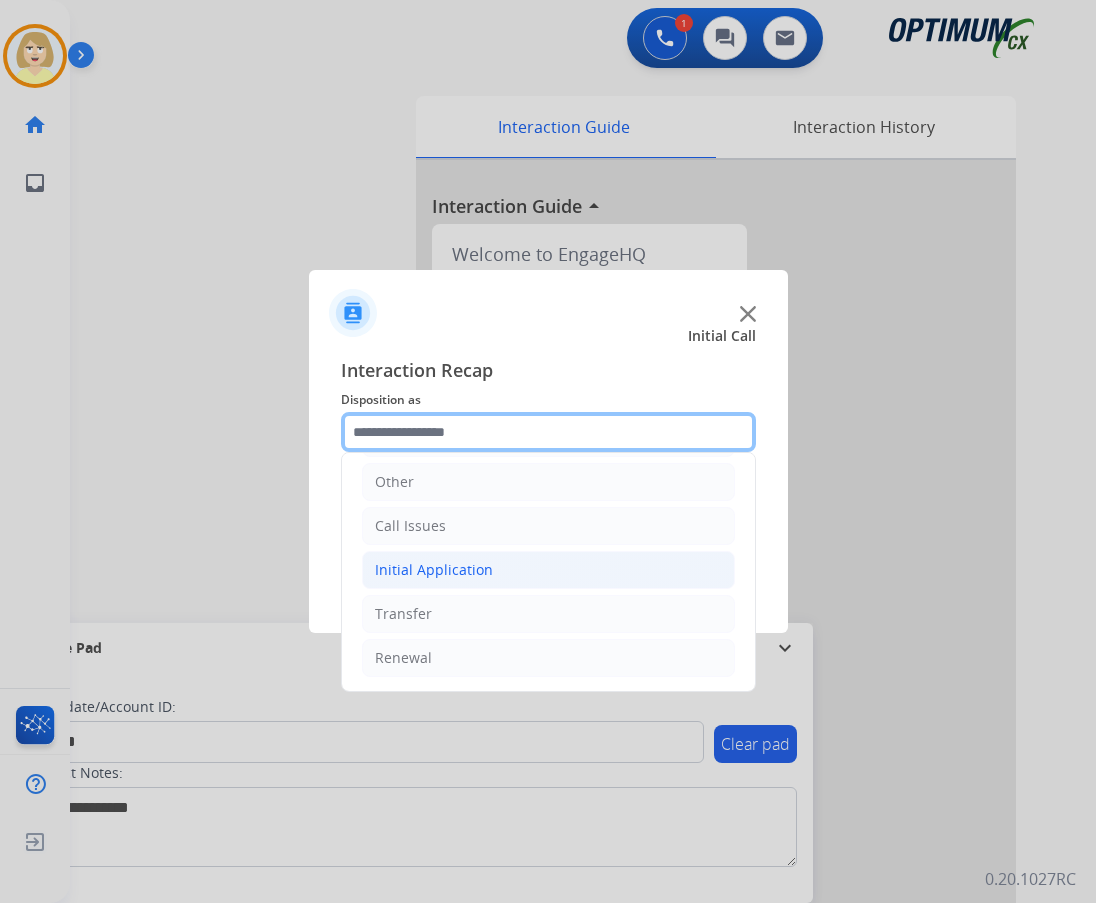 scroll, scrollTop: 0, scrollLeft: 0, axis: both 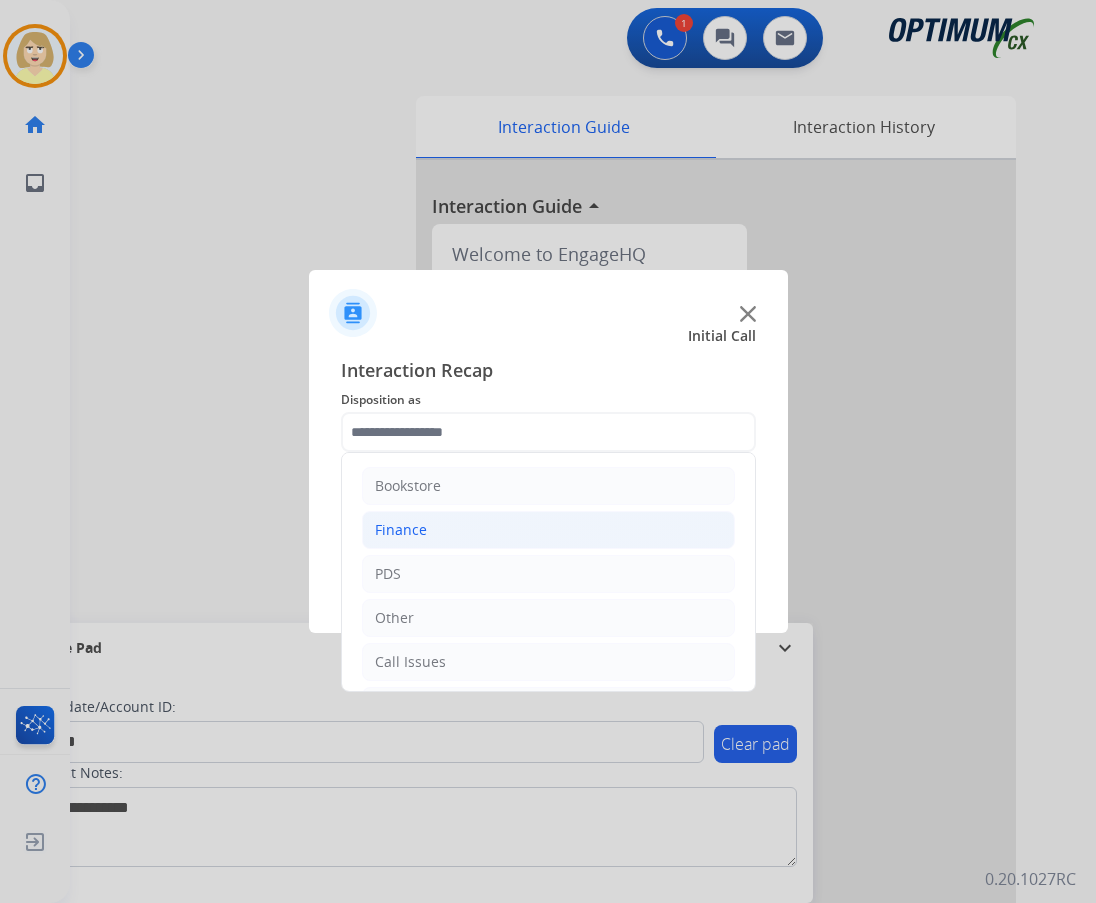 click on "Finance" 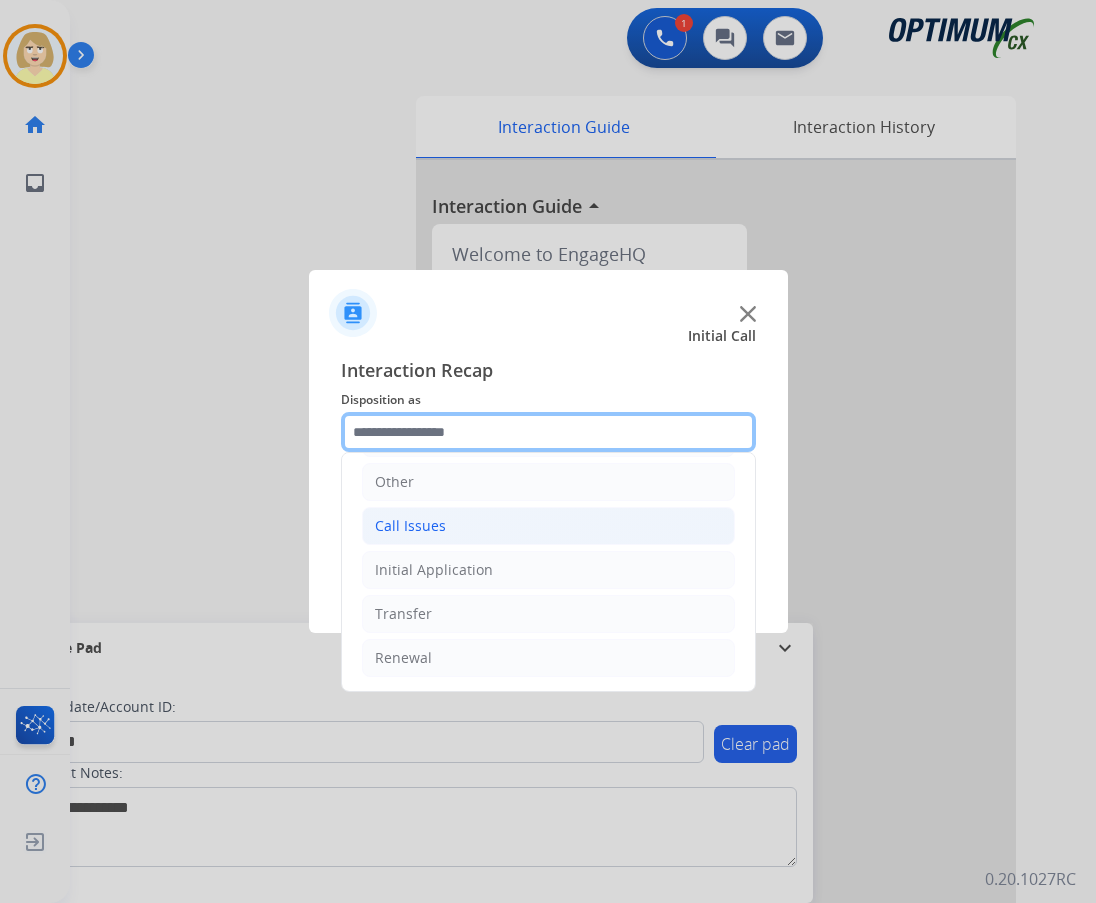 scroll, scrollTop: 212, scrollLeft: 0, axis: vertical 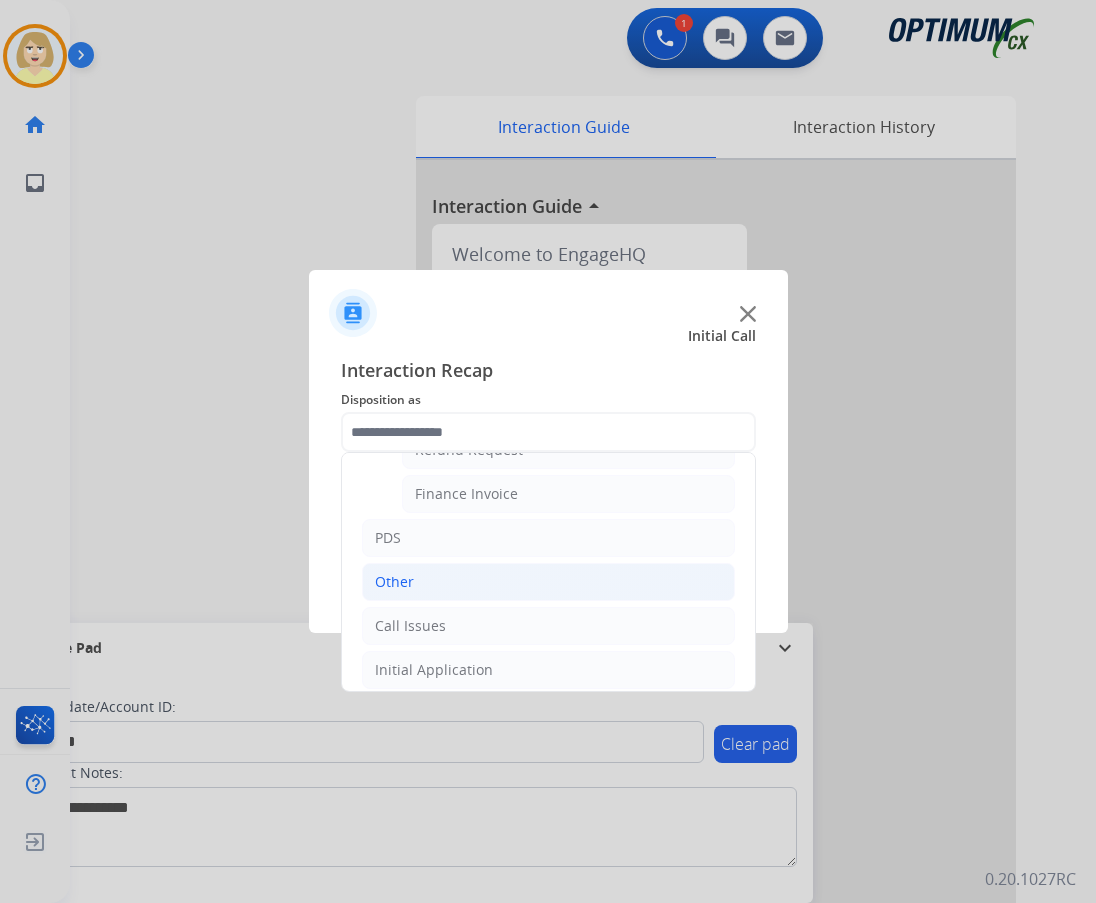 click on "Other" 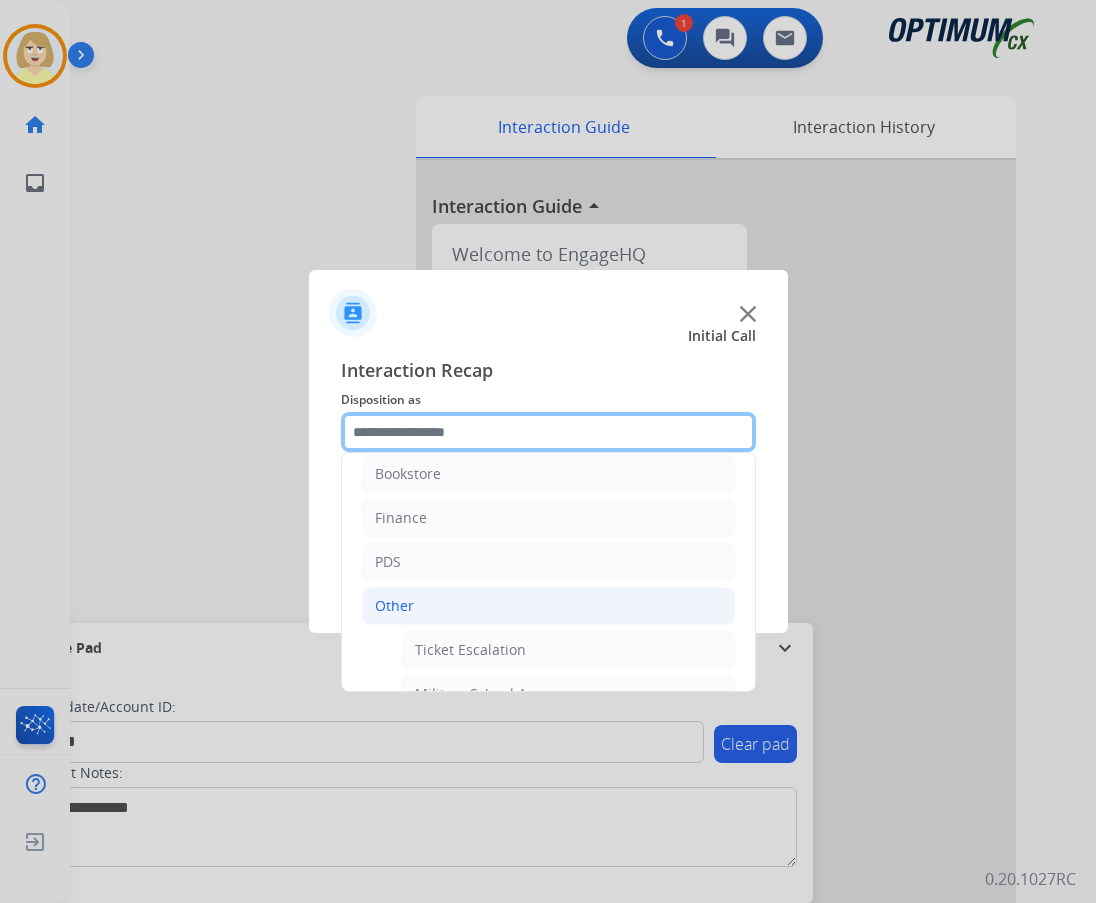 scroll, scrollTop: 0, scrollLeft: 0, axis: both 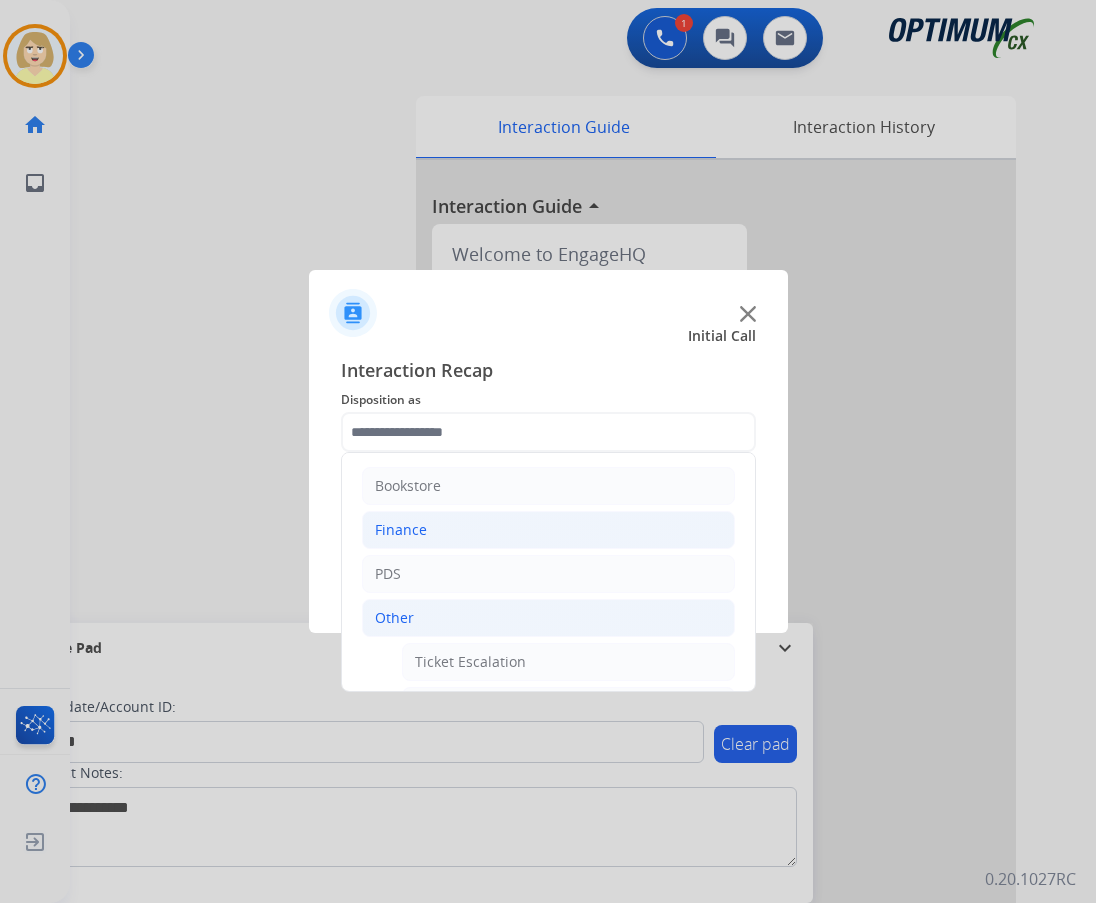 click on "Finance" 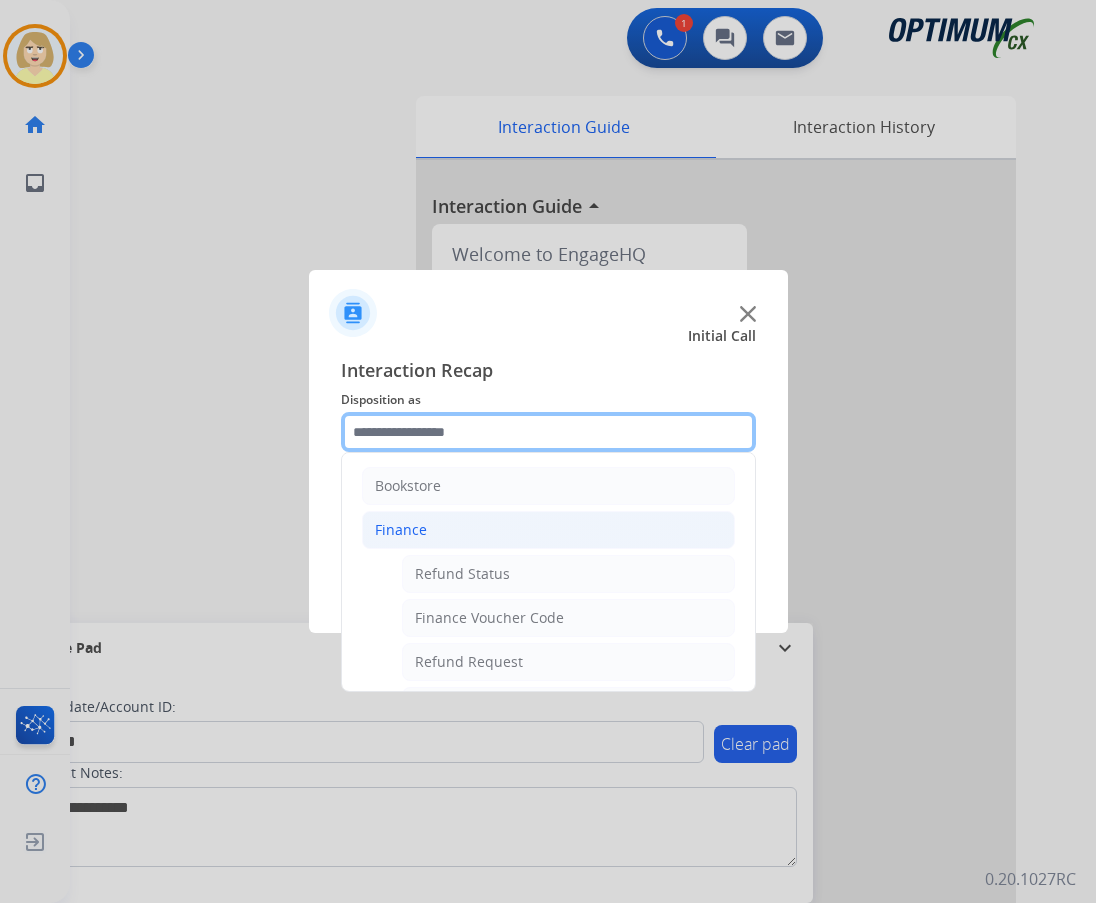 scroll, scrollTop: 100, scrollLeft: 0, axis: vertical 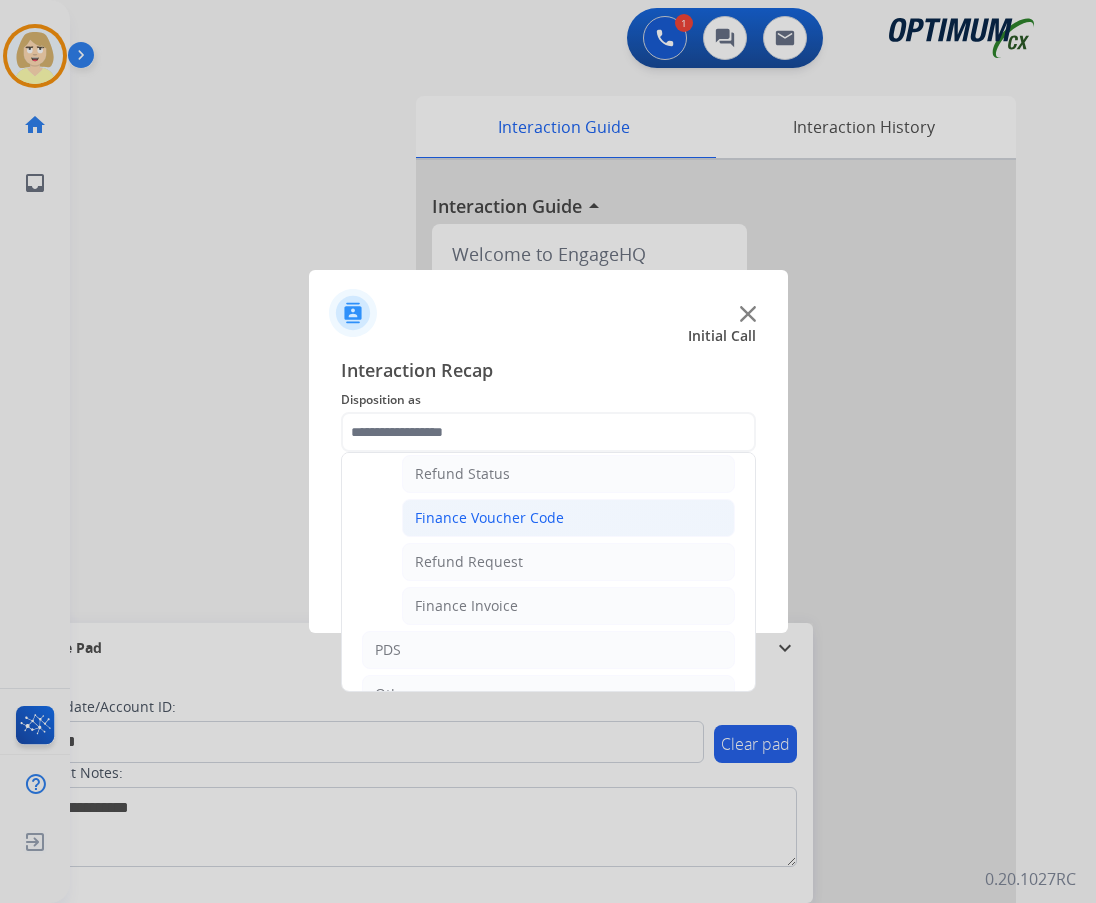 click on "Finance Voucher Code" 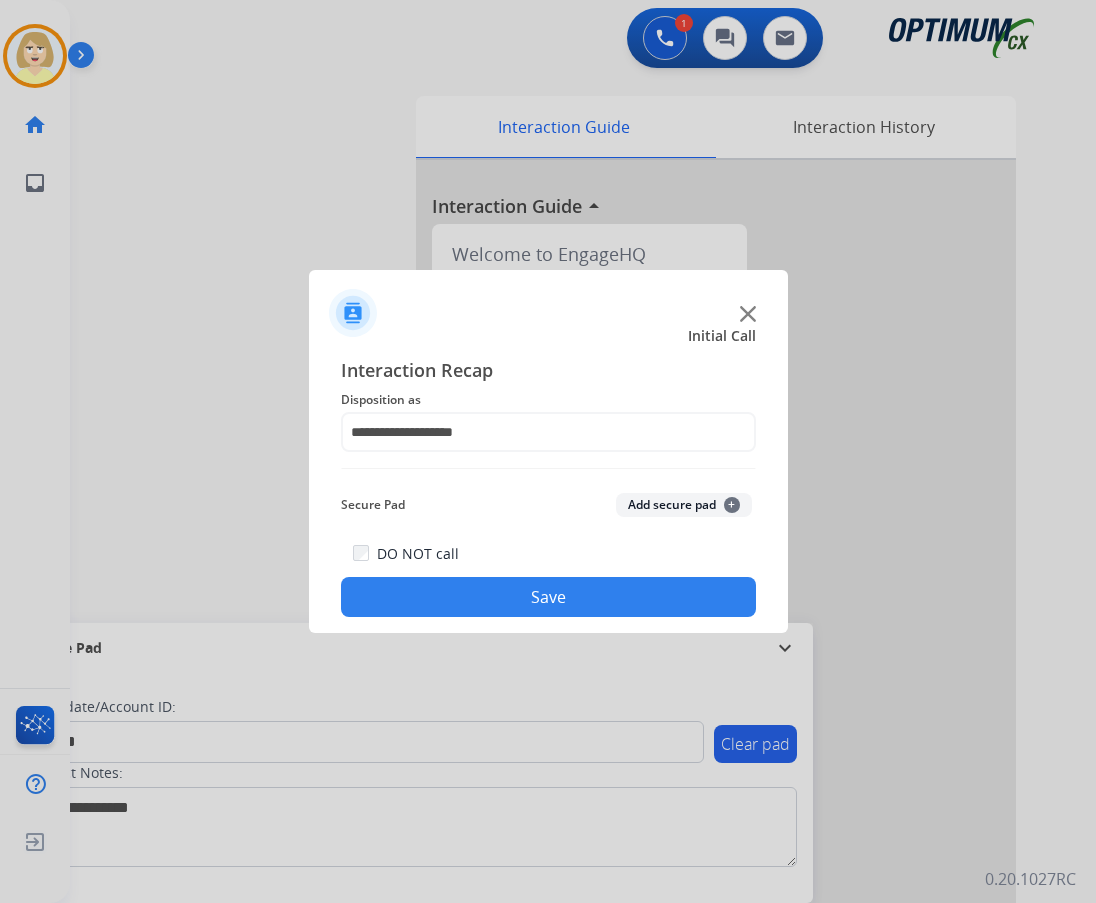 click on "Add secure pad  +" 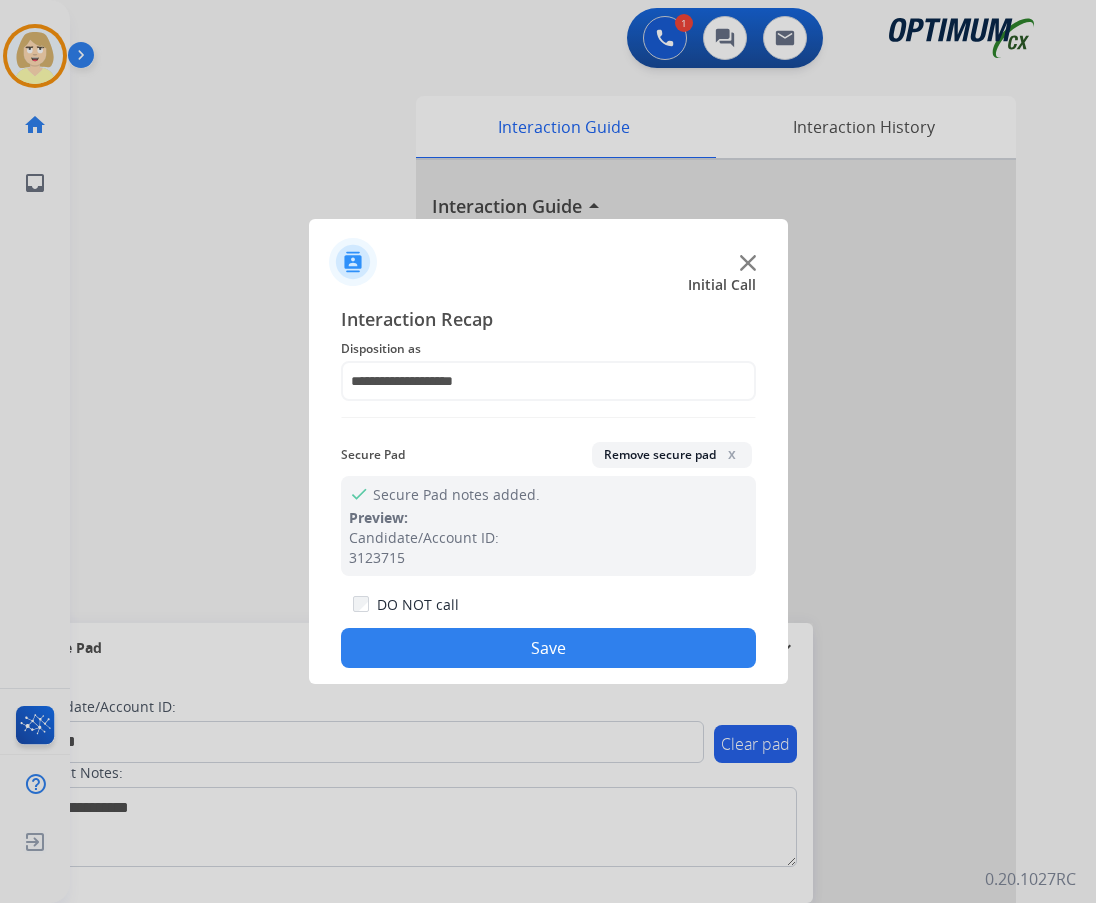 click on "Save" 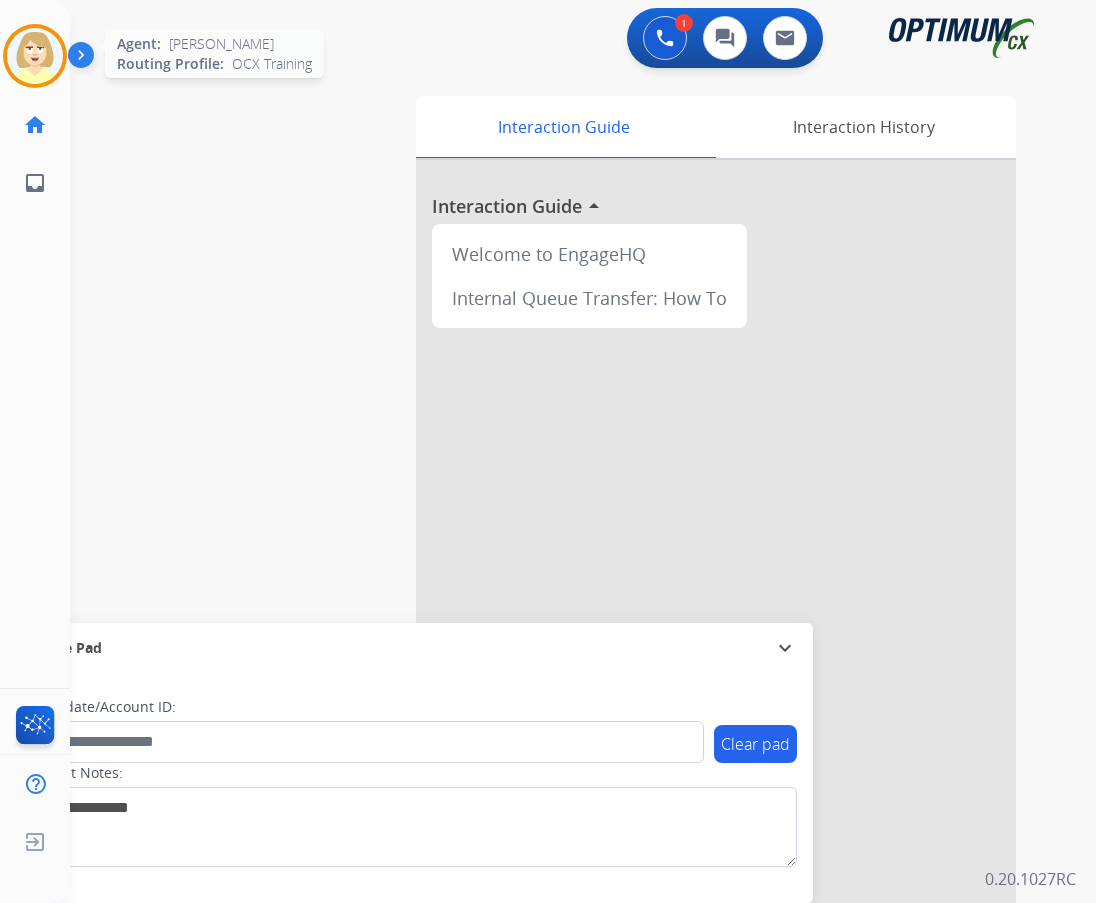 click at bounding box center [35, 56] 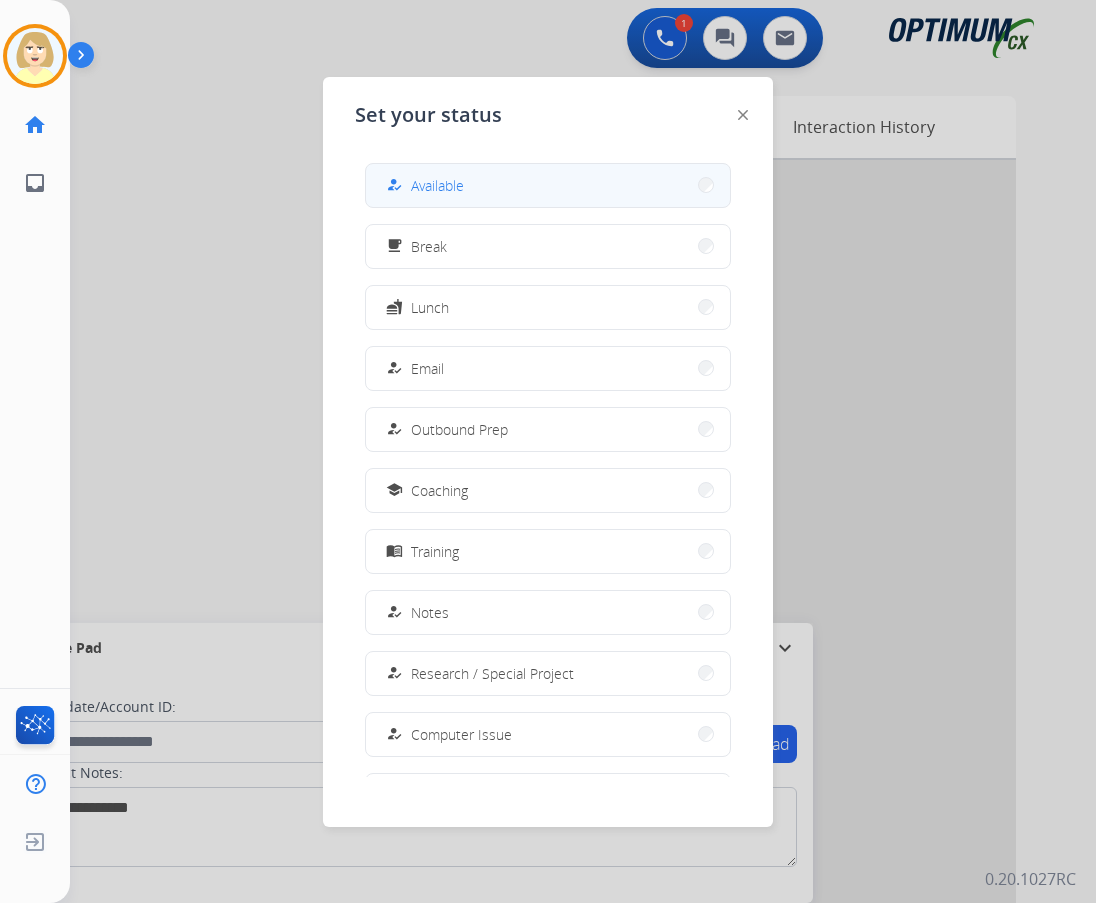 click on "Available" at bounding box center (437, 185) 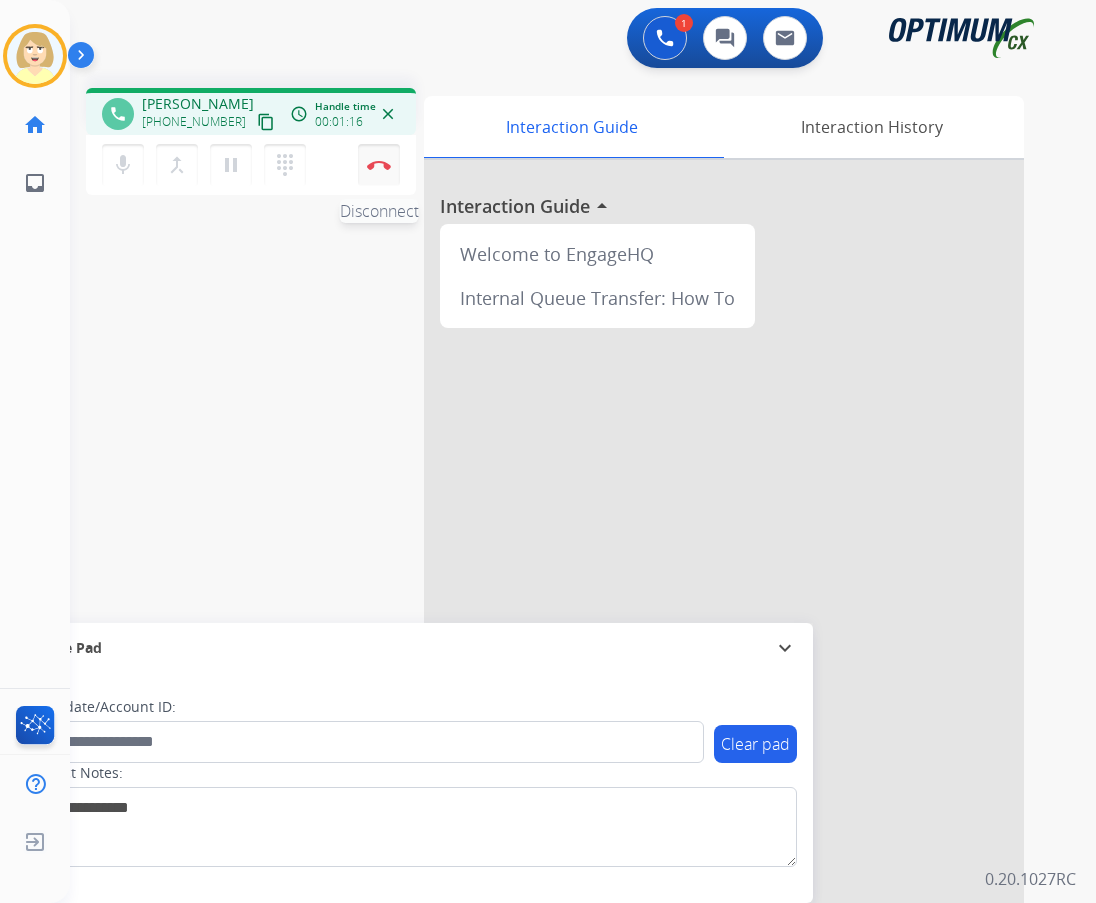 click at bounding box center [379, 165] 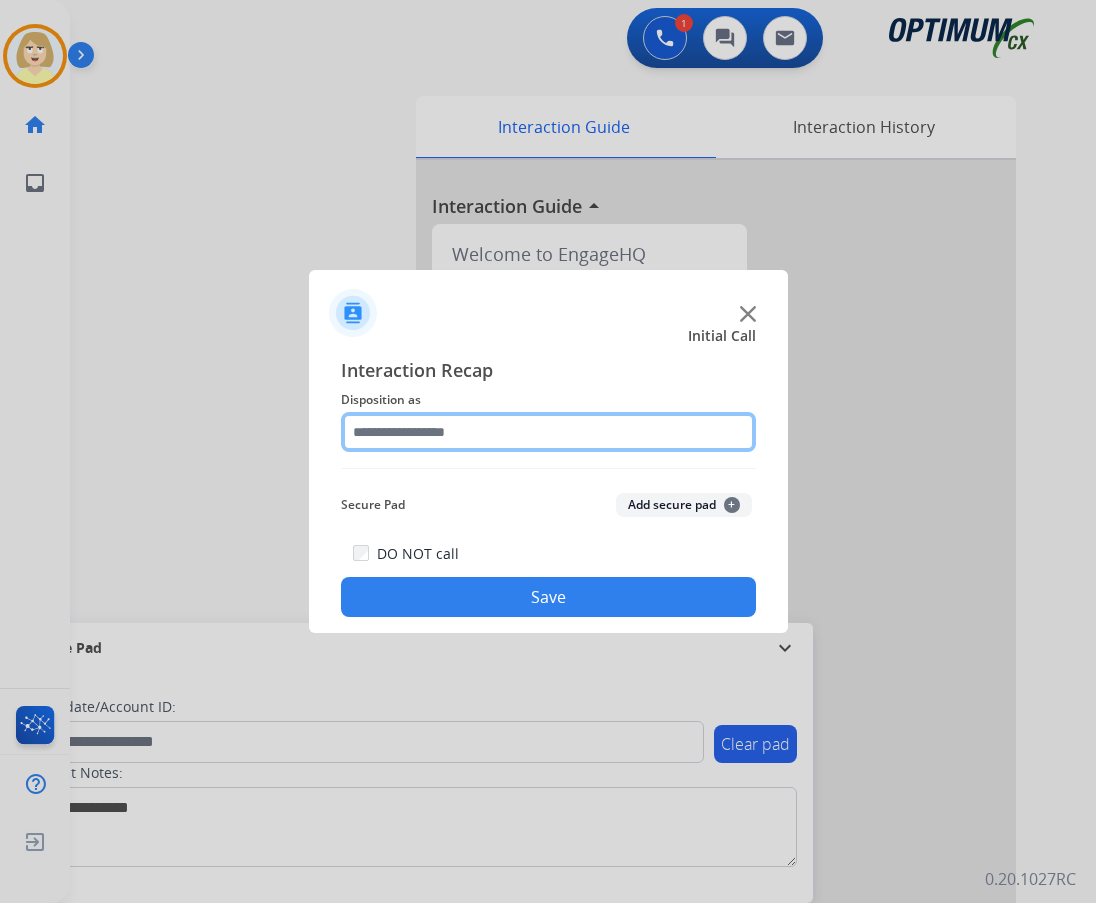 click 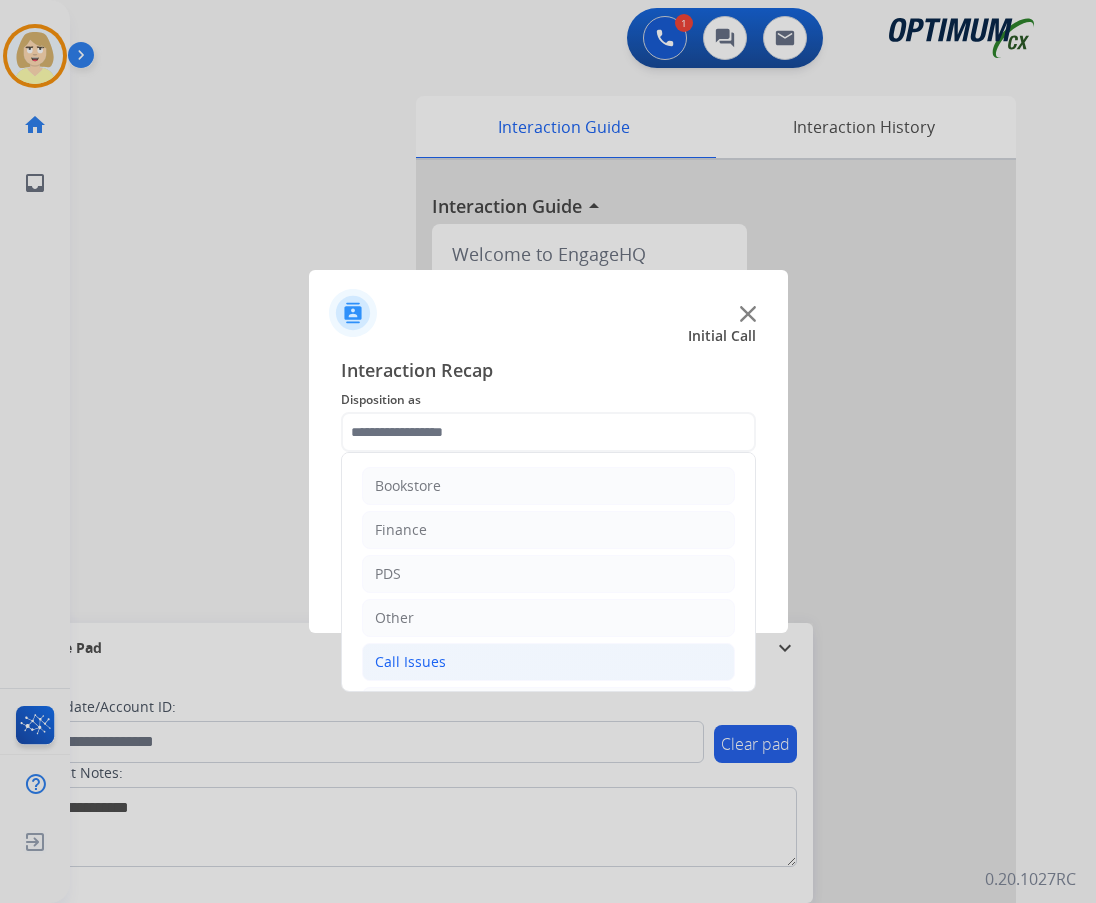 click on "Call Issues" 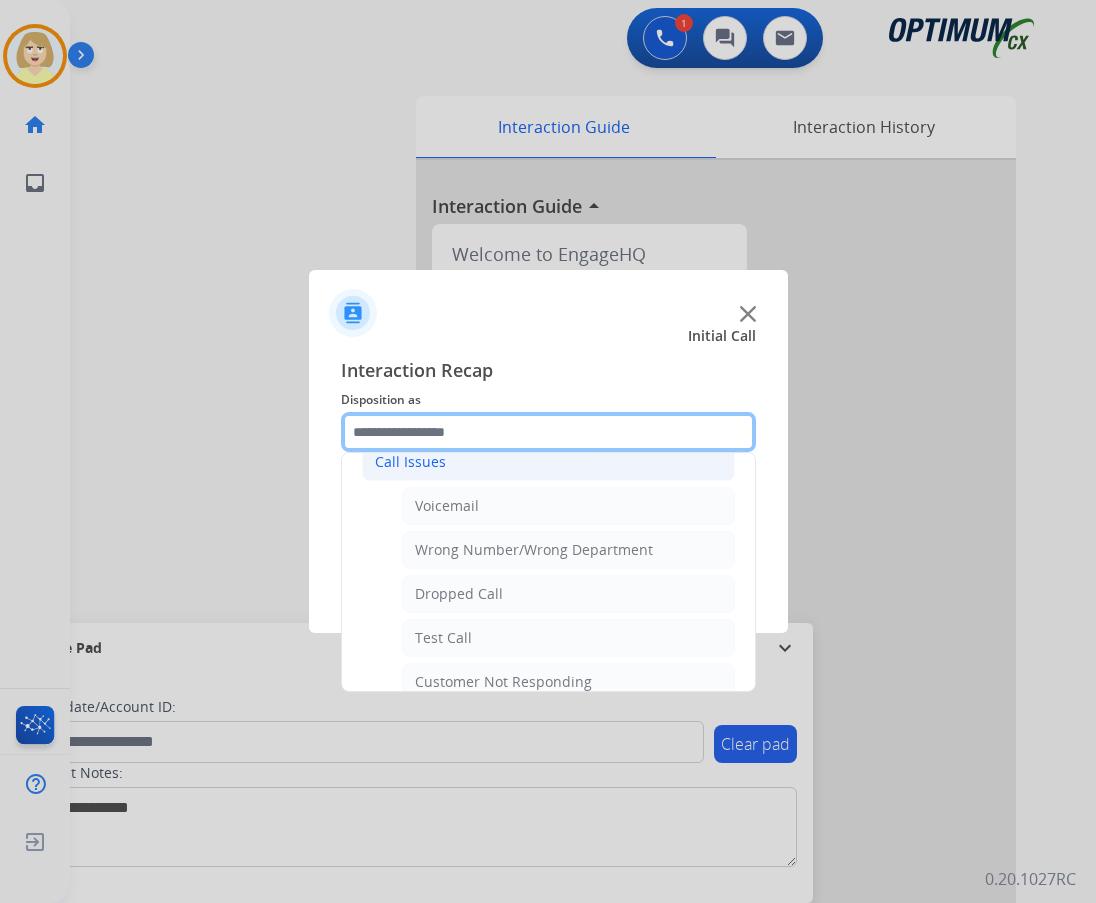 scroll, scrollTop: 300, scrollLeft: 0, axis: vertical 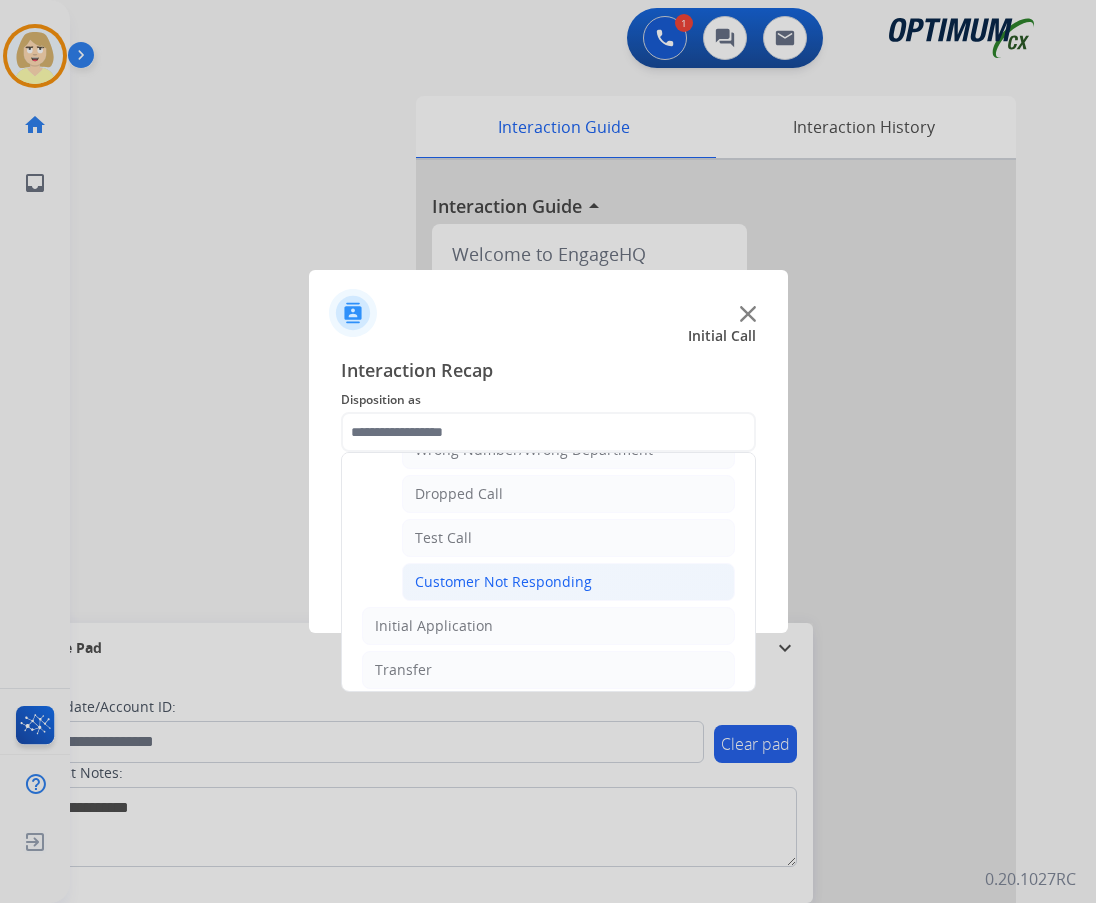 click on "Customer Not Responding" 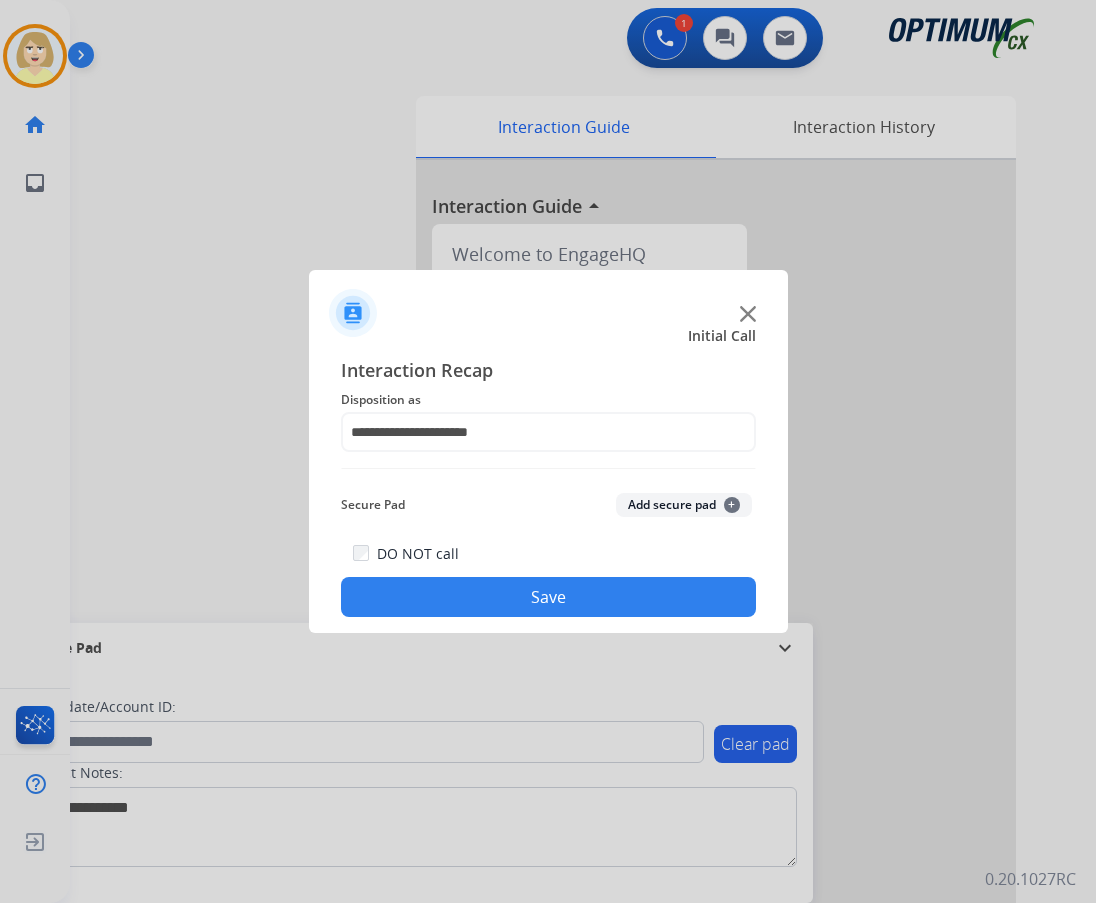click on "Add secure pad  +" 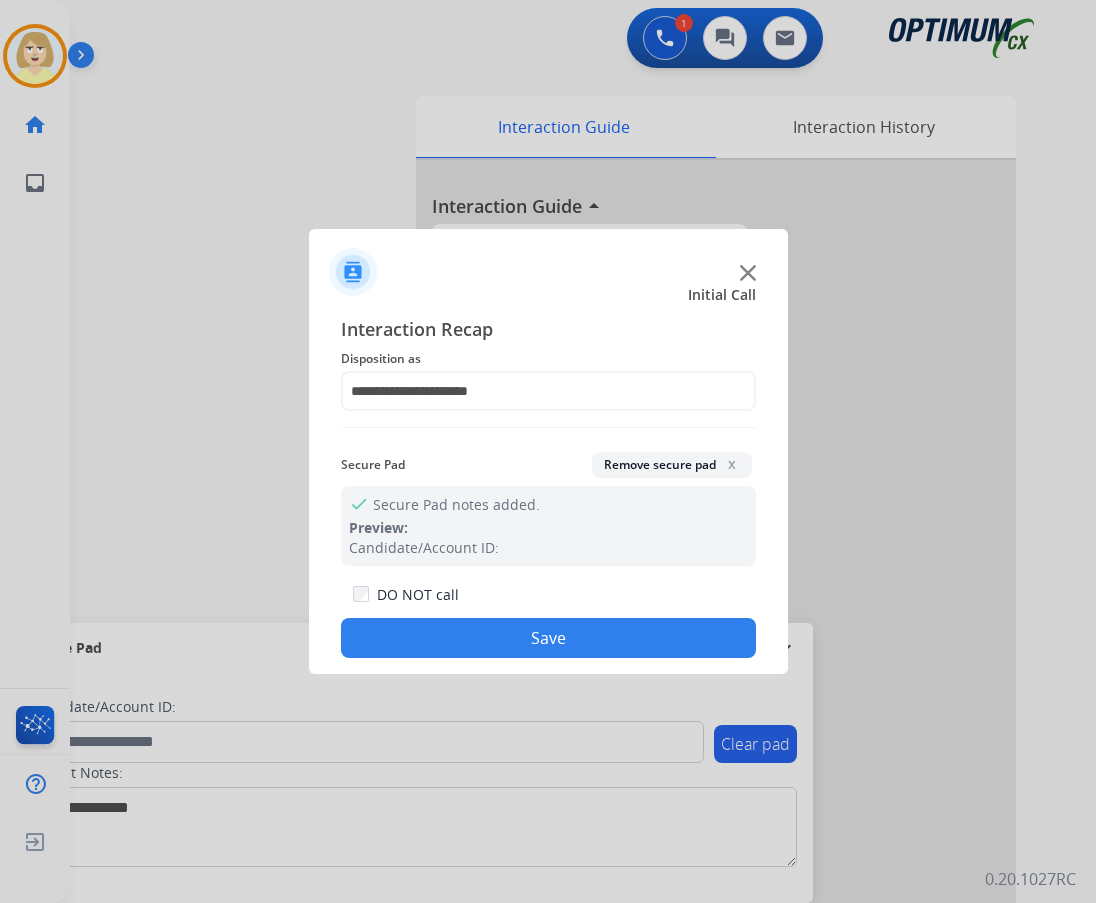 click on "Save" 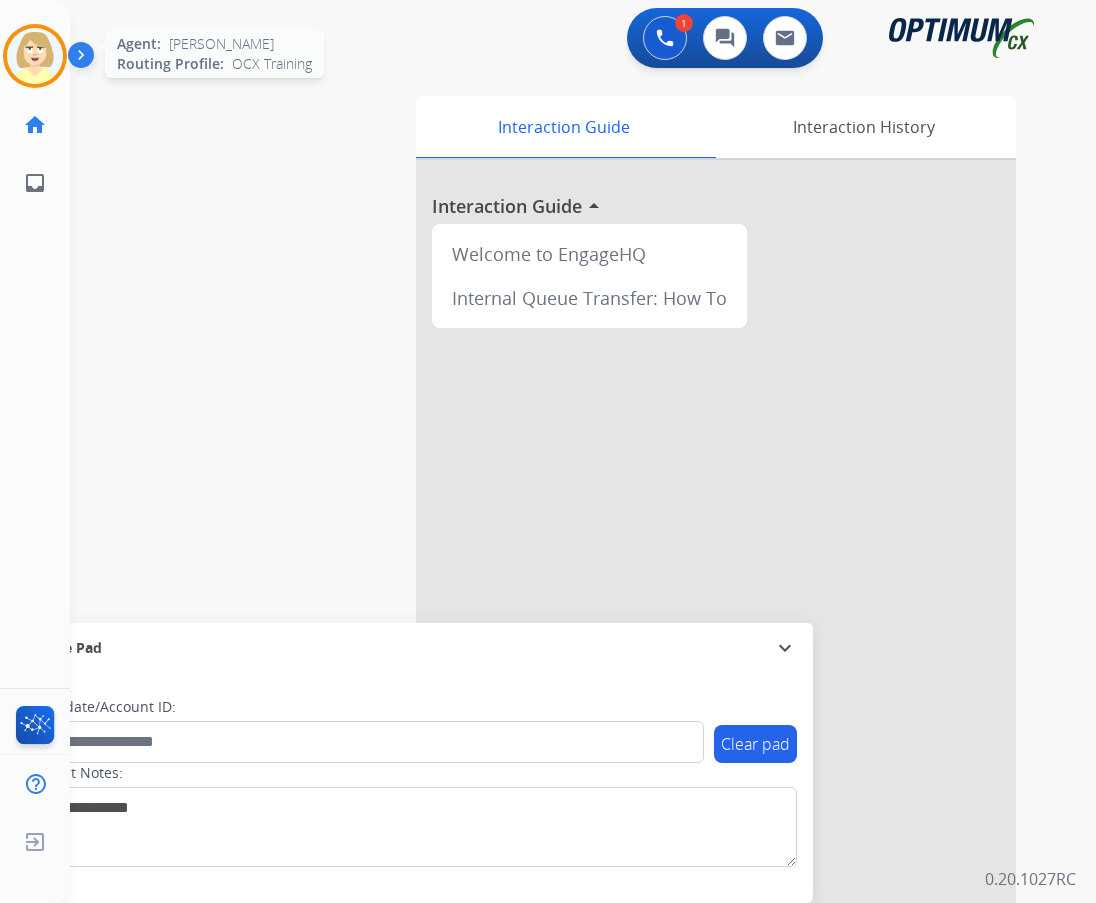 click at bounding box center [35, 56] 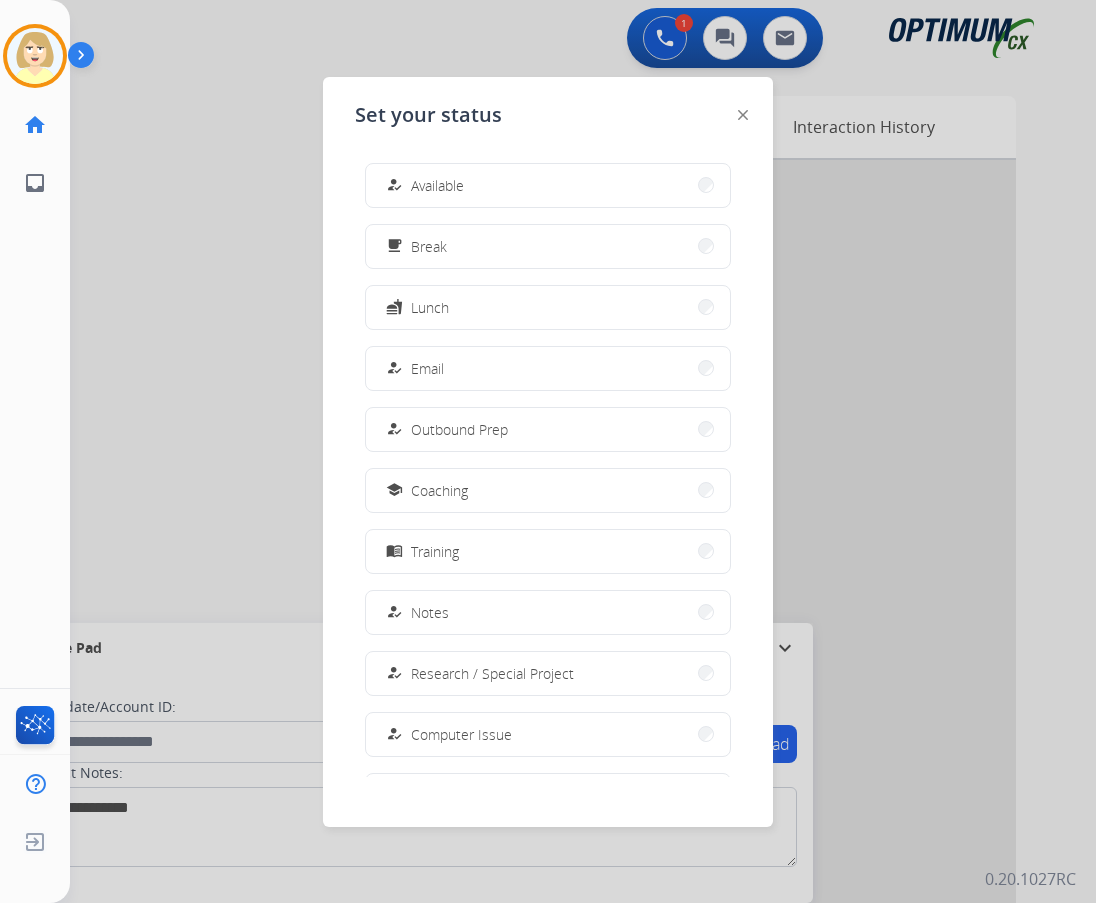 drag, startPoint x: 418, startPoint y: 189, endPoint x: 23, endPoint y: 265, distance: 402.24496 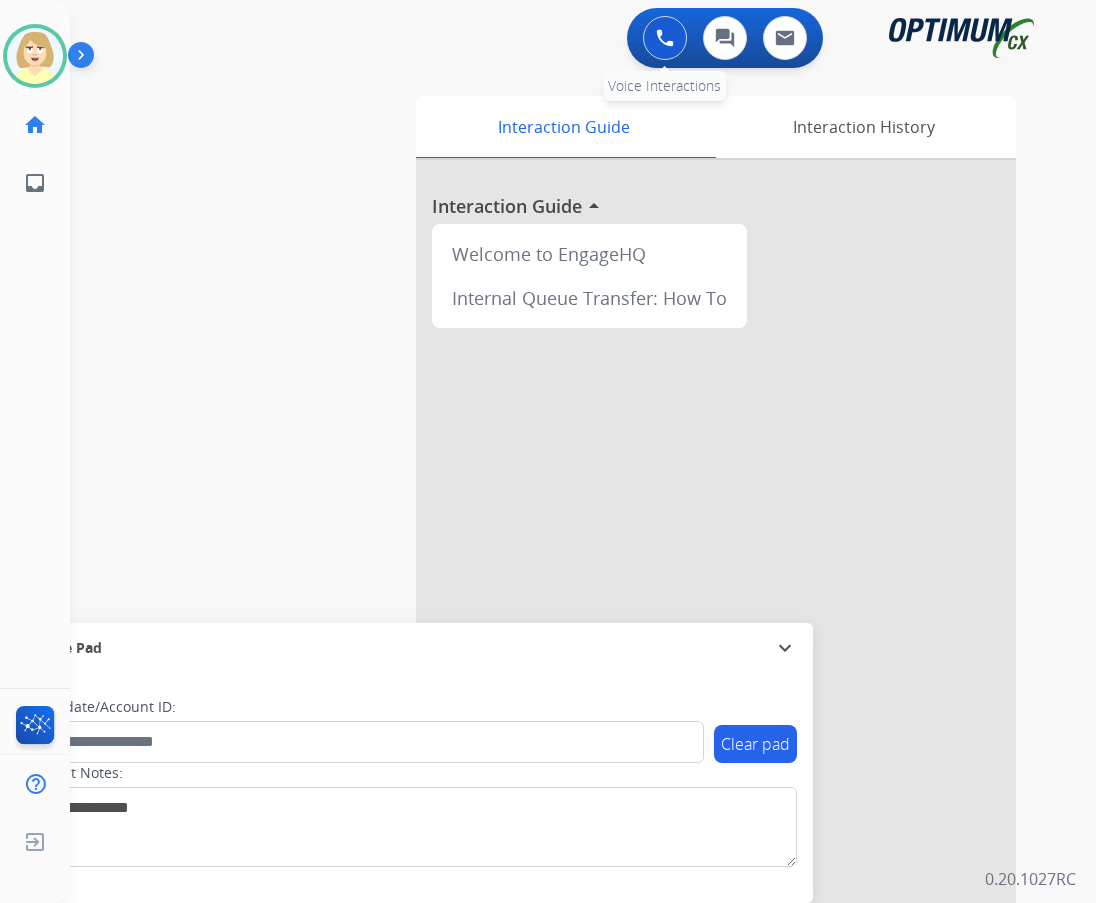 click at bounding box center (665, 38) 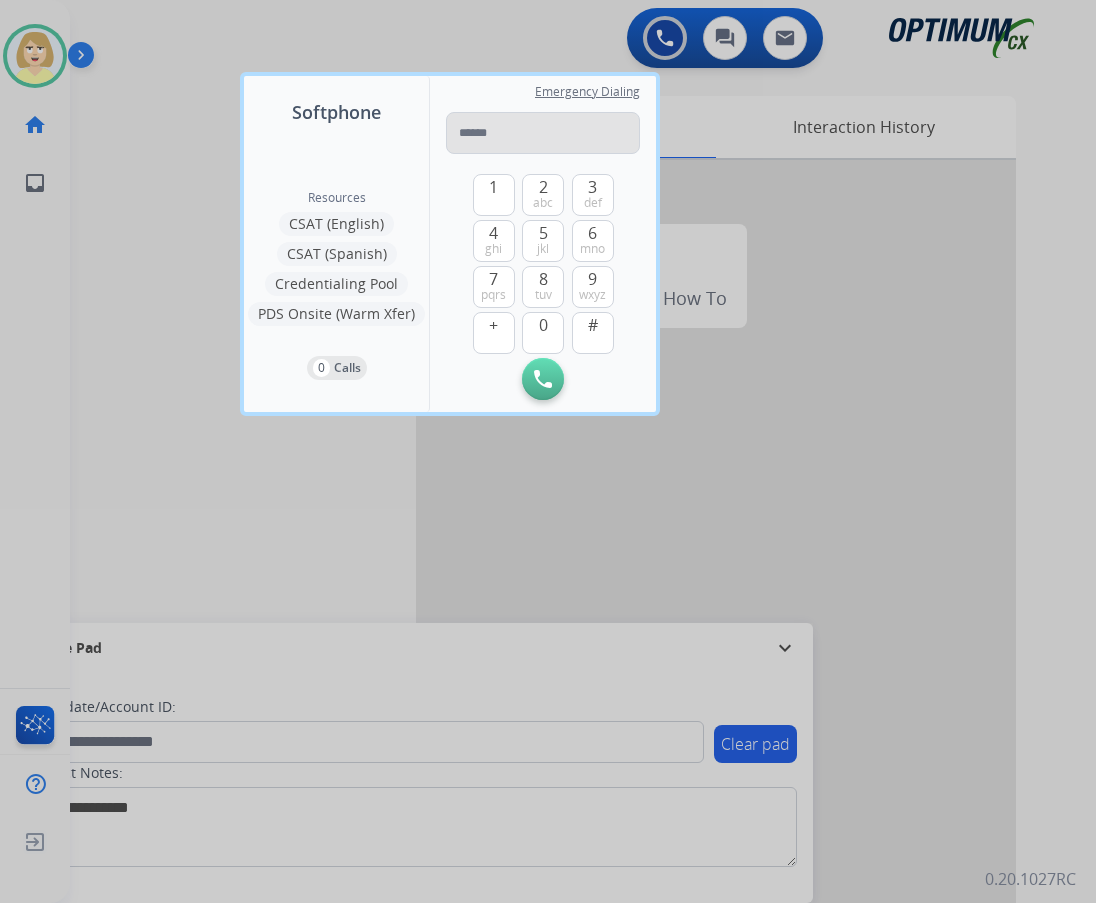 click at bounding box center (543, 133) 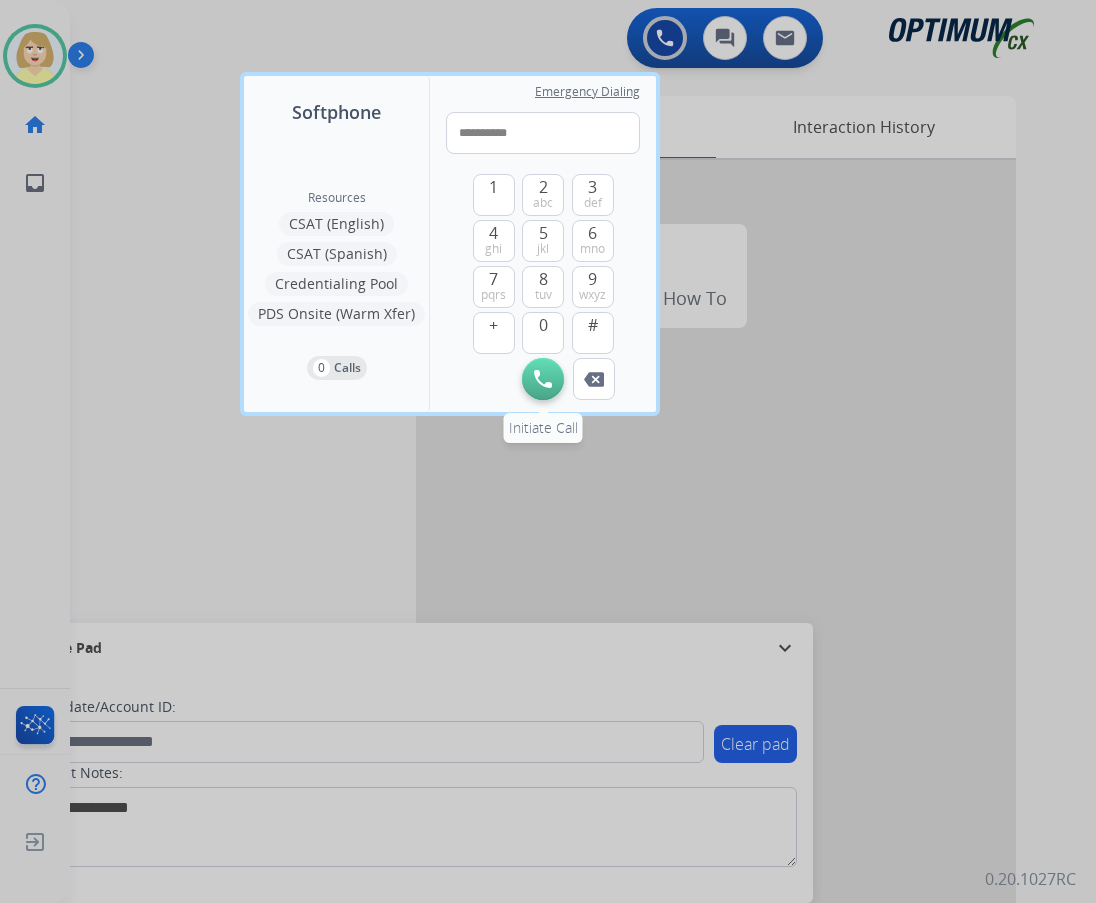 type on "**********" 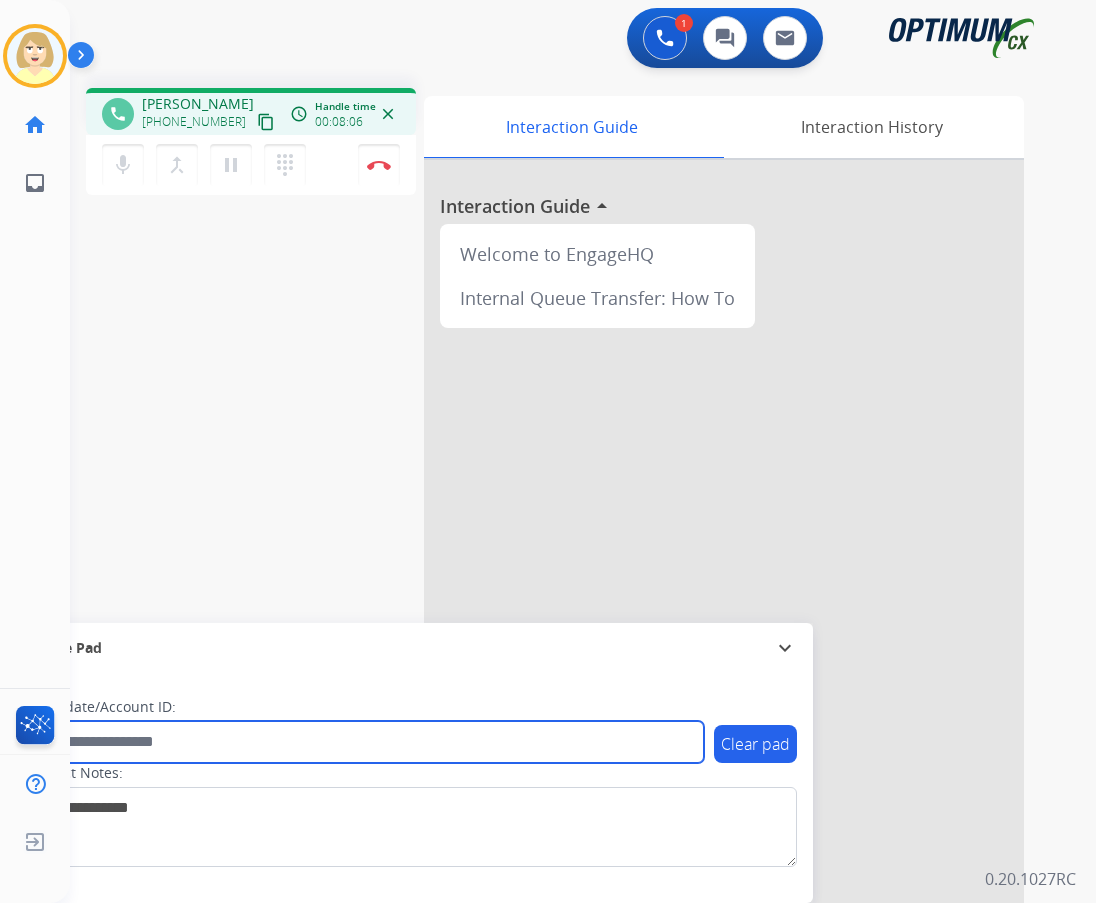 click at bounding box center [365, 742] 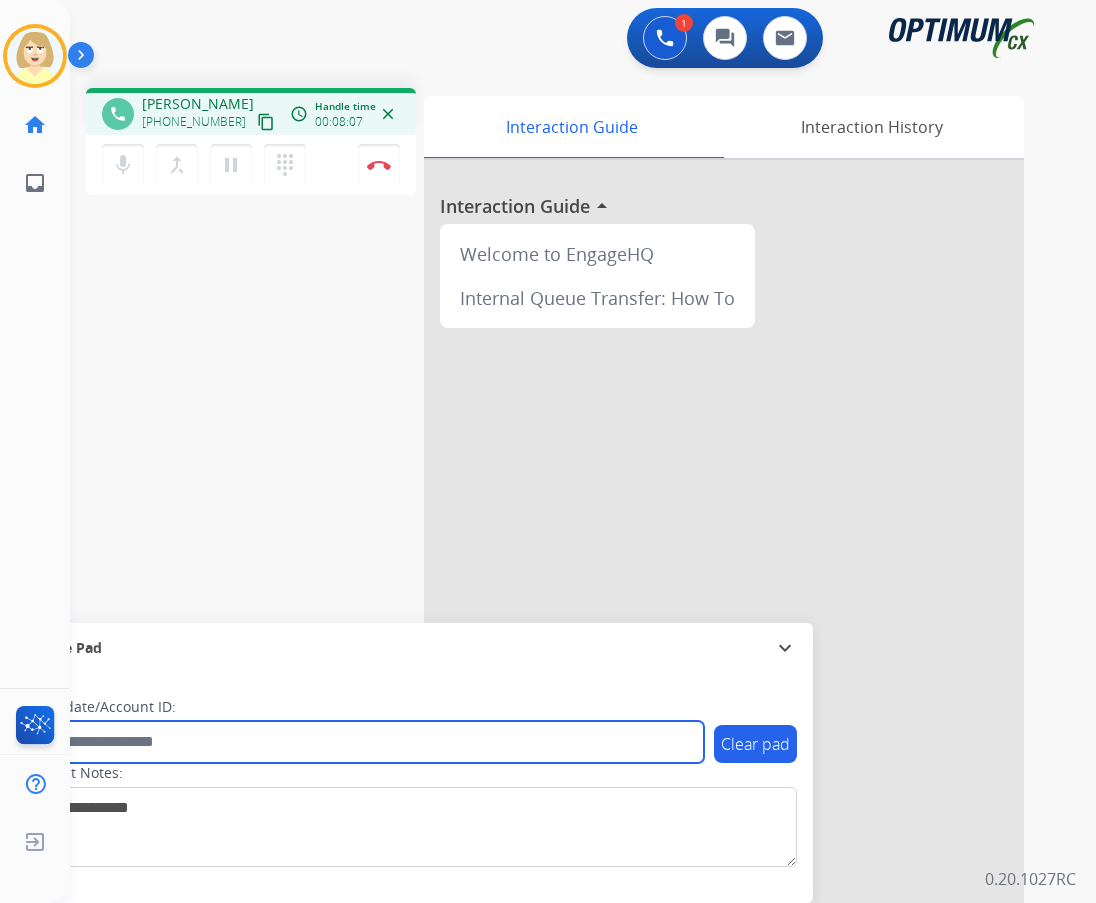 paste on "*******" 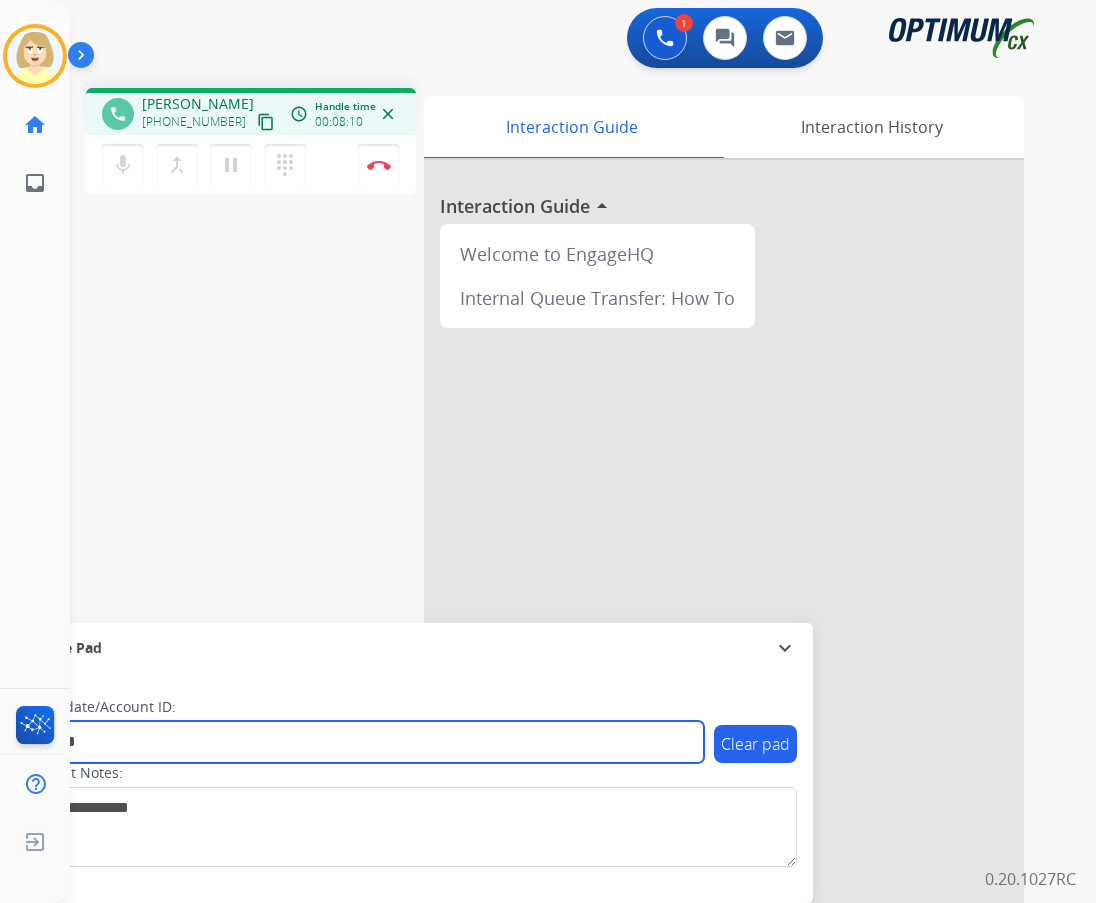 type on "*******" 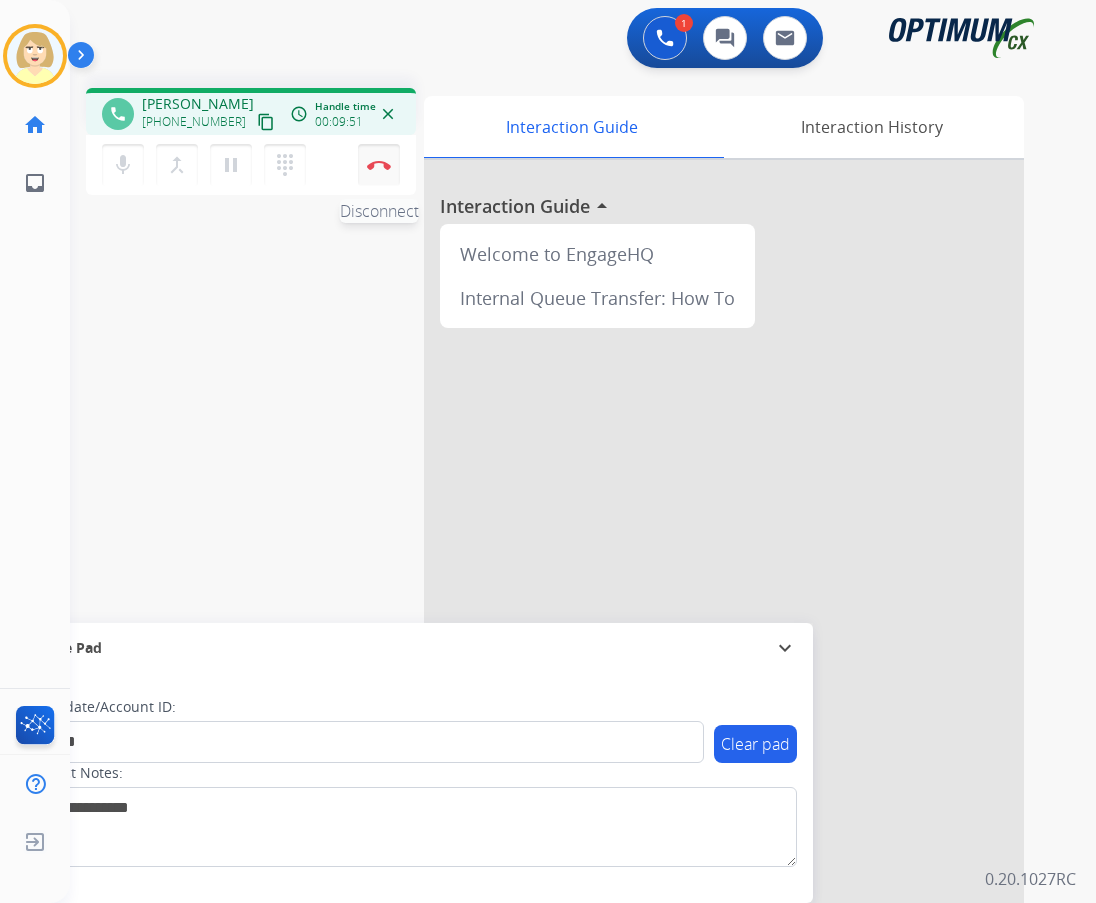 click at bounding box center [379, 165] 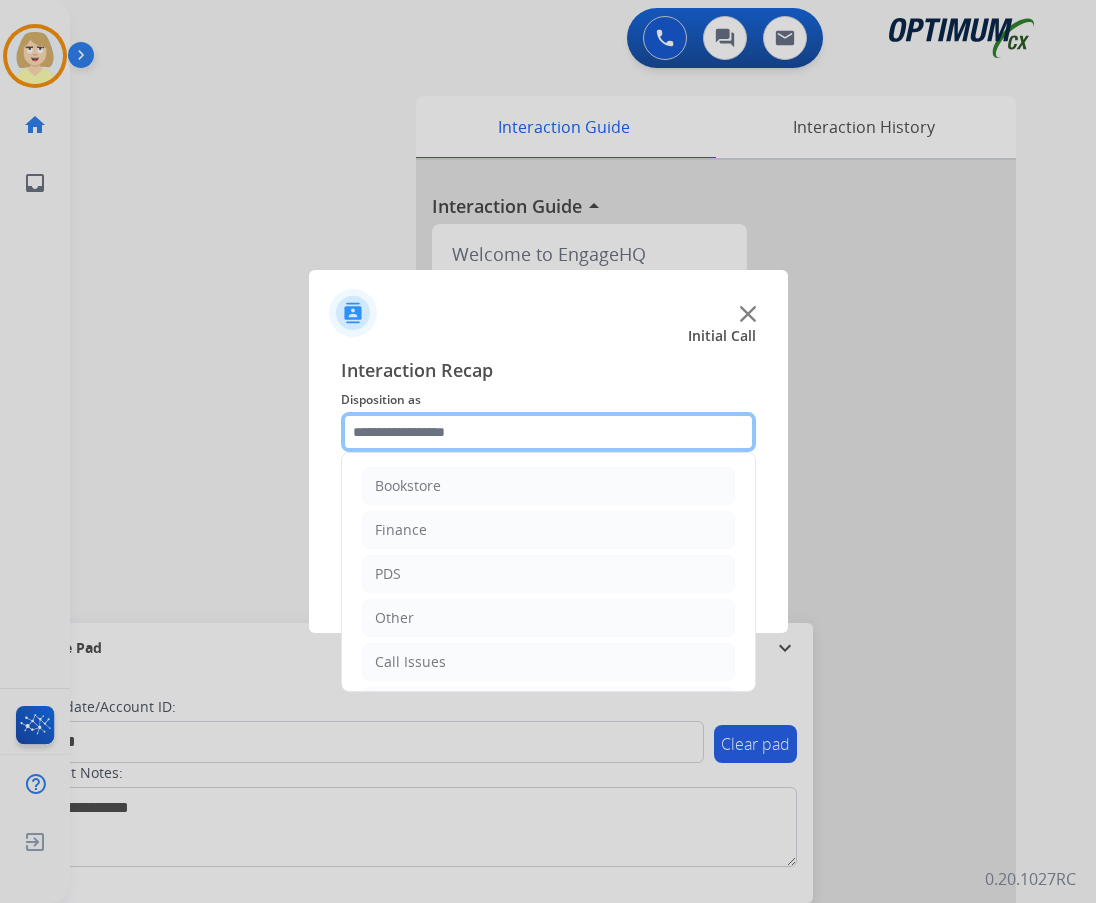 click 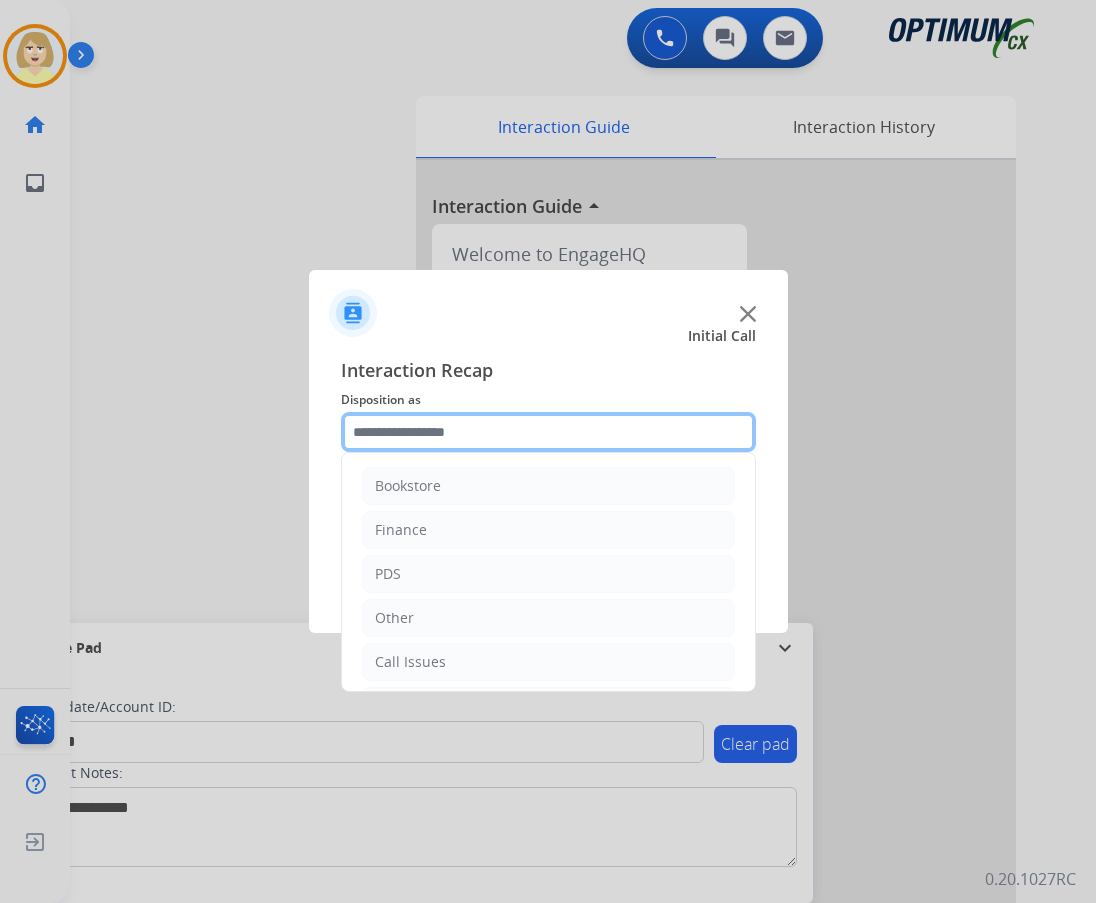 scroll, scrollTop: 136, scrollLeft: 0, axis: vertical 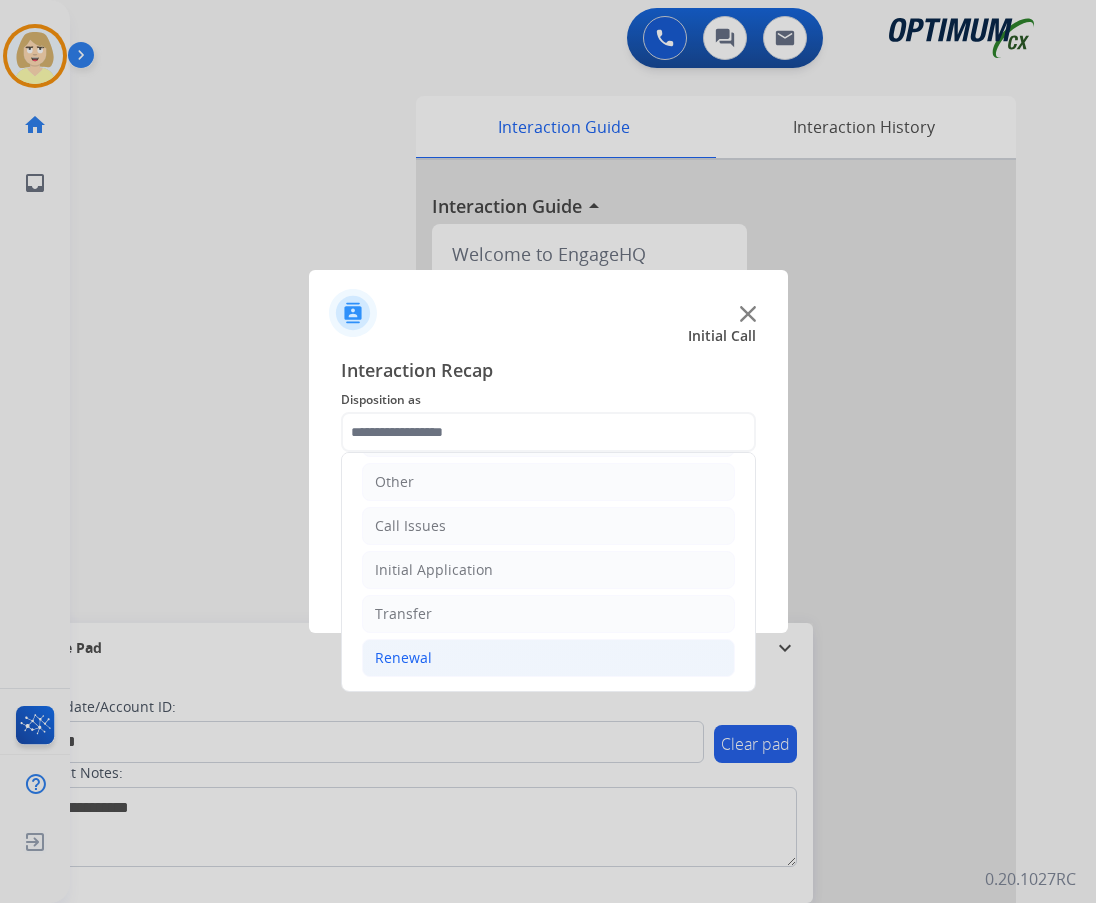 click on "Renewal" 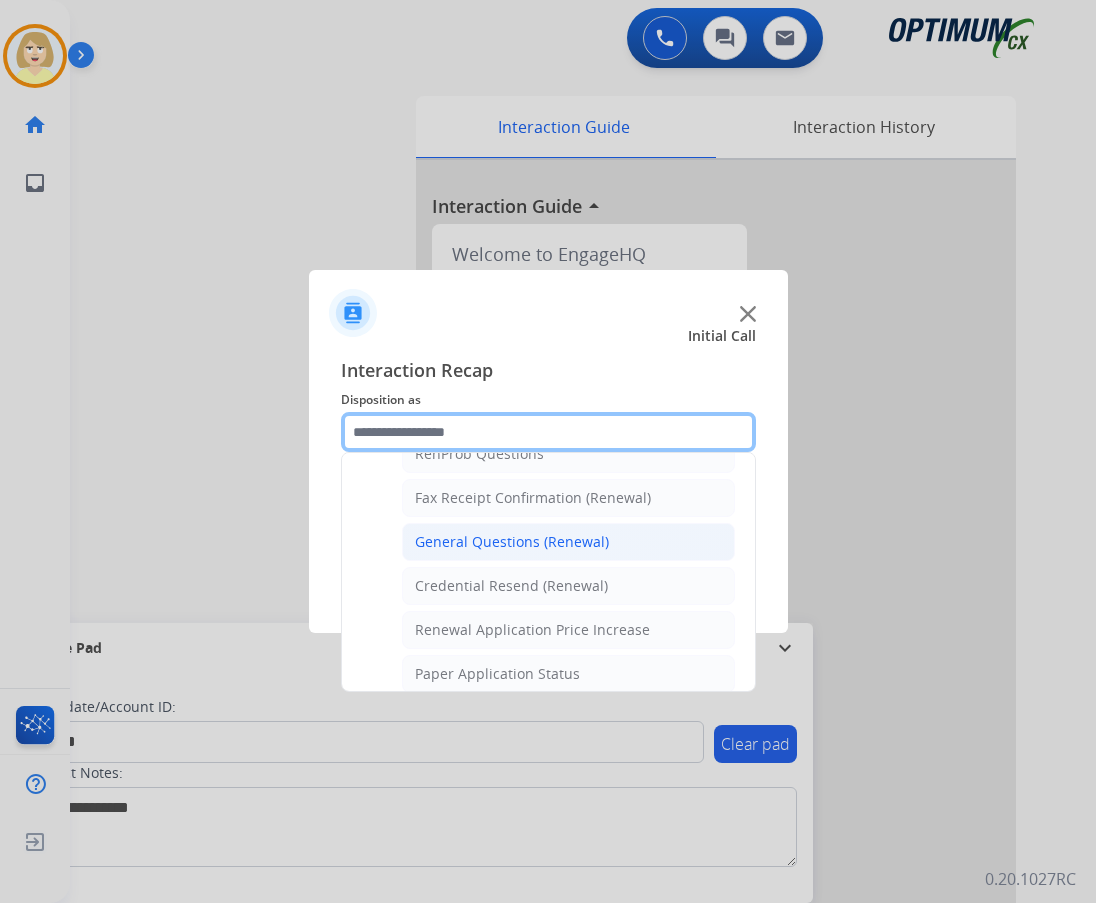 scroll, scrollTop: 736, scrollLeft: 0, axis: vertical 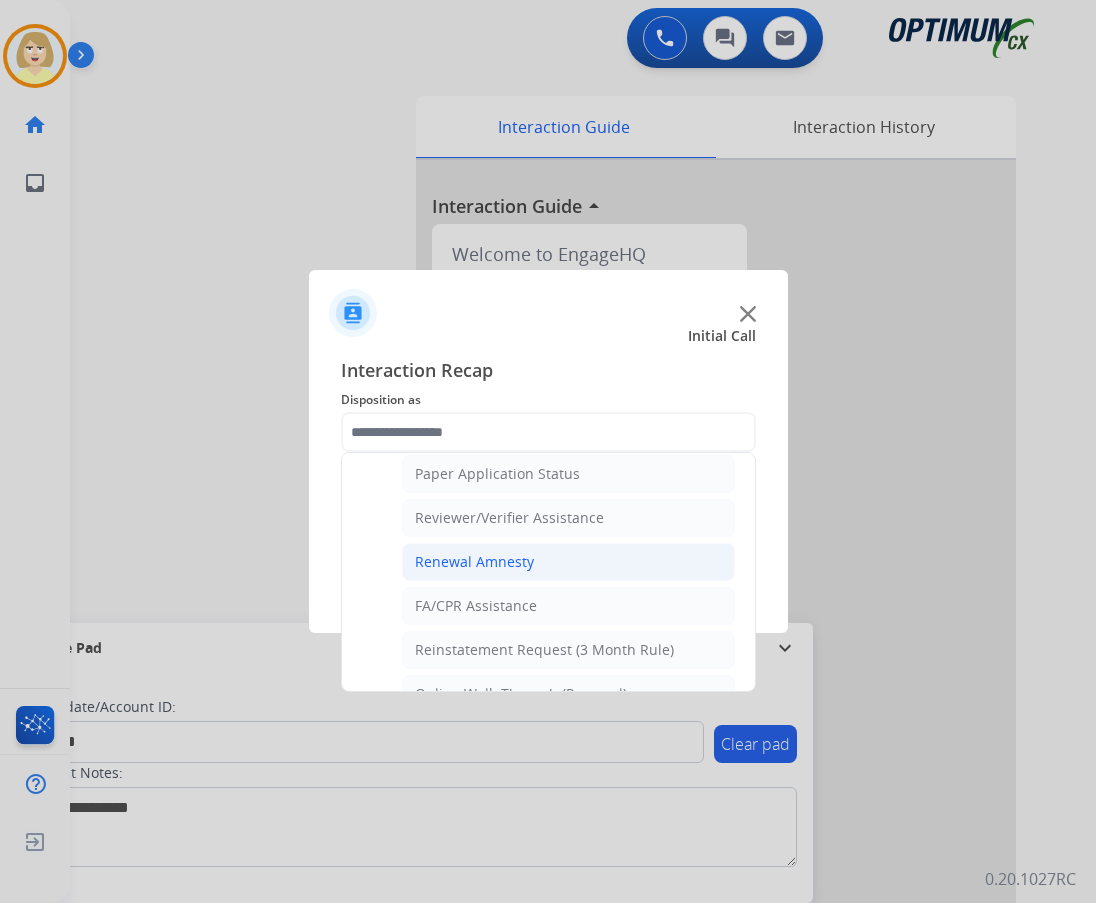 click on "Renewal Amnesty" 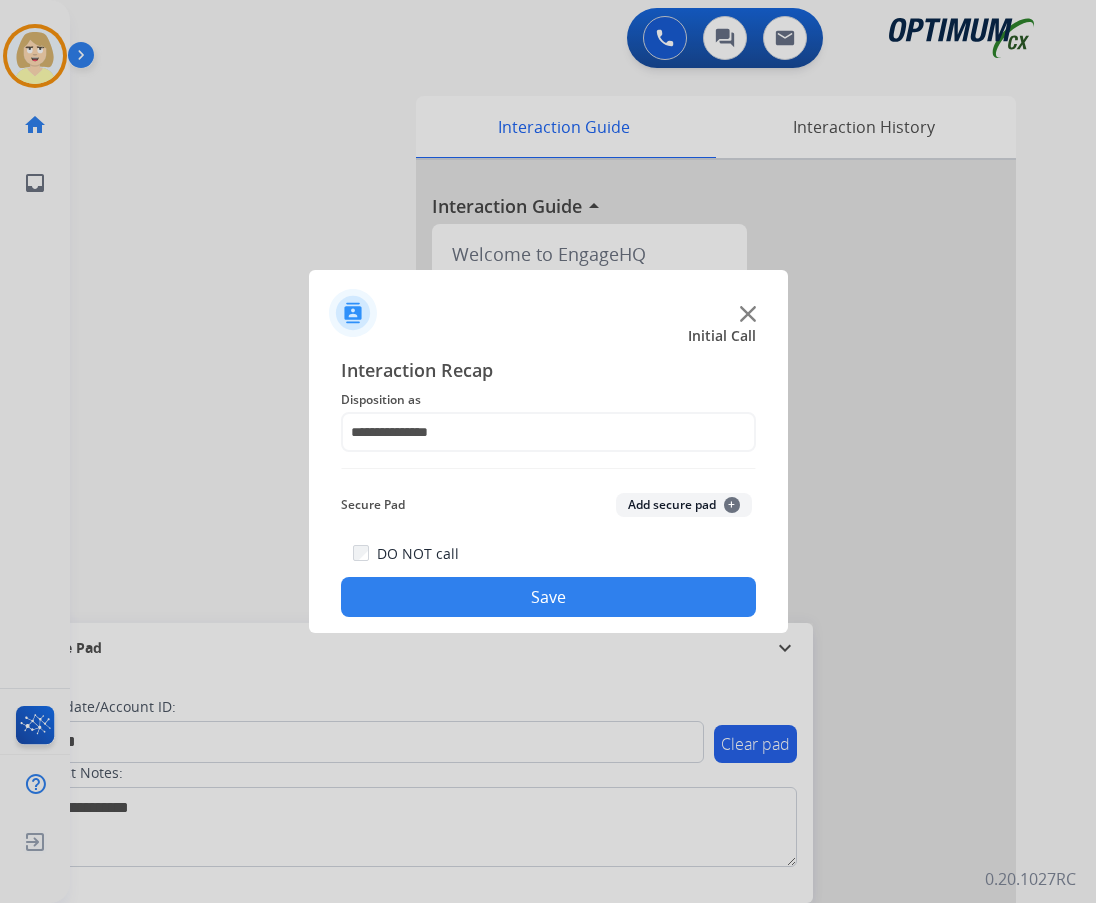 click on "Add secure pad  +" 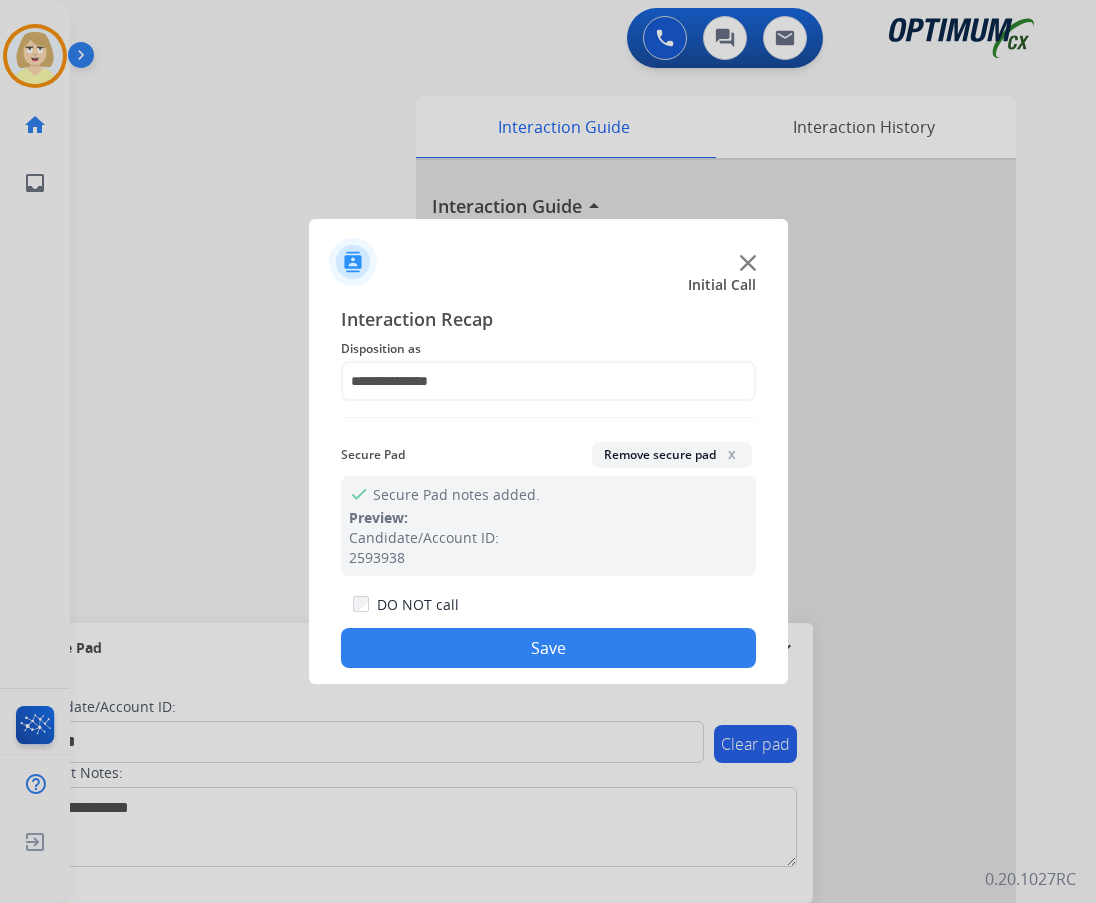 click on "Save" 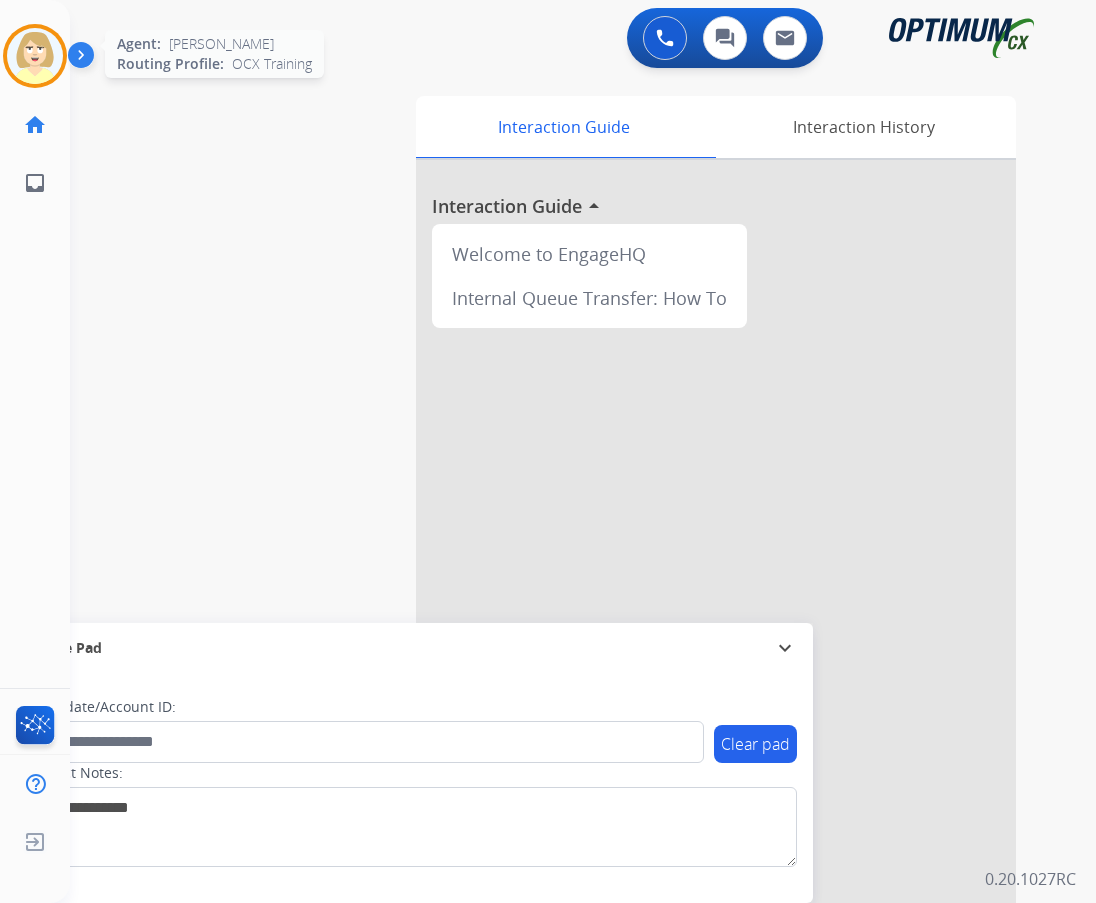 click at bounding box center [35, 56] 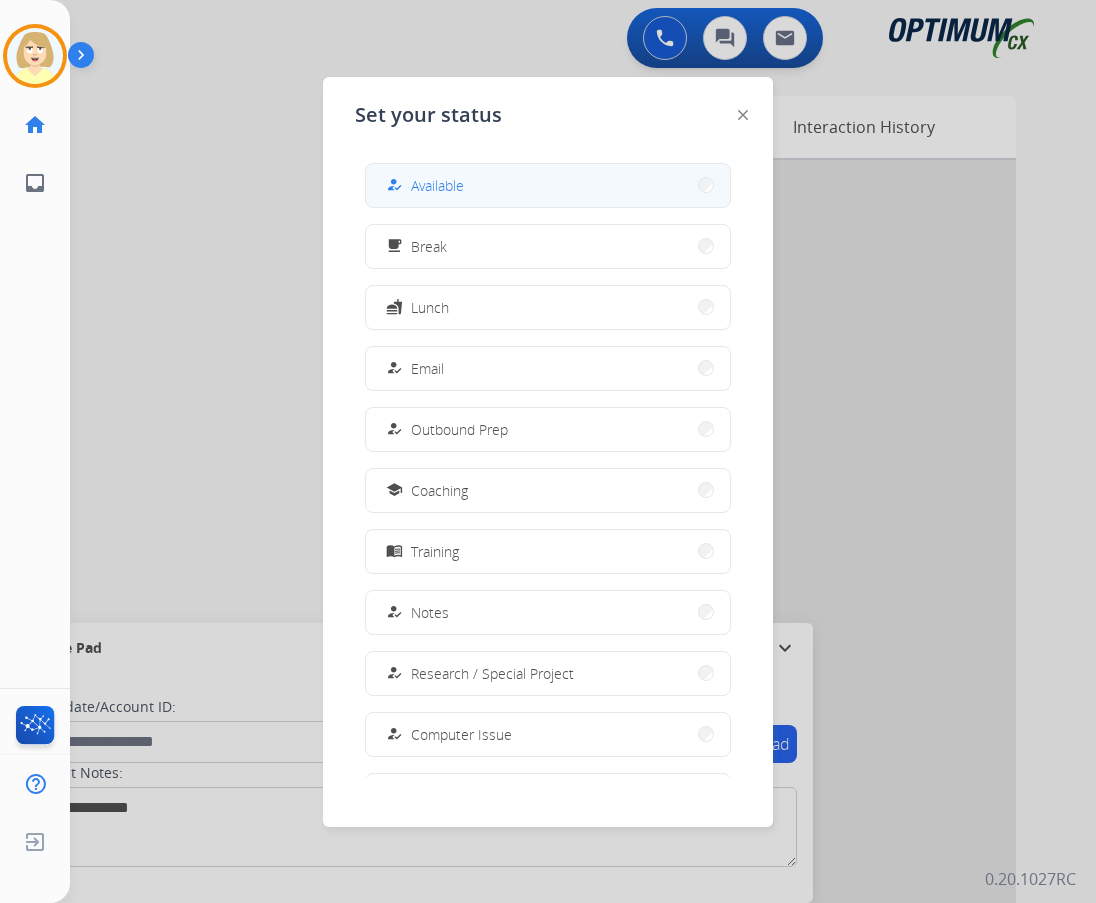 click on "Available" at bounding box center (437, 185) 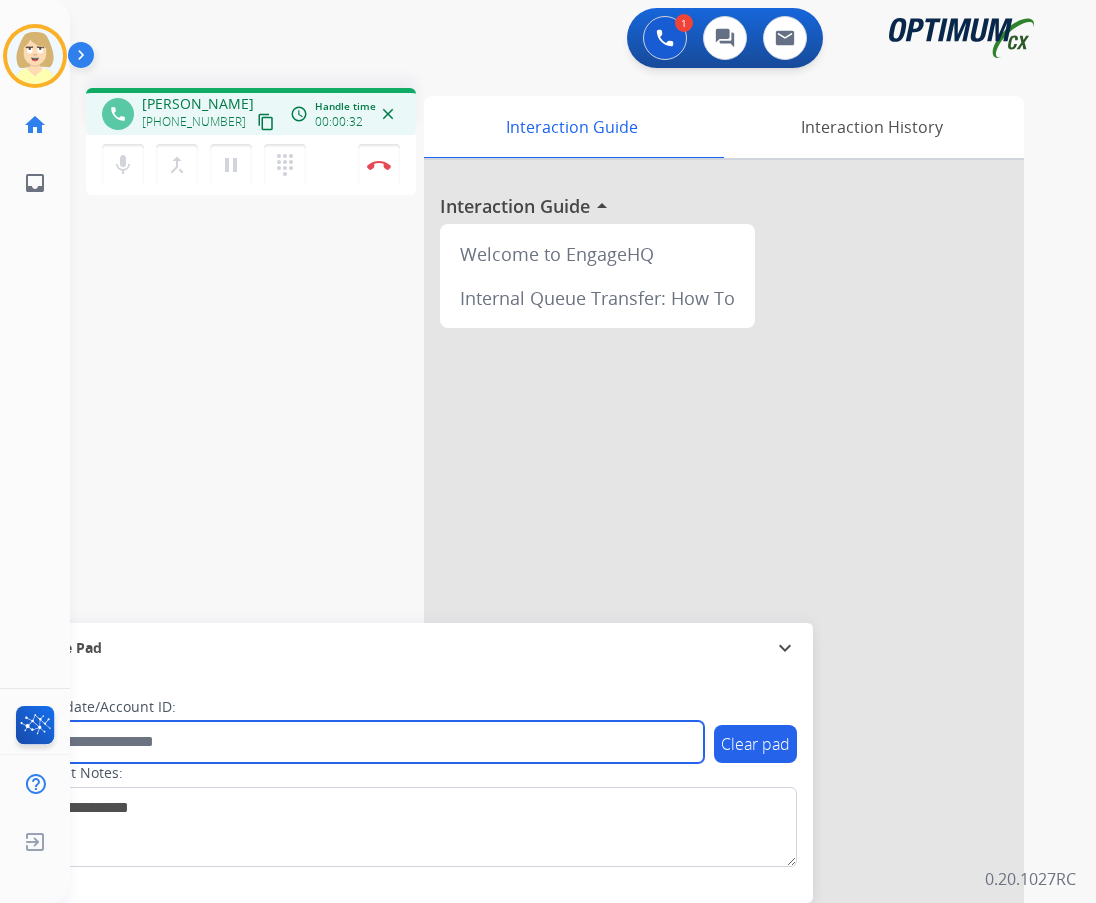 click at bounding box center [365, 742] 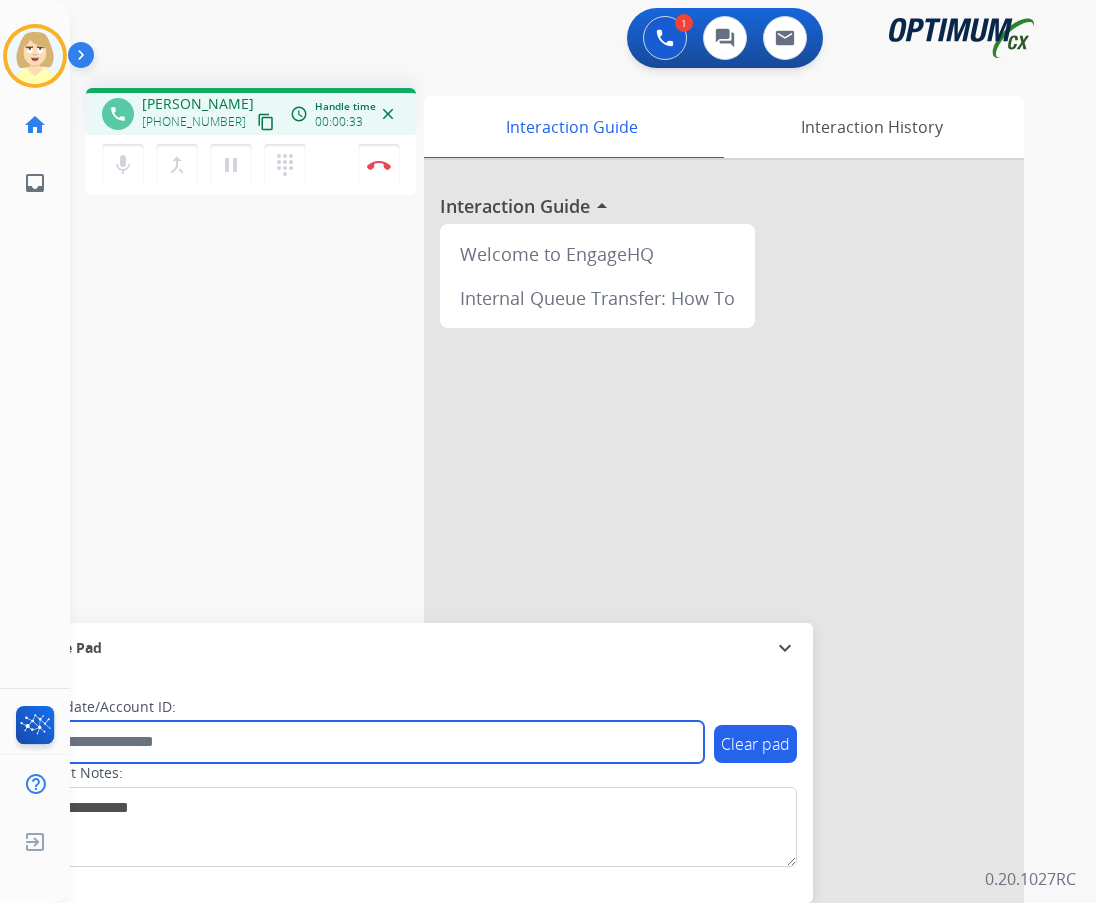 paste on "*******" 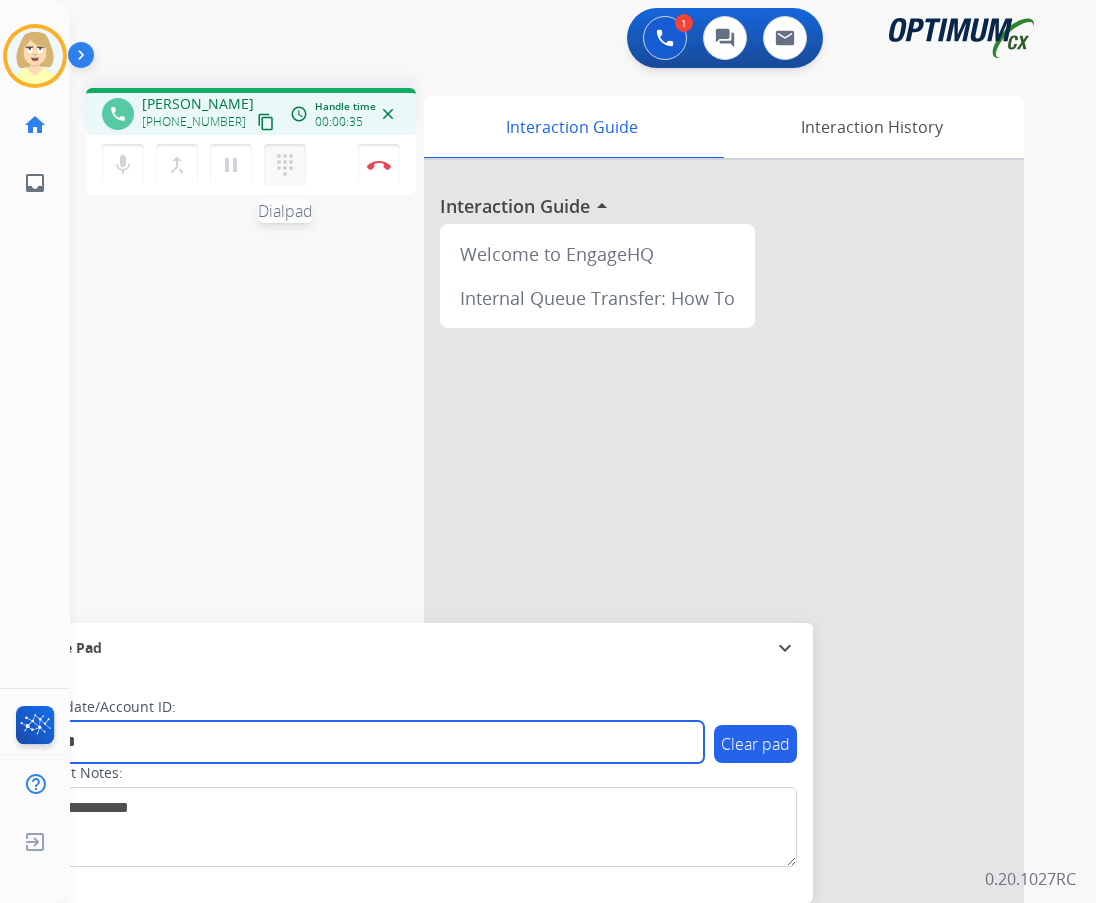 type on "*******" 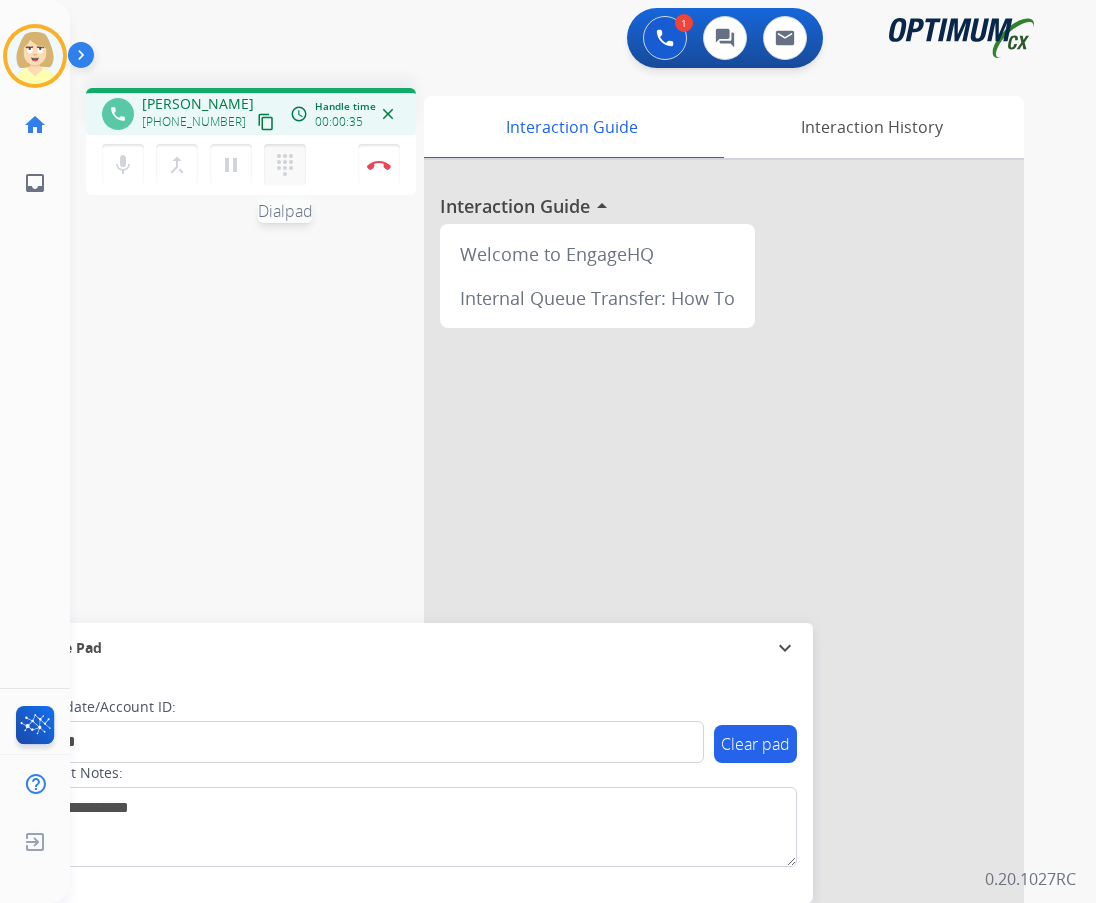 click on "dialpad" at bounding box center [285, 165] 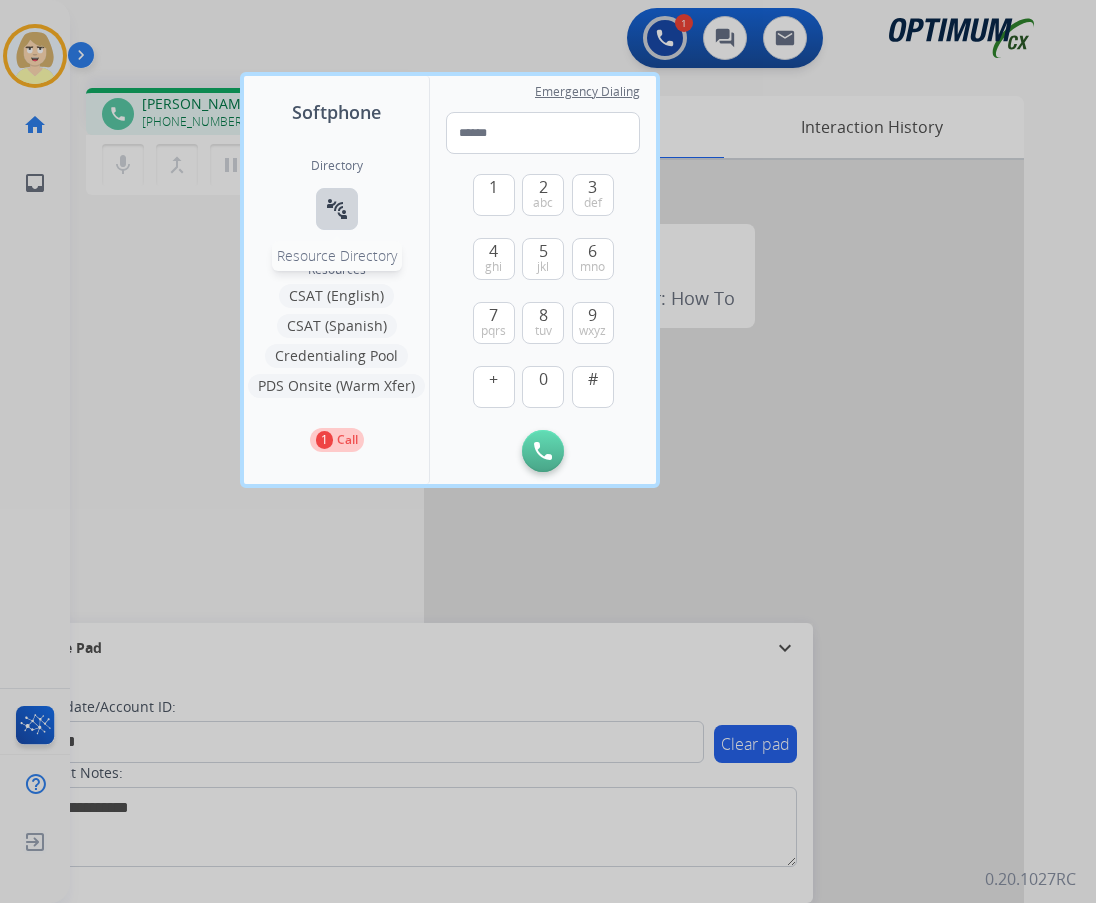 click on "connect_without_contact" at bounding box center [337, 209] 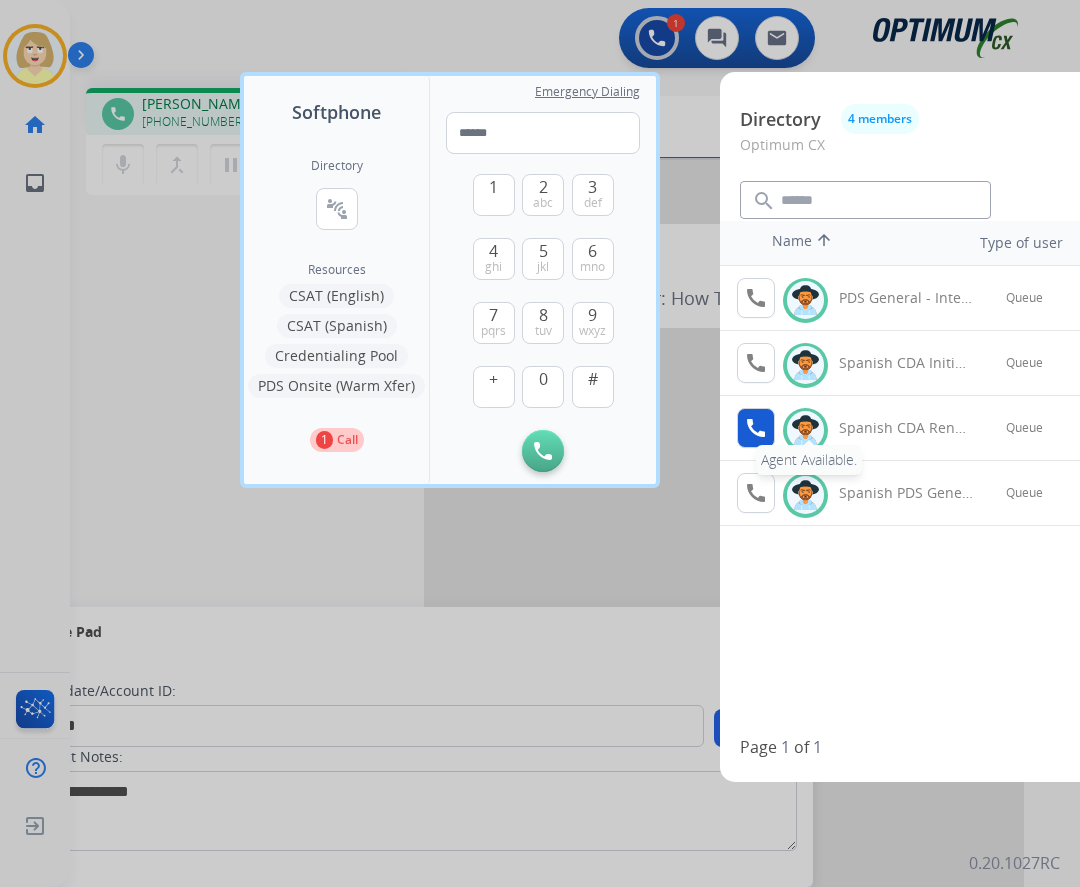 click on "call" at bounding box center (756, 428) 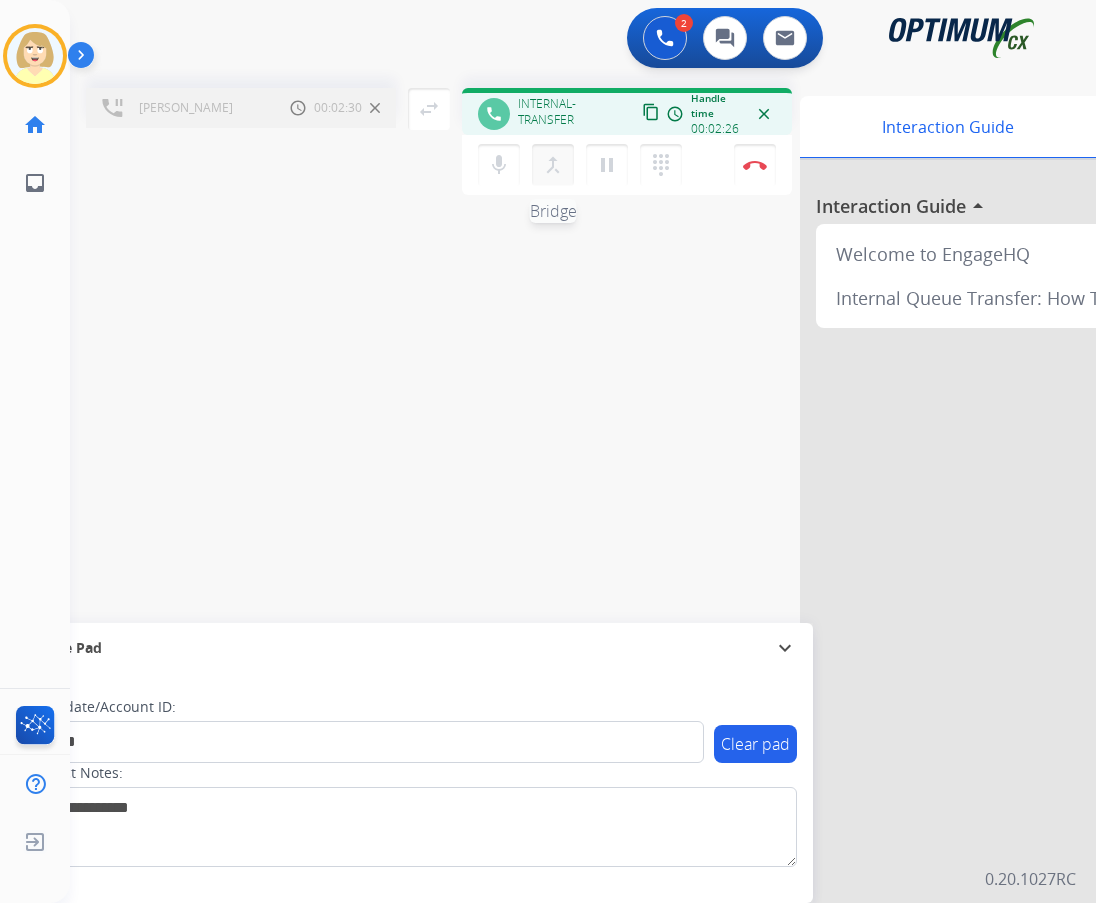 click on "merge_type" at bounding box center [553, 165] 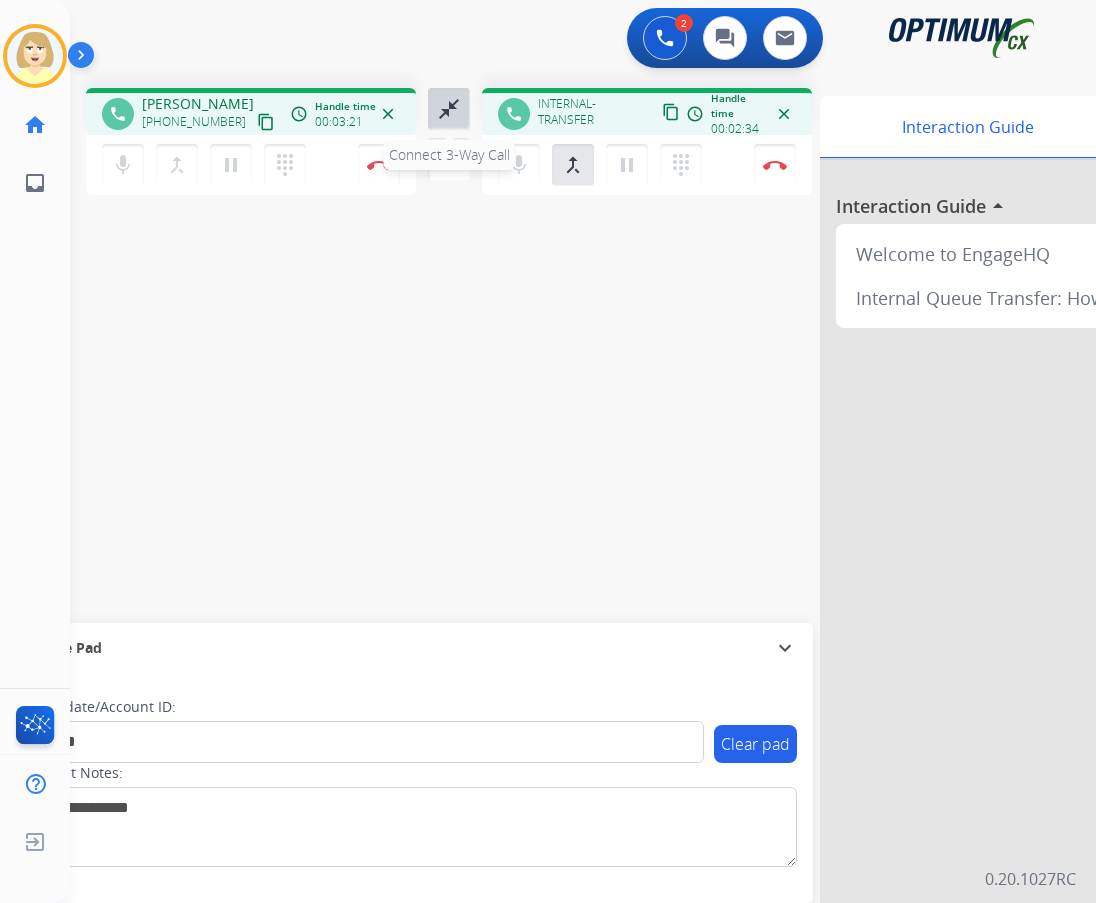 click on "close_fullscreen" at bounding box center (449, 109) 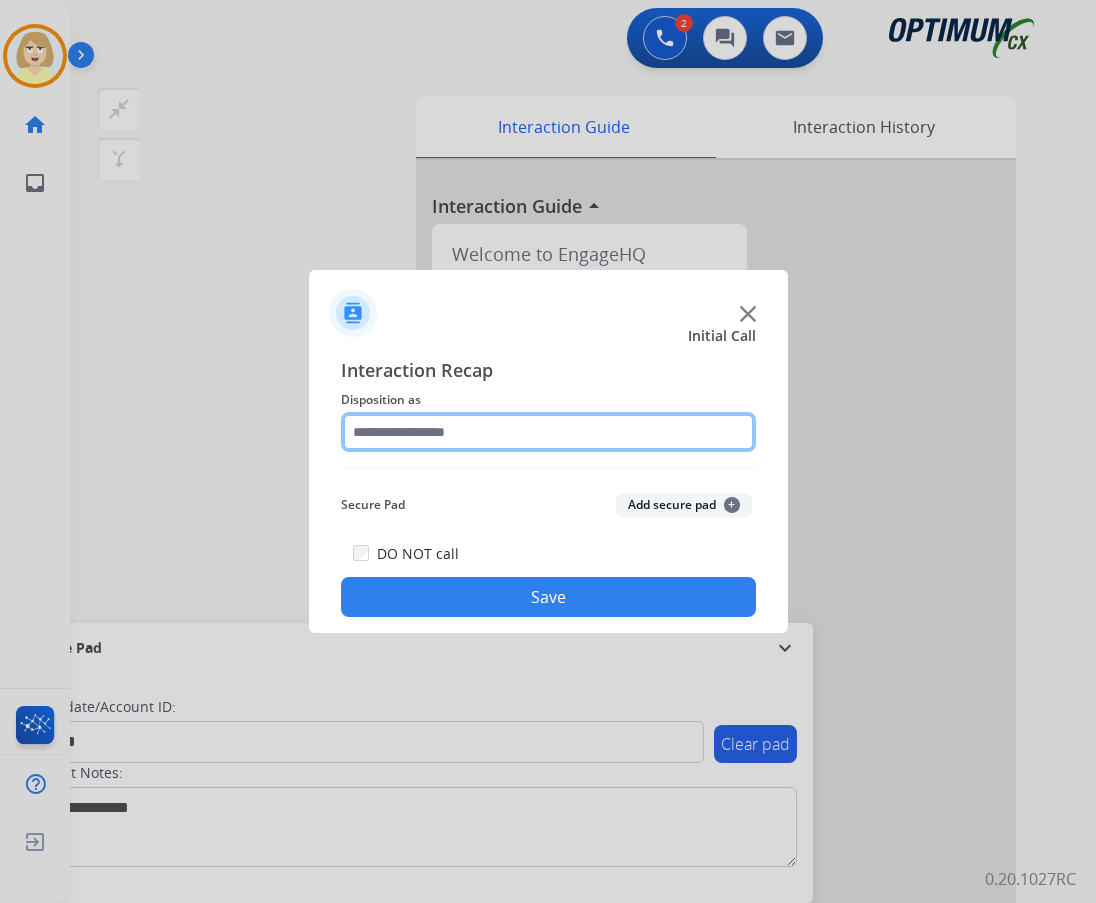click 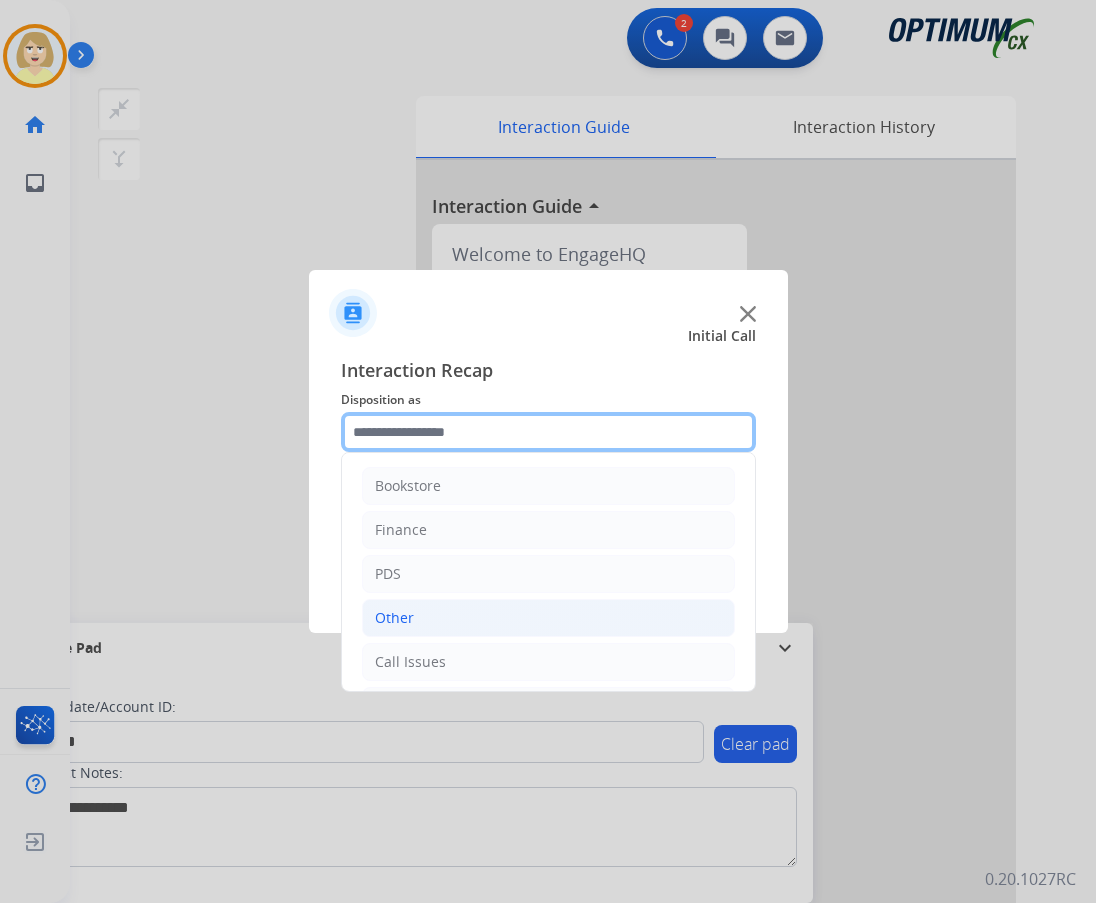 scroll, scrollTop: 136, scrollLeft: 0, axis: vertical 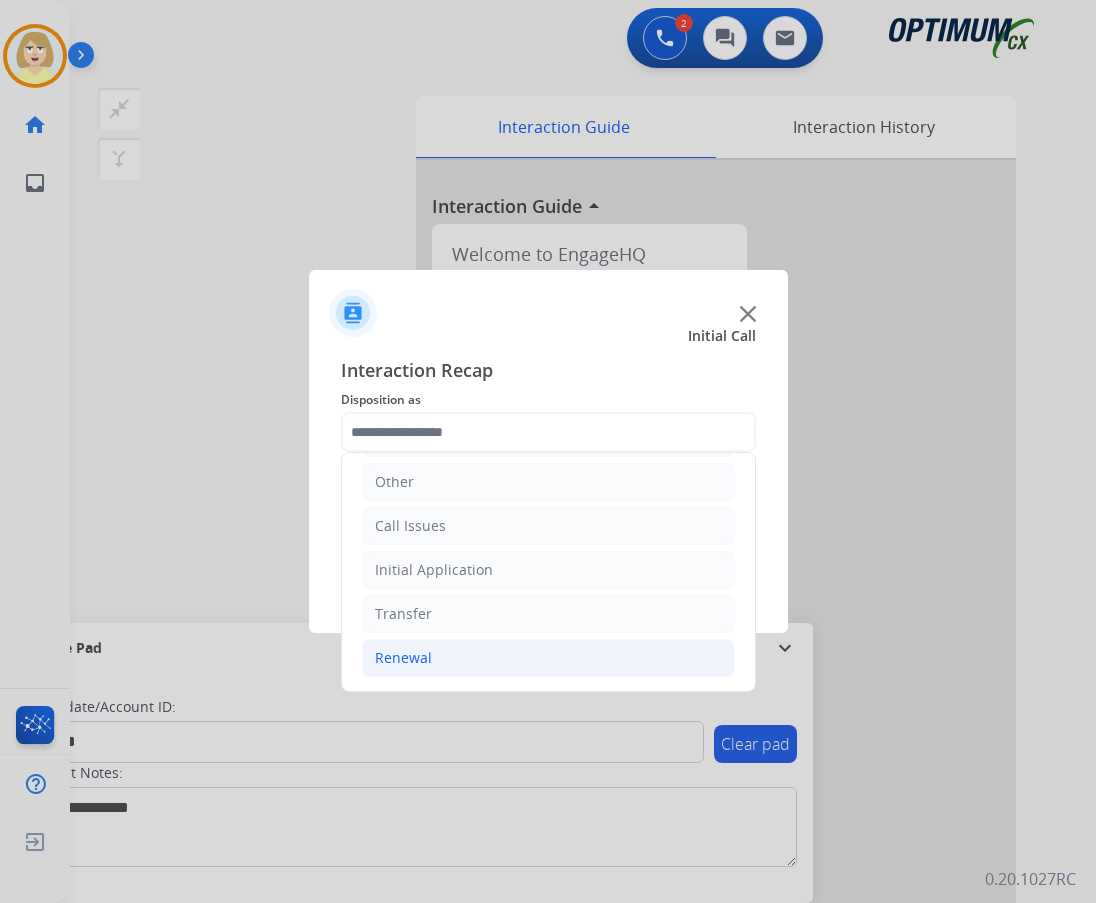 click on "Renewal" 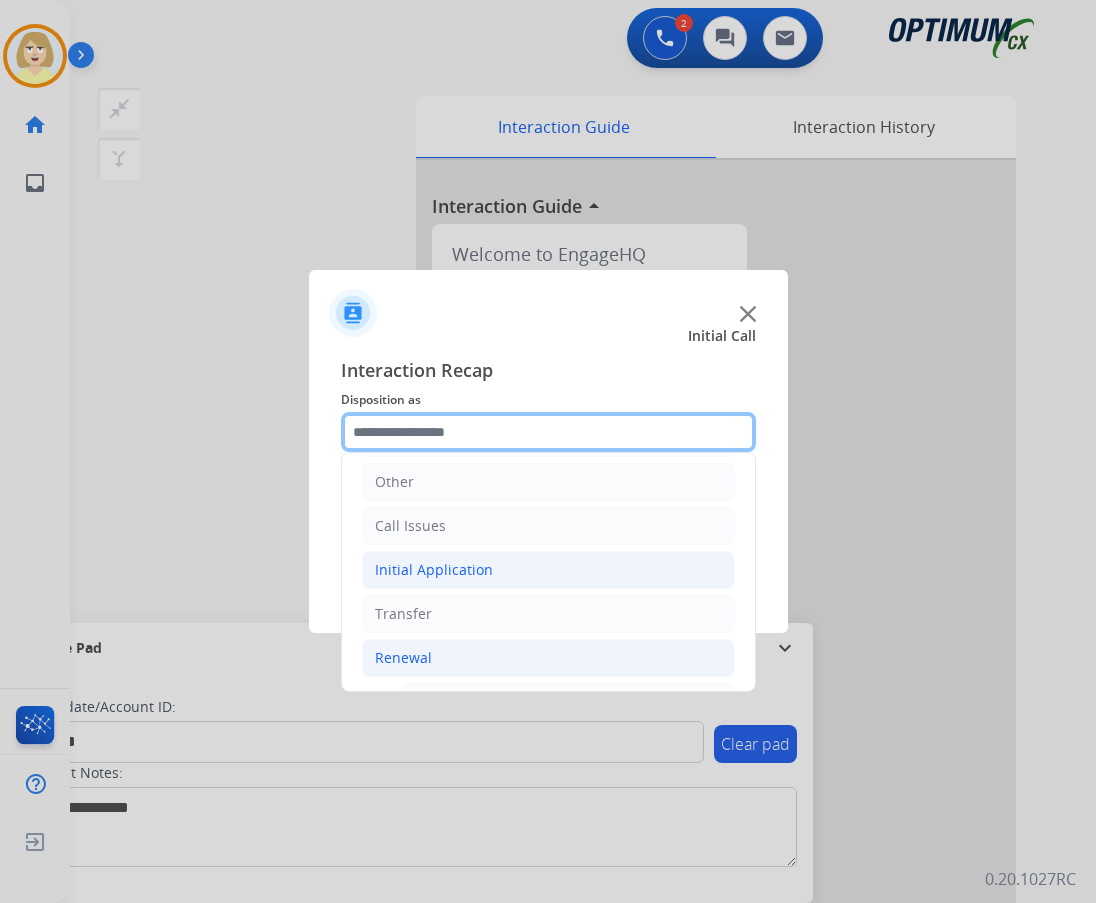 scroll, scrollTop: 0, scrollLeft: 0, axis: both 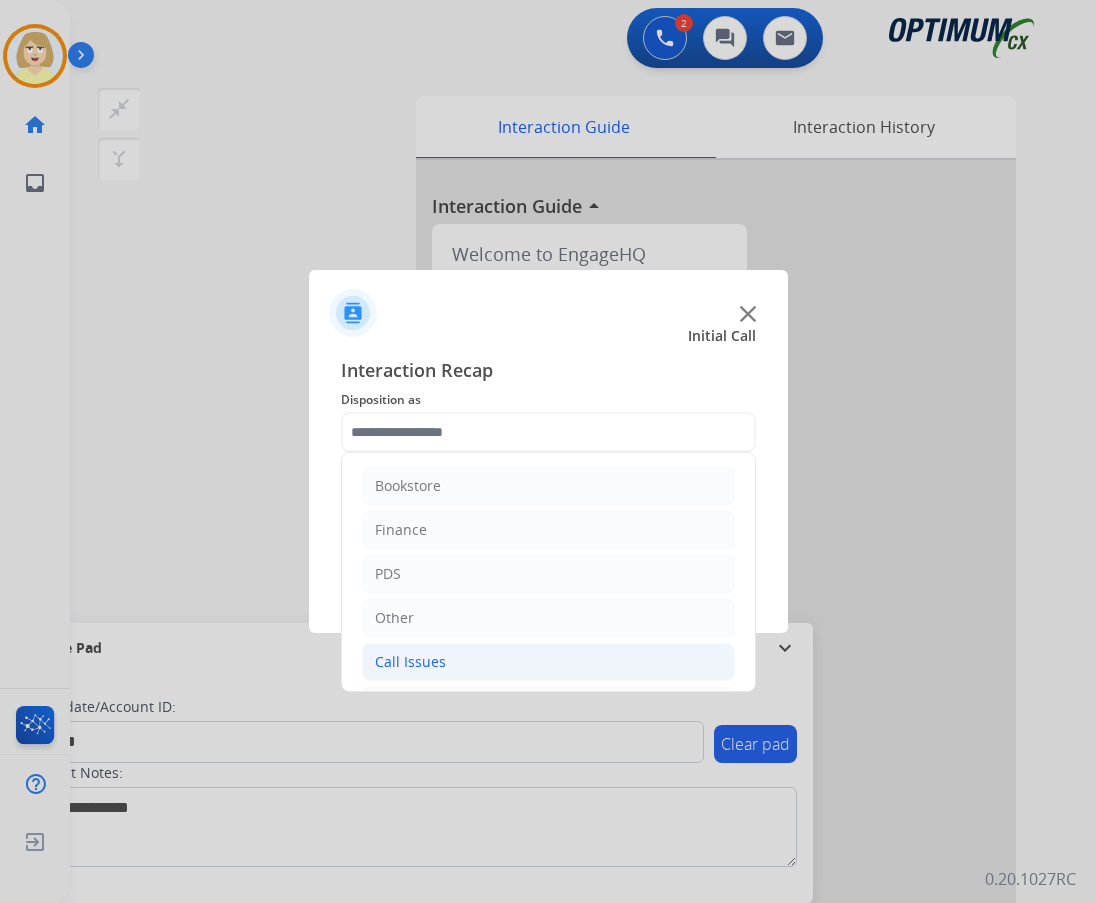 click on "Call Issues" 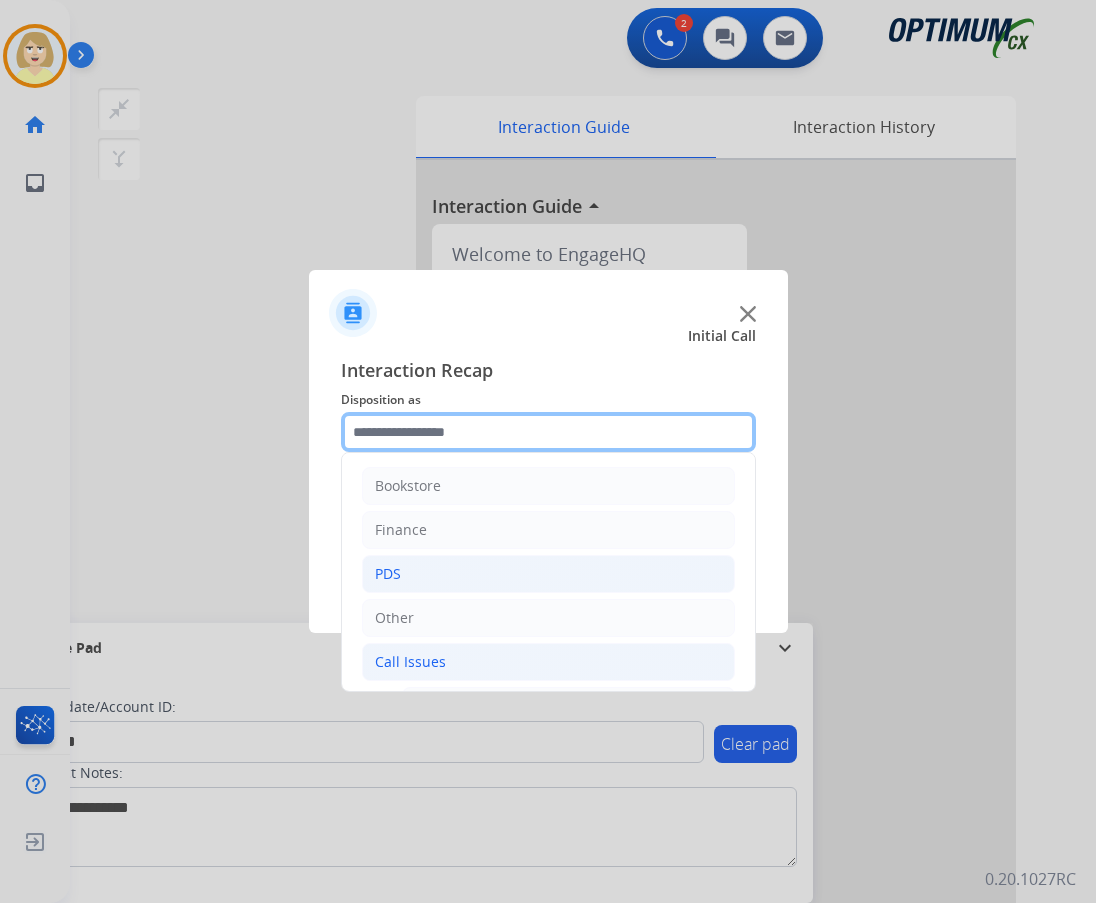 scroll, scrollTop: 200, scrollLeft: 0, axis: vertical 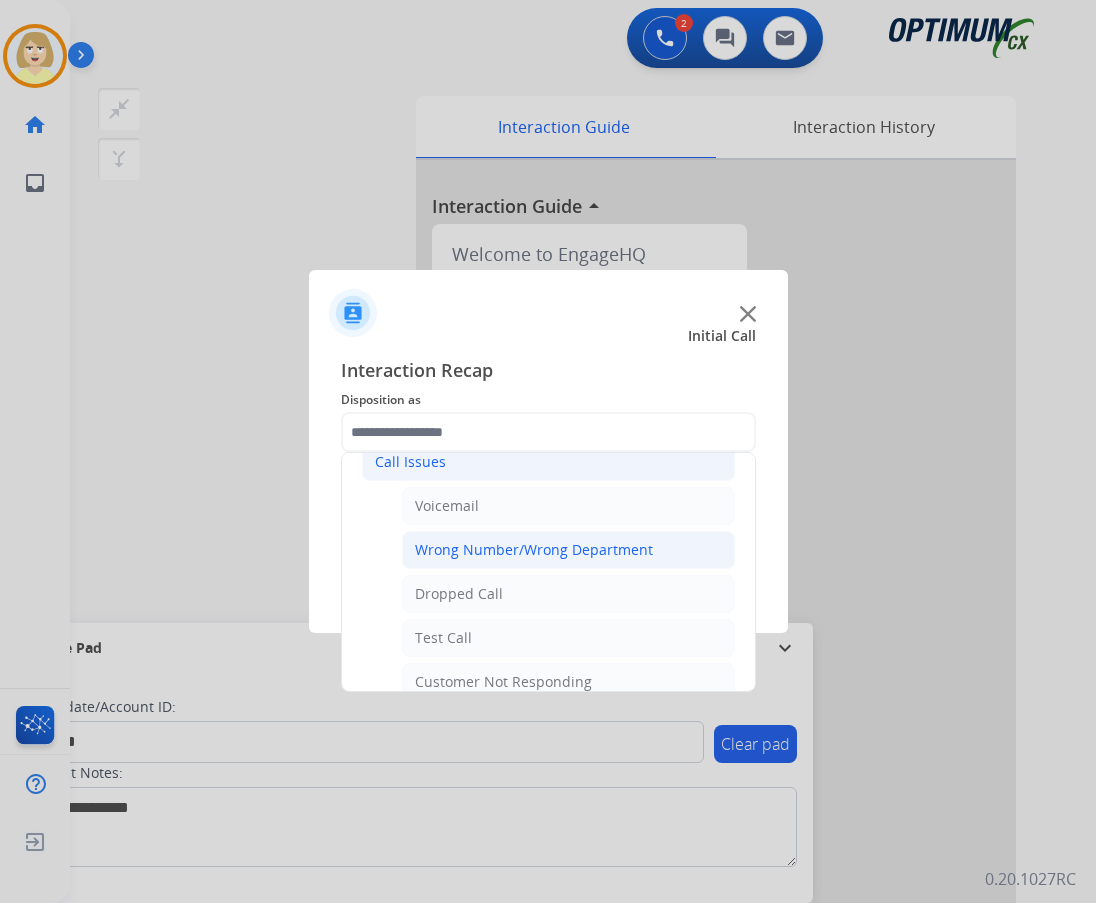 click on "Wrong Number/Wrong Department" 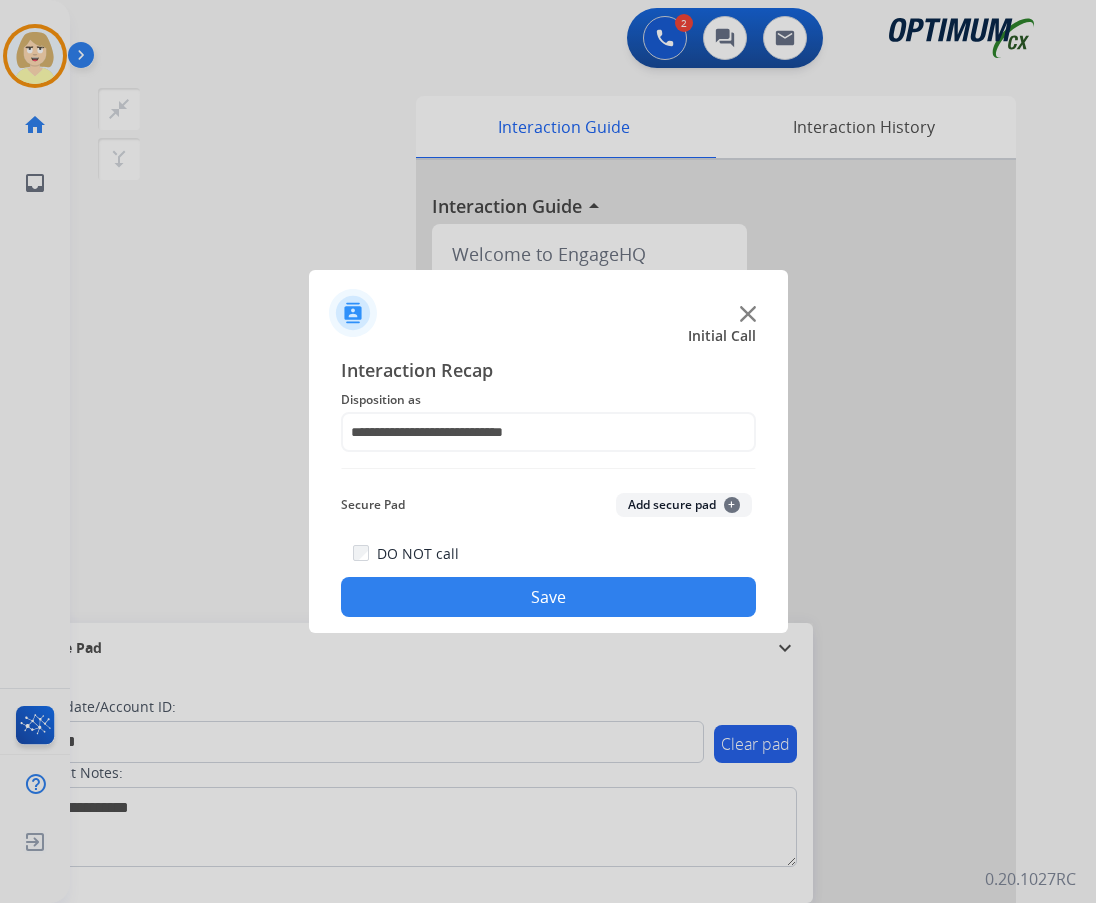 click on "Add secure pad  +" 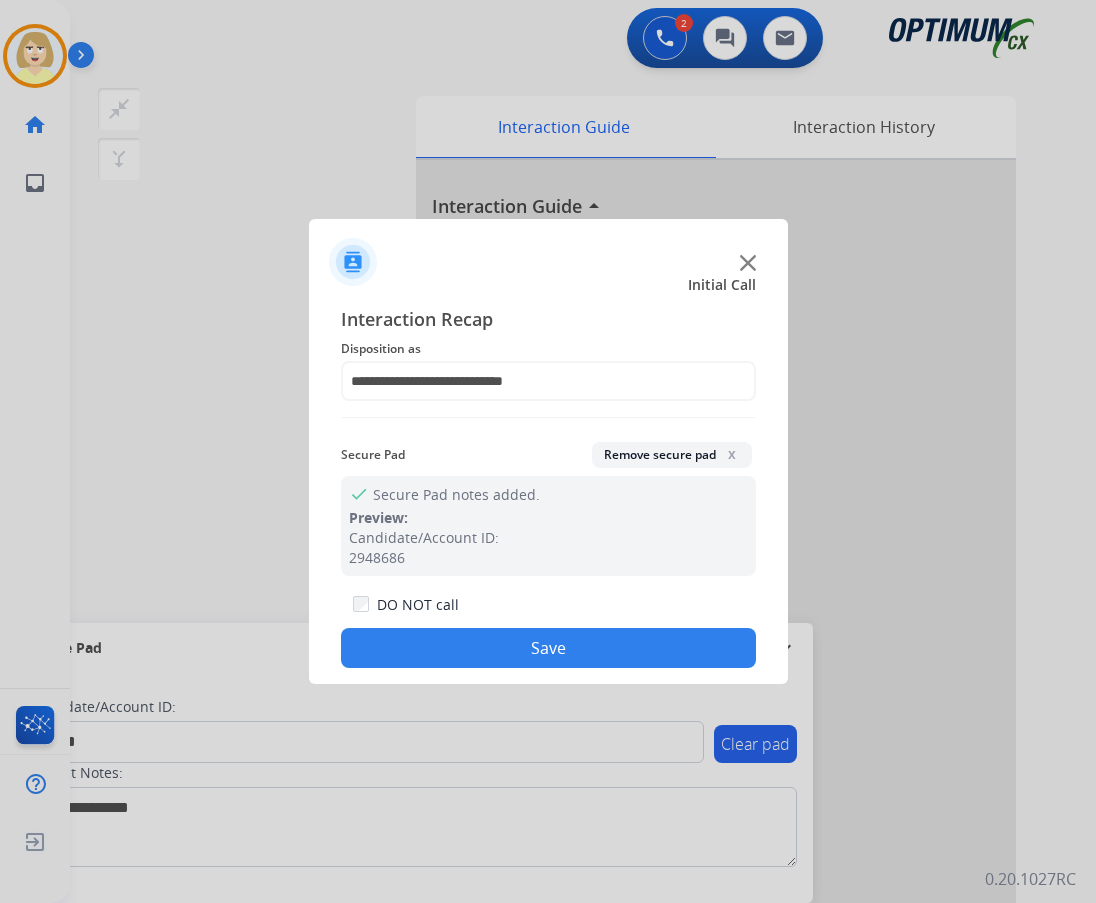 click on "Save" 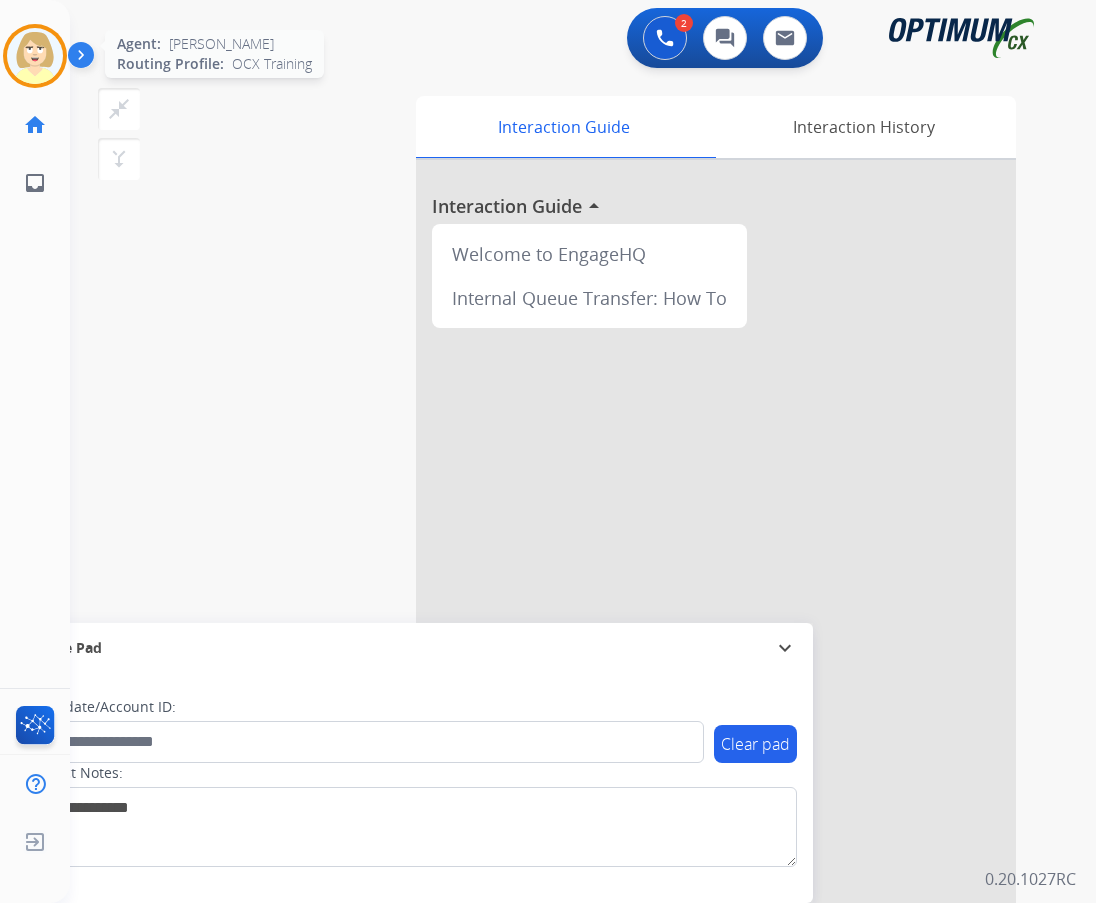 click at bounding box center [35, 56] 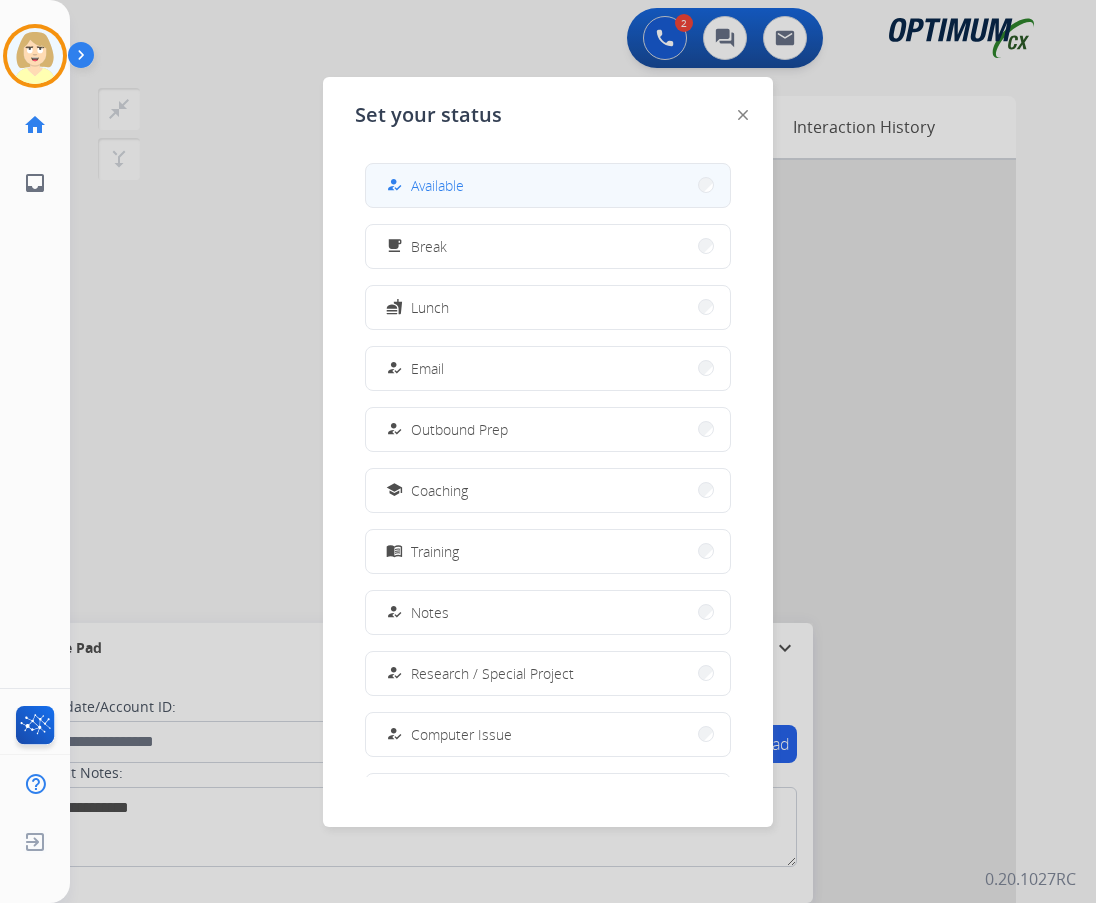 click on "how_to_reg" at bounding box center (396, 185) 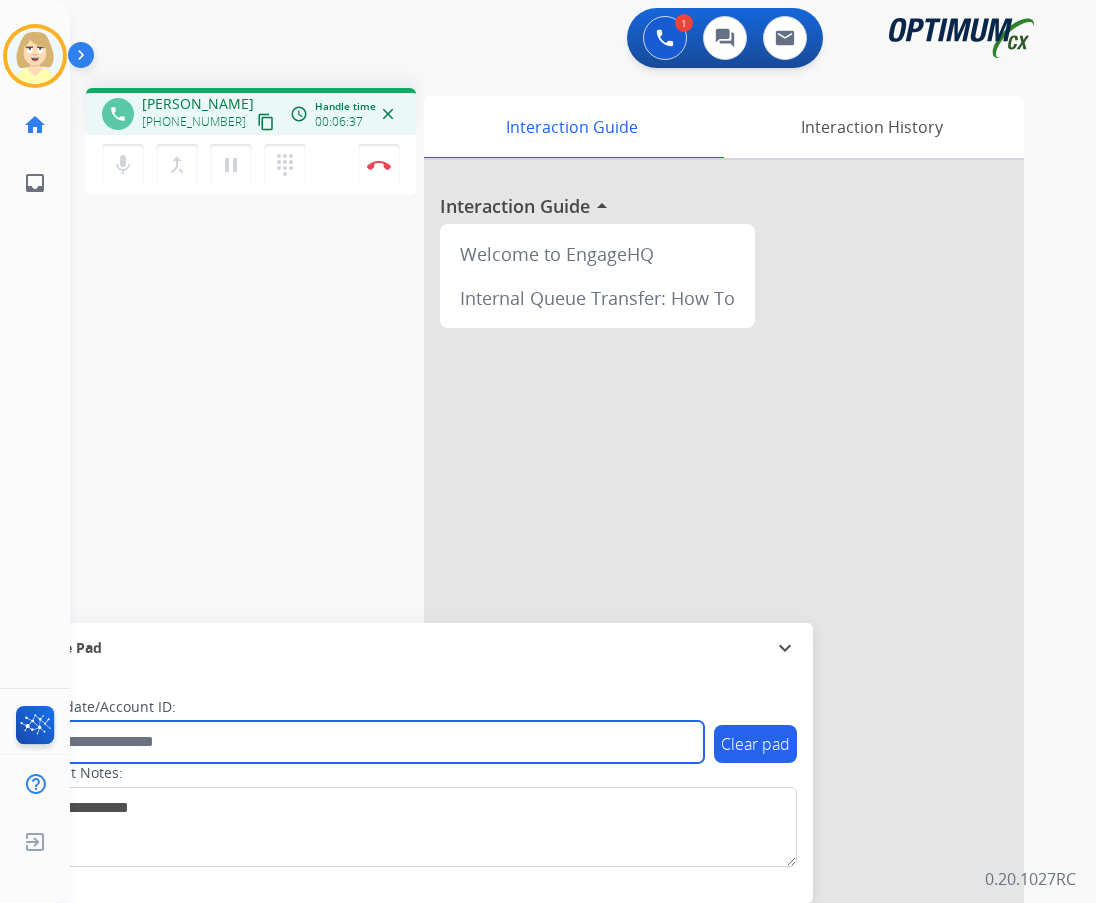 click at bounding box center (365, 742) 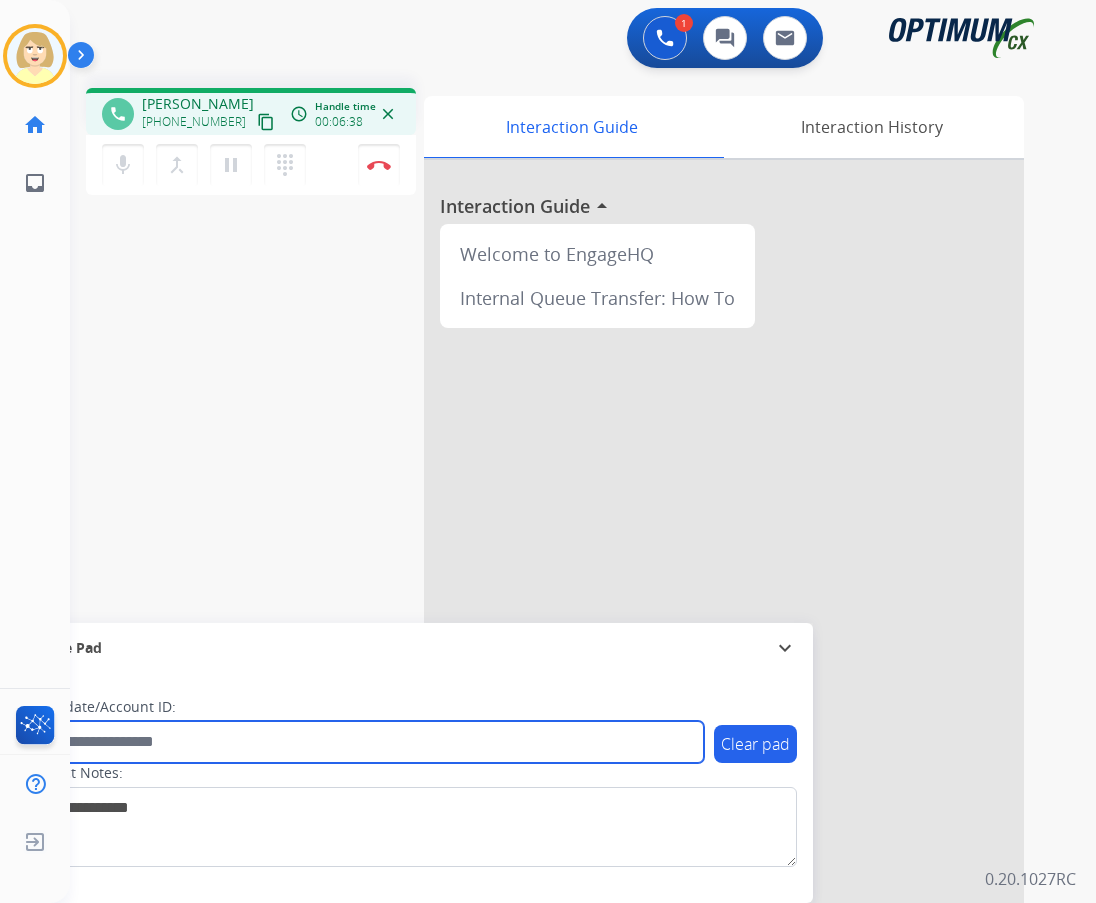 paste on "*******" 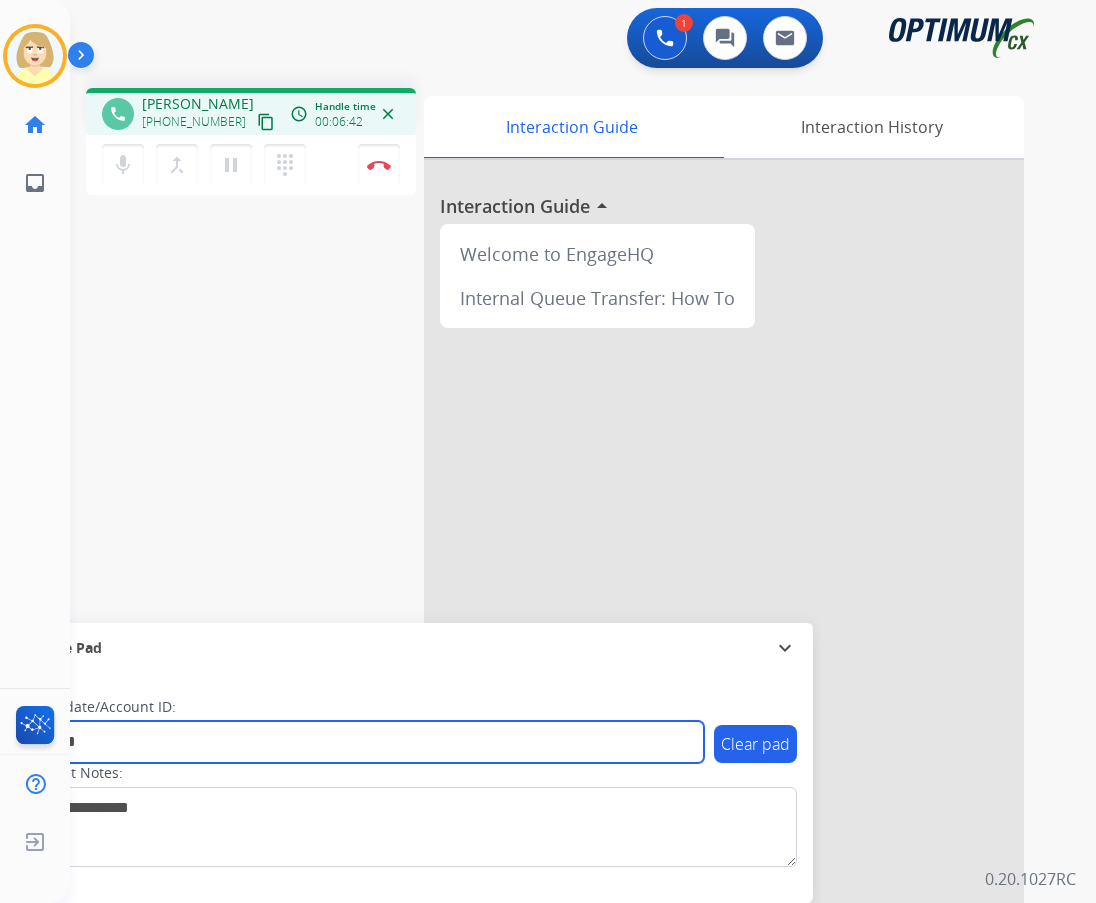 type on "*******" 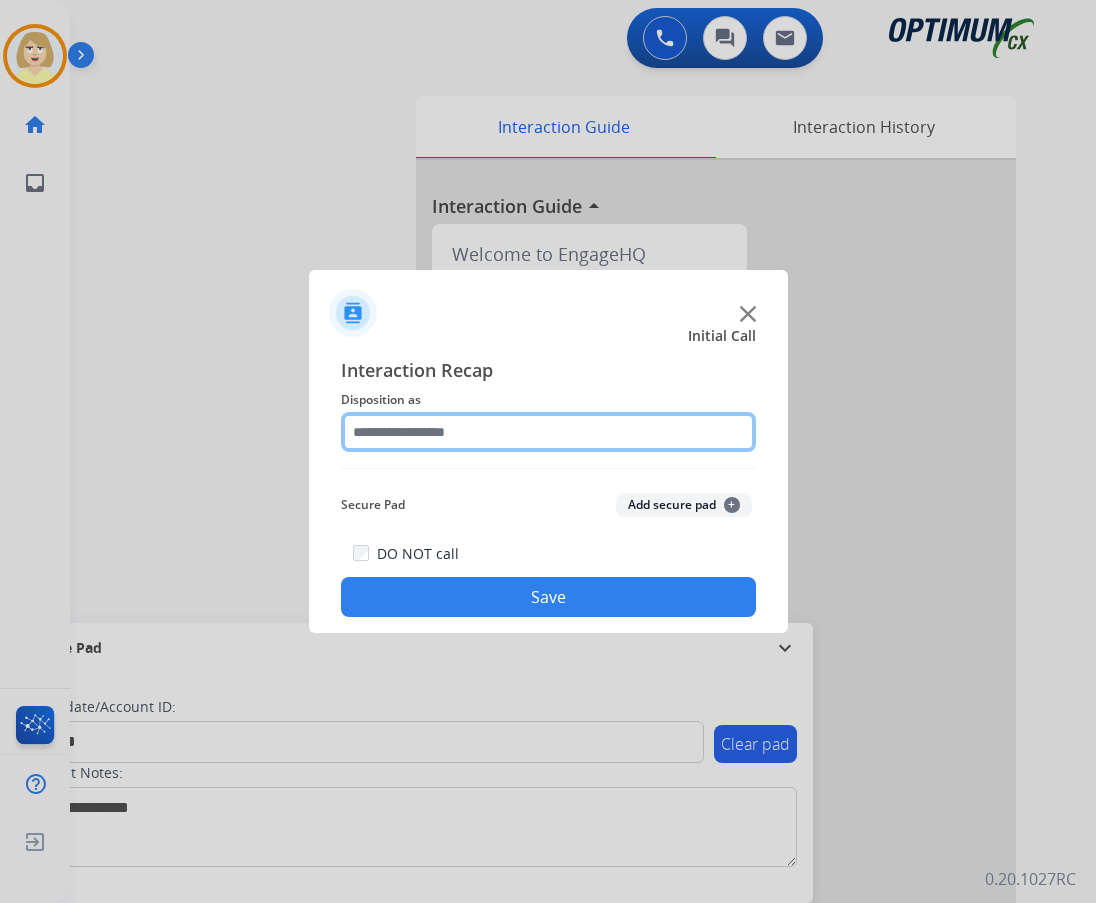 click 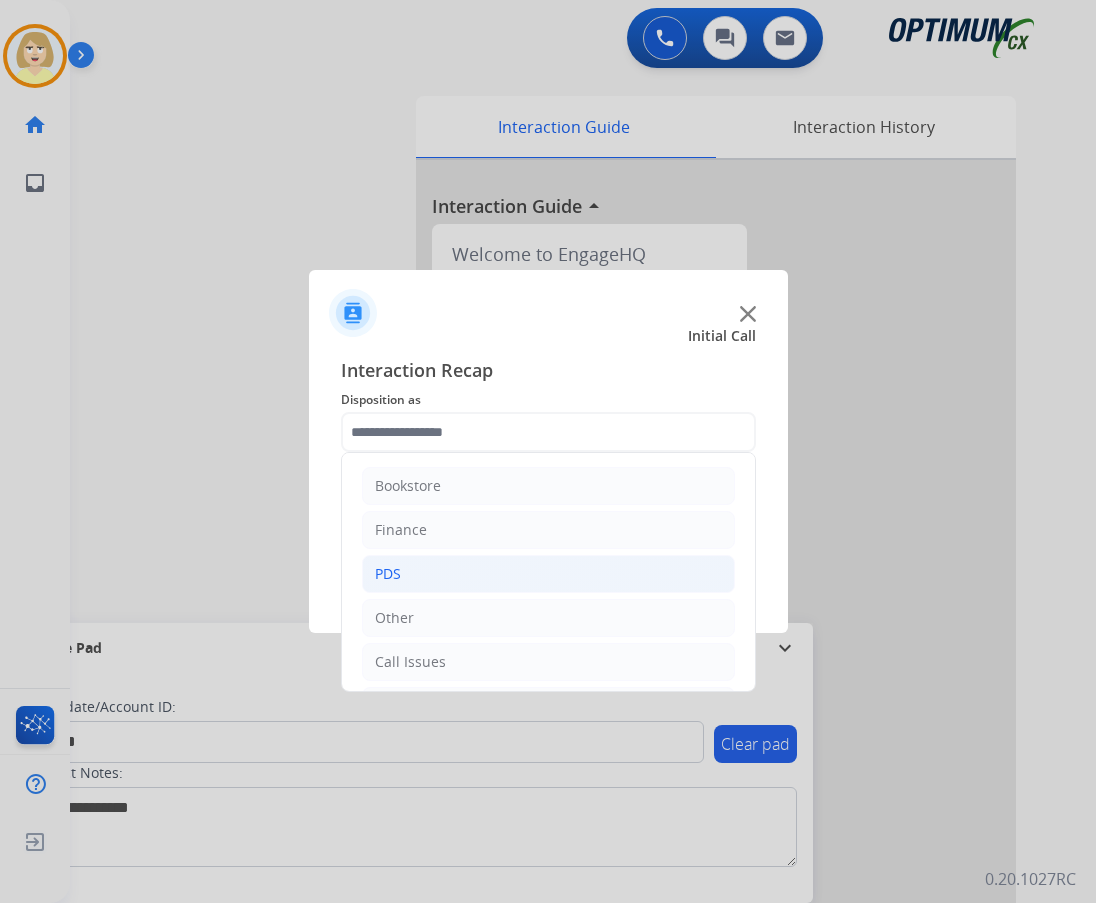 click on "PDS" 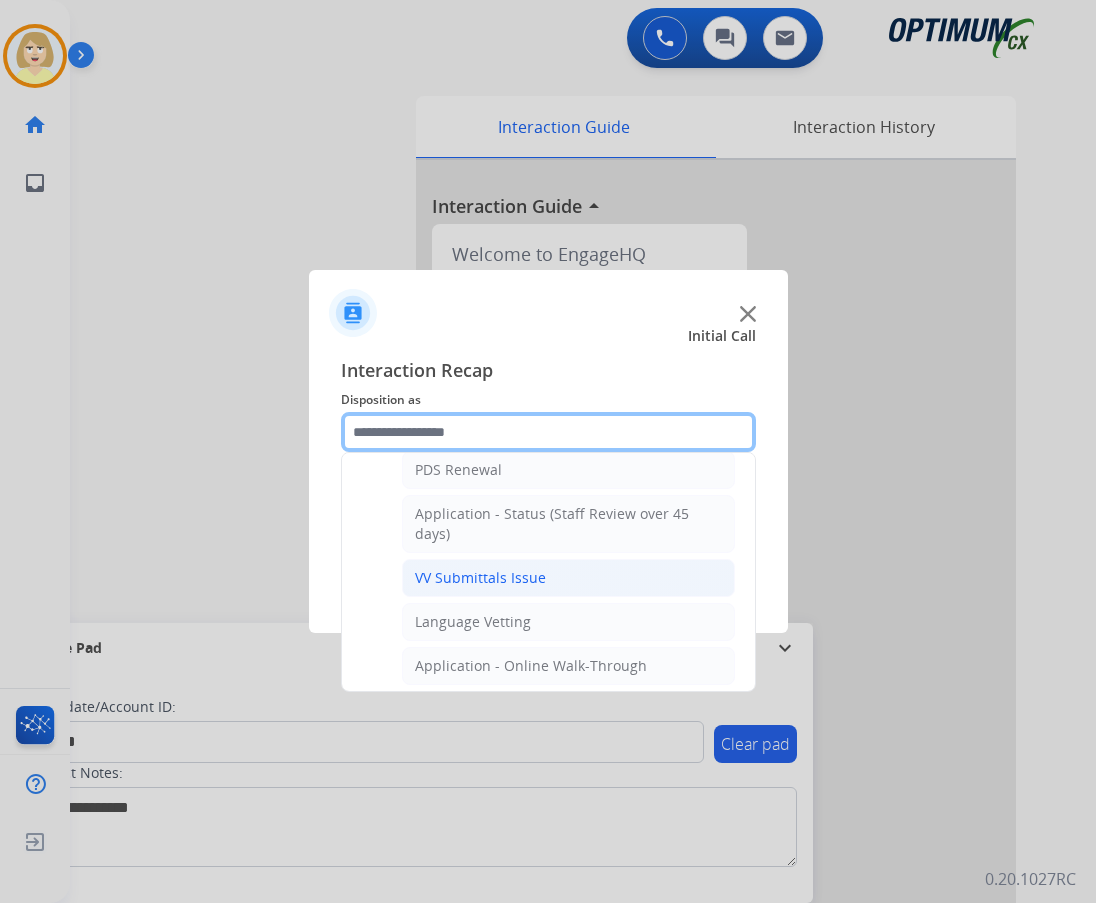 scroll, scrollTop: 200, scrollLeft: 0, axis: vertical 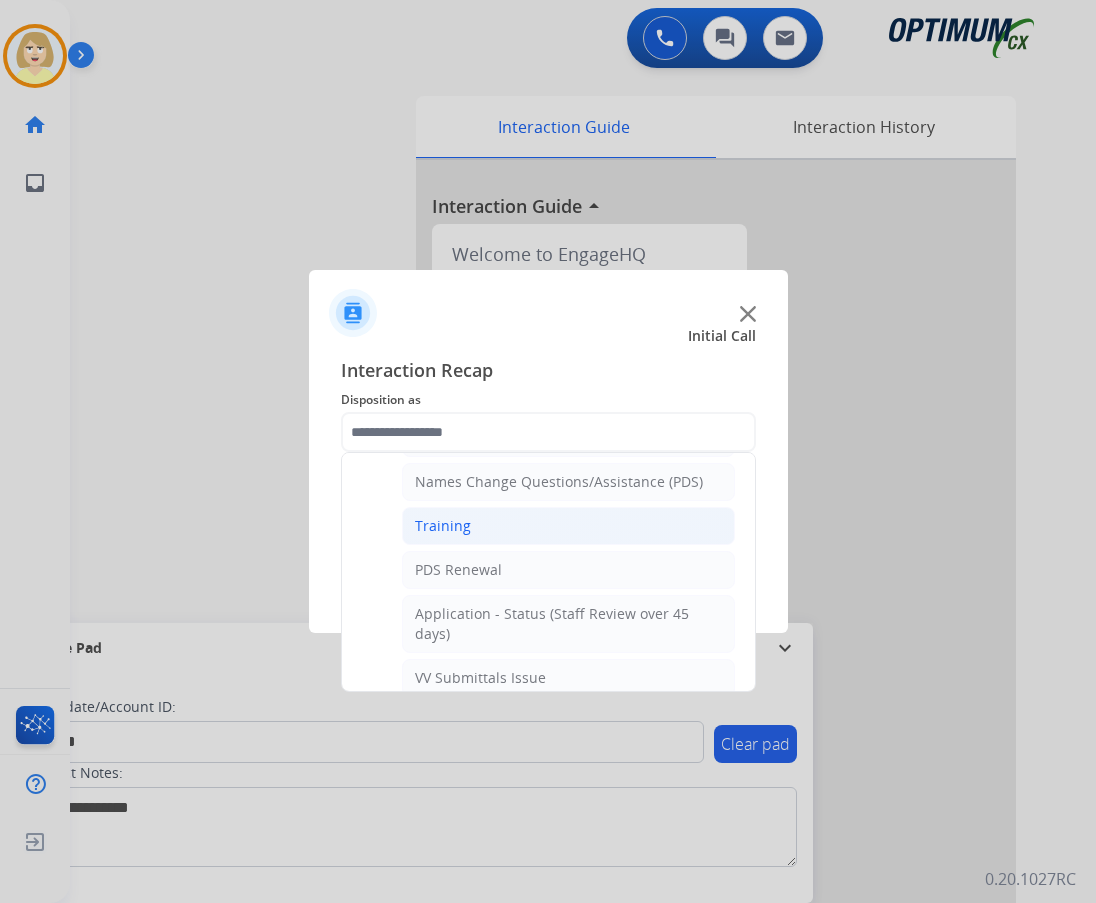 click on "Training" 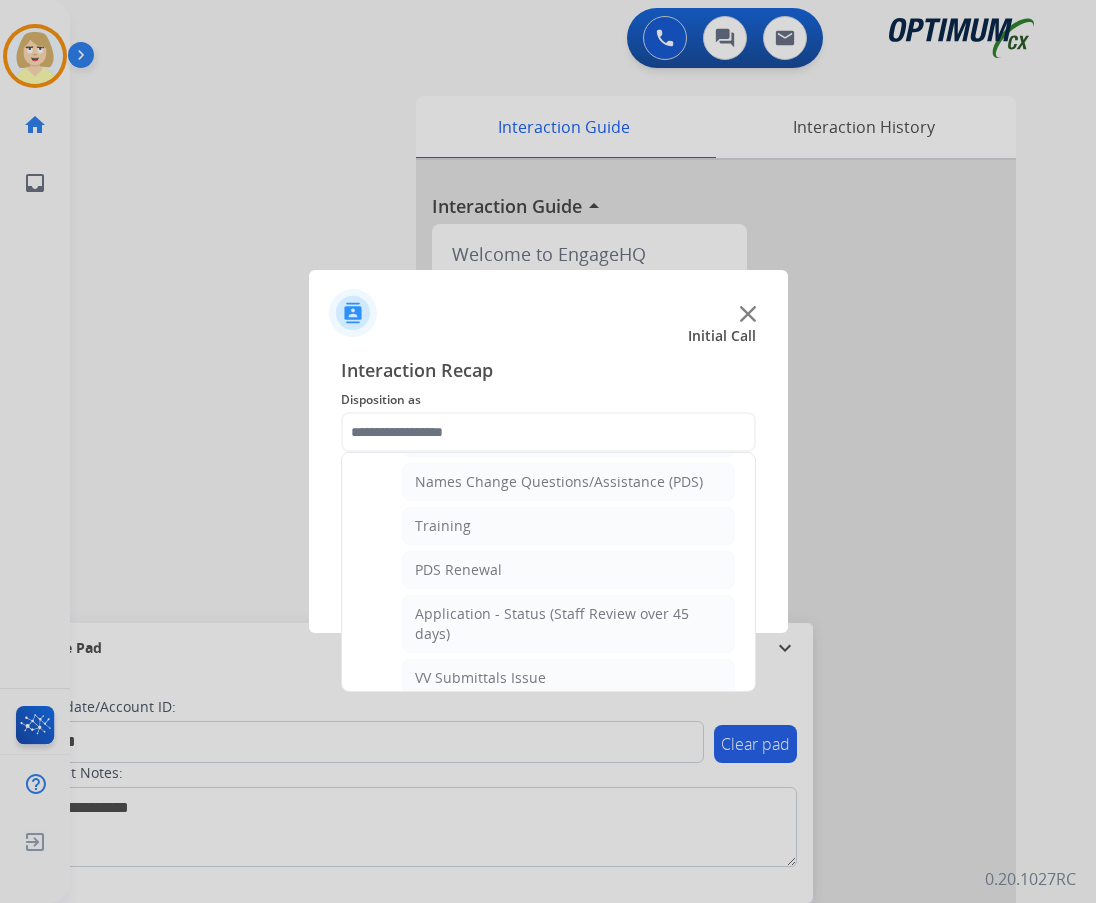 type on "********" 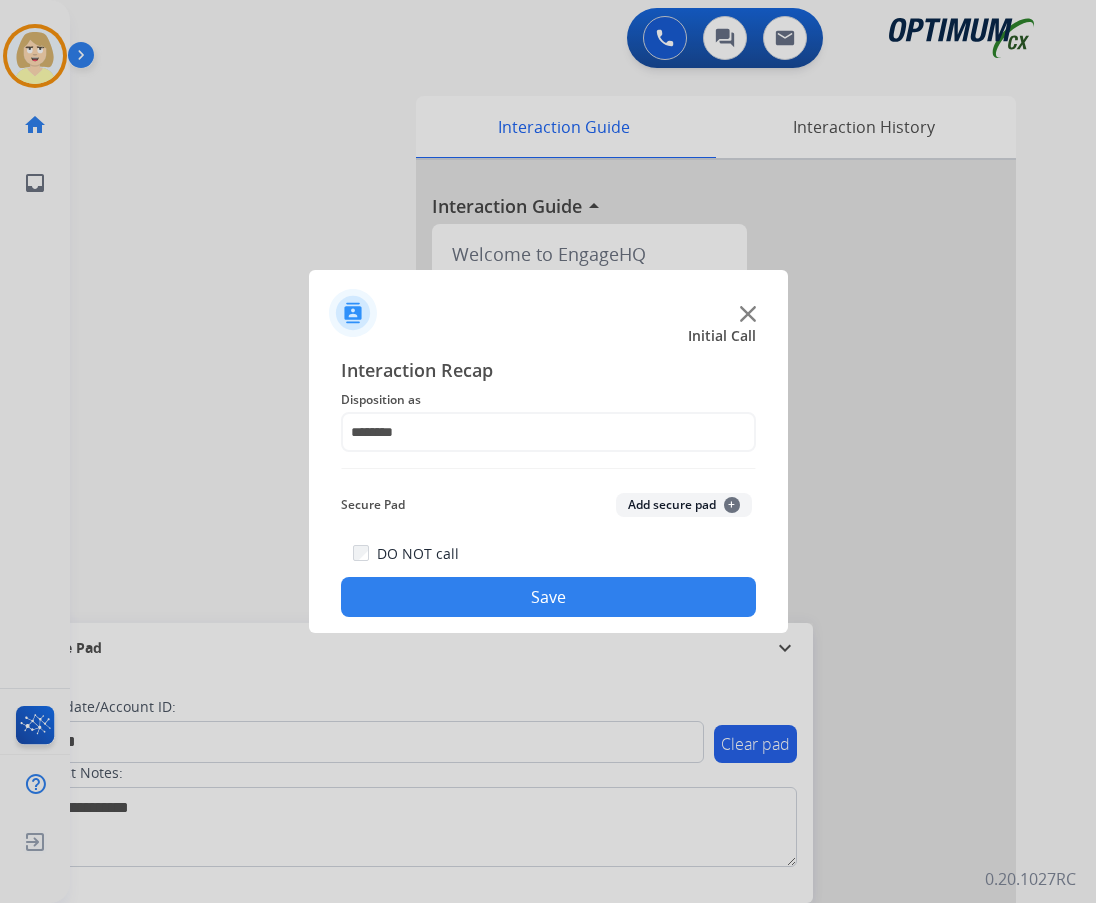 click on "Add secure pad  +" 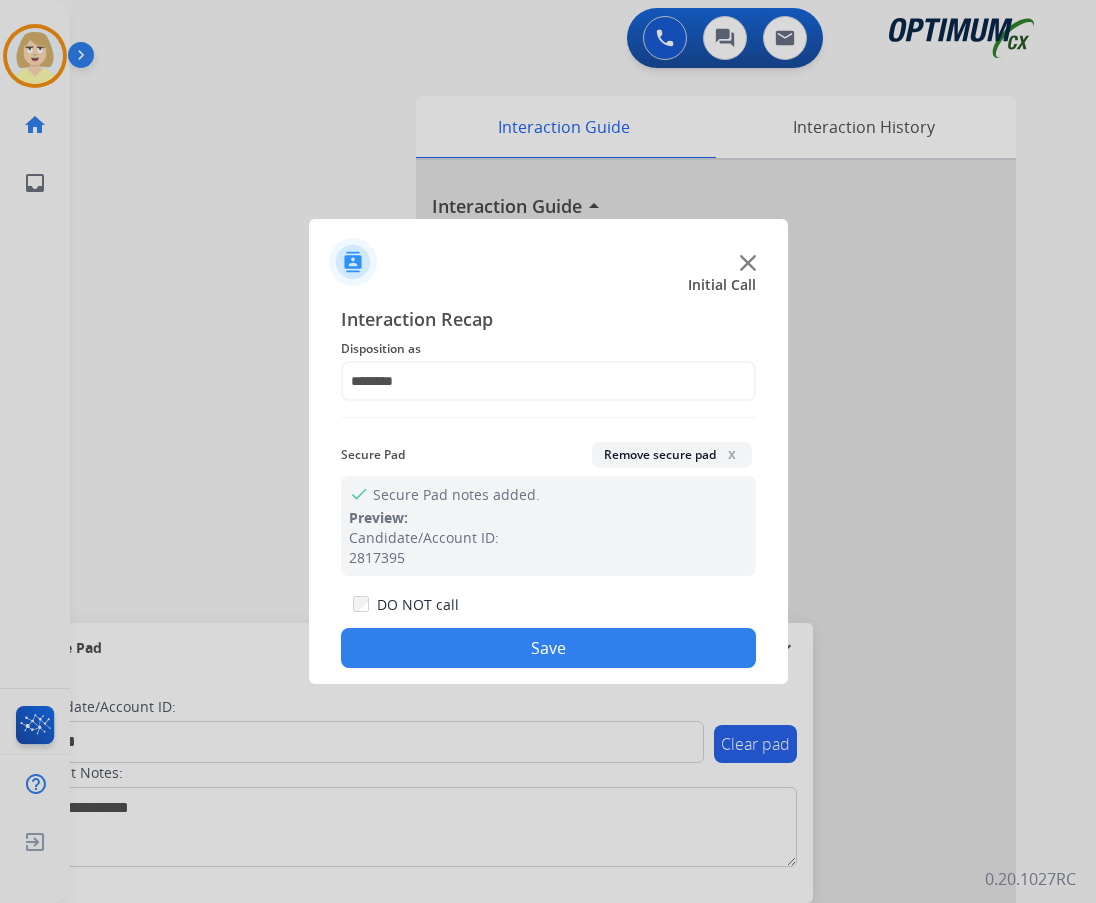 click on "Save" 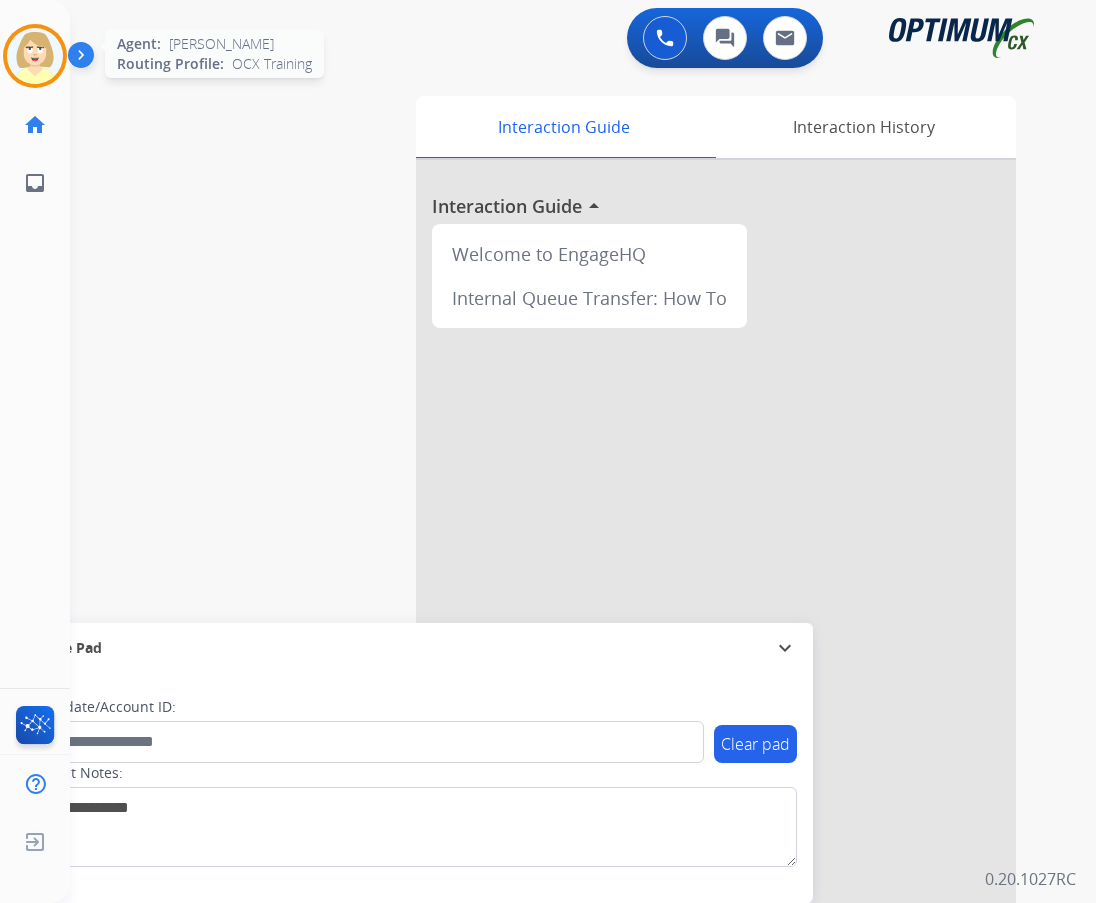click at bounding box center [35, 56] 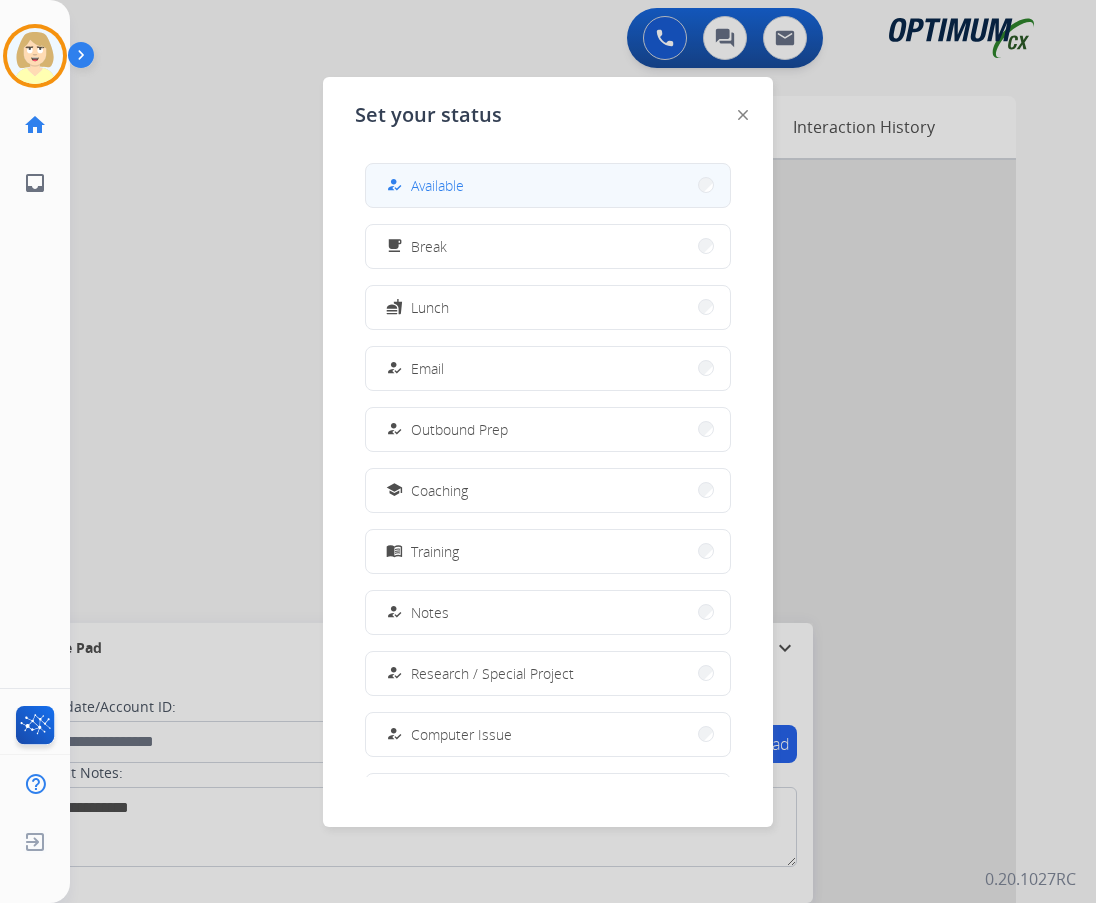 click on "Available" at bounding box center (437, 185) 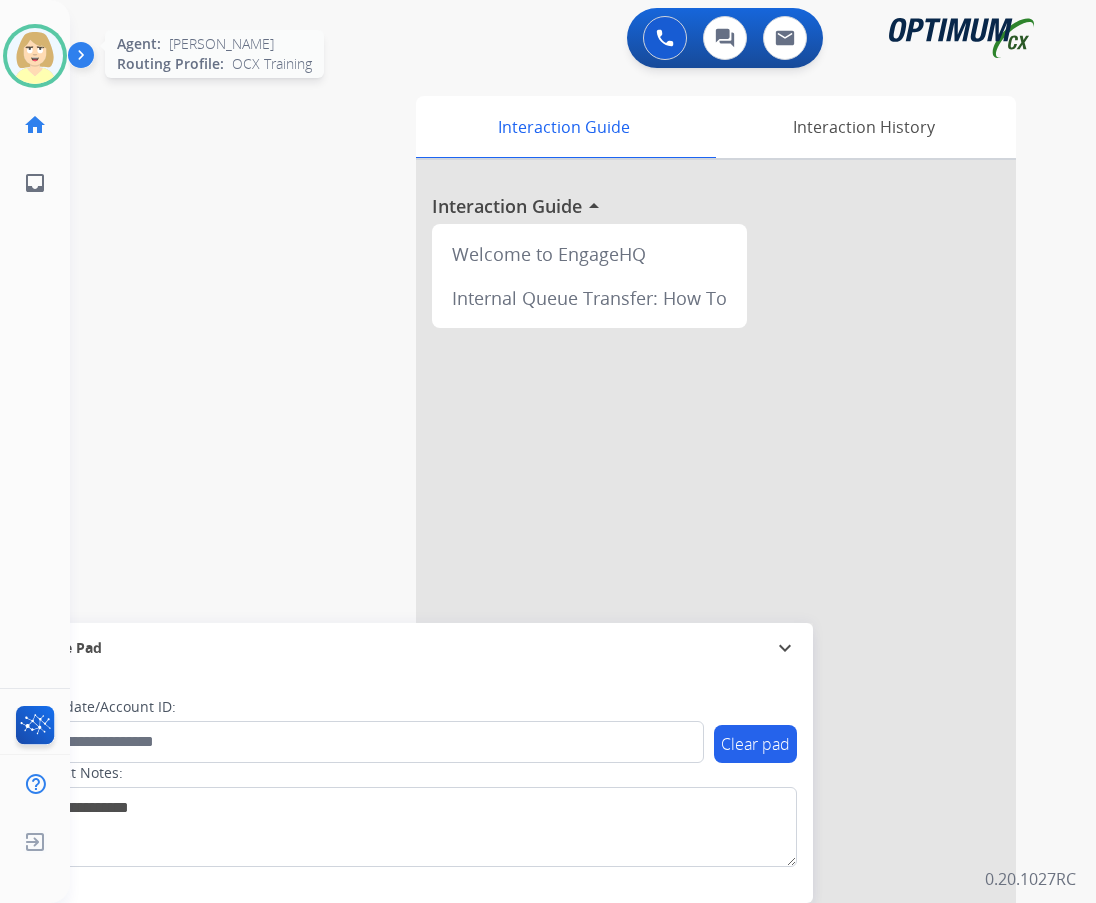 drag, startPoint x: 50, startPoint y: 35, endPoint x: 59, endPoint y: 41, distance: 10.816654 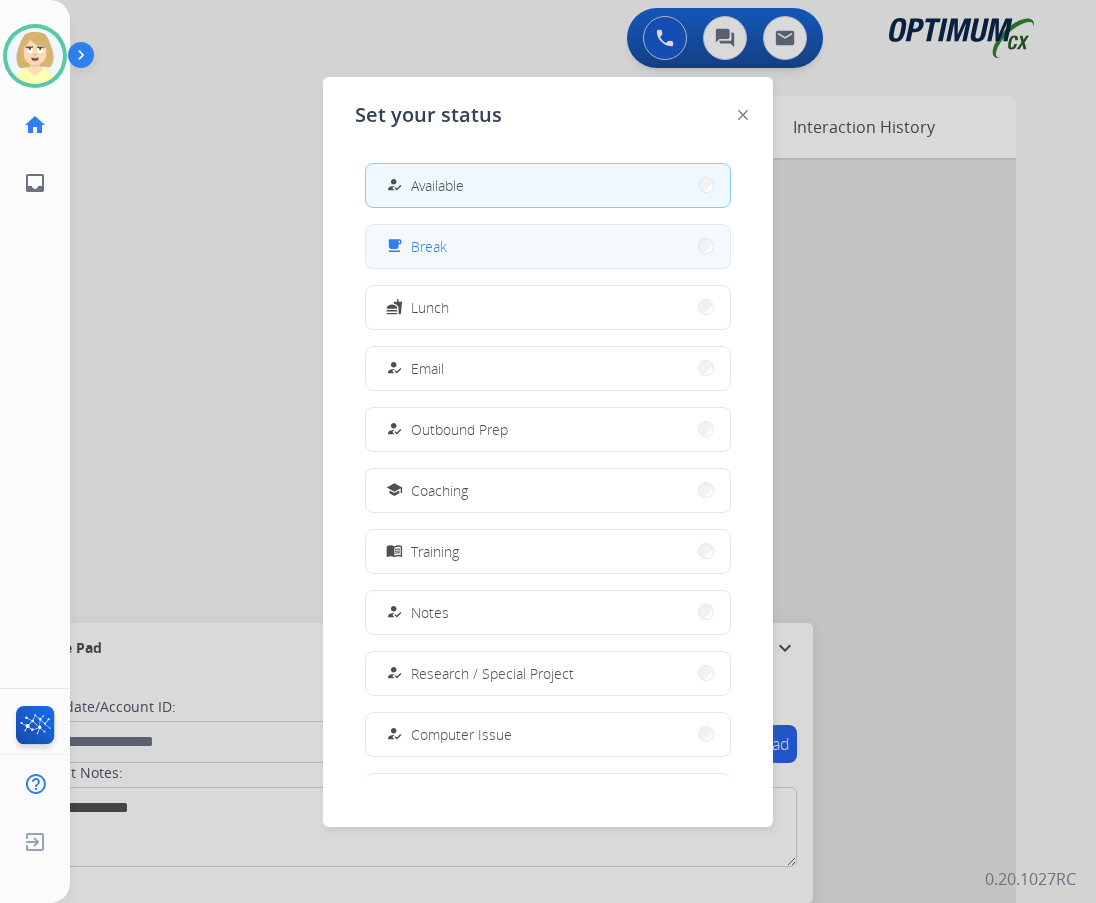 click on "Break" at bounding box center (429, 246) 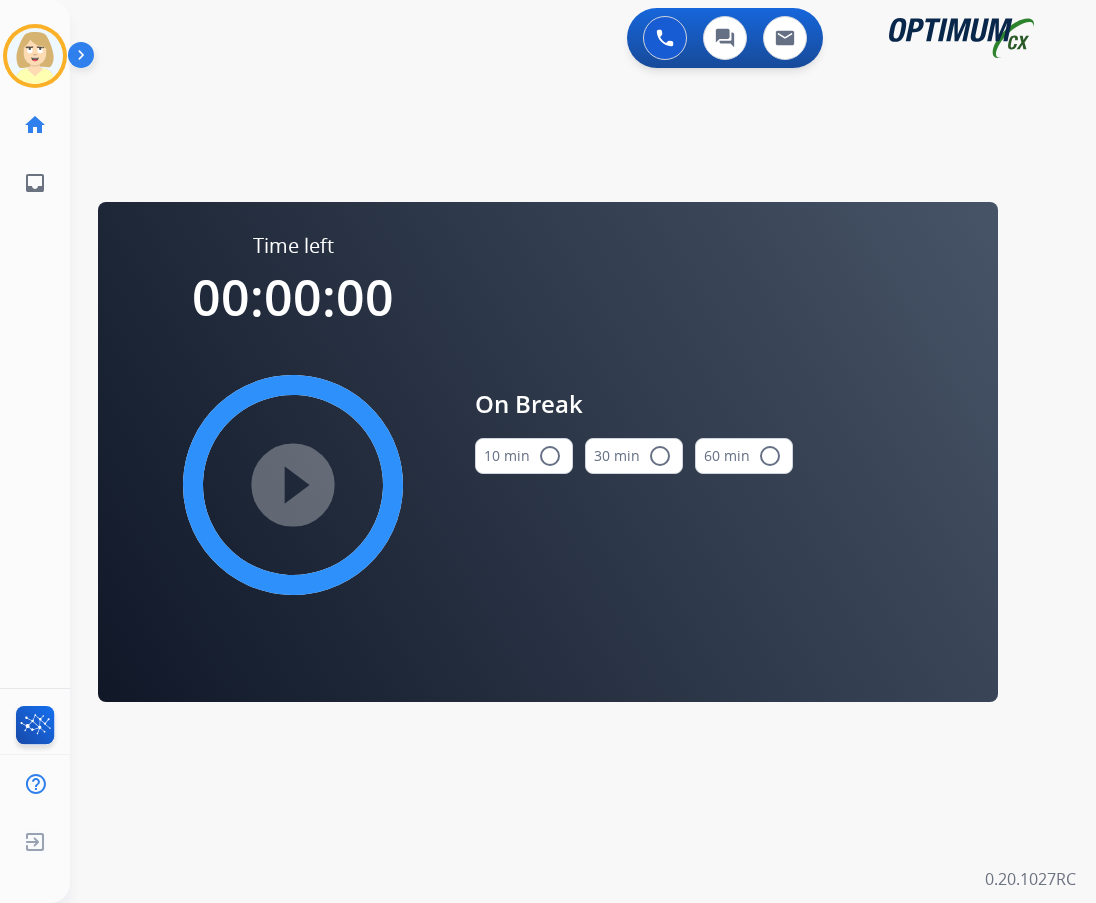 click on "radio_button_unchecked" at bounding box center (550, 456) 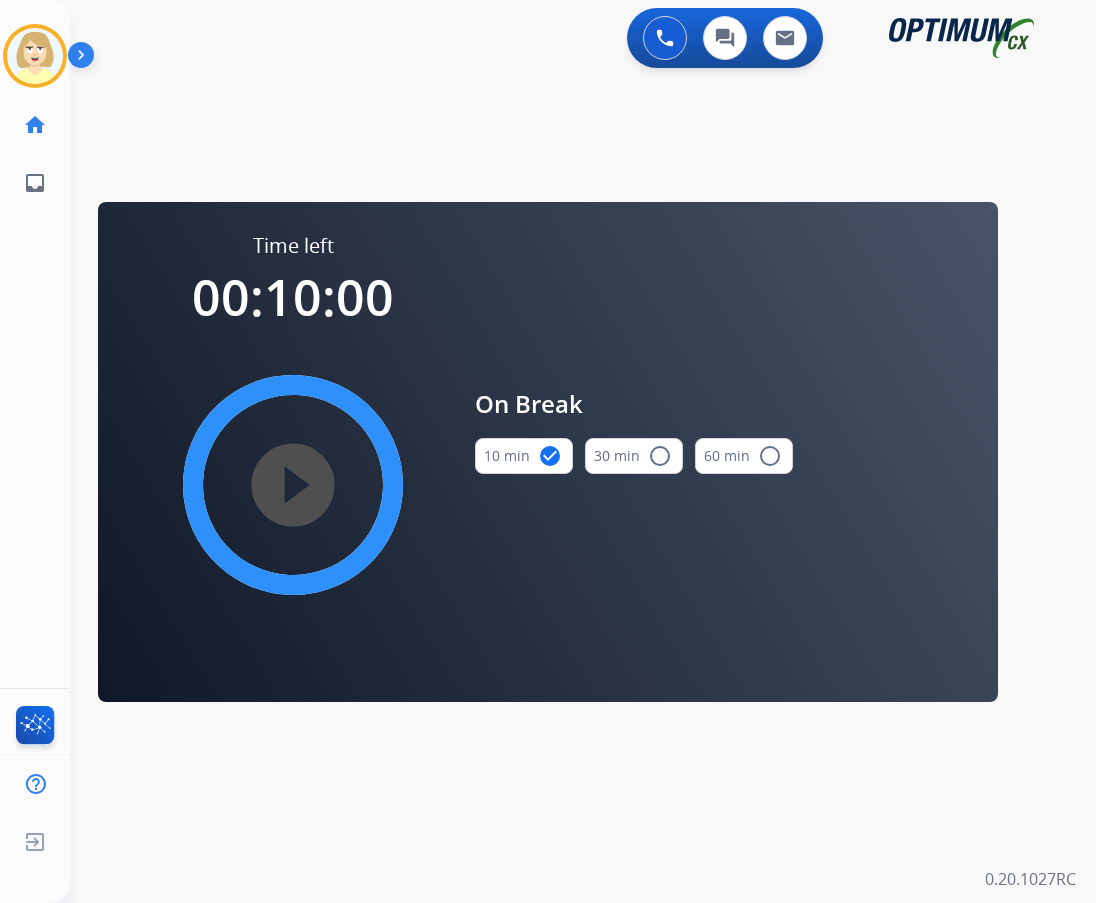 click on "play_circle_filled" at bounding box center [293, 485] 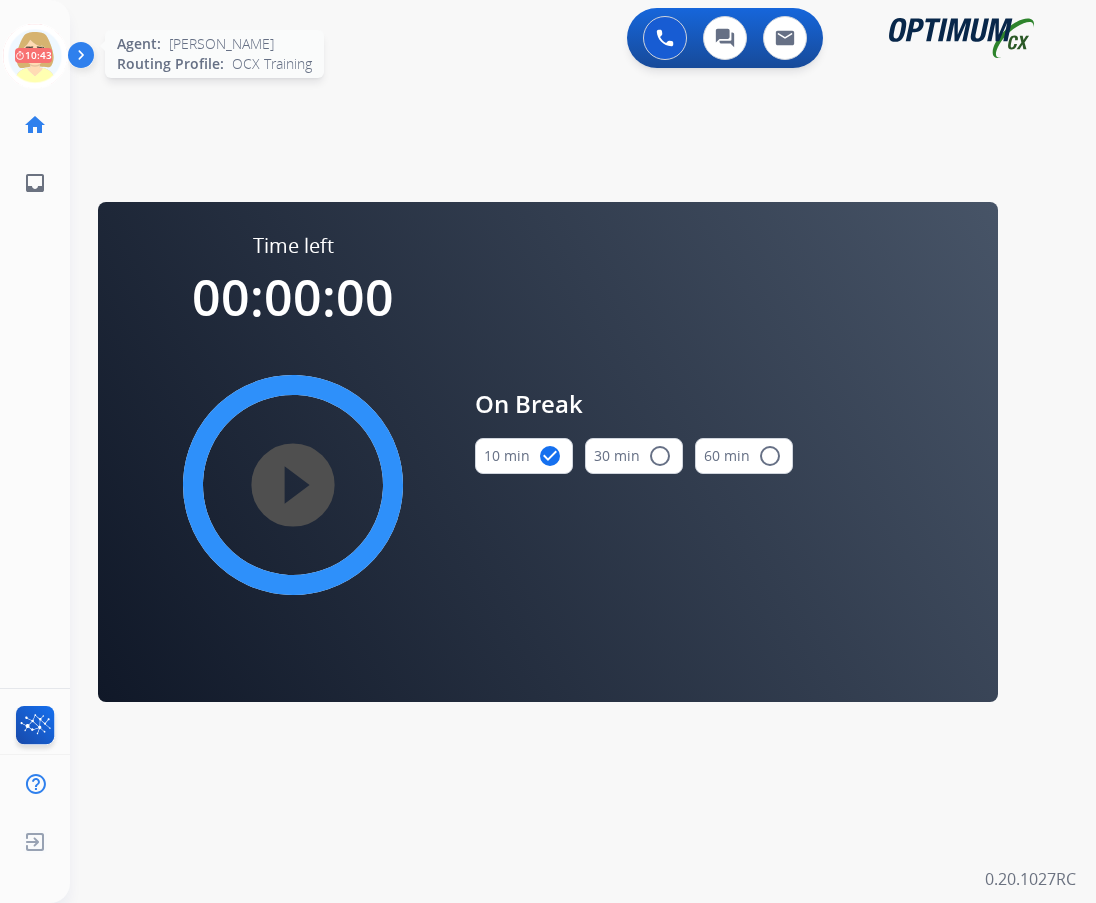 click 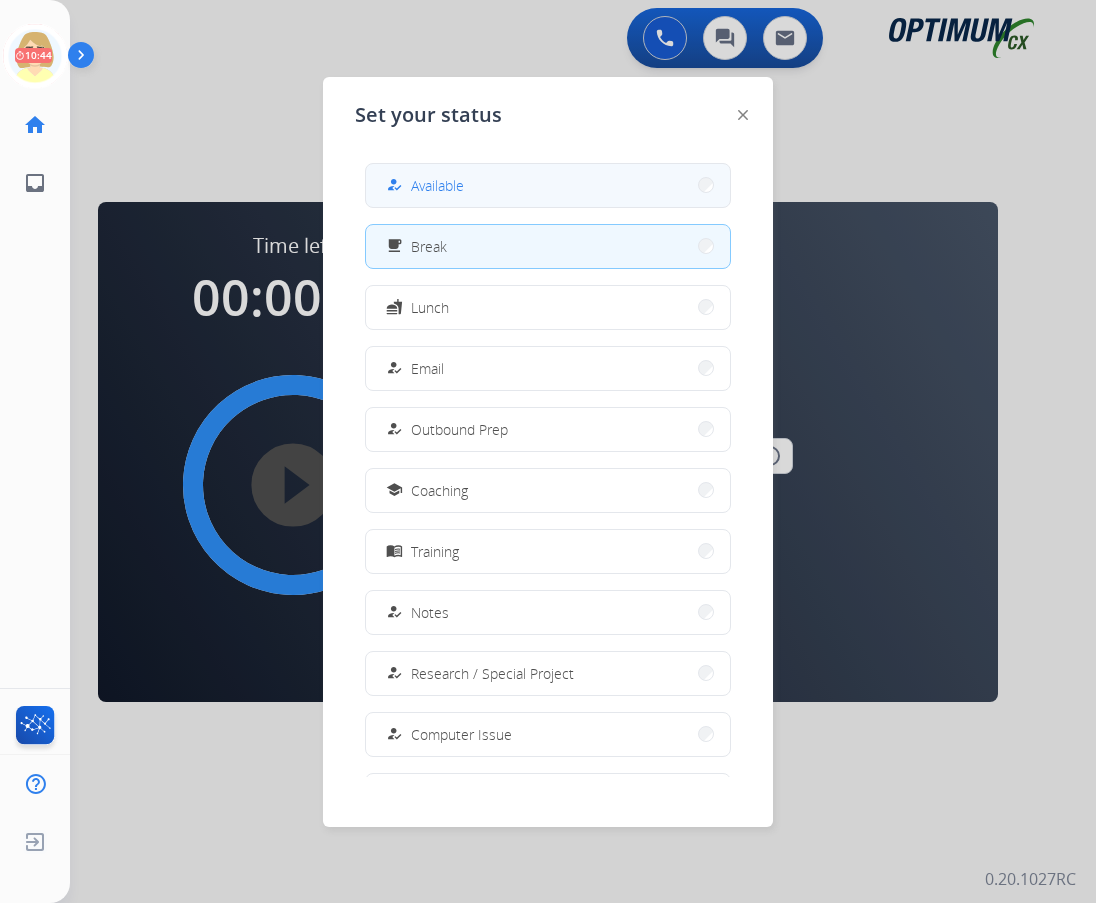 click on "Available" at bounding box center (437, 185) 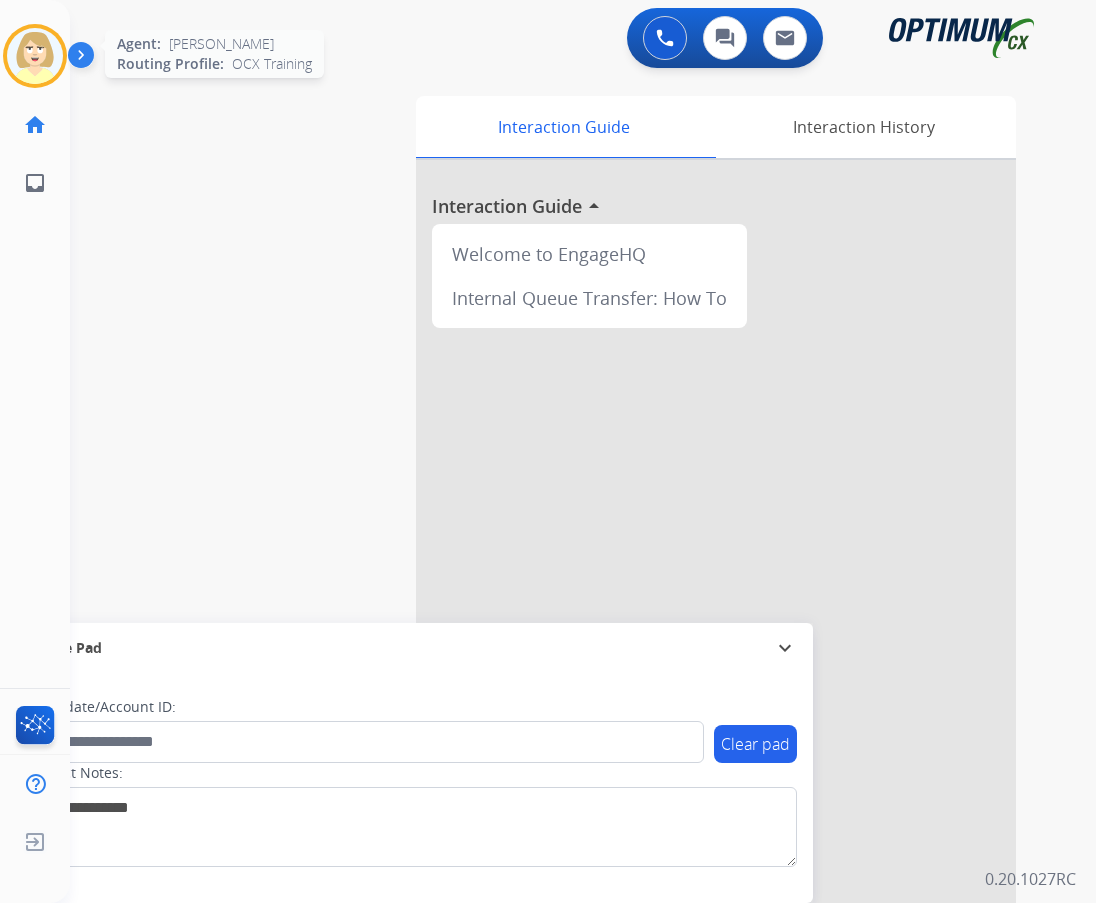 click at bounding box center (35, 56) 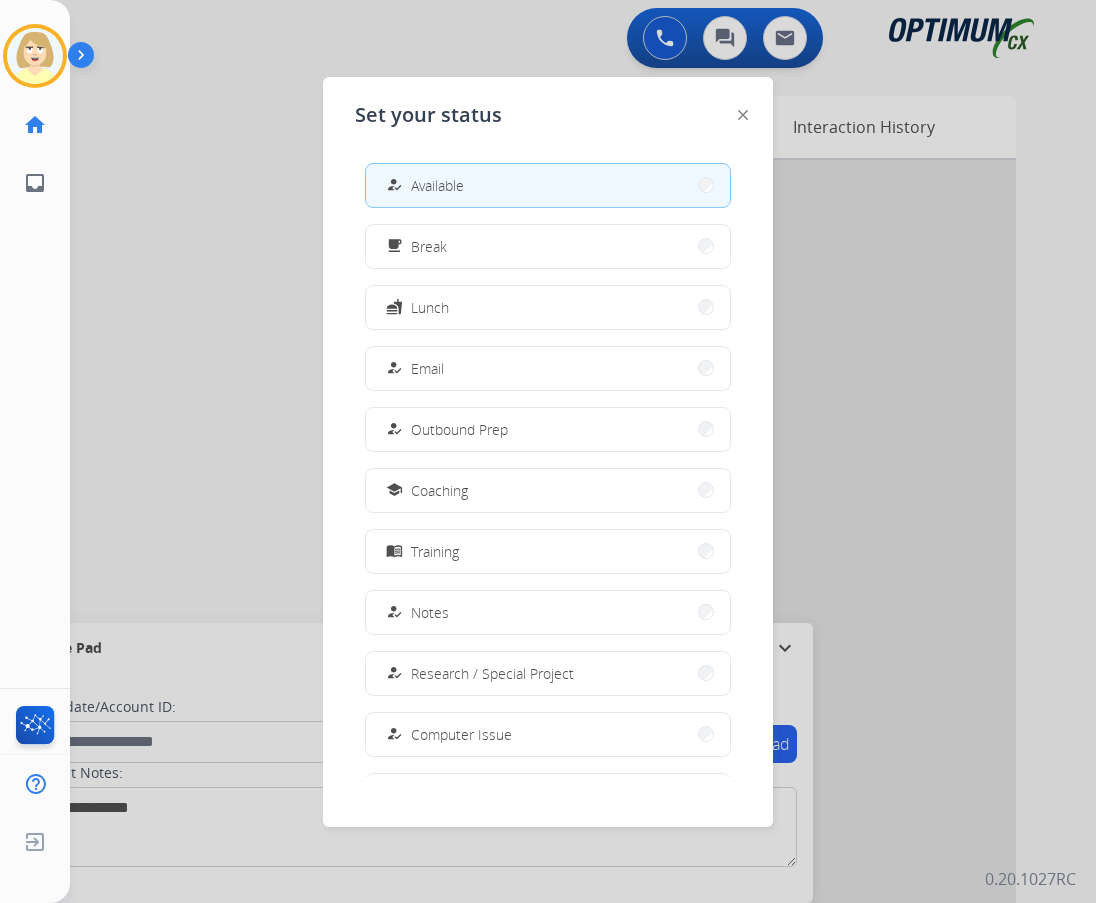 click on "how_to_reg Available" at bounding box center (548, 185) 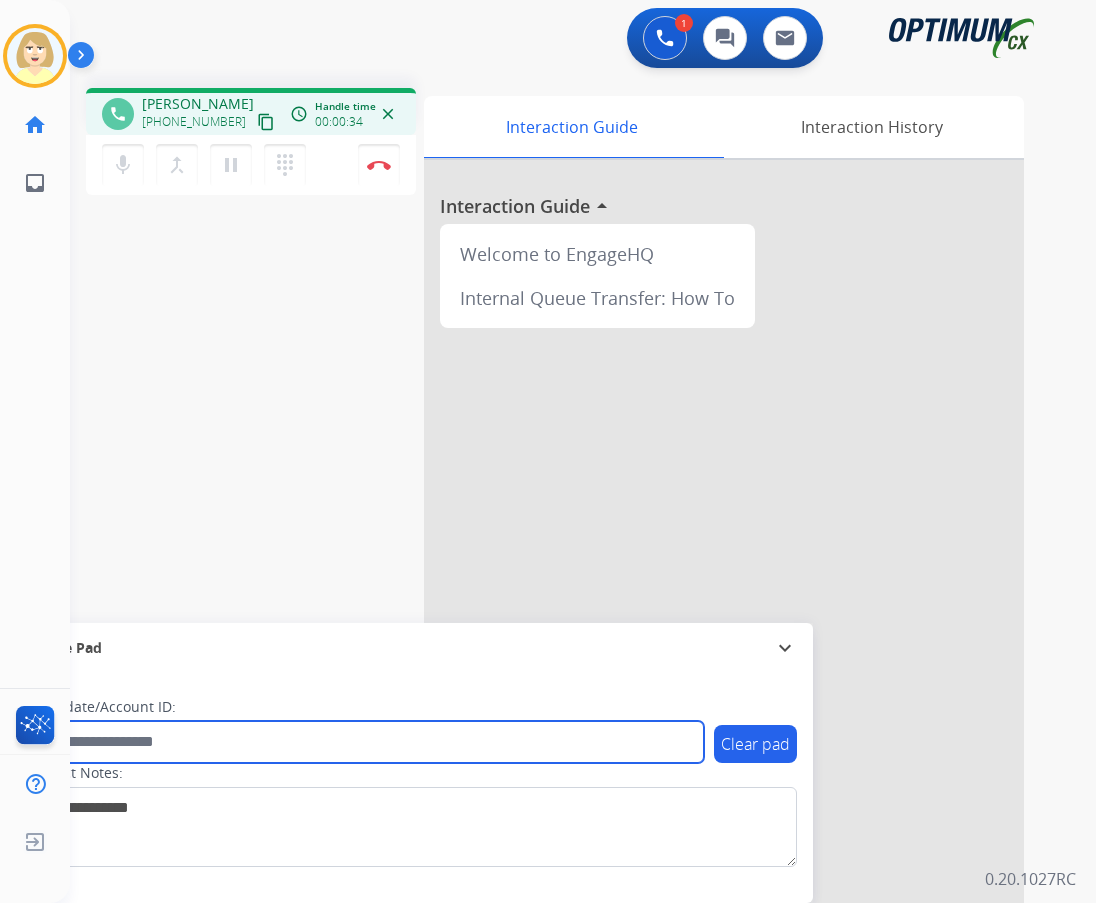 click at bounding box center [365, 742] 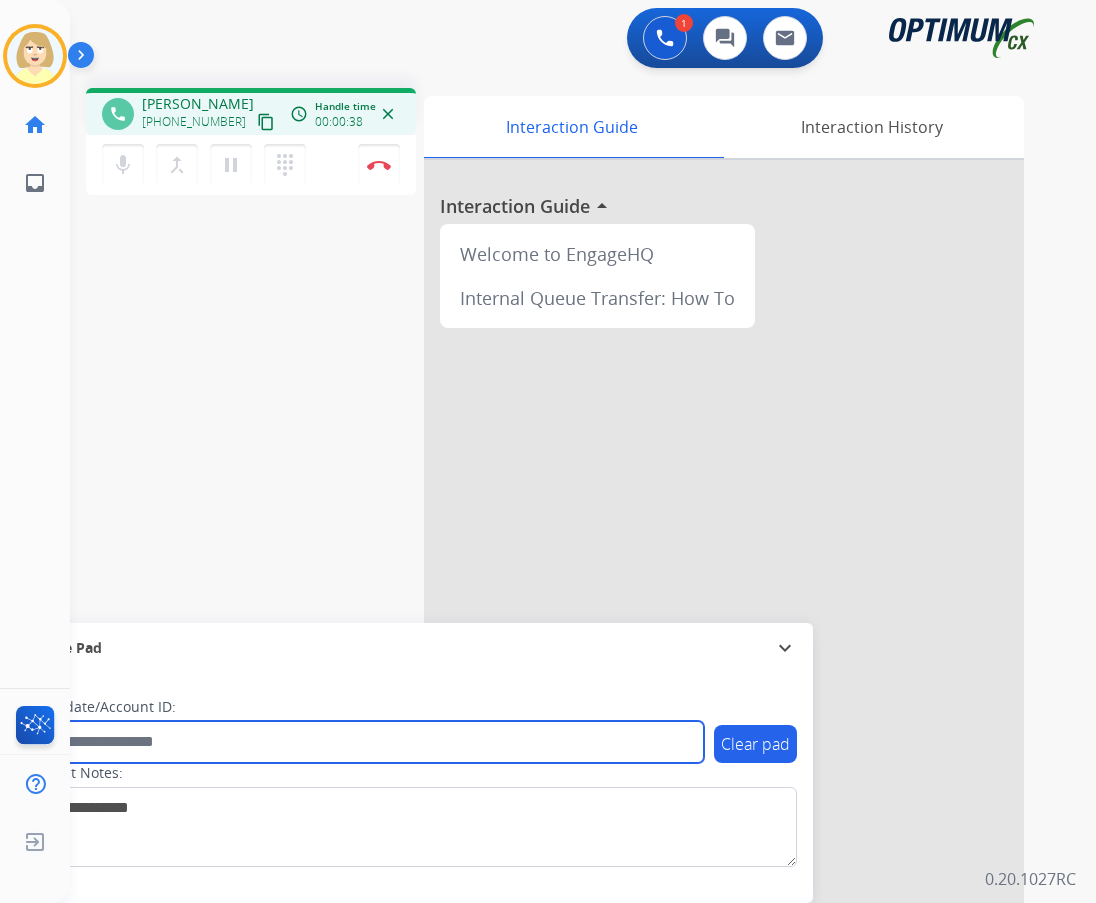 paste on "*********" 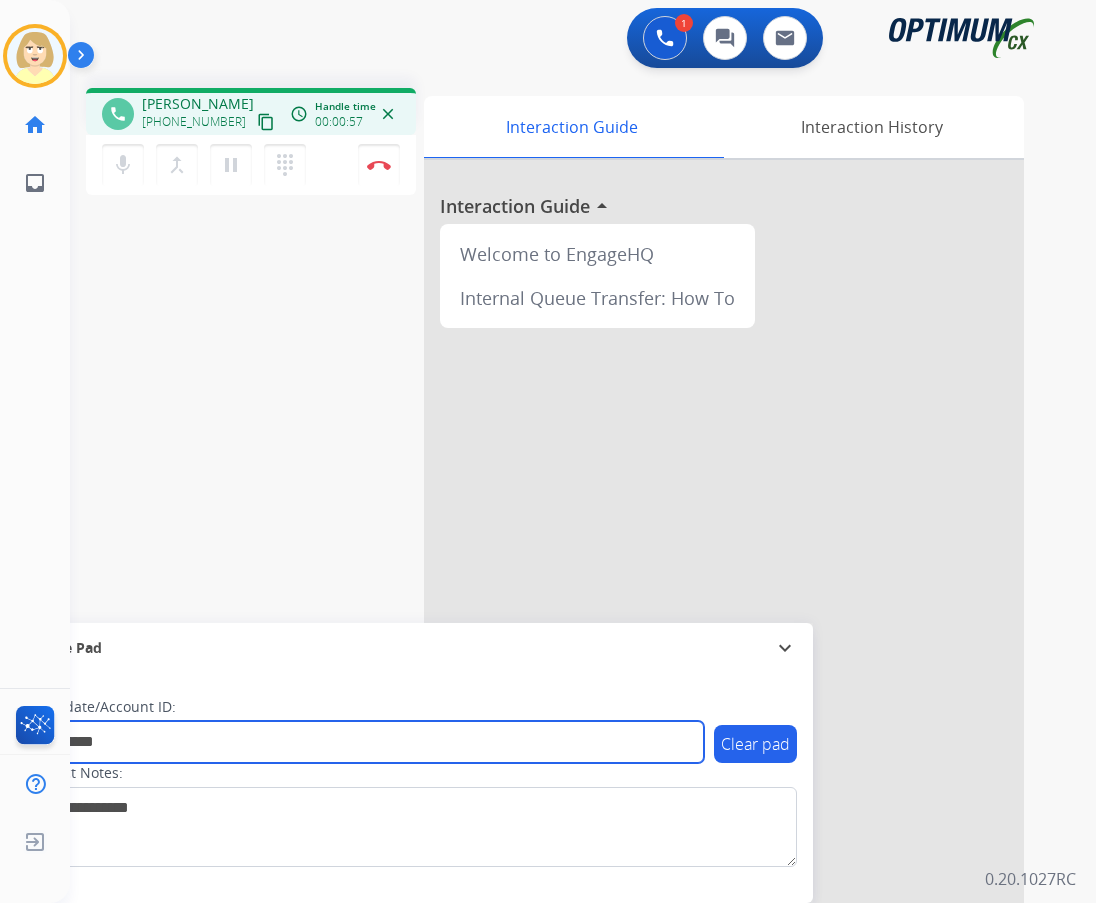 type on "*********" 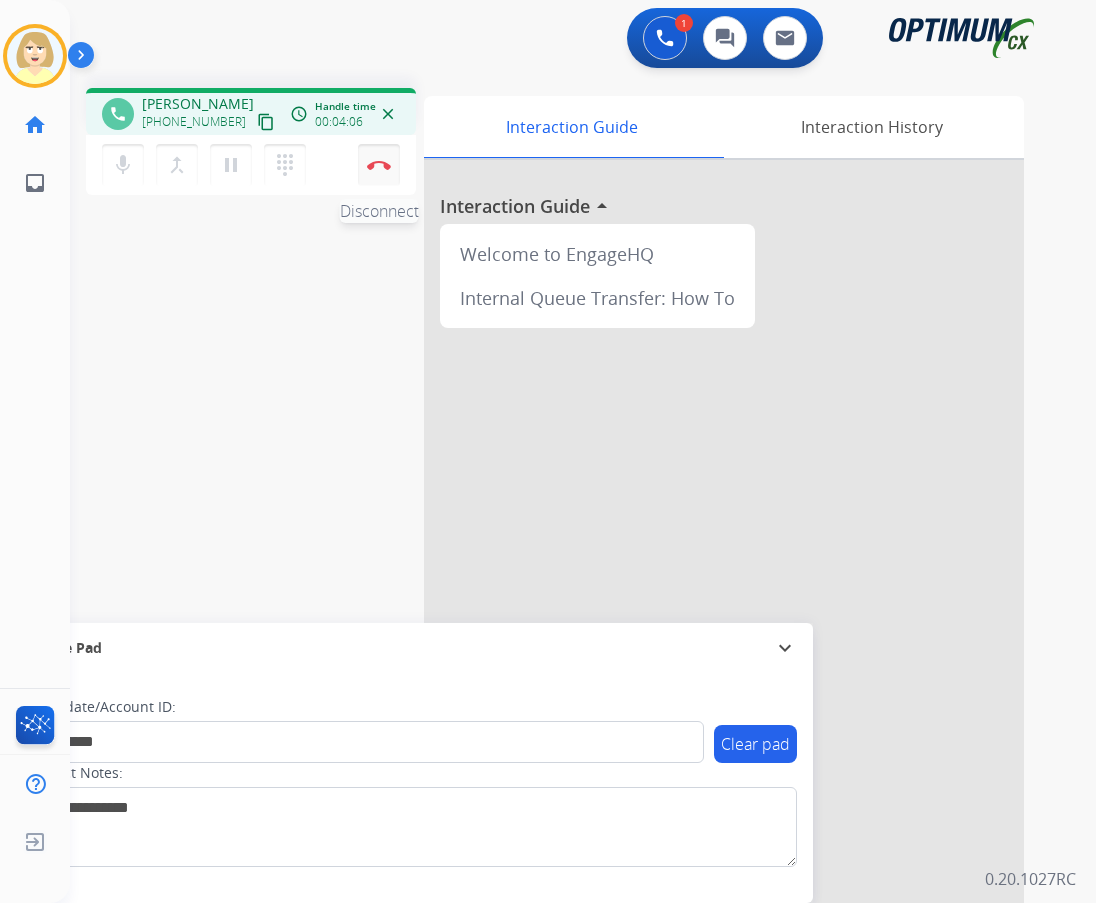 click at bounding box center (379, 165) 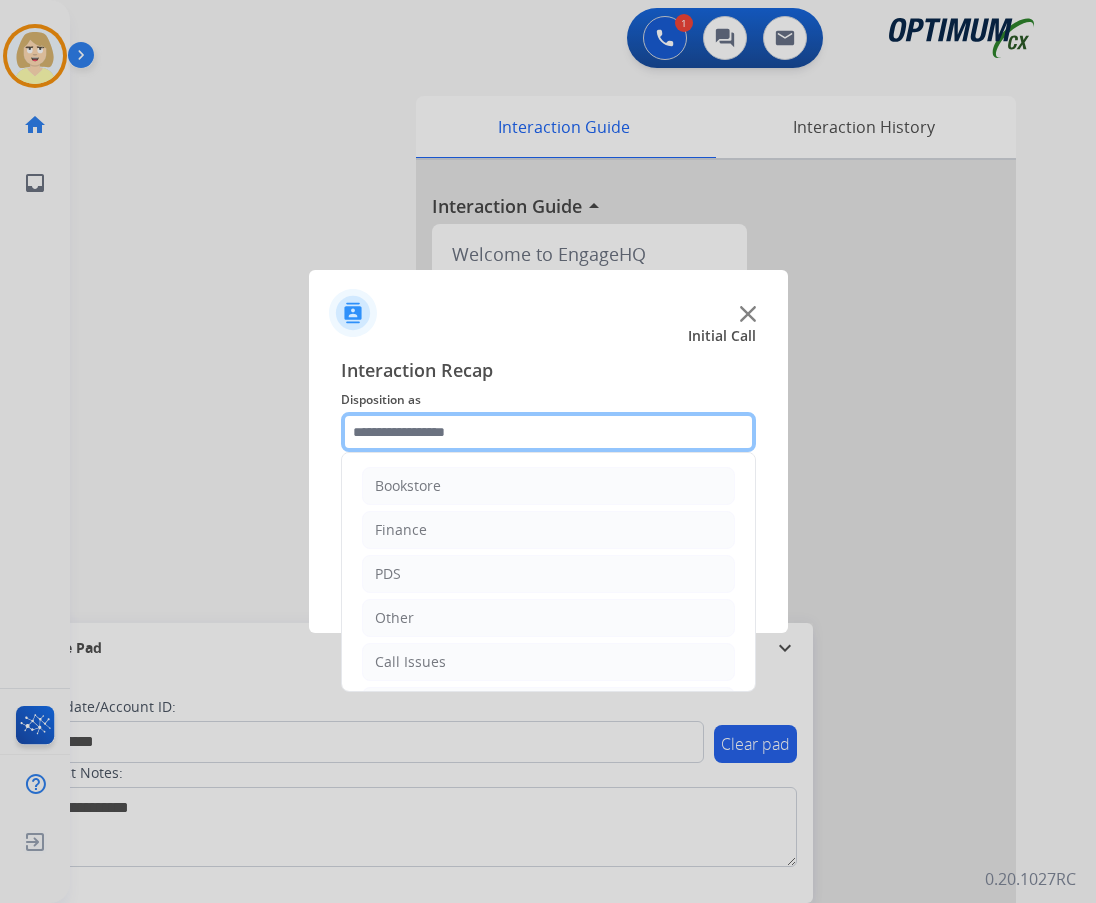 click 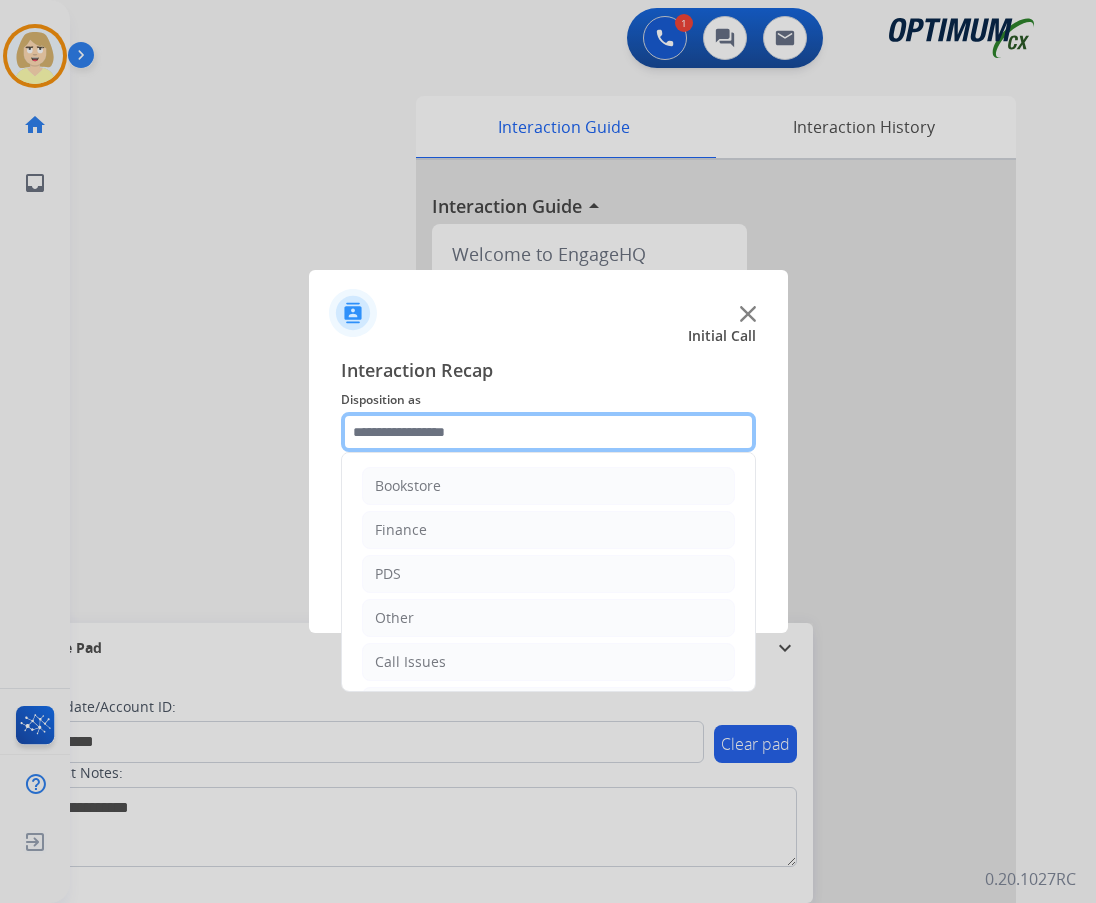 scroll, scrollTop: 136, scrollLeft: 0, axis: vertical 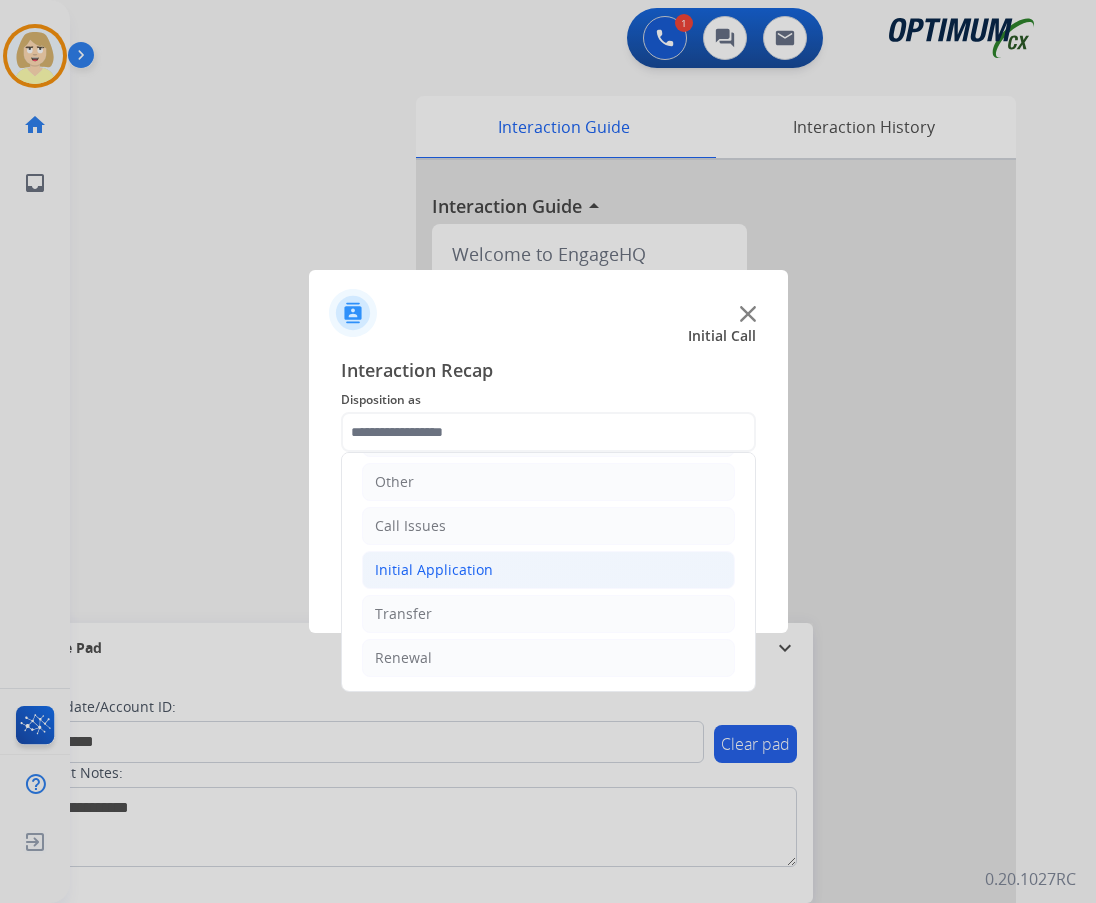 click on "Initial Application" 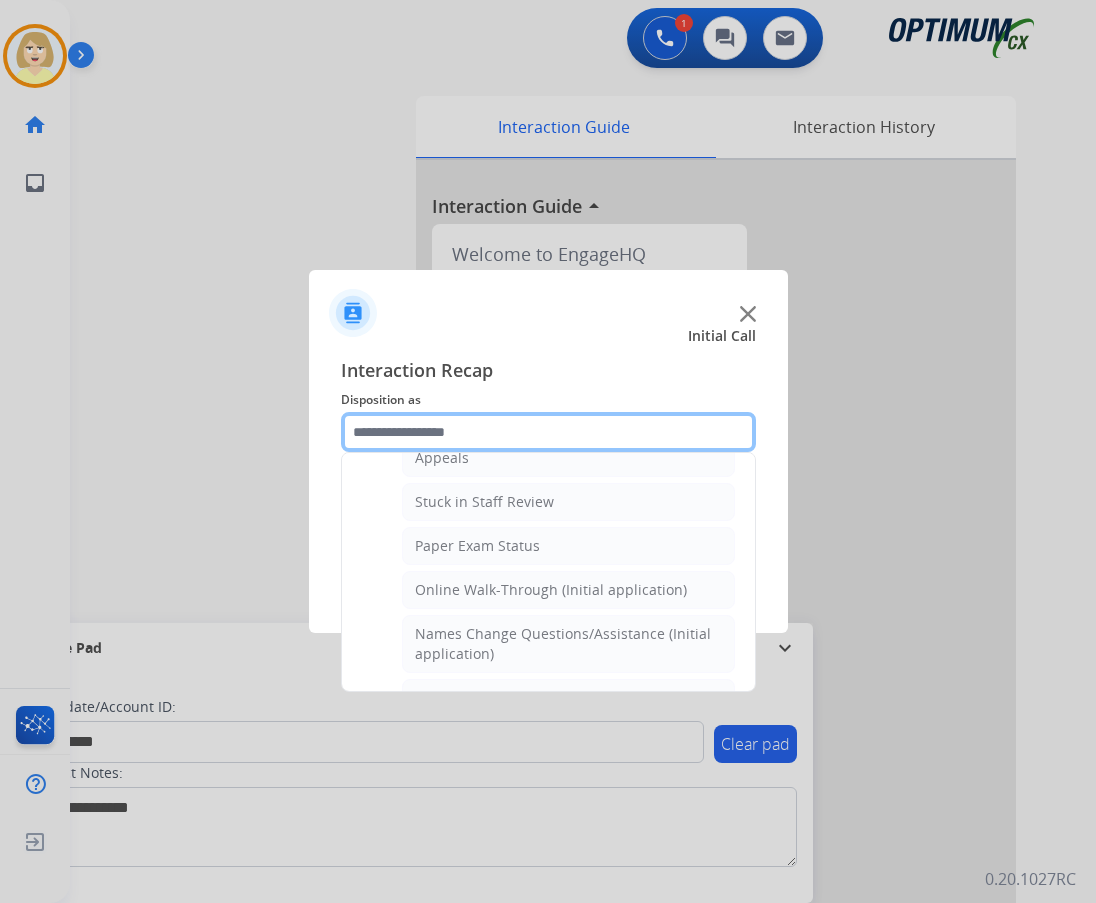 scroll, scrollTop: 0, scrollLeft: 0, axis: both 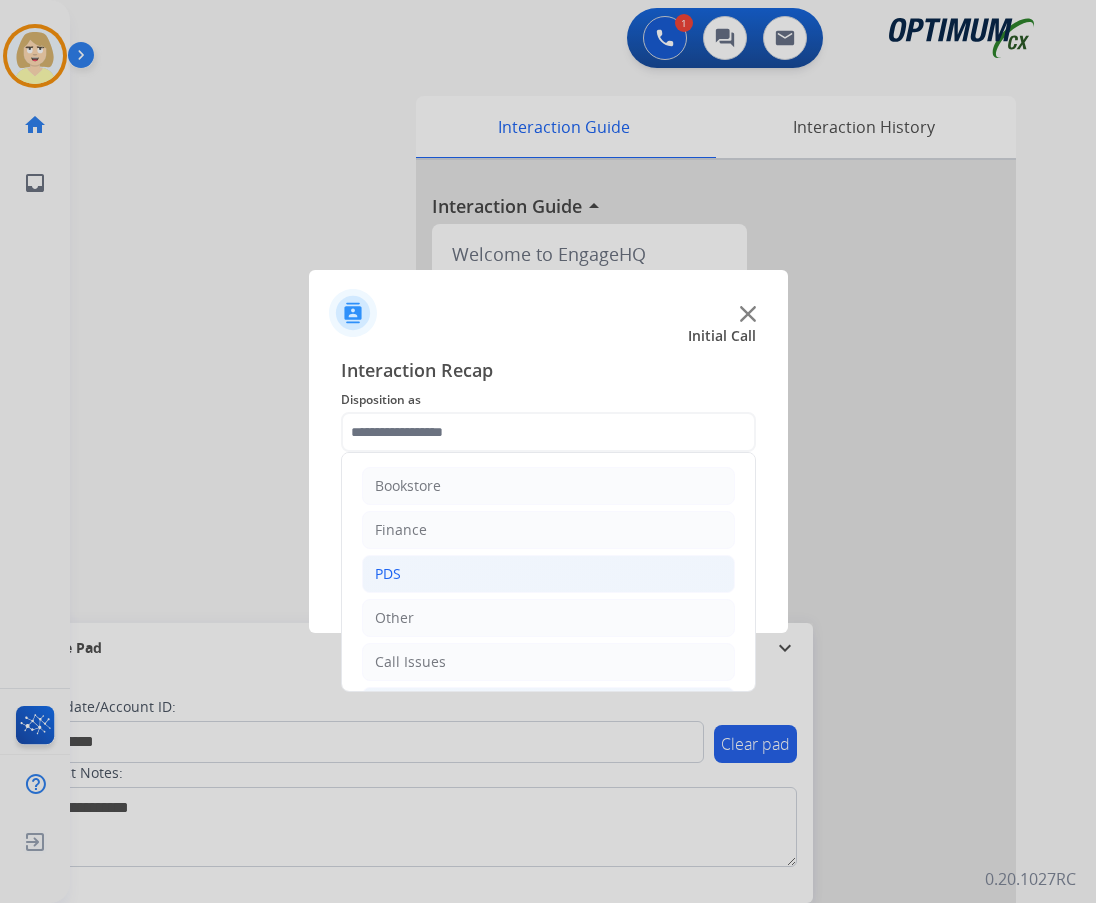 click on "PDS" 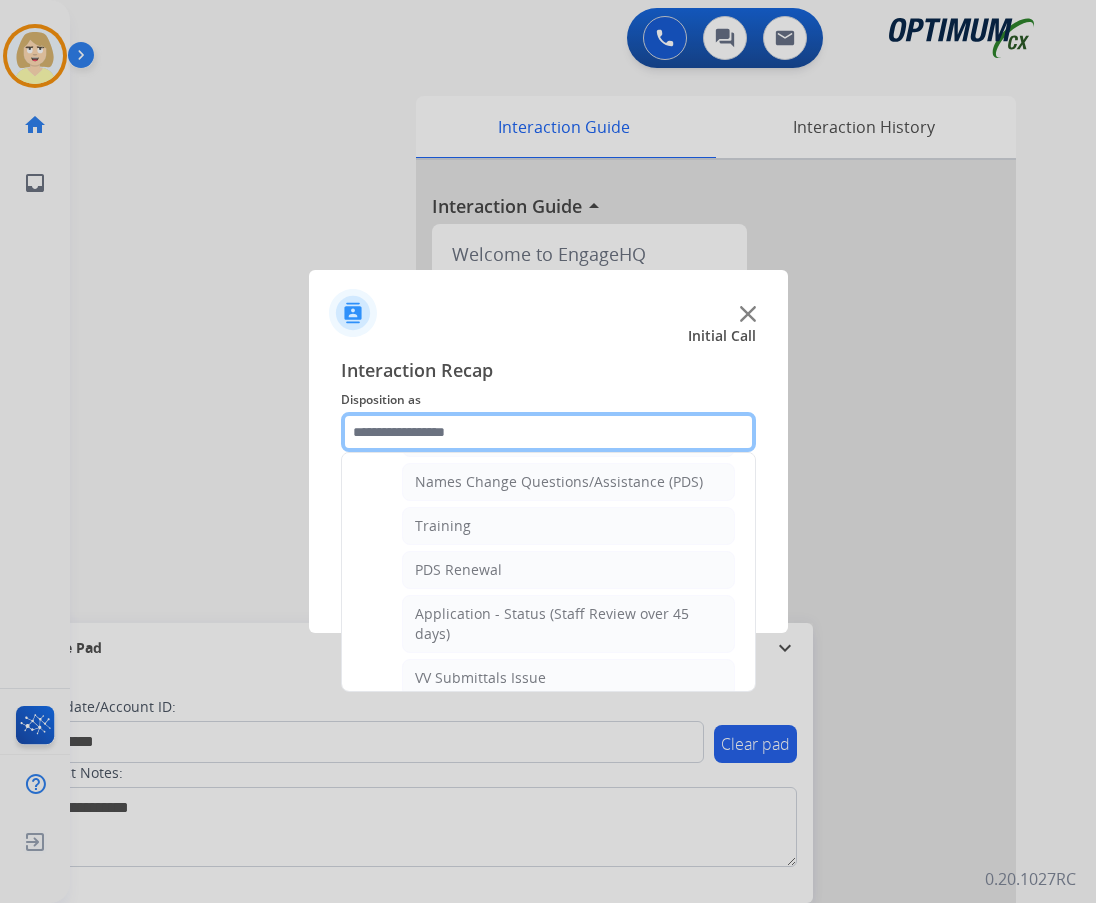 scroll, scrollTop: 500, scrollLeft: 0, axis: vertical 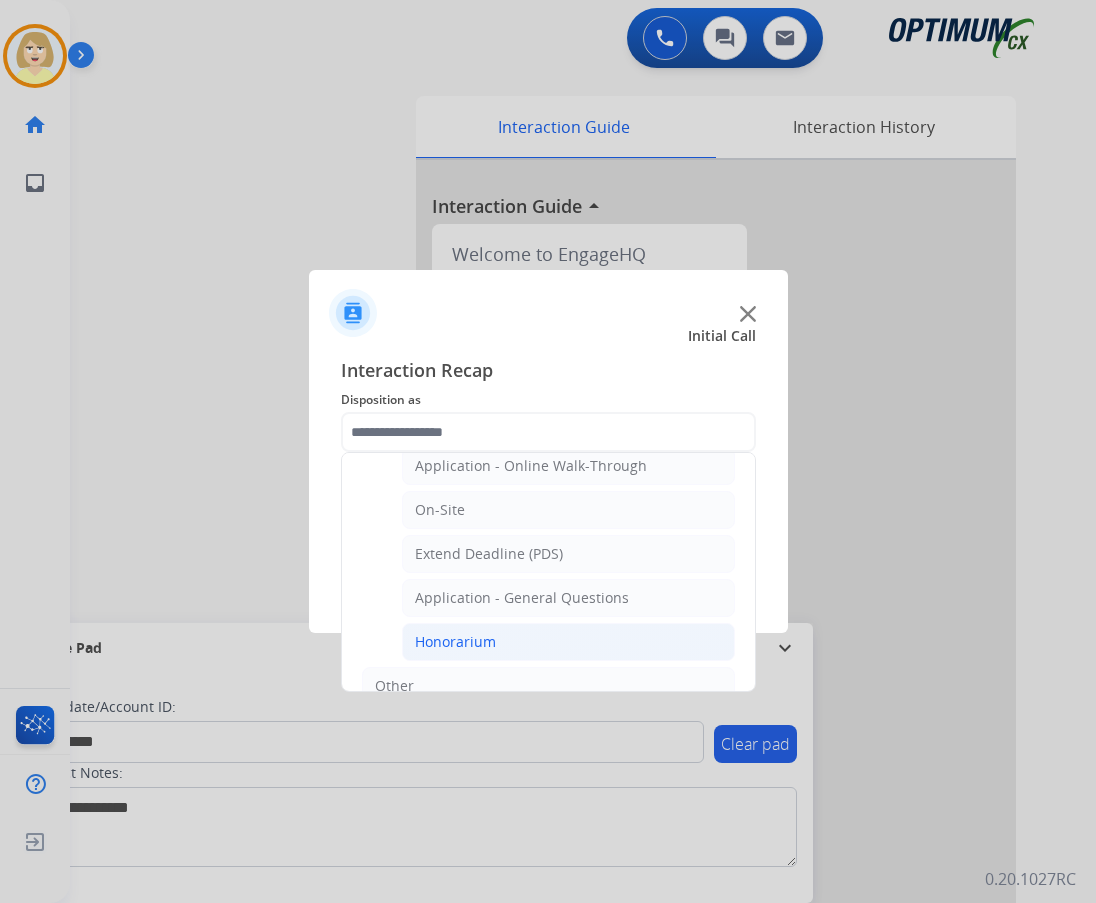 click on "Honorarium" 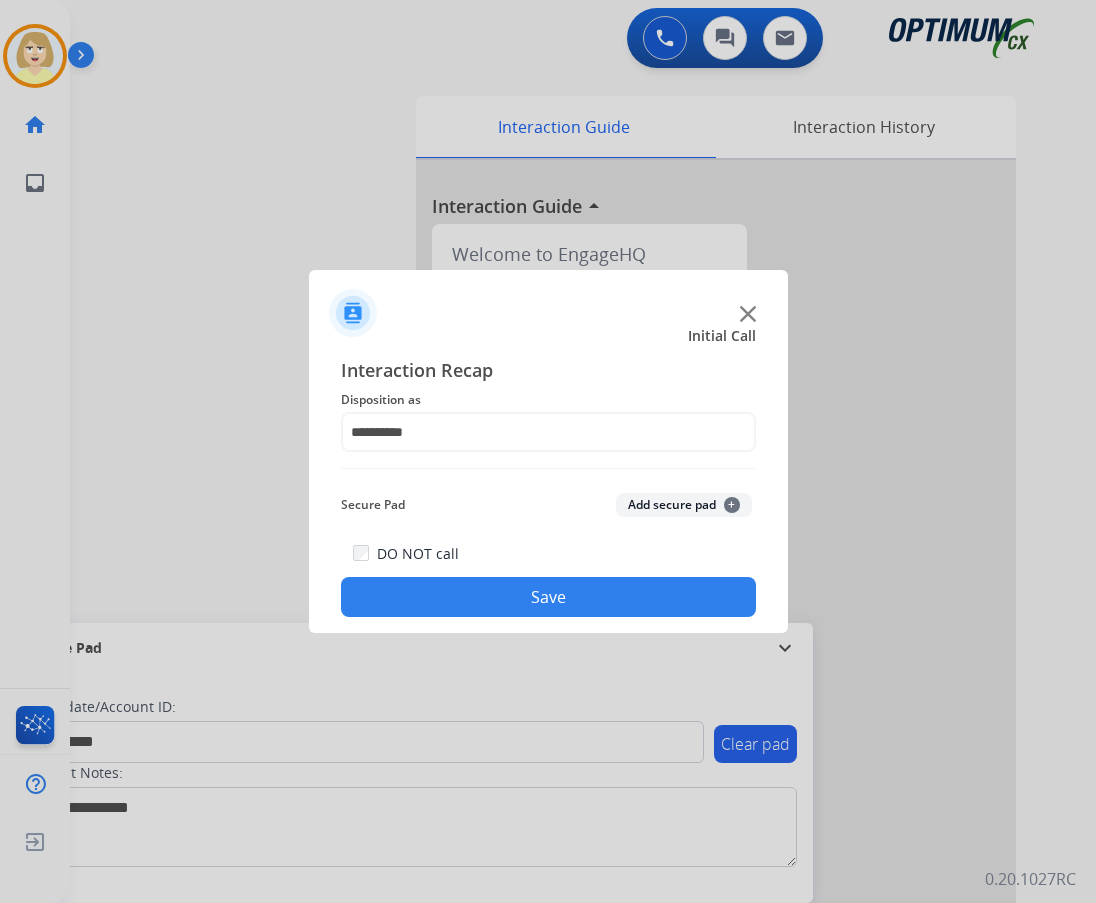 click on "Add secure pad  +" 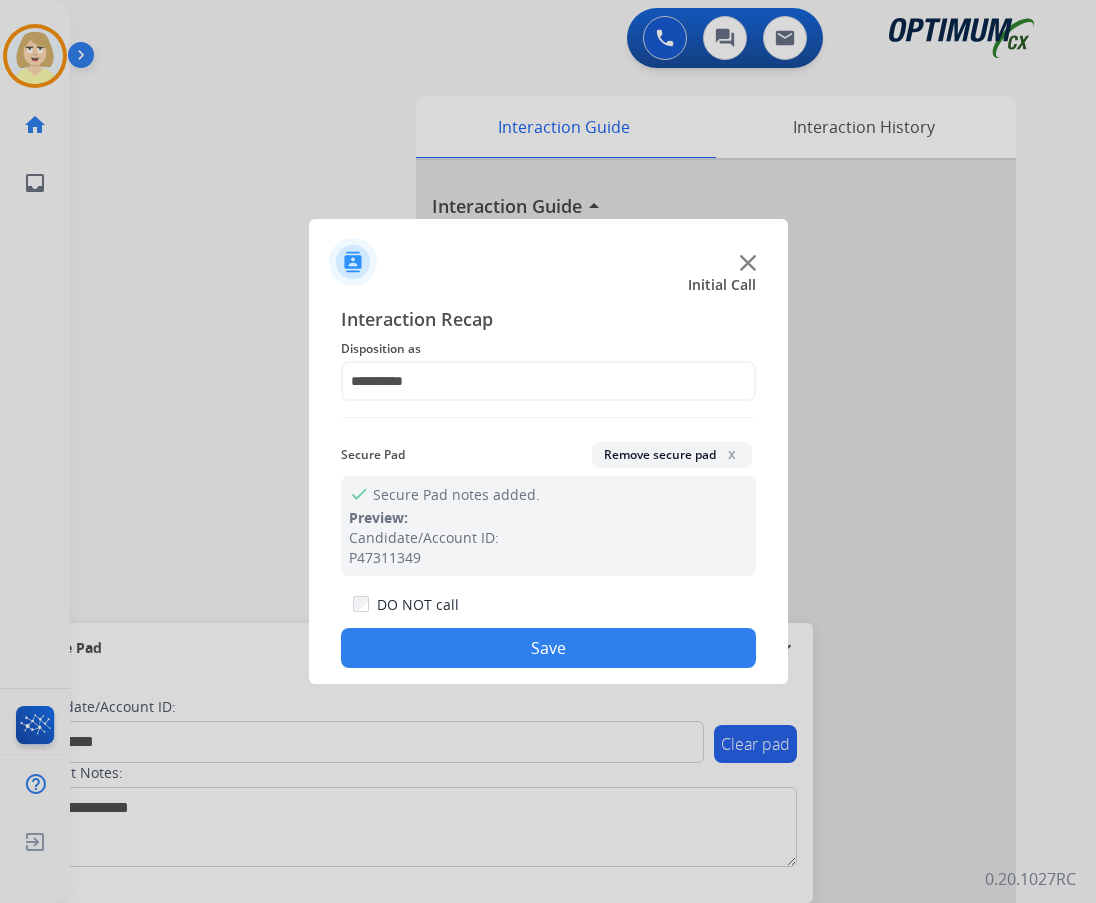 click on "Save" 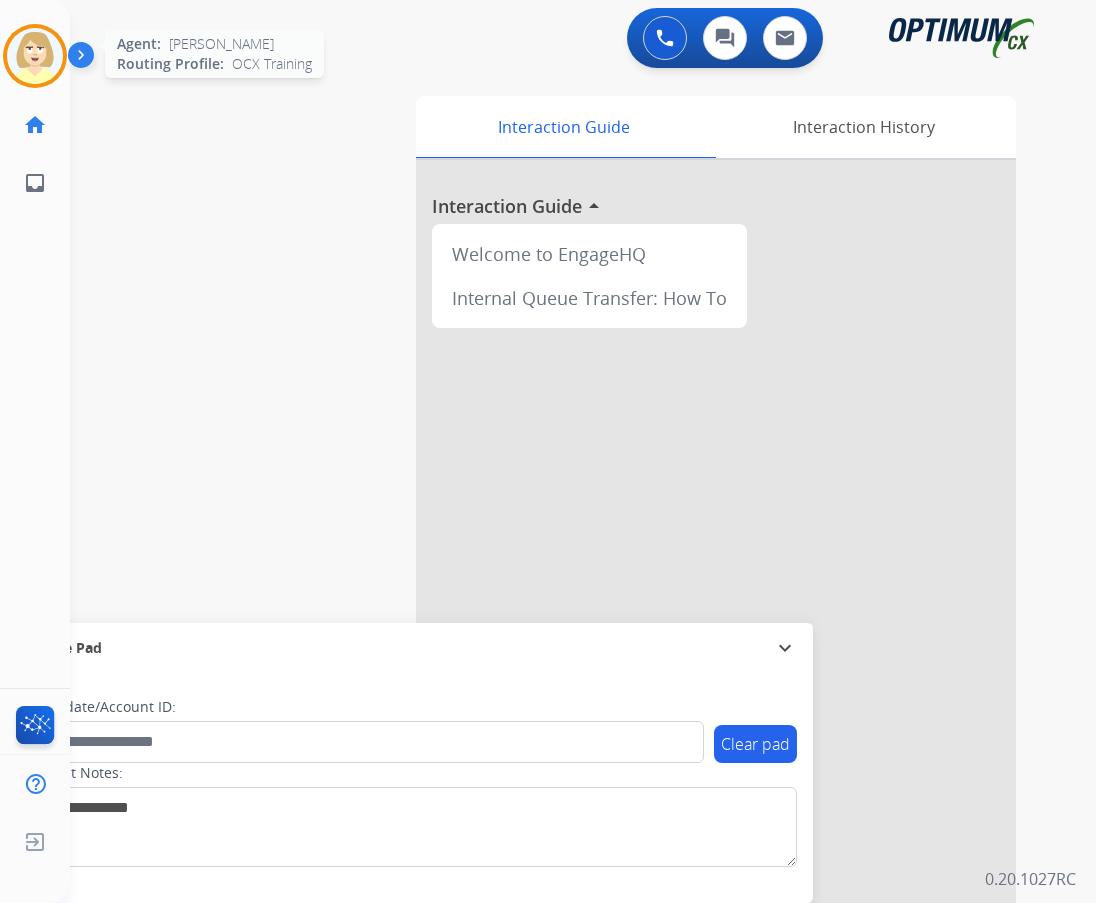 click at bounding box center (35, 56) 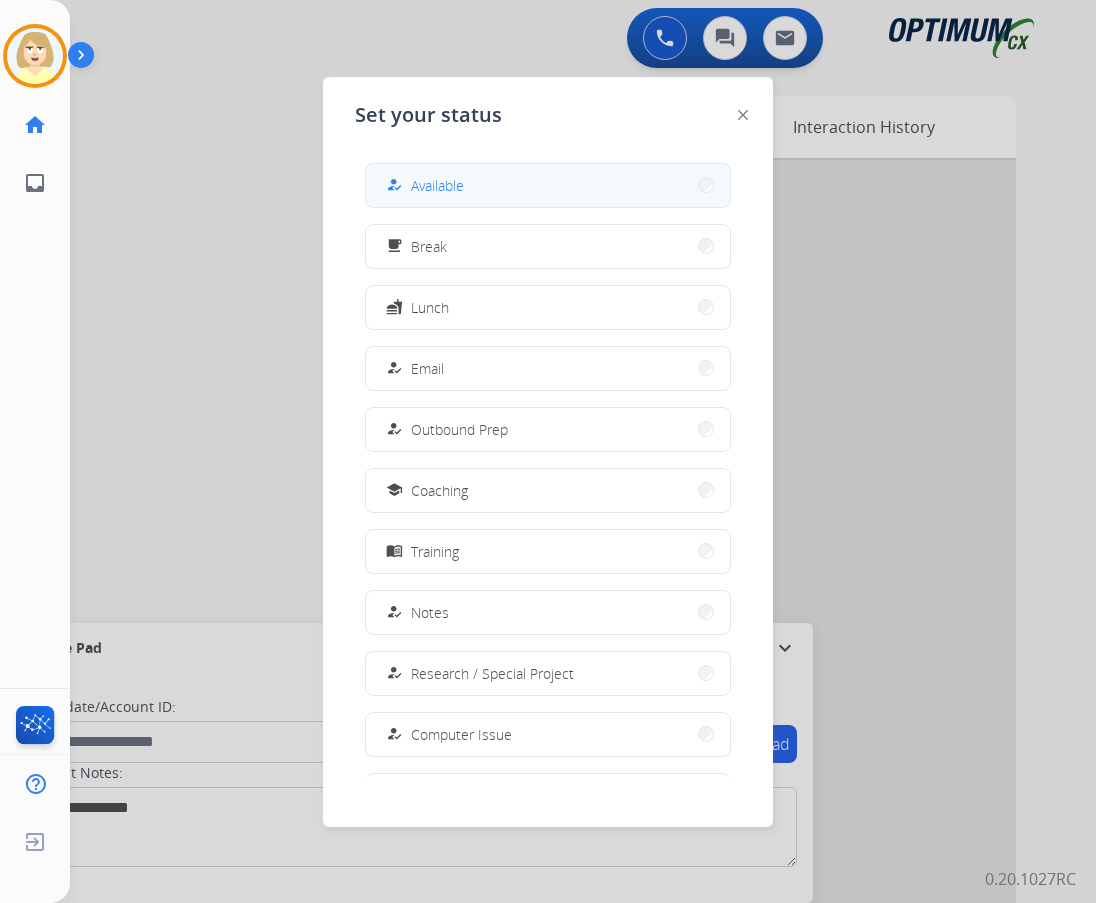 click on "Available" at bounding box center [437, 185] 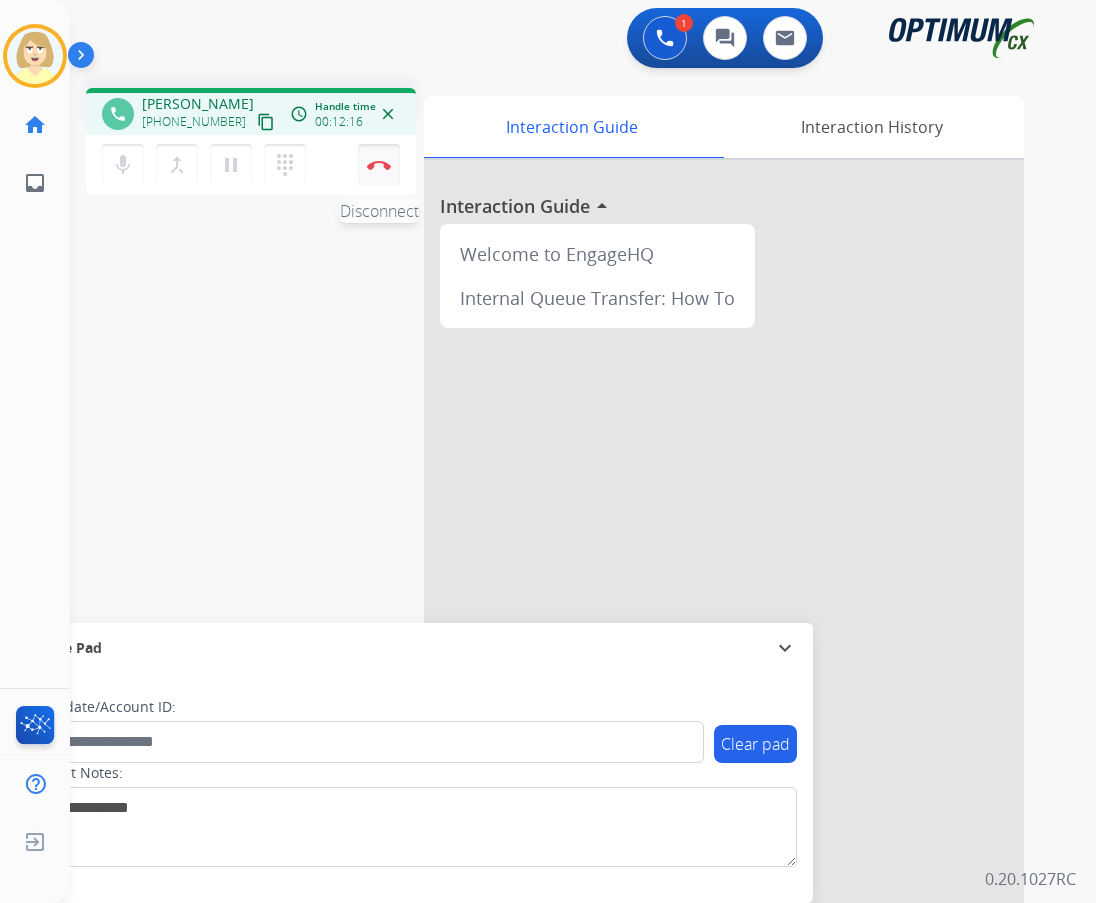 click at bounding box center (379, 165) 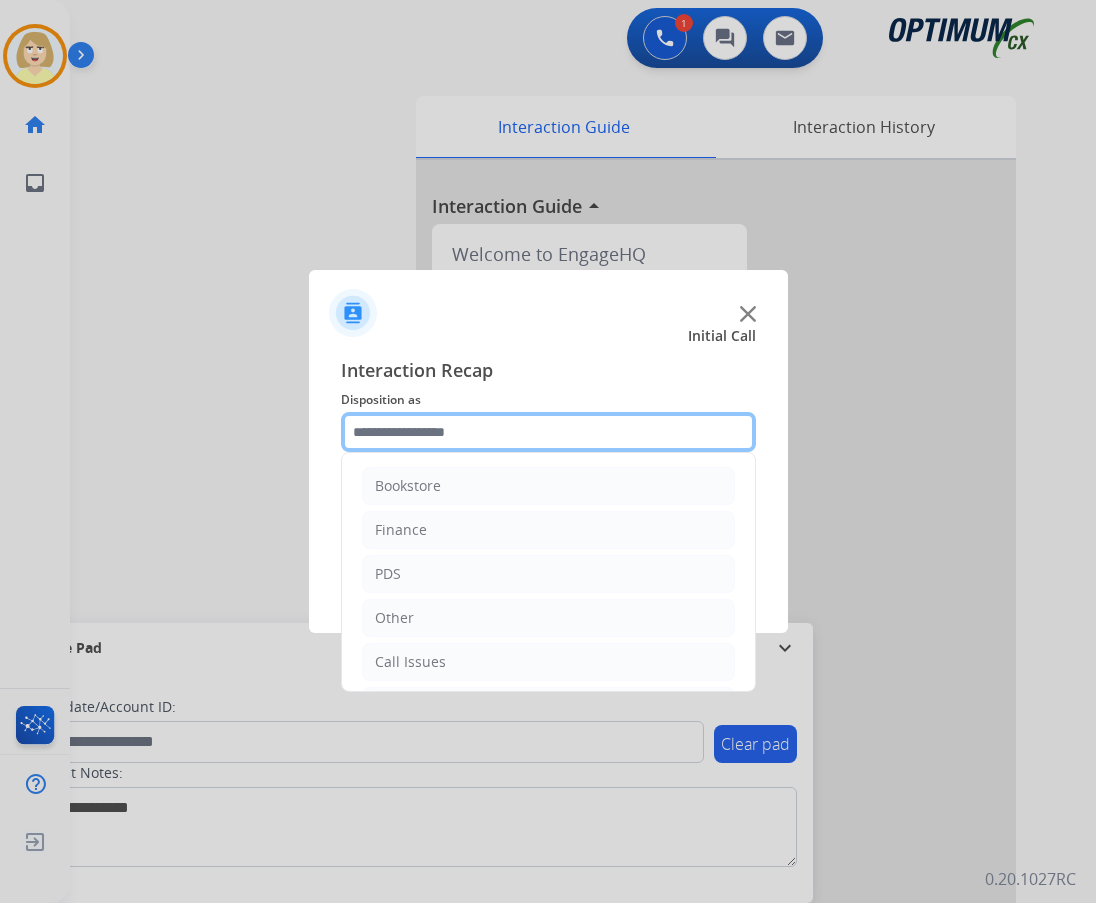 click 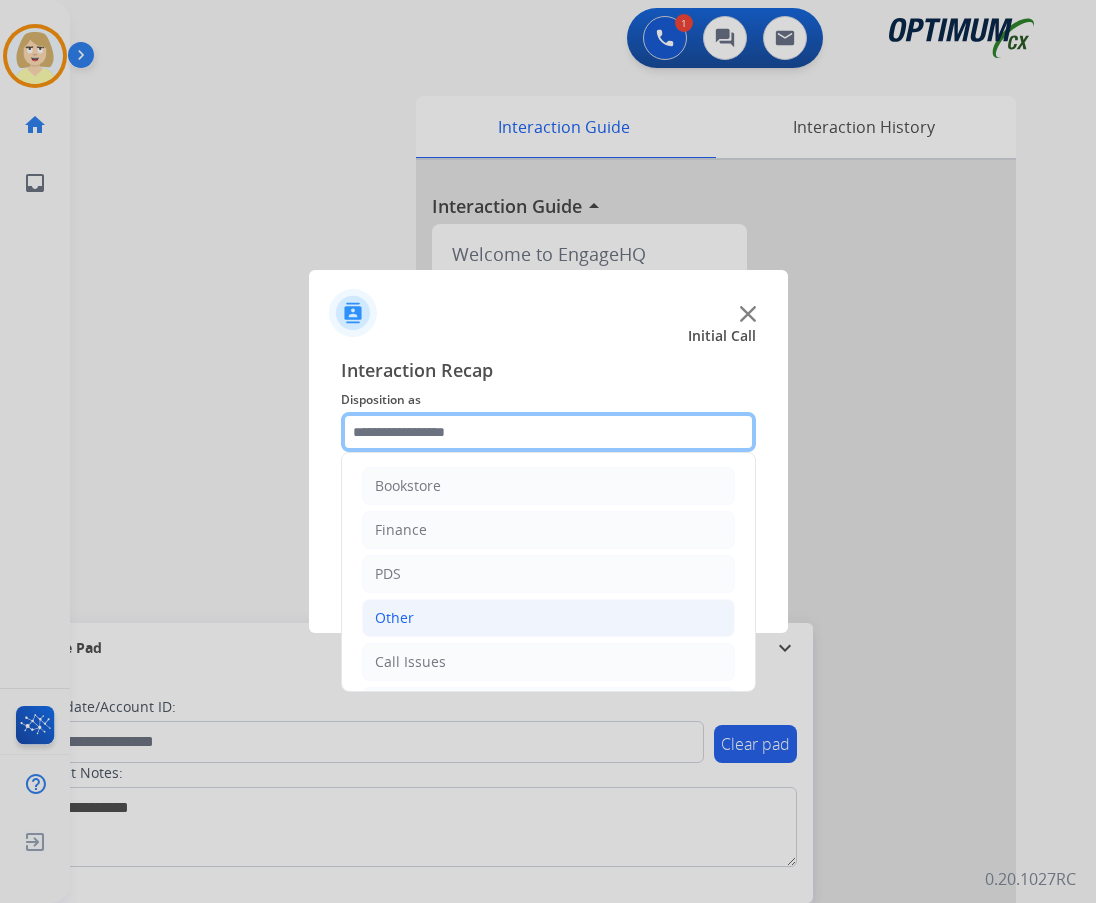 scroll, scrollTop: 136, scrollLeft: 0, axis: vertical 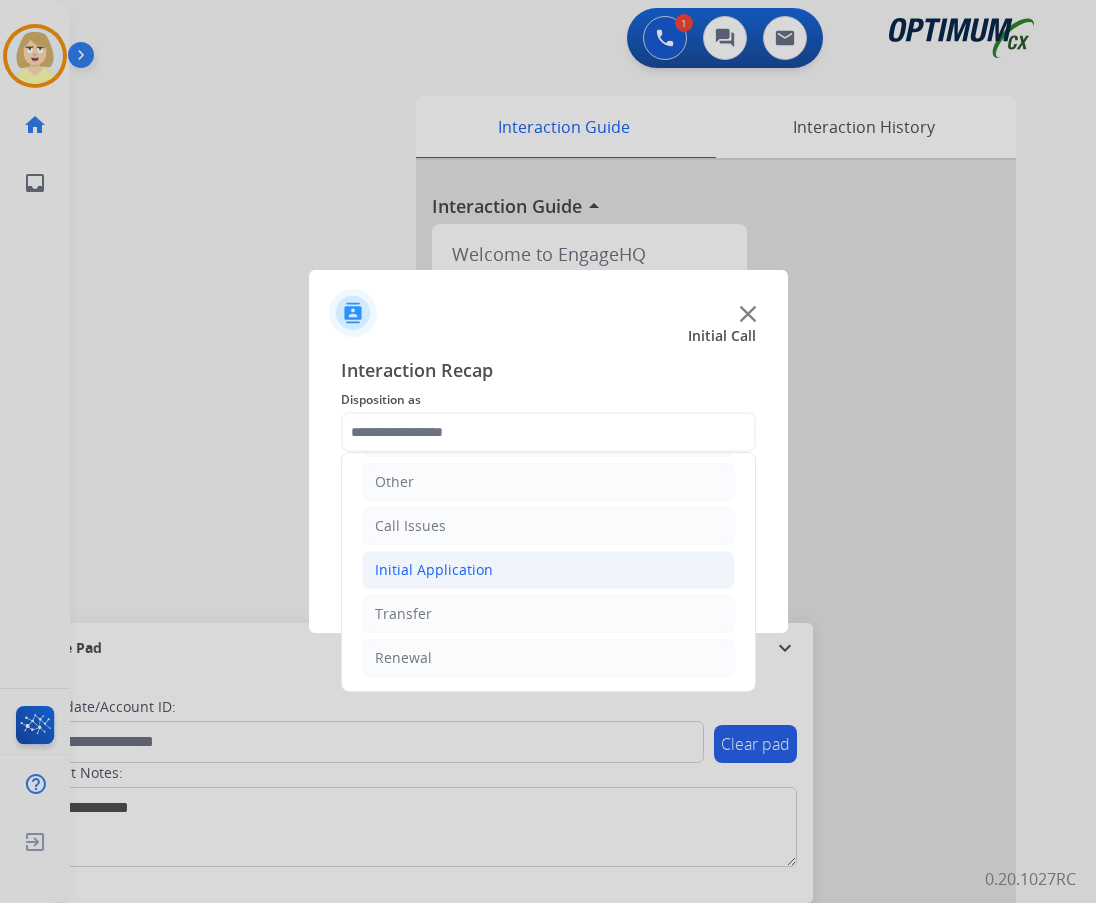 click on "Initial Application" 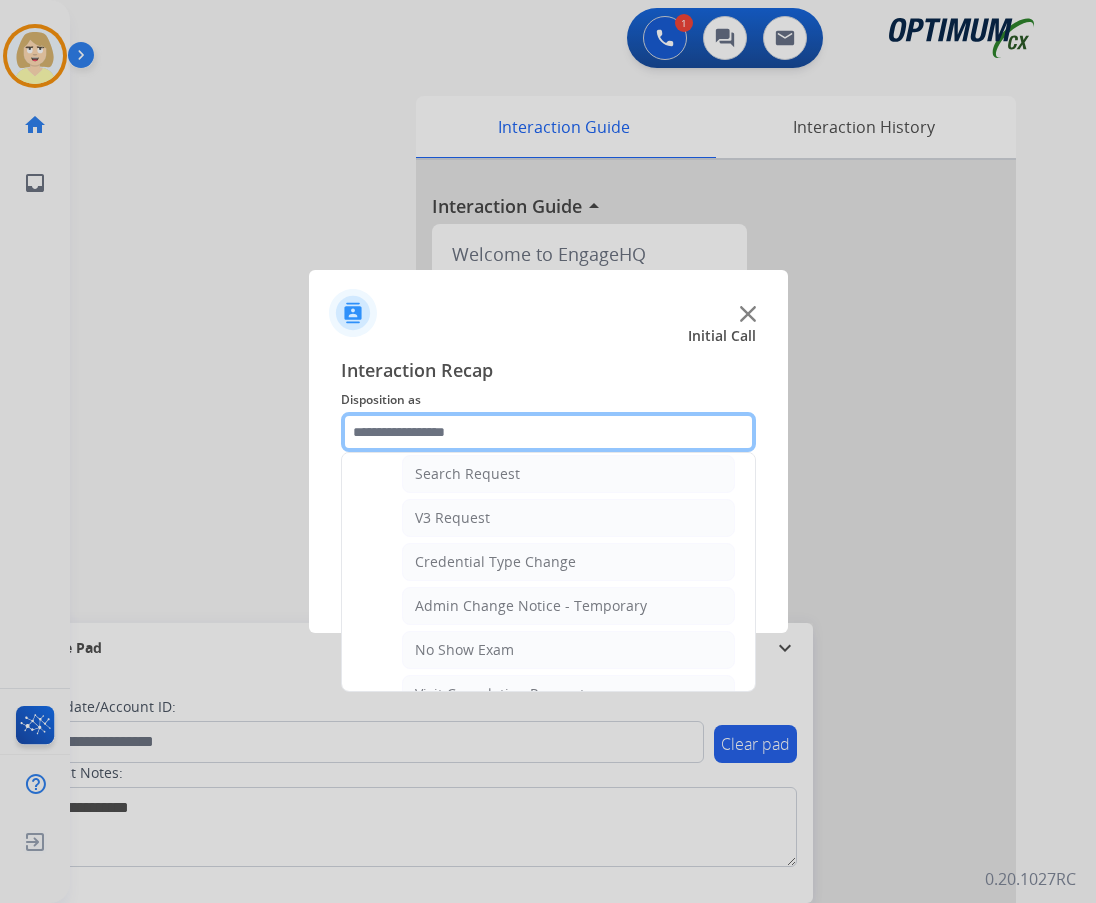 scroll, scrollTop: 1036, scrollLeft: 0, axis: vertical 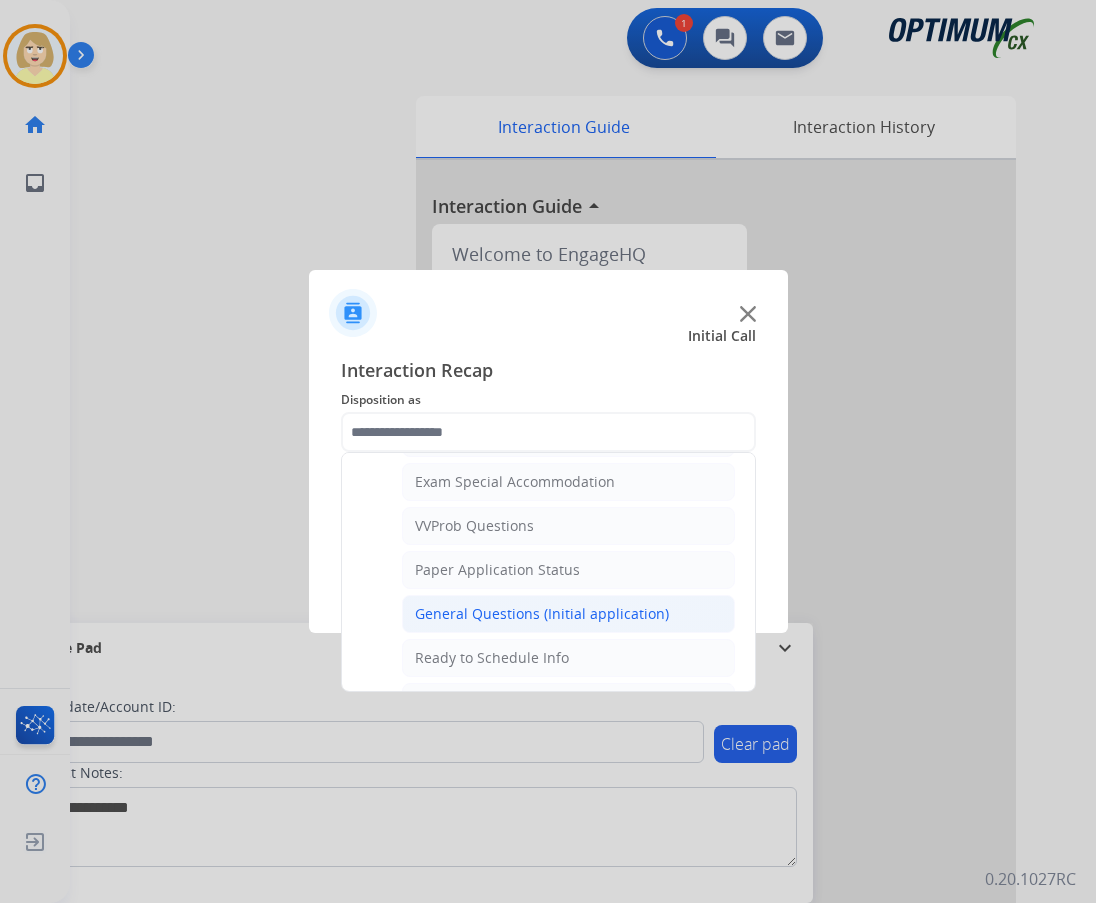 click on "General Questions (Initial application)" 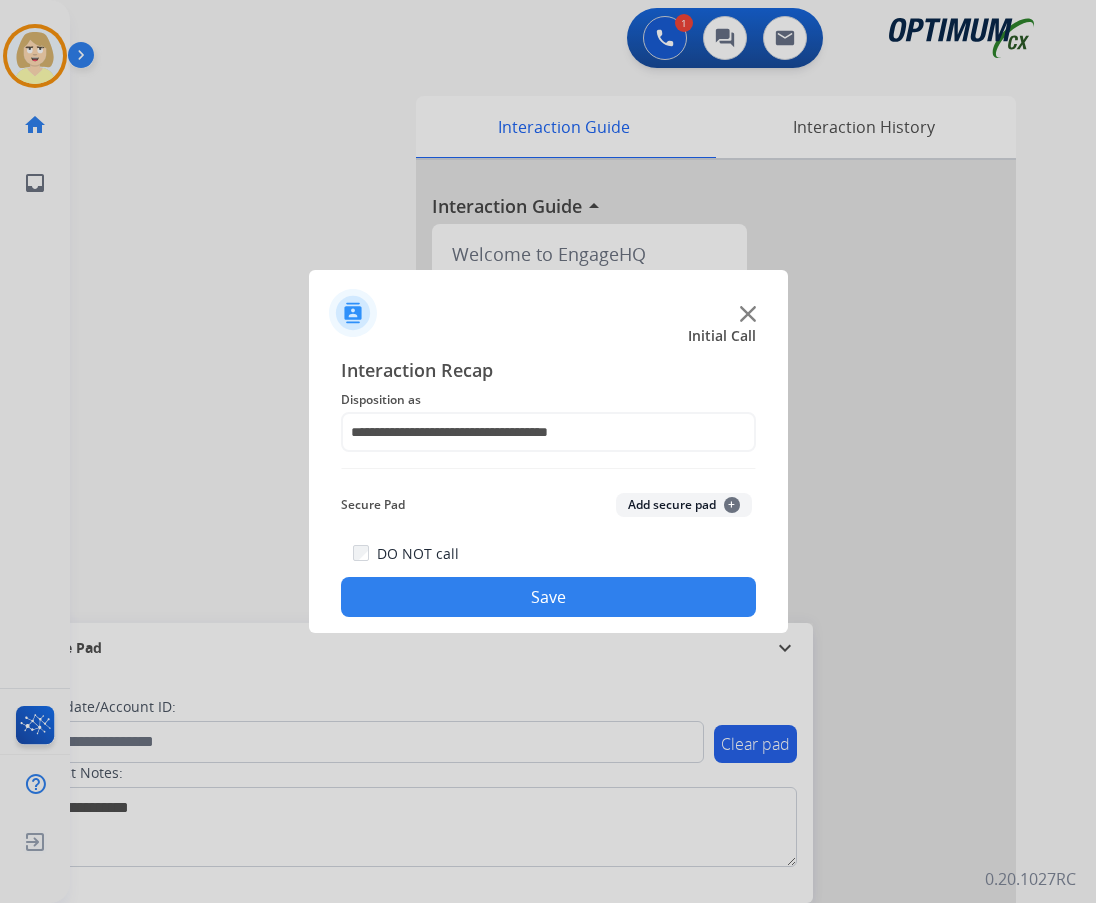 click on "Add secure pad  +" 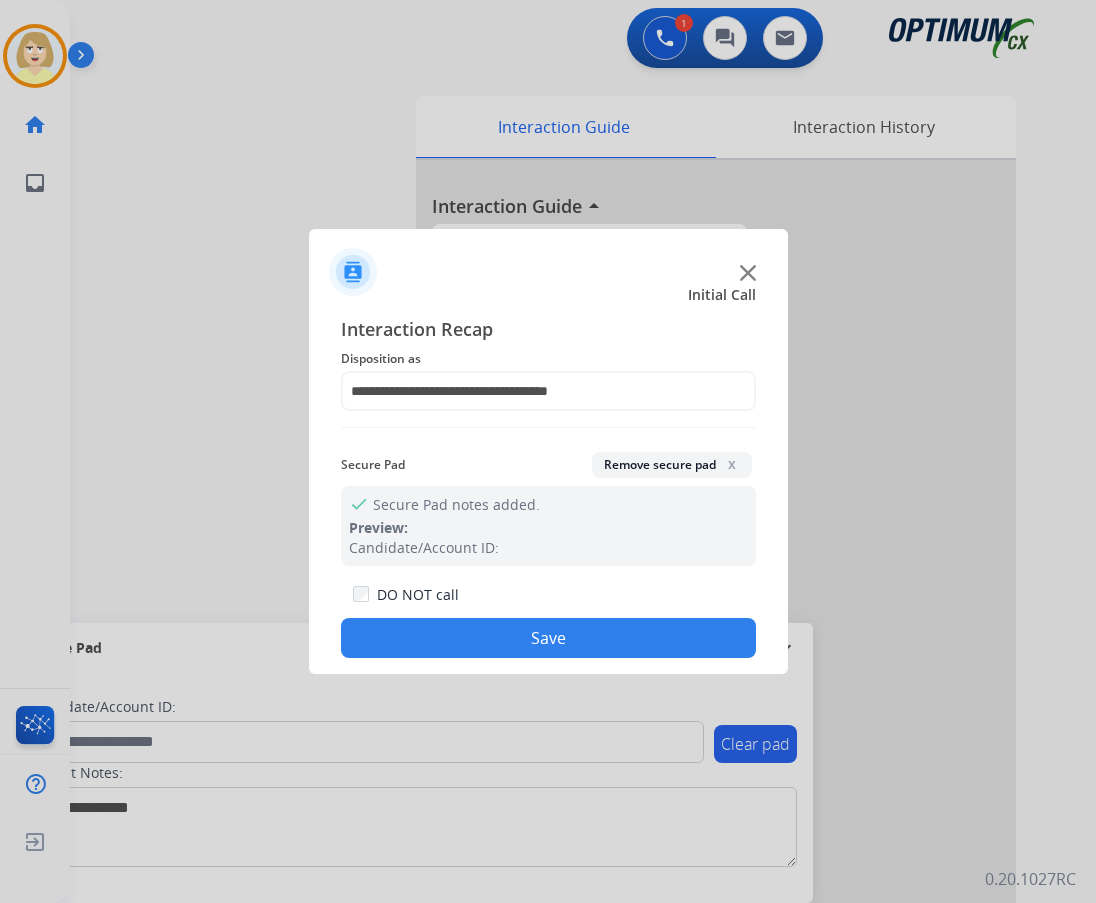 click on "Save" 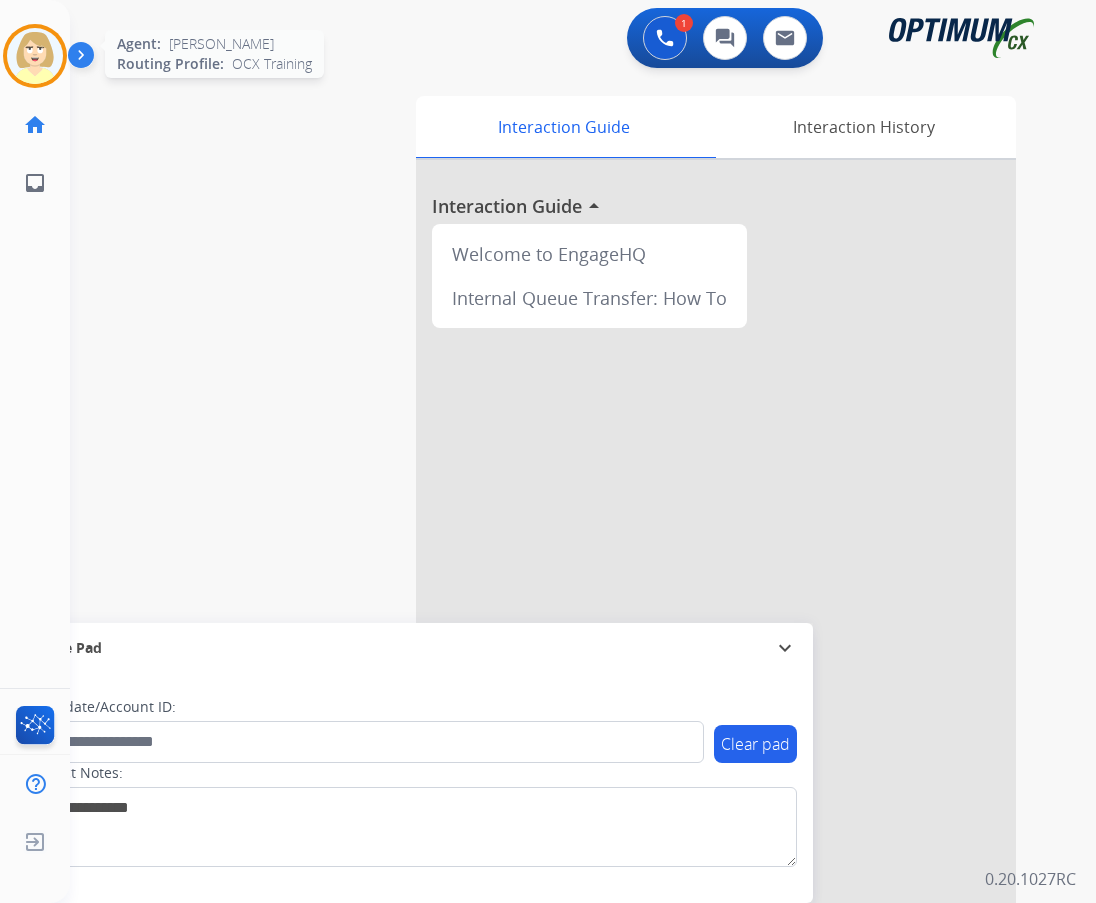 click at bounding box center (35, 56) 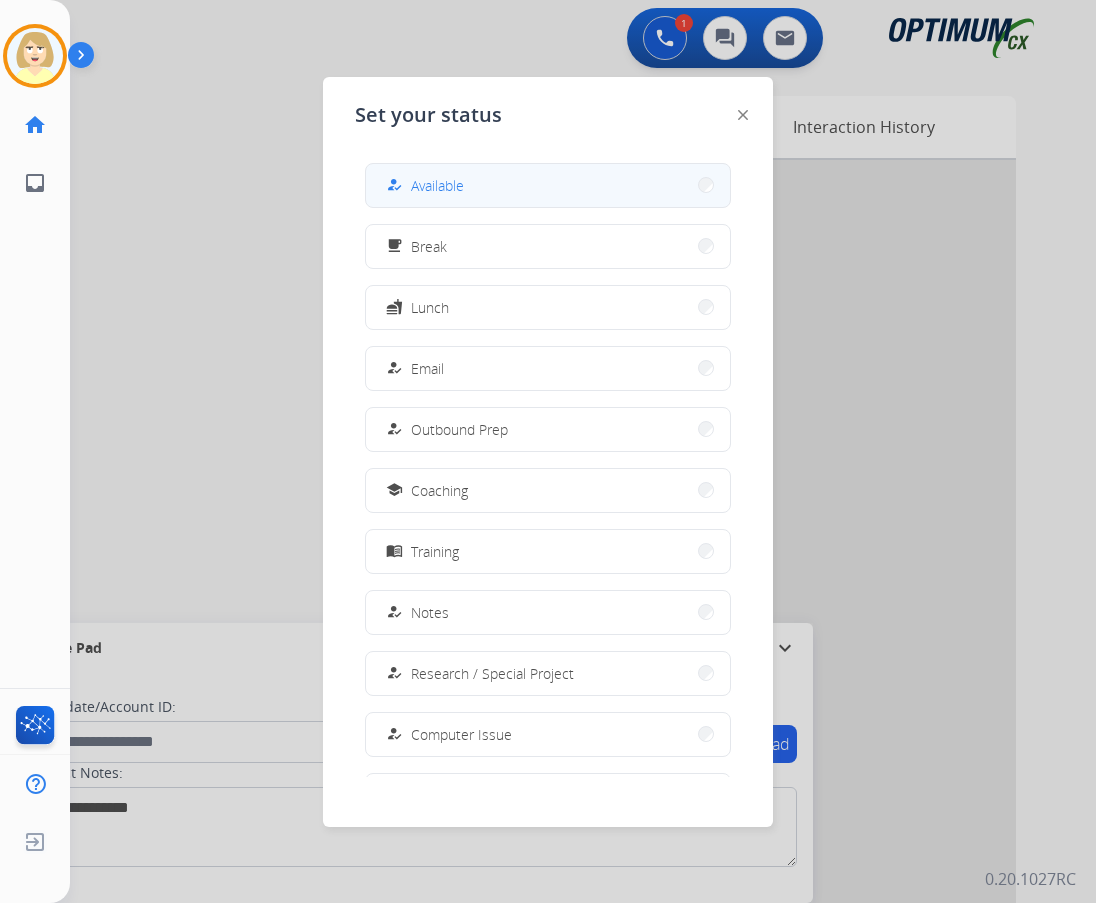 click on "how_to_reg Available" at bounding box center (423, 185) 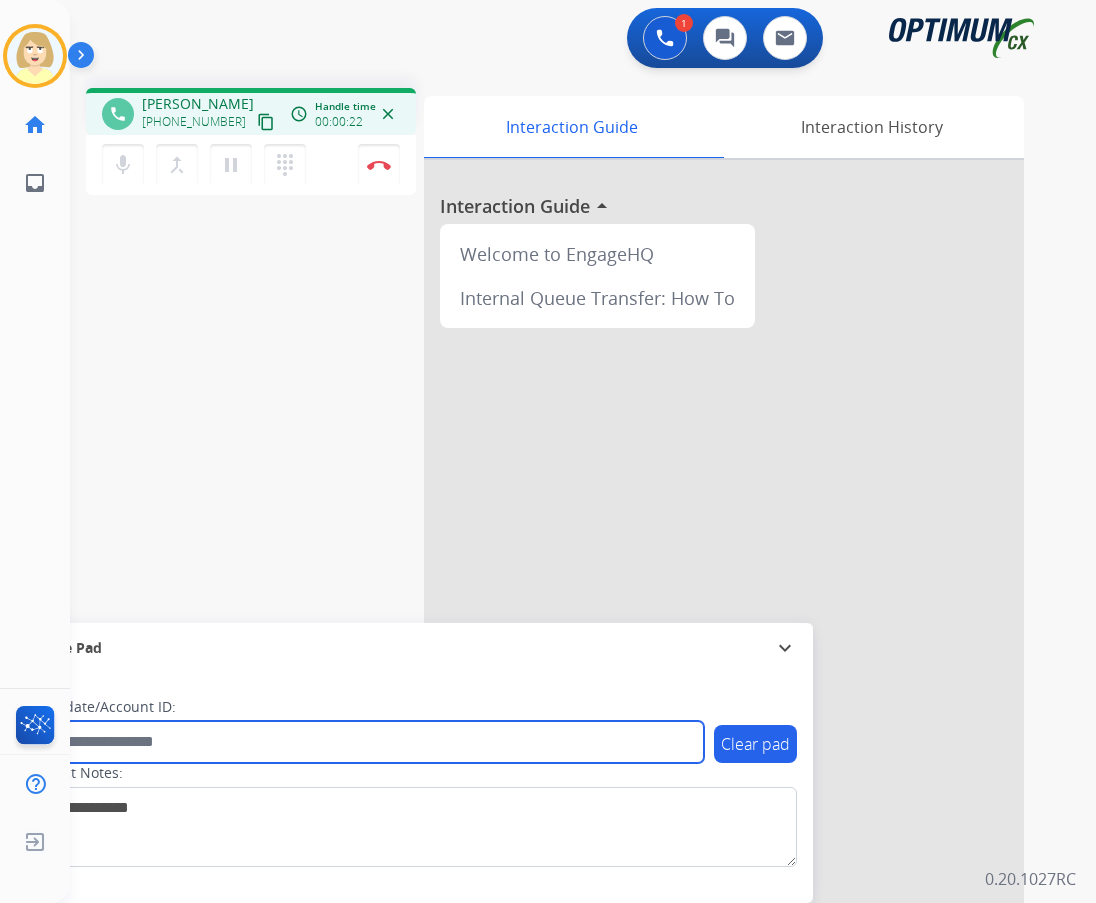 click at bounding box center [365, 742] 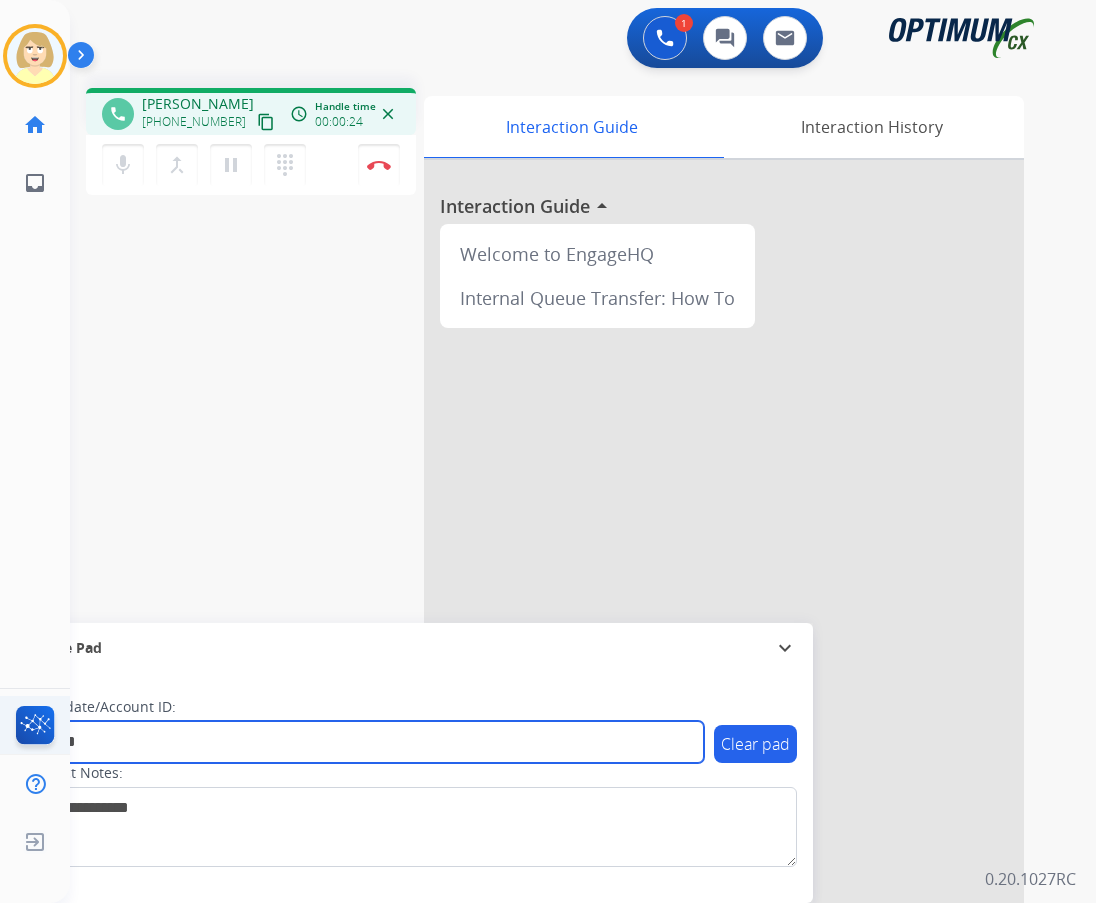 type on "*******" 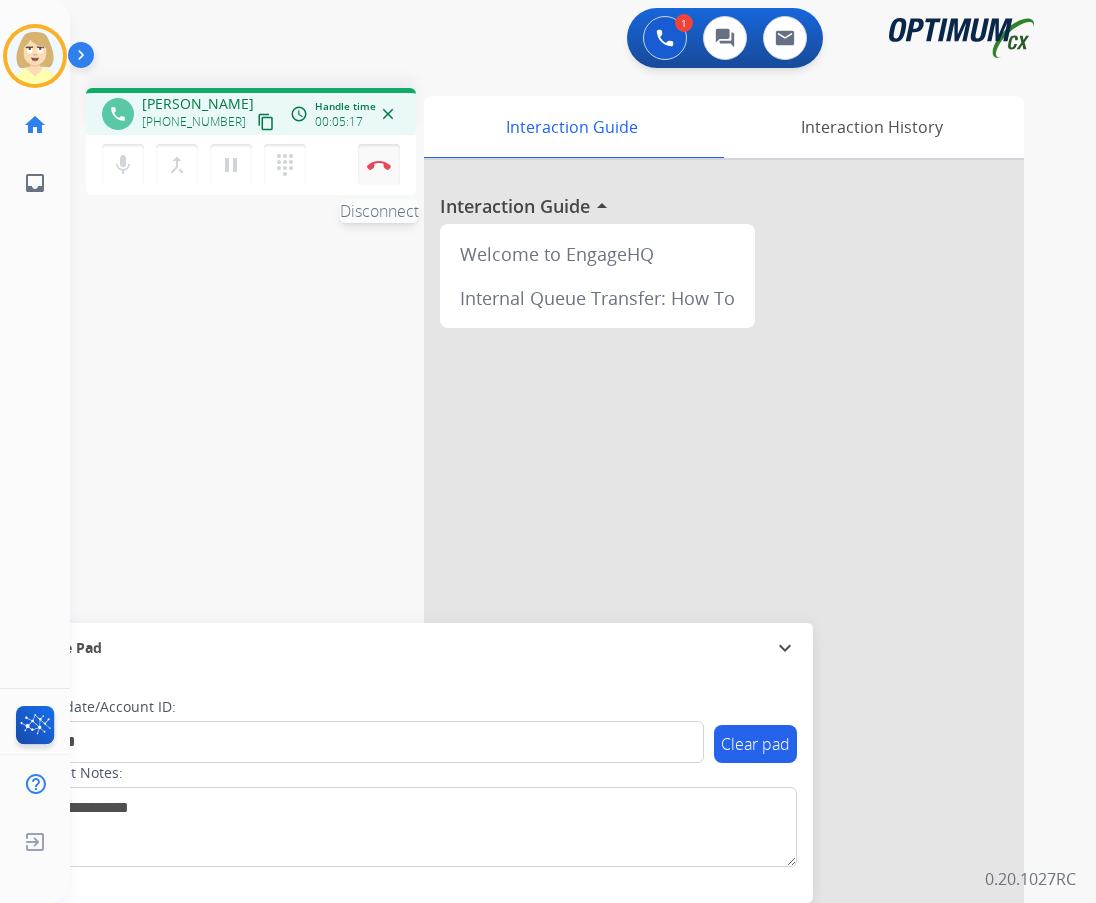 click at bounding box center (379, 165) 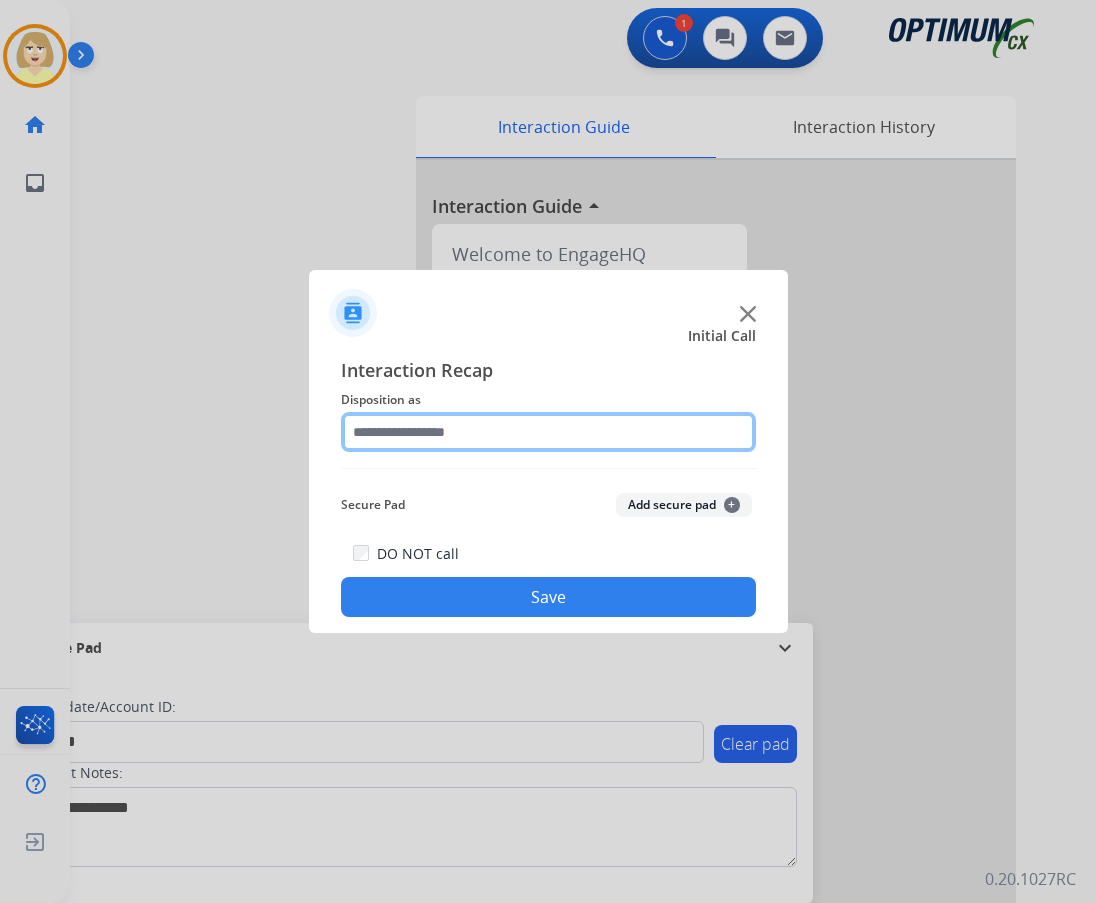 click 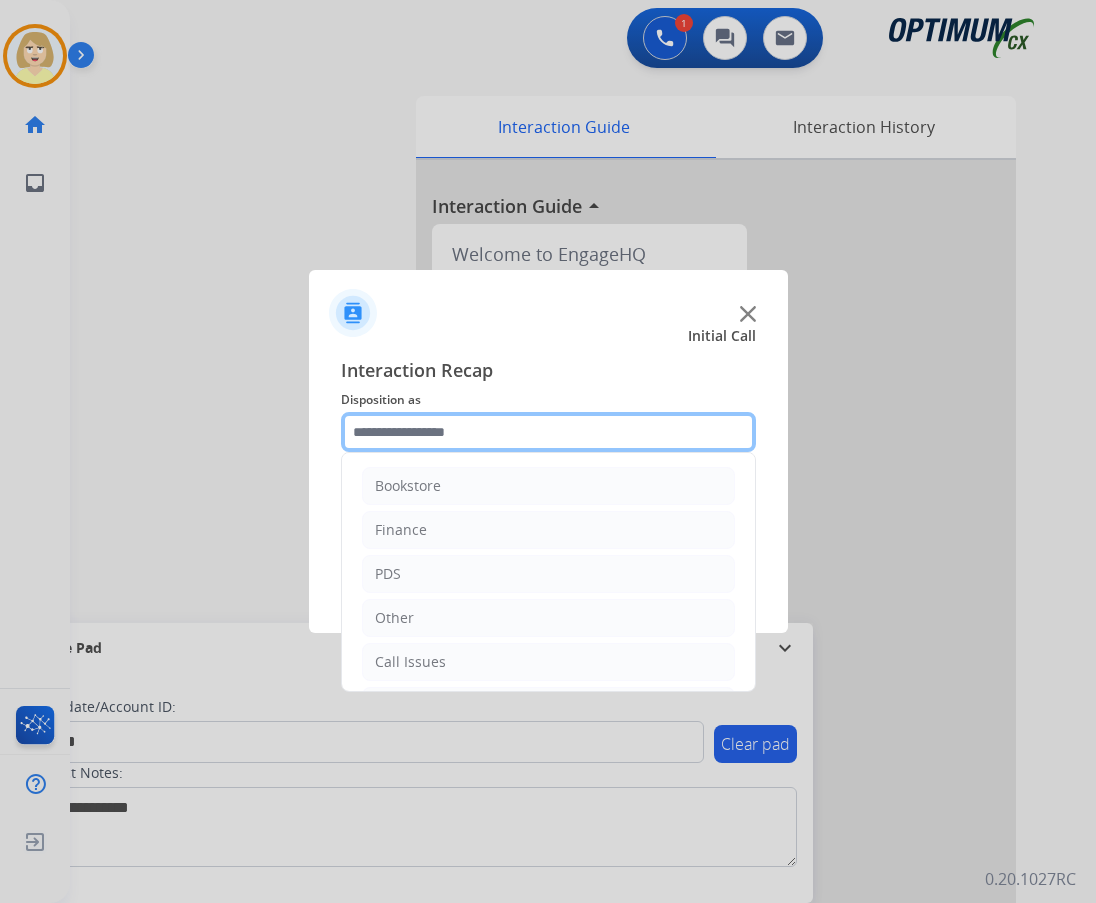 scroll, scrollTop: 136, scrollLeft: 0, axis: vertical 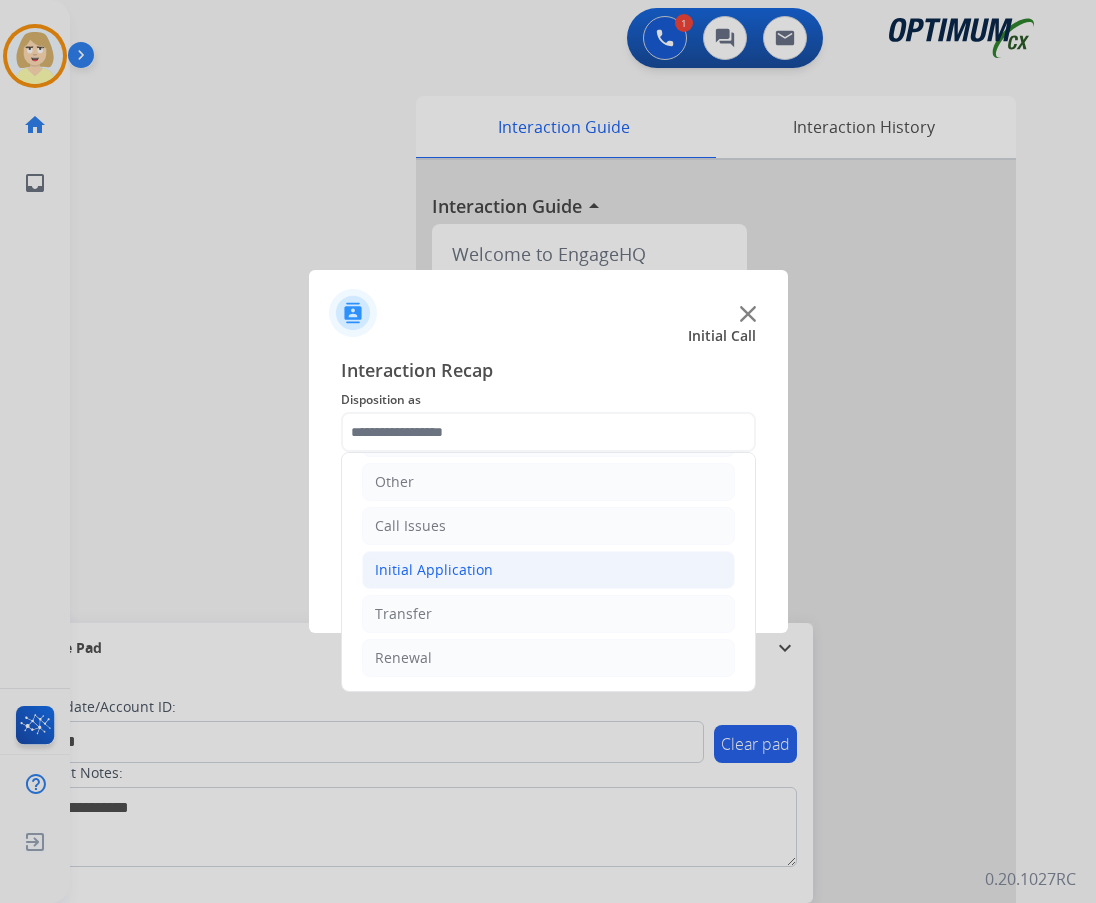 click on "Initial Application" 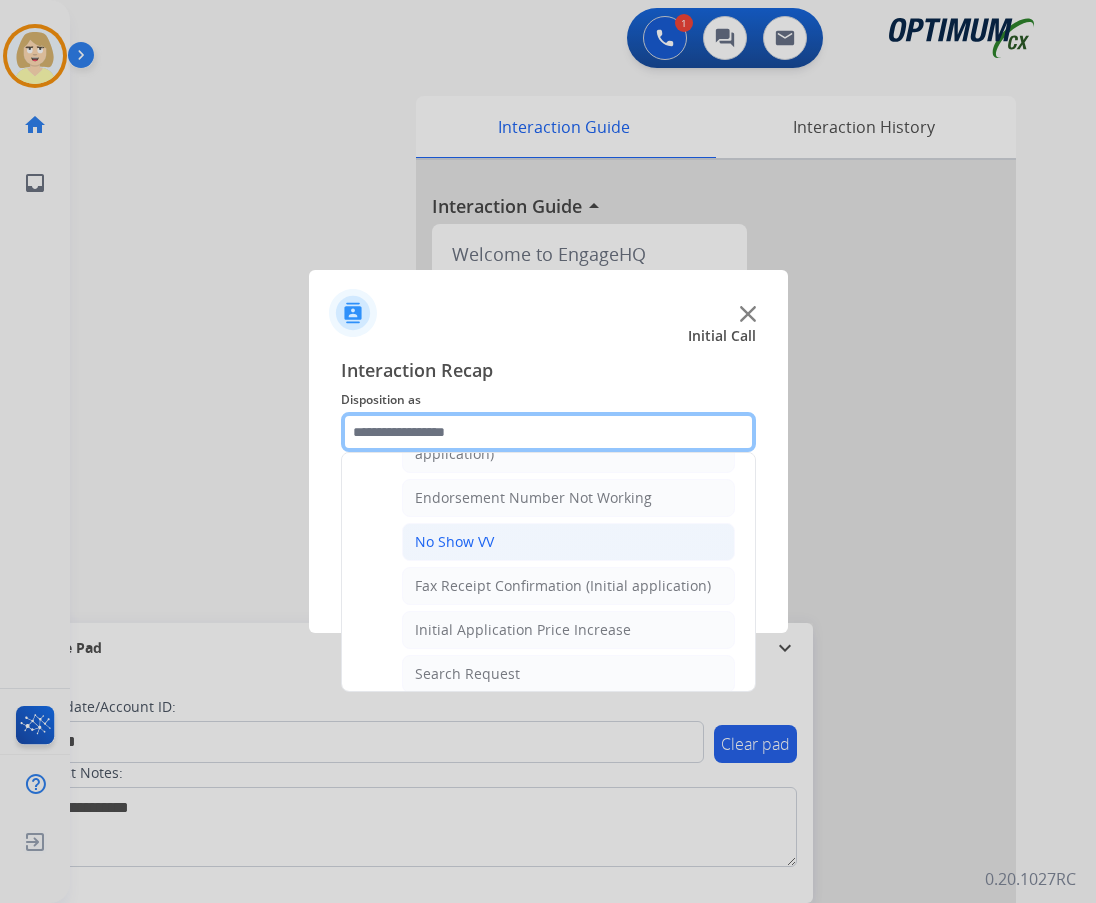 scroll, scrollTop: 636, scrollLeft: 0, axis: vertical 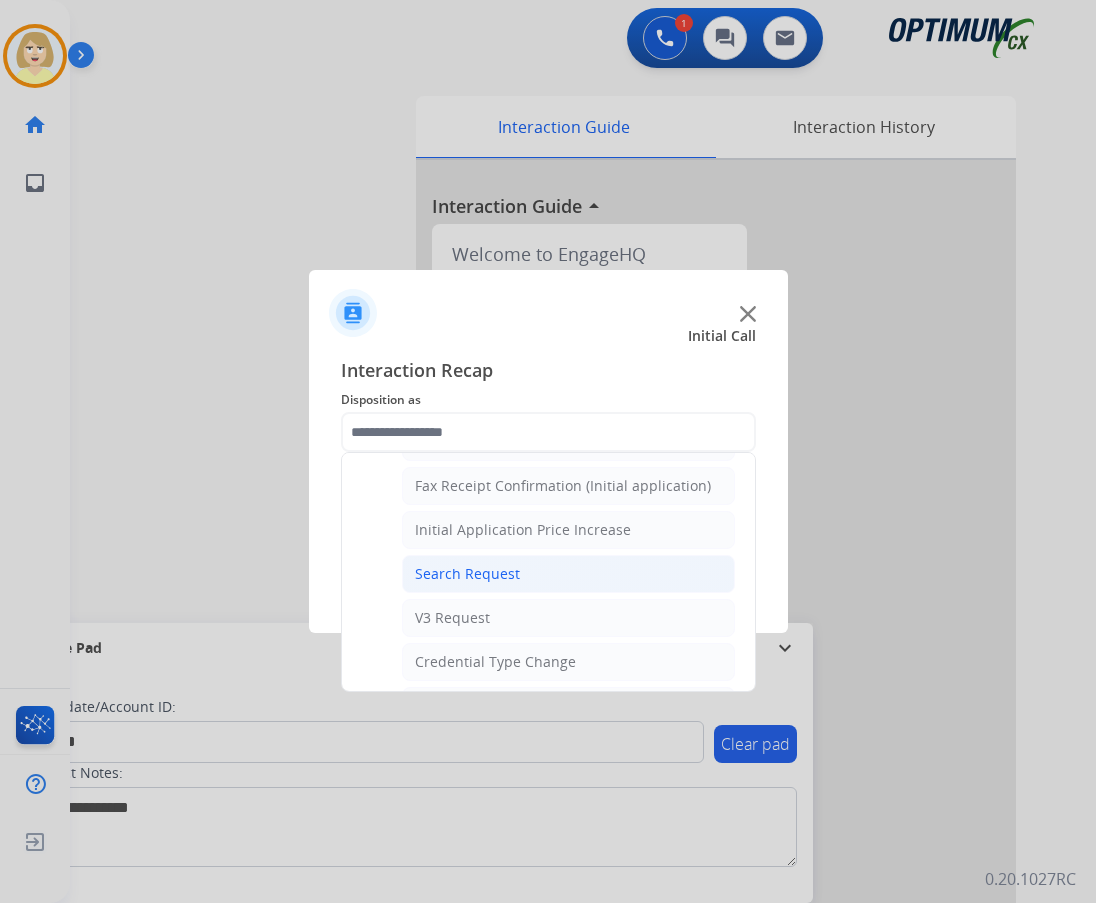click on "Search Request" 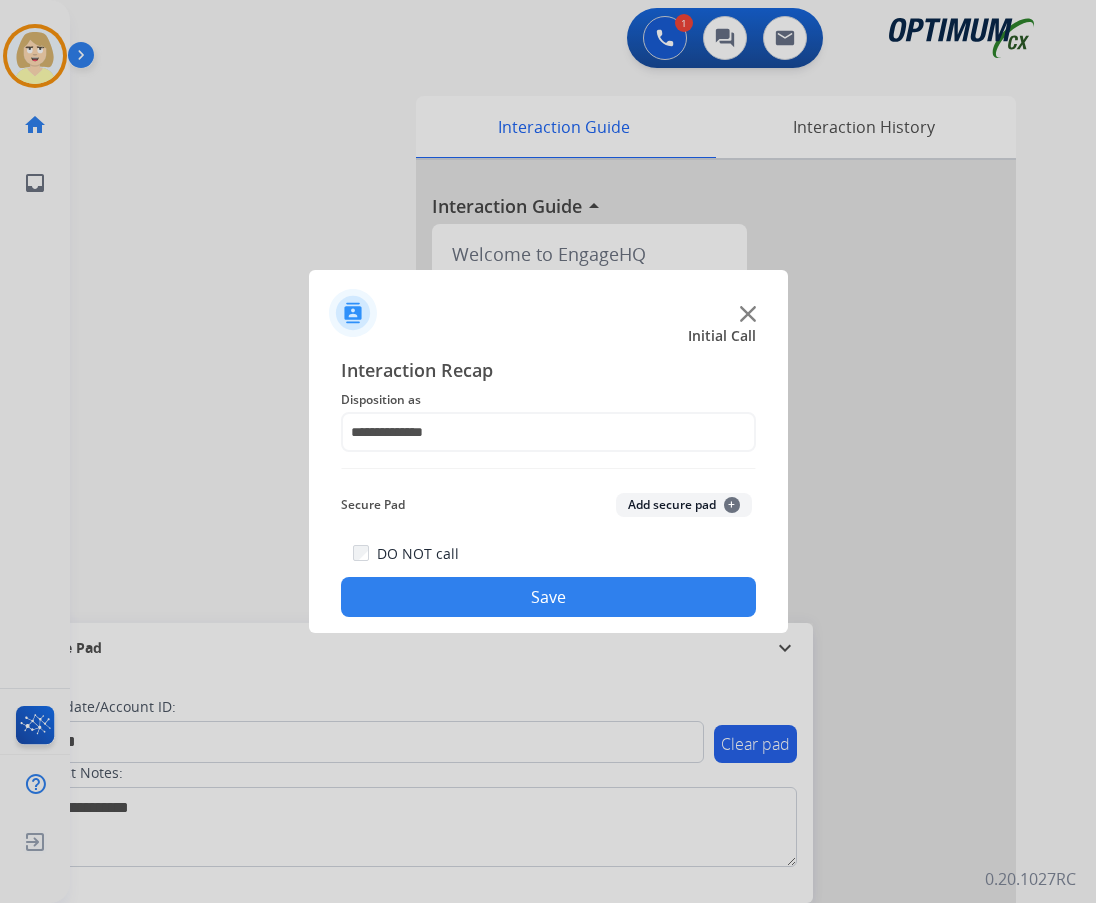 click on "Add secure pad  +" 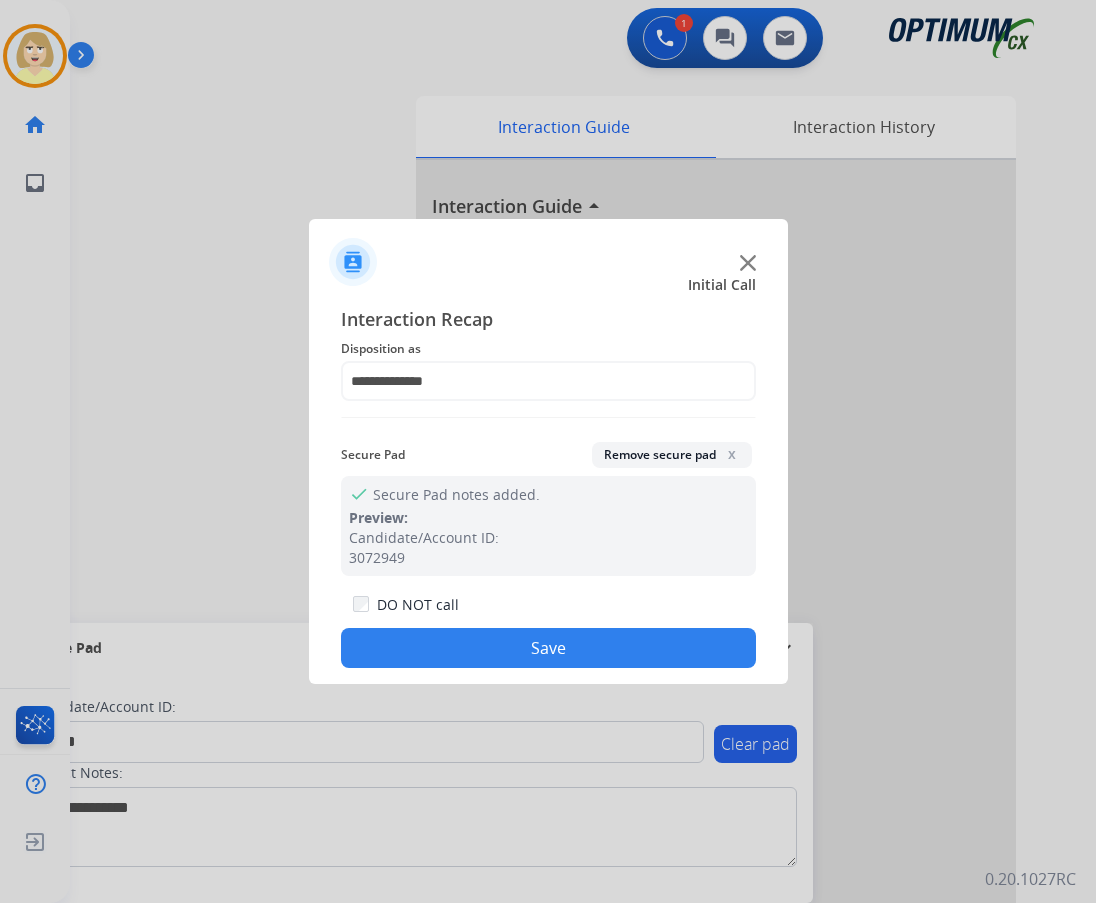 click on "Save" 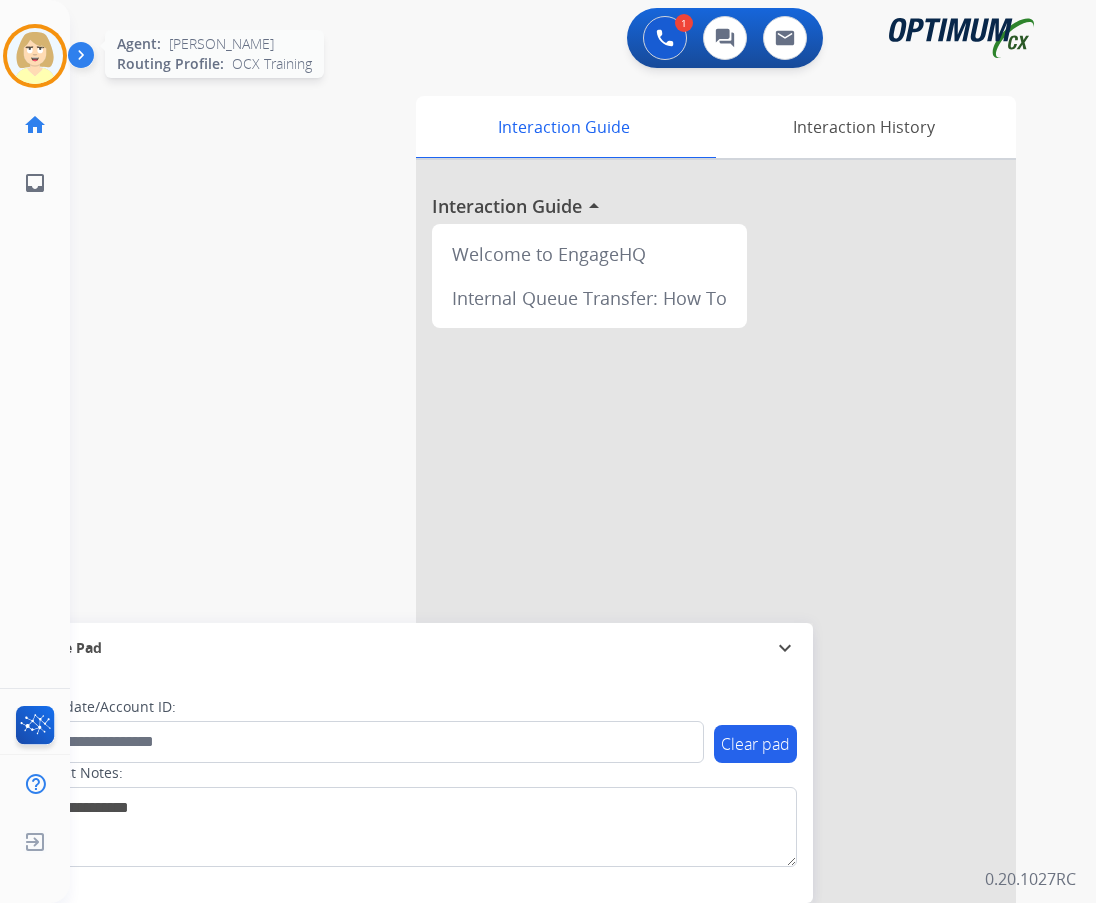 click at bounding box center (35, 56) 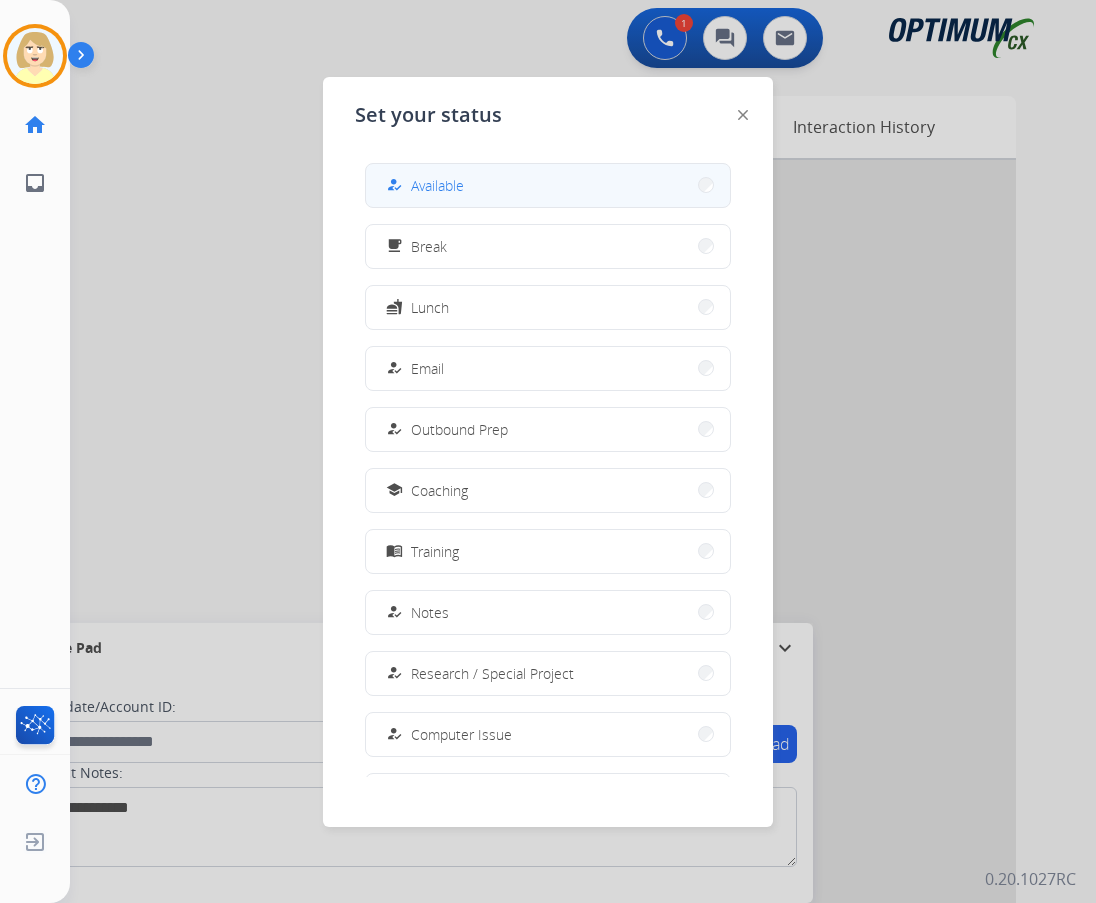click on "Available" at bounding box center (437, 185) 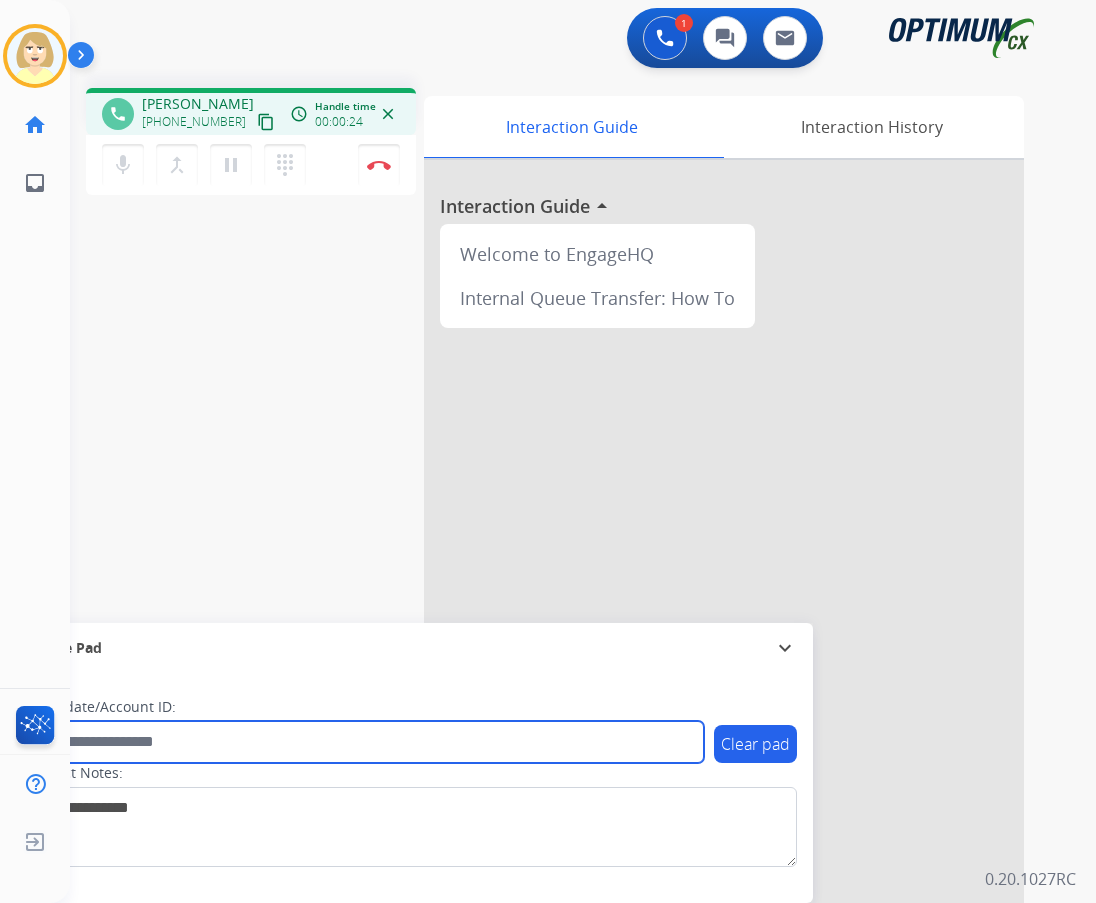 click at bounding box center (365, 742) 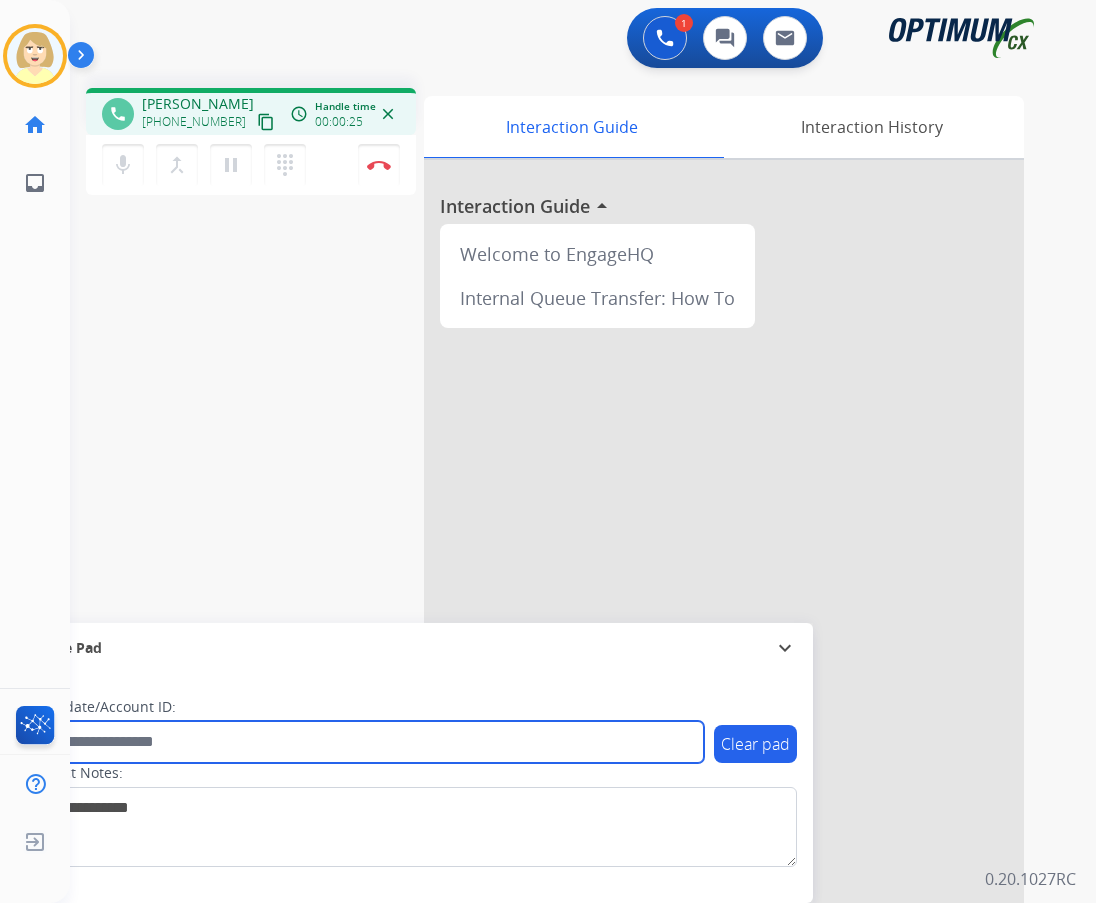 paste on "*******" 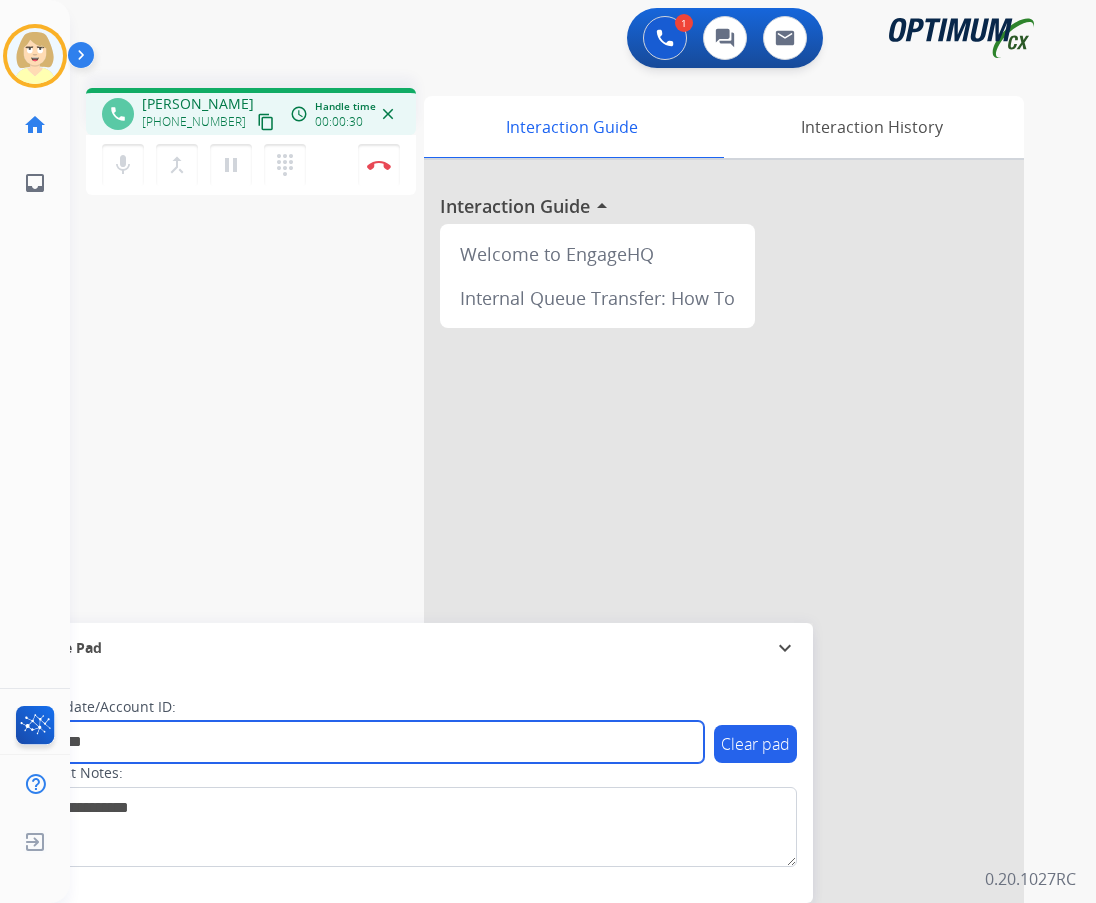 type on "*******" 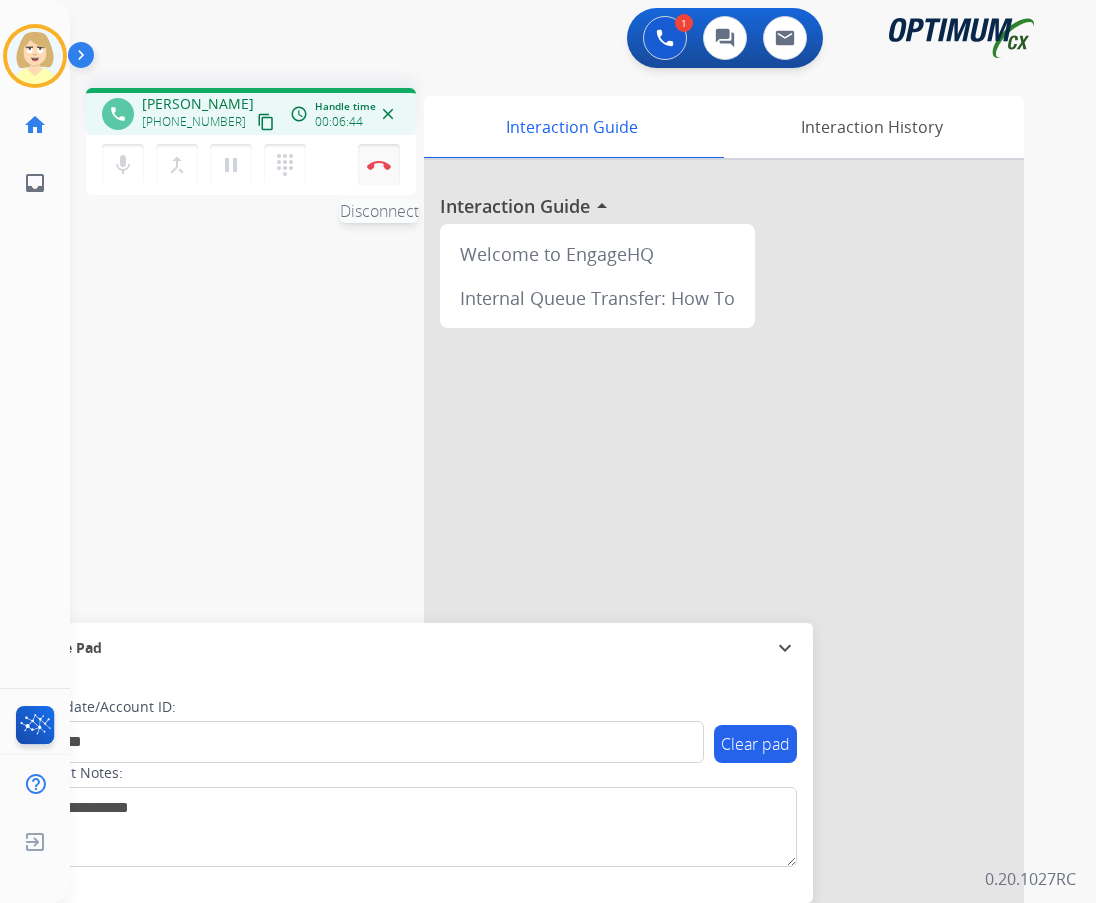 click on "Disconnect" at bounding box center [379, 165] 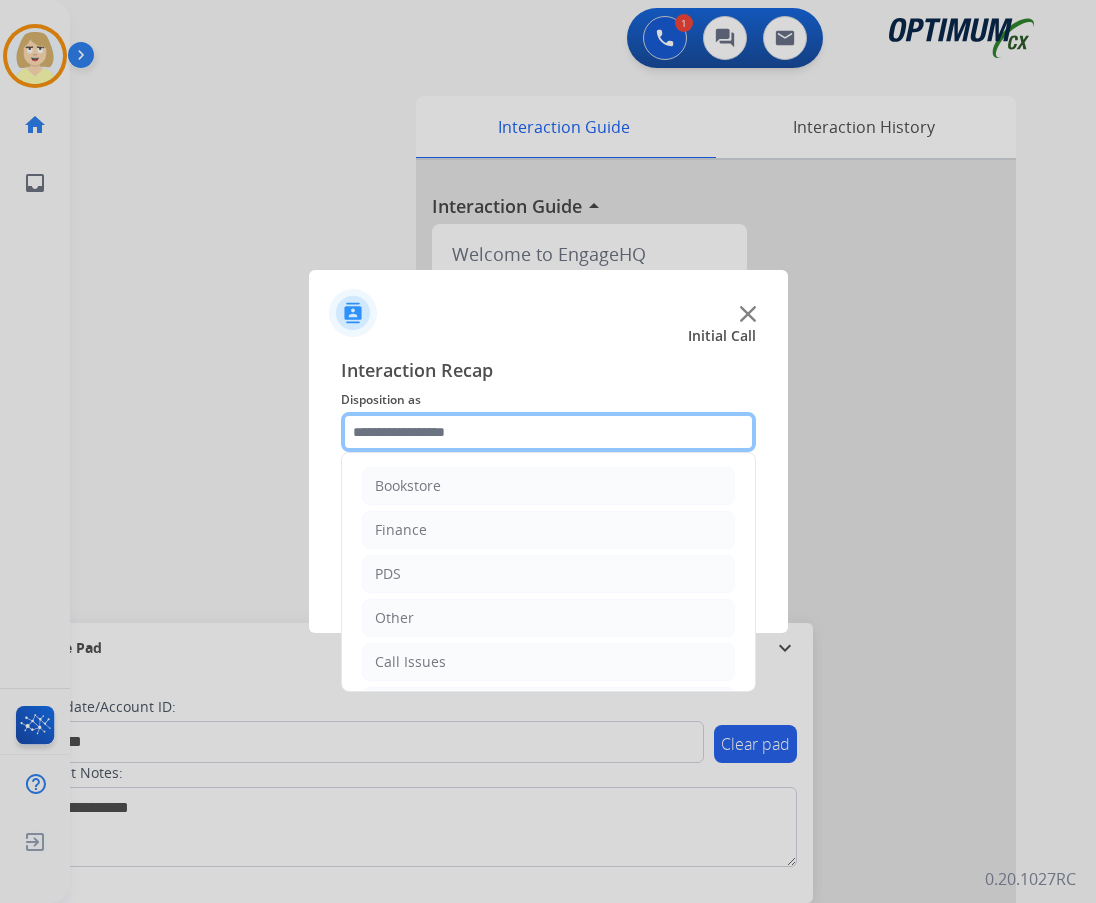 click 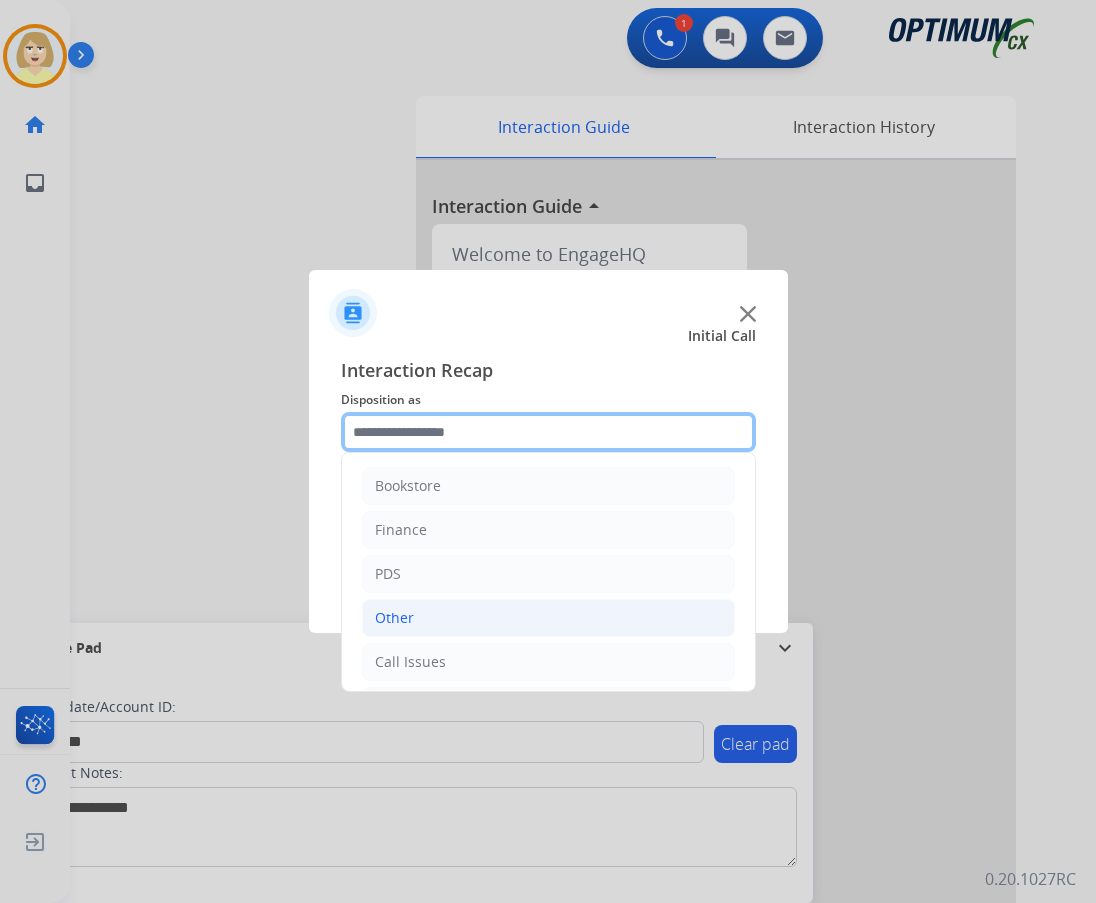 scroll, scrollTop: 136, scrollLeft: 0, axis: vertical 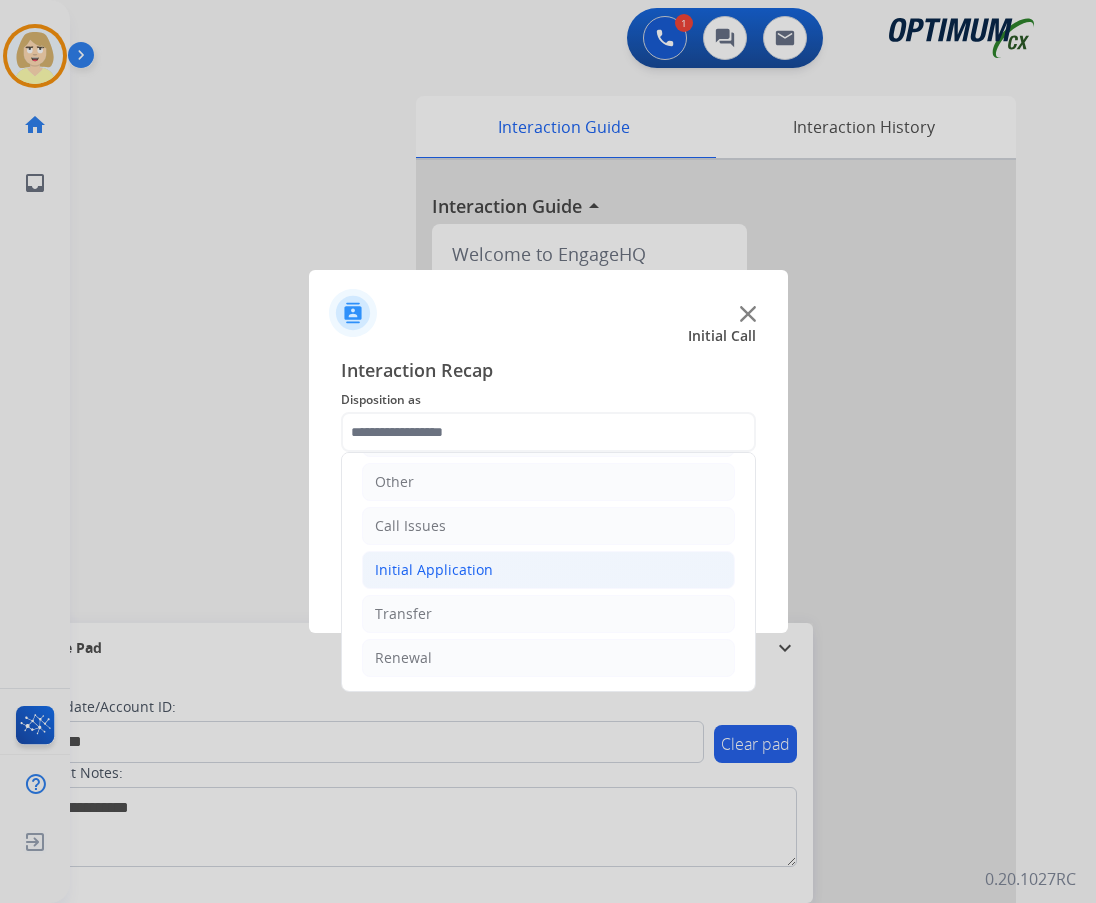 click on "Initial Application" 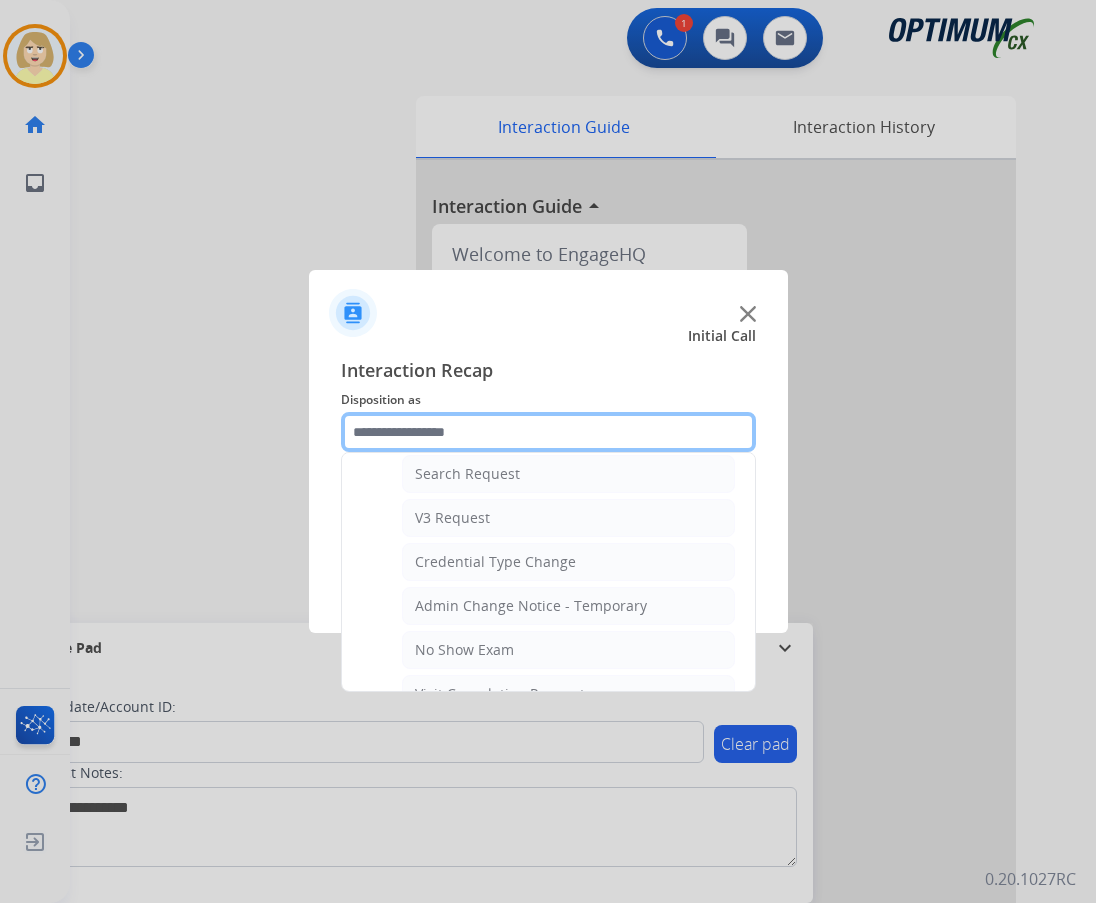 scroll, scrollTop: 836, scrollLeft: 0, axis: vertical 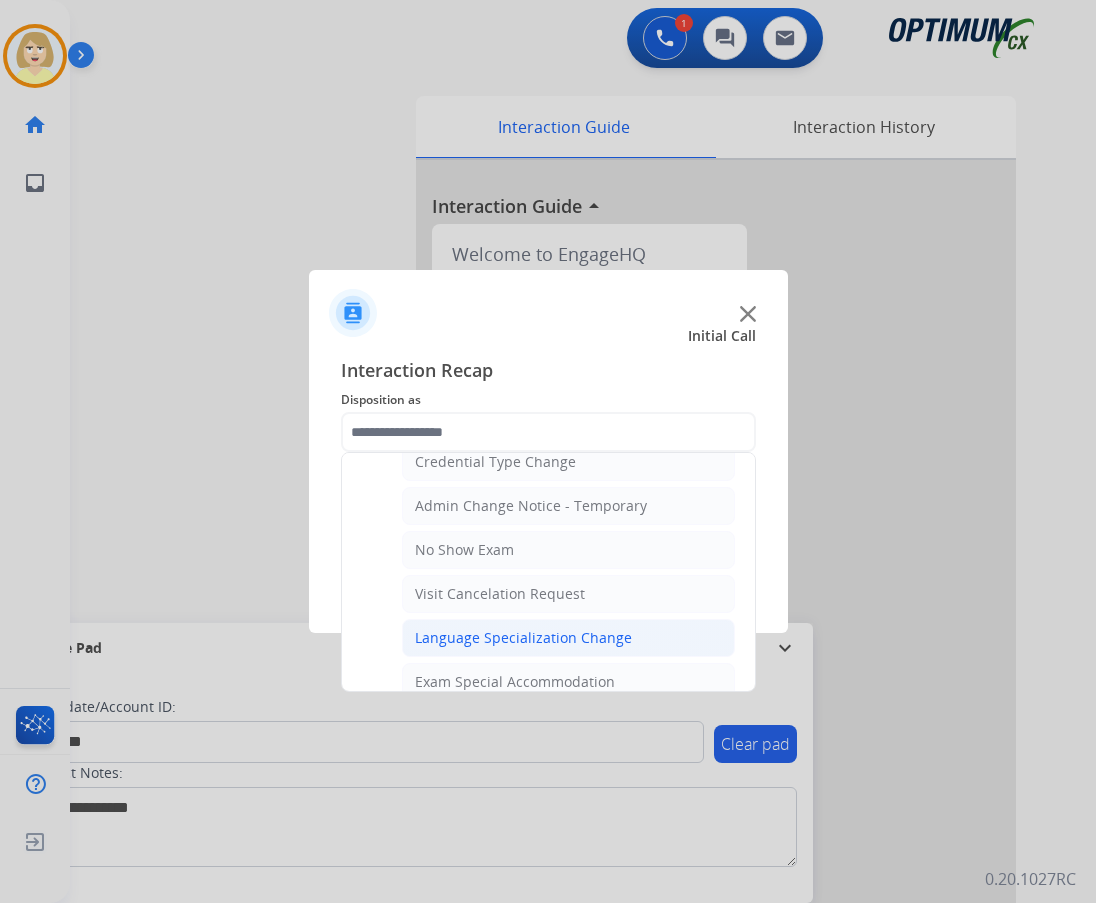 click on "Language Specialization Change" 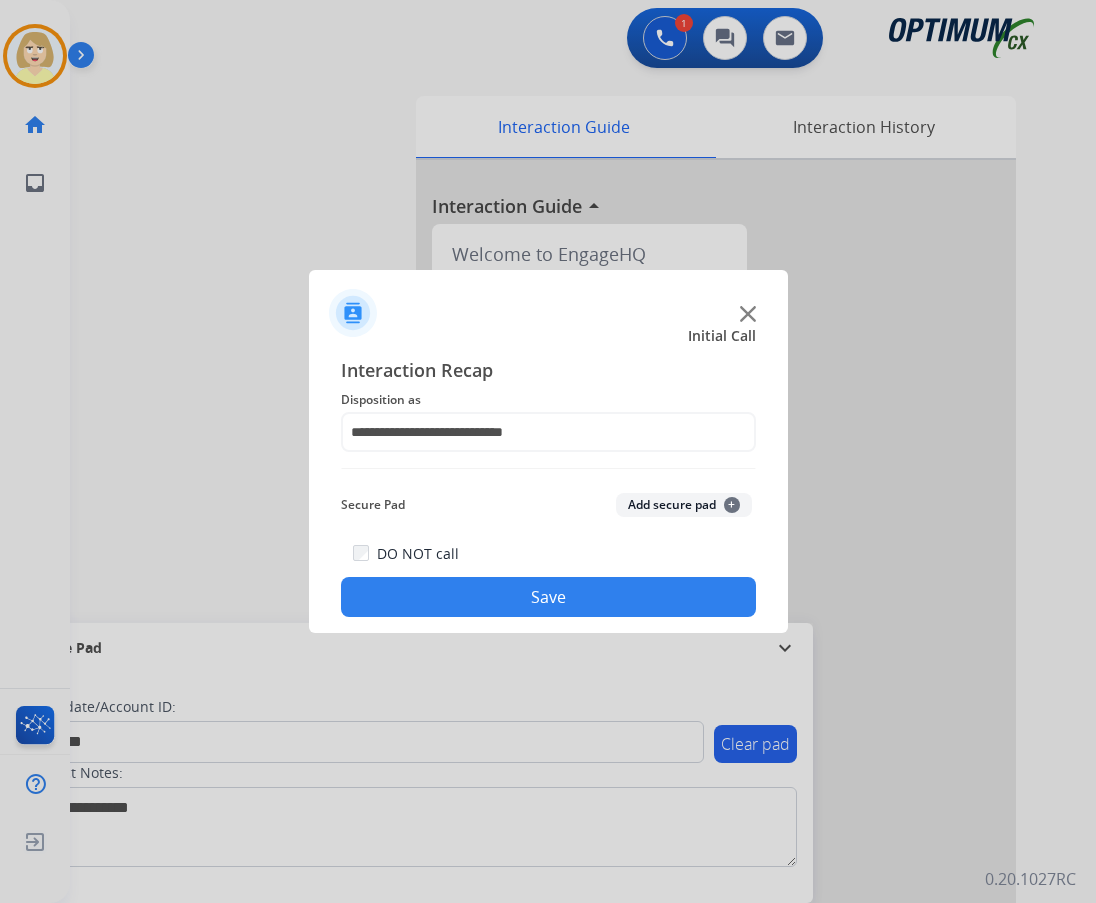 click on "Add secure pad  +" 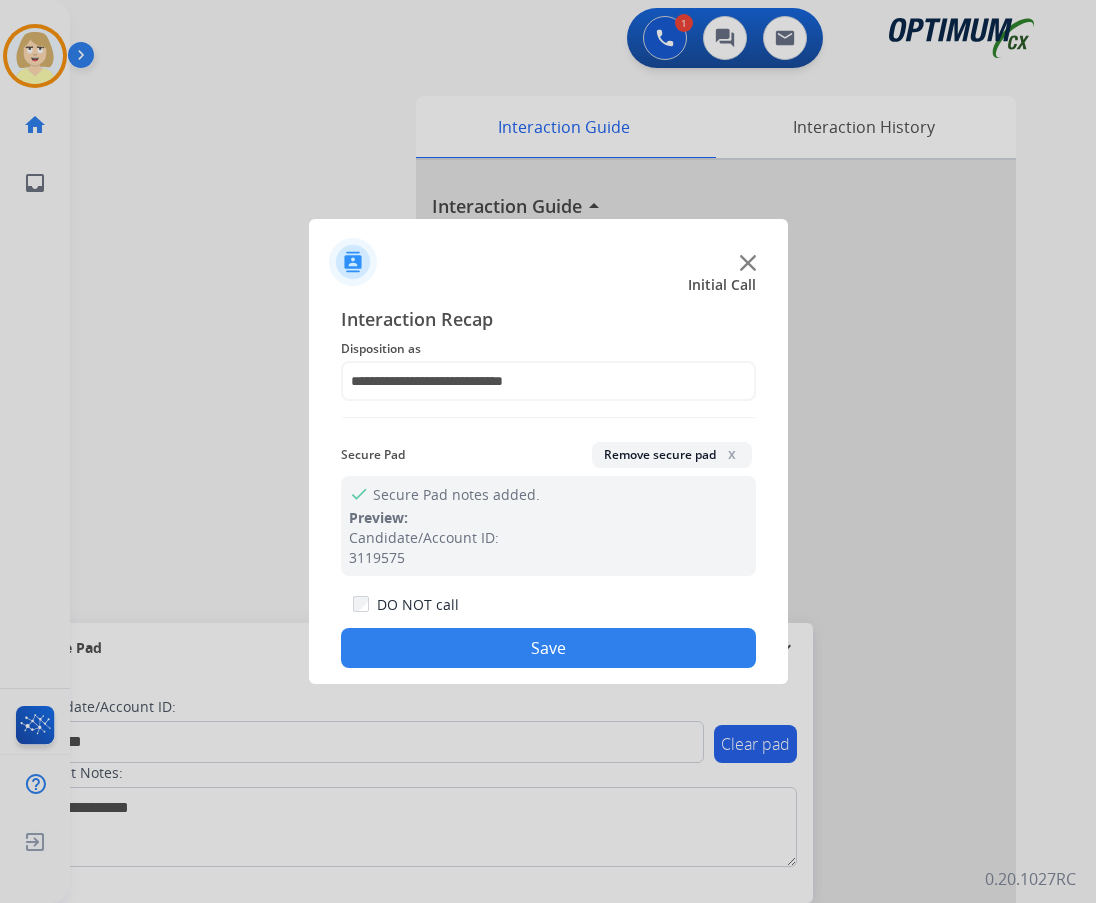 click on "Save" 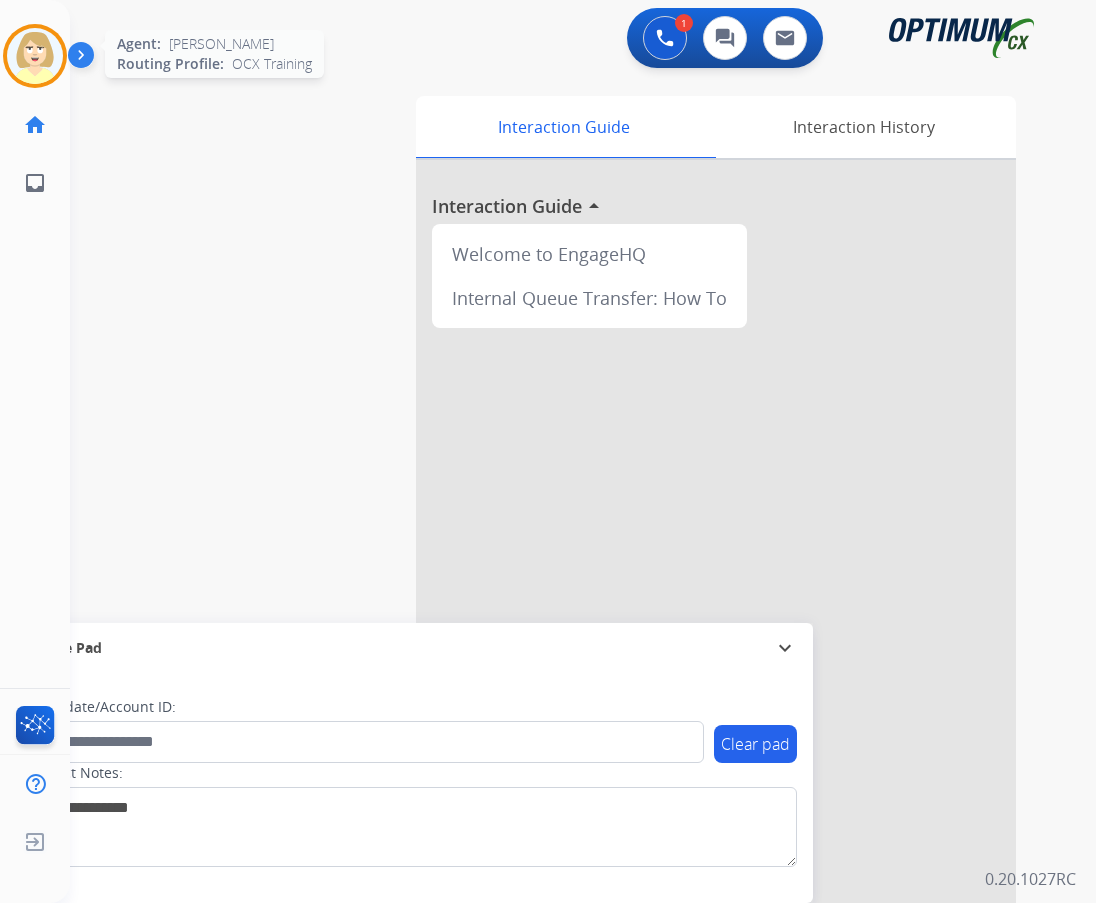 click at bounding box center [35, 56] 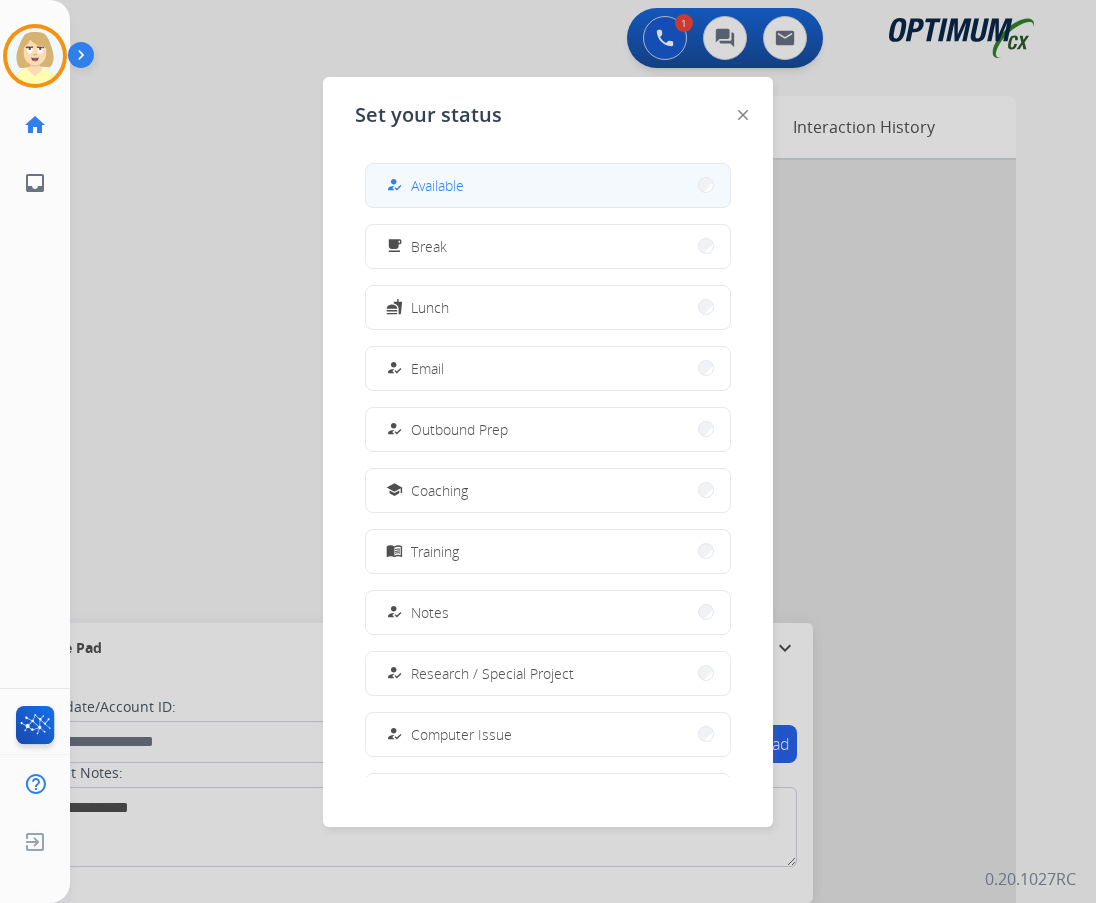 click on "Available" at bounding box center [437, 185] 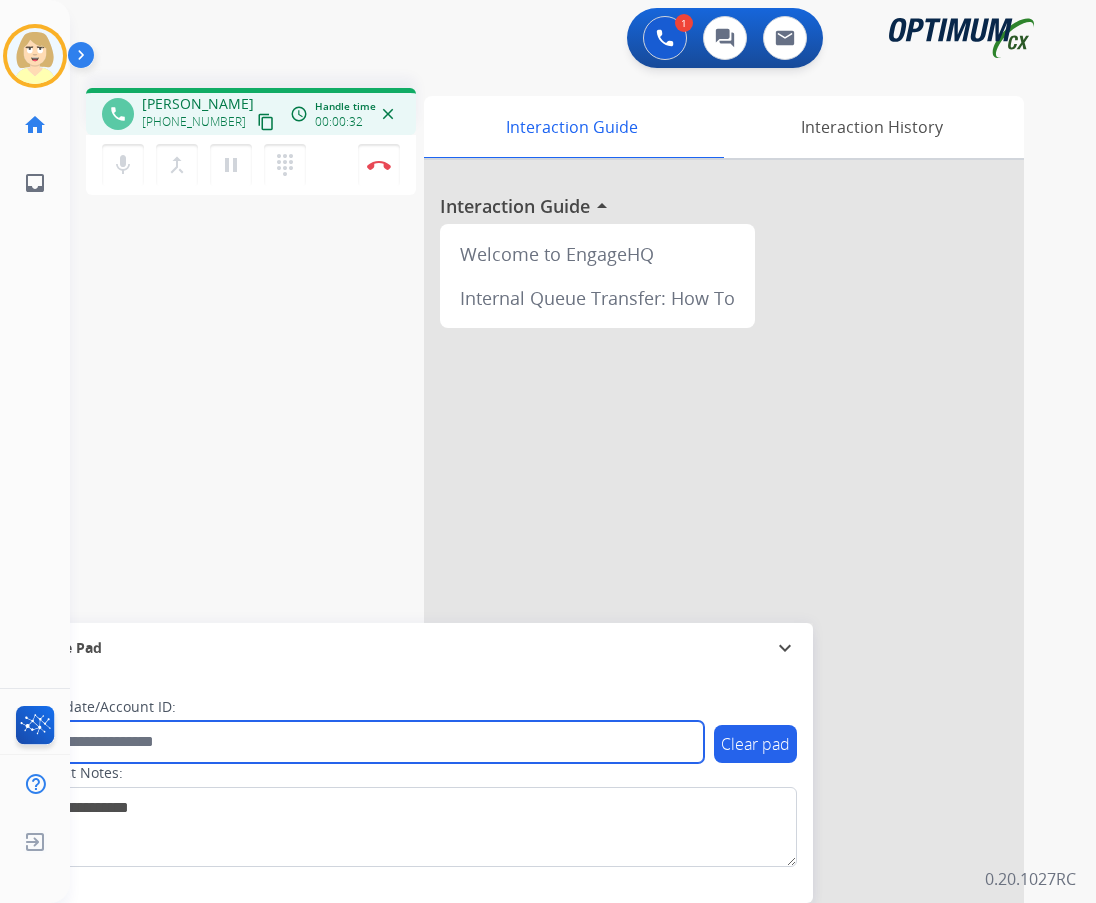 click at bounding box center (365, 742) 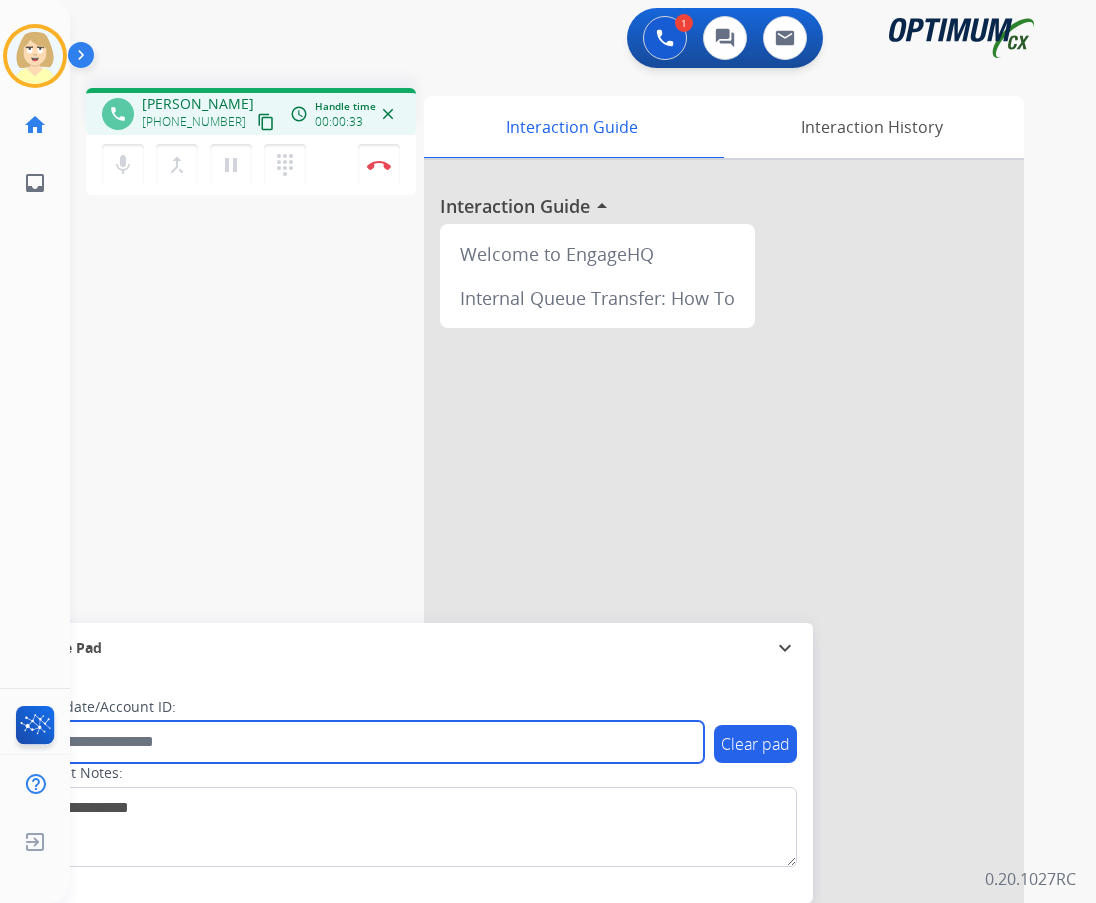 paste on "*******" 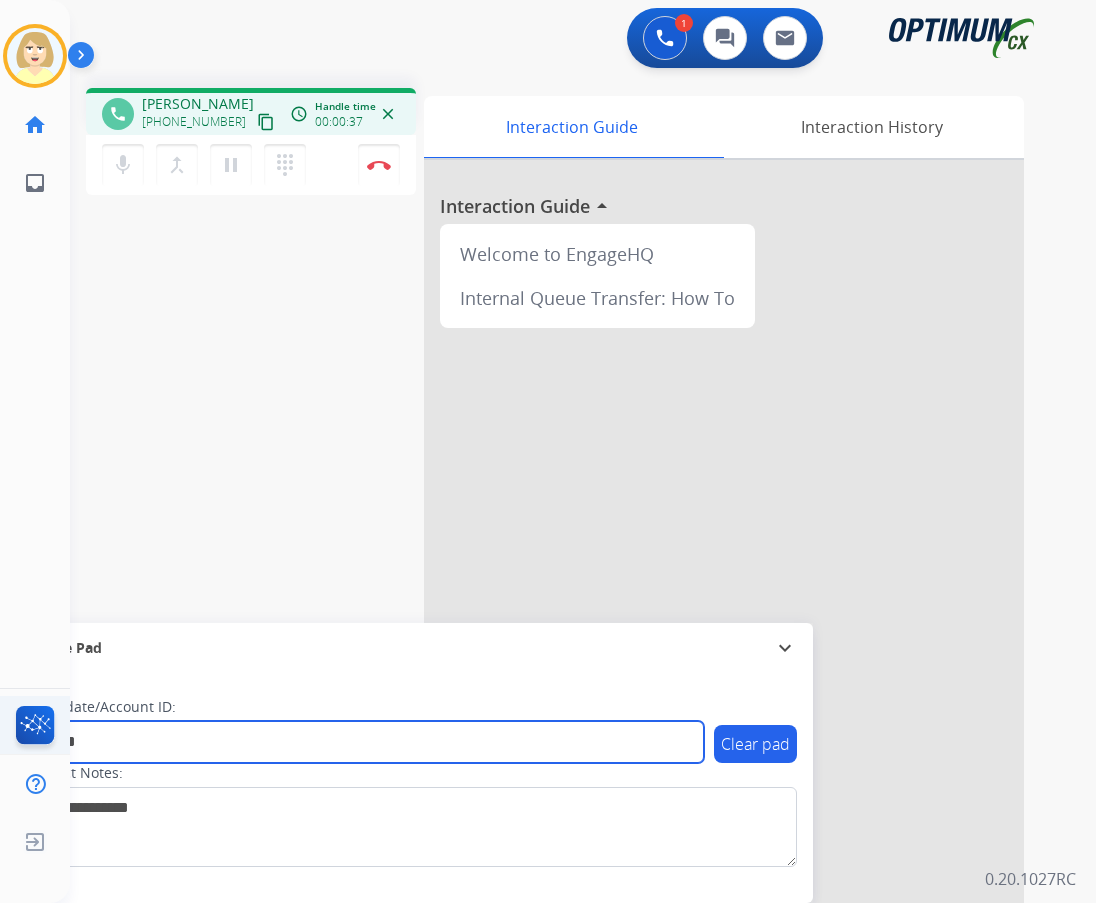 type on "*******" 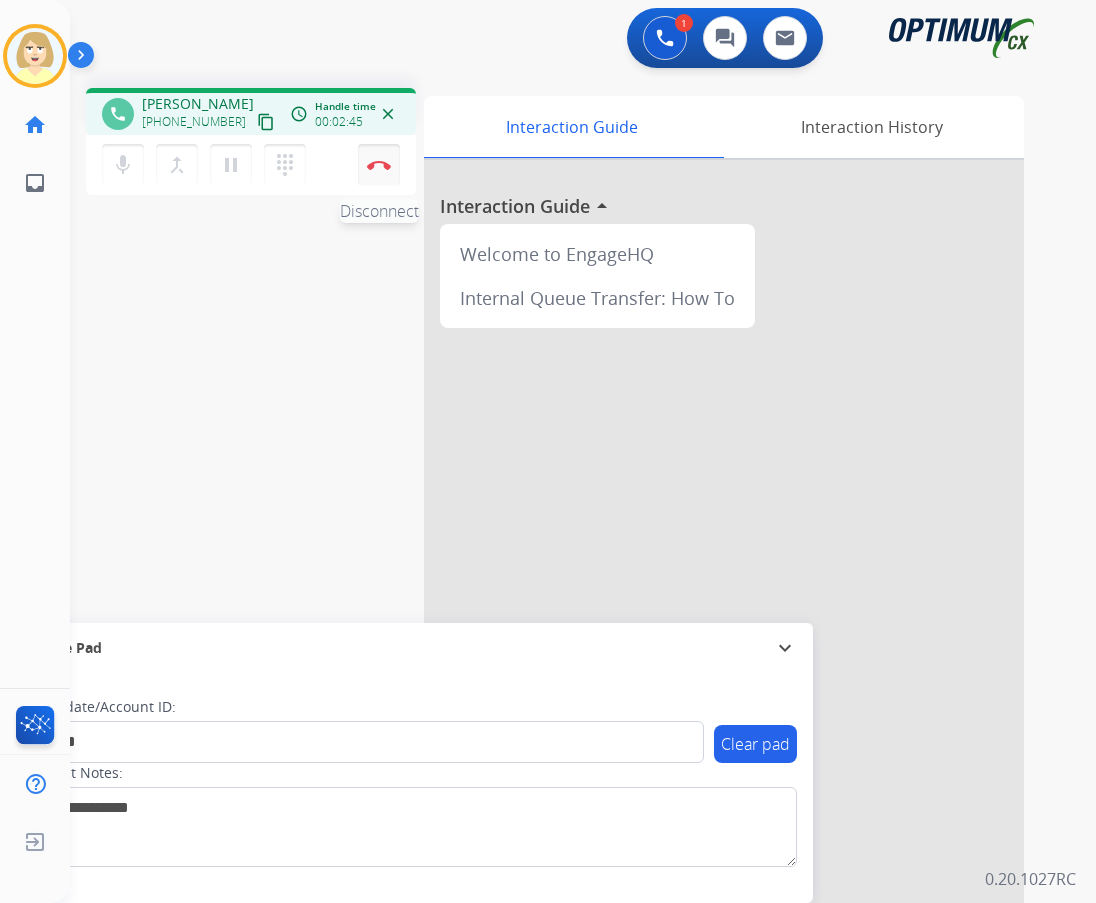 click on "Disconnect" at bounding box center (379, 165) 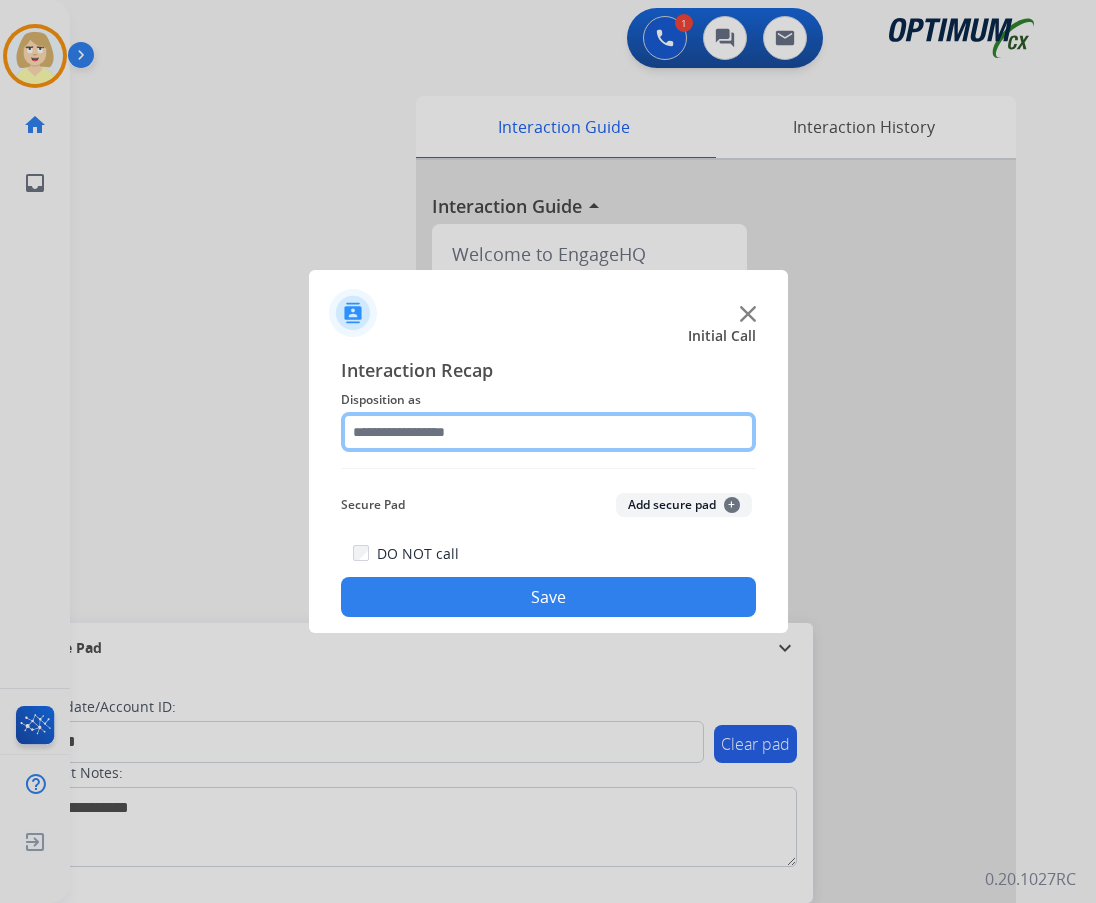 click 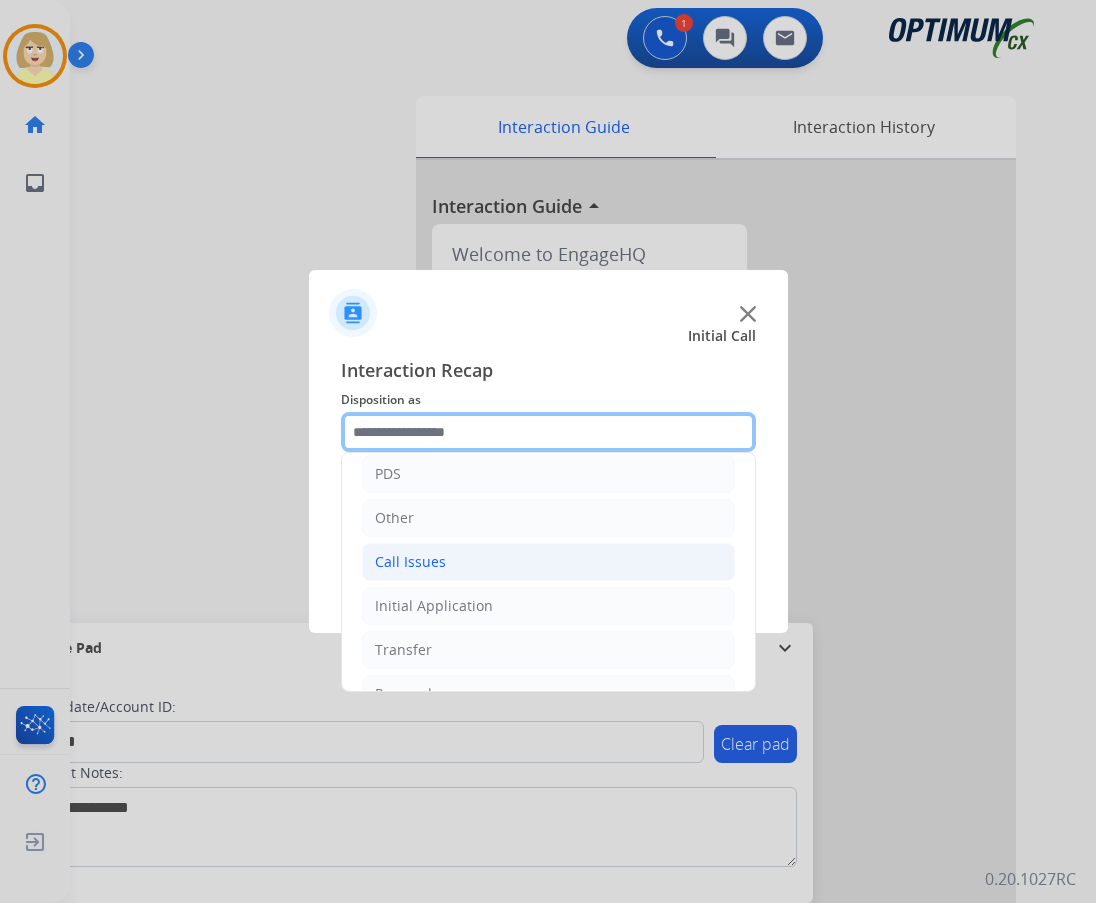 scroll, scrollTop: 136, scrollLeft: 0, axis: vertical 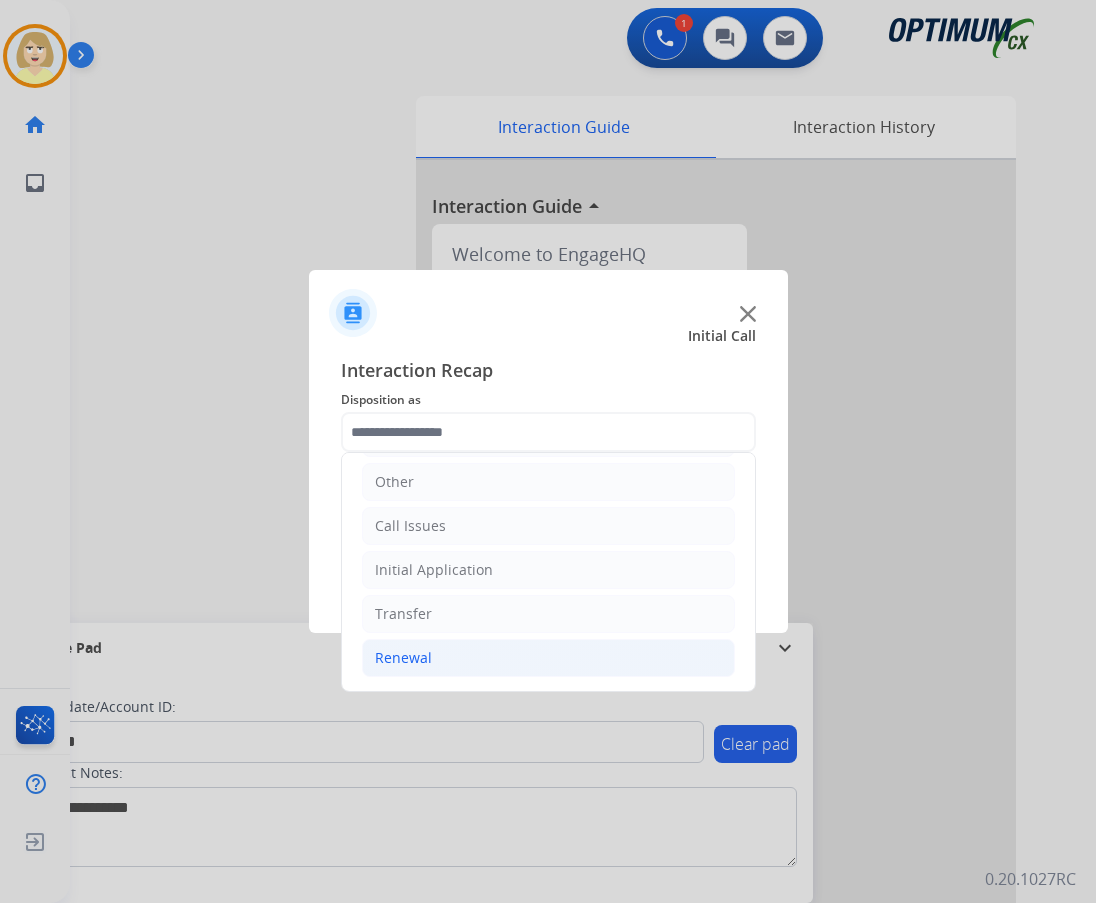 click on "Renewal" 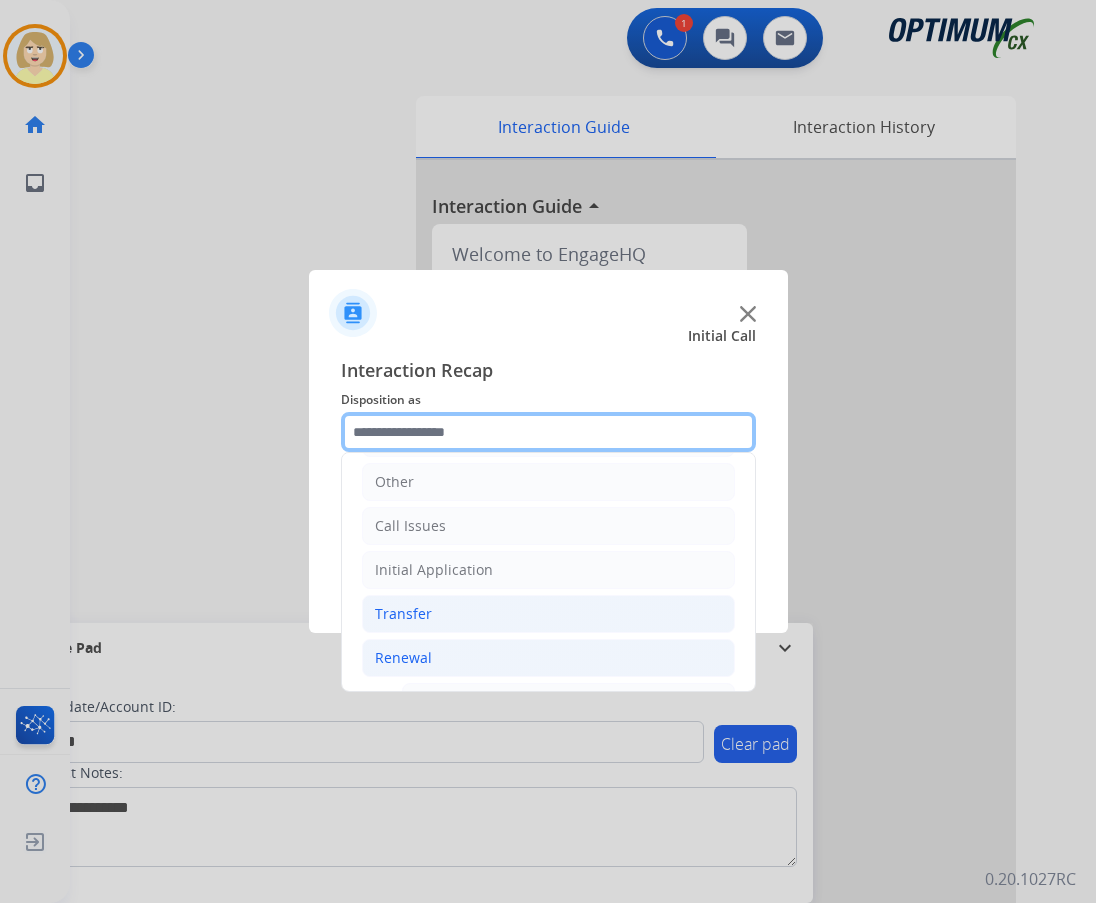 scroll, scrollTop: 436, scrollLeft: 0, axis: vertical 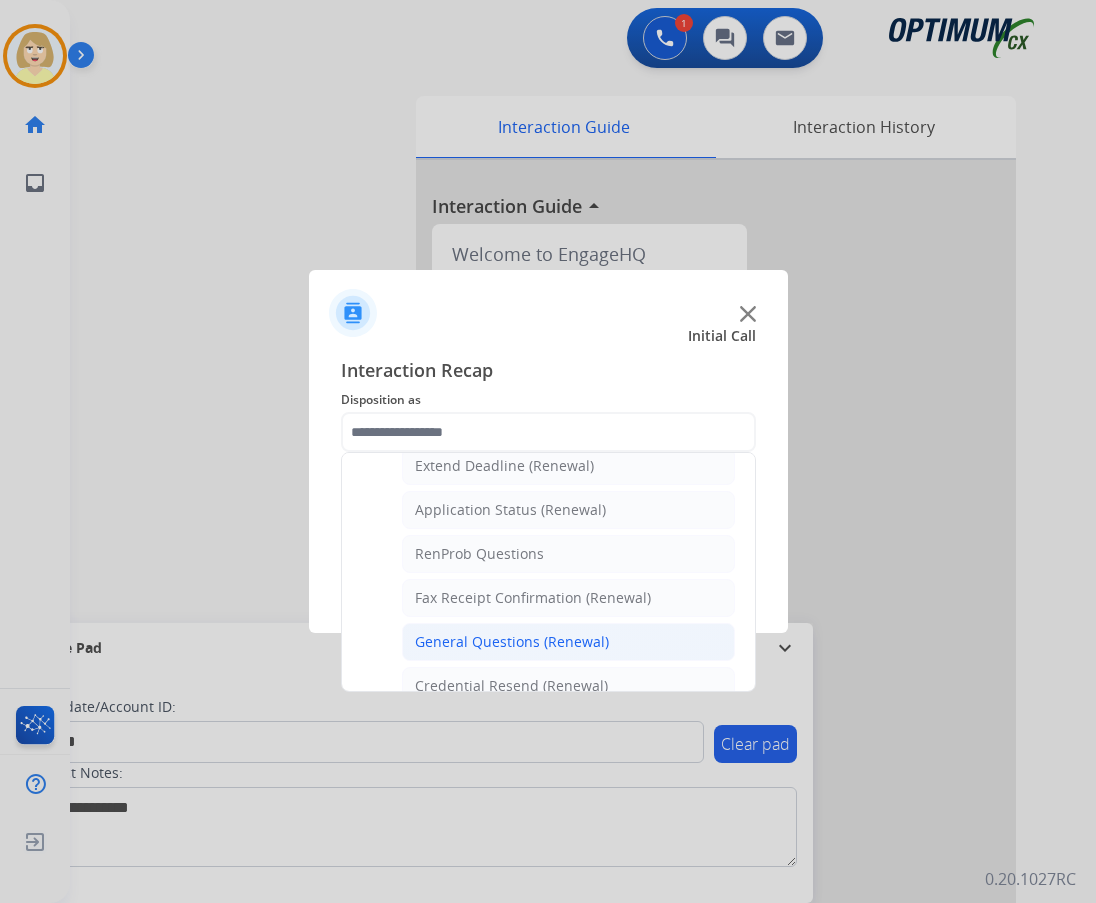 click on "General Questions (Renewal)" 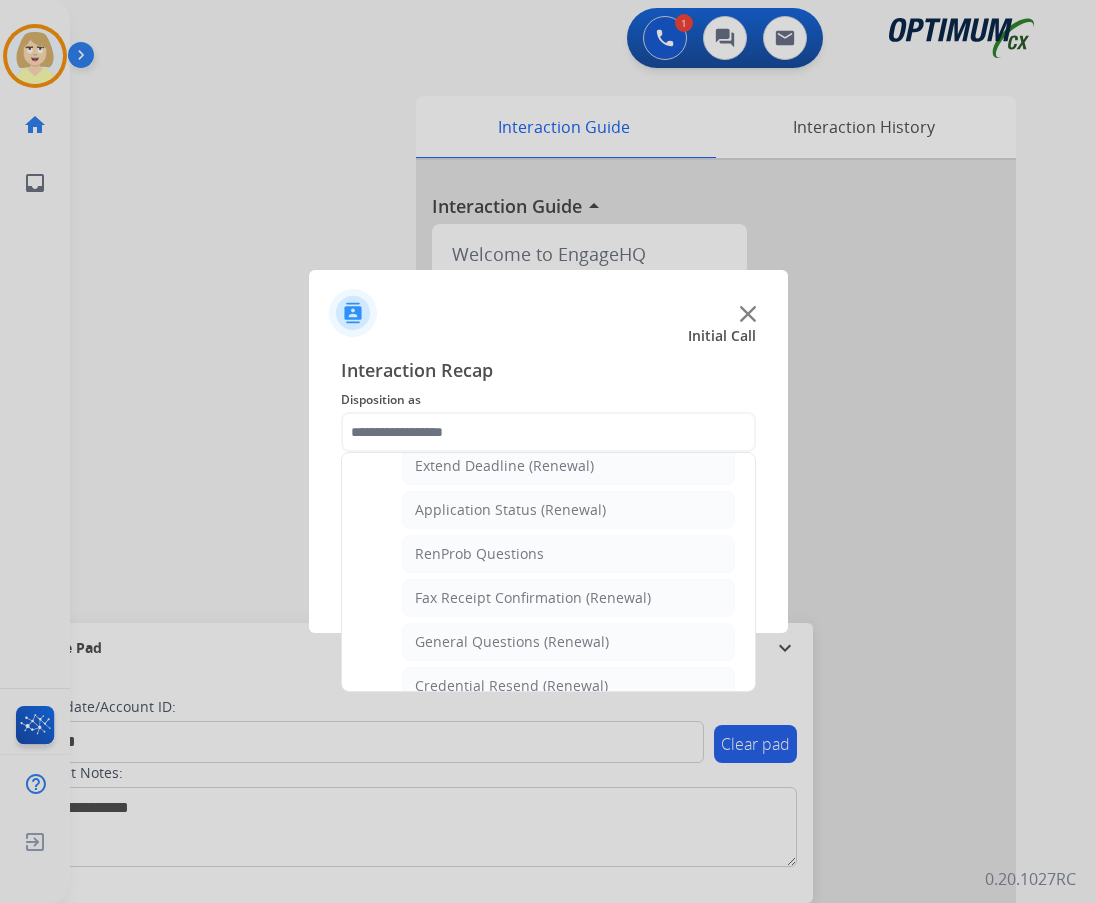 type on "**********" 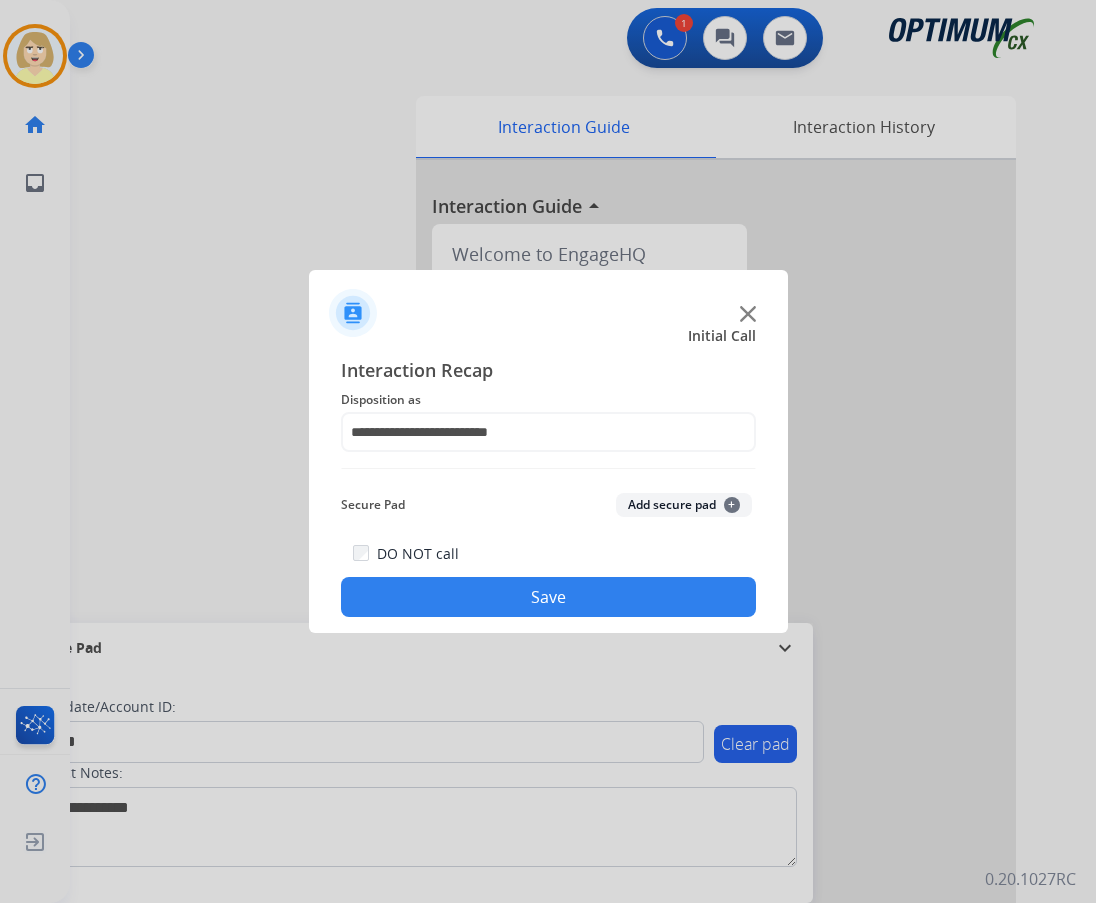 click on "Add secure pad  +" 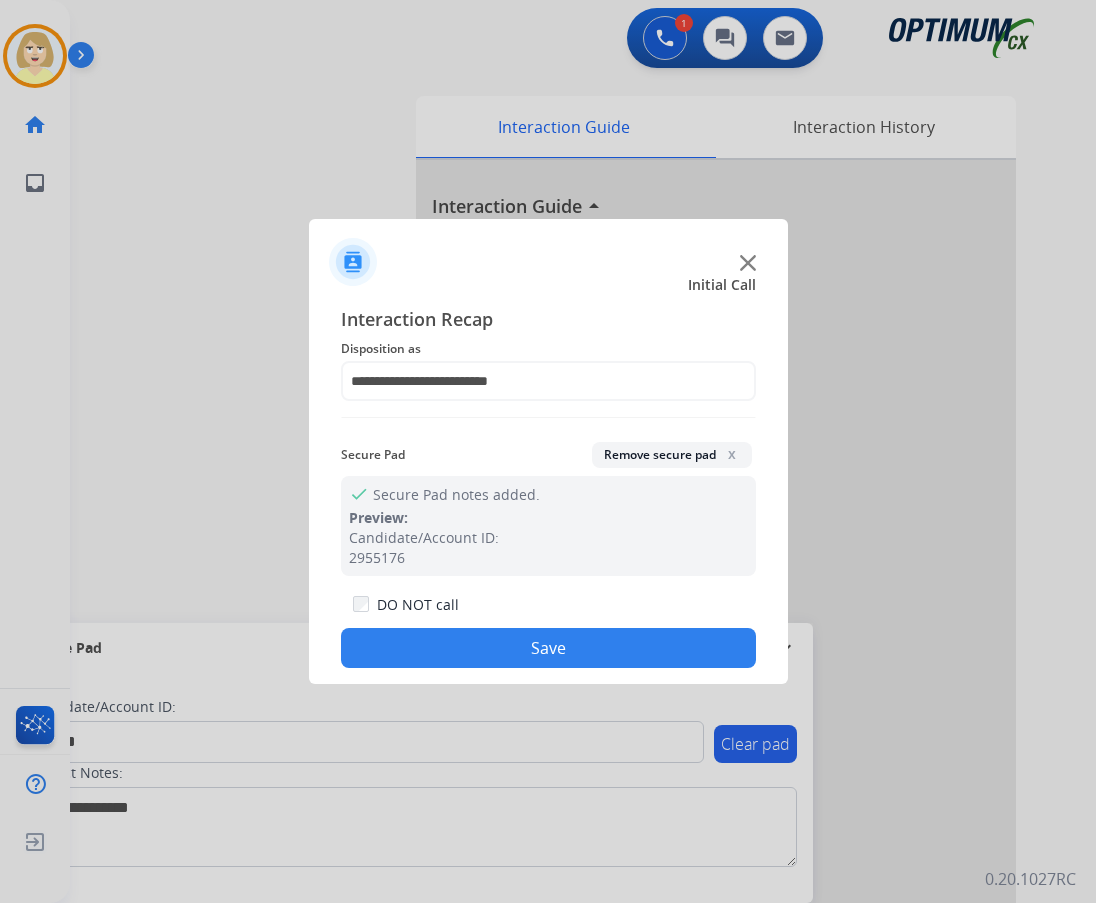 drag, startPoint x: 534, startPoint y: 647, endPoint x: 12, endPoint y: 517, distance: 537.9442 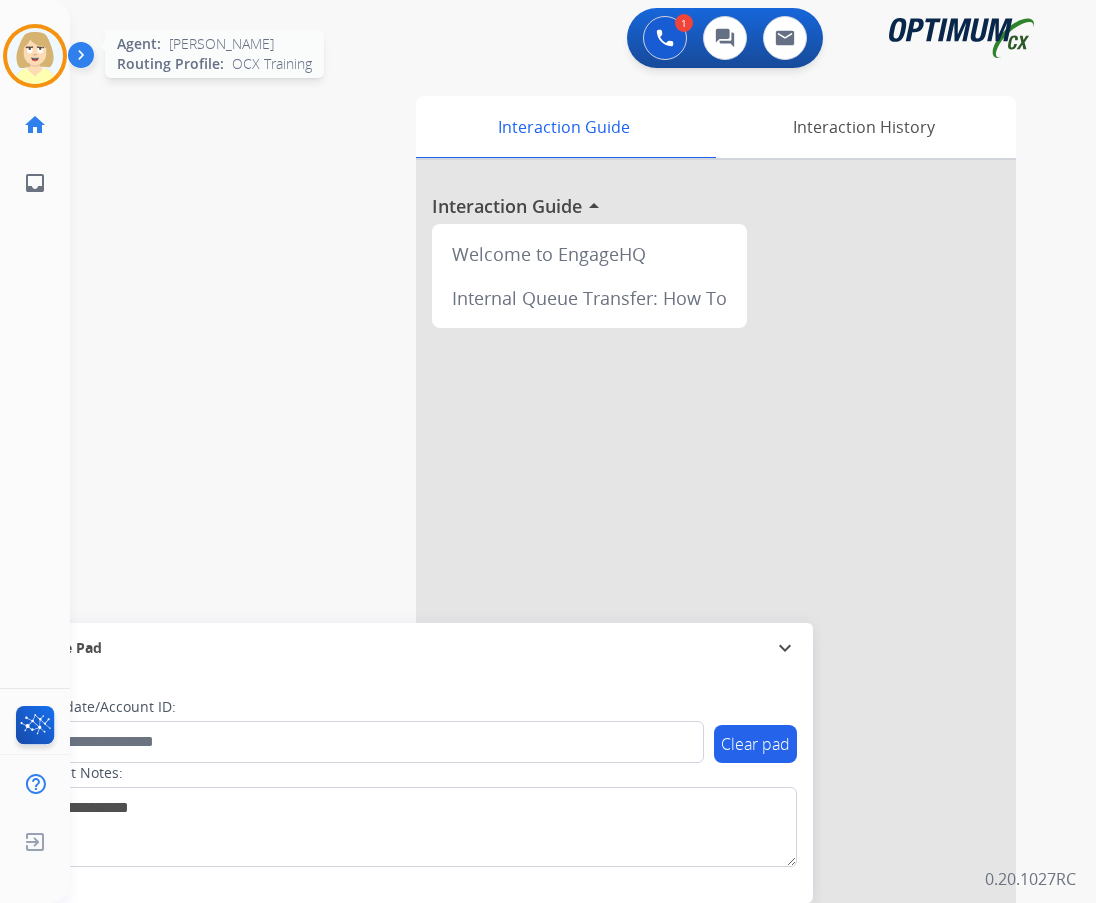 click at bounding box center [35, 56] 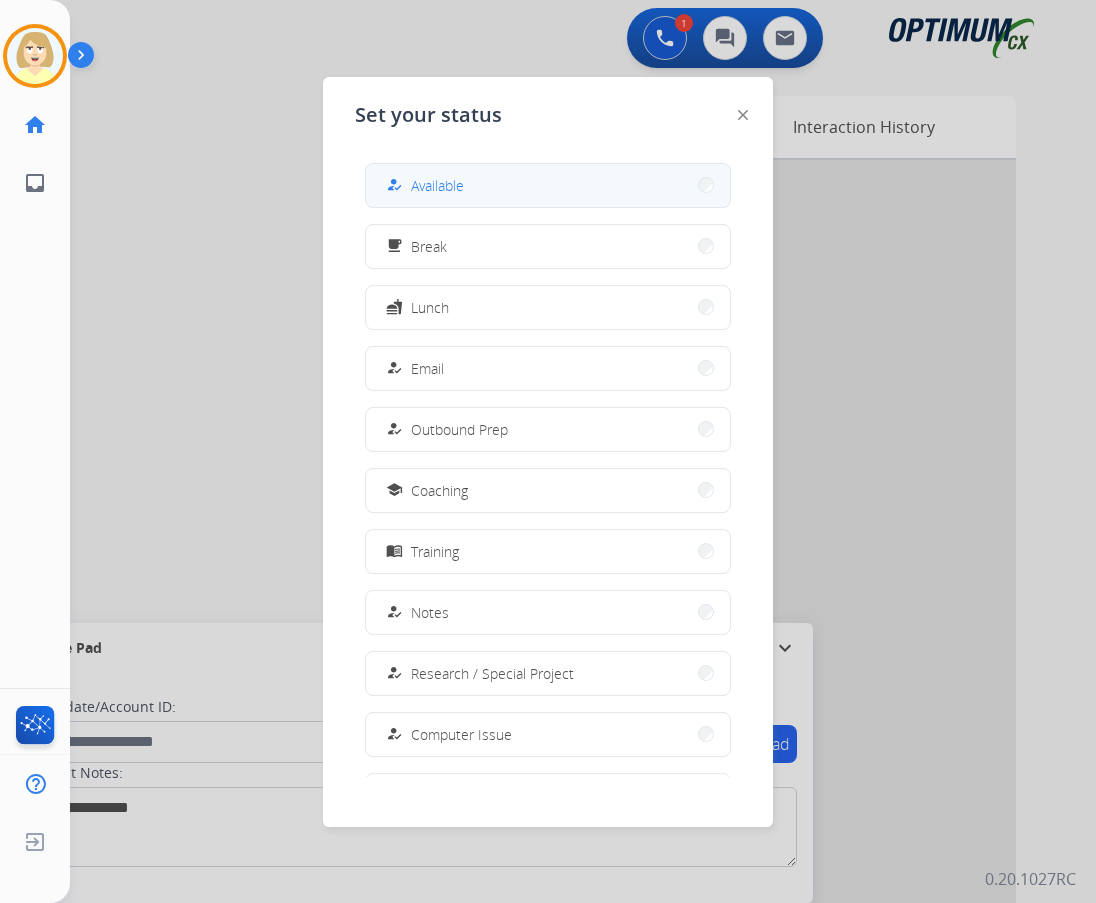 click on "Available" at bounding box center [437, 185] 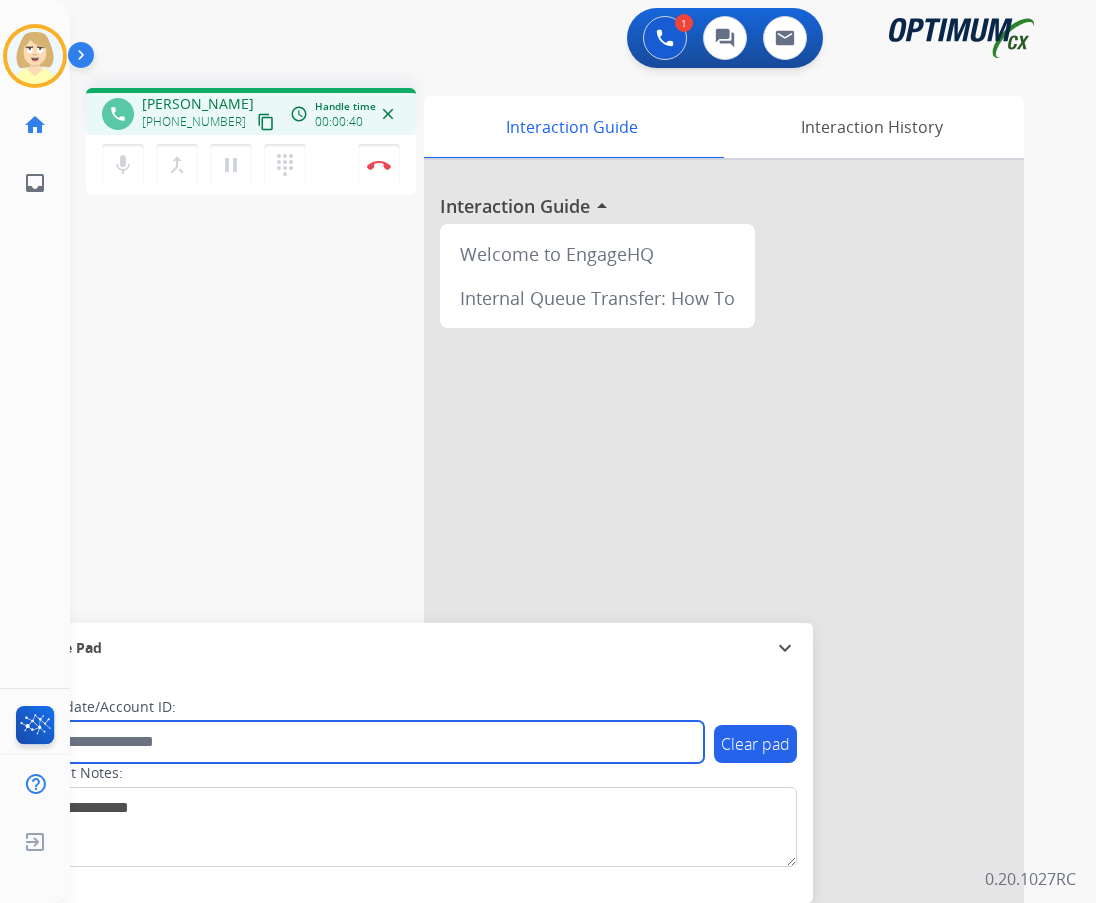 click at bounding box center [365, 742] 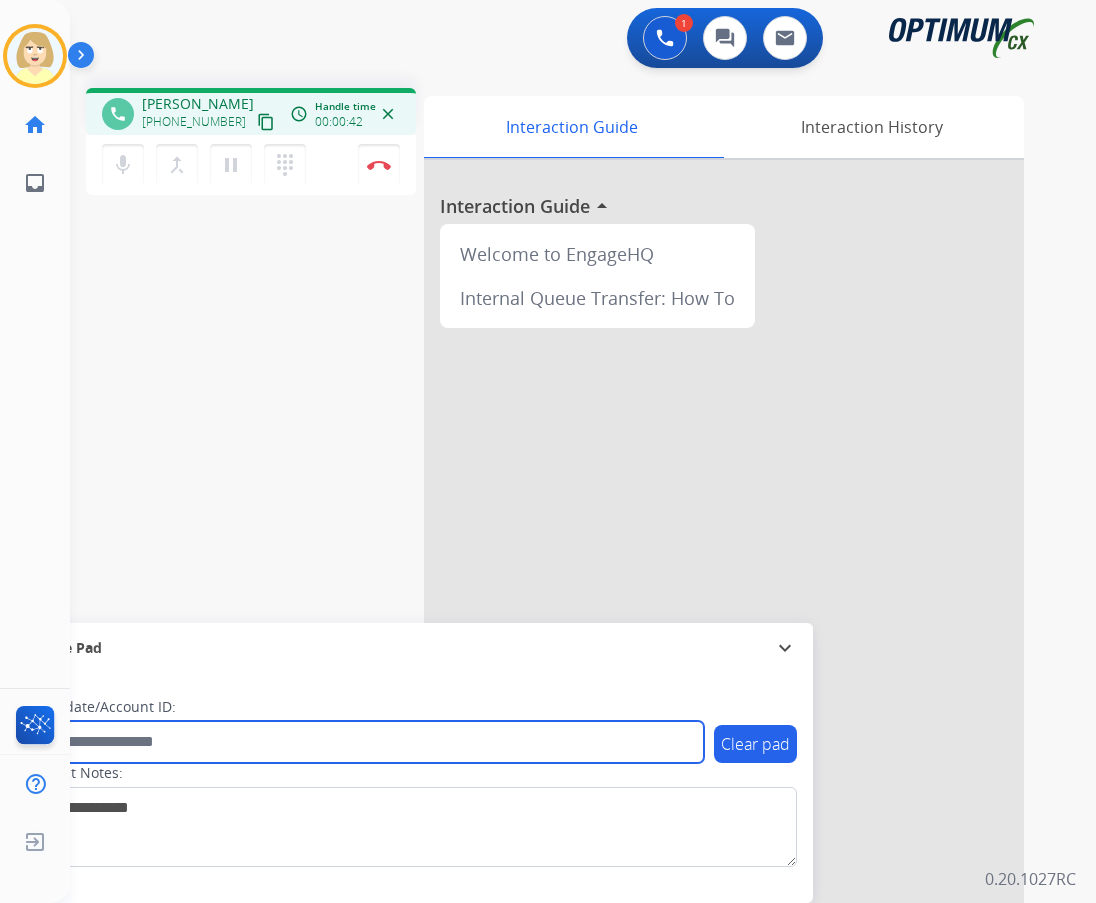 paste on "*********" 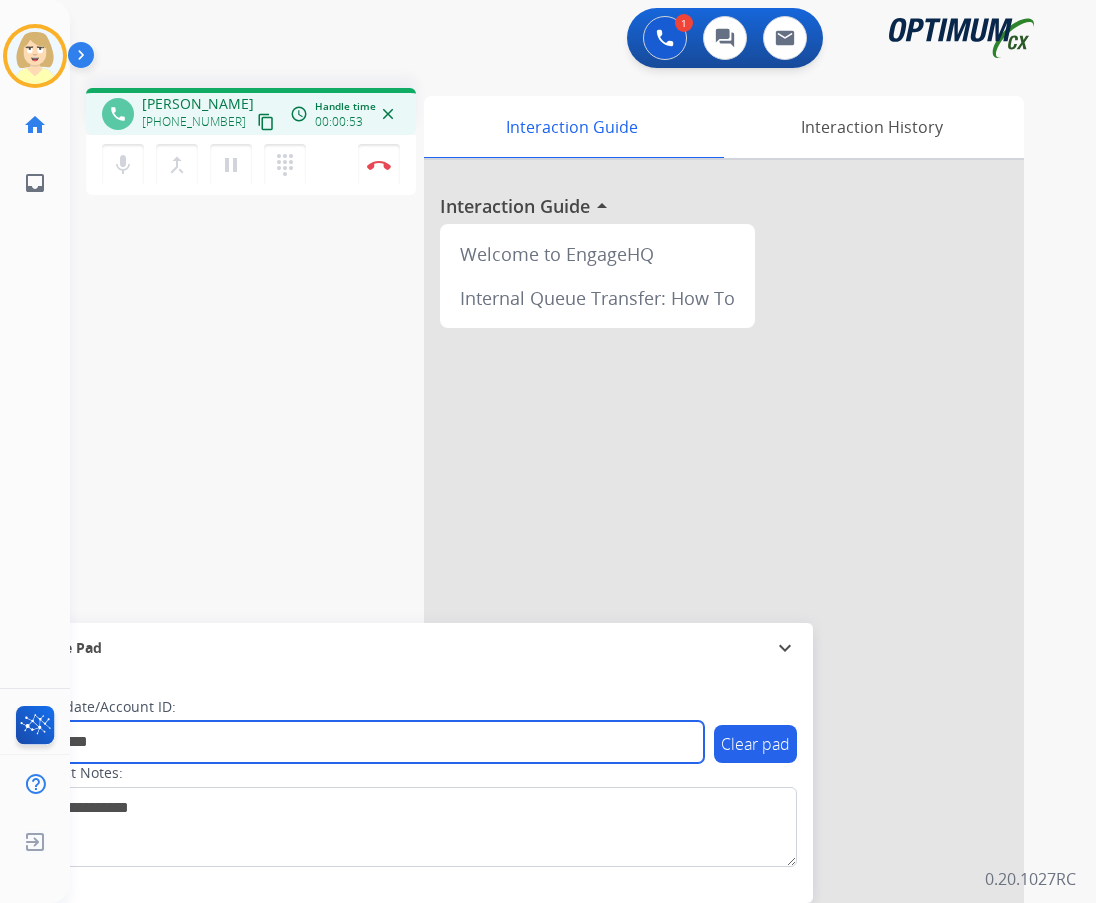 type on "*********" 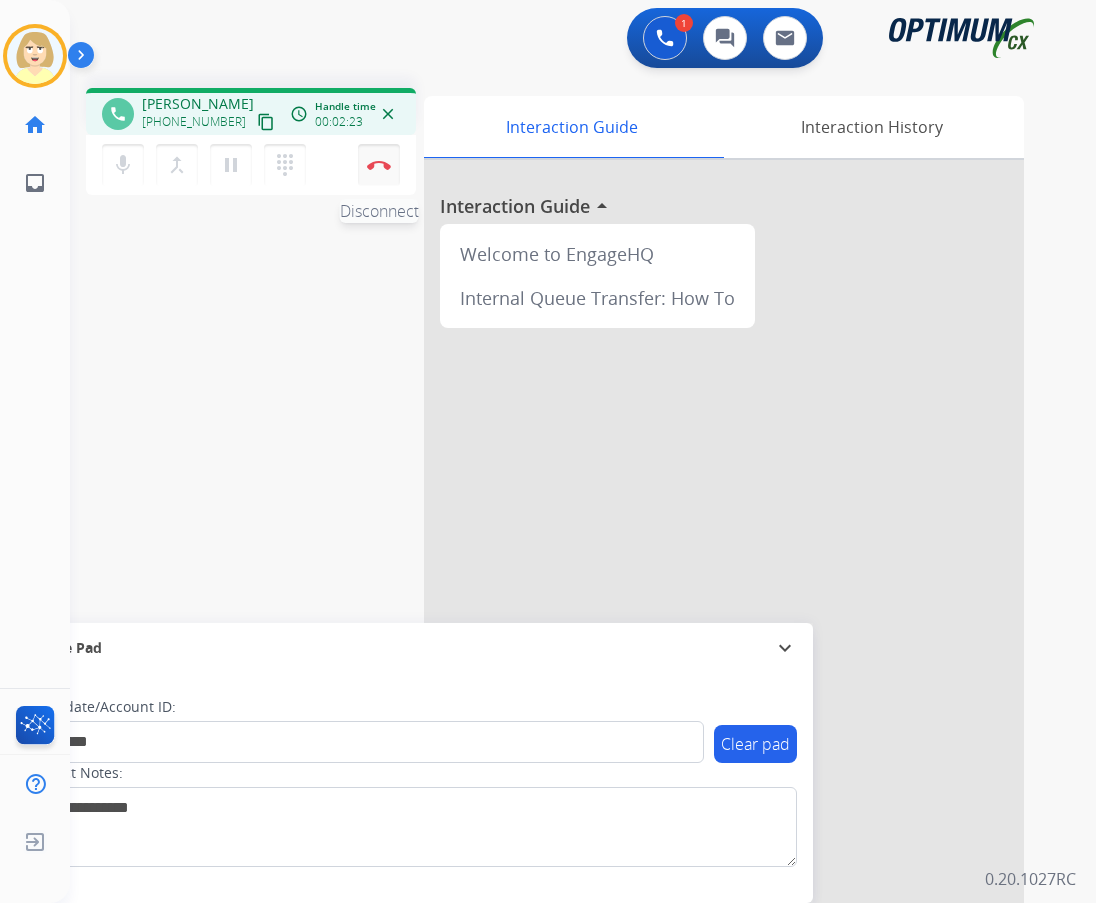 click on "Disconnect" at bounding box center (379, 165) 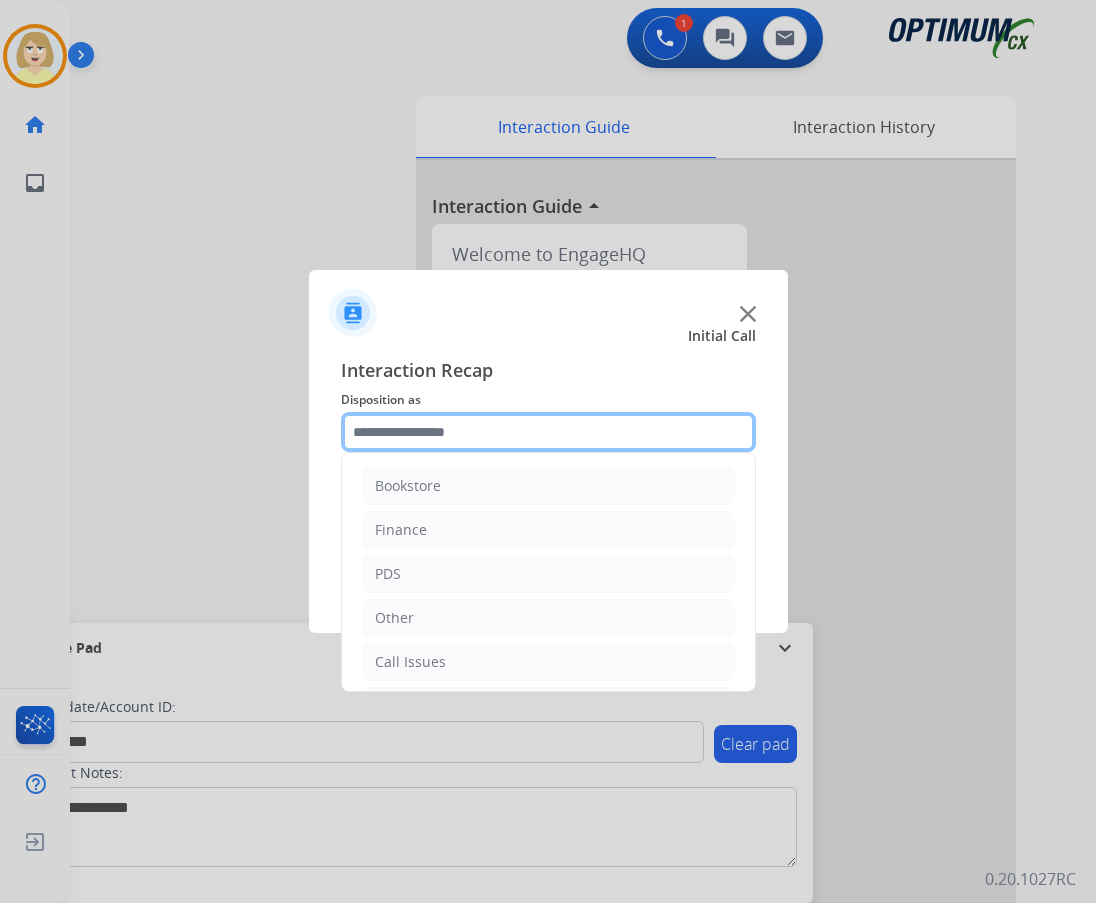 click 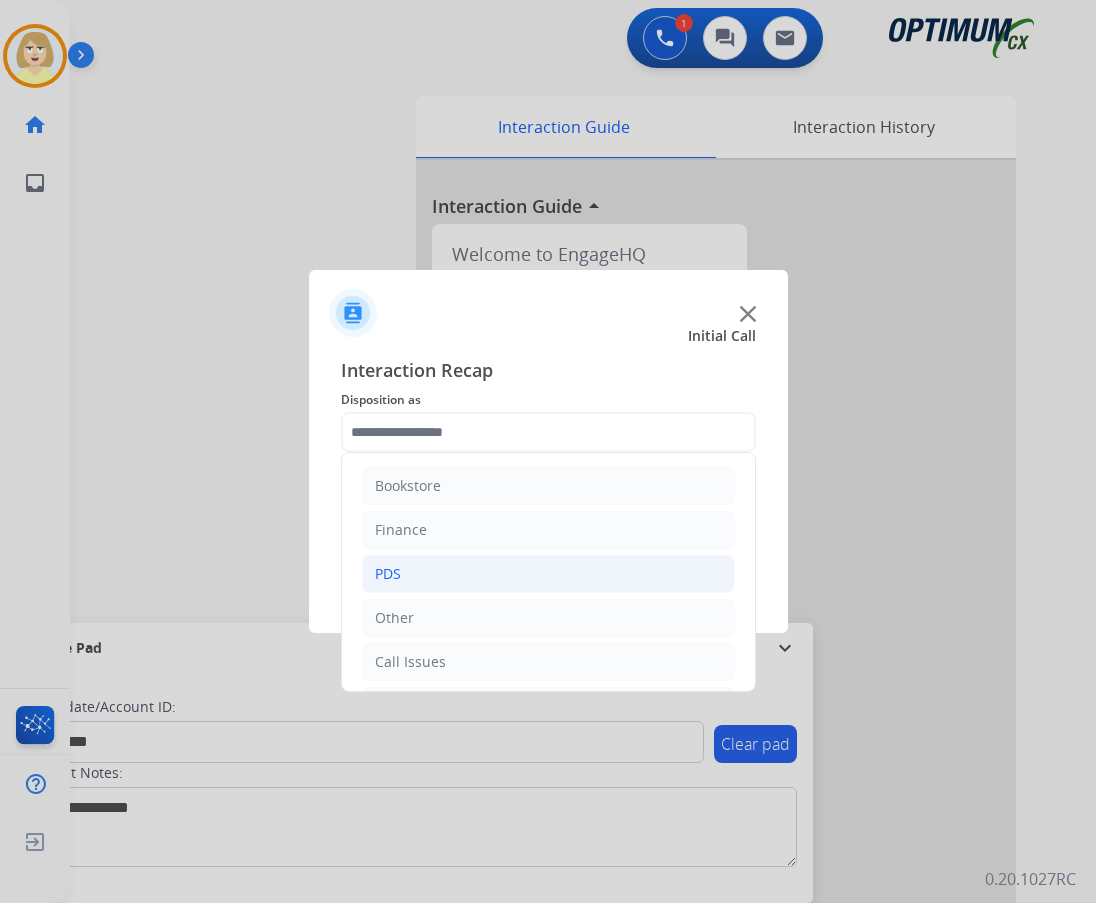 click on "PDS" 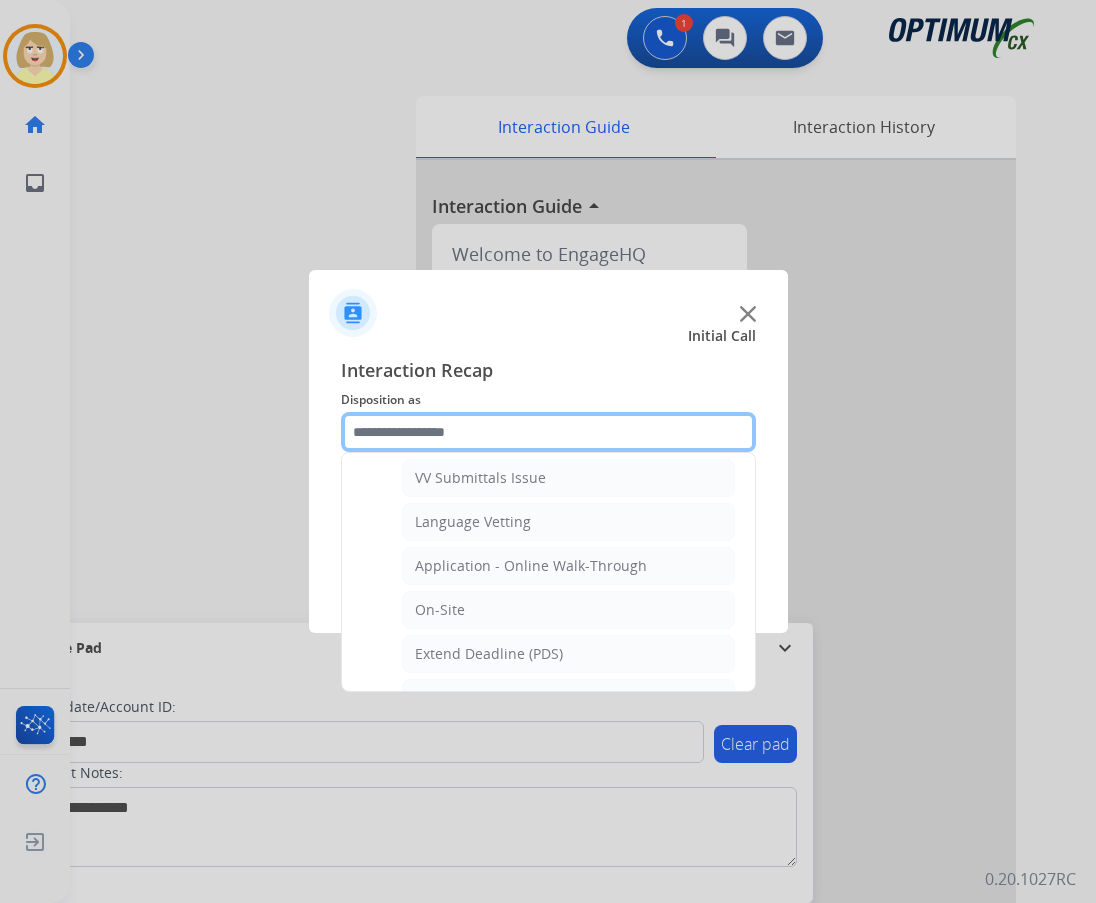 scroll, scrollTop: 500, scrollLeft: 0, axis: vertical 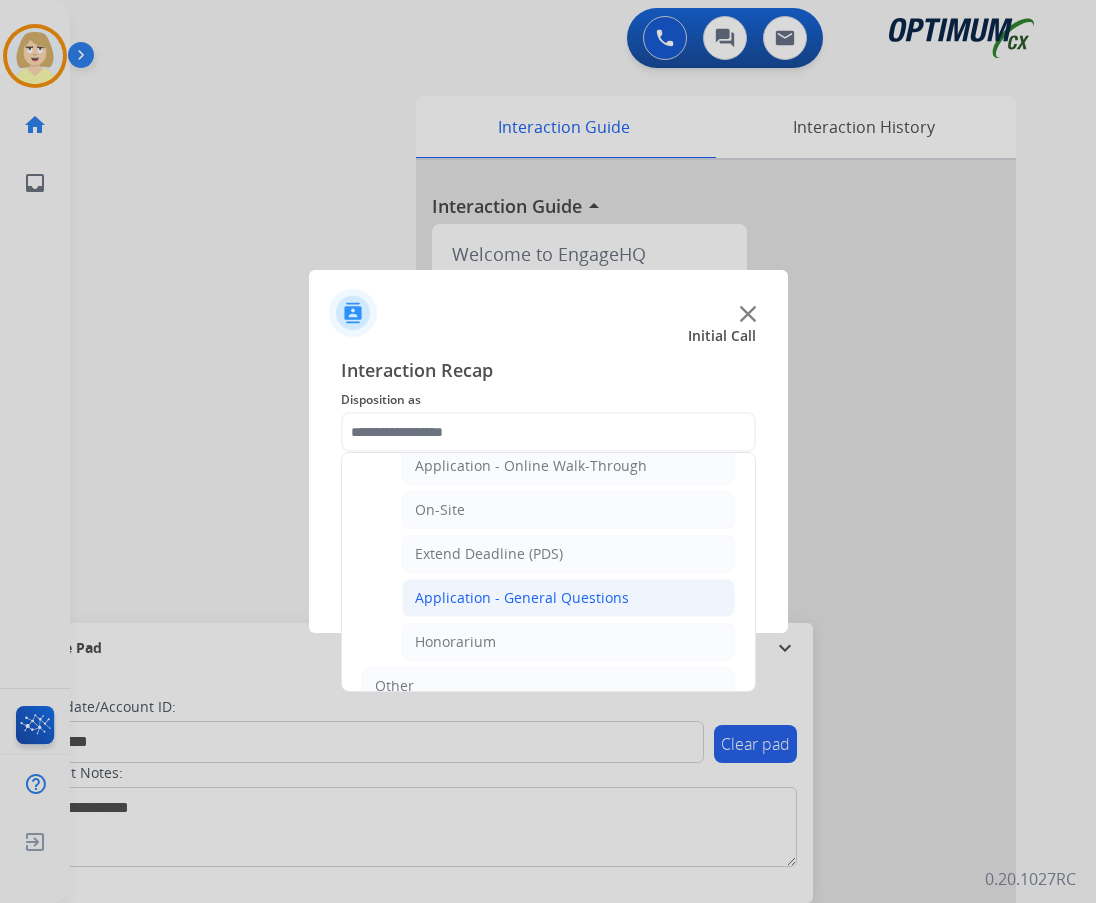 click on "Application - General Questions" 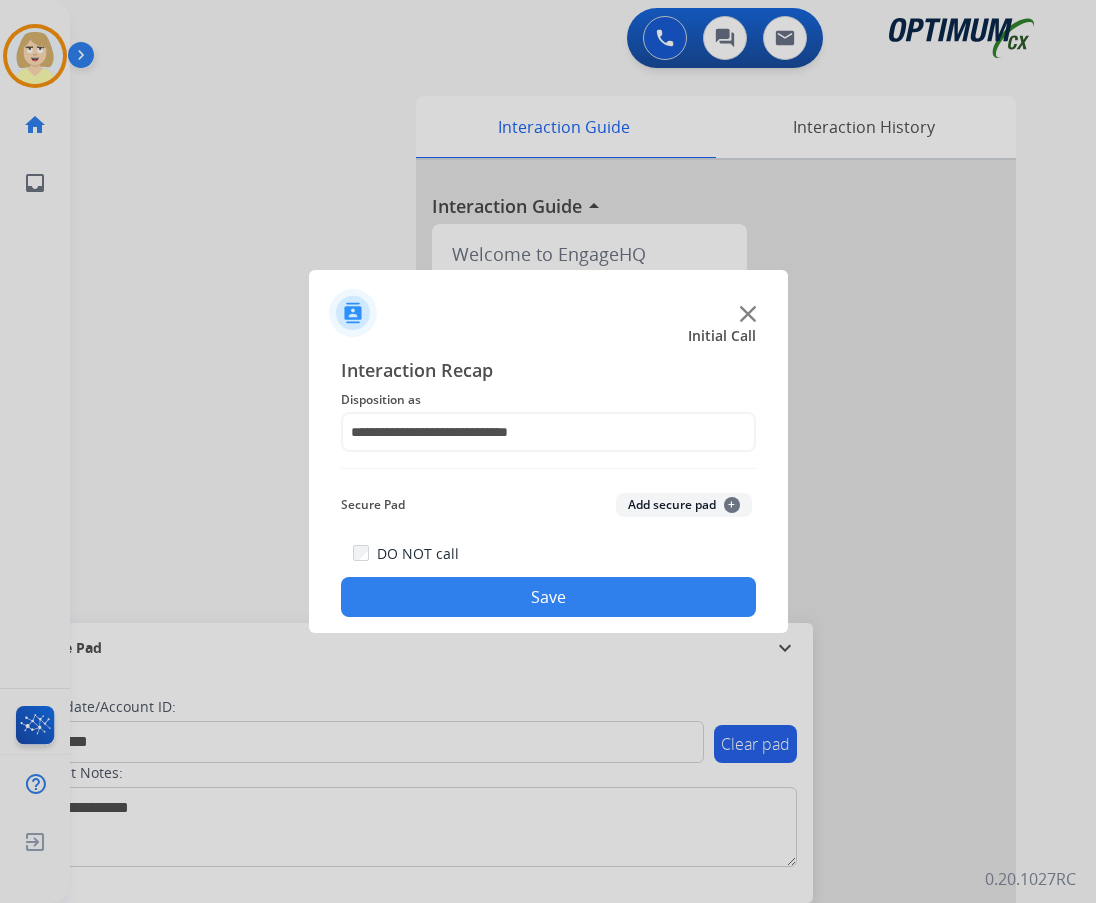 click on "Add secure pad  +" 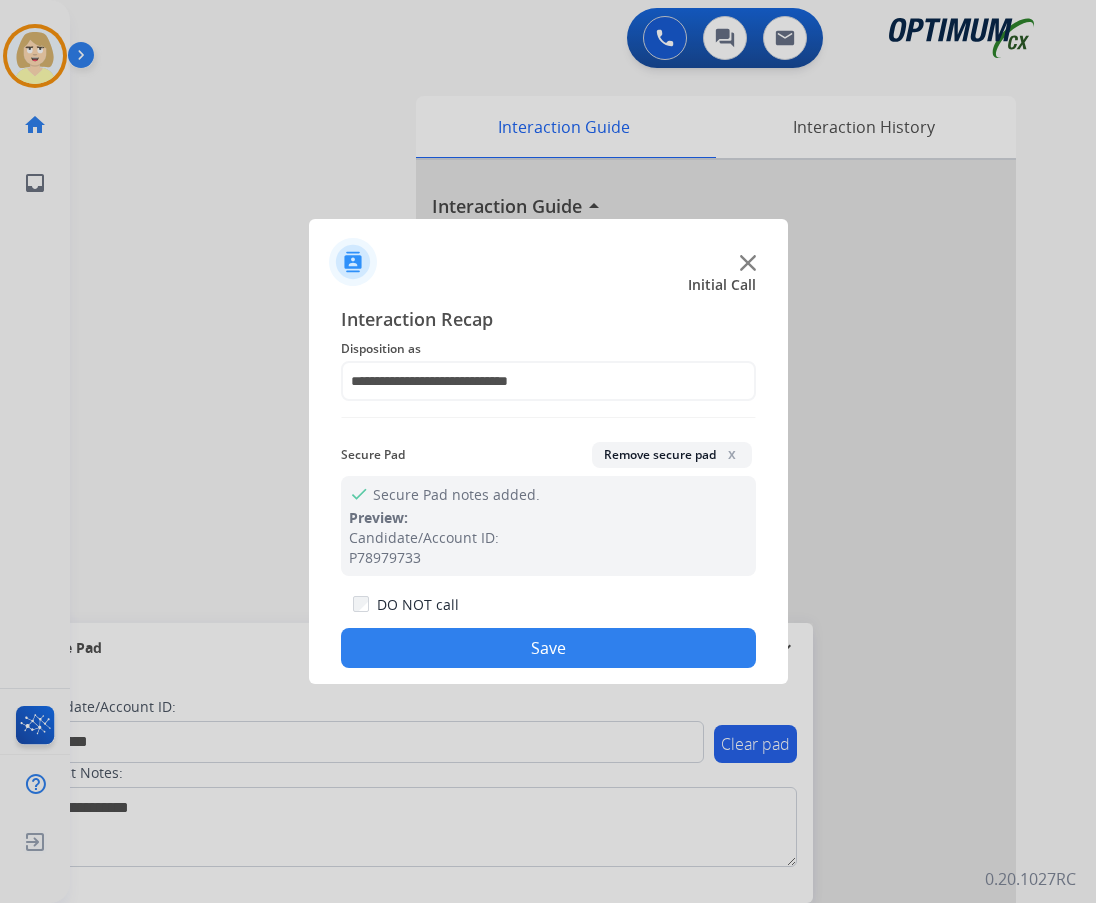 click on "Save" 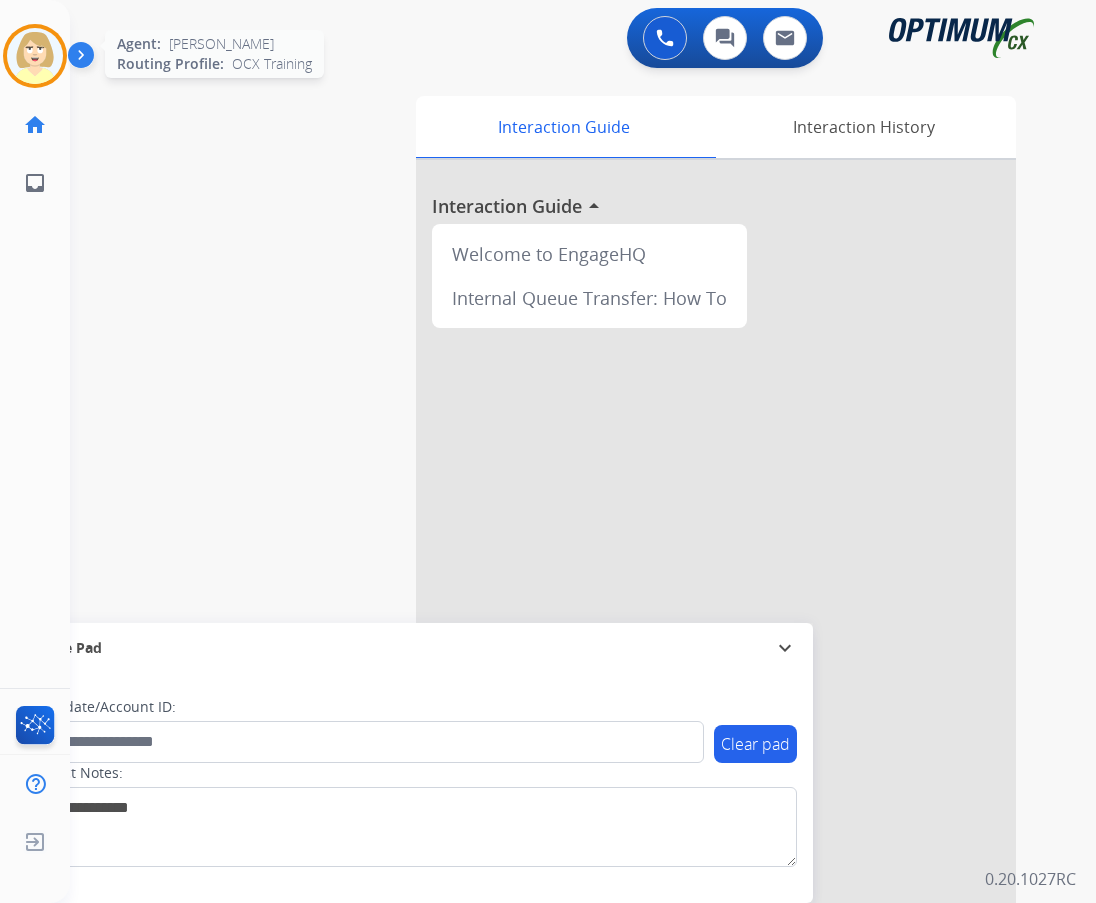 click at bounding box center (35, 56) 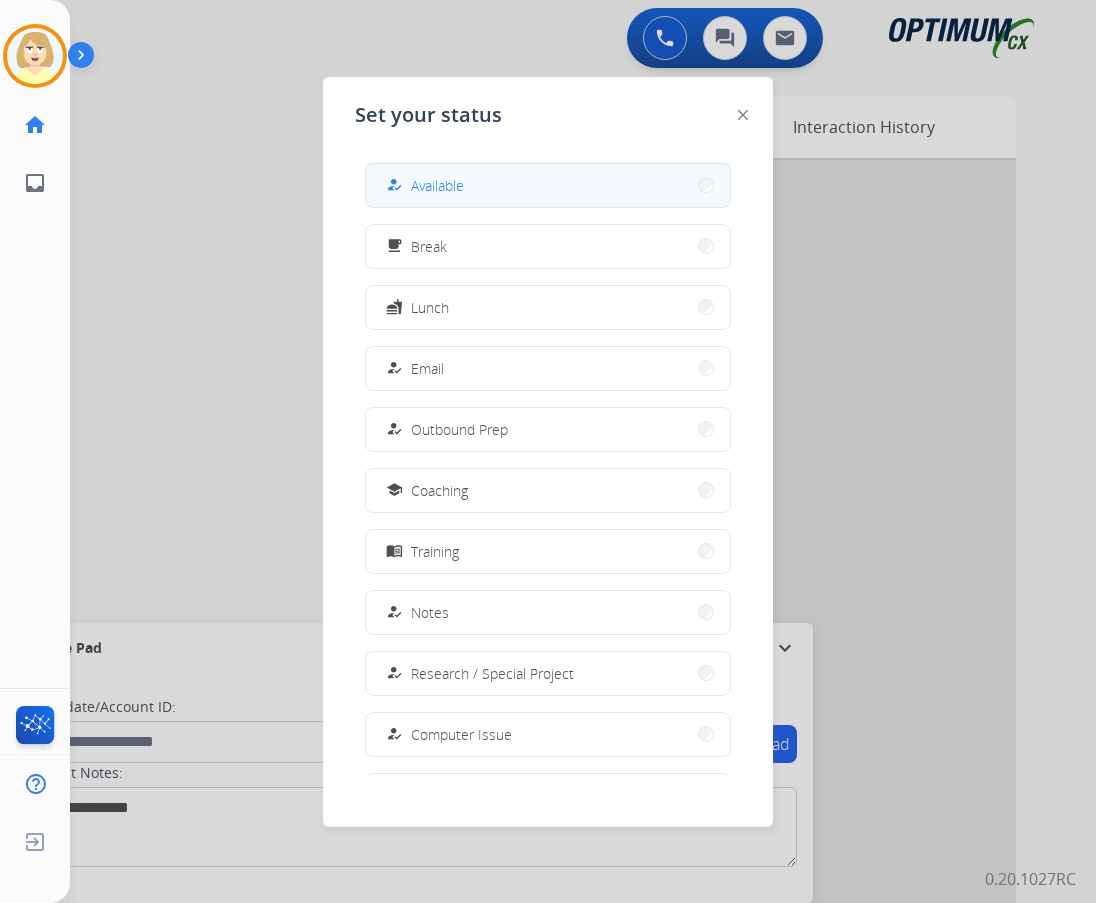 click on "Available" at bounding box center (437, 185) 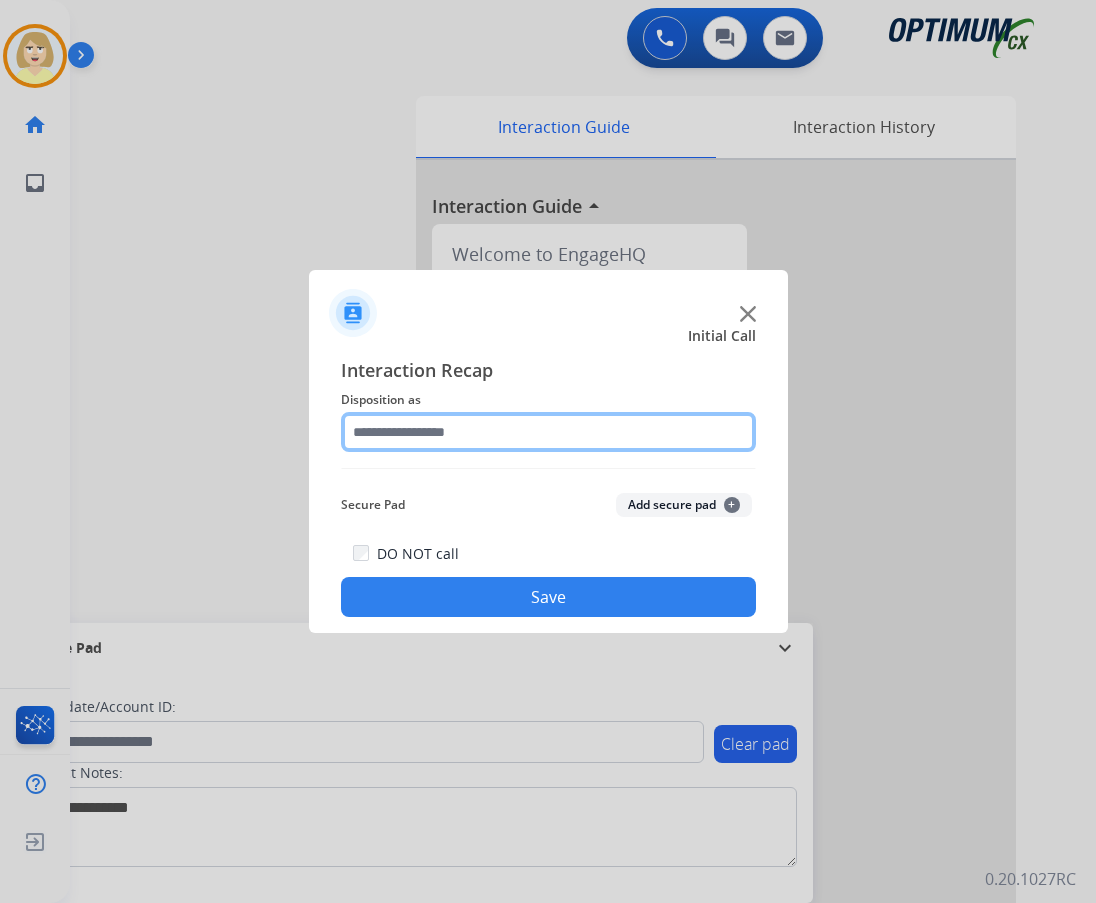 click 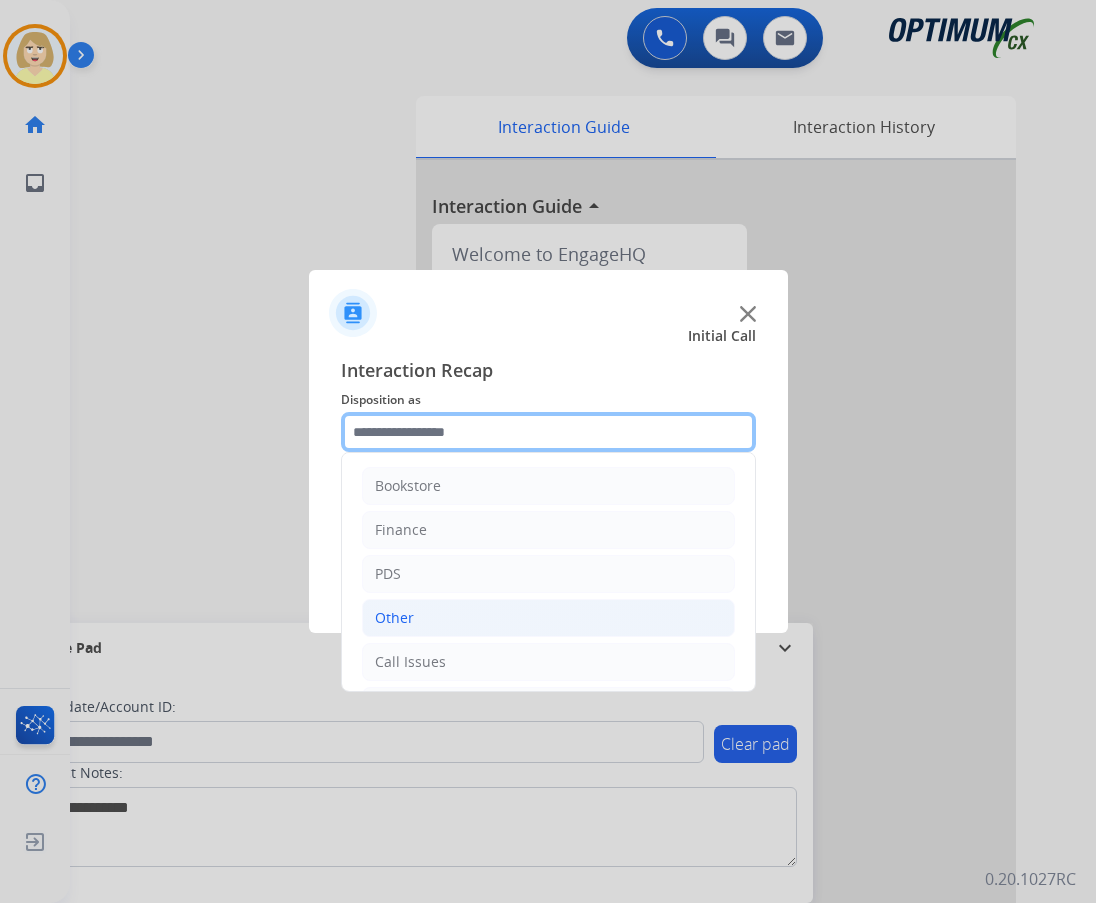 scroll, scrollTop: 136, scrollLeft: 0, axis: vertical 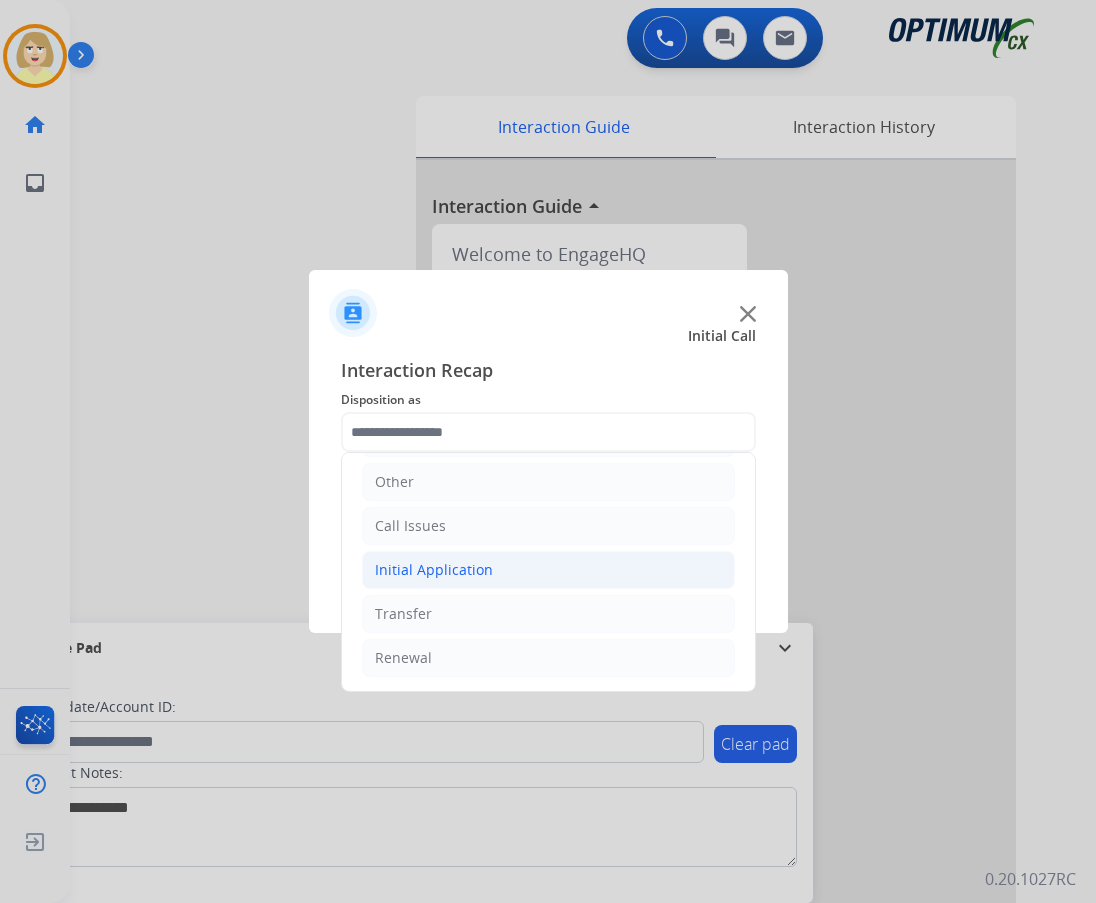 click on "Initial Application" 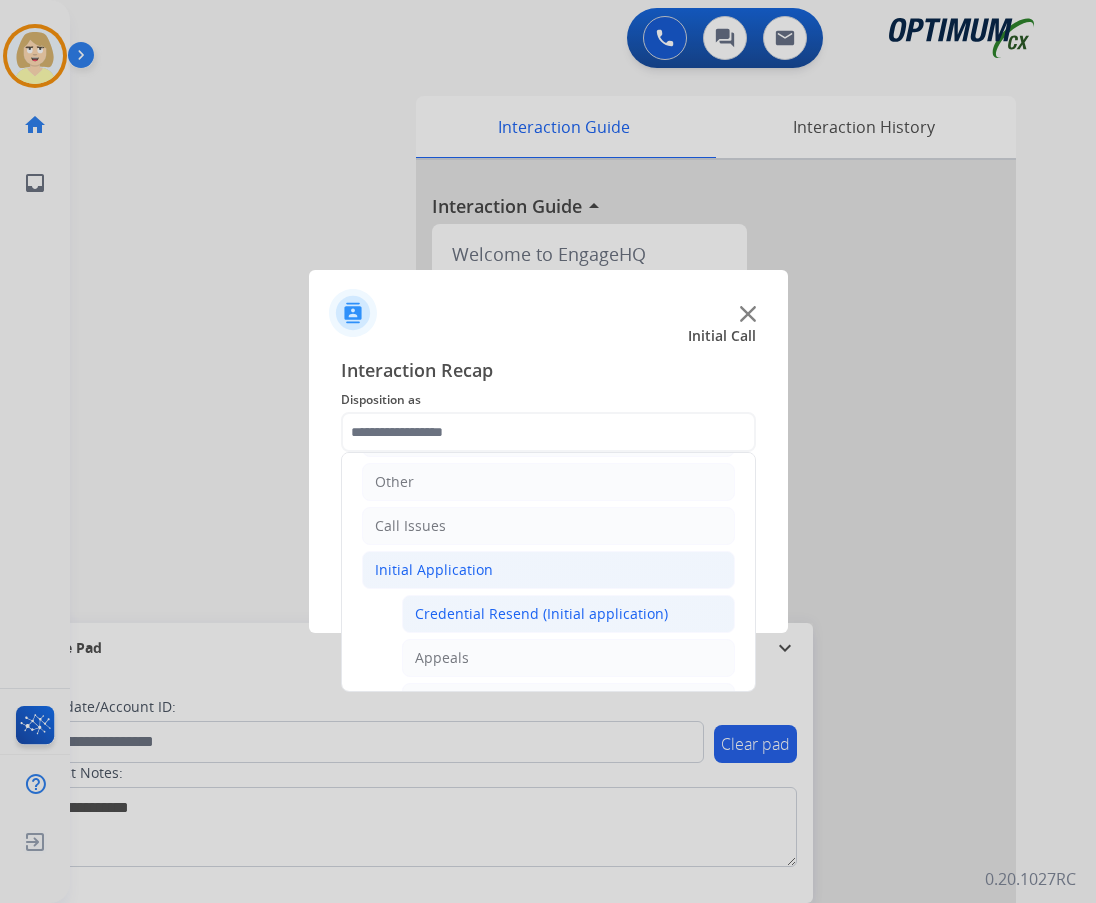 click on "Credential Resend (Initial application)" 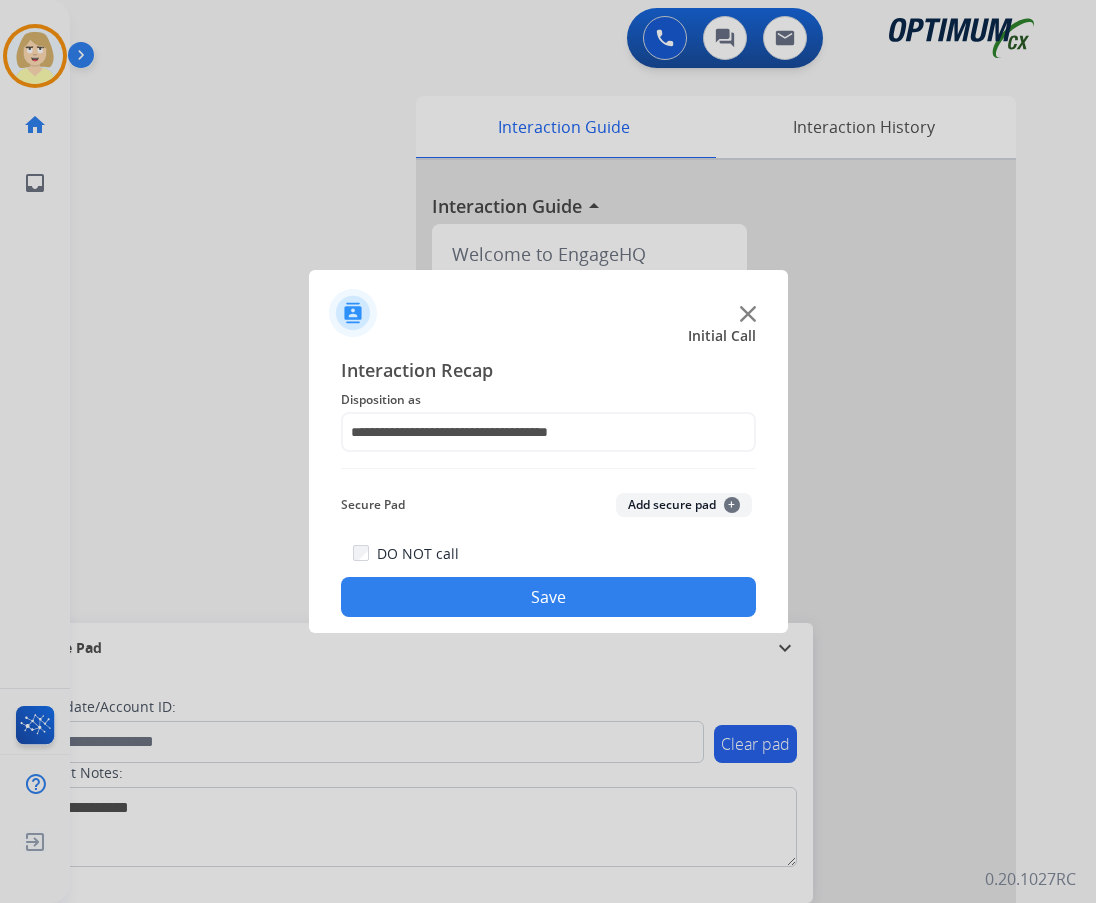 click on "Add secure pad  +" 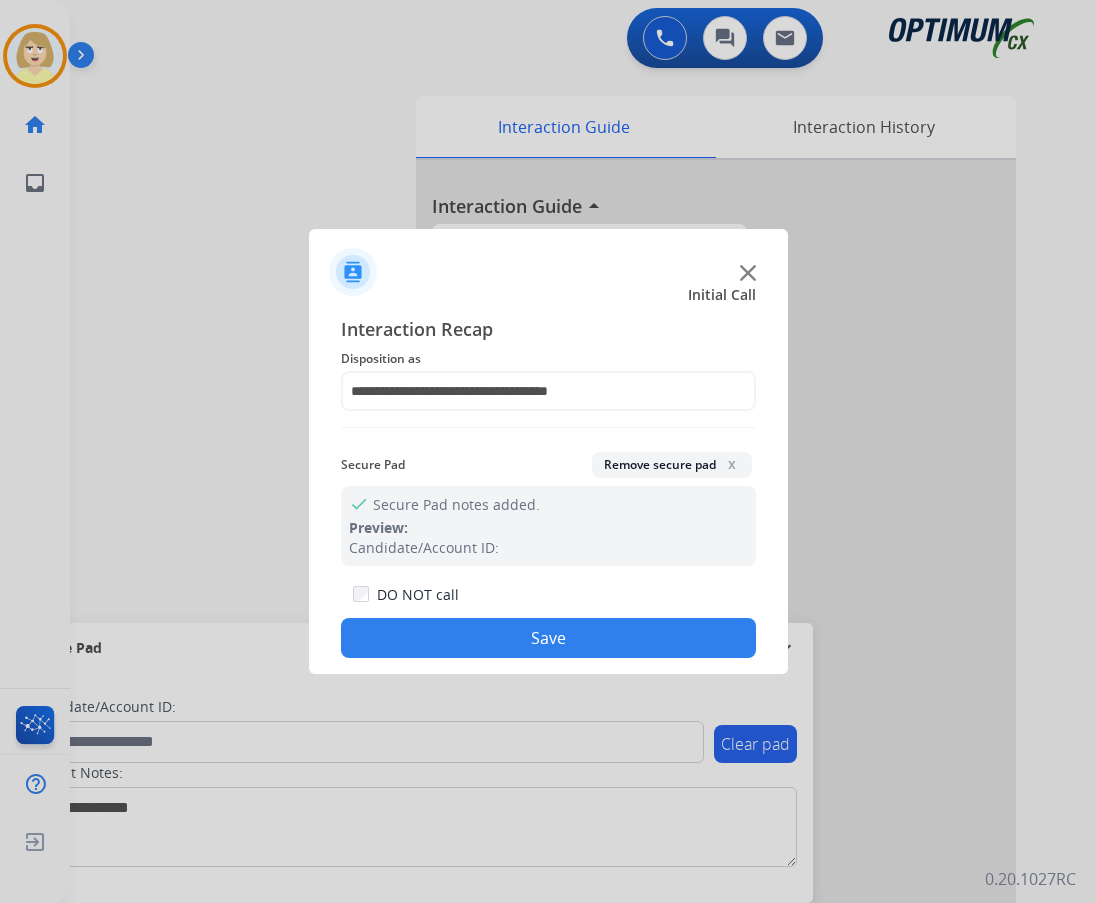 drag, startPoint x: 526, startPoint y: 640, endPoint x: 337, endPoint y: 465, distance: 257.57718 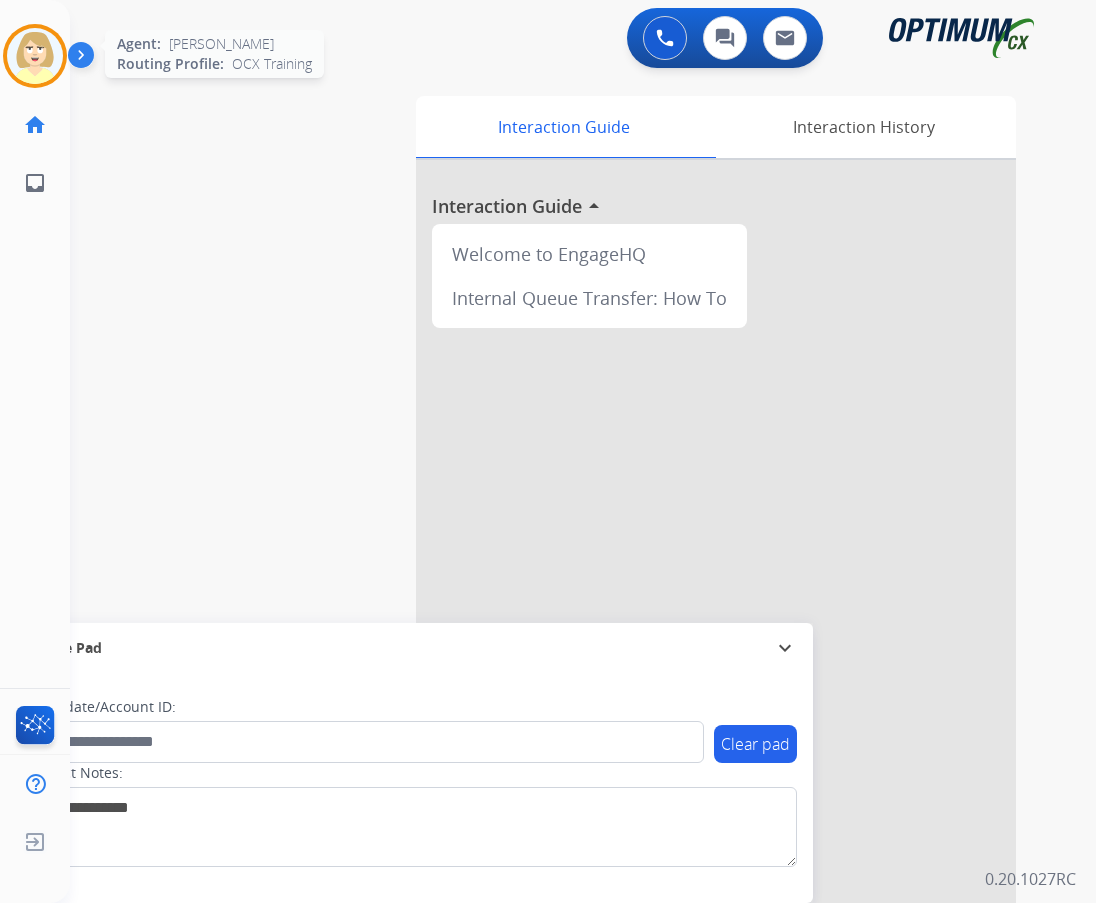 click at bounding box center [35, 56] 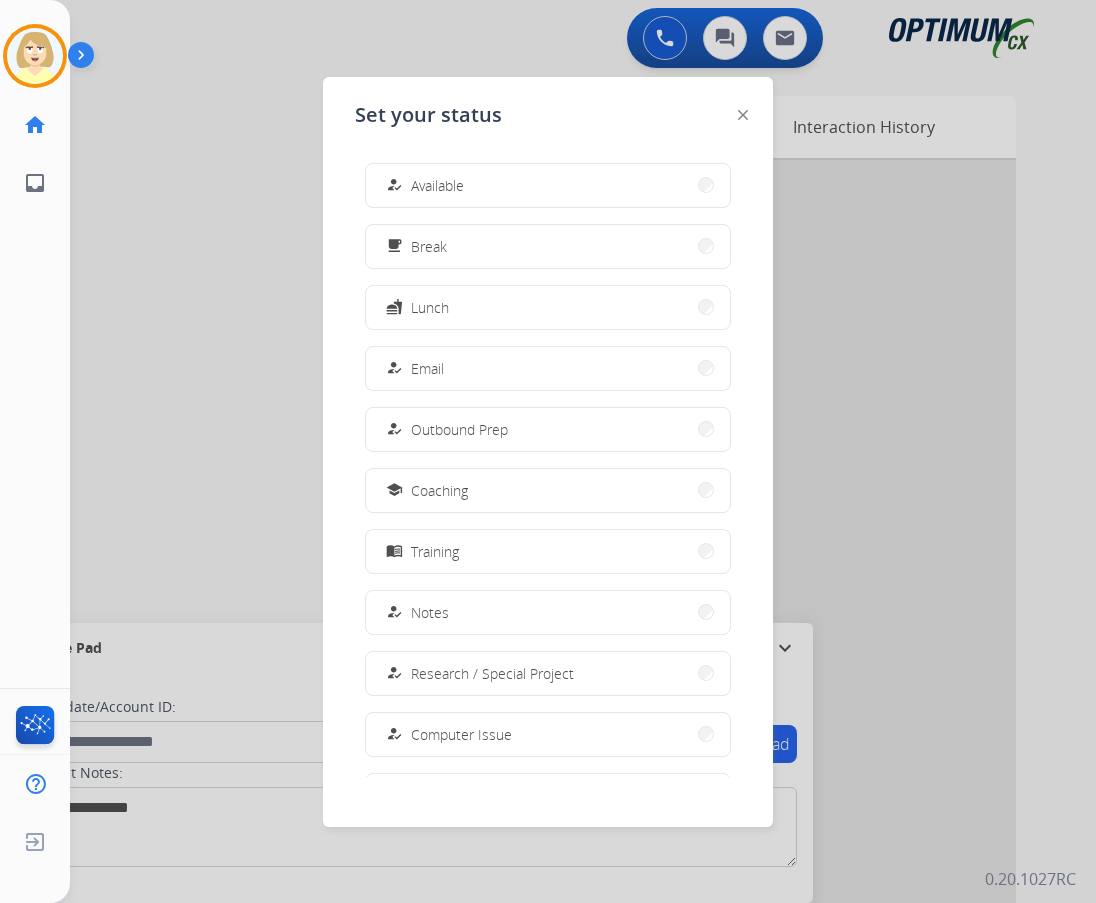 click on "Available" at bounding box center [437, 185] 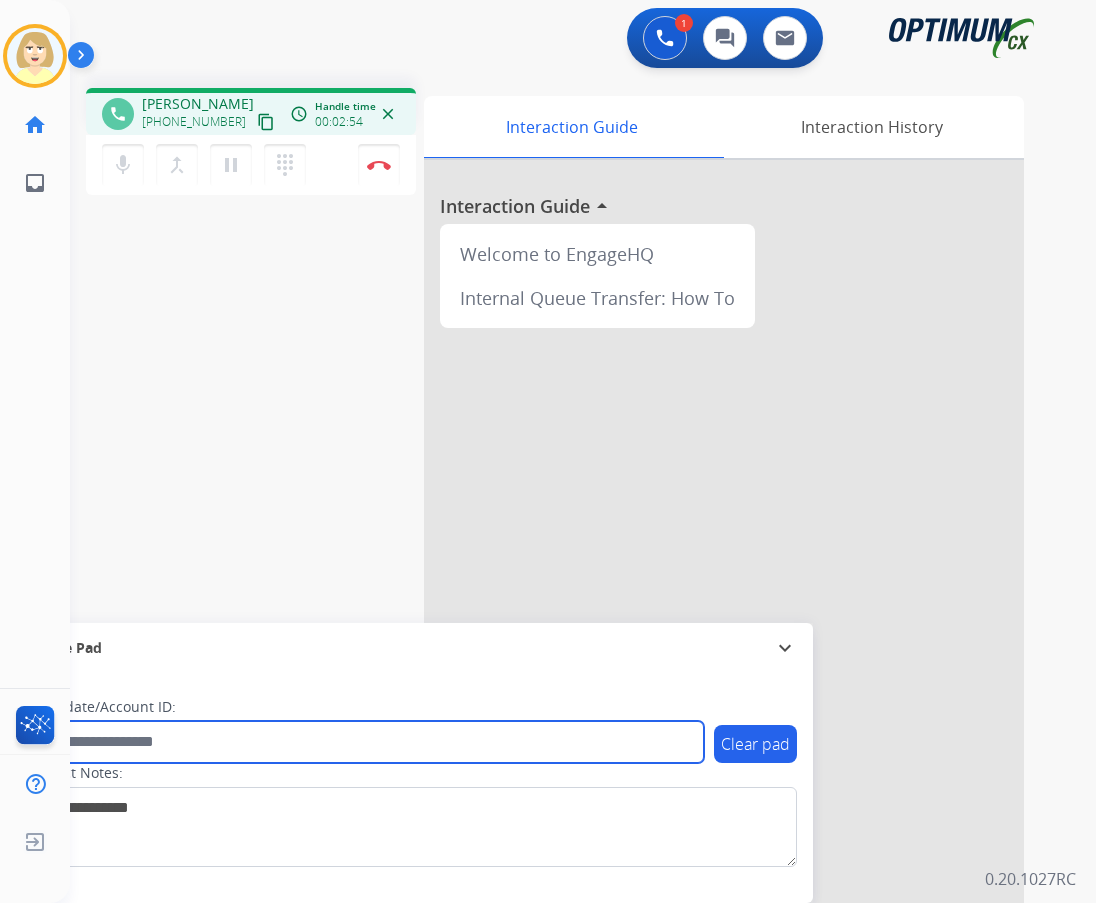 click at bounding box center [365, 742] 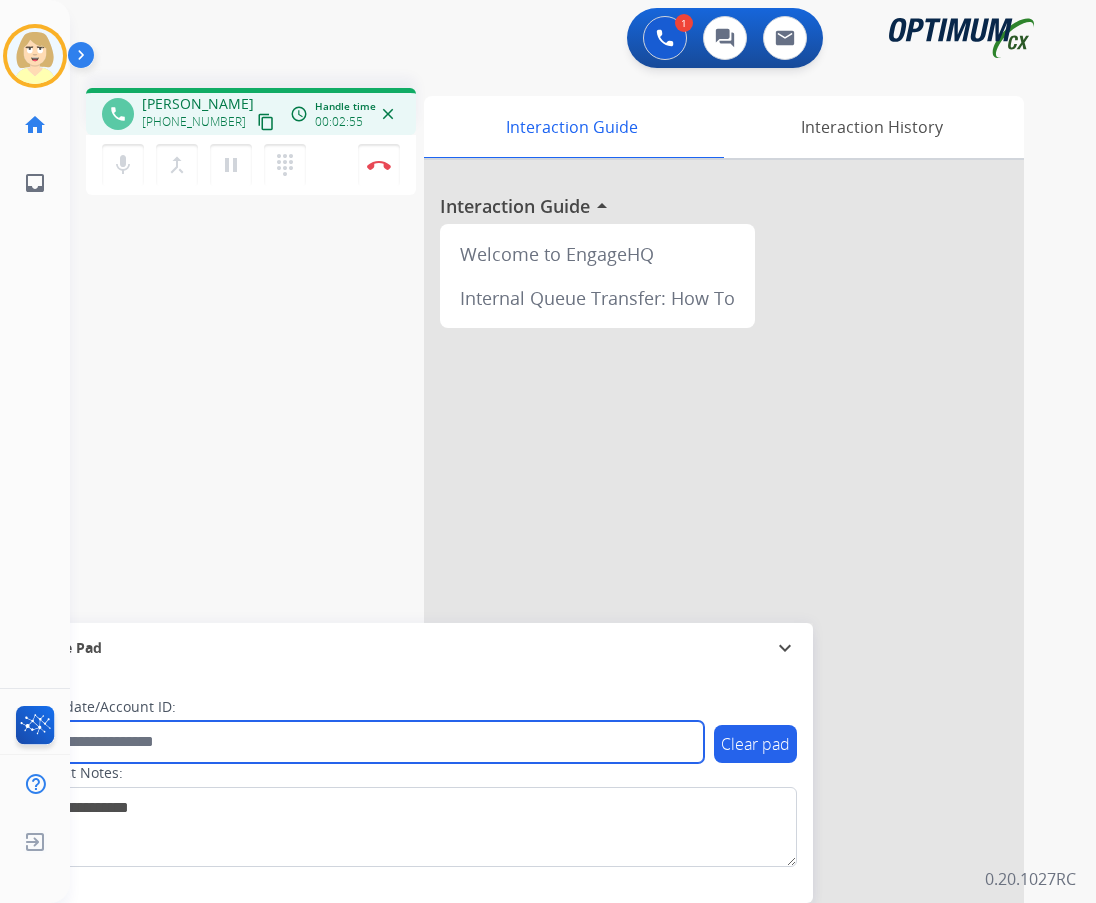 paste on "*******" 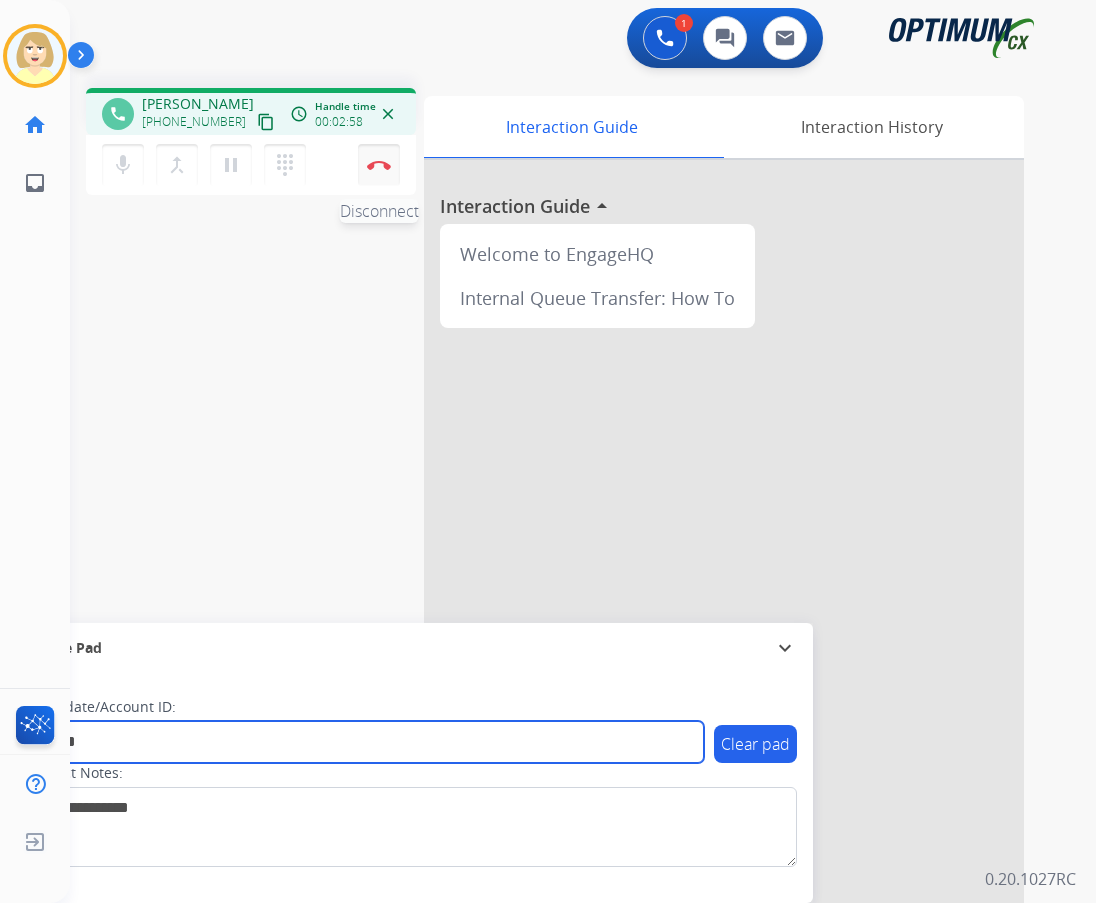 type on "*******" 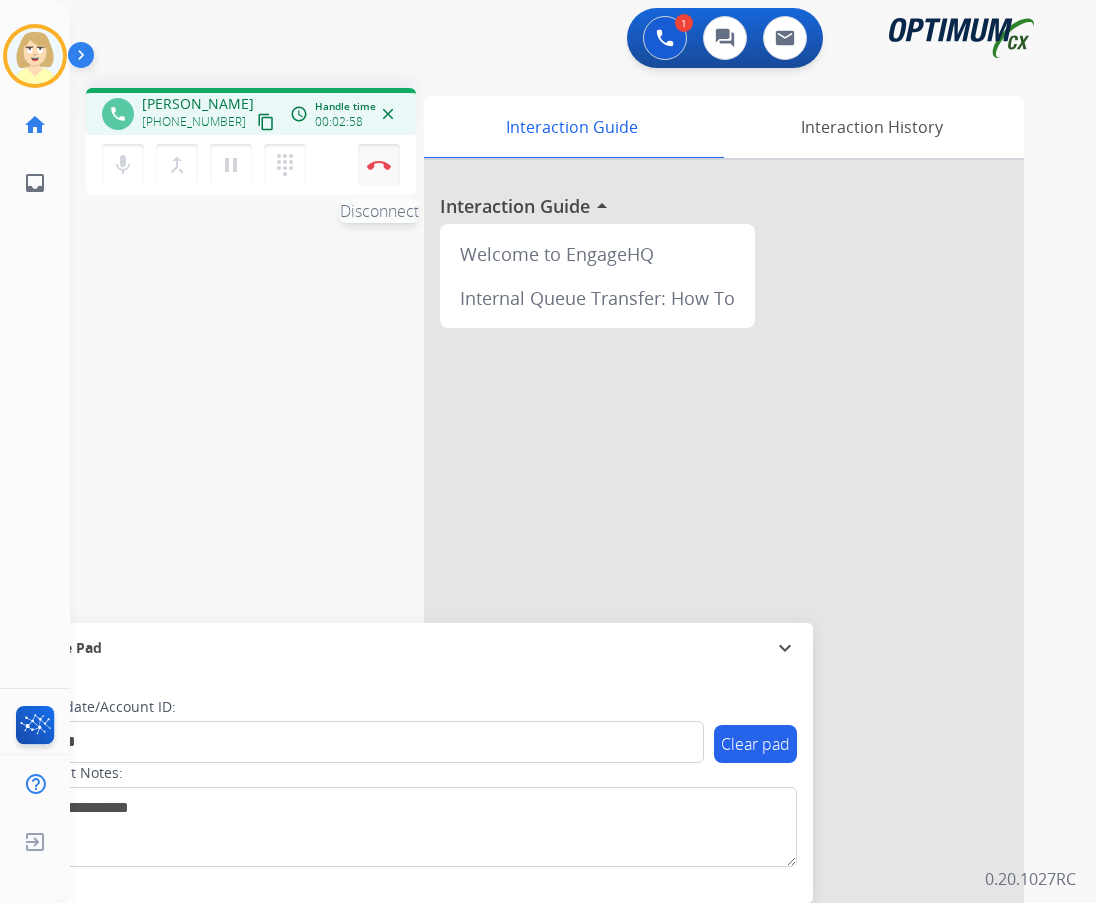 click on "Disconnect" at bounding box center (379, 165) 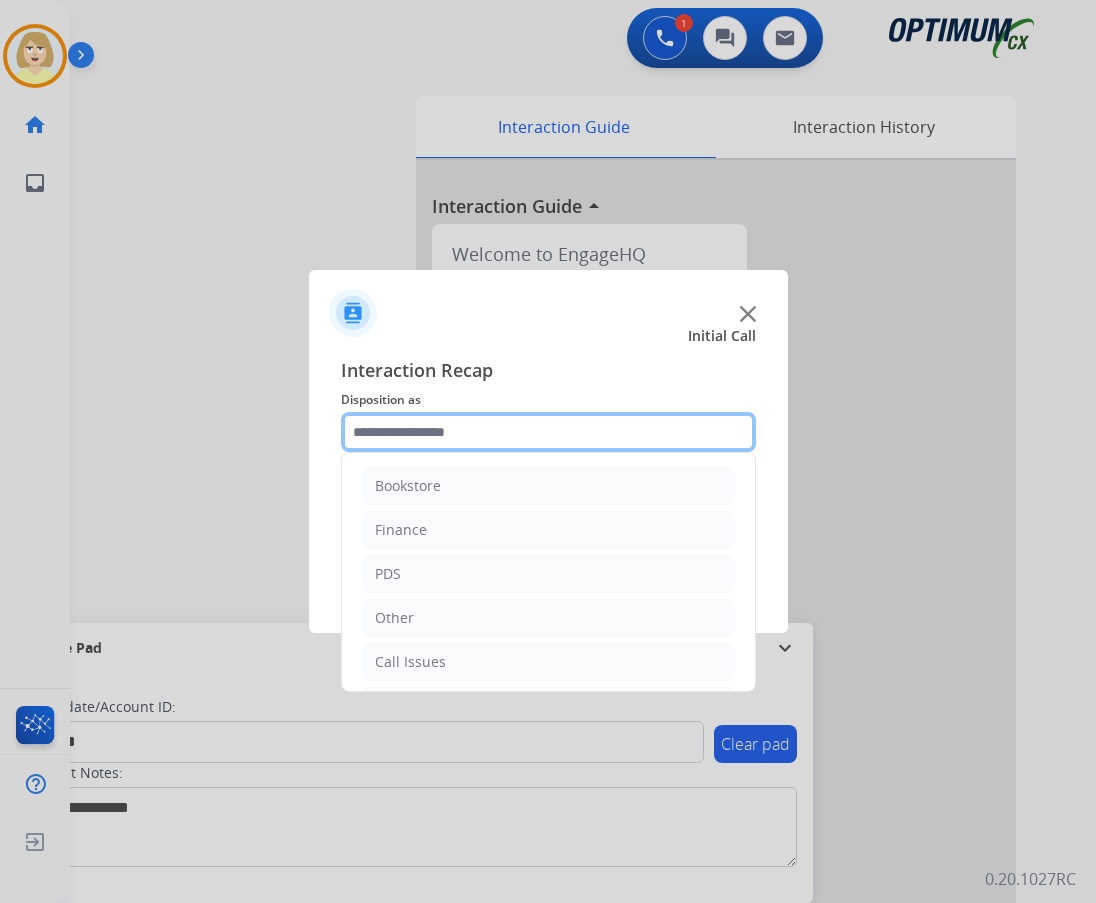 click 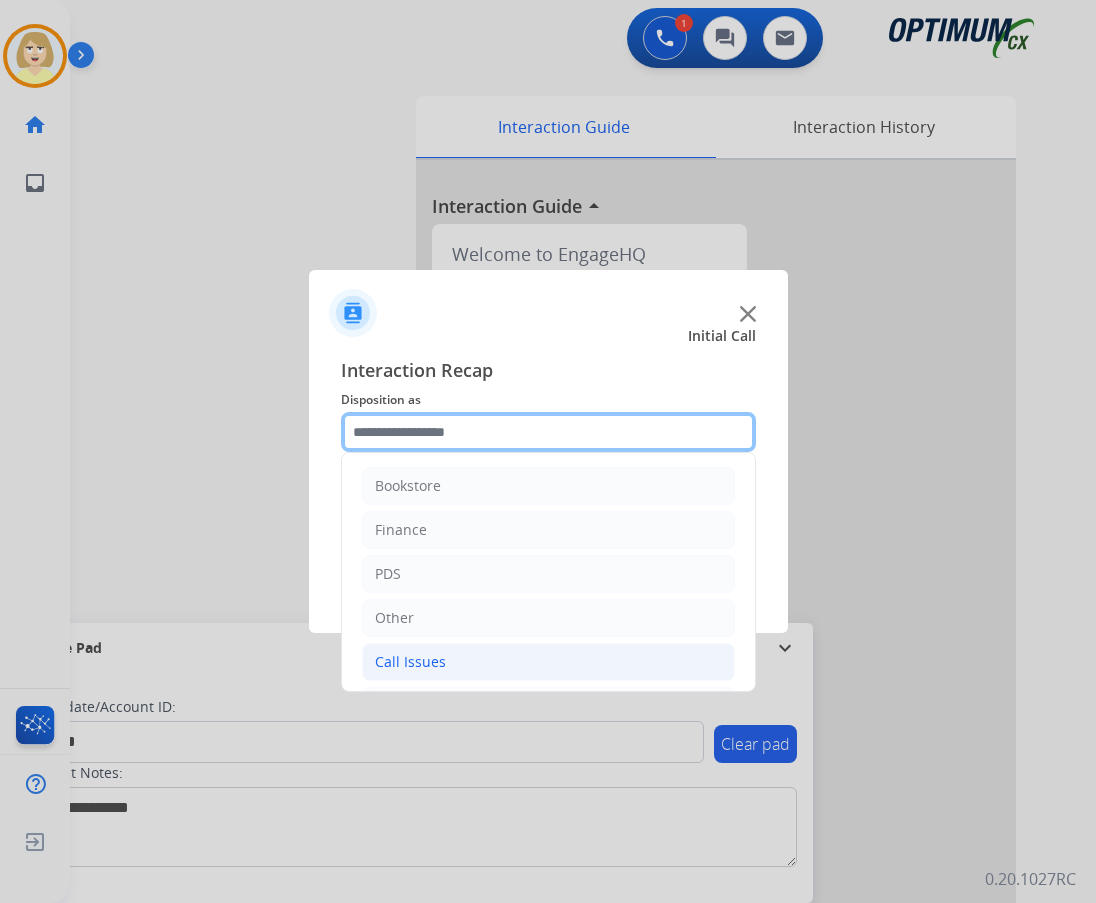 scroll, scrollTop: 136, scrollLeft: 0, axis: vertical 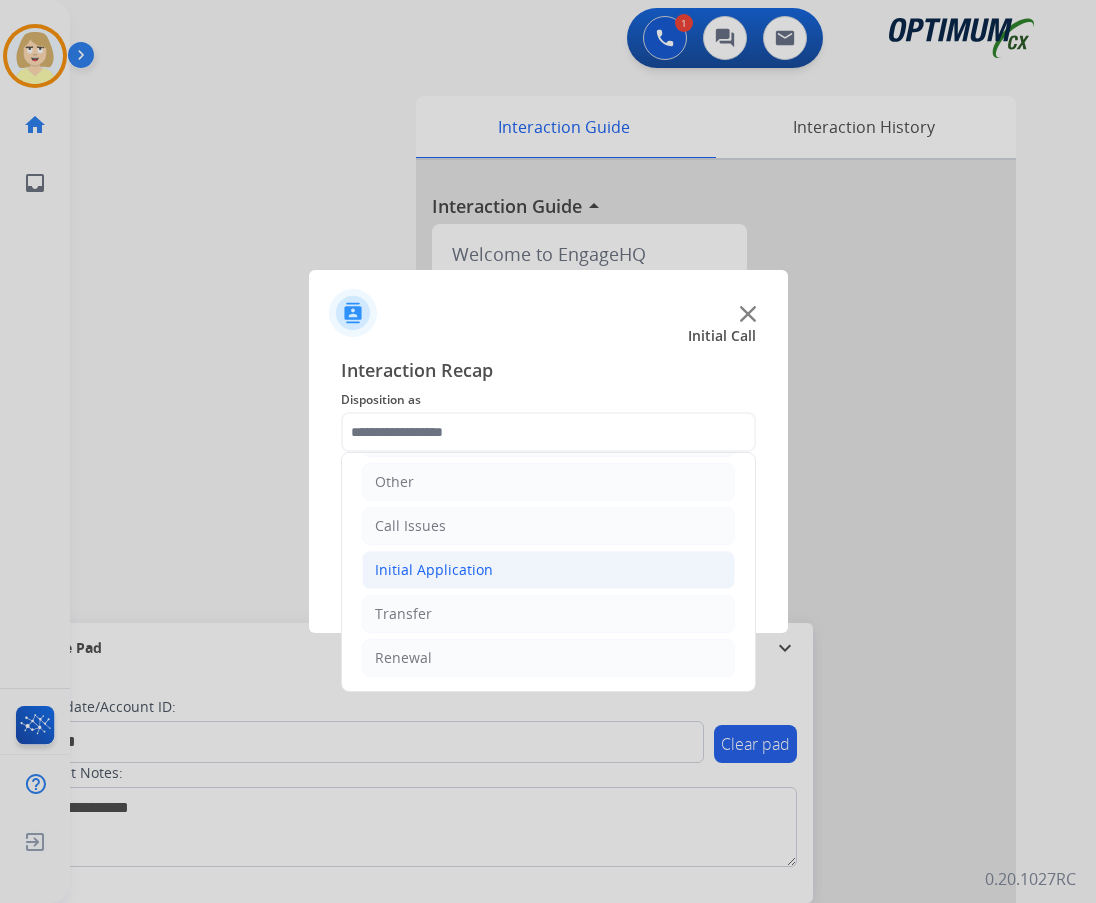 click on "Initial Application" 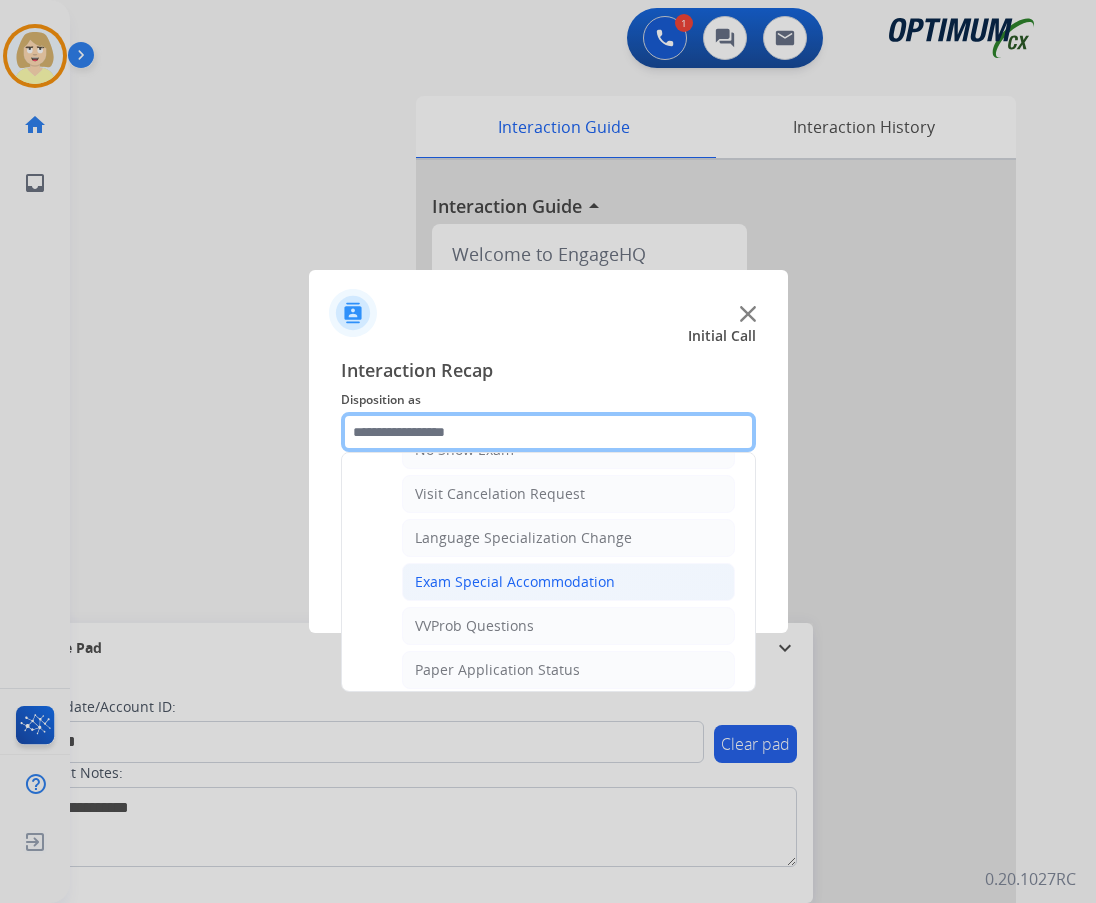 scroll, scrollTop: 1036, scrollLeft: 0, axis: vertical 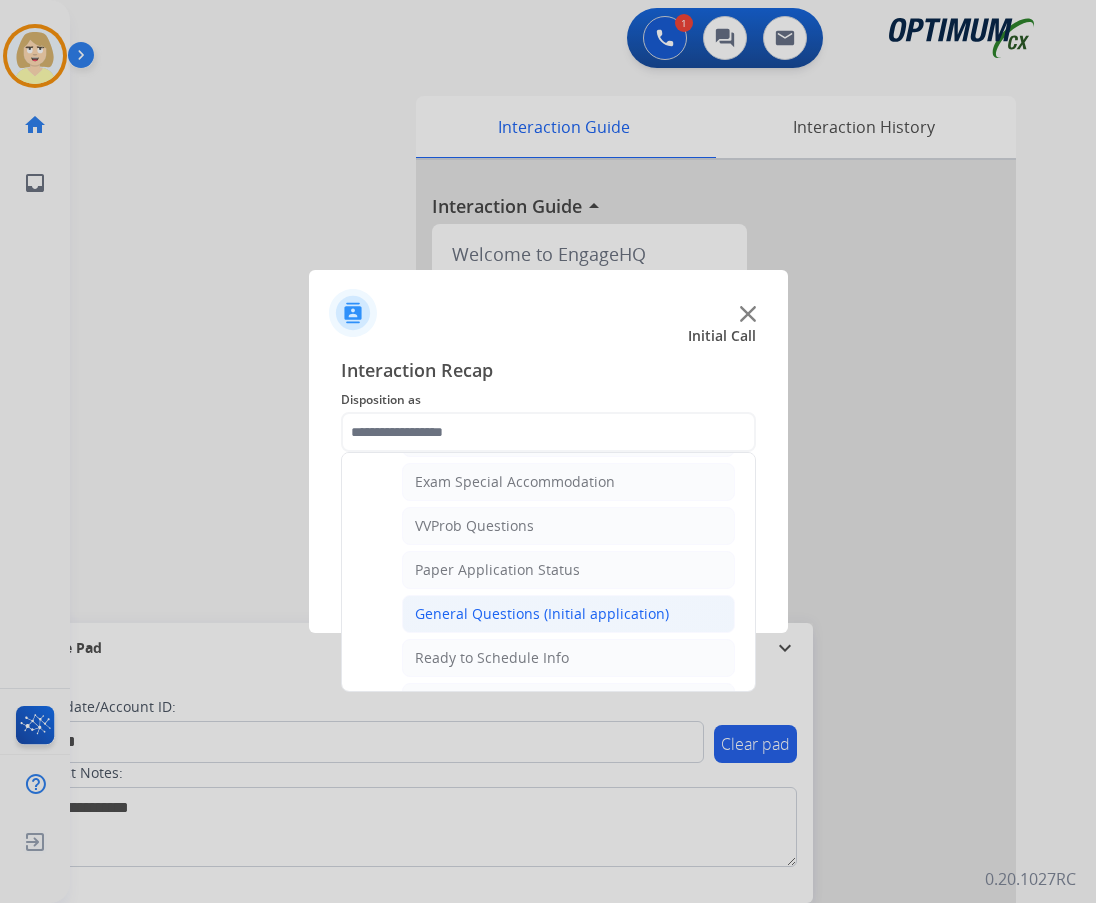 click on "General Questions (Initial application)" 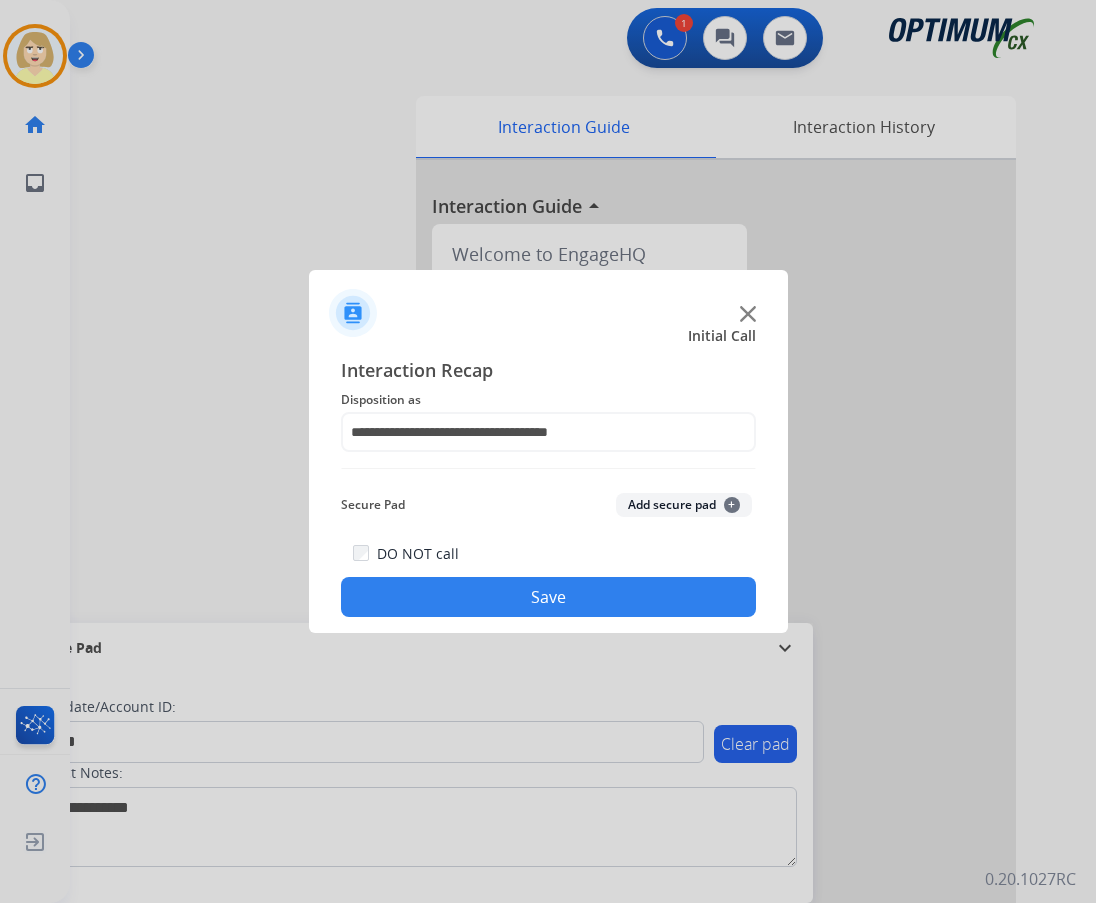 click on "Add secure pad  +" 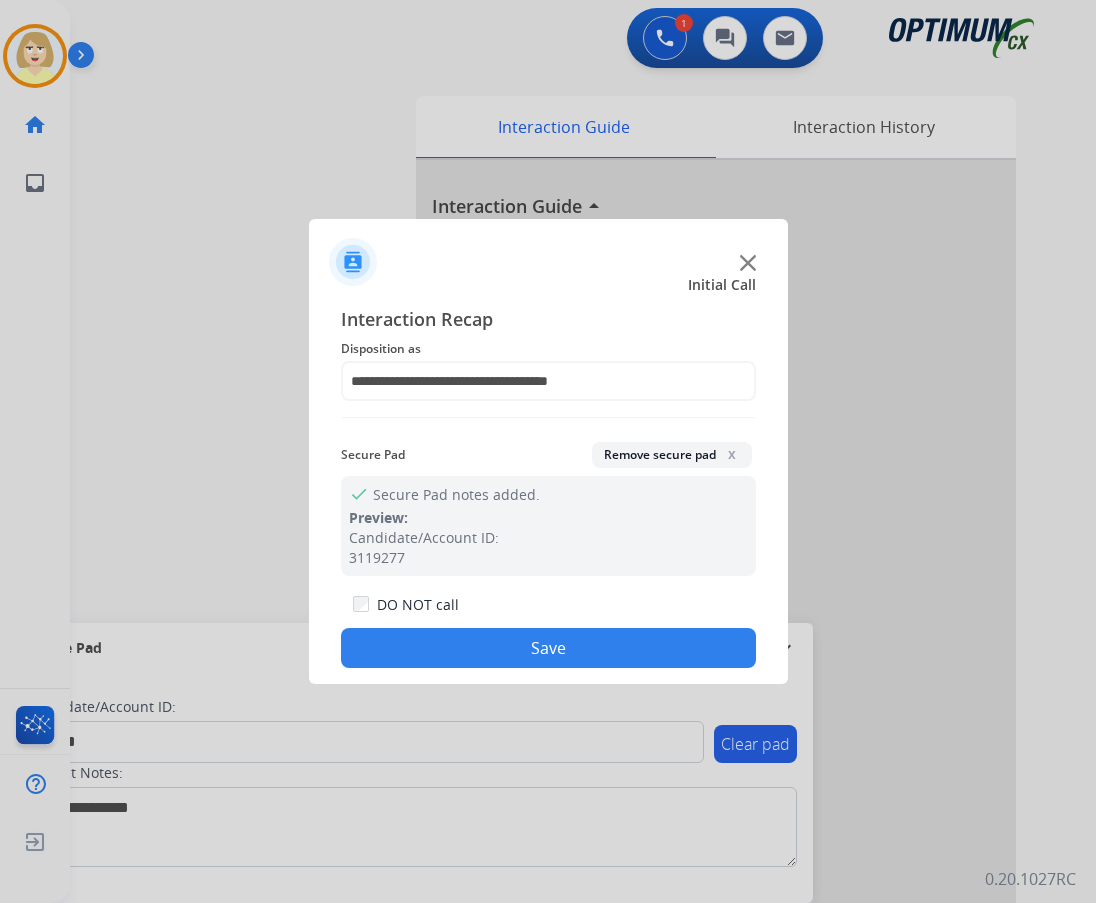 click on "Save" 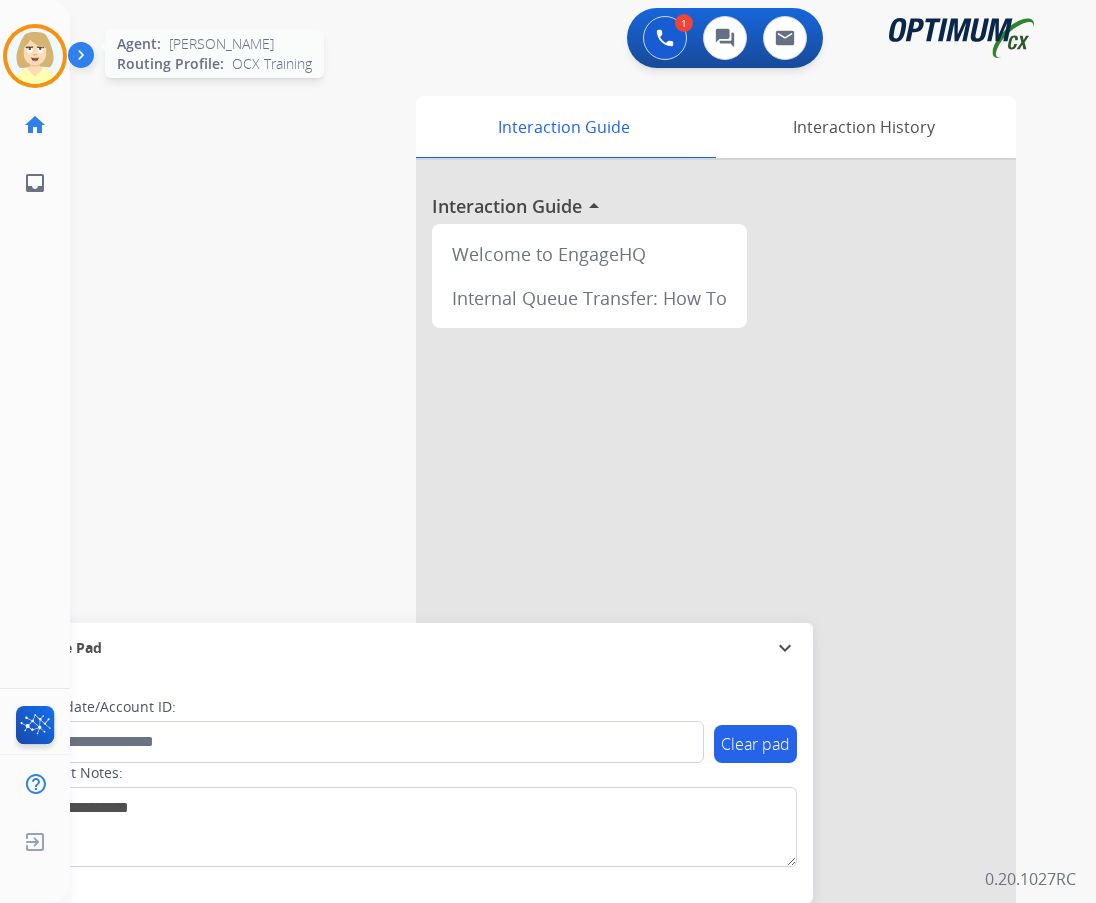 click at bounding box center [35, 56] 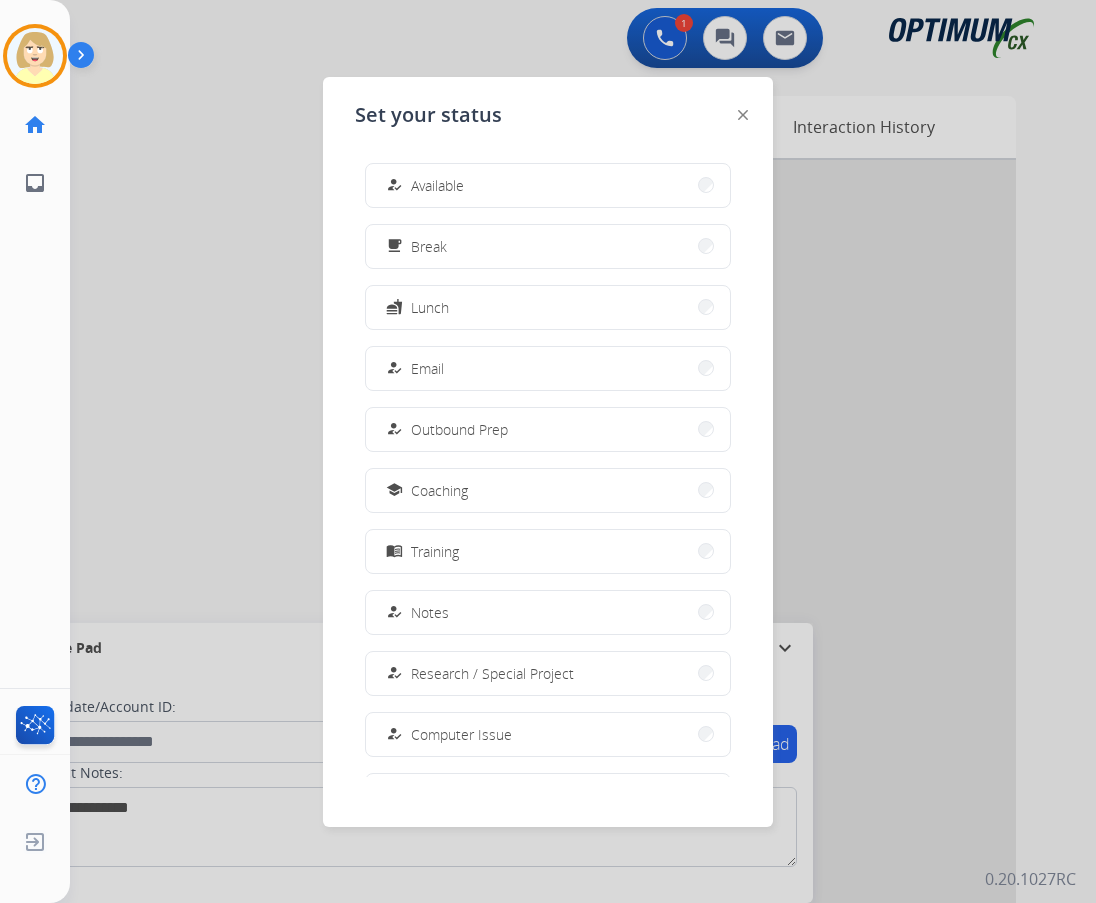 click on "Available" at bounding box center (437, 185) 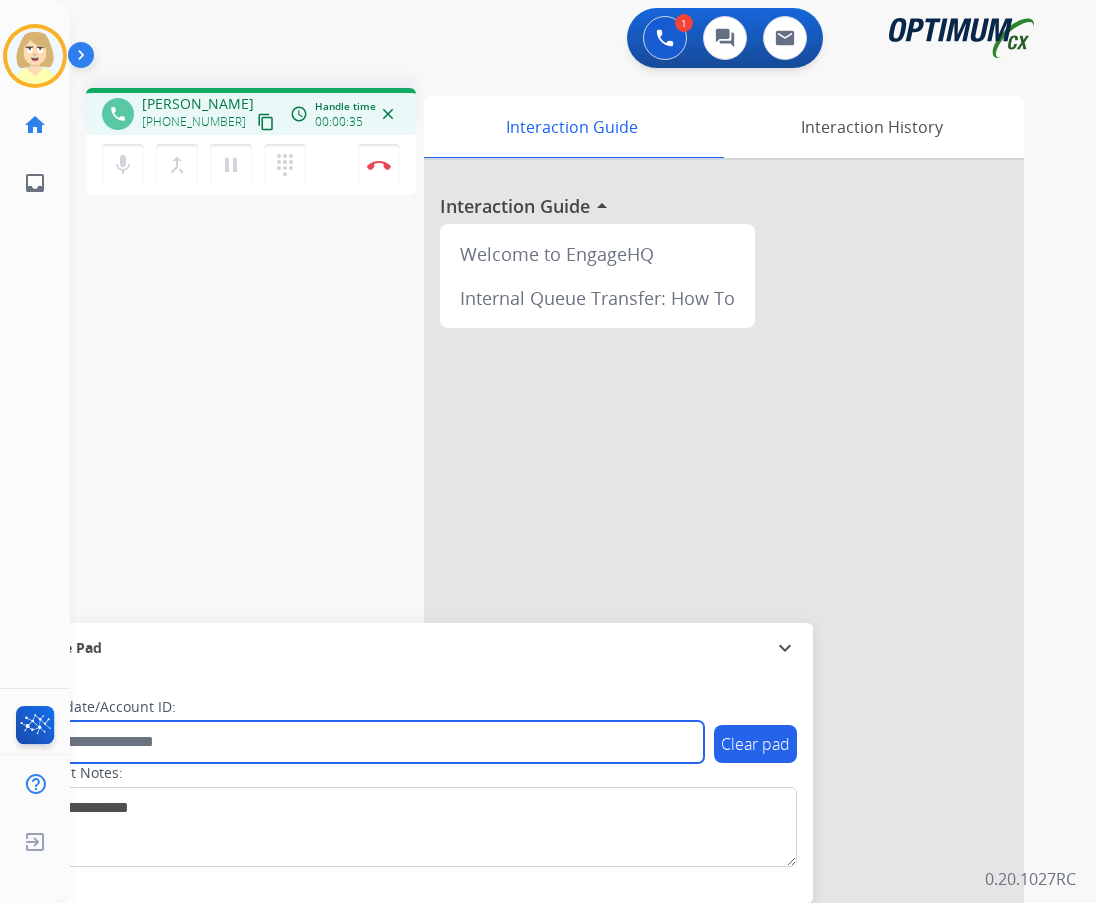 click at bounding box center [365, 742] 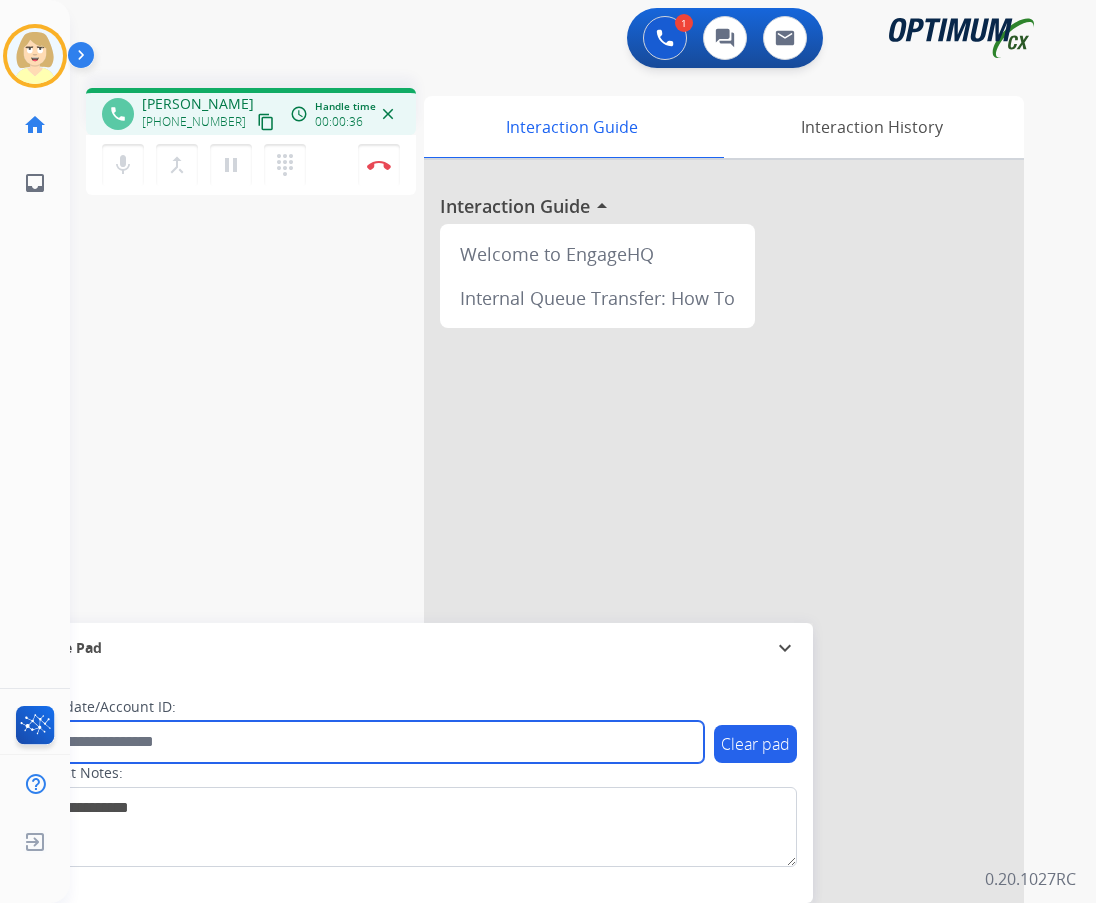 paste on "*******" 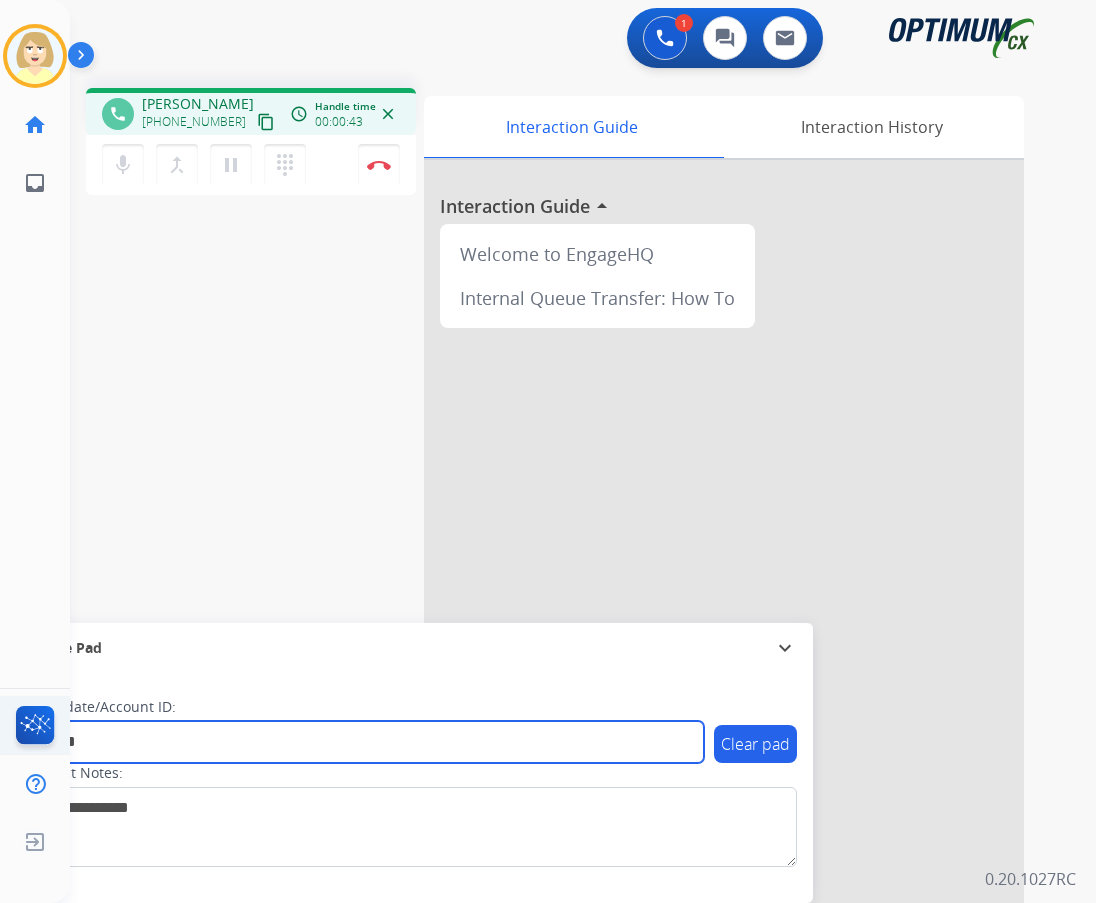 type on "*******" 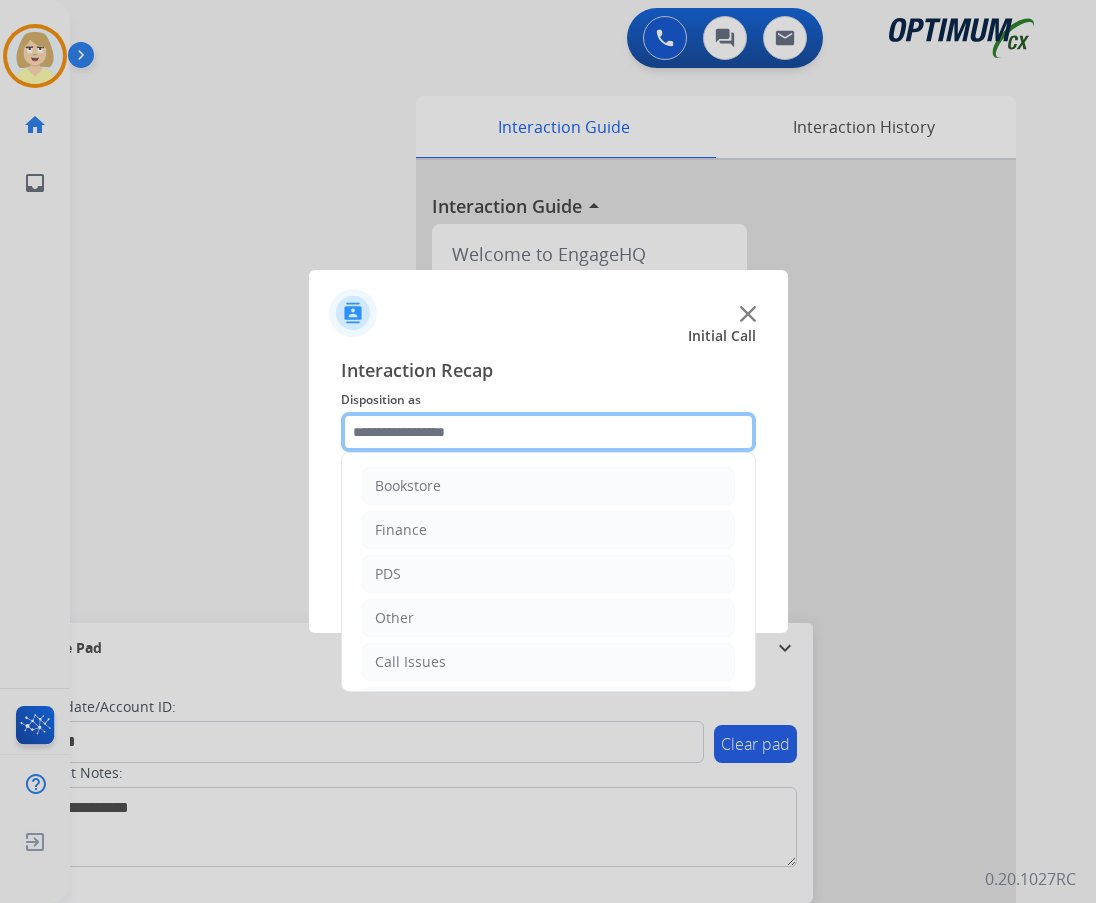 click 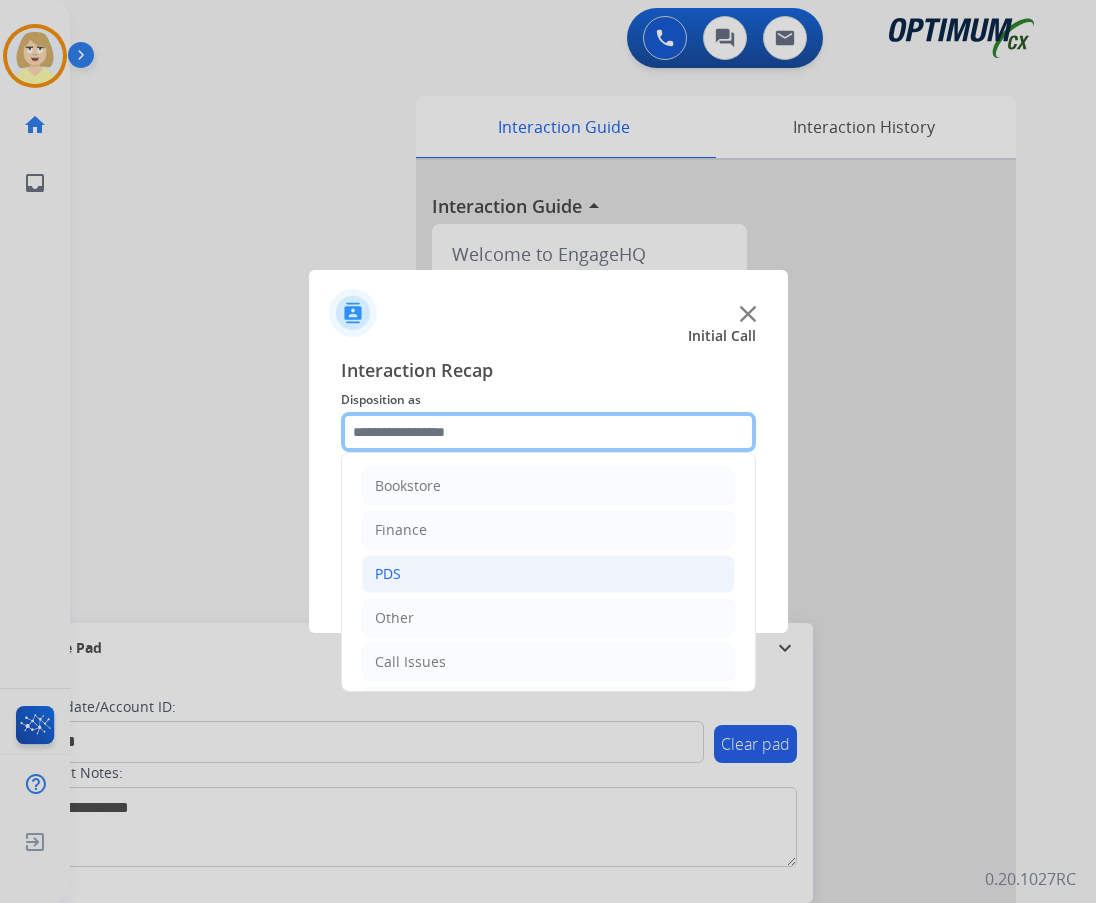 scroll, scrollTop: 136, scrollLeft: 0, axis: vertical 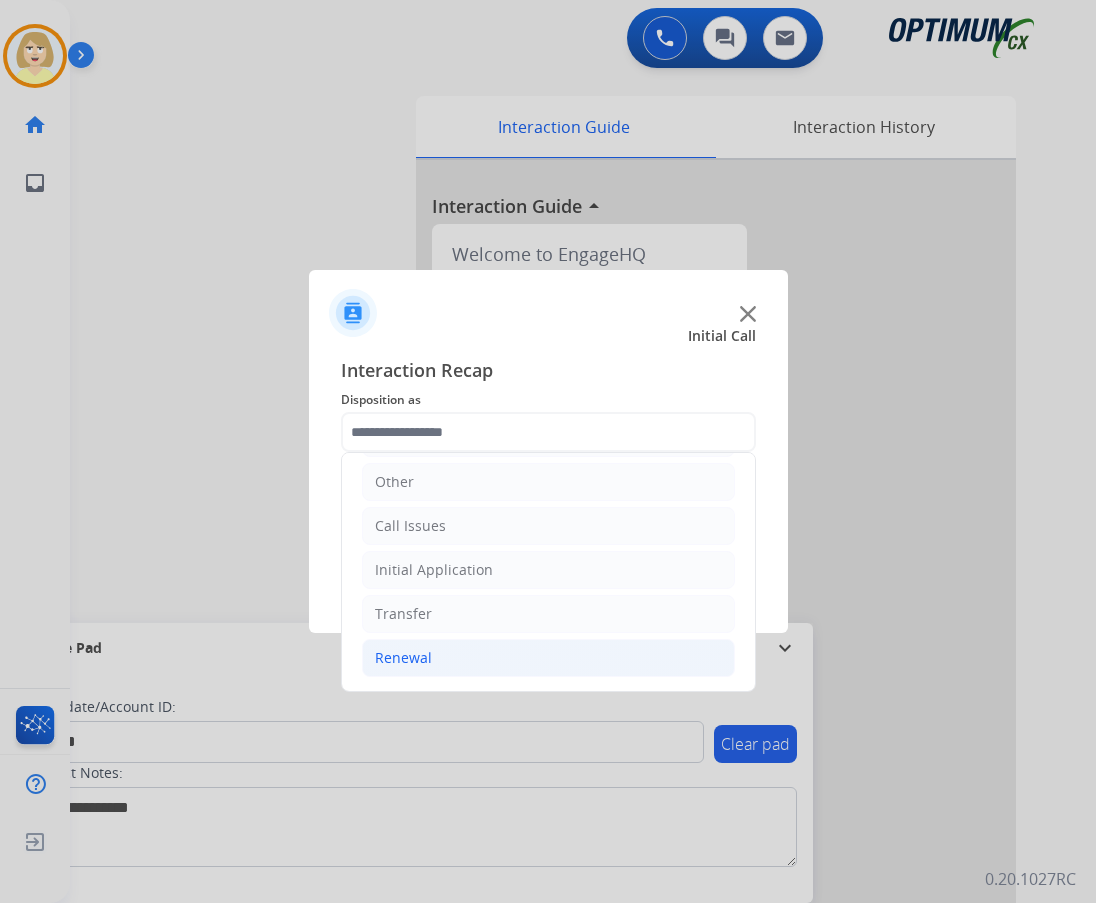 click on "Renewal" 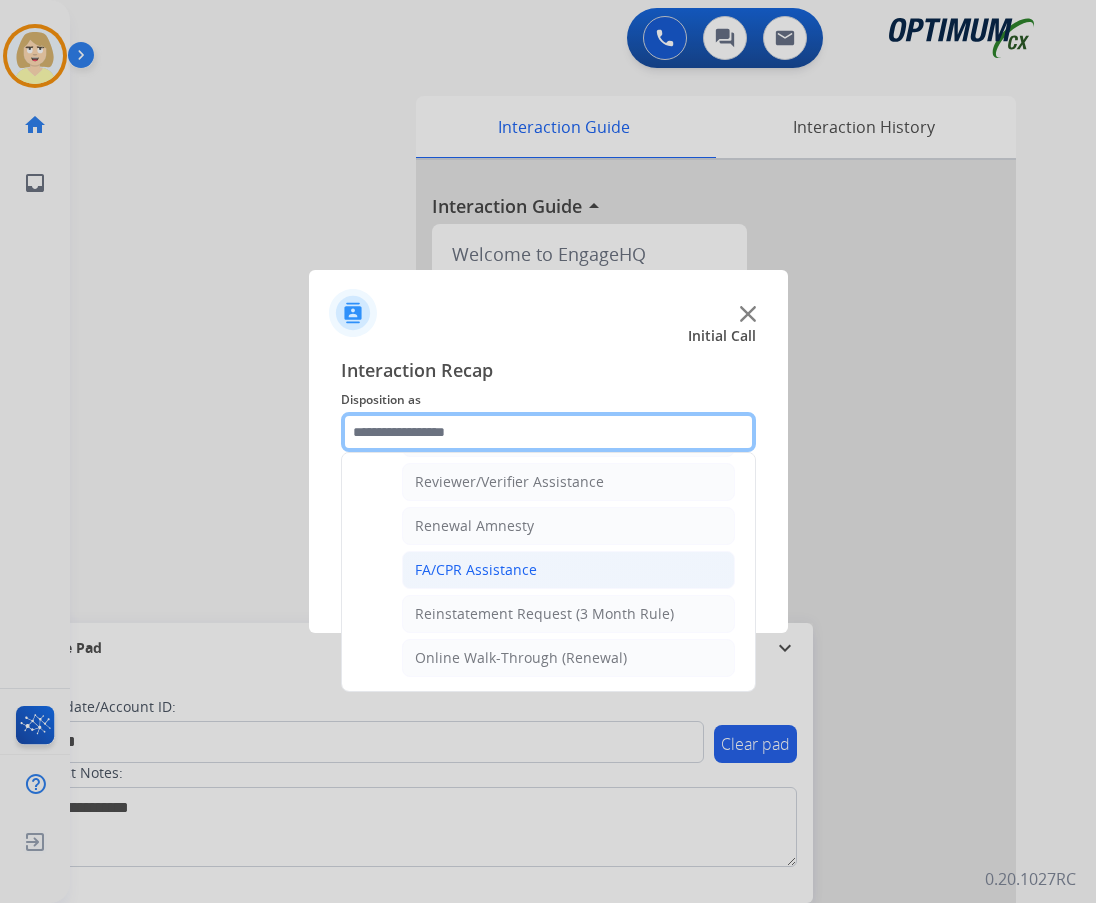scroll, scrollTop: 572, scrollLeft: 0, axis: vertical 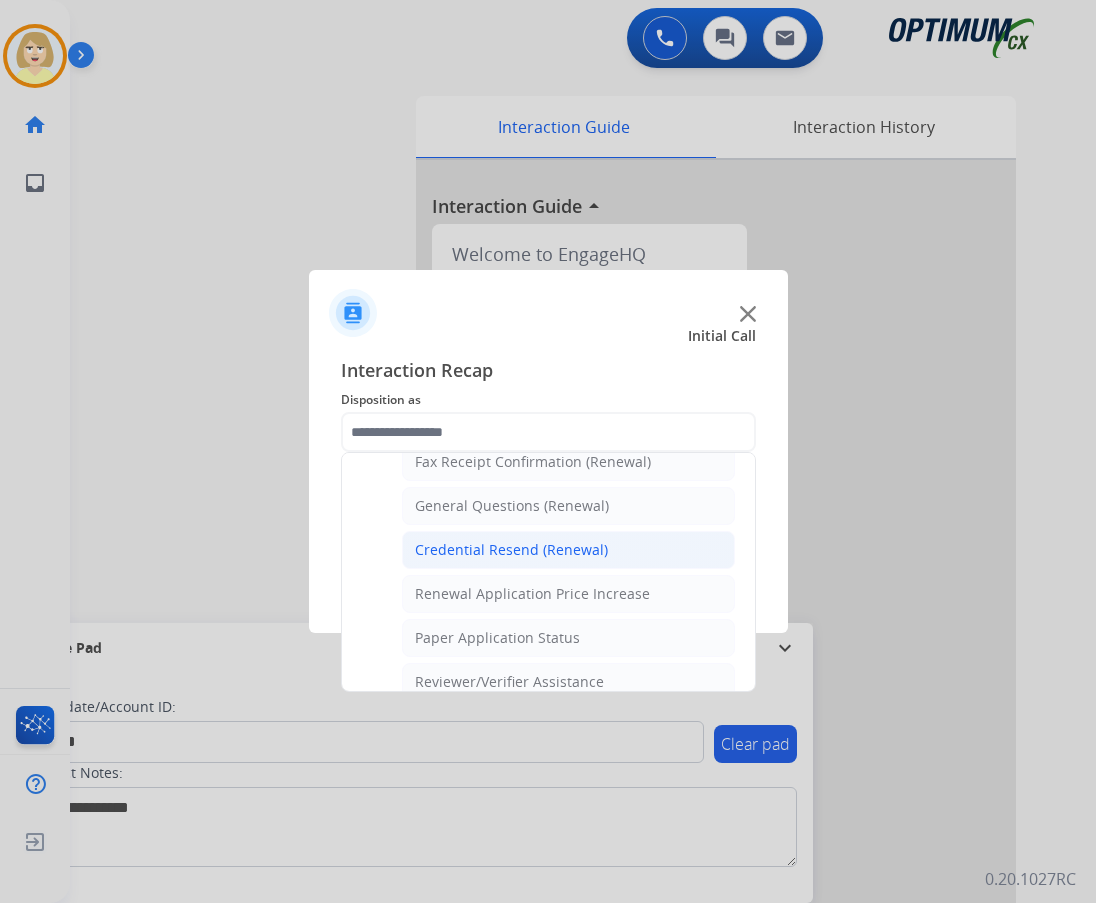 click on "Credential Resend (Renewal)" 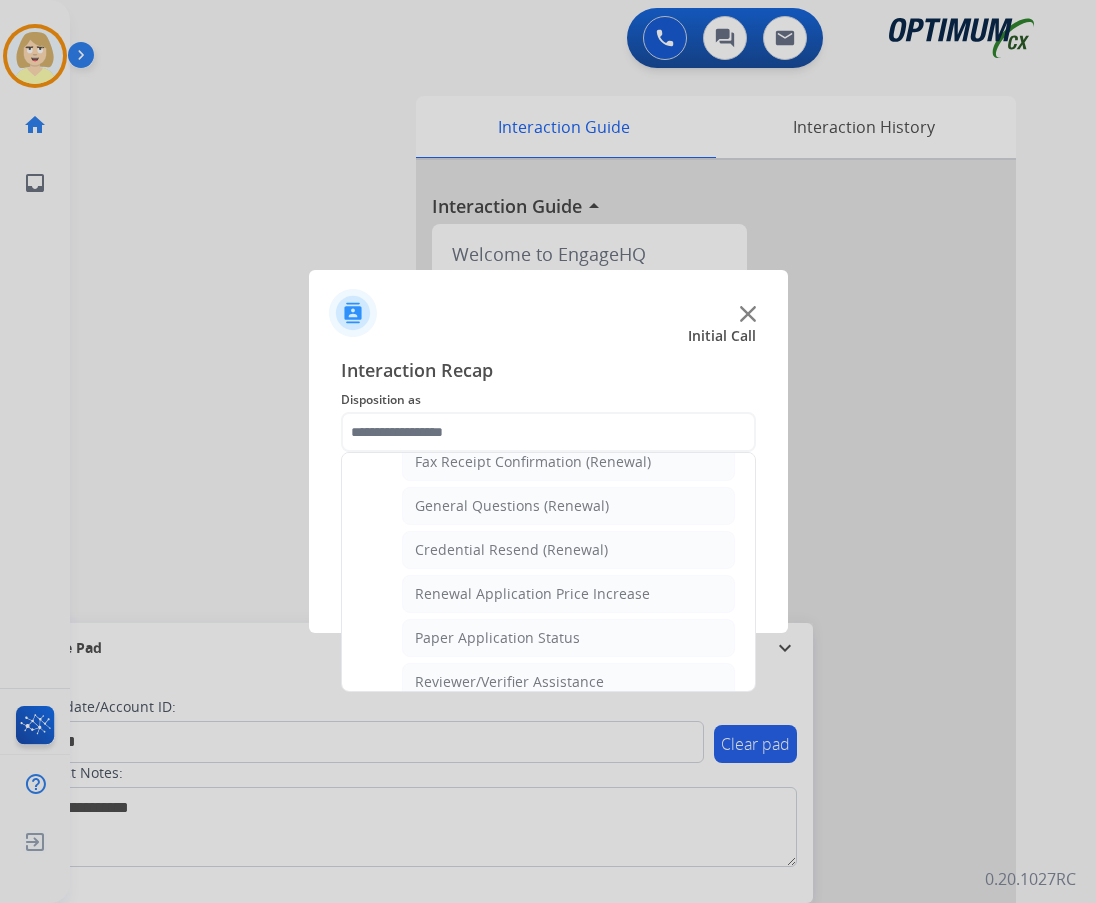 type on "**********" 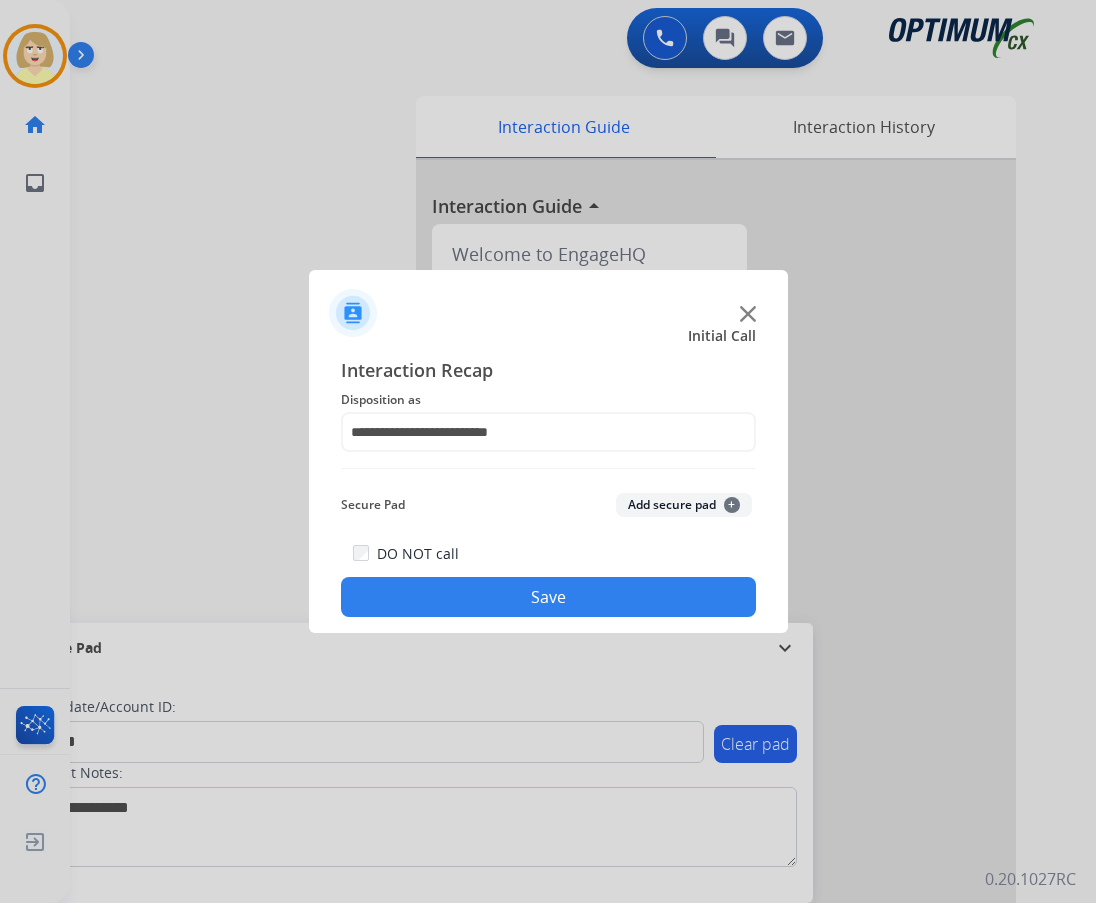 click on "Add secure pad  +" 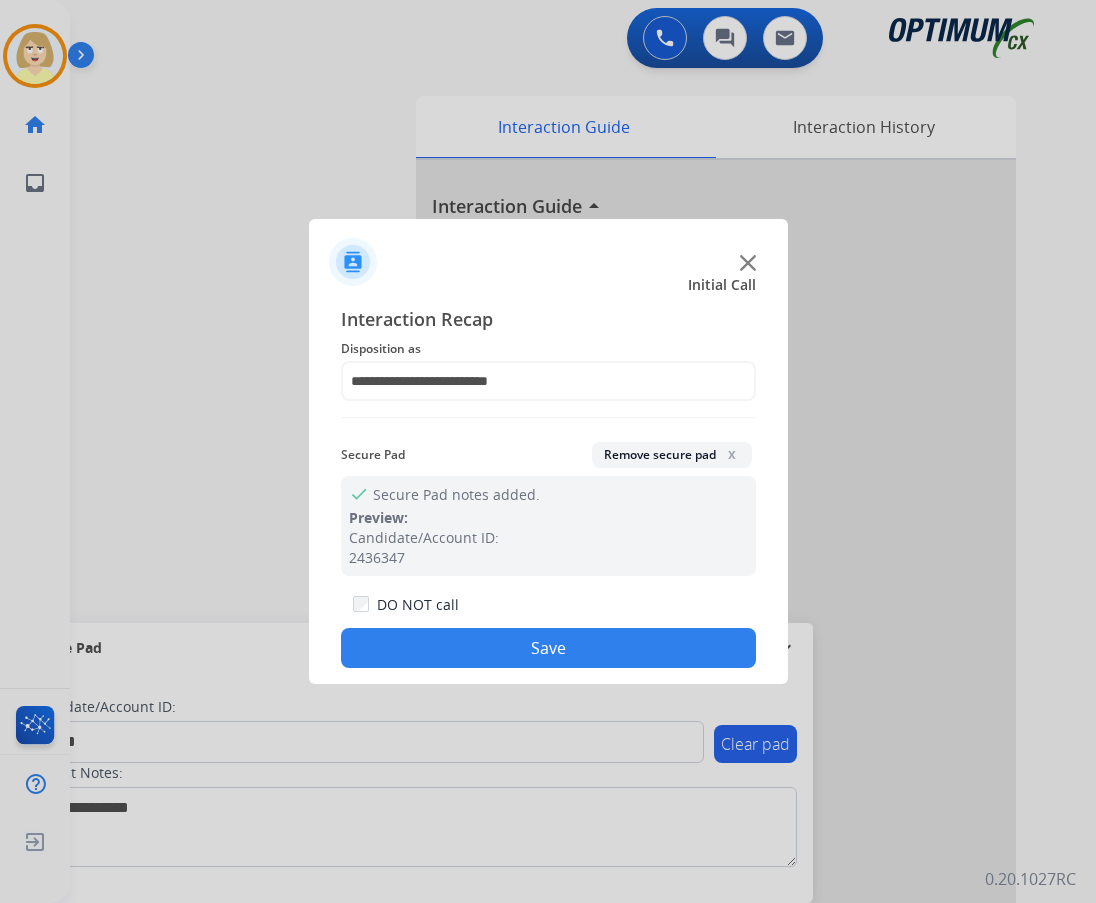 drag, startPoint x: 481, startPoint y: 644, endPoint x: 150, endPoint y: 314, distance: 467.39813 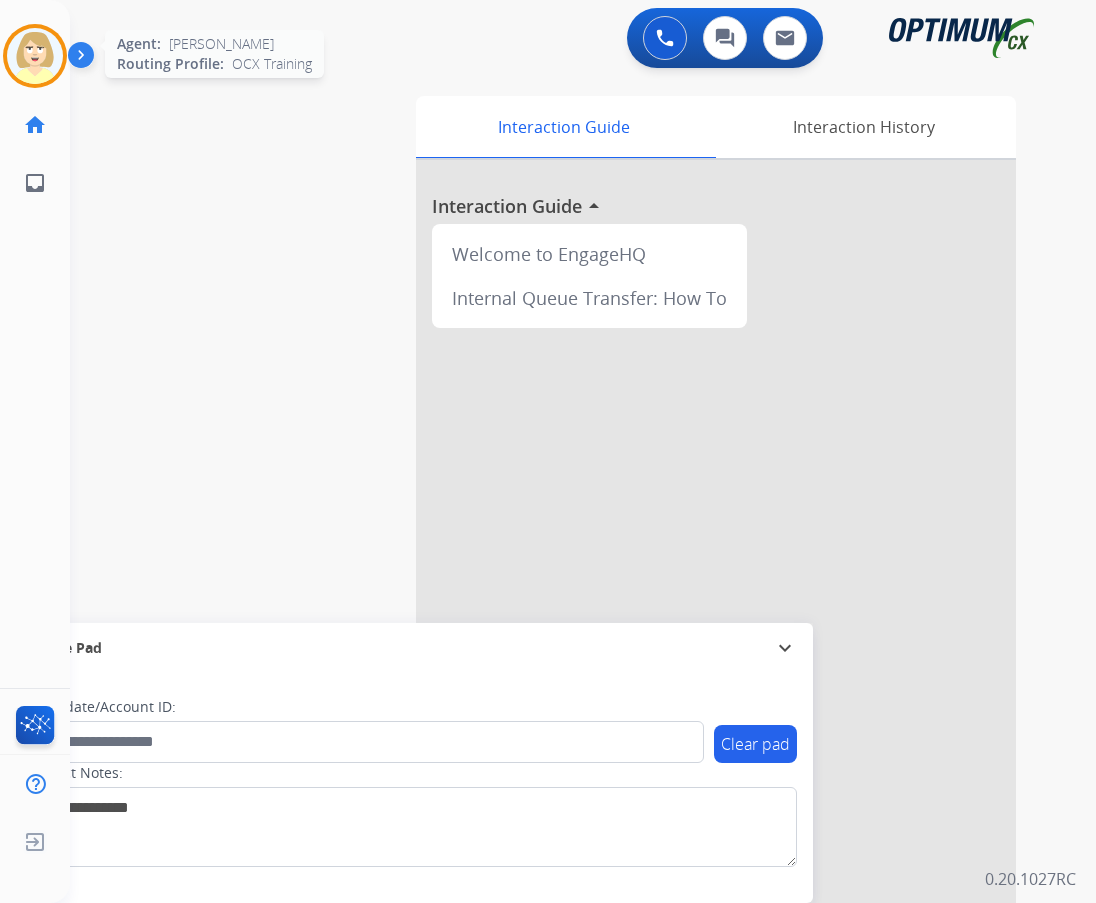 click at bounding box center [35, 56] 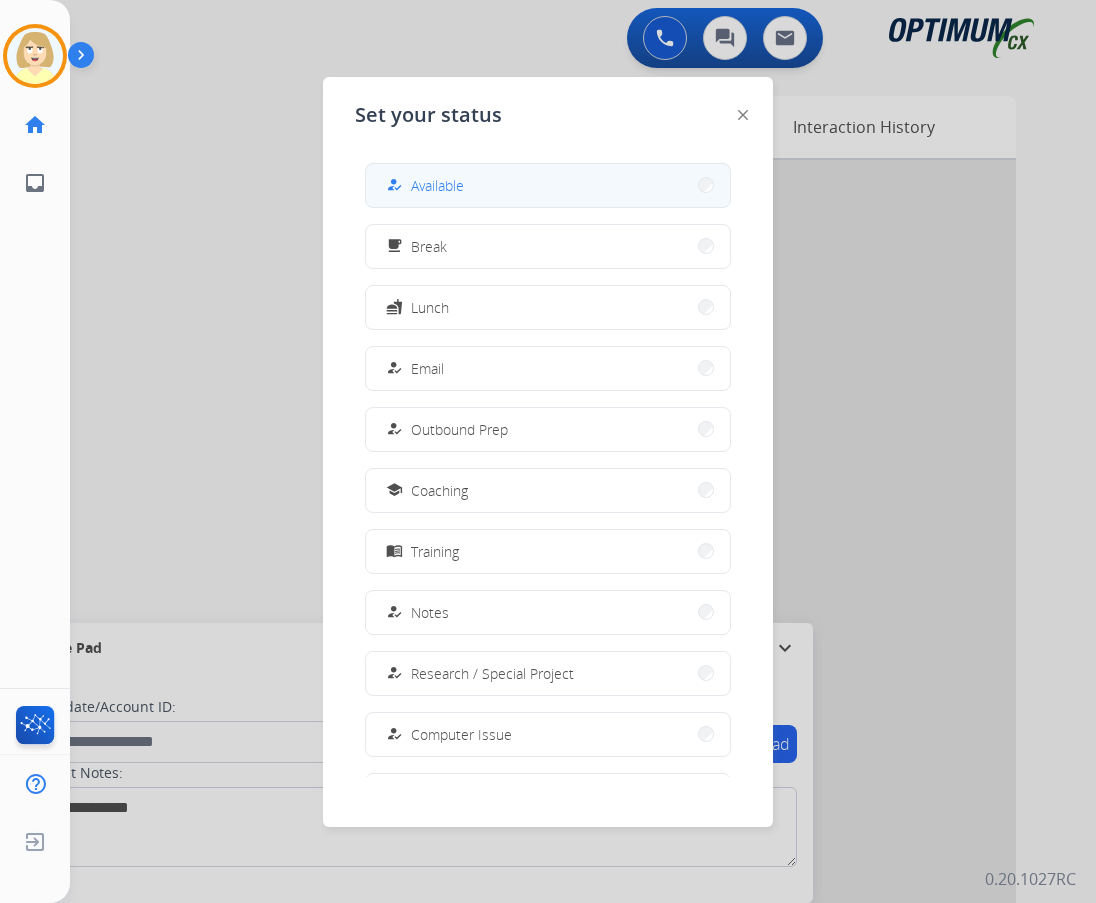click on "Available" at bounding box center (437, 185) 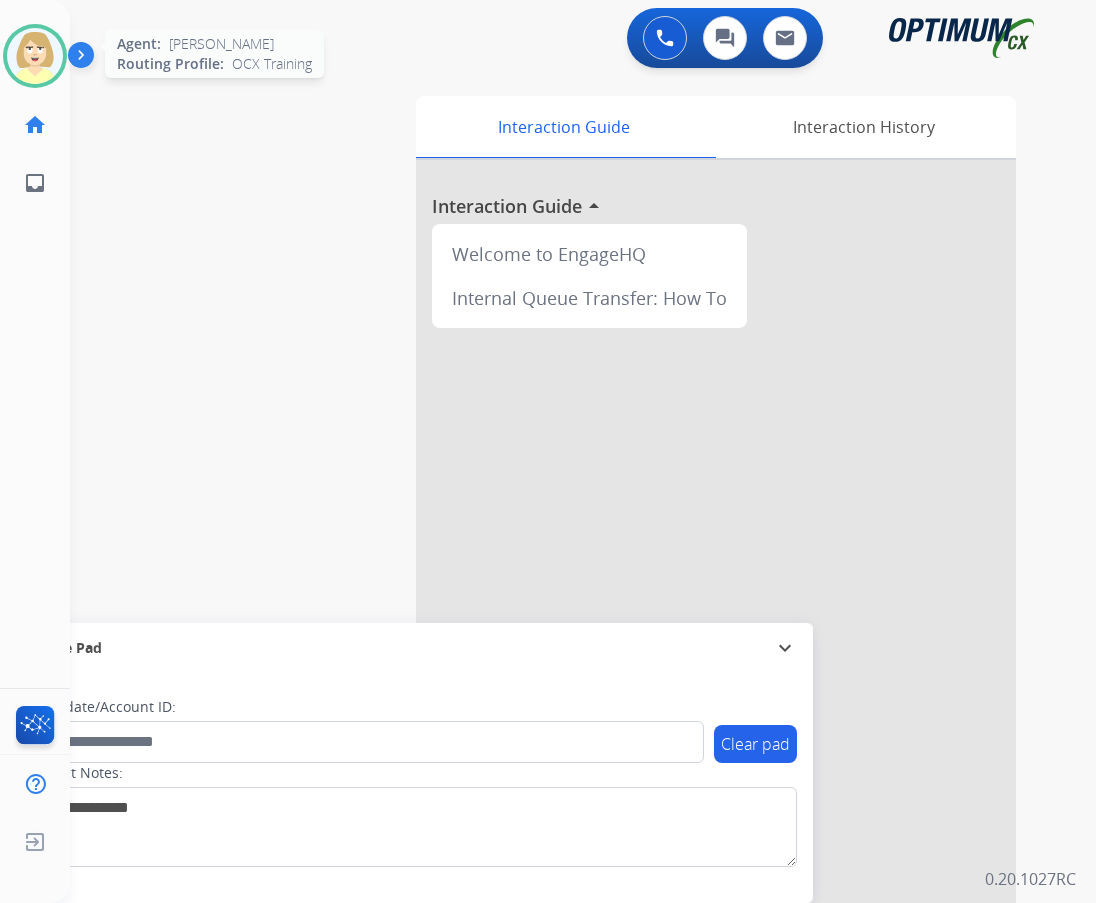 click at bounding box center [35, 56] 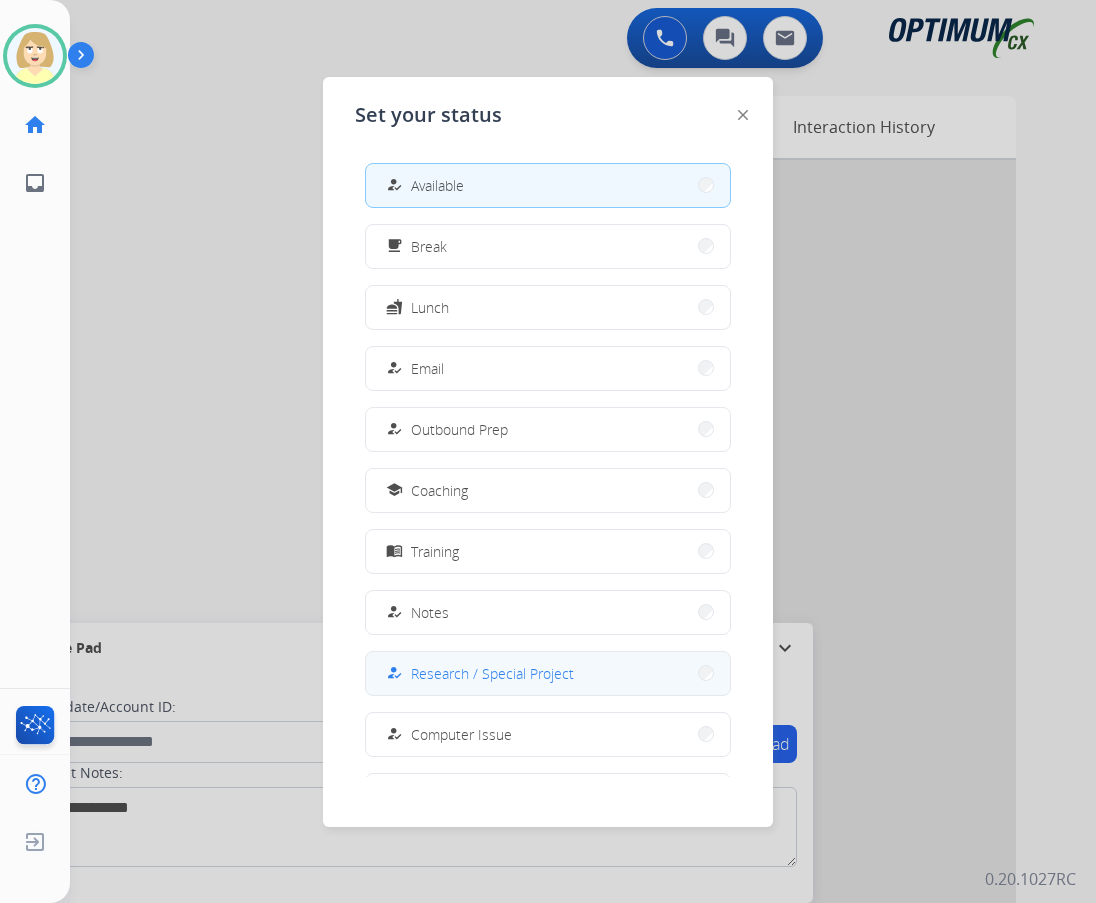 scroll, scrollTop: 189, scrollLeft: 0, axis: vertical 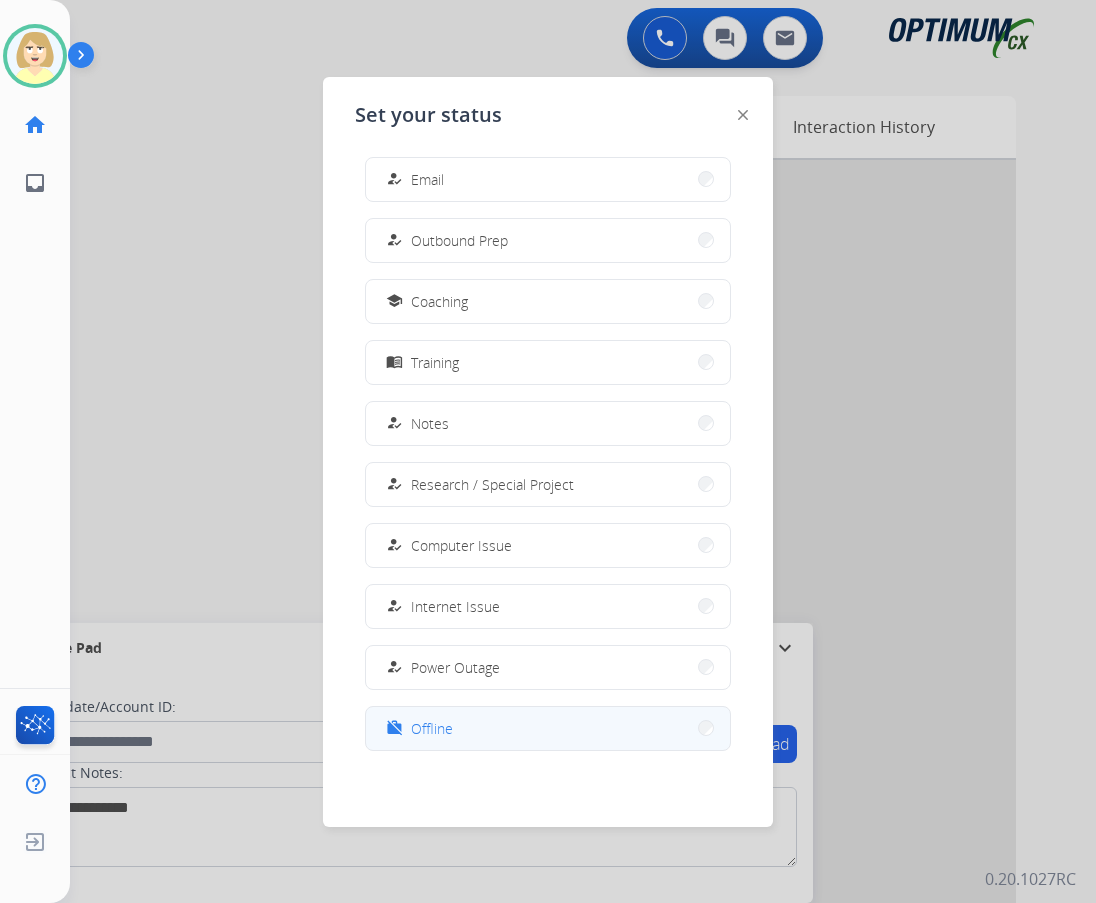 click on "Offline" at bounding box center [432, 728] 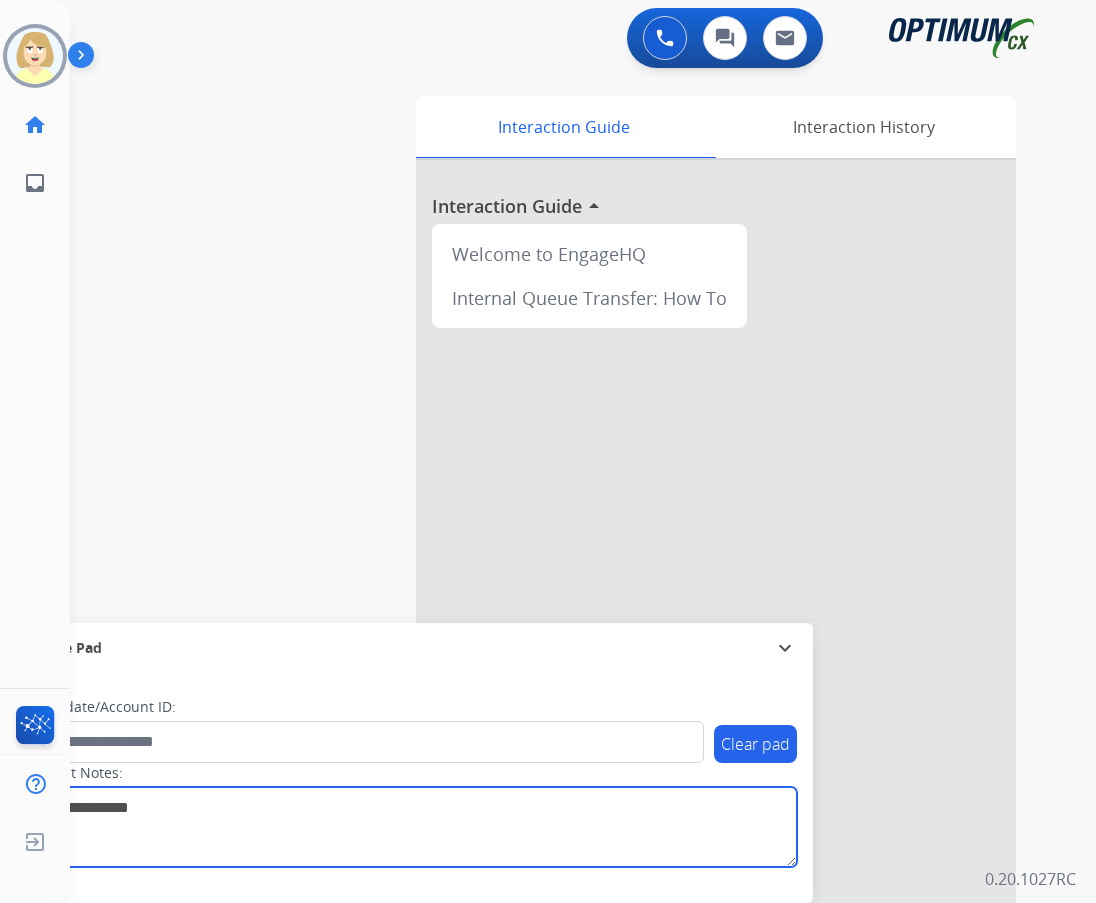 click at bounding box center [411, 827] 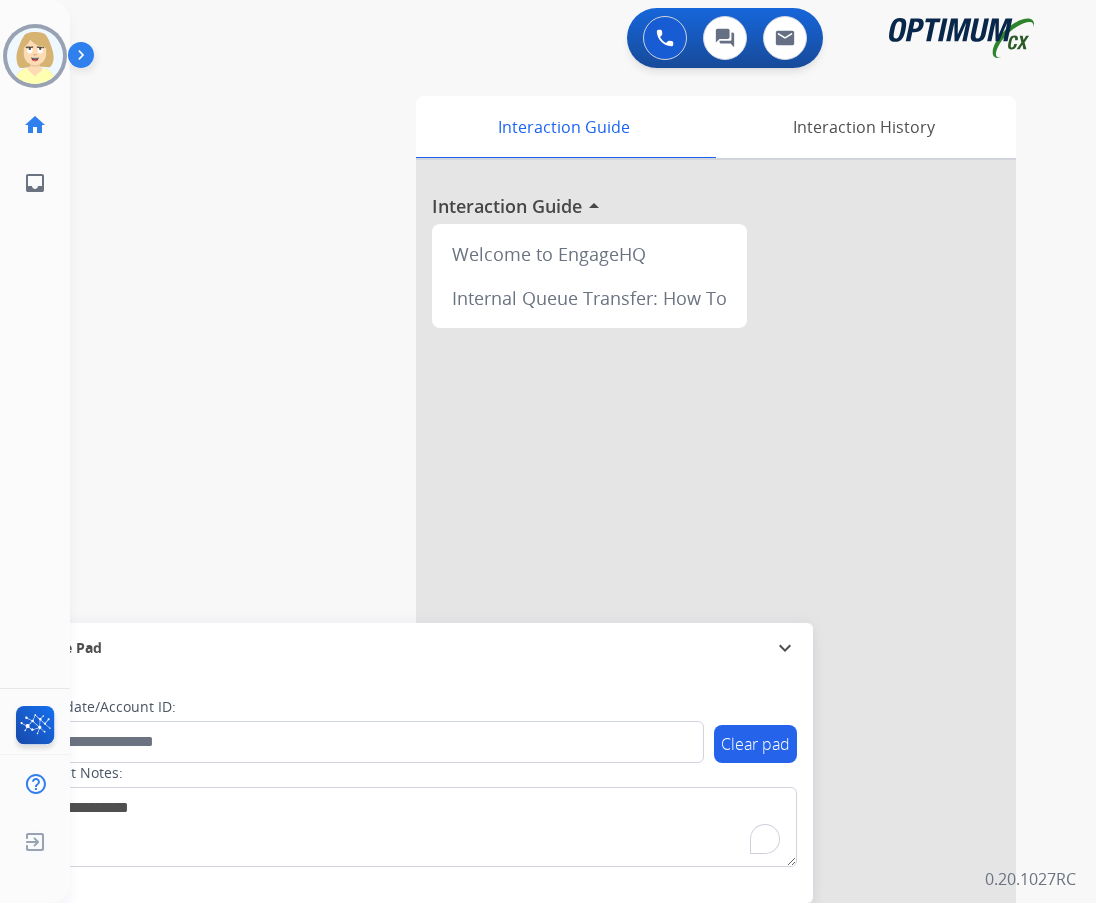 scroll, scrollTop: 0, scrollLeft: 0, axis: both 